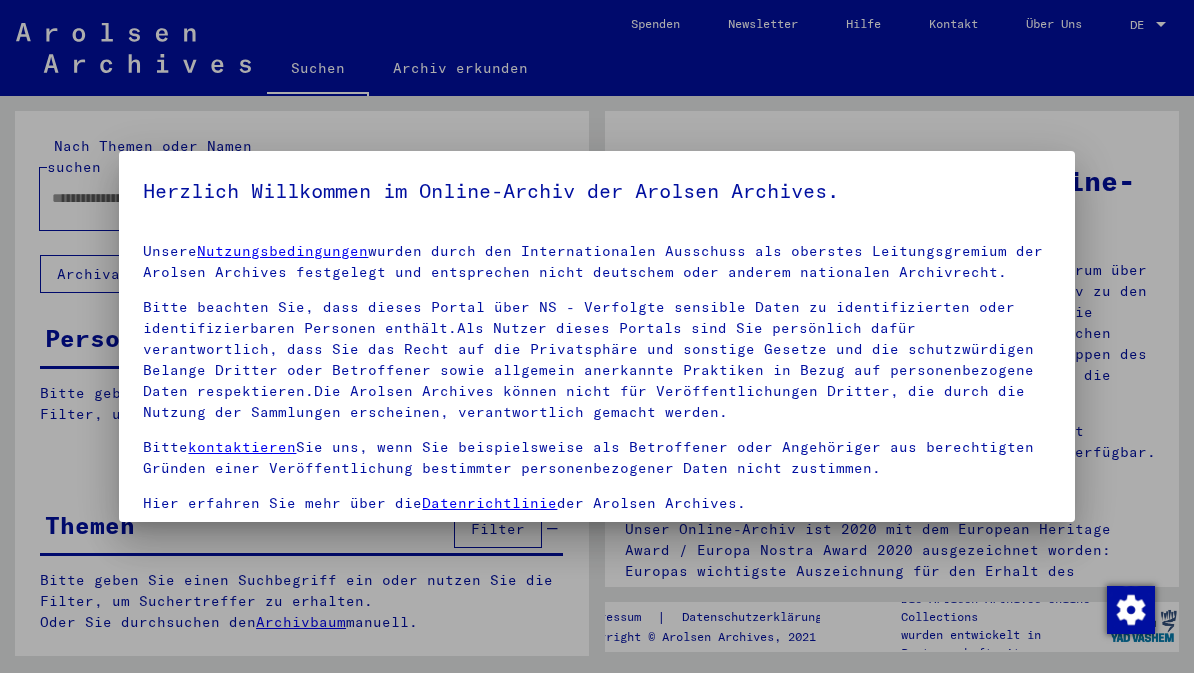 scroll, scrollTop: 0, scrollLeft: 0, axis: both 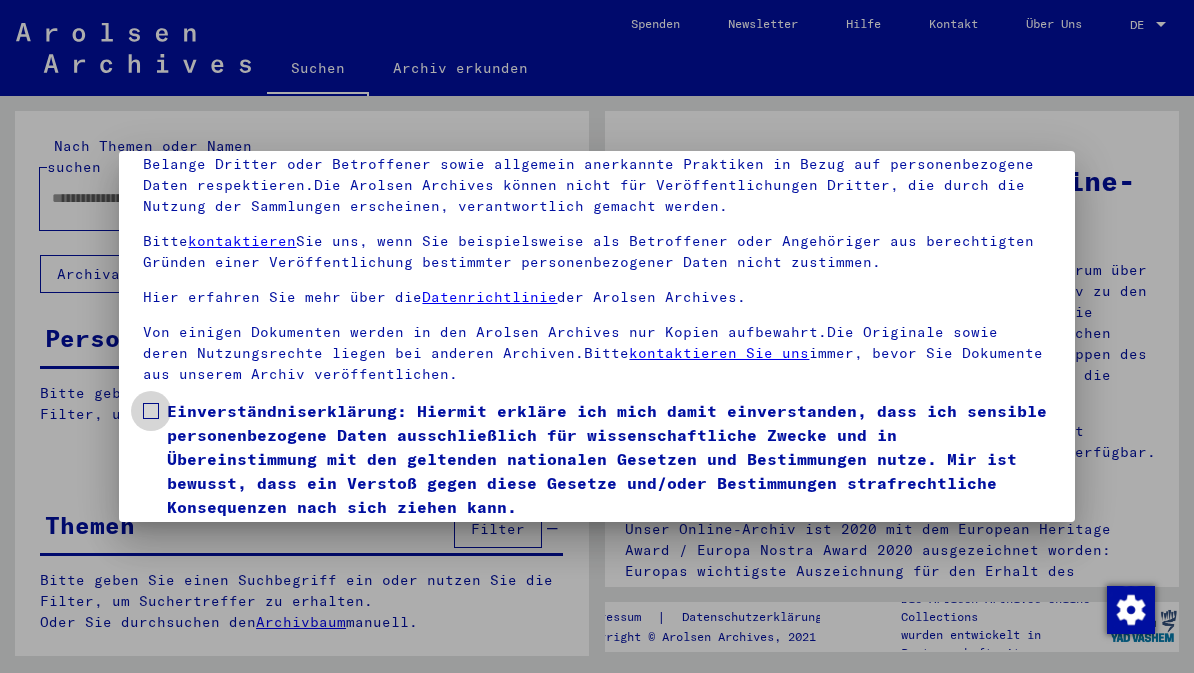 click at bounding box center [151, 411] 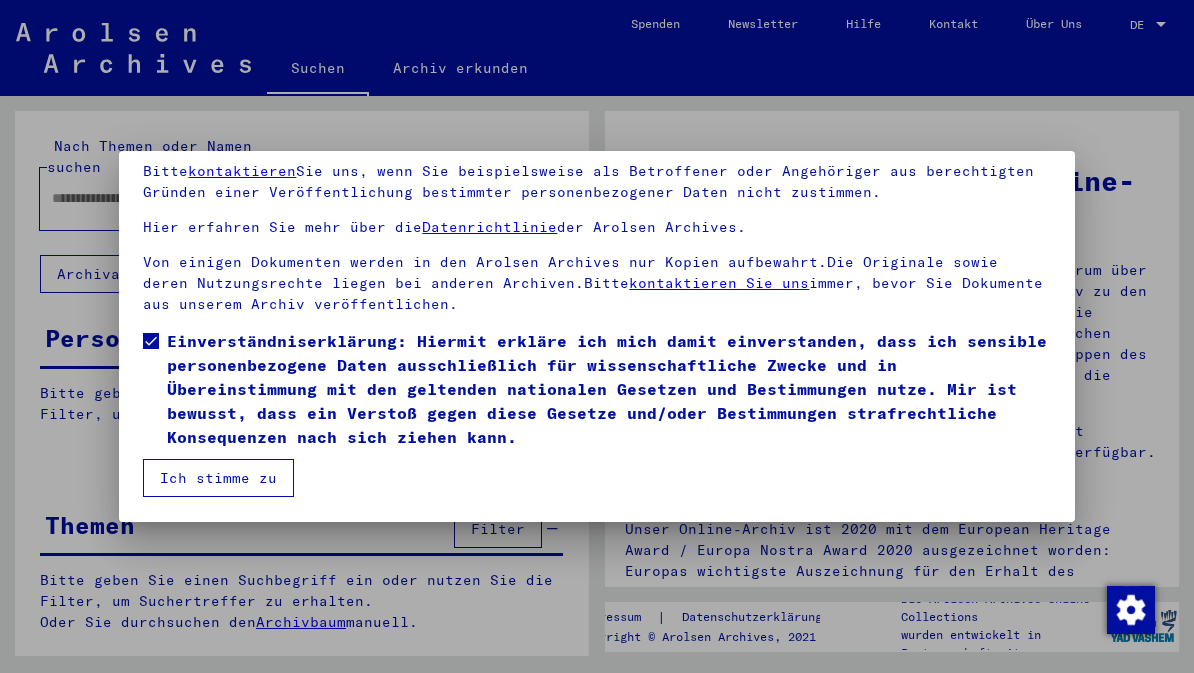 scroll, scrollTop: 167, scrollLeft: 0, axis: vertical 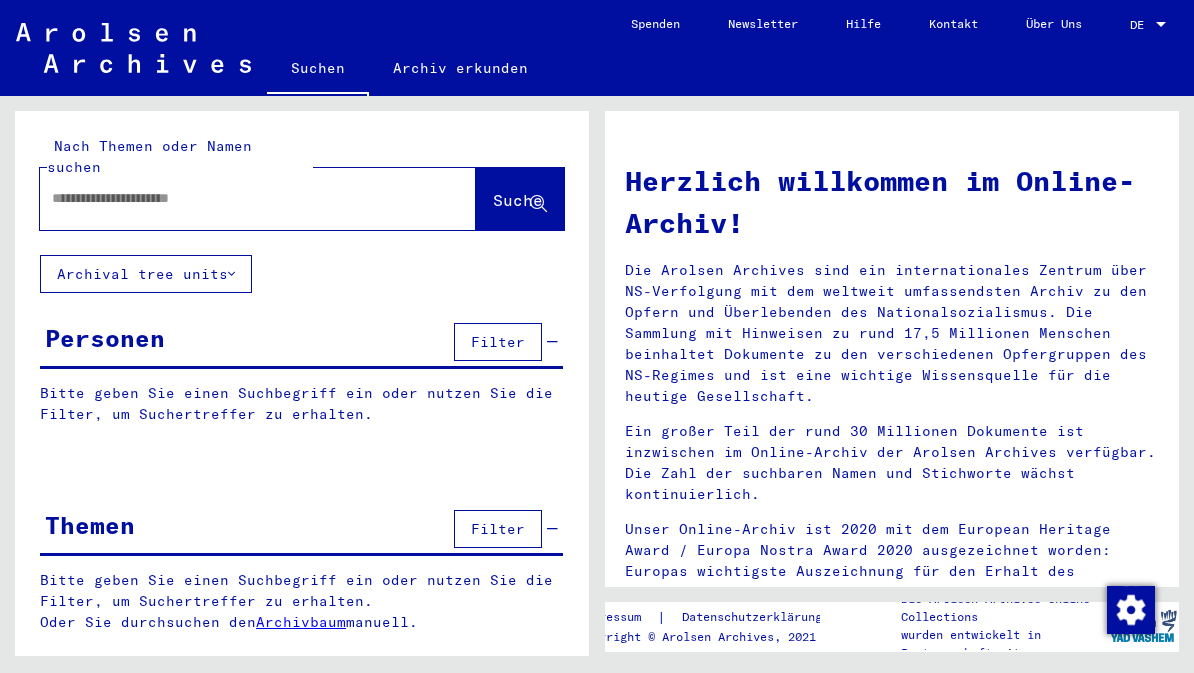 click at bounding box center (234, 198) 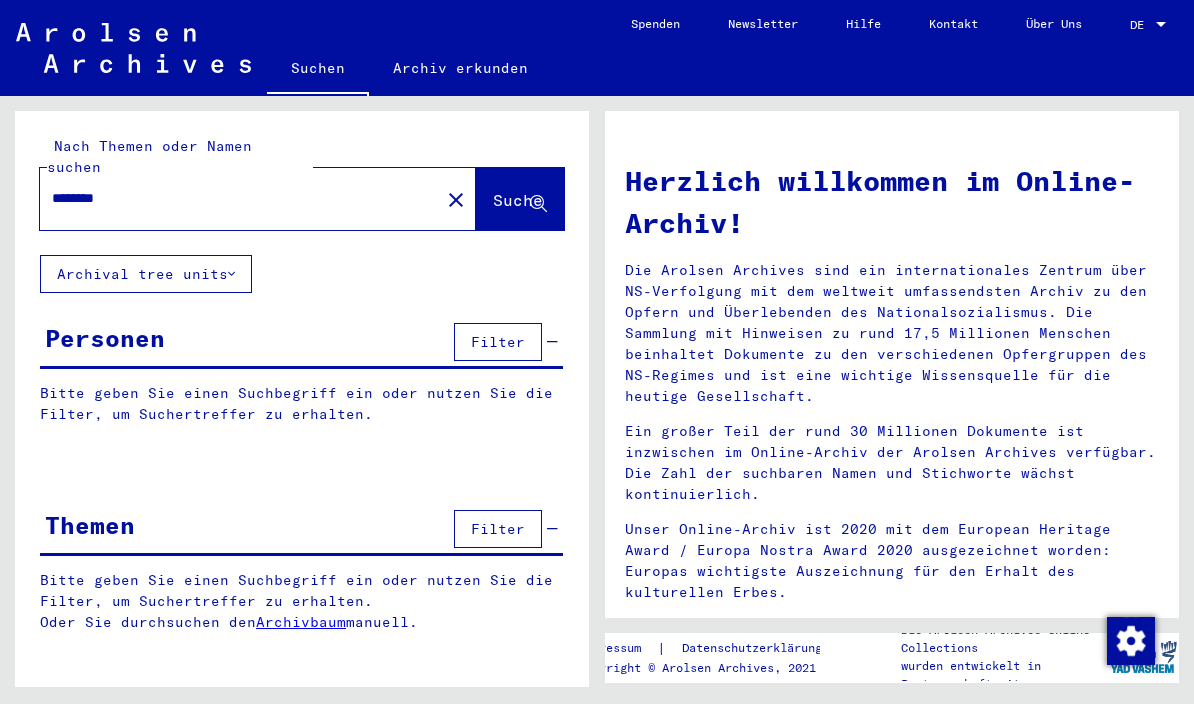 type on "********" 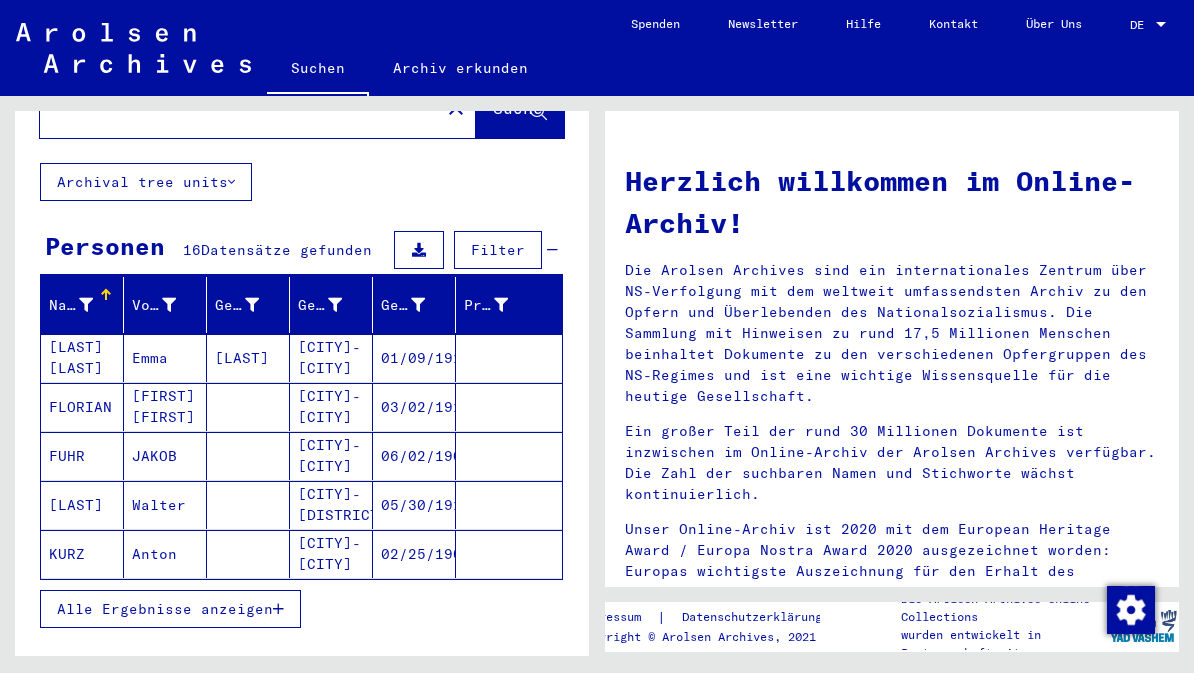 scroll, scrollTop: 88, scrollLeft: 0, axis: vertical 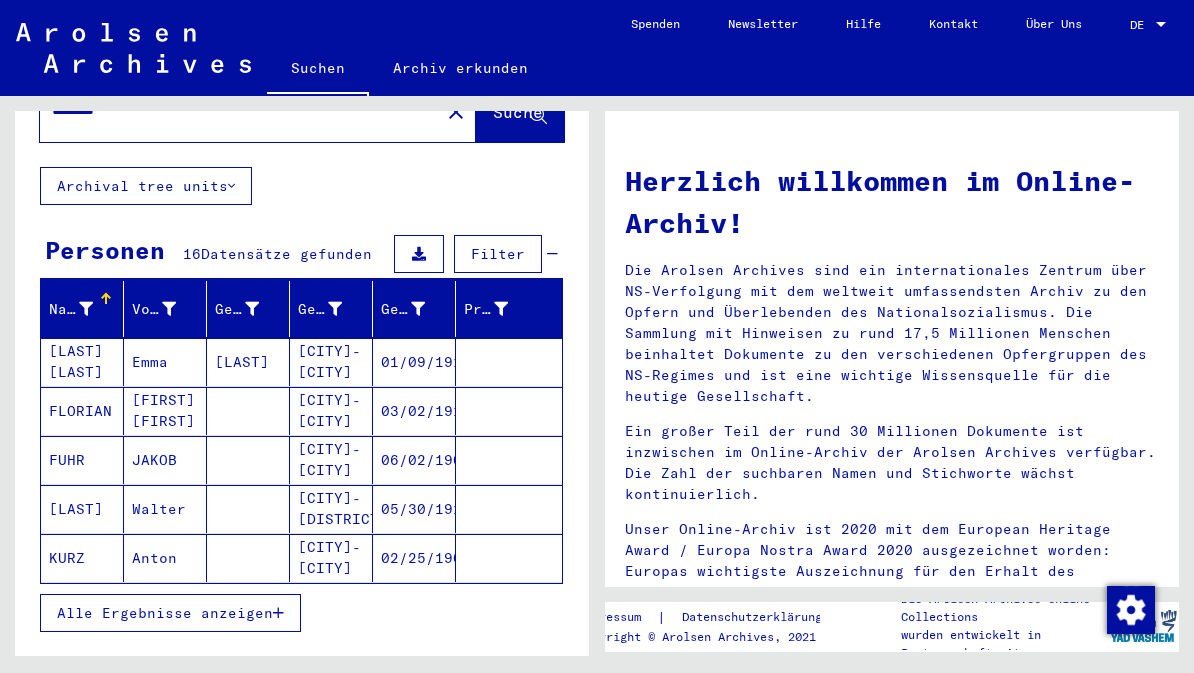 click on "FLORIAN" at bounding box center [82, 460] 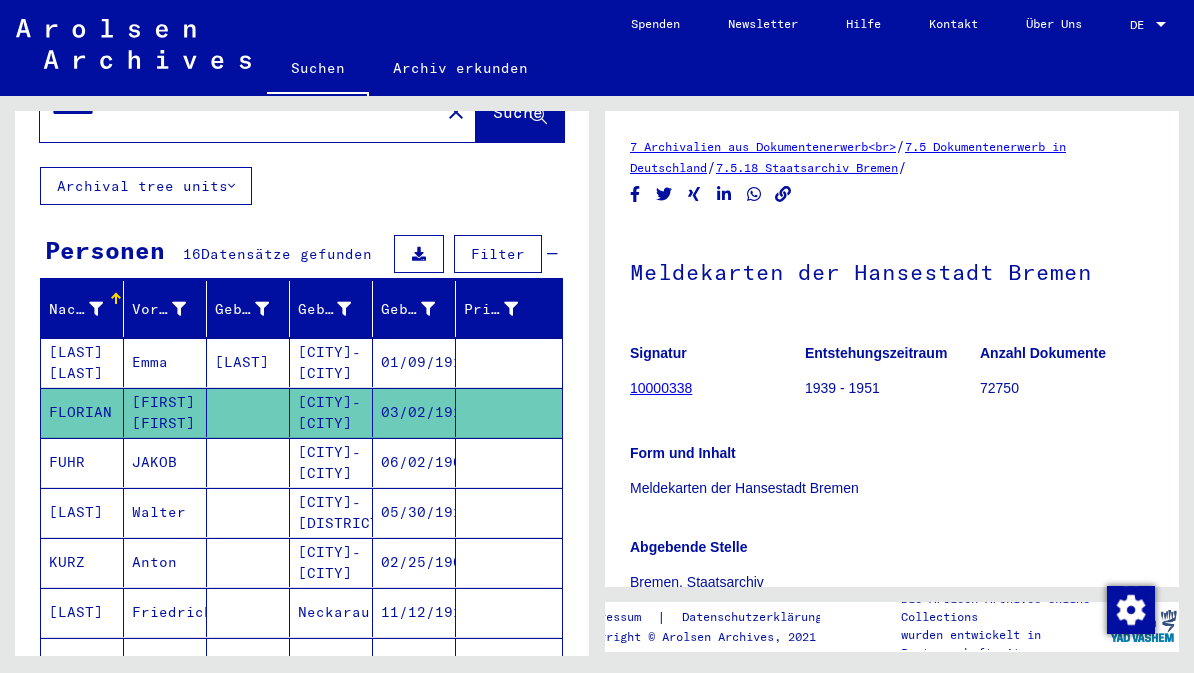 scroll, scrollTop: 0, scrollLeft: 0, axis: both 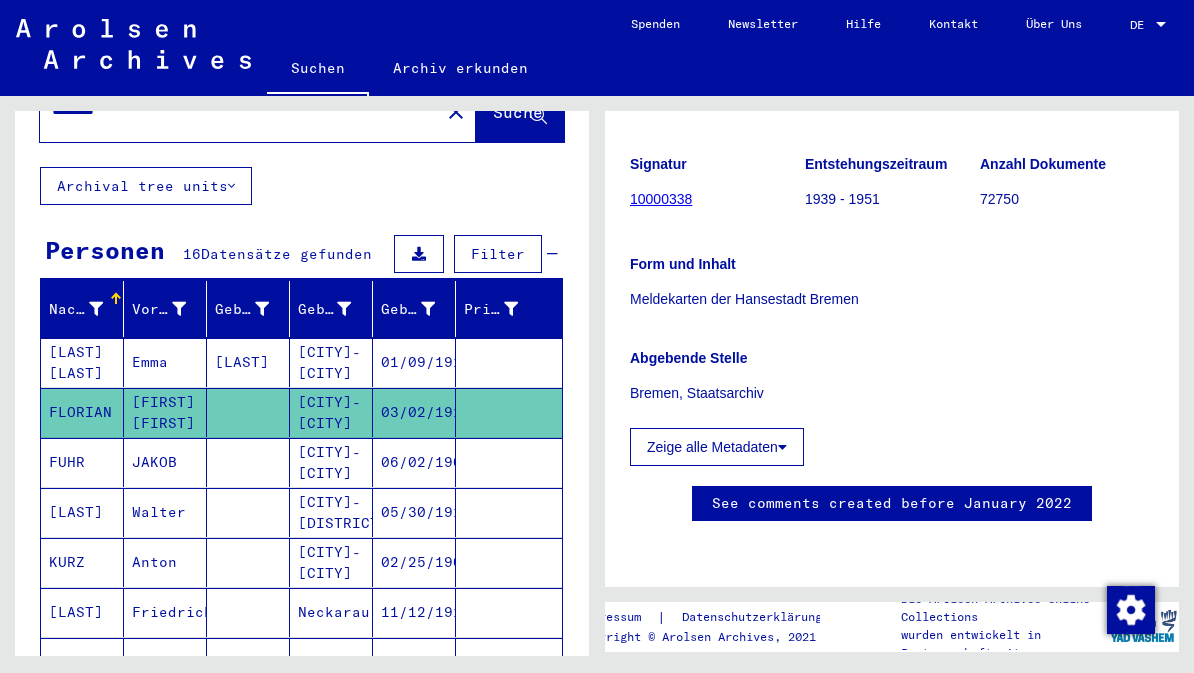 click on "FUHR" at bounding box center [82, 512] 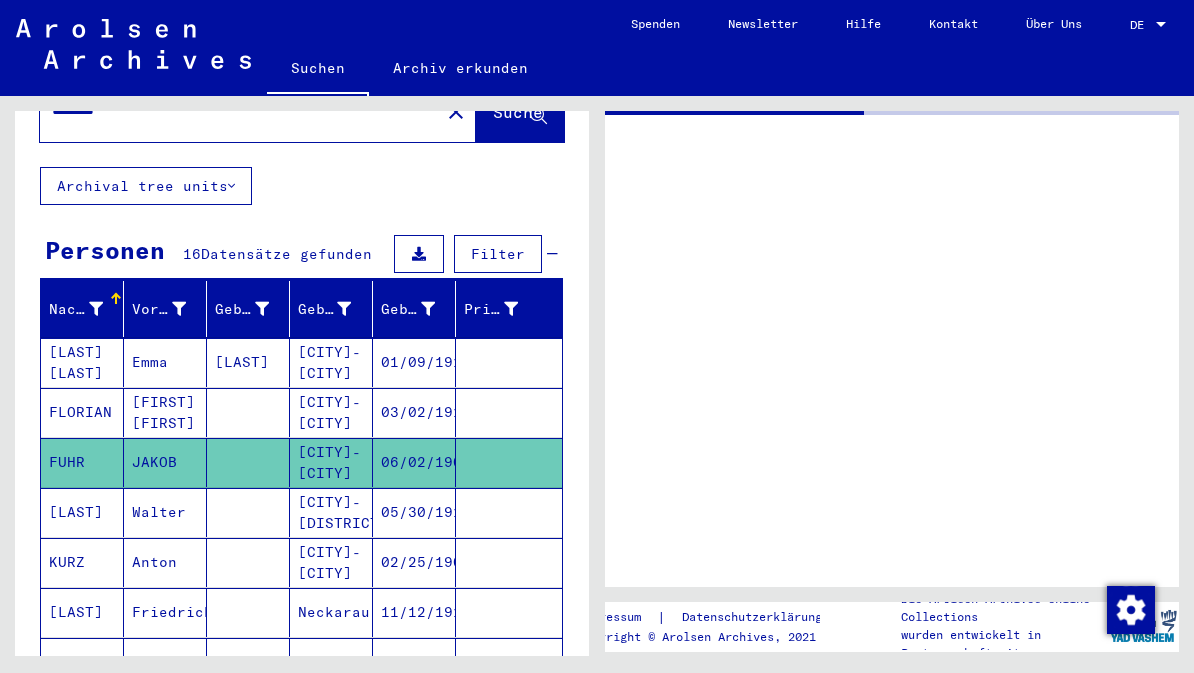 scroll, scrollTop: 0, scrollLeft: 0, axis: both 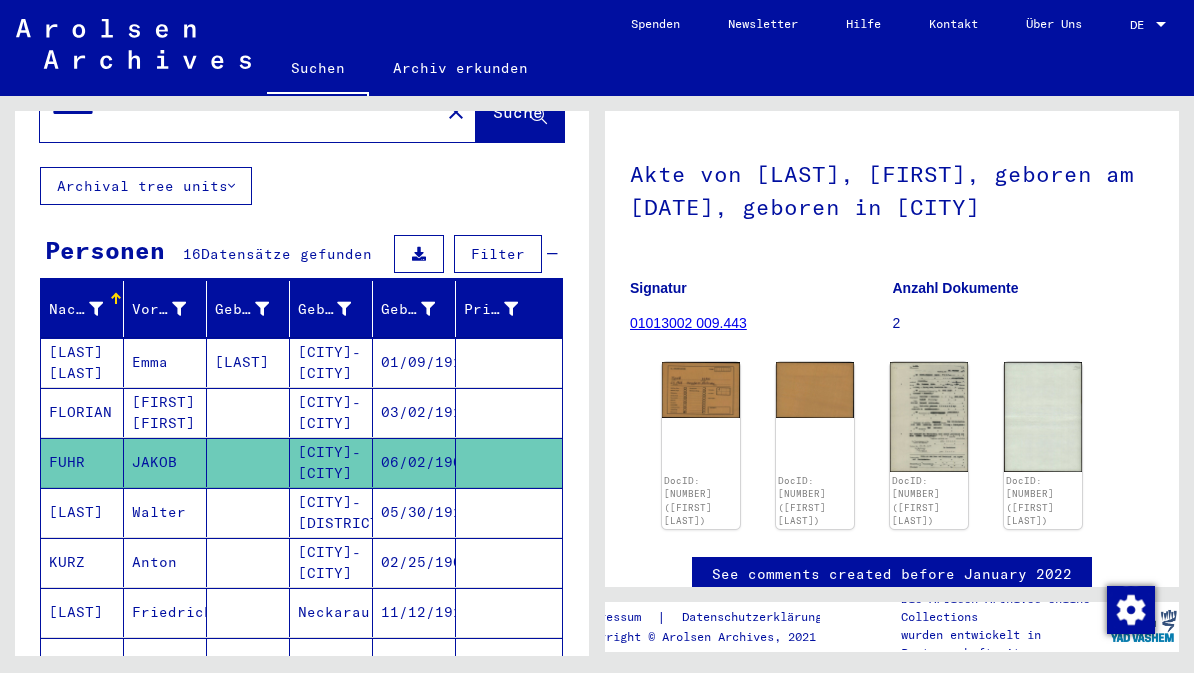 click 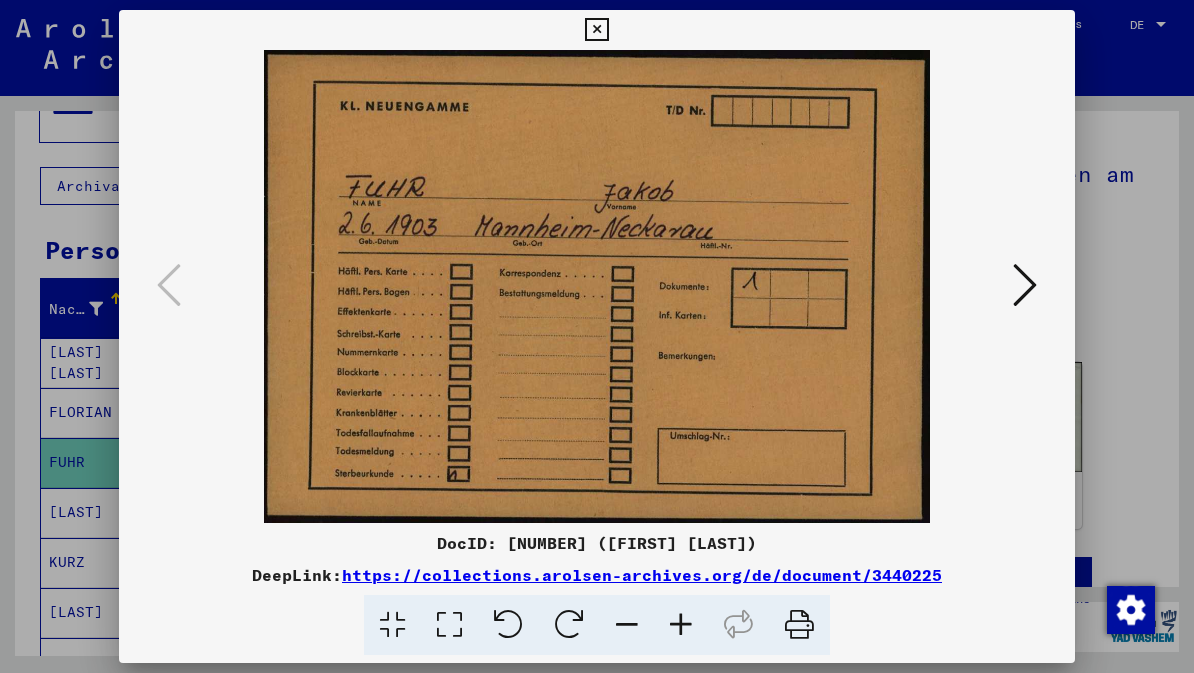 click at bounding box center [1025, 285] 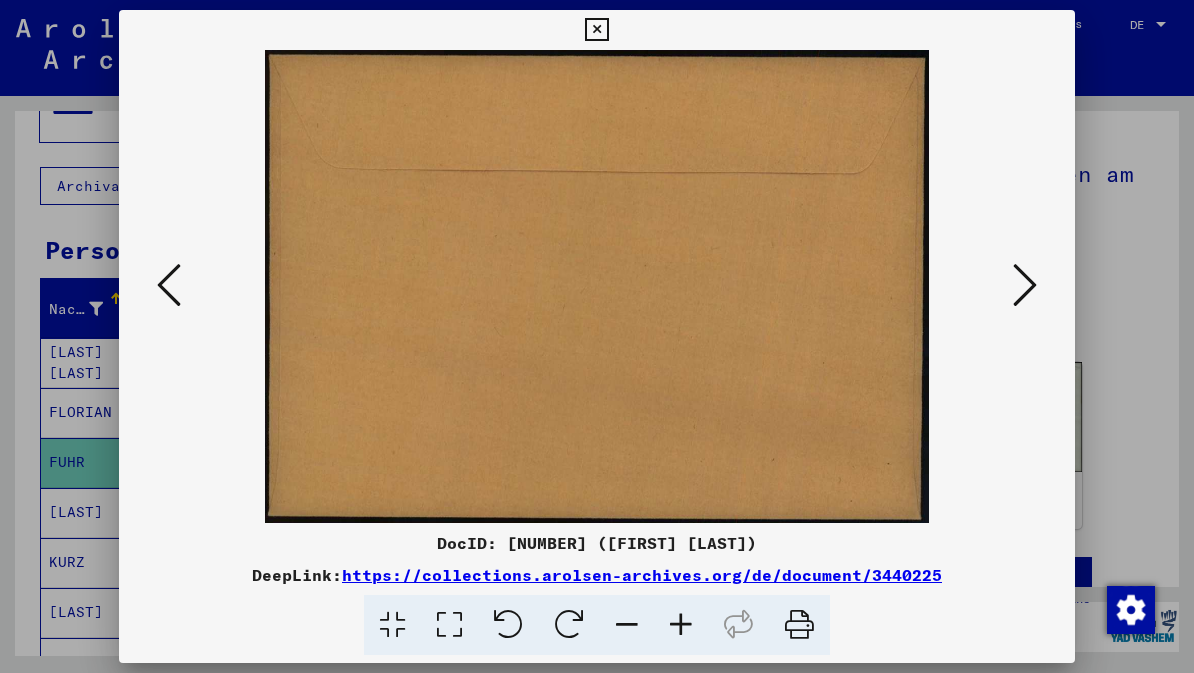 click at bounding box center [1025, 285] 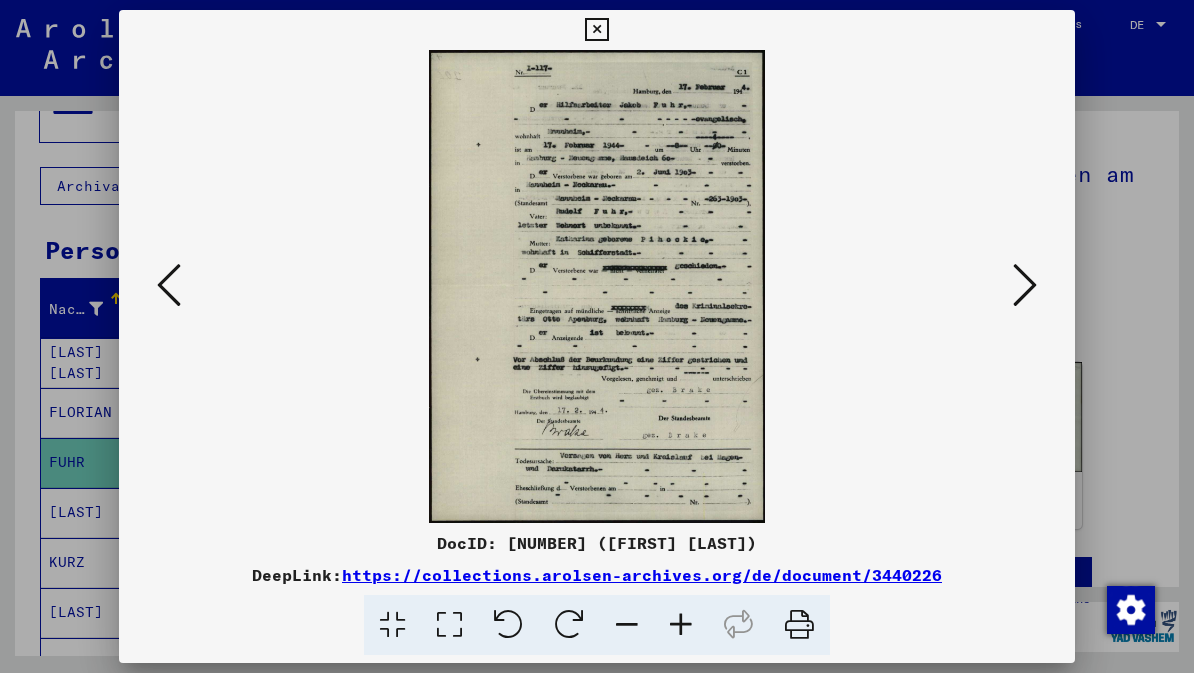 click at bounding box center [1025, 285] 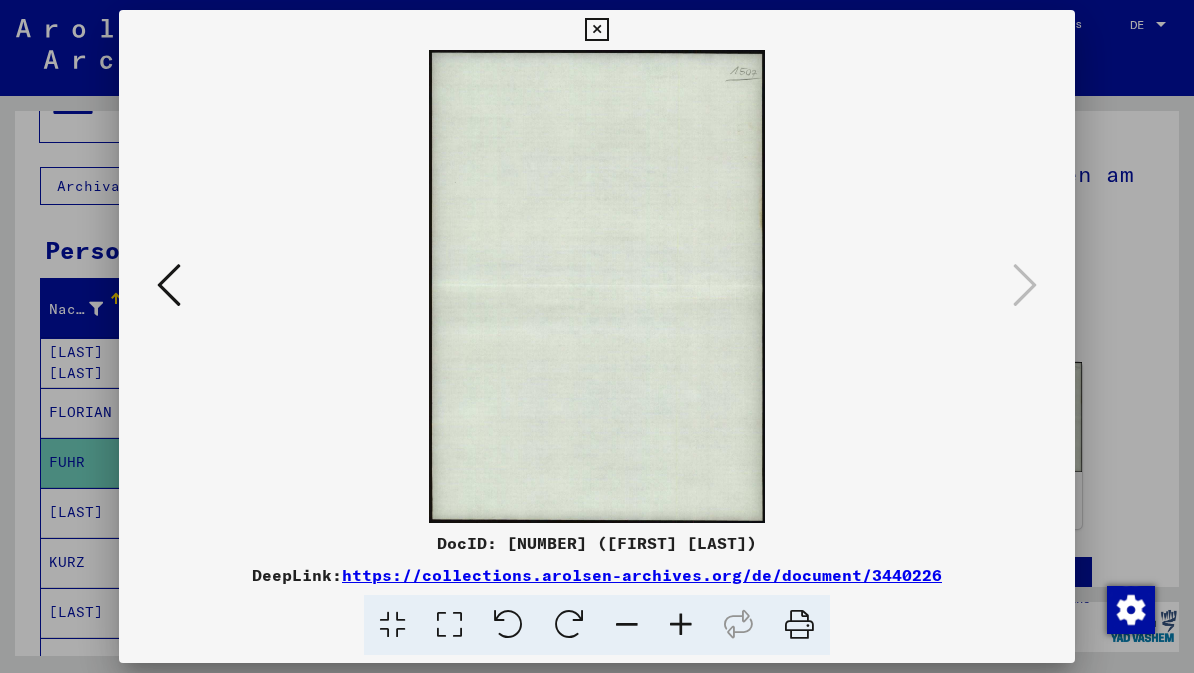 click at bounding box center [596, 30] 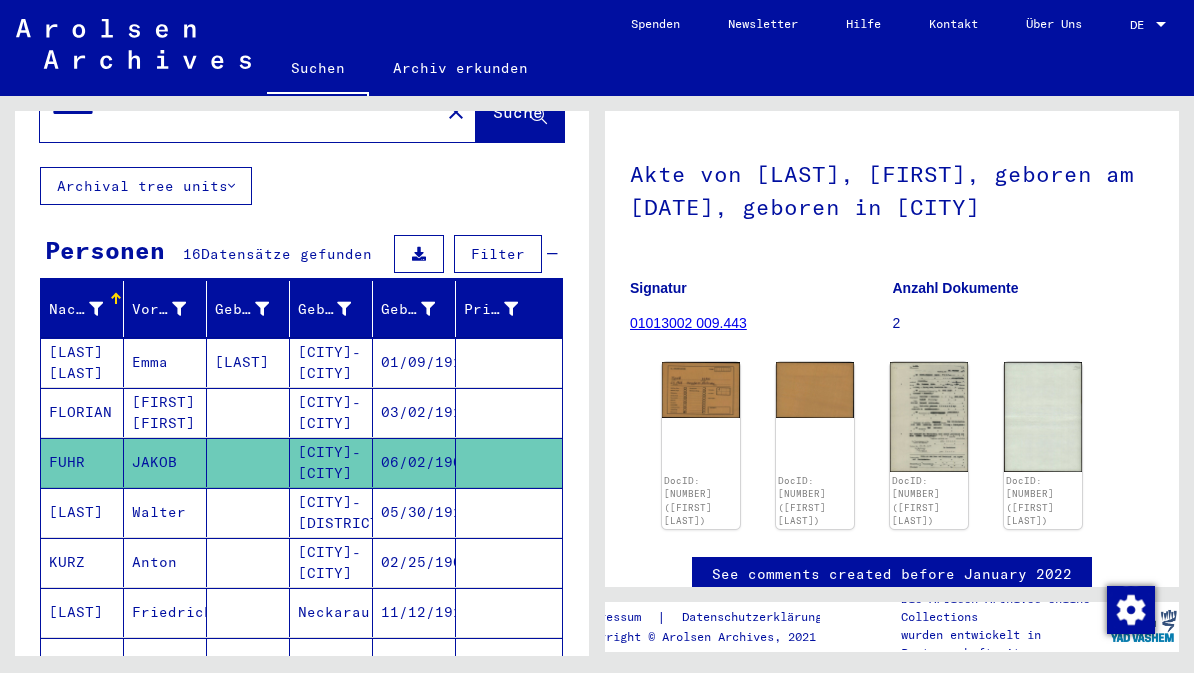 click on "[LAST]" at bounding box center [82, 562] 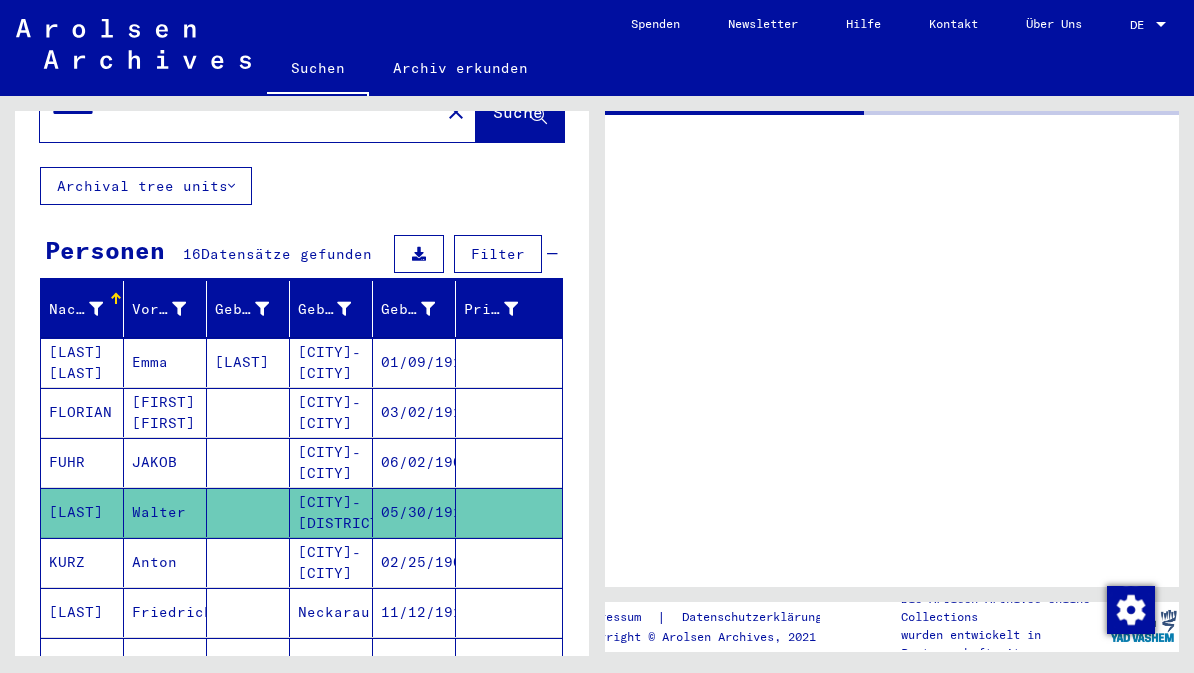 scroll, scrollTop: 0, scrollLeft: 0, axis: both 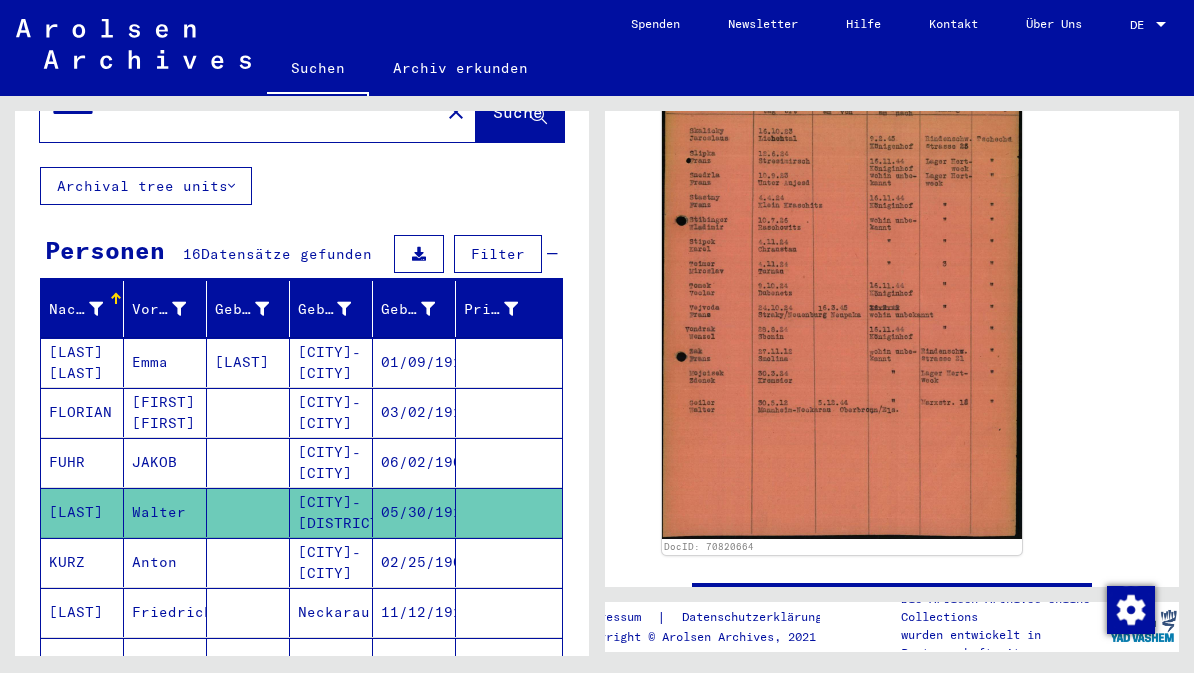 click on "KURZ" at bounding box center [82, 612] 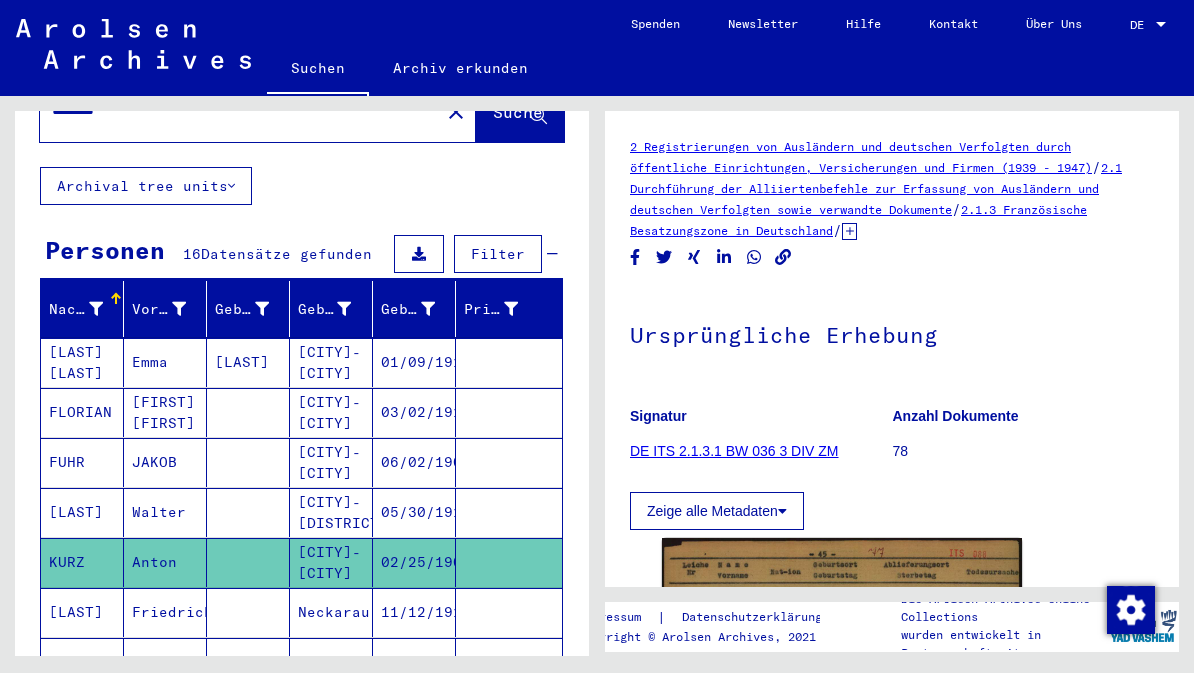 scroll, scrollTop: 0, scrollLeft: 0, axis: both 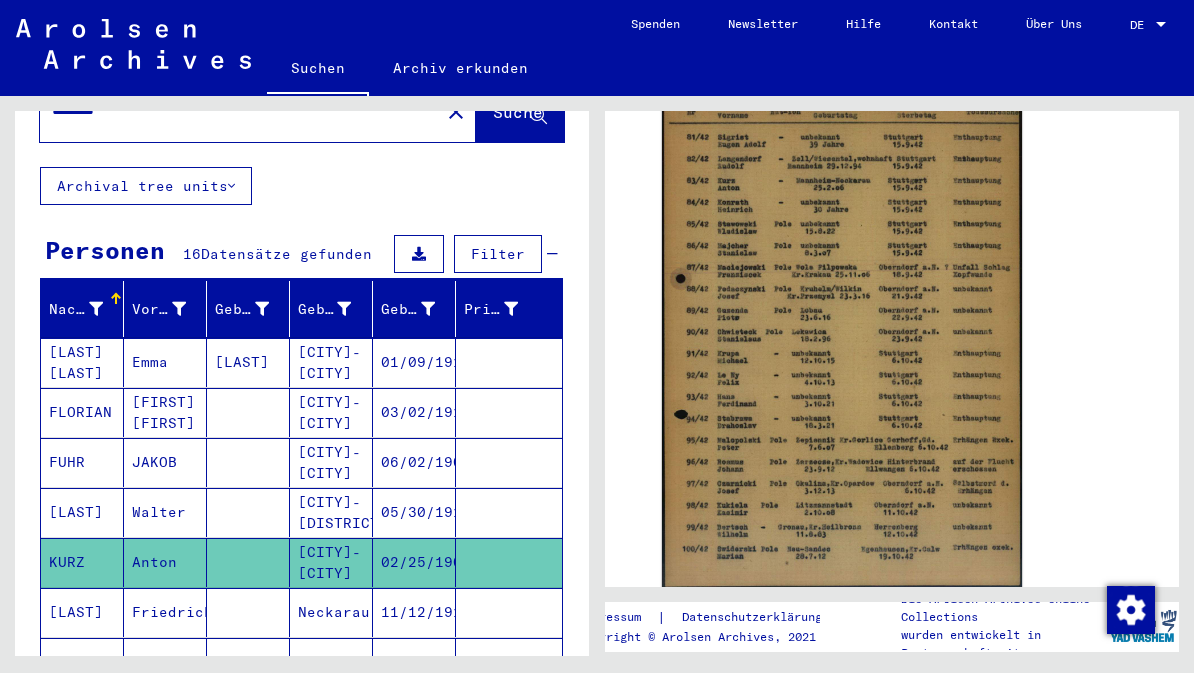 click 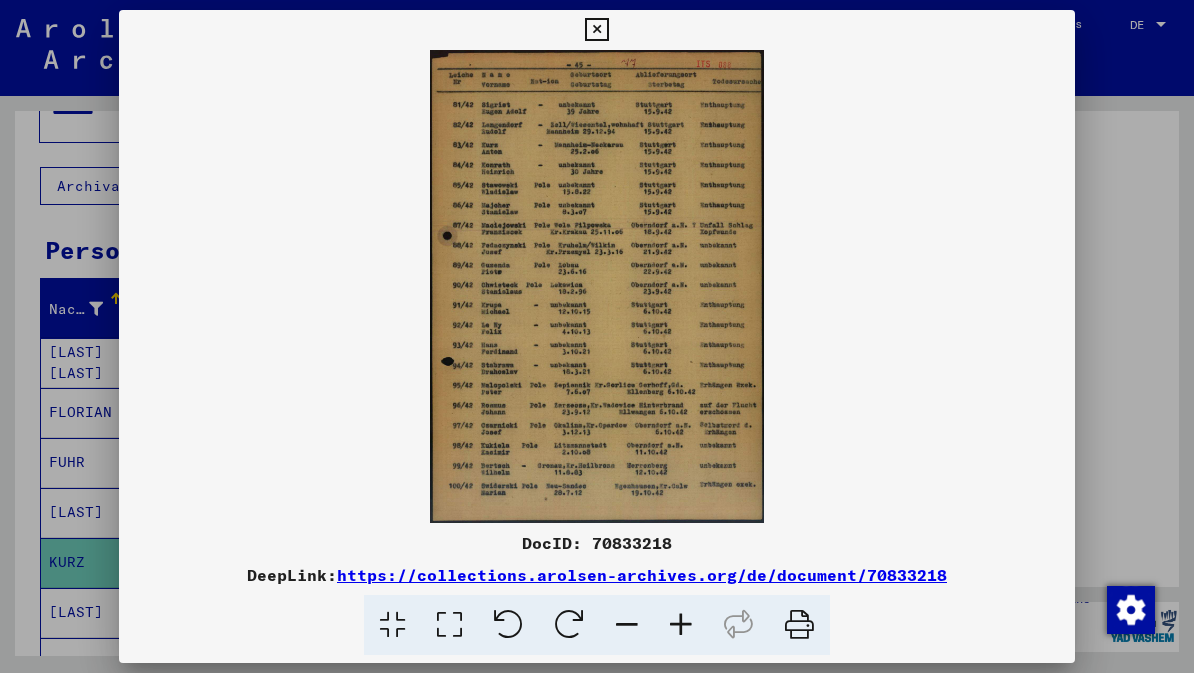 click at bounding box center (596, 30) 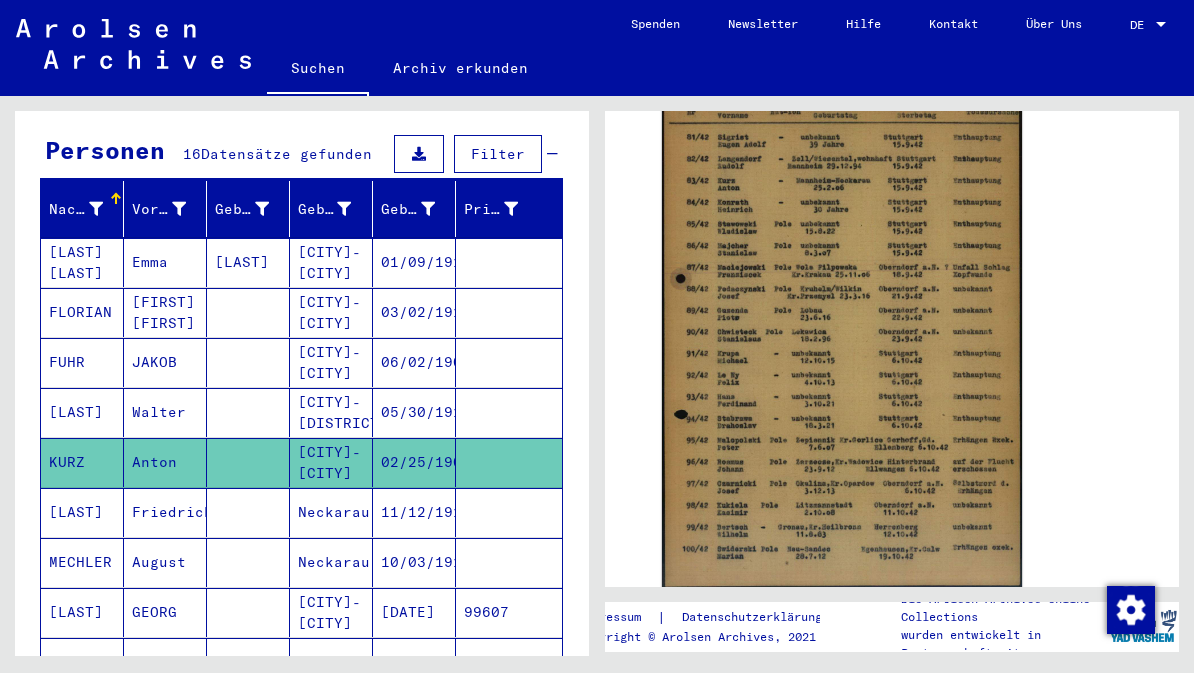 scroll, scrollTop: 190, scrollLeft: 0, axis: vertical 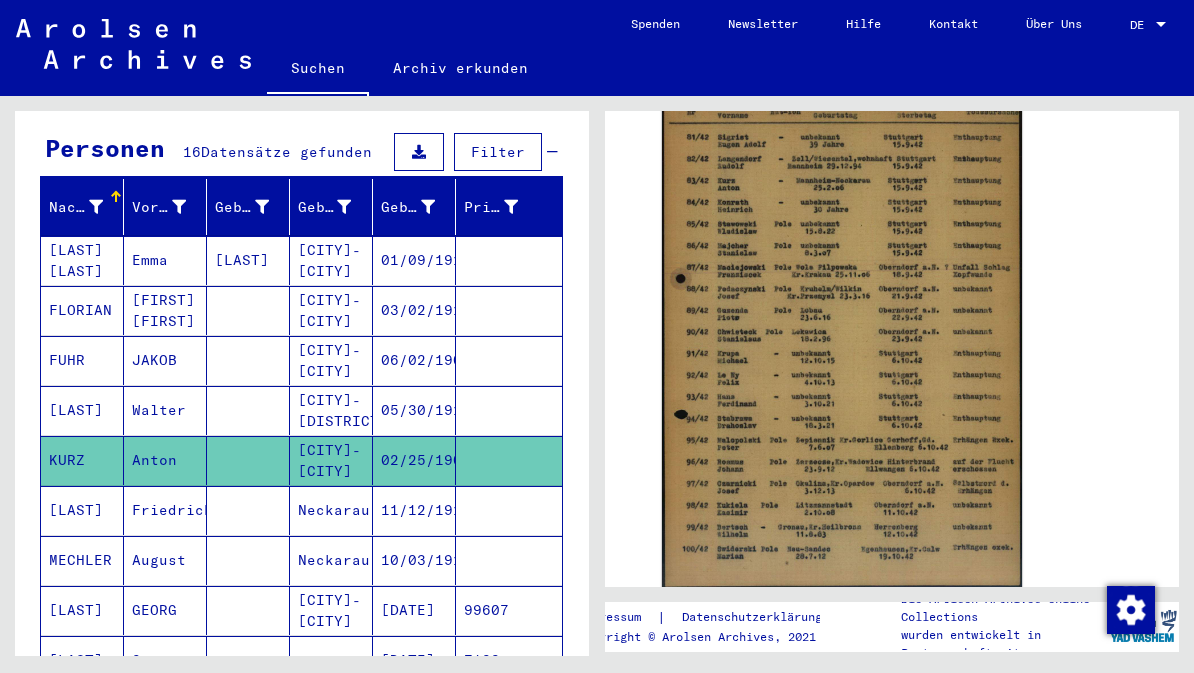 click on "[LAST]" at bounding box center [82, 560] 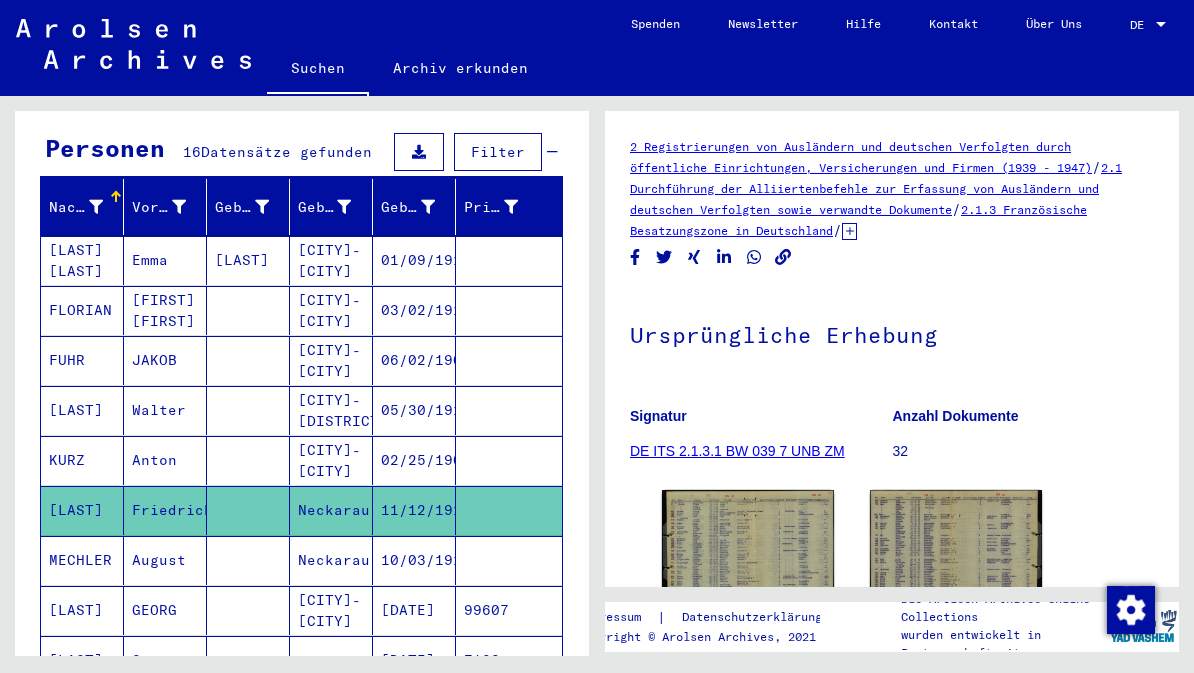 scroll, scrollTop: 0, scrollLeft: 0, axis: both 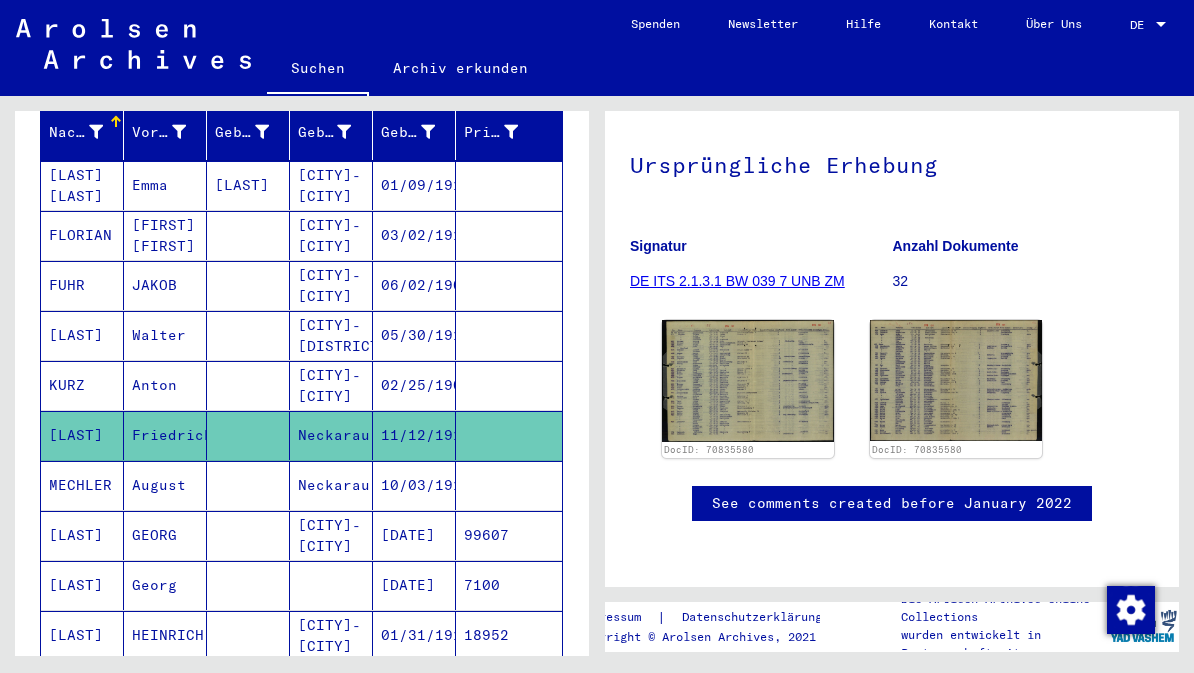click on "MECHLER" at bounding box center [82, 535] 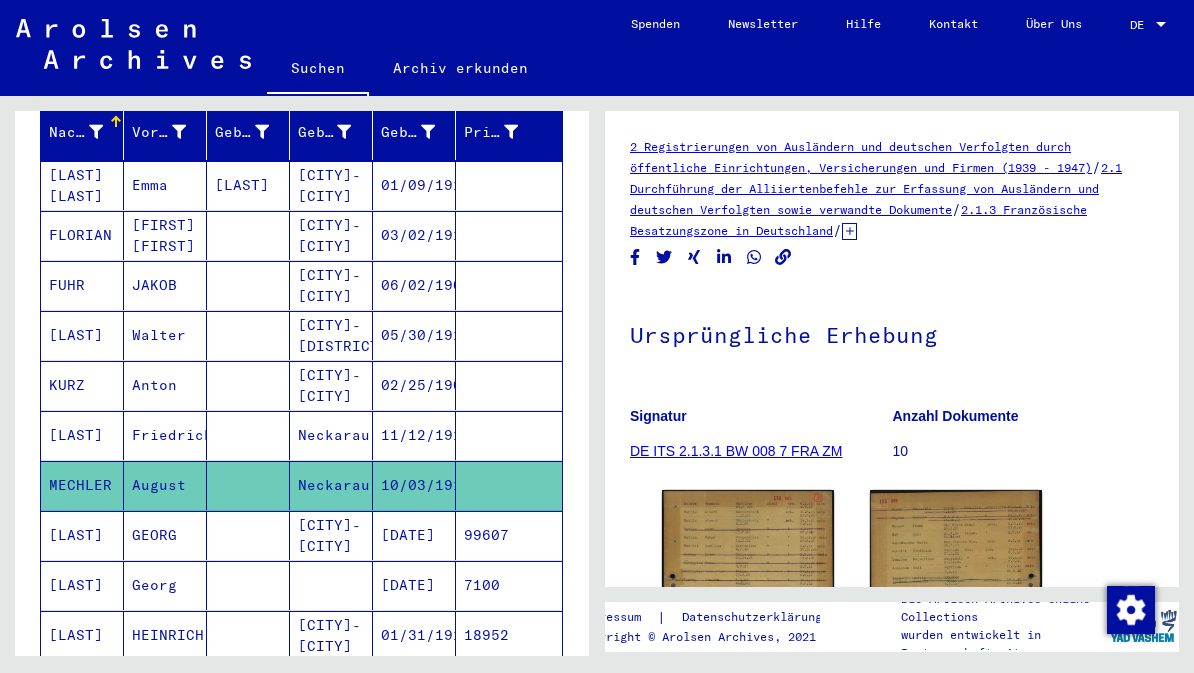 scroll, scrollTop: 0, scrollLeft: 0, axis: both 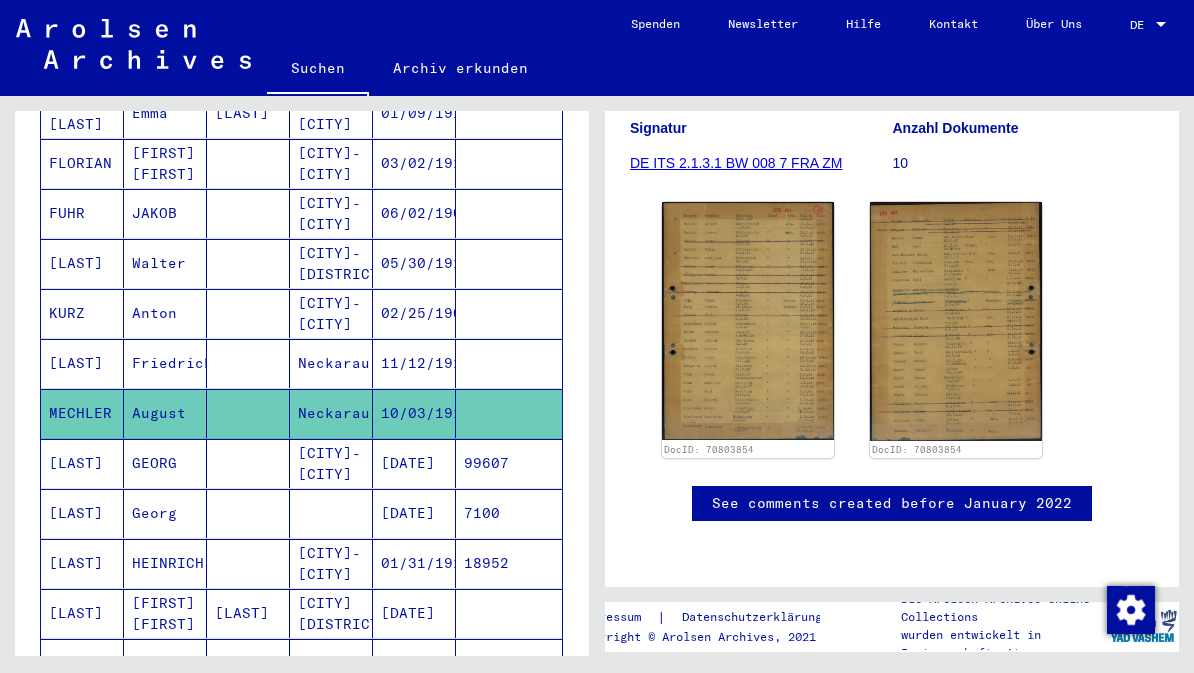 click on "[LAST]" at bounding box center [82, 513] 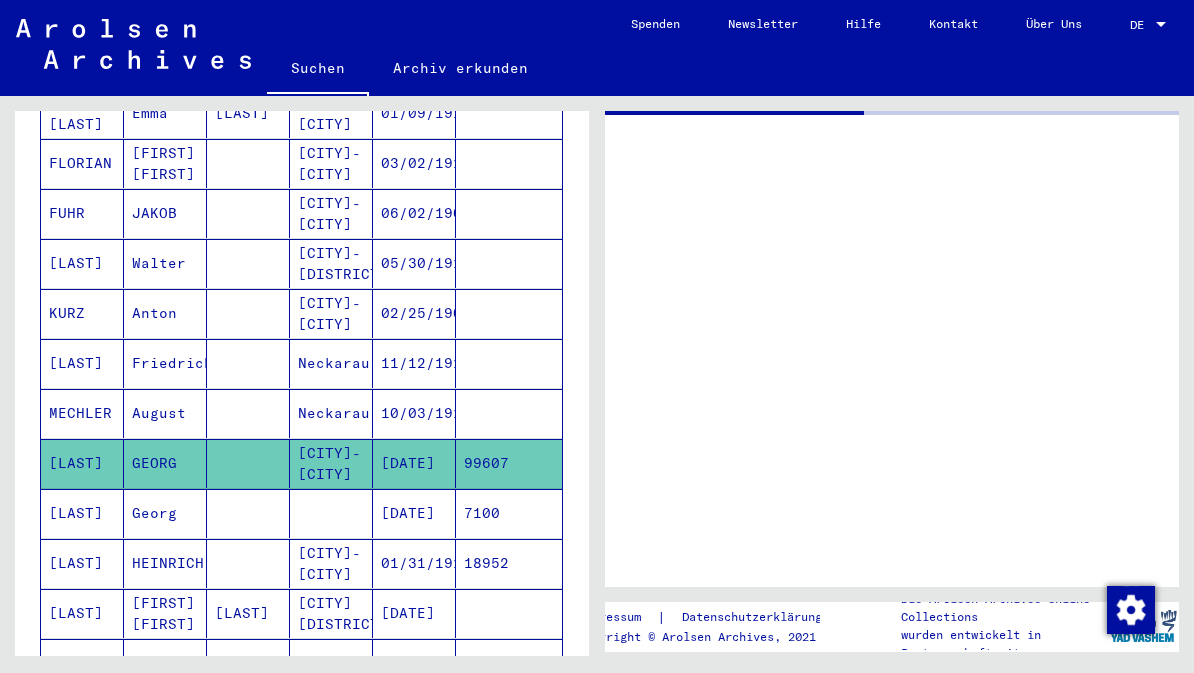 scroll, scrollTop: 0, scrollLeft: 0, axis: both 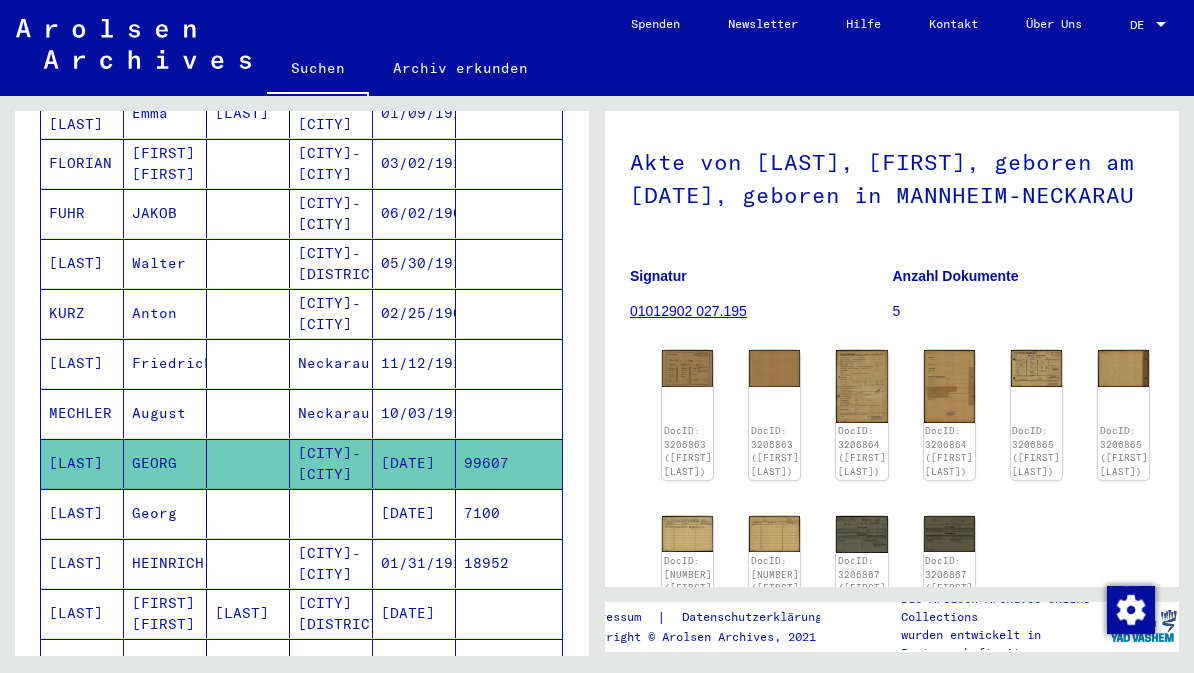 click 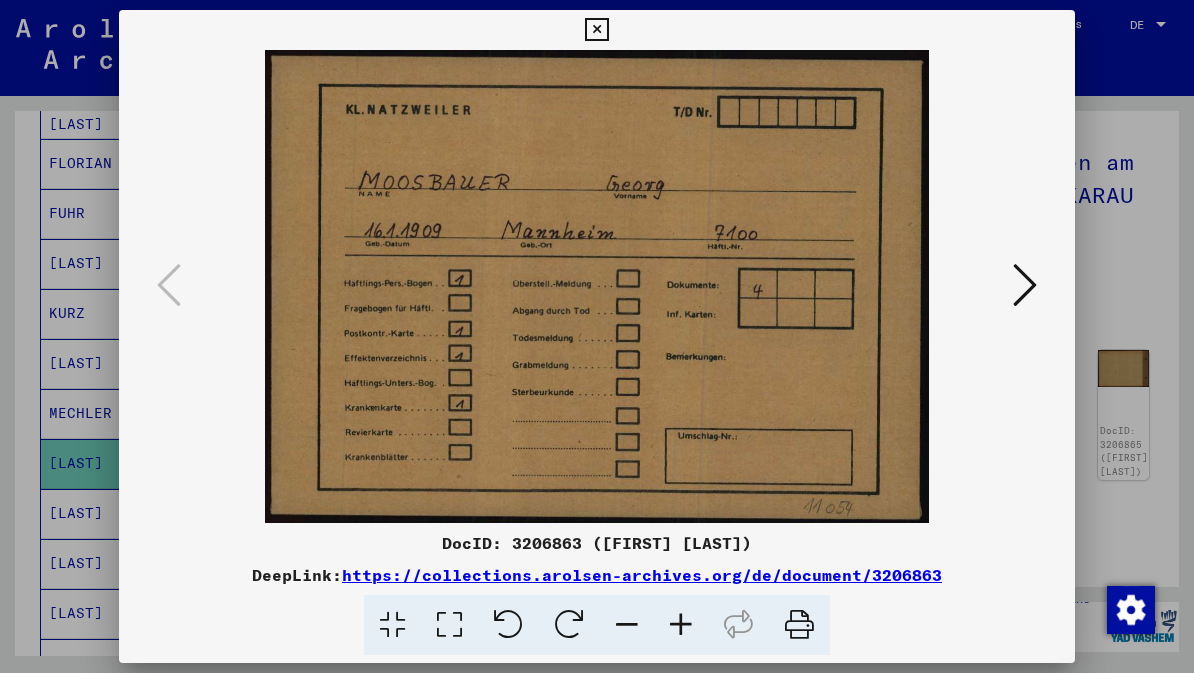 click at bounding box center [1025, 285] 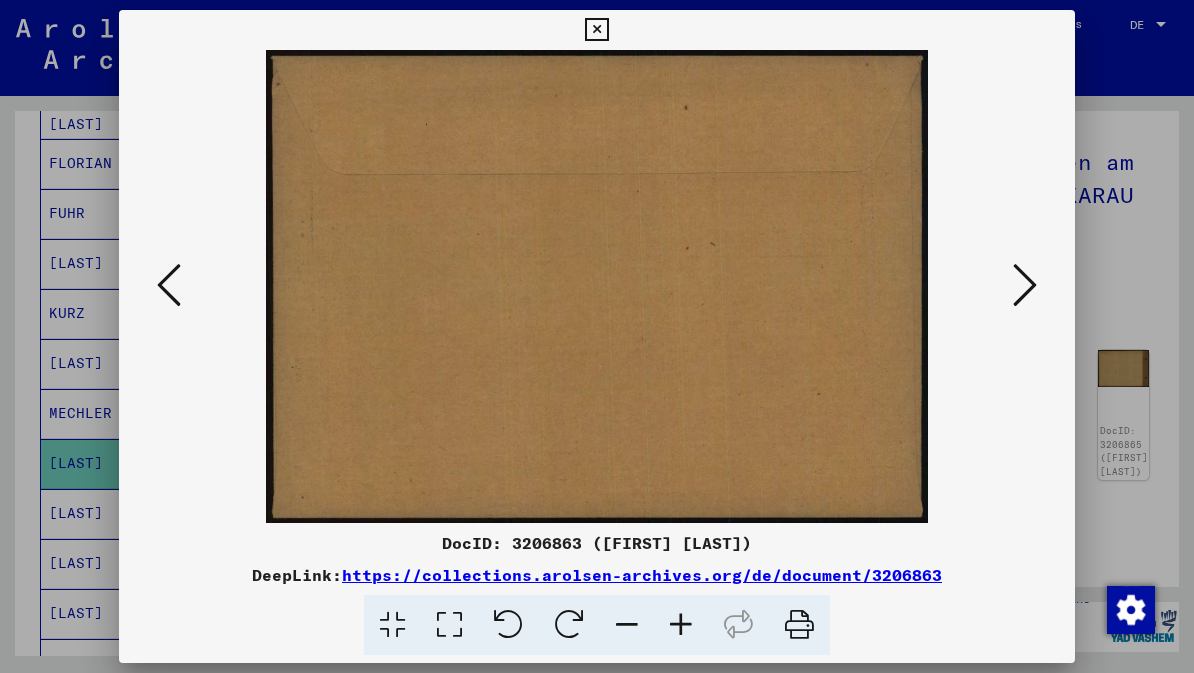 click at bounding box center [1025, 285] 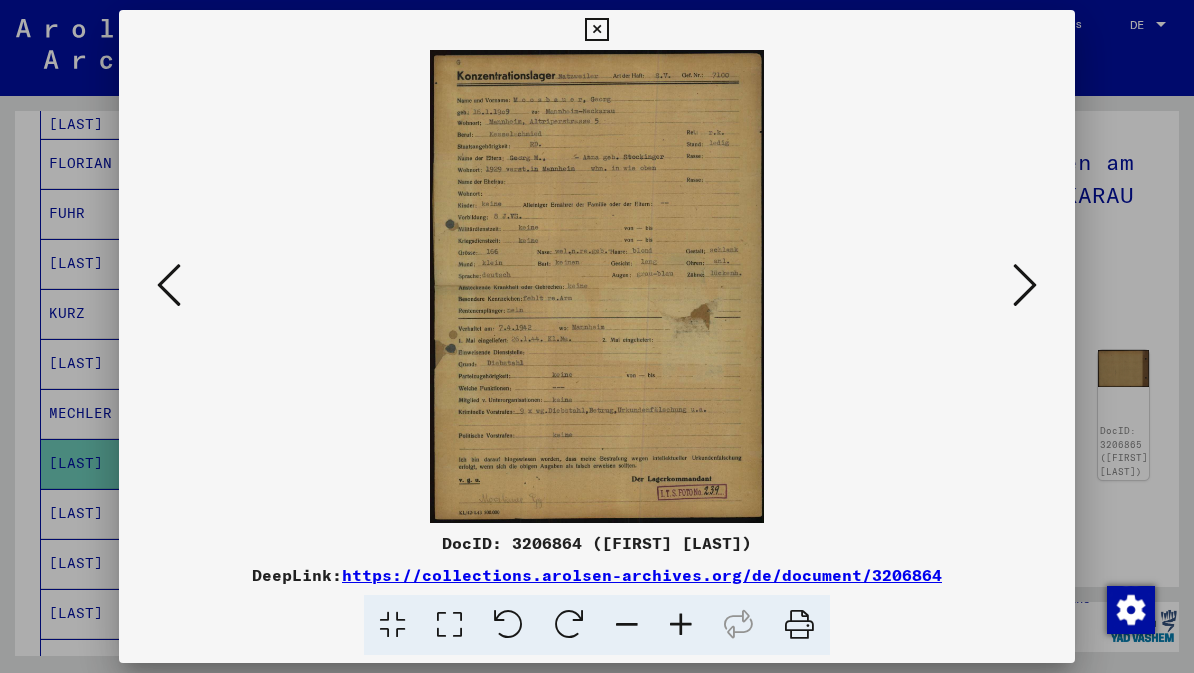 click at bounding box center (1025, 286) 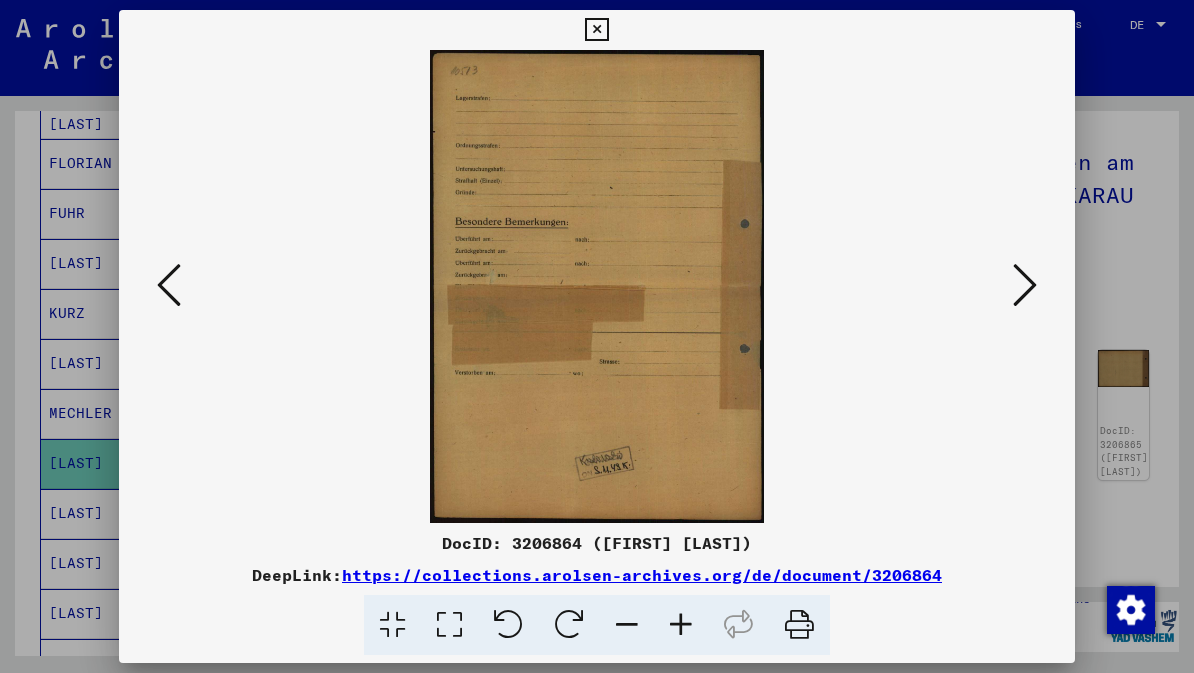 click at bounding box center [1025, 285] 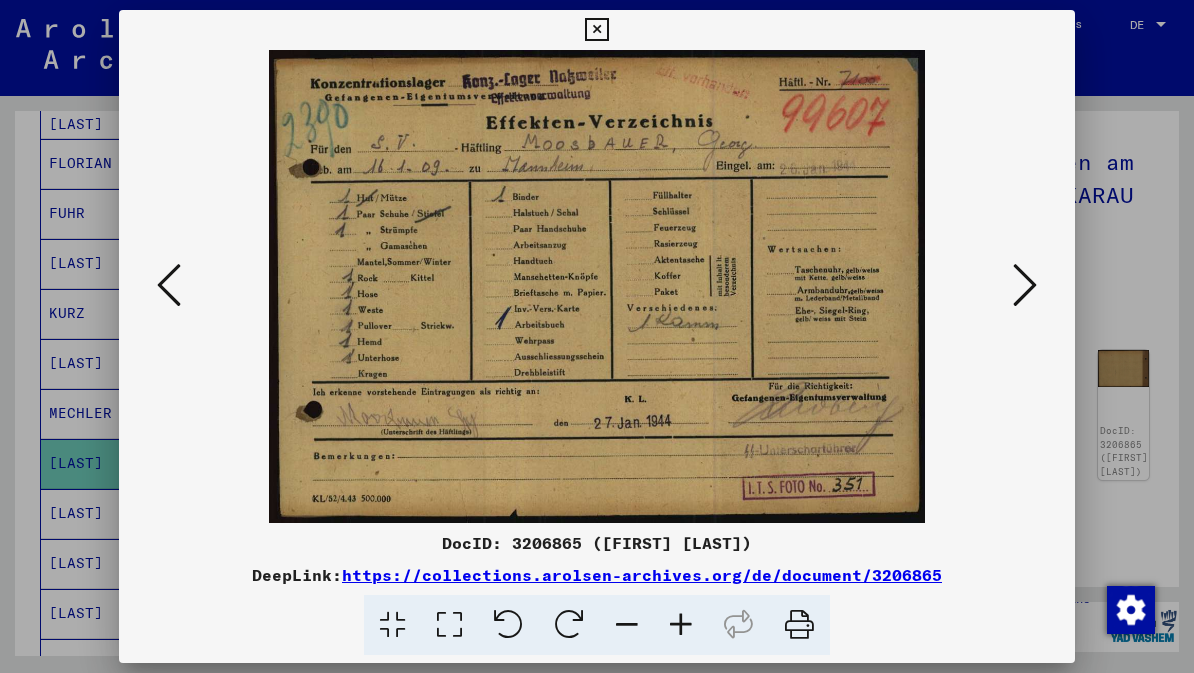 click at bounding box center (596, 30) 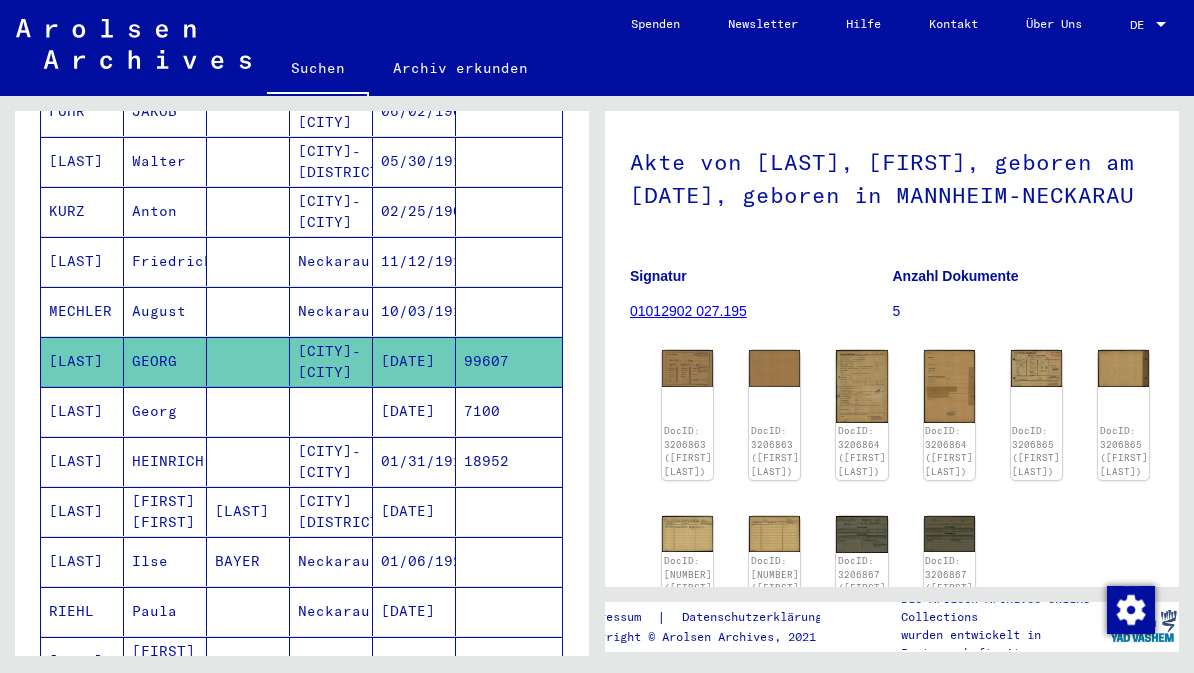 scroll, scrollTop: 438, scrollLeft: 0, axis: vertical 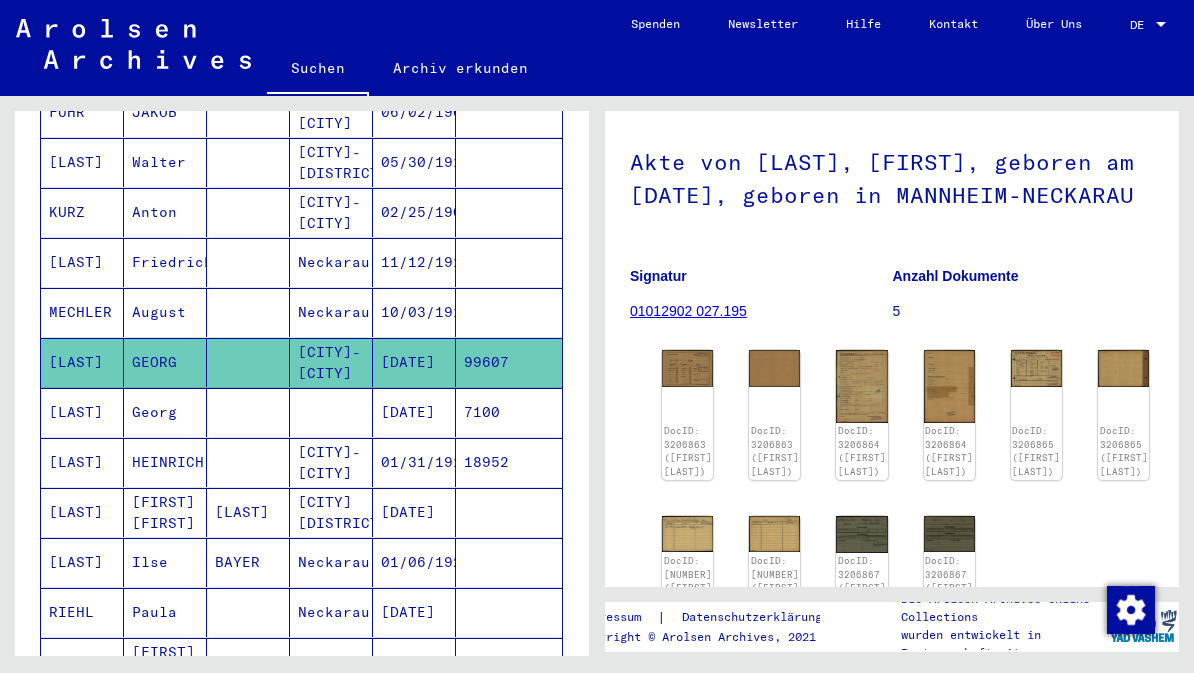 click on "[LAST]" at bounding box center [82, 612] 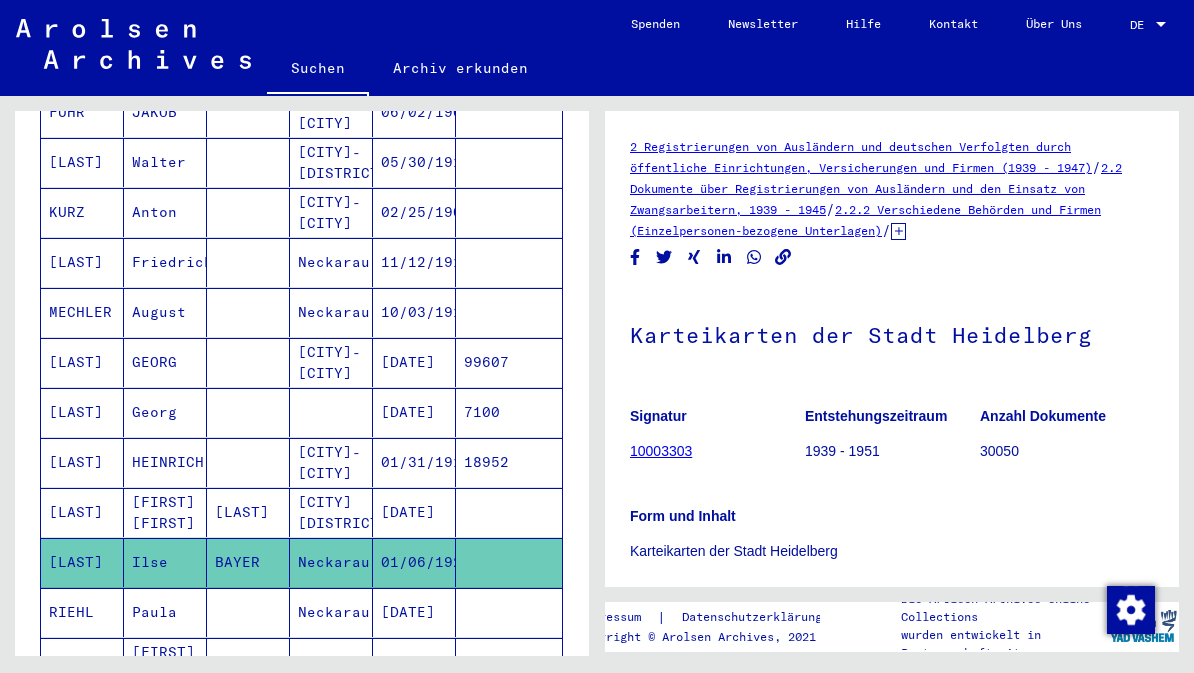 scroll, scrollTop: 0, scrollLeft: 0, axis: both 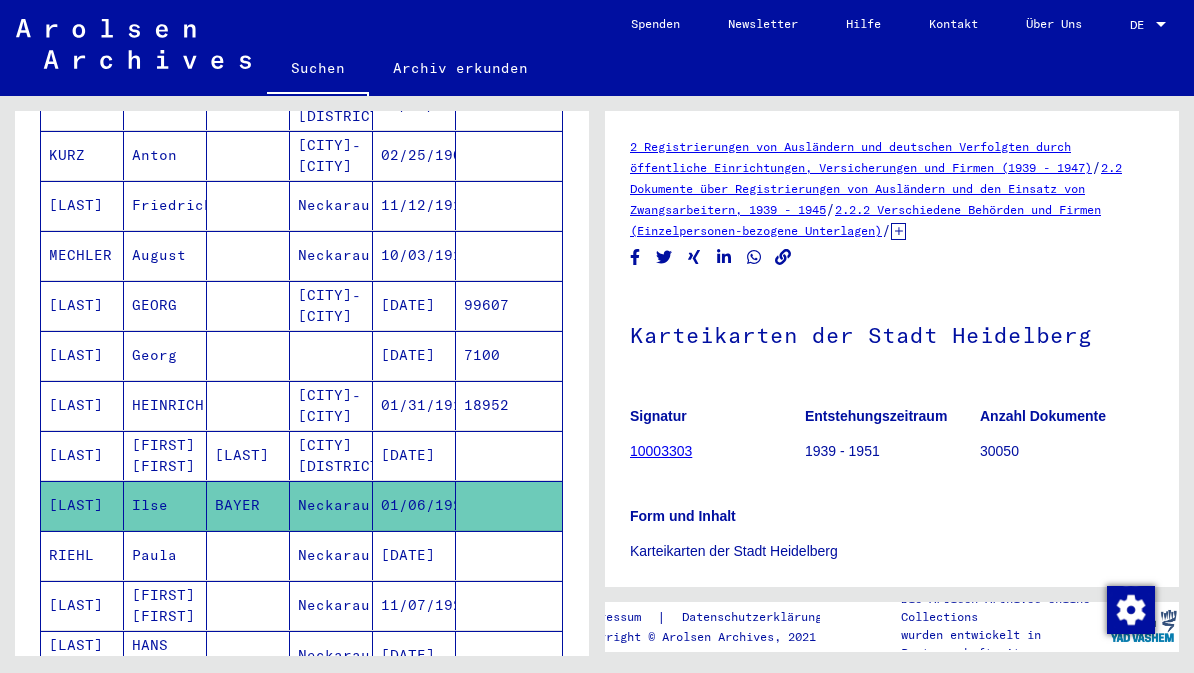 click on "RIEHL" at bounding box center (82, 605) 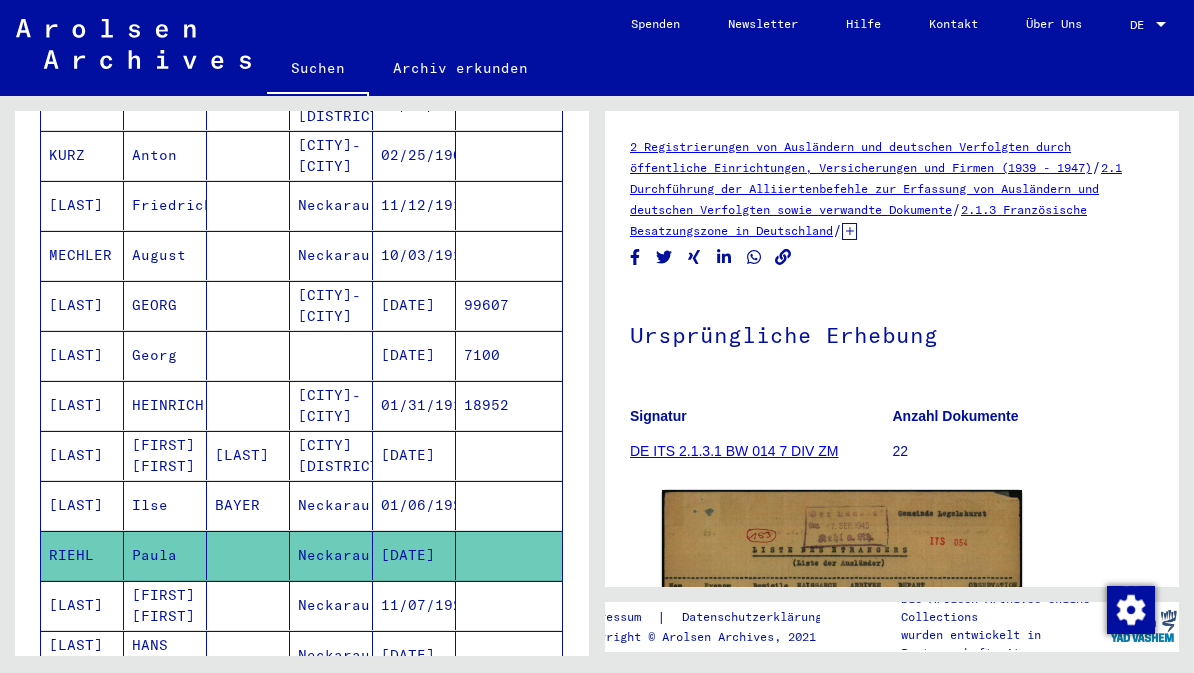 scroll, scrollTop: 0, scrollLeft: 0, axis: both 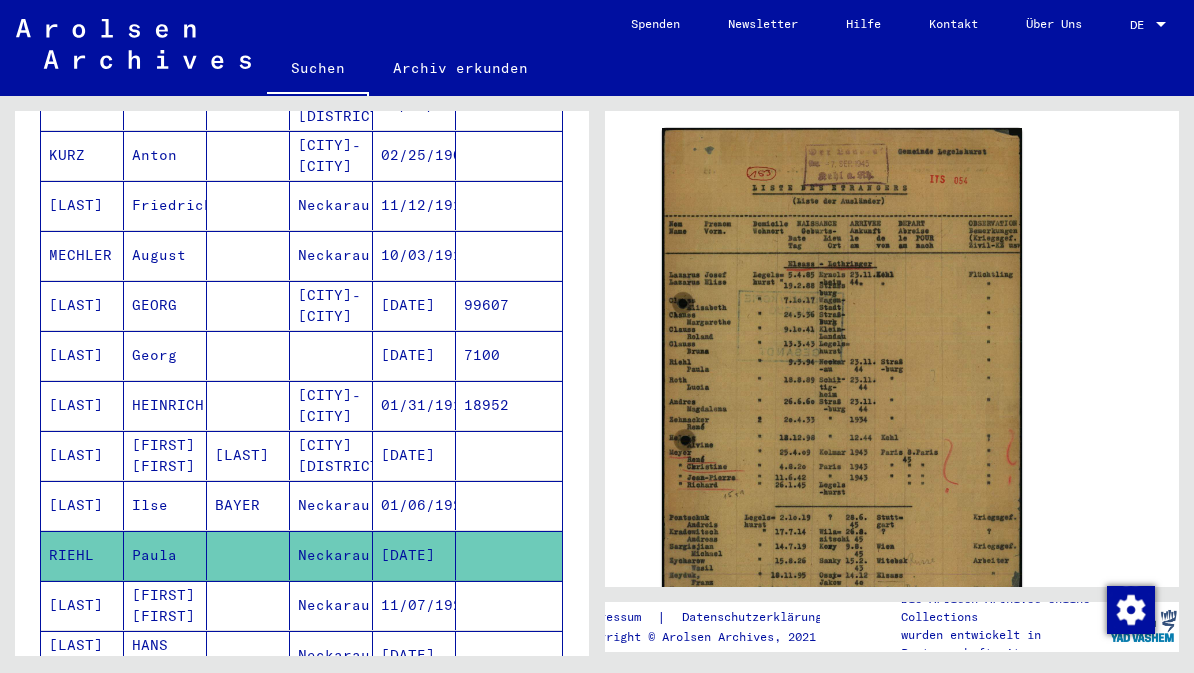 click 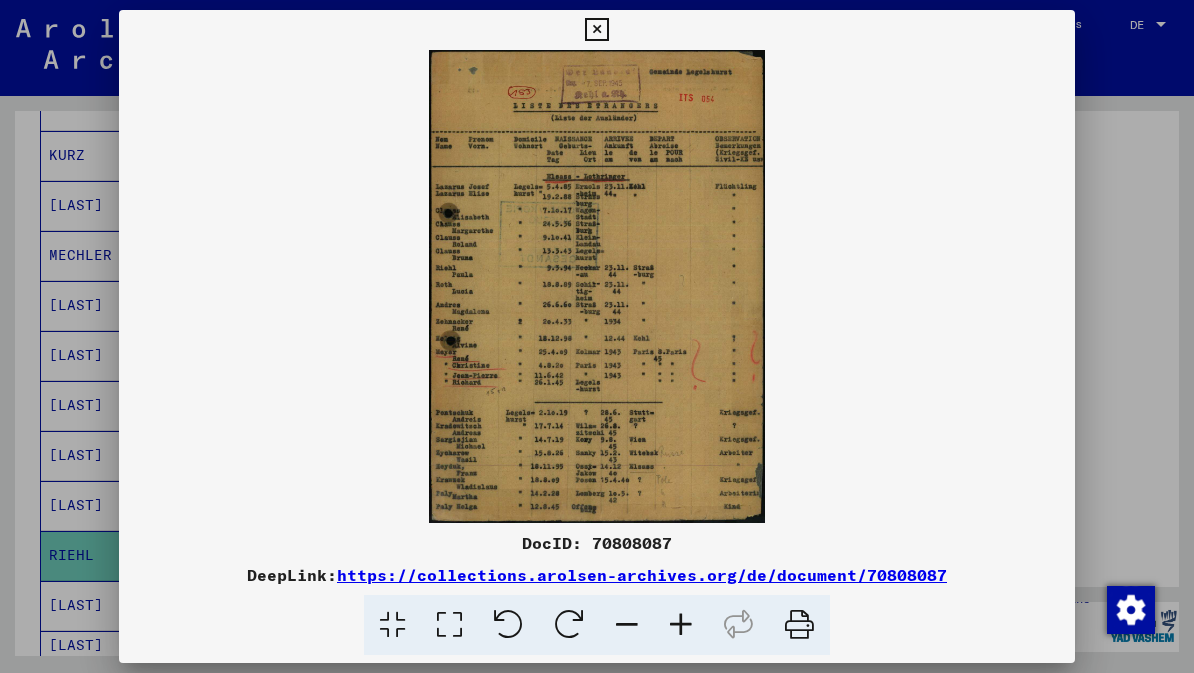 click at bounding box center (596, 30) 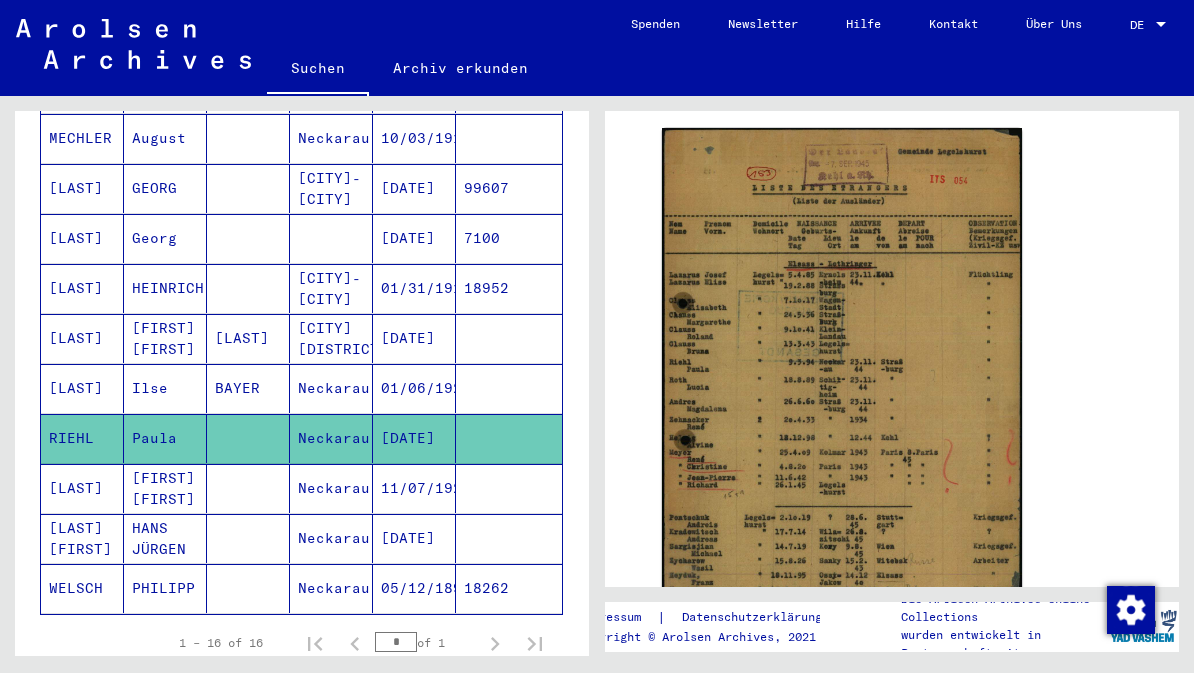 scroll, scrollTop: 617, scrollLeft: 0, axis: vertical 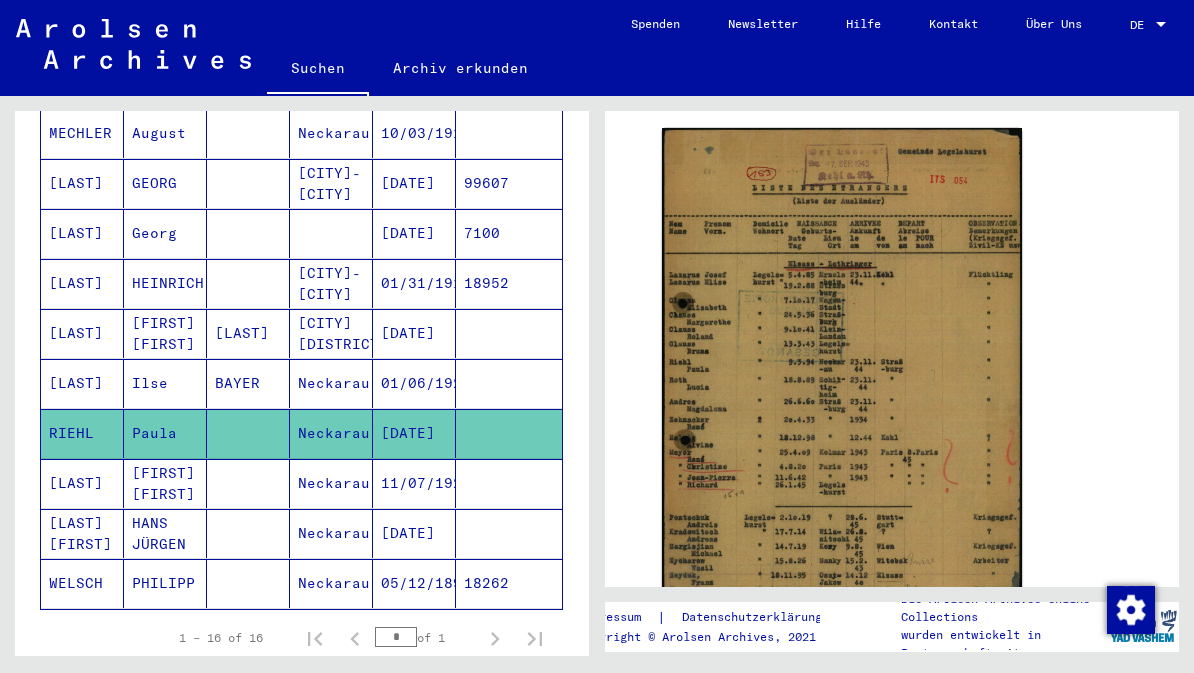 click 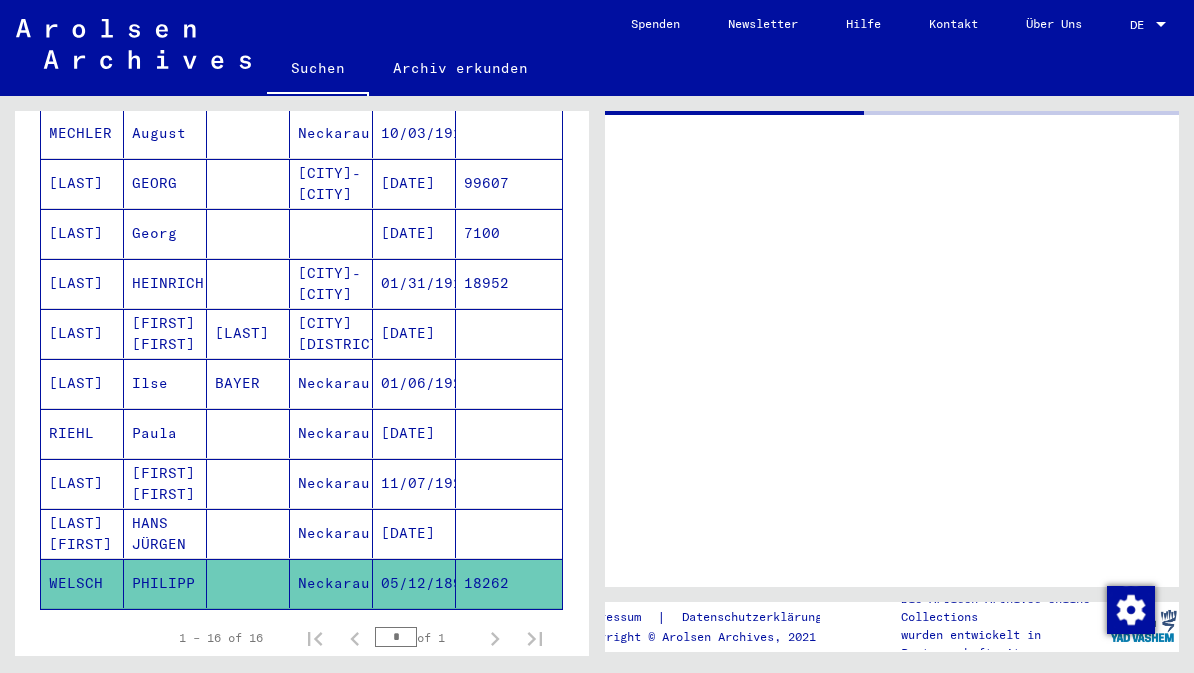 scroll, scrollTop: 0, scrollLeft: 0, axis: both 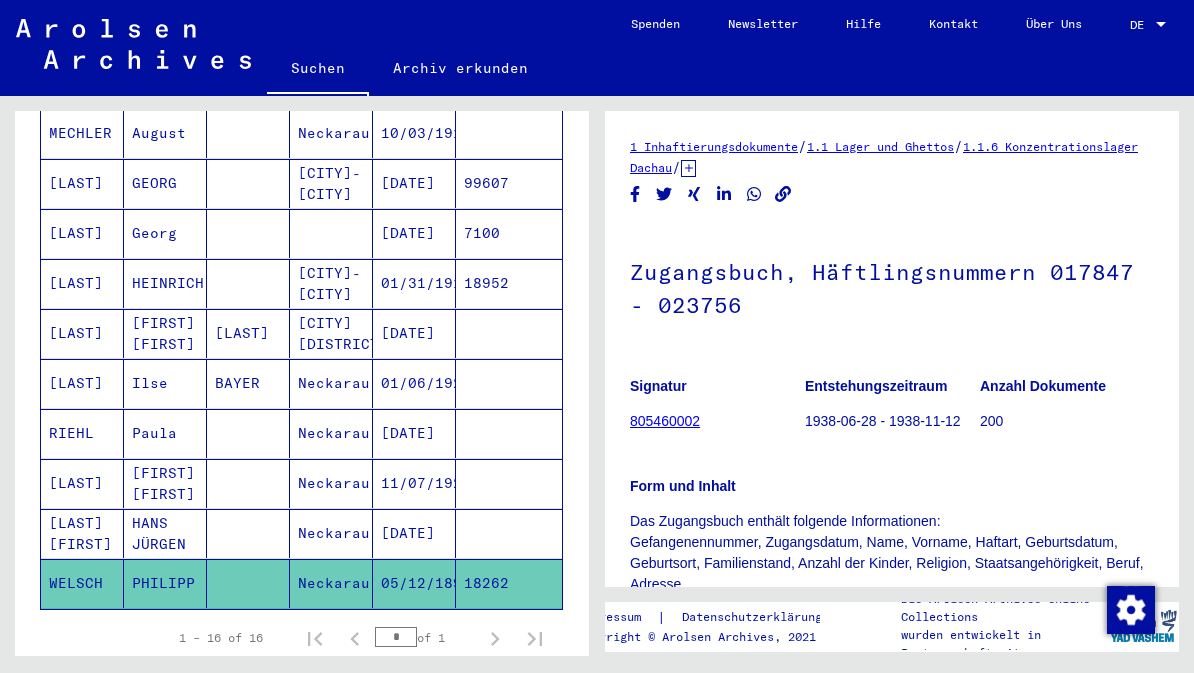 click on "[LAST] [FIRST]" at bounding box center [82, 583] 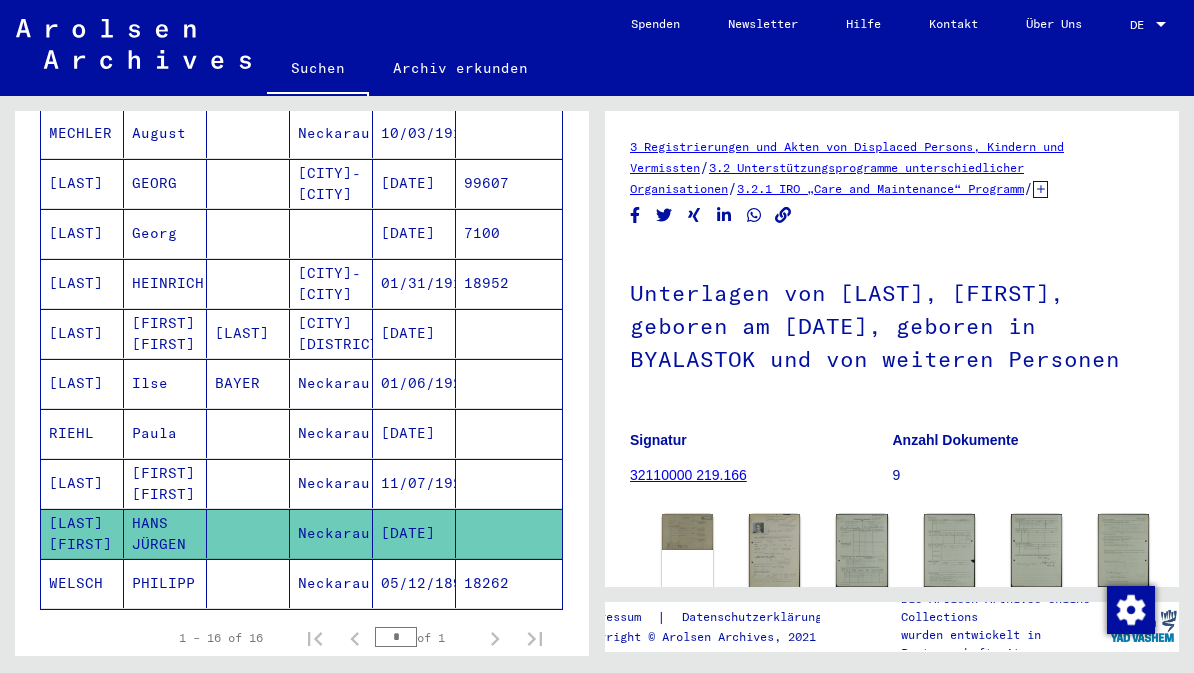 scroll, scrollTop: 0, scrollLeft: 0, axis: both 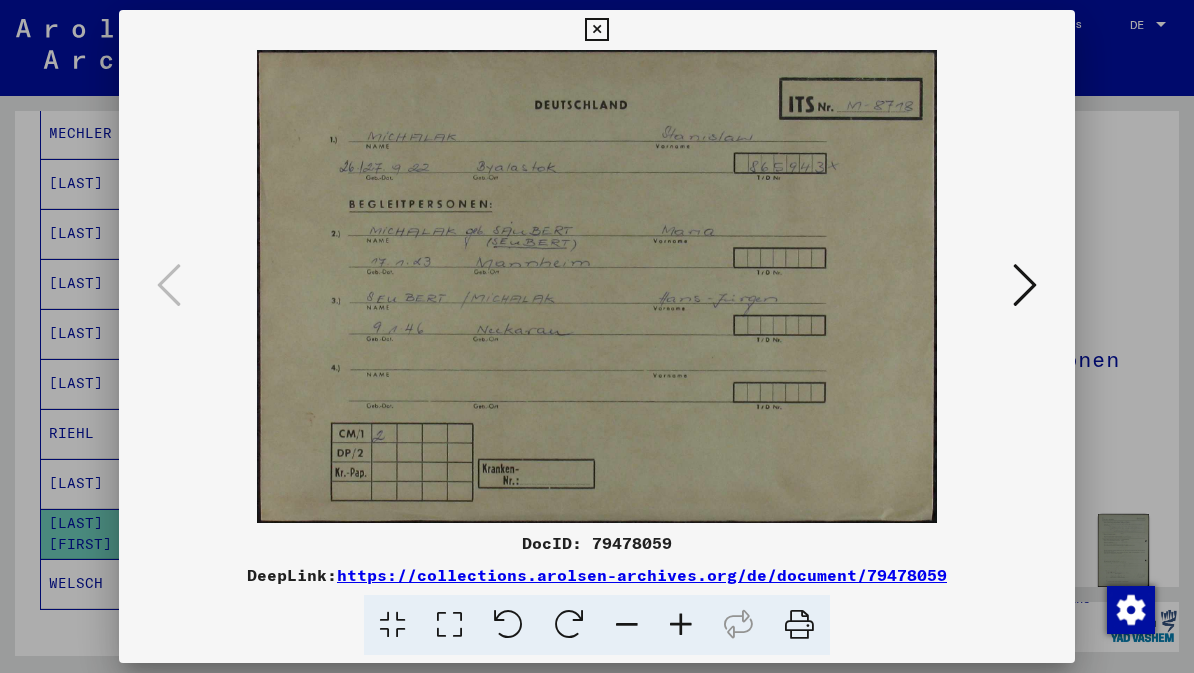 click at bounding box center [1025, 285] 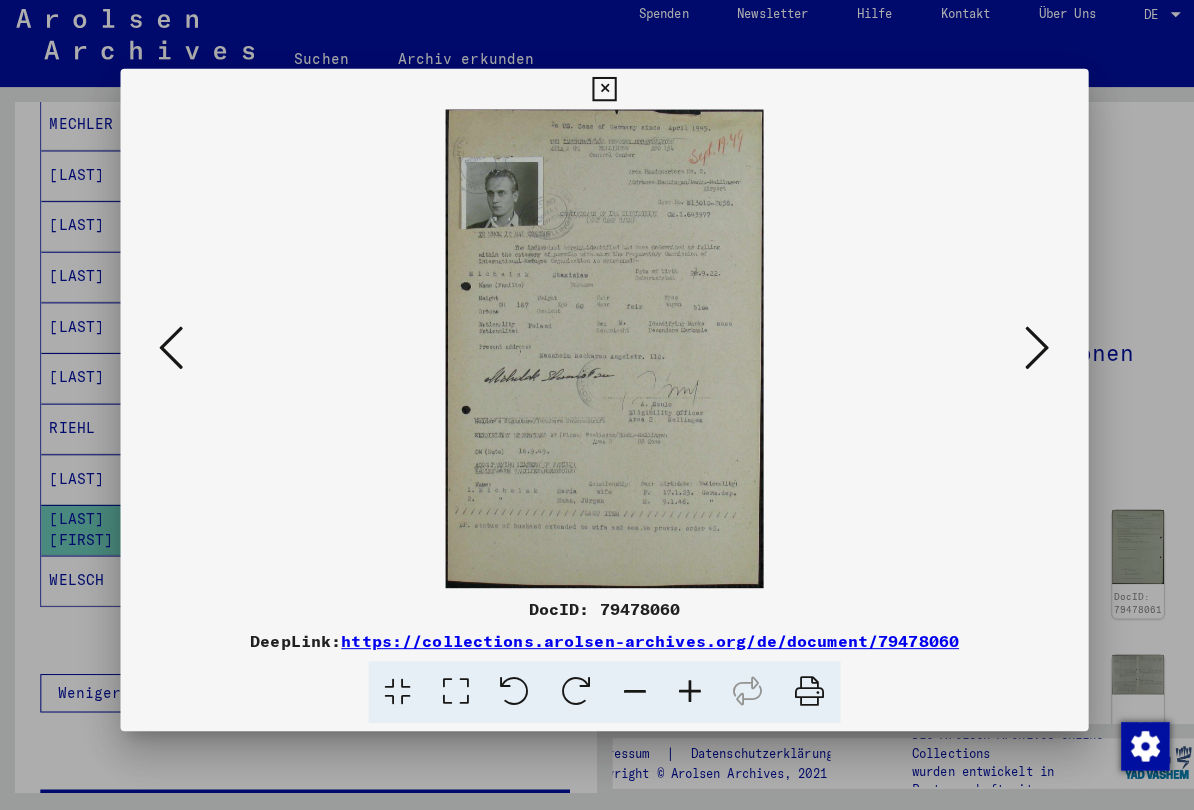 click at bounding box center (1025, 353) 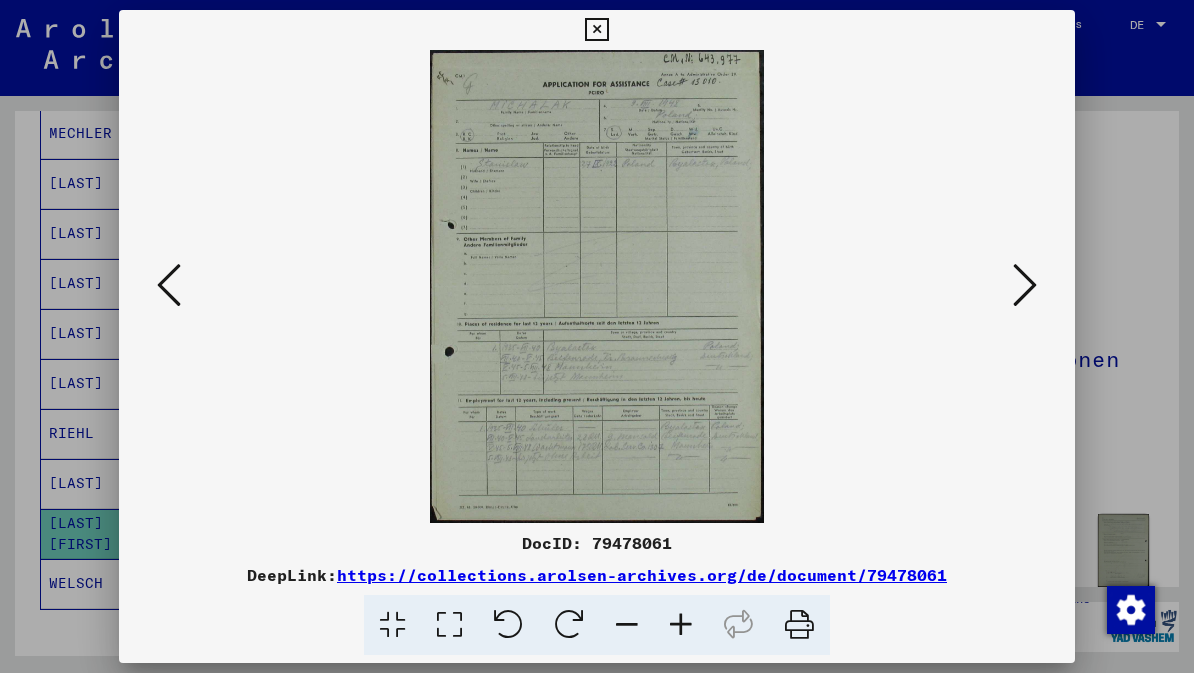 click at bounding box center [1025, 285] 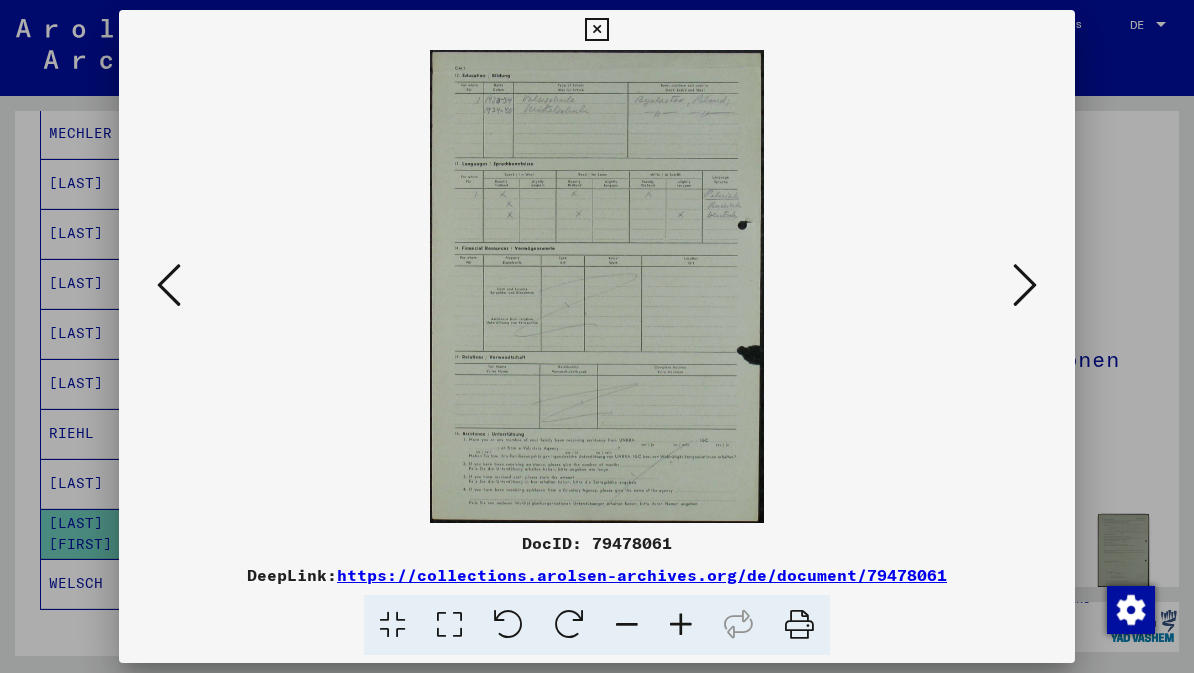 click at bounding box center (1025, 285) 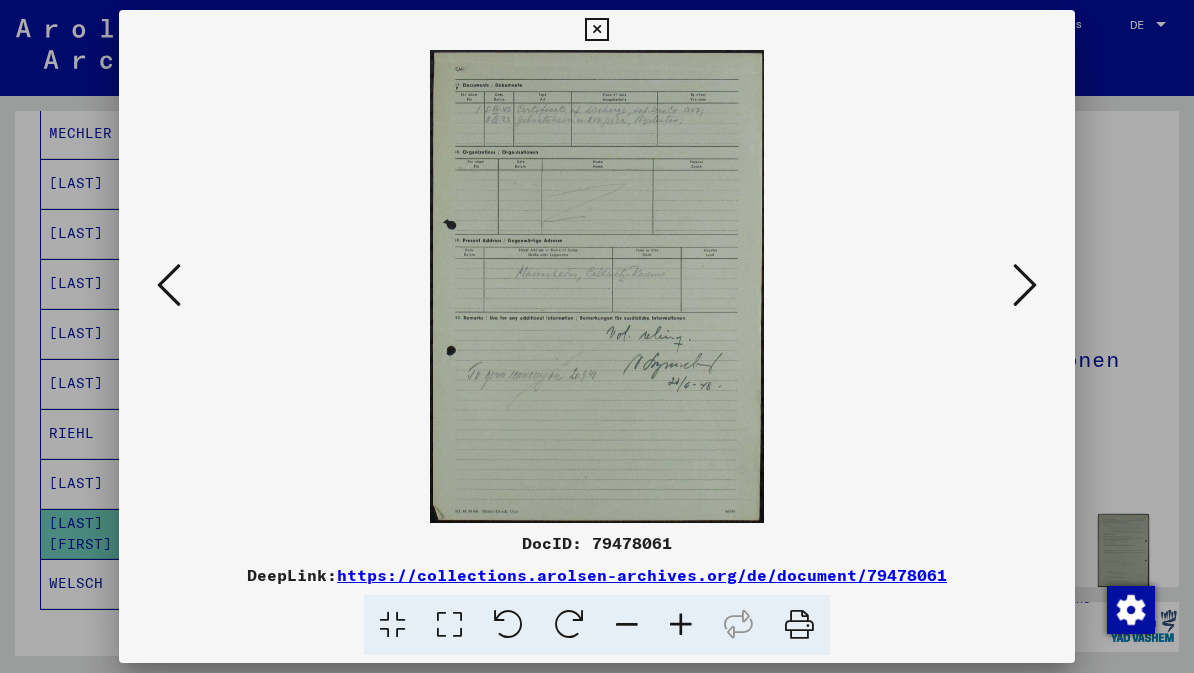 click at bounding box center [1025, 285] 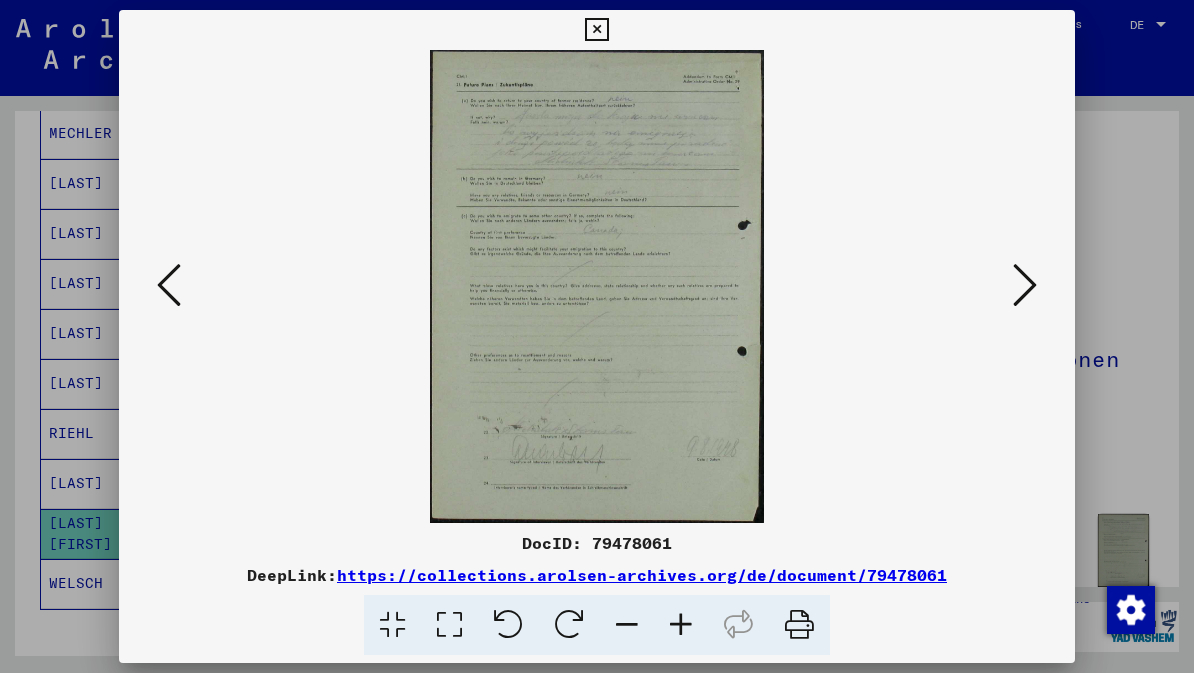 click at bounding box center (1025, 285) 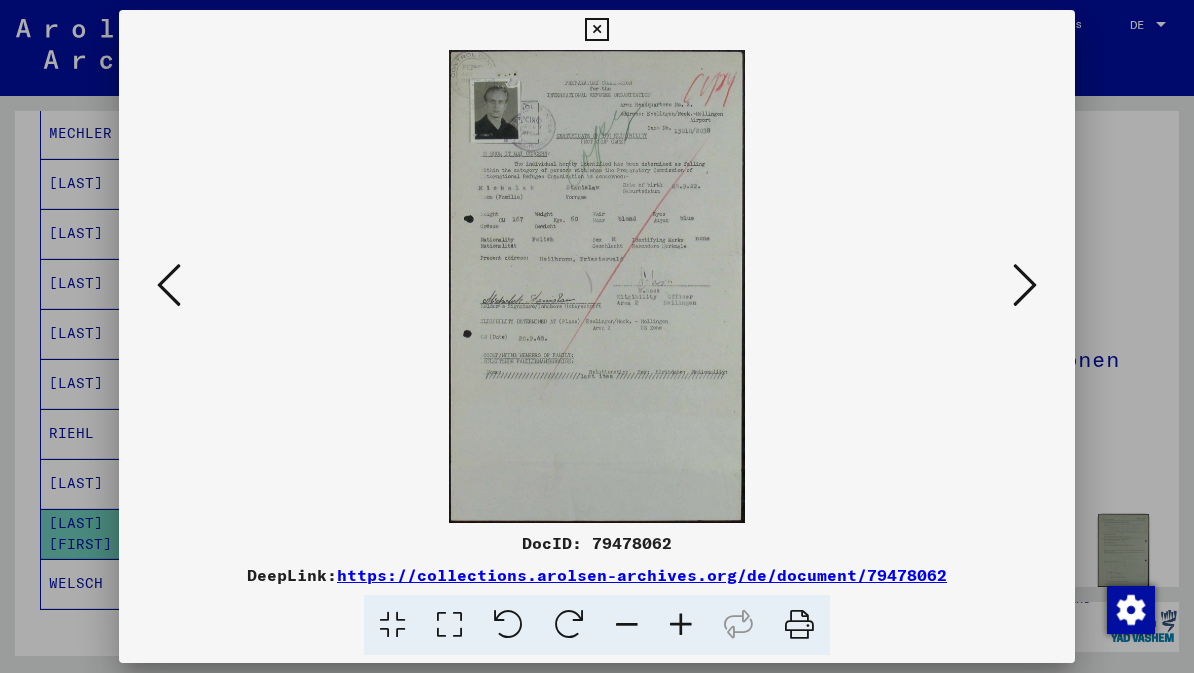 click at bounding box center (1025, 285) 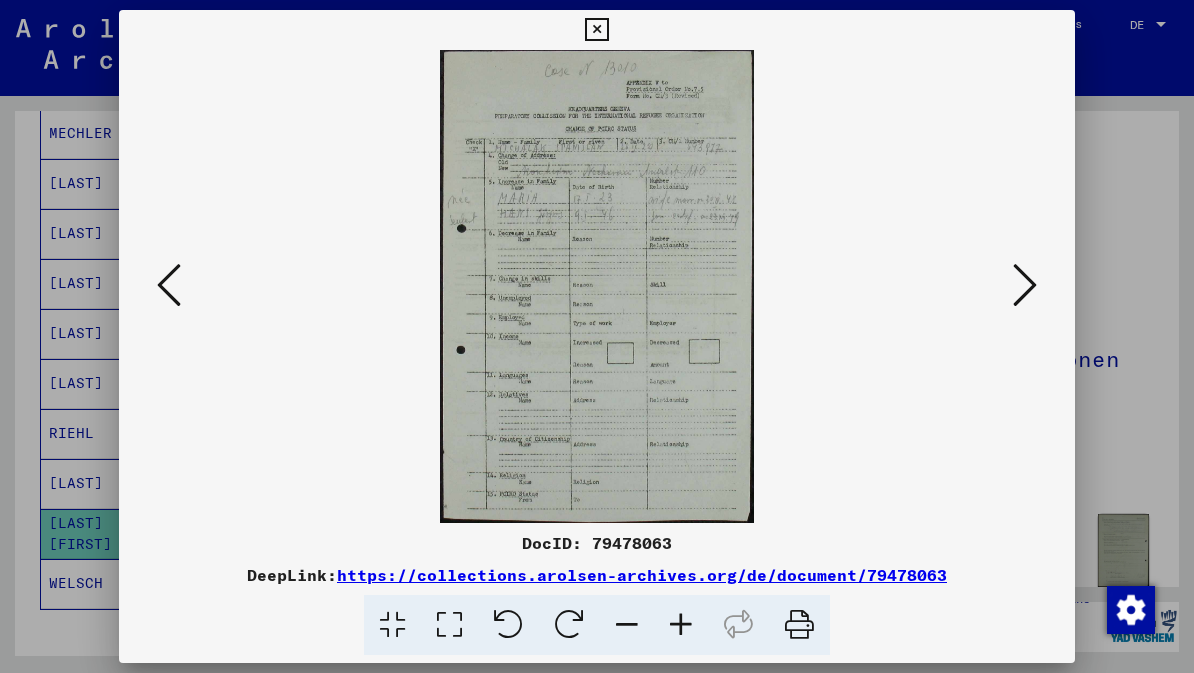 click at bounding box center [1025, 285] 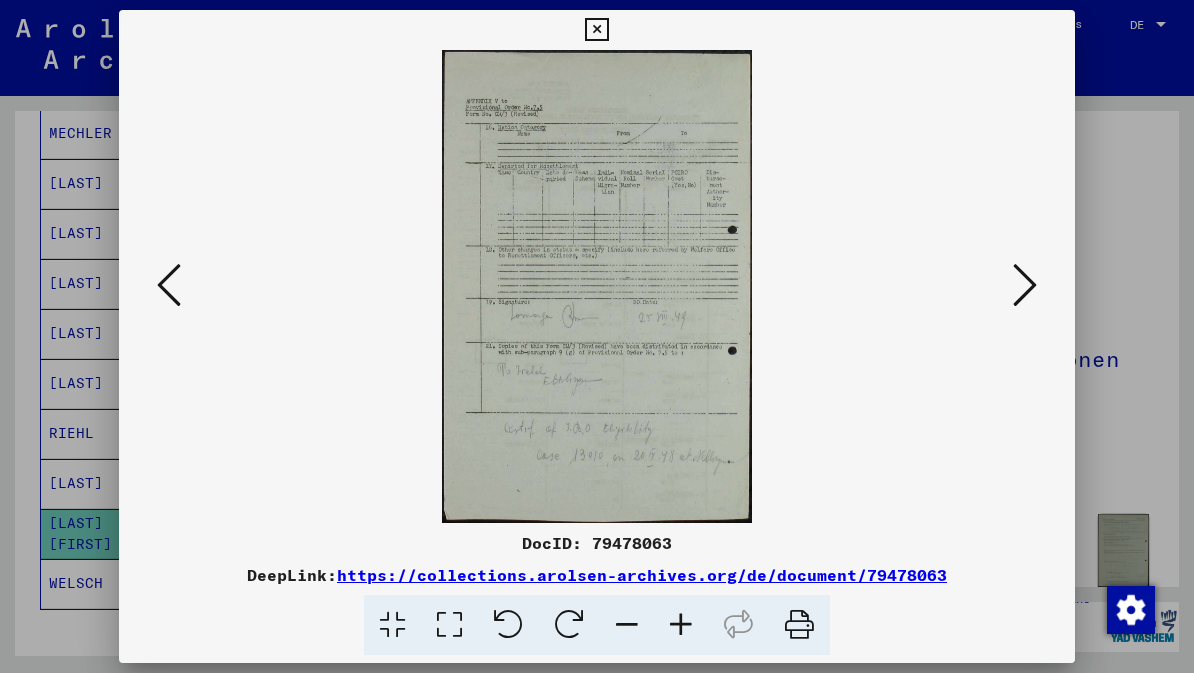 click at bounding box center (1025, 285) 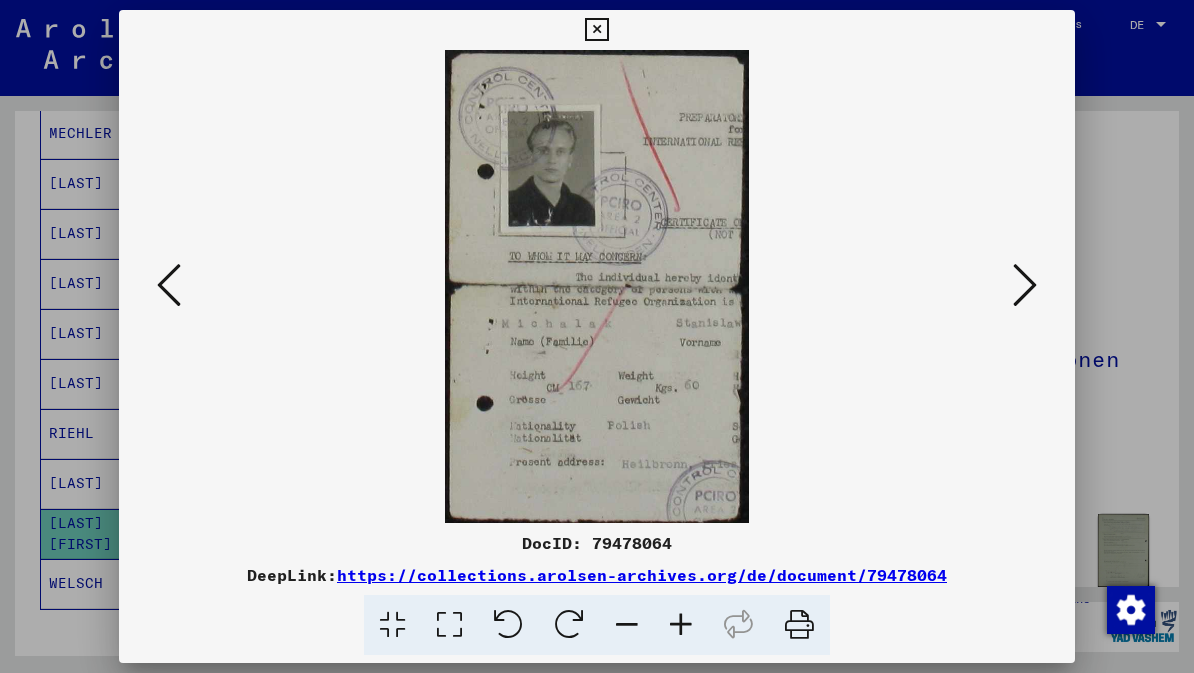 click at bounding box center [1025, 285] 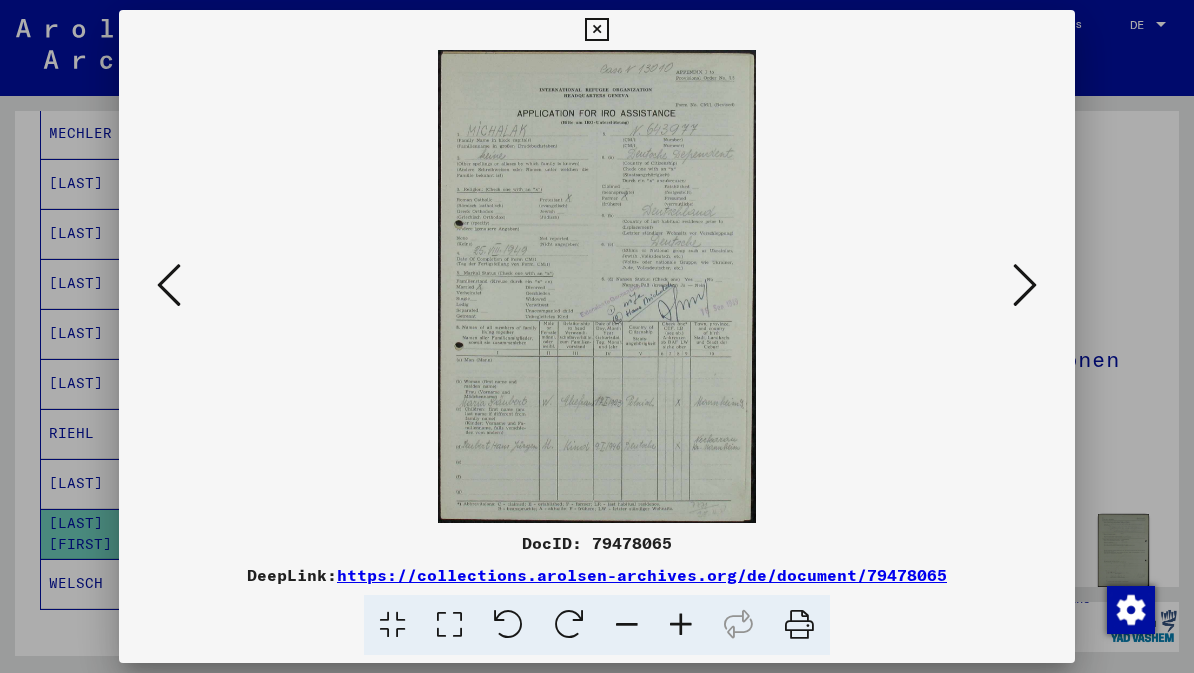 click at bounding box center (1025, 285) 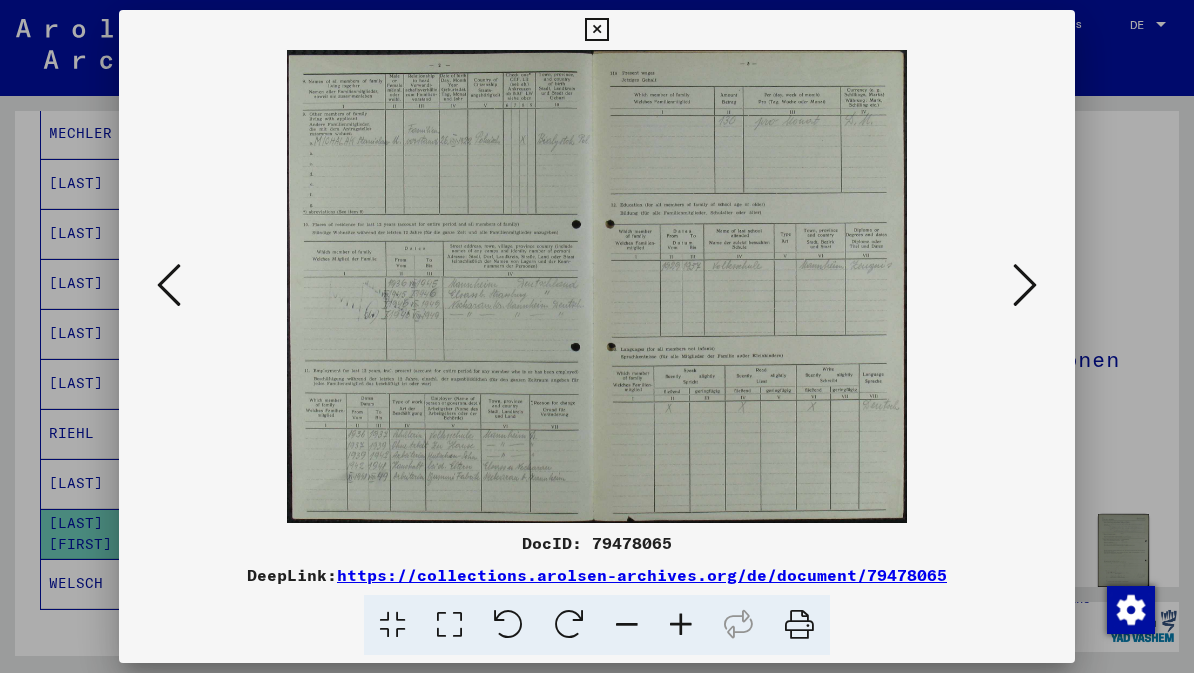 click at bounding box center (1025, 285) 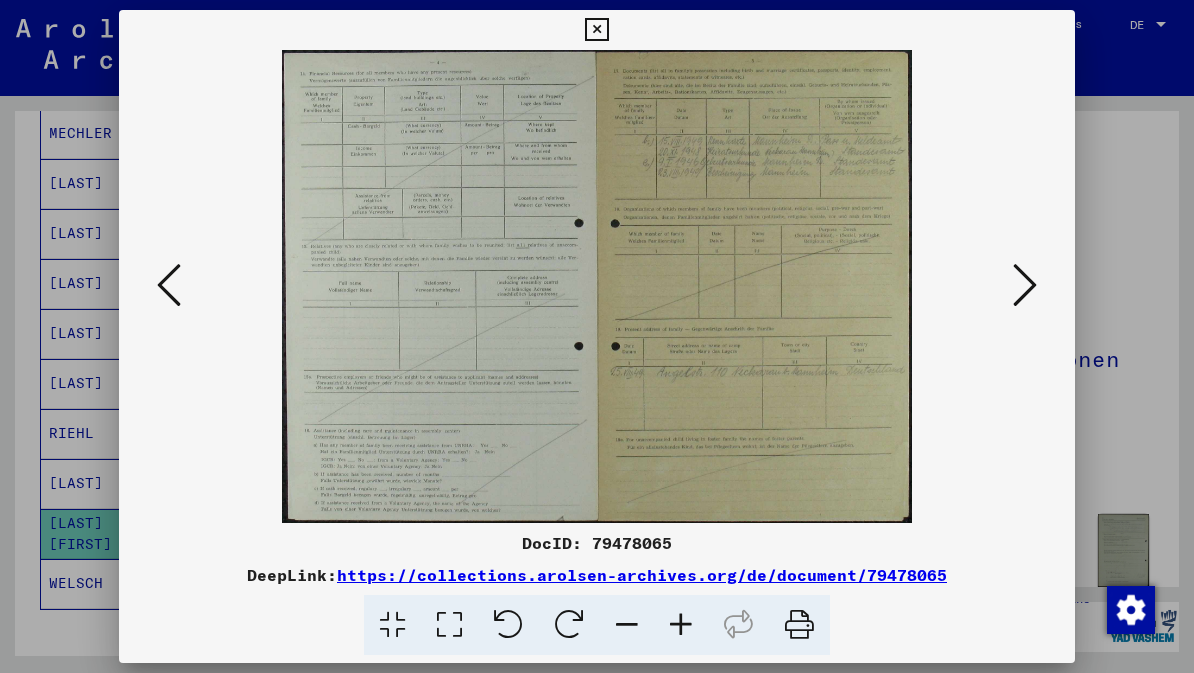 click at bounding box center (1025, 285) 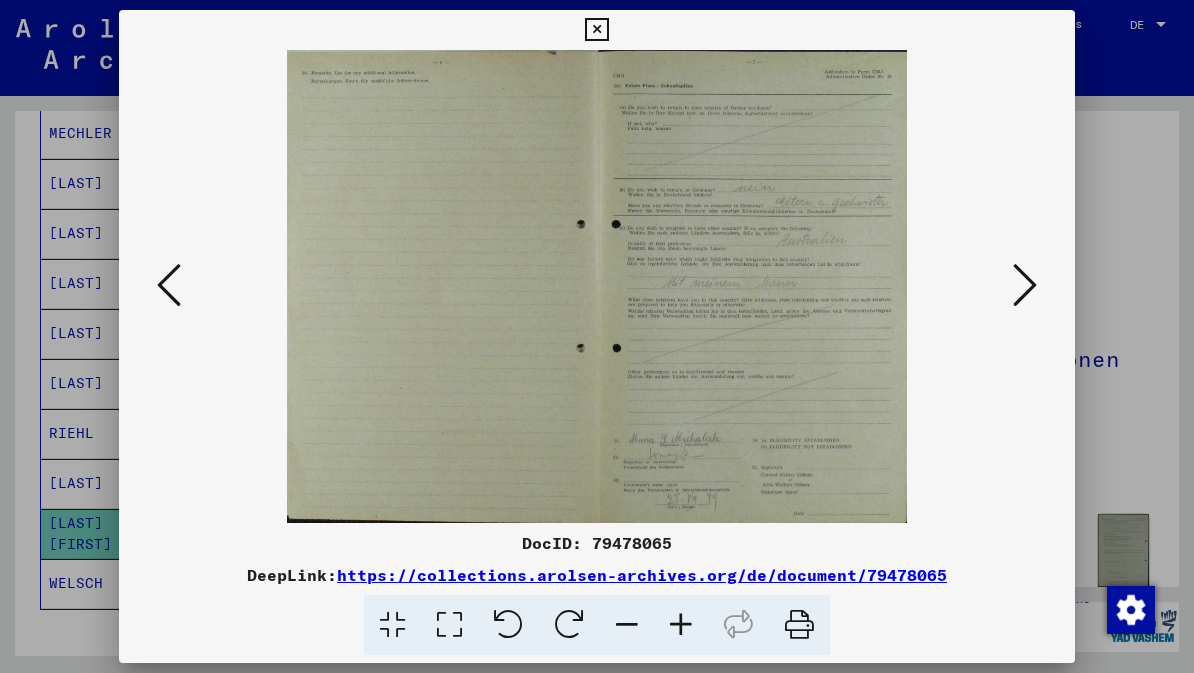 click at bounding box center (1025, 285) 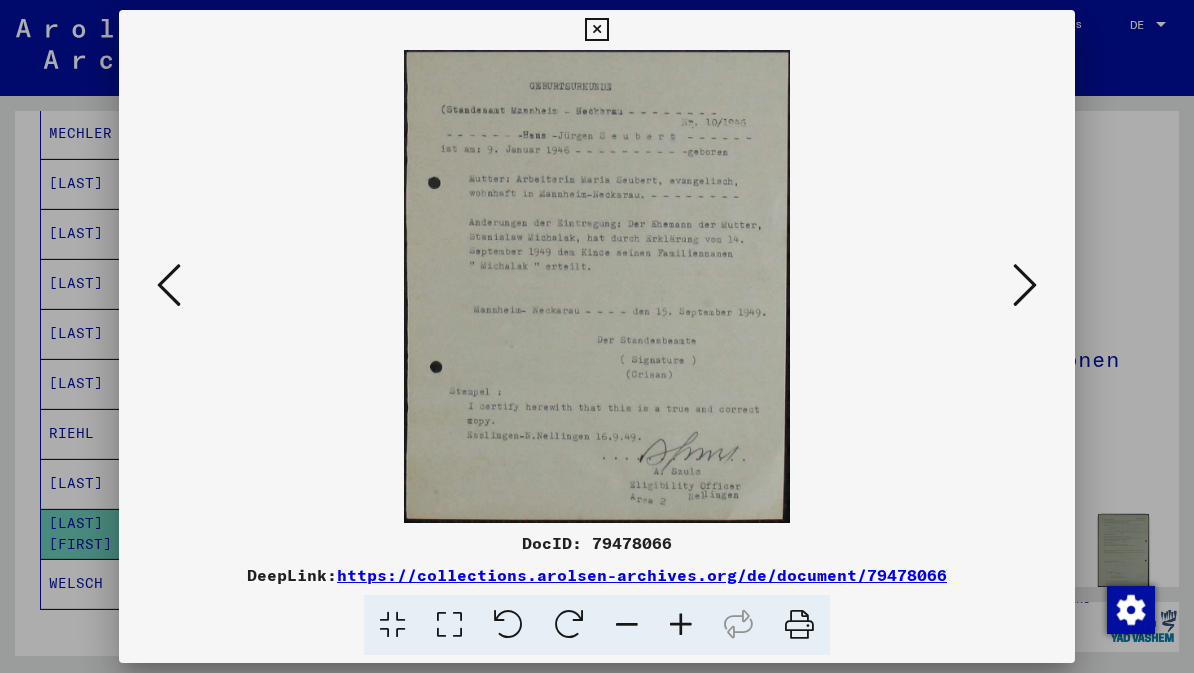 click at bounding box center [1025, 285] 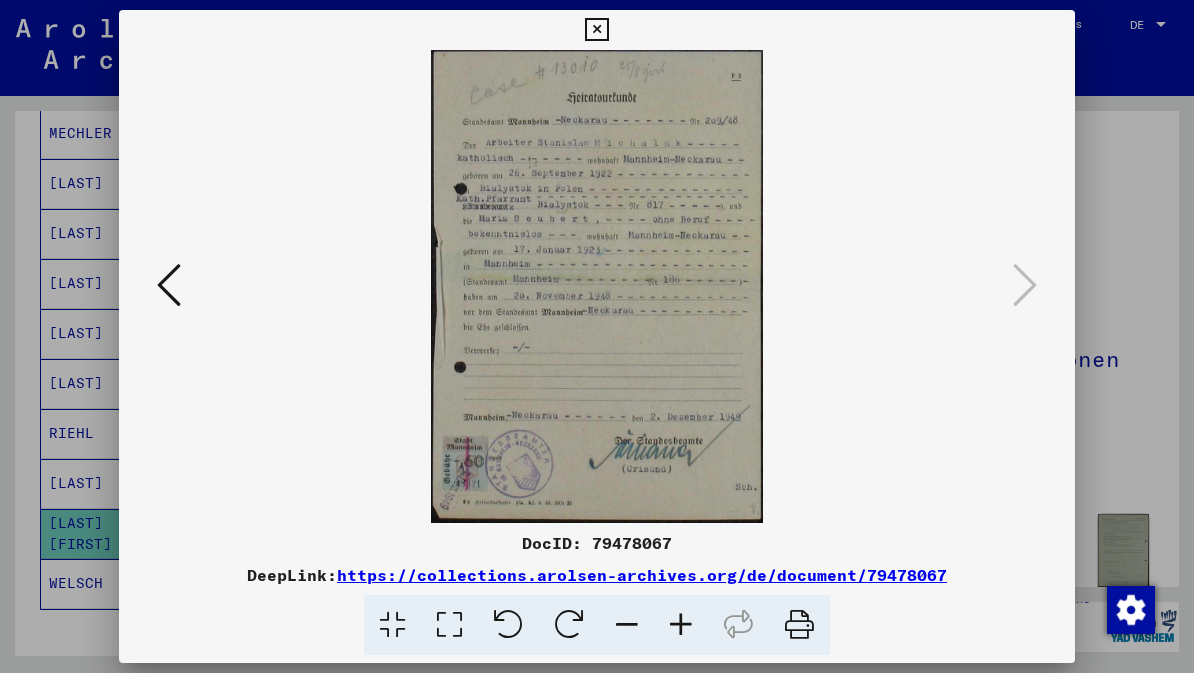 click at bounding box center (596, 30) 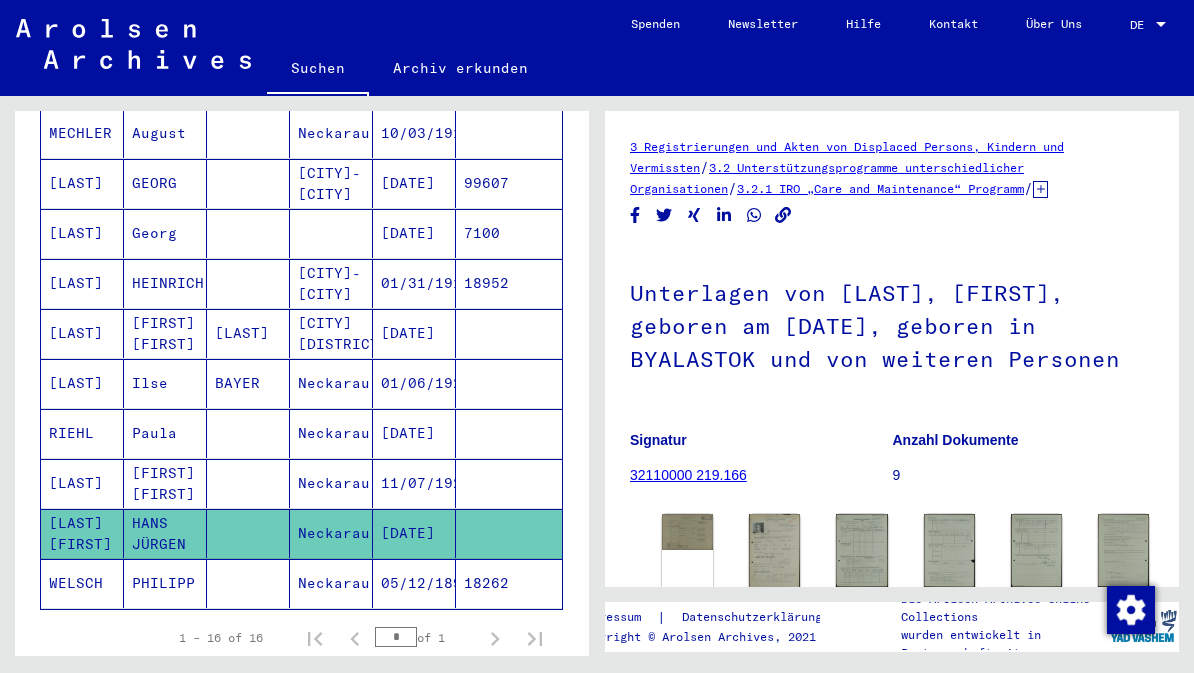 click on "[LAST]" at bounding box center (82, 533) 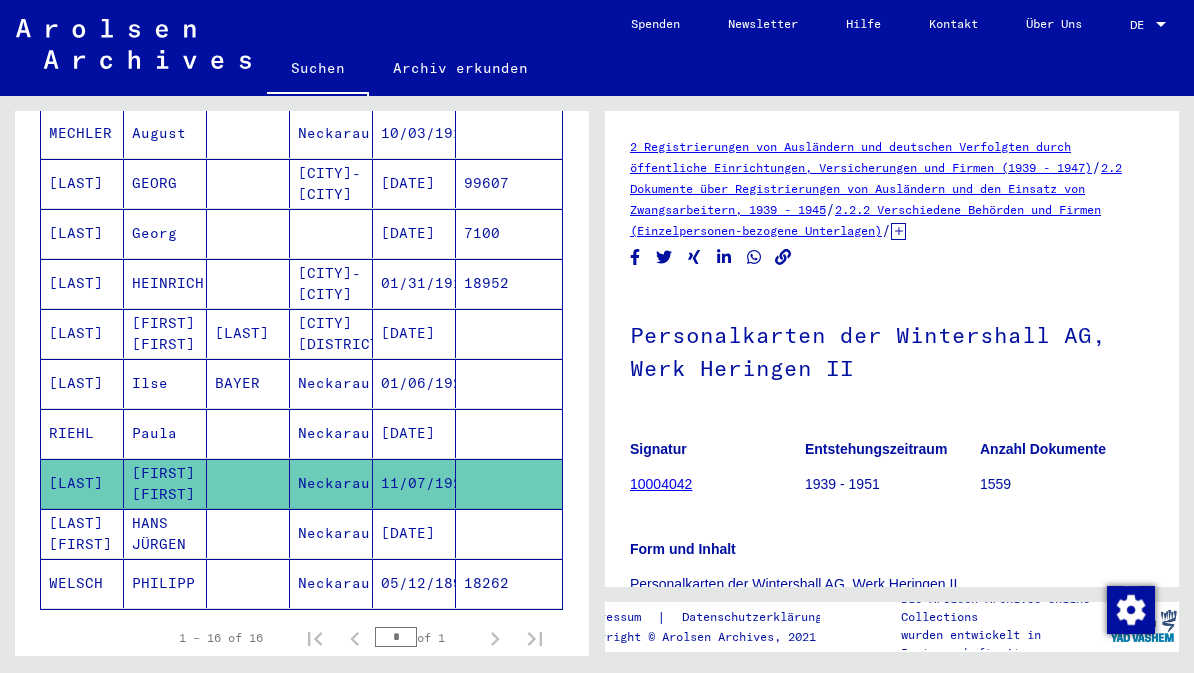 scroll, scrollTop: 0, scrollLeft: 0, axis: both 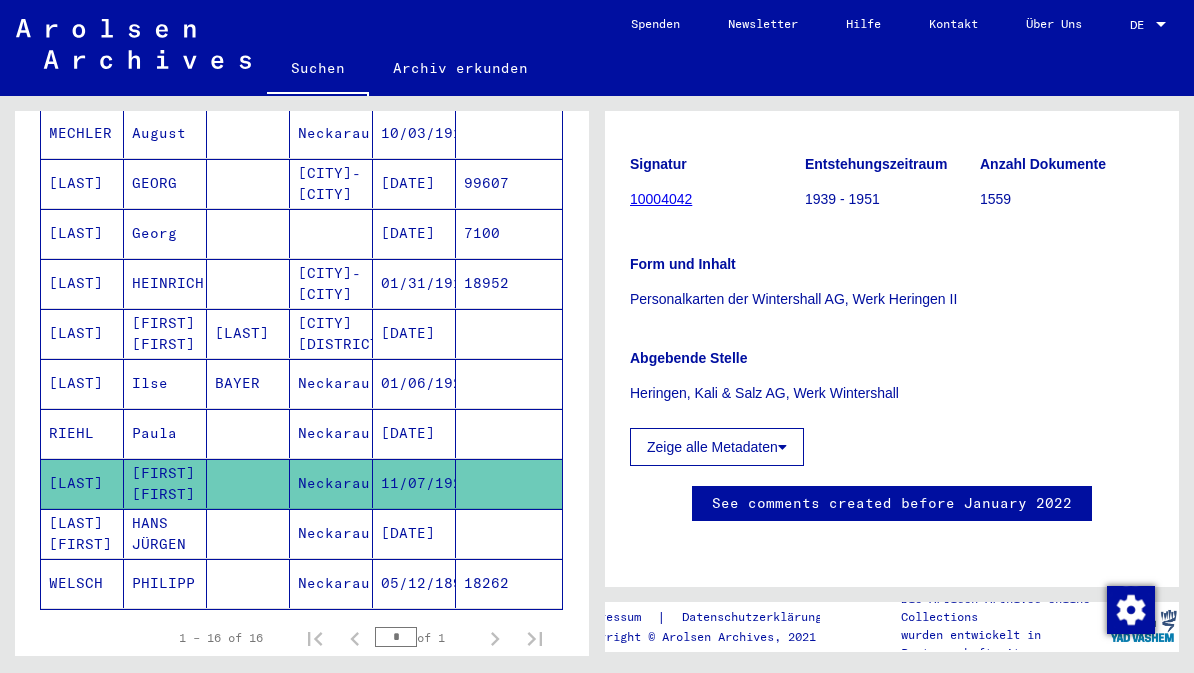 click on "RIEHL" at bounding box center [82, 483] 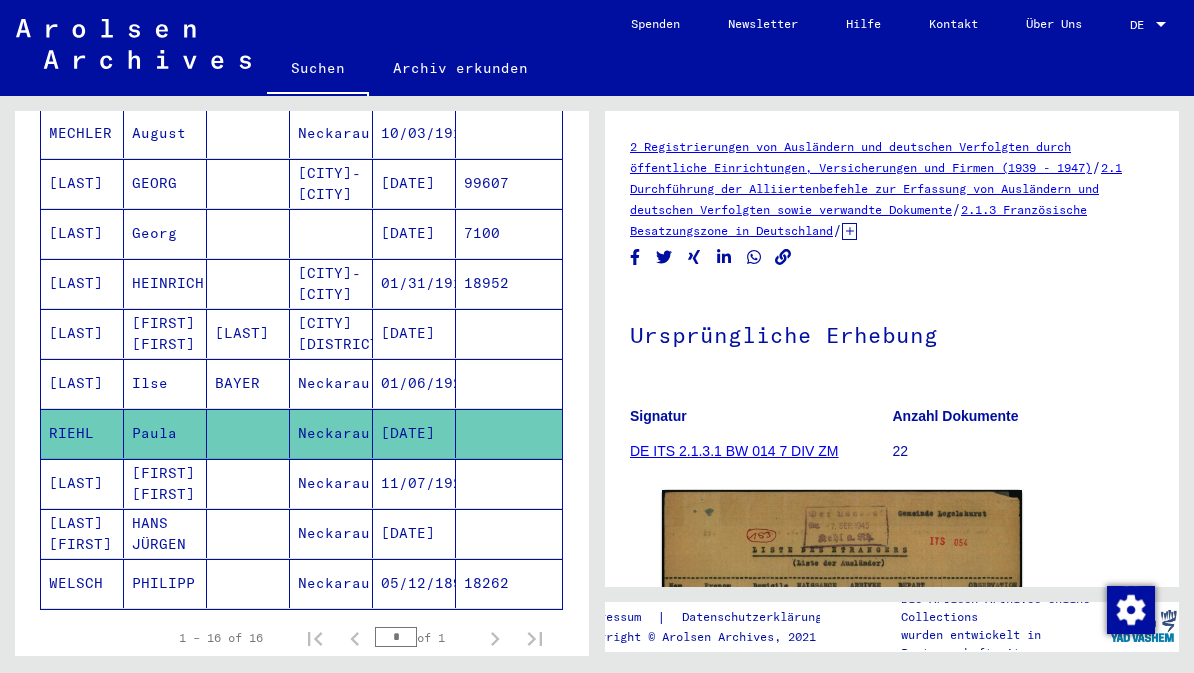 scroll, scrollTop: 0, scrollLeft: 0, axis: both 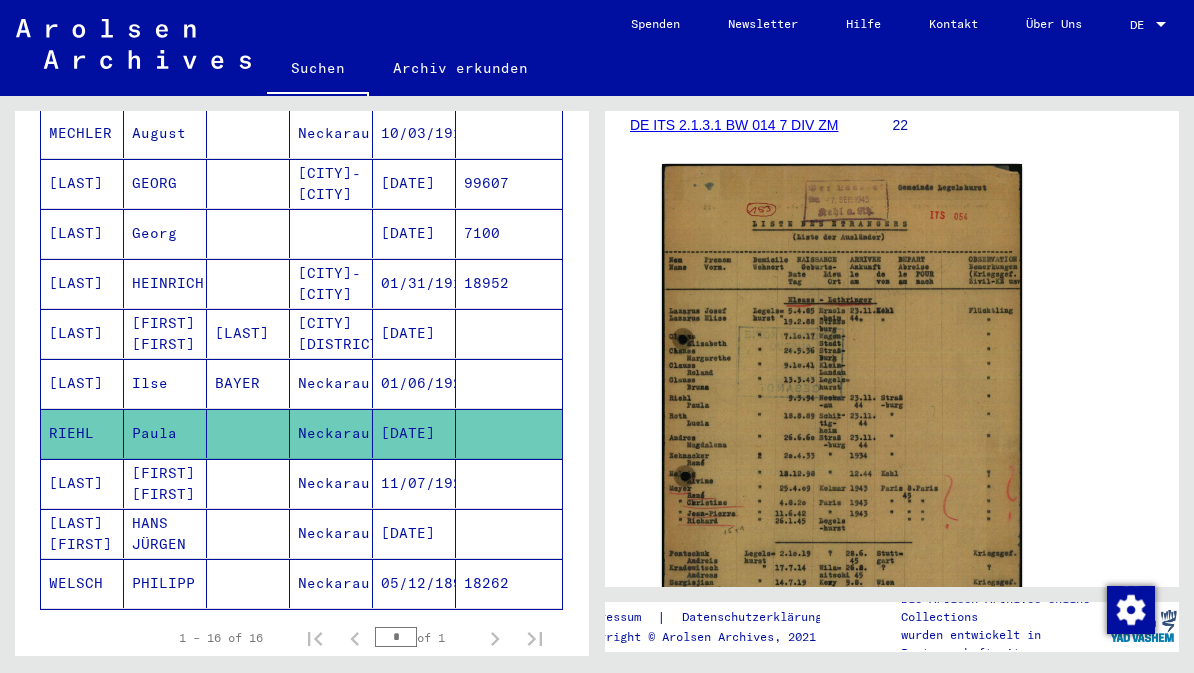 click on "[LAST]" at bounding box center [82, 433] 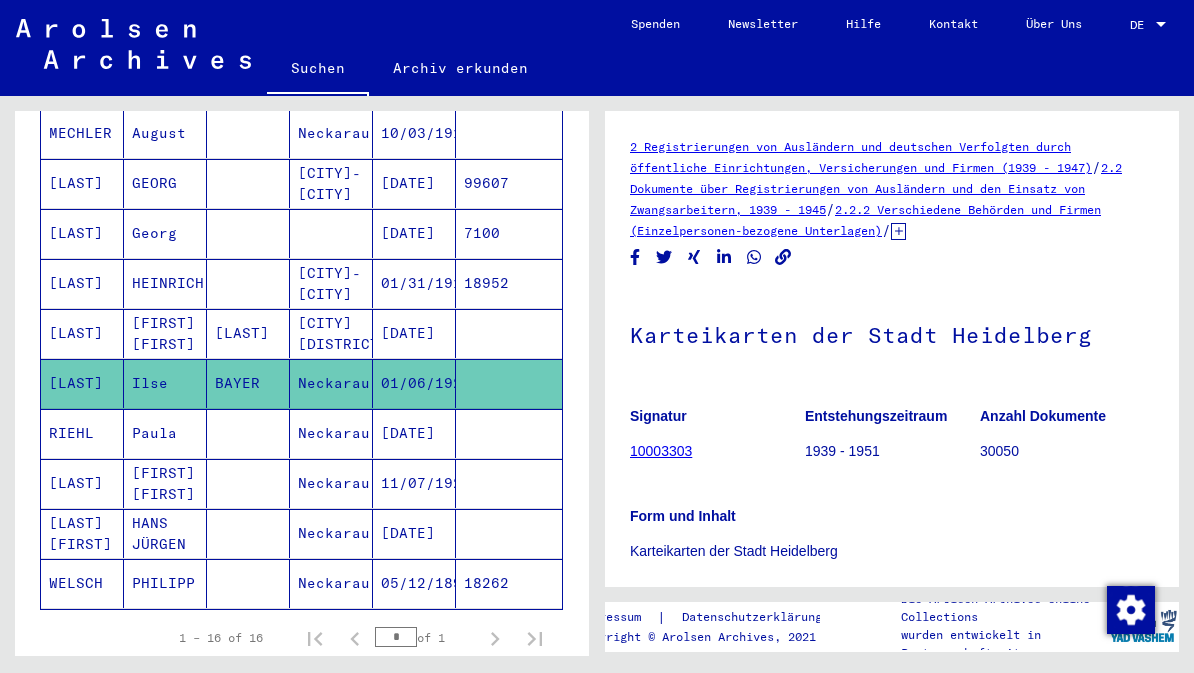 scroll, scrollTop: 0, scrollLeft: 0, axis: both 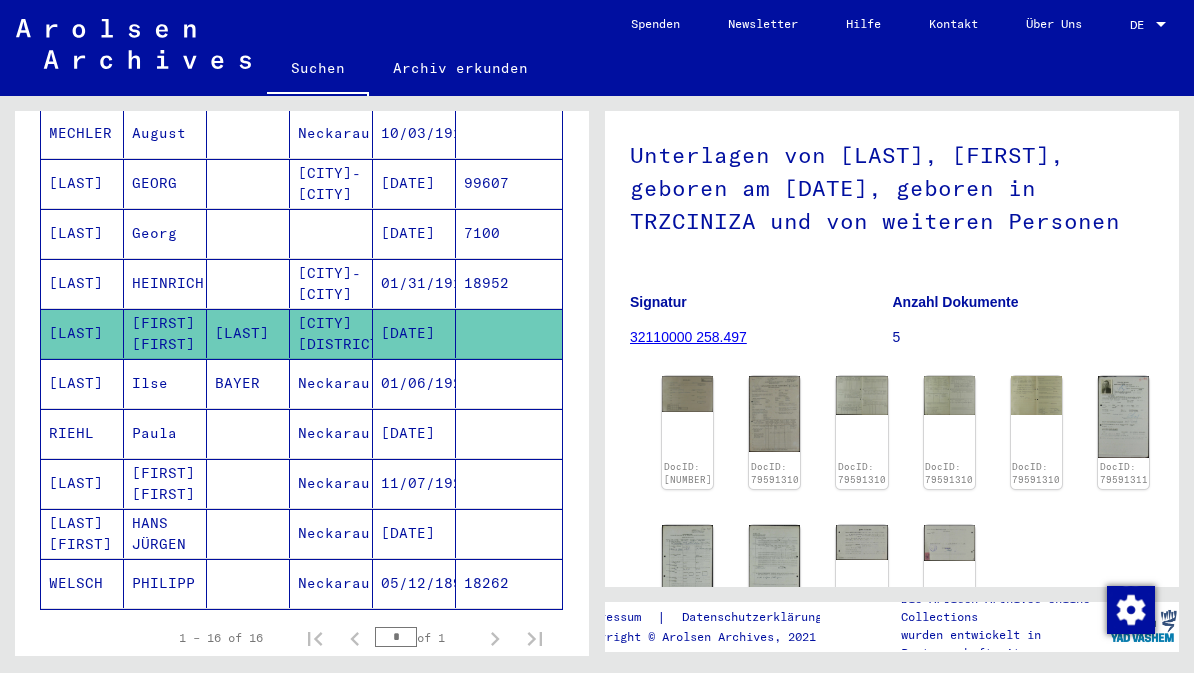 click 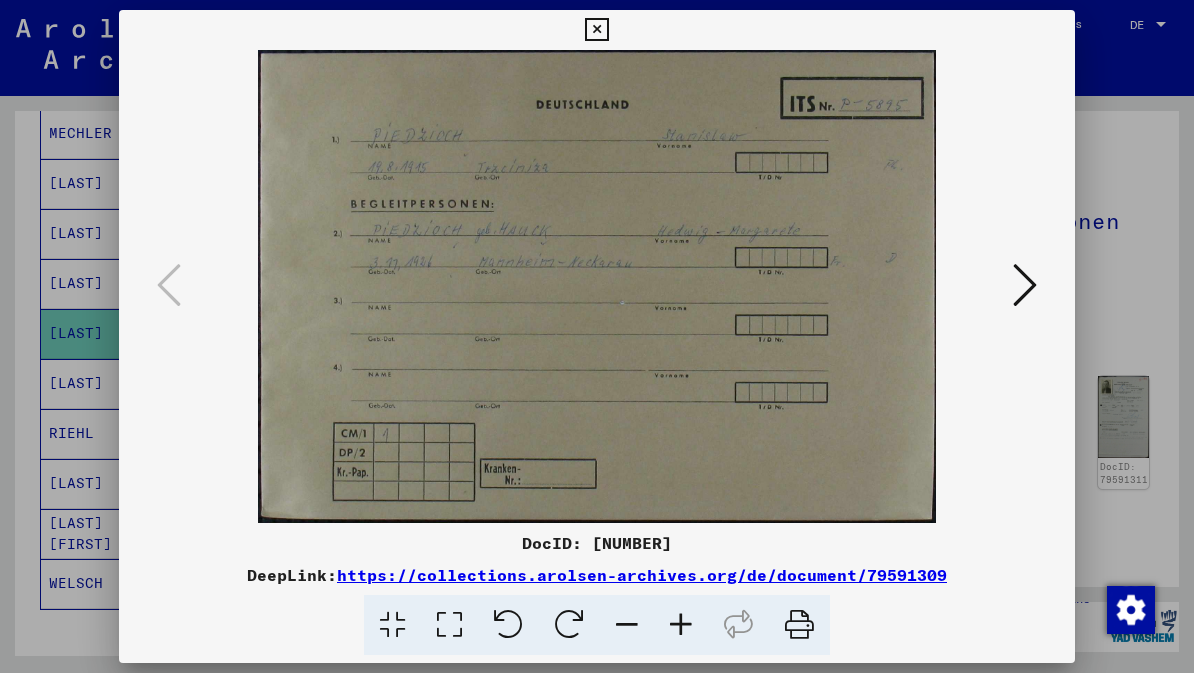 click at bounding box center [1025, 285] 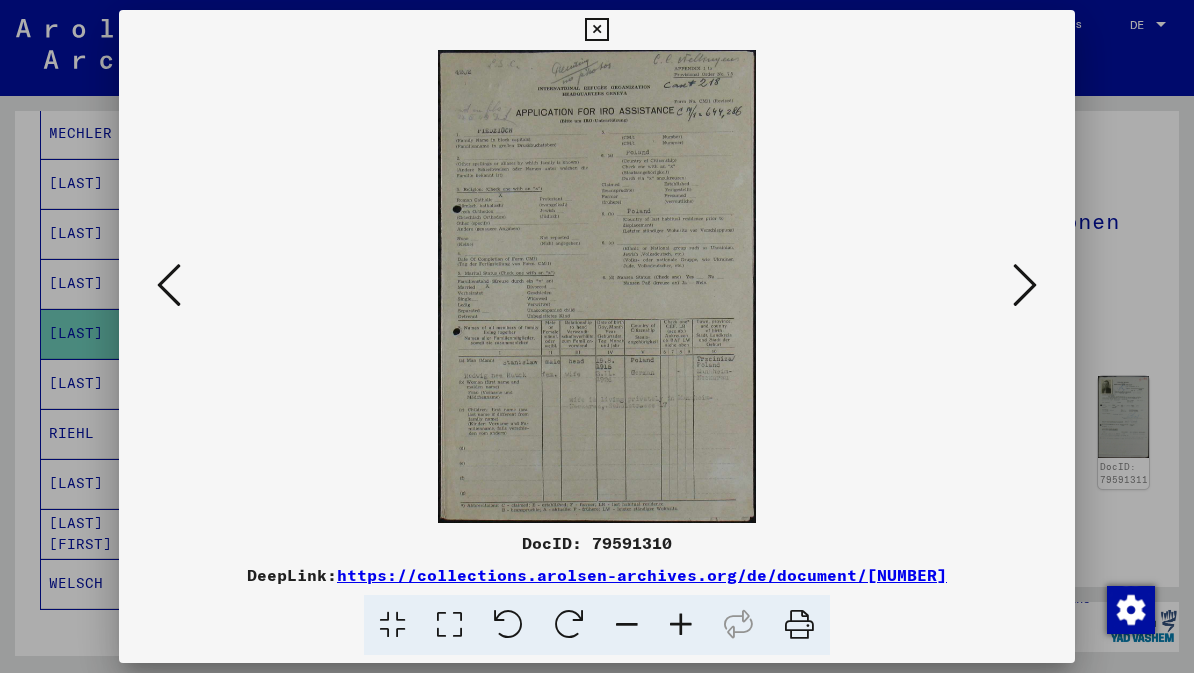 click at bounding box center (1025, 285) 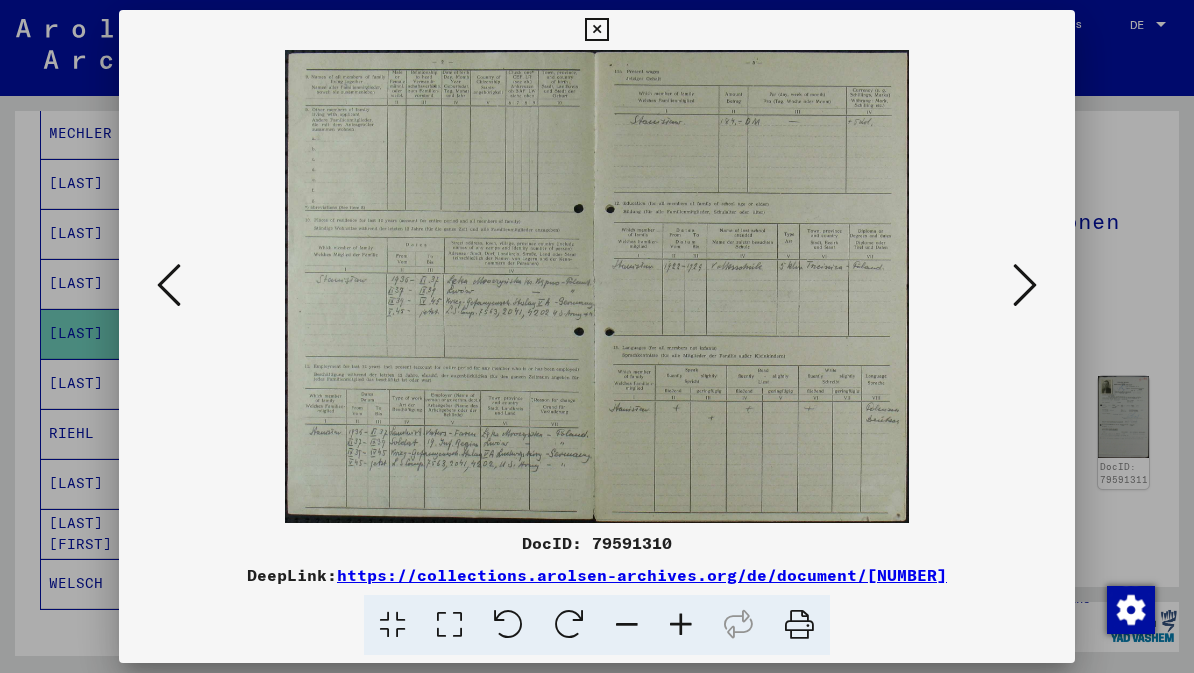 click at bounding box center (1025, 285) 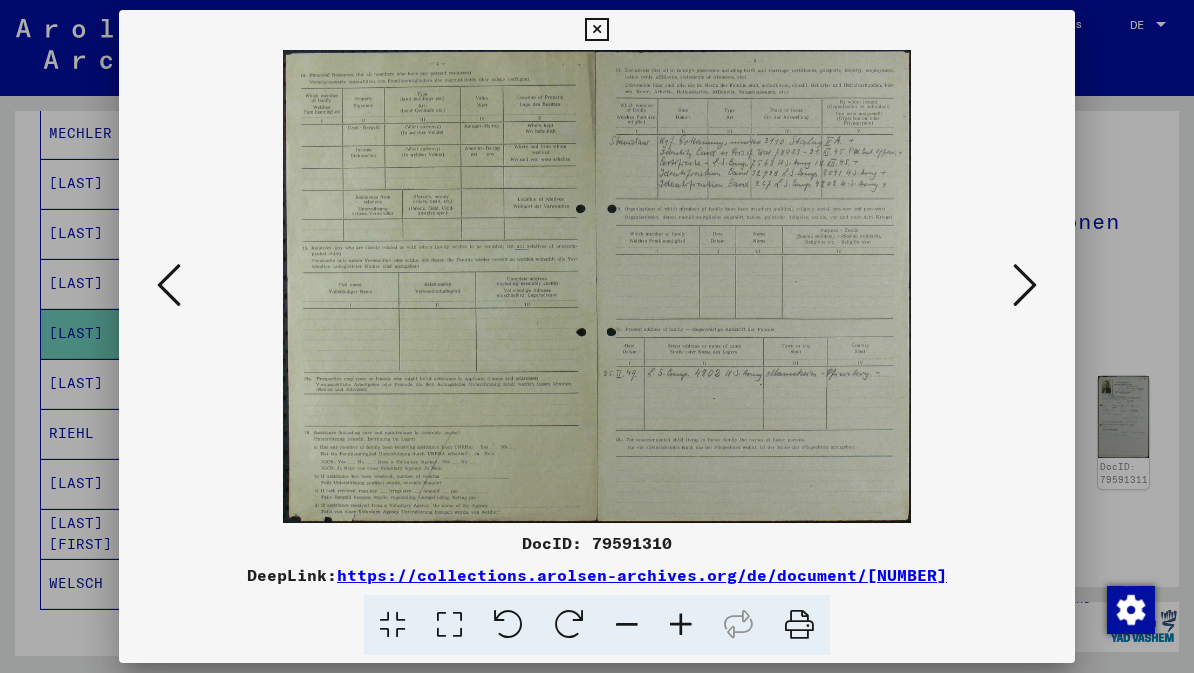 click at bounding box center [1025, 285] 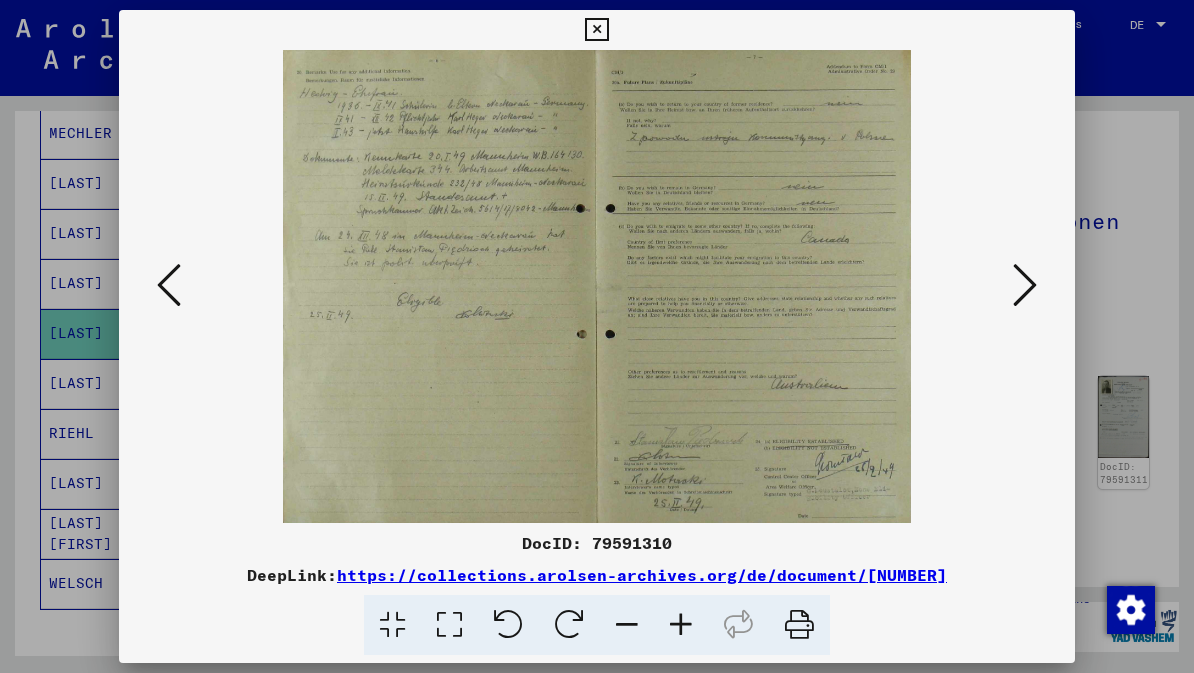 click at bounding box center [1025, 285] 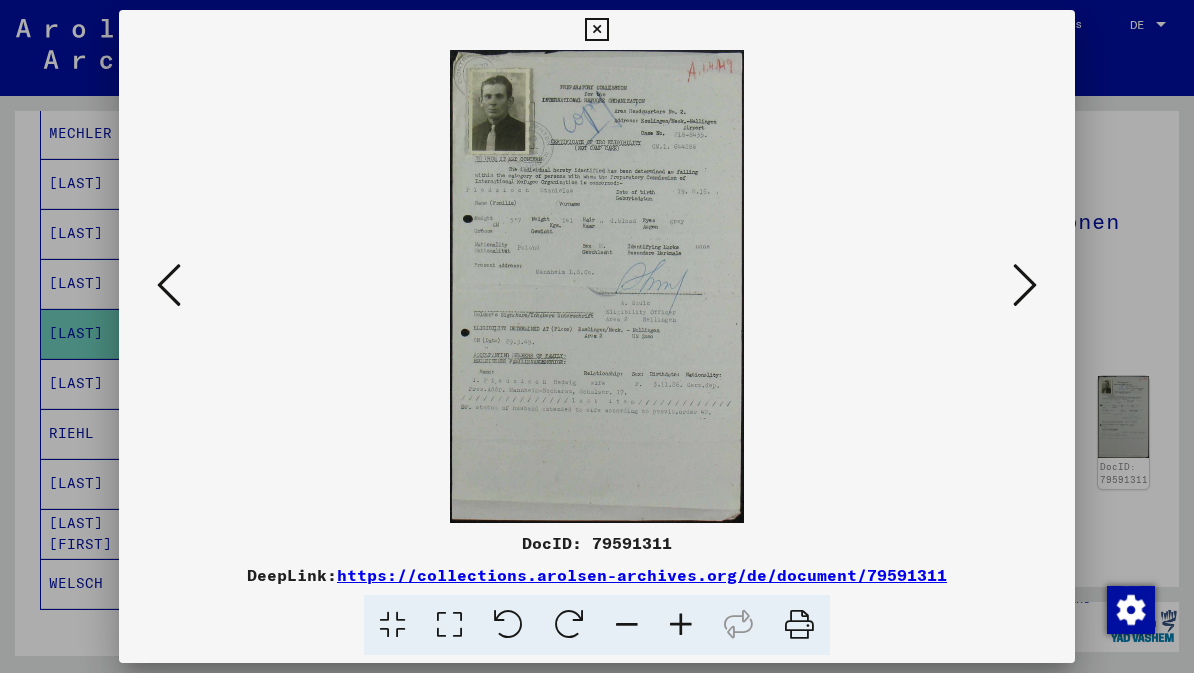click at bounding box center (1025, 285) 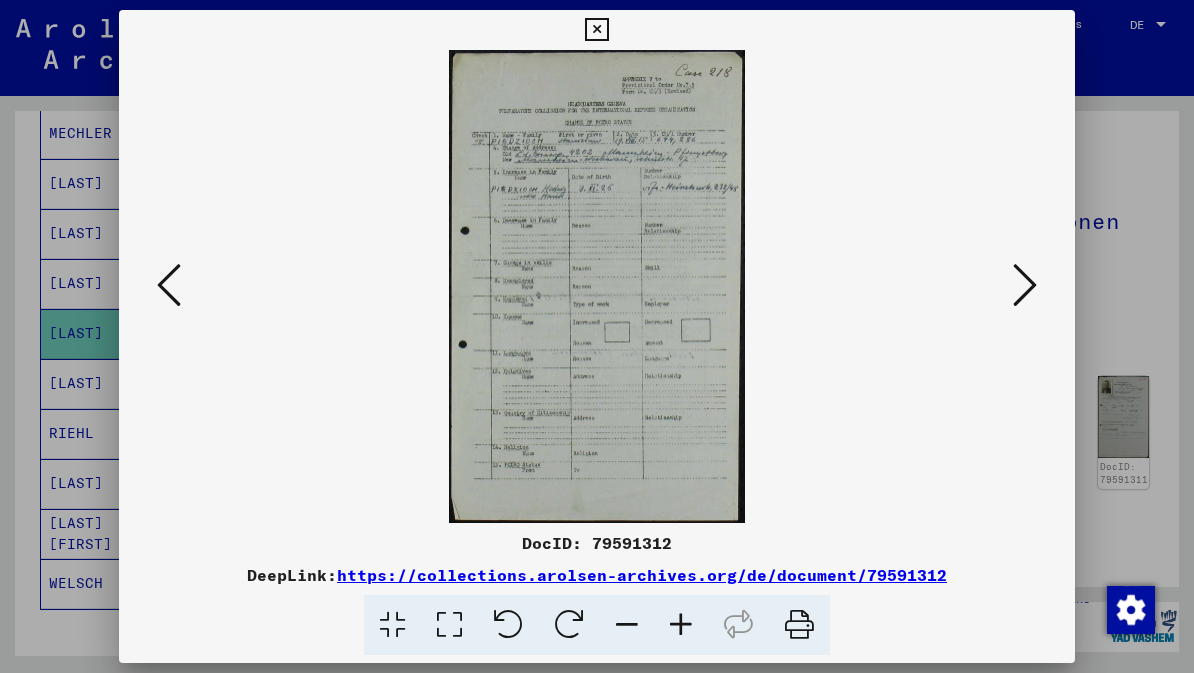 click at bounding box center (1025, 285) 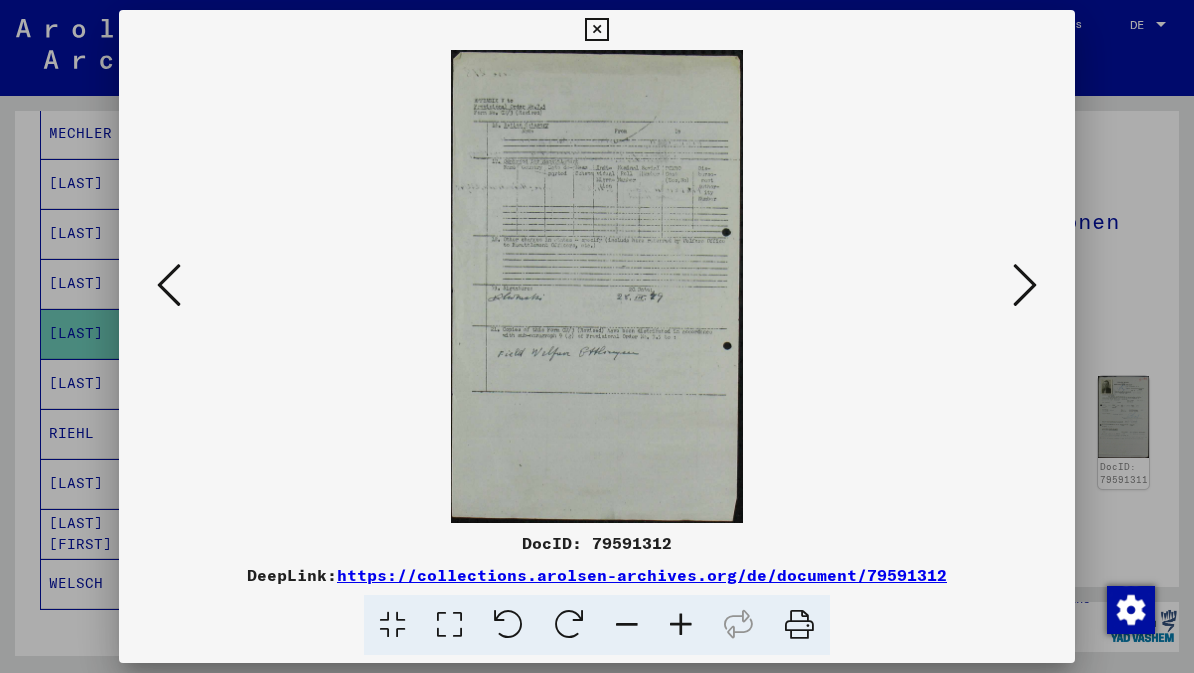 click at bounding box center [1025, 285] 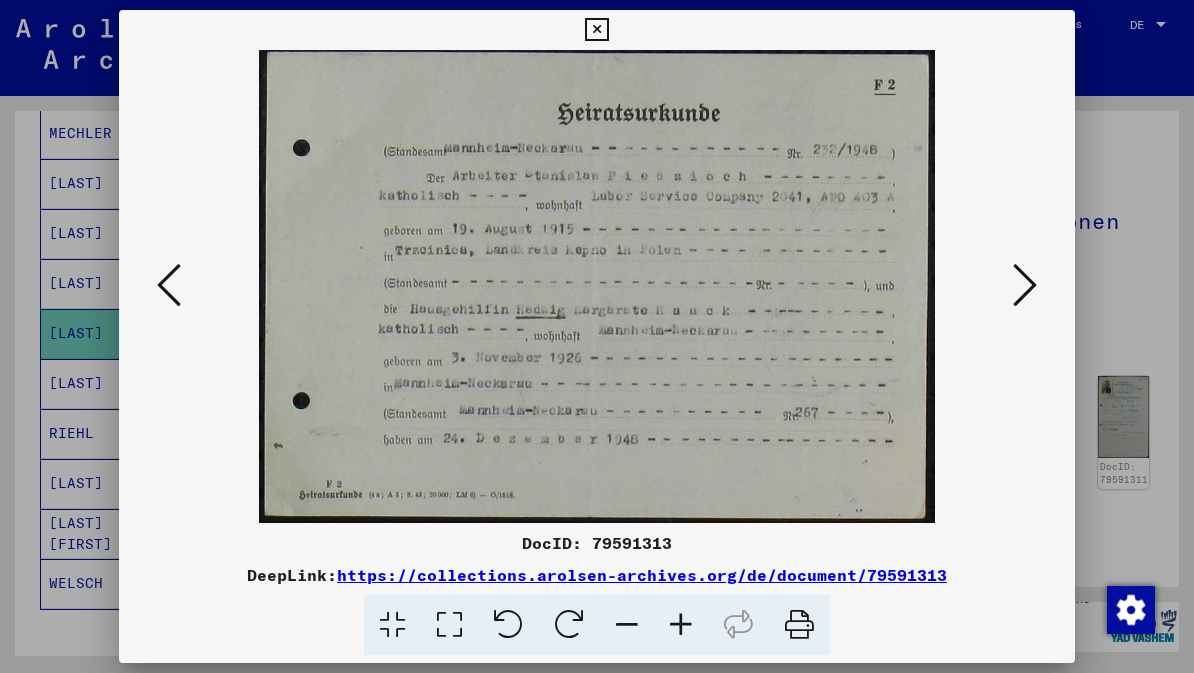 click at bounding box center (1025, 285) 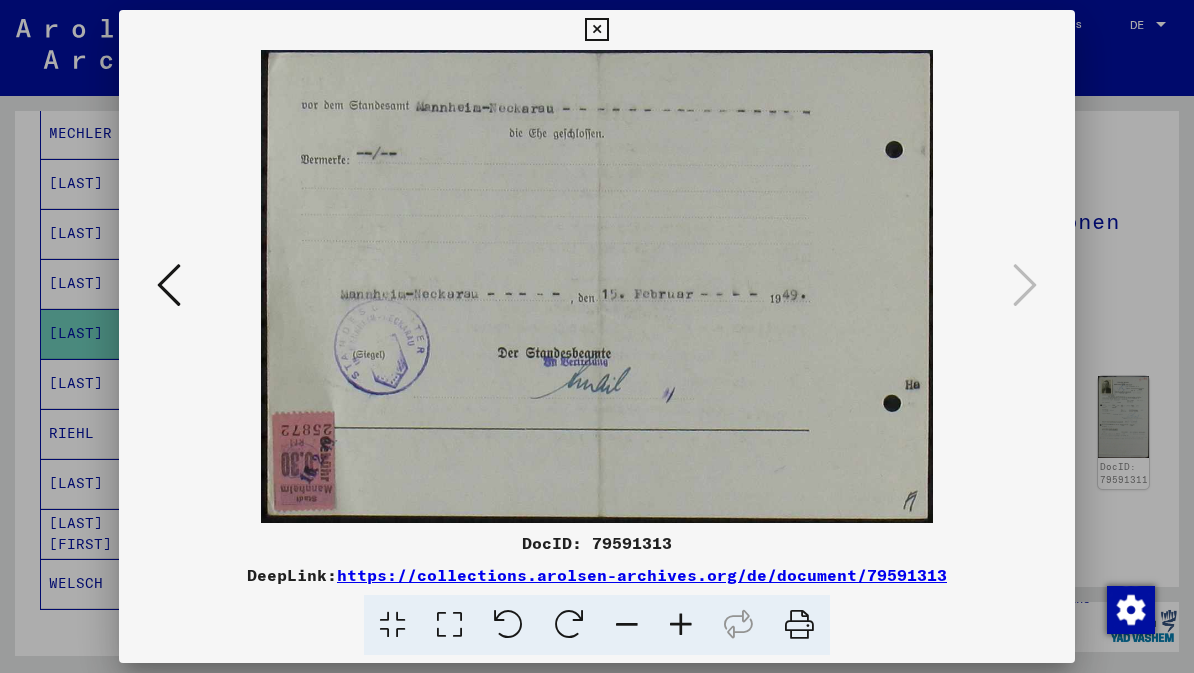 click at bounding box center (596, 30) 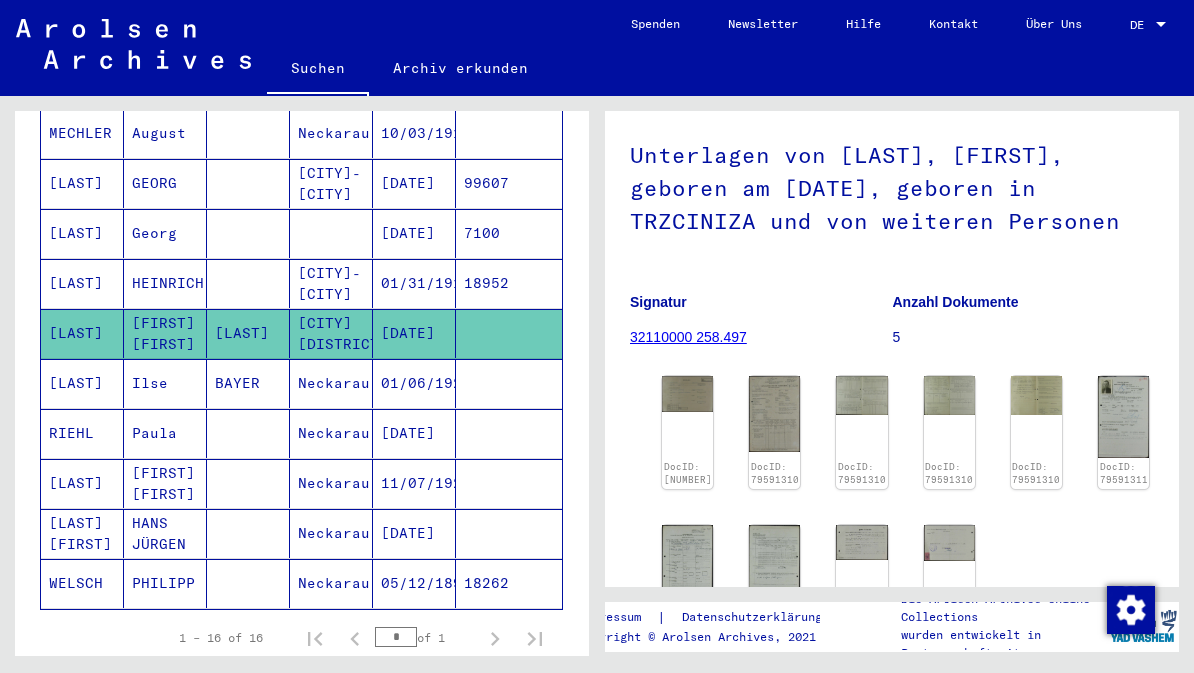 click on "[LAST]" at bounding box center (82, 333) 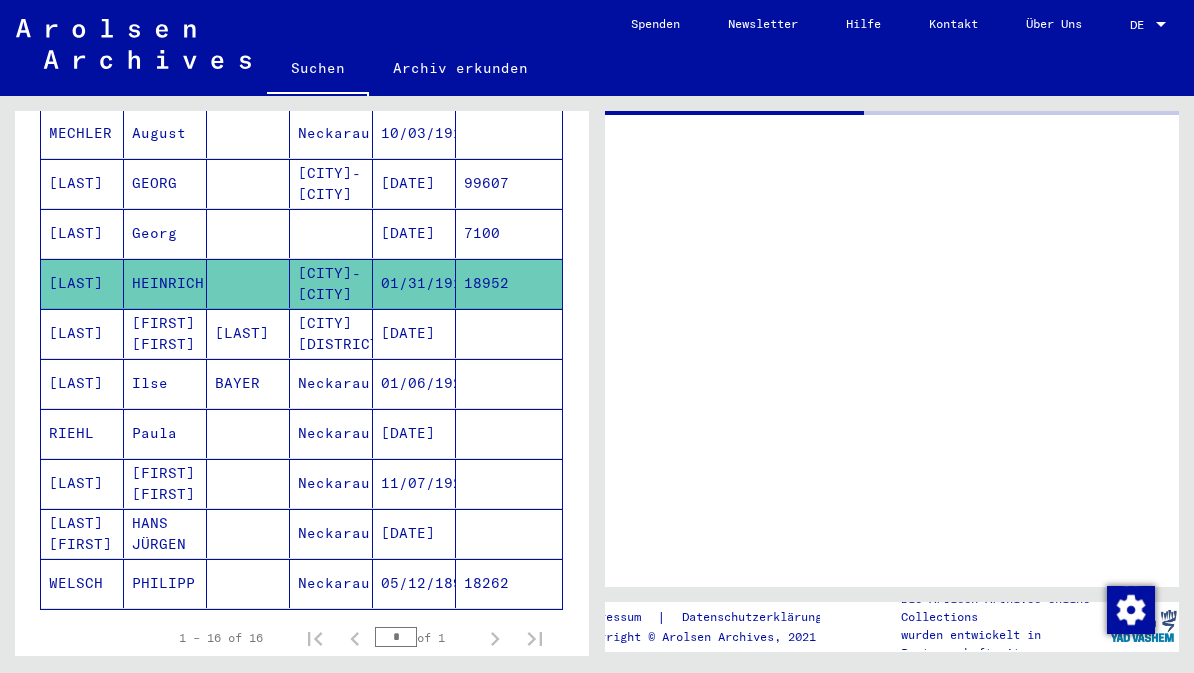 scroll, scrollTop: 0, scrollLeft: 0, axis: both 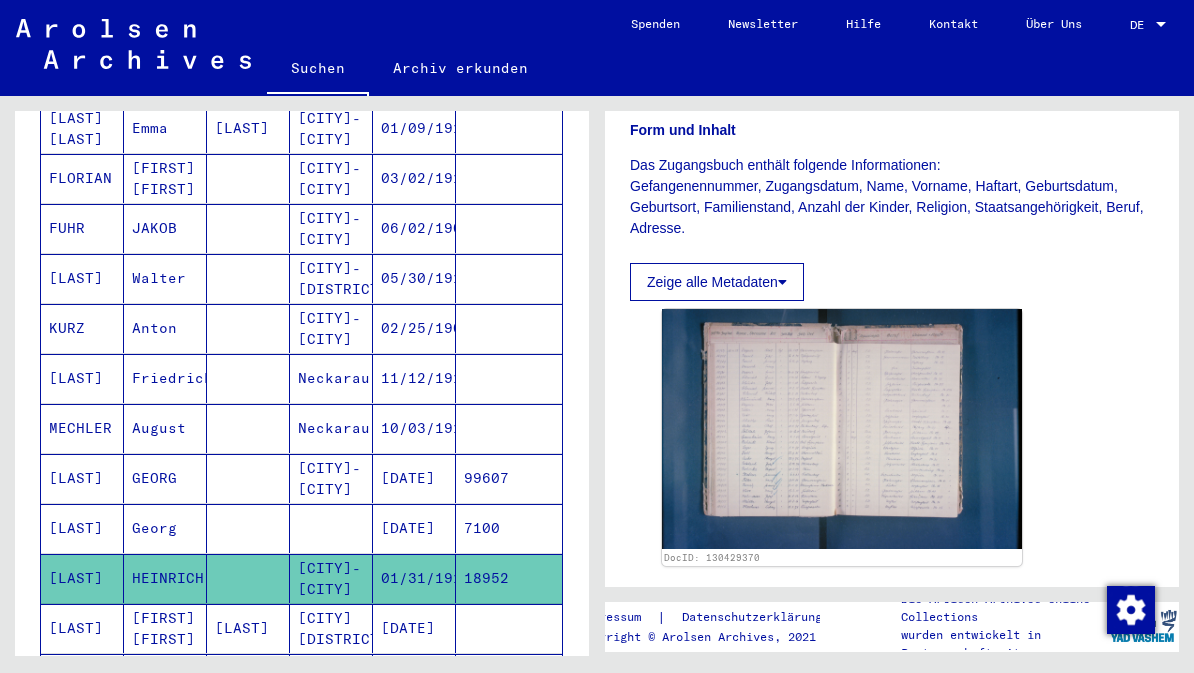 click on "MECHLER" at bounding box center [82, 478] 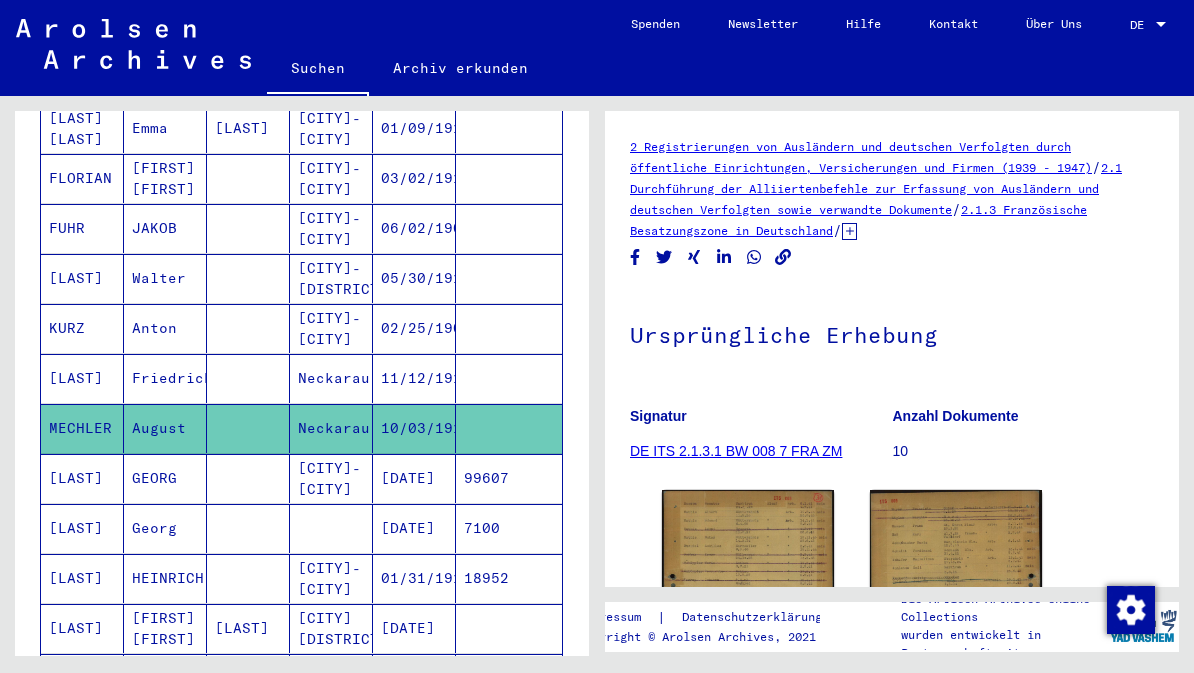 scroll, scrollTop: 0, scrollLeft: 0, axis: both 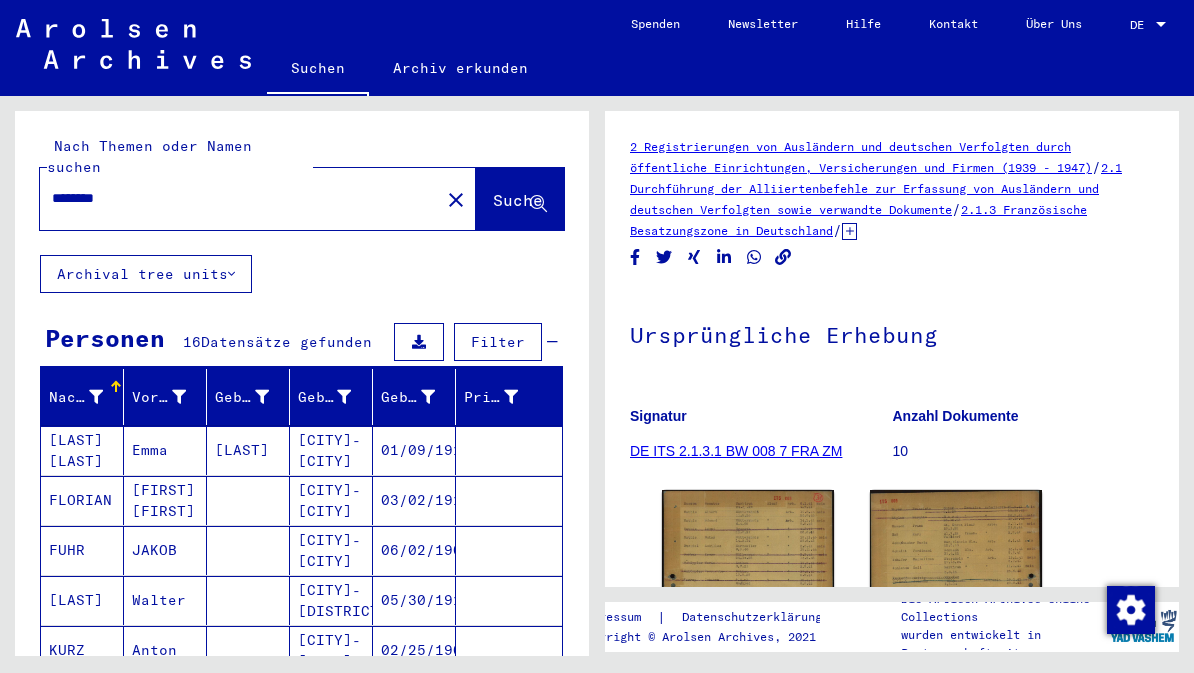 click on "close" 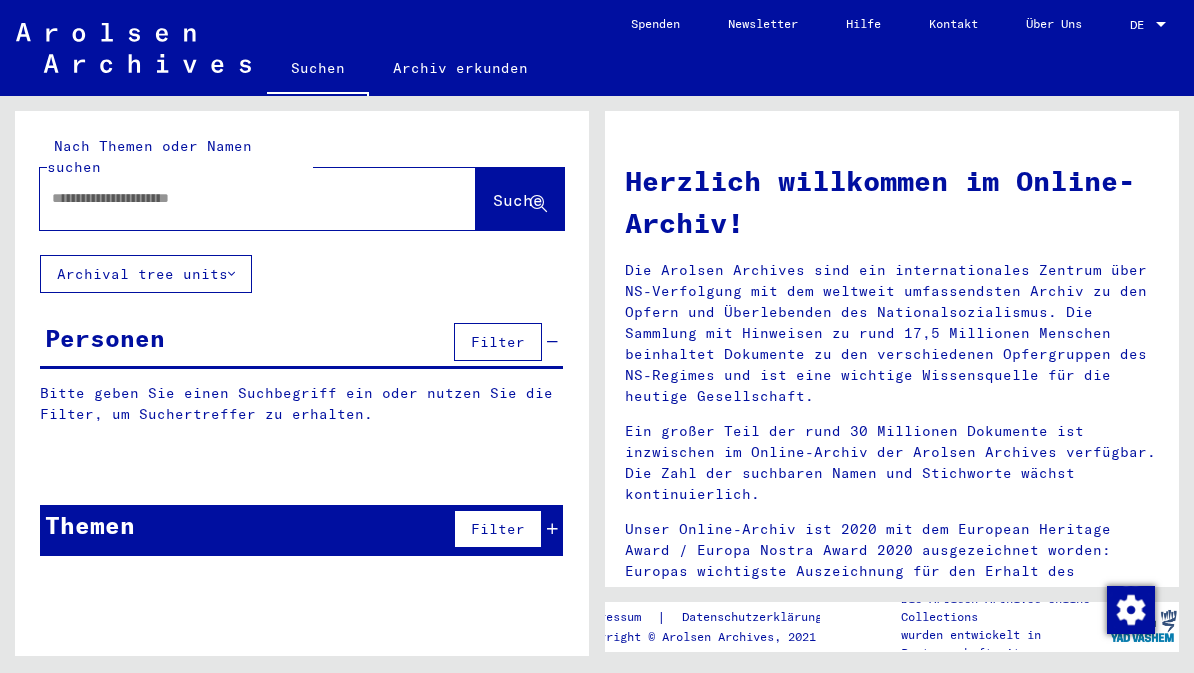 click at bounding box center [234, 198] 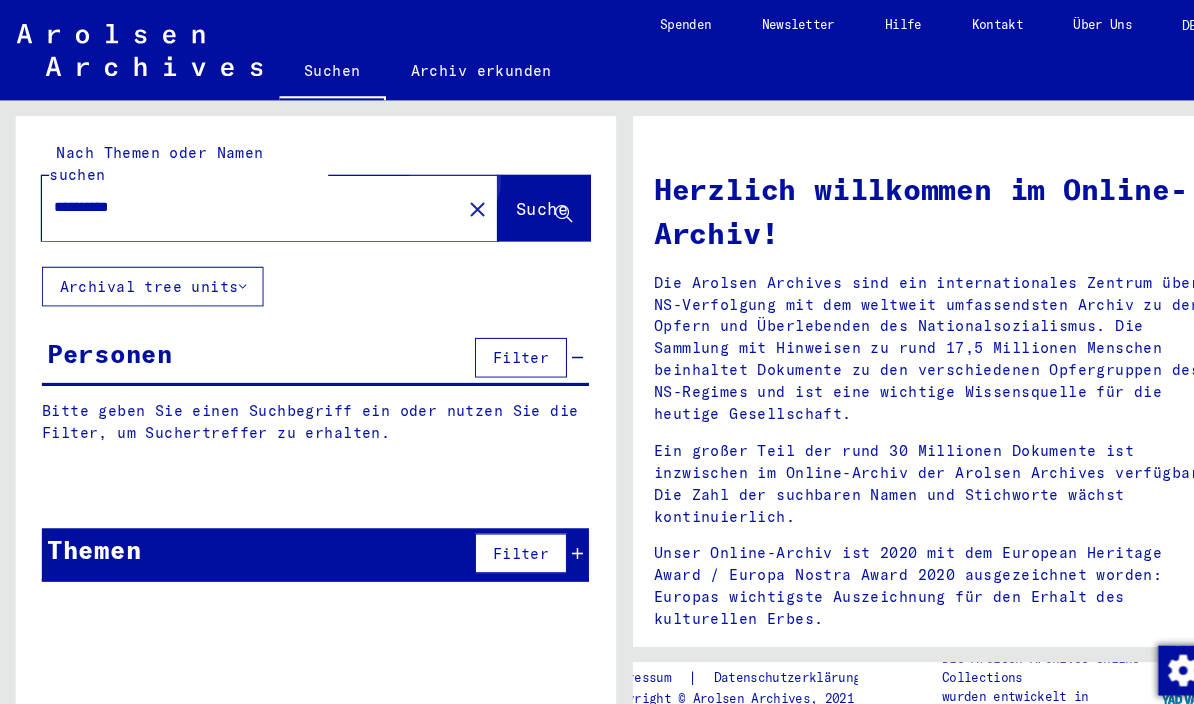 type on "**********" 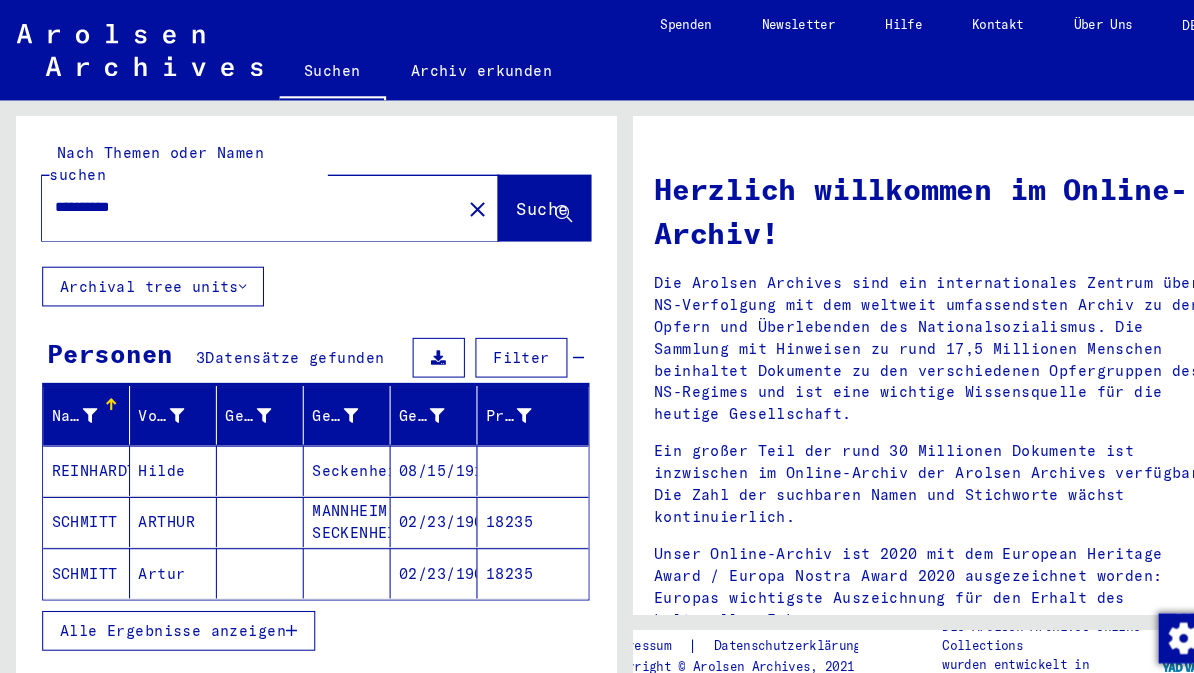 click on "REINHARDT" at bounding box center (82, 499) 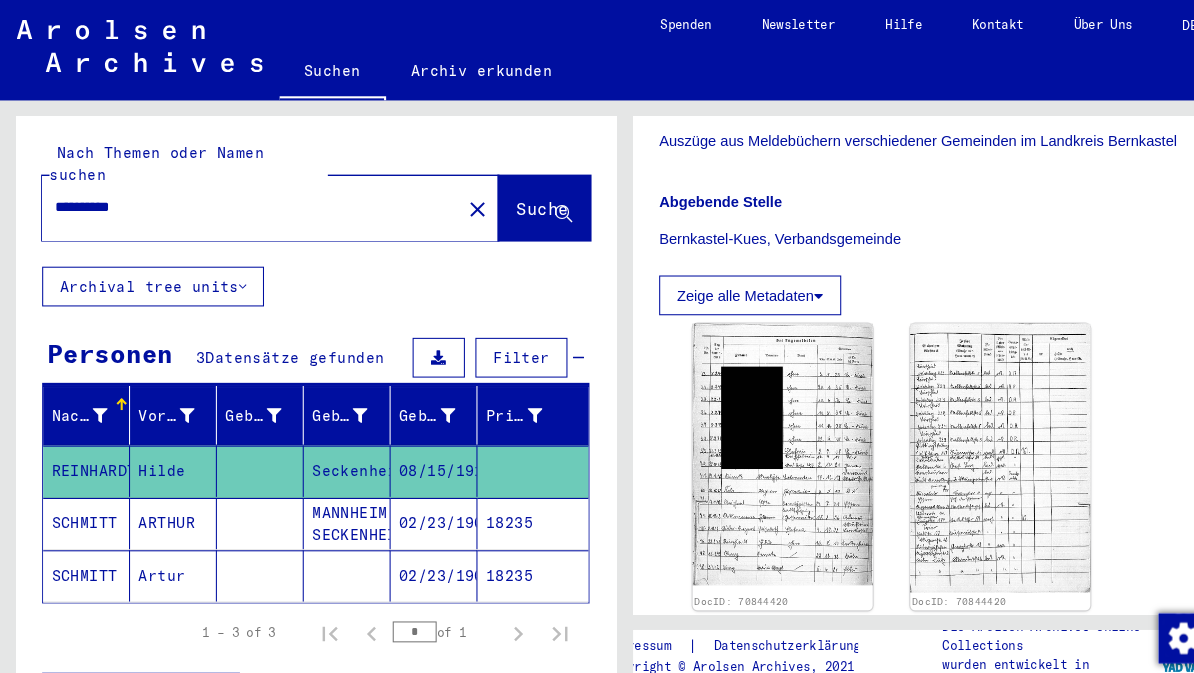 scroll, scrollTop: 485, scrollLeft: 0, axis: vertical 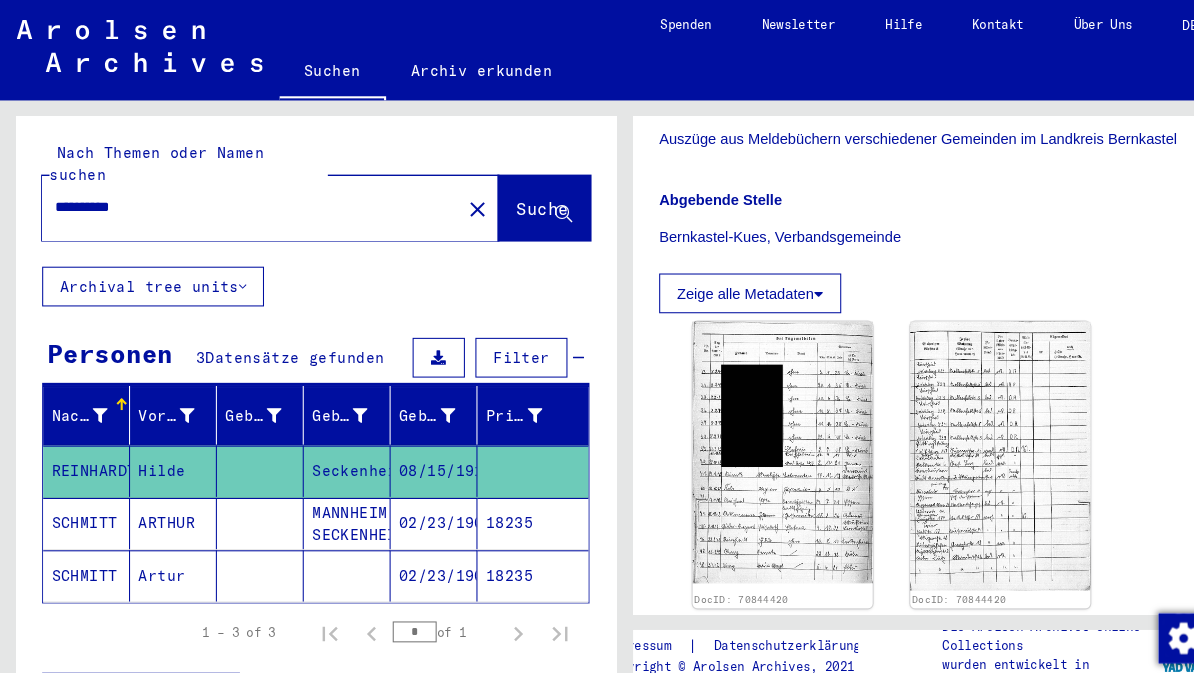 click on "SCHMITT" at bounding box center (82, 550) 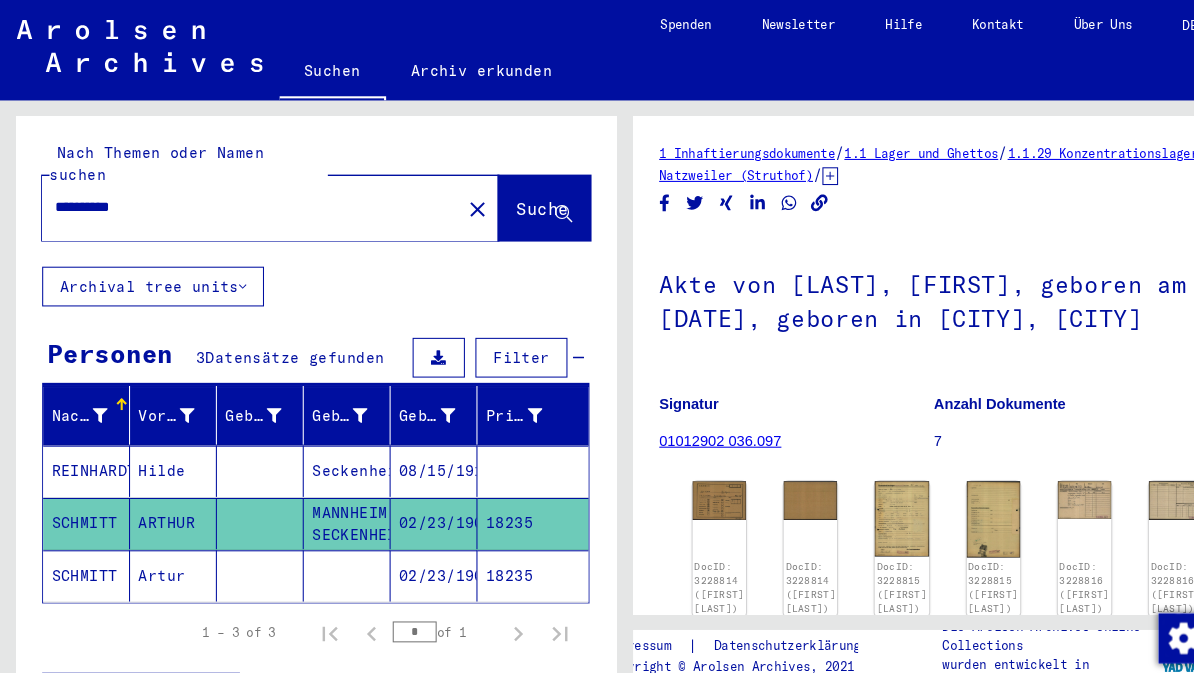 click 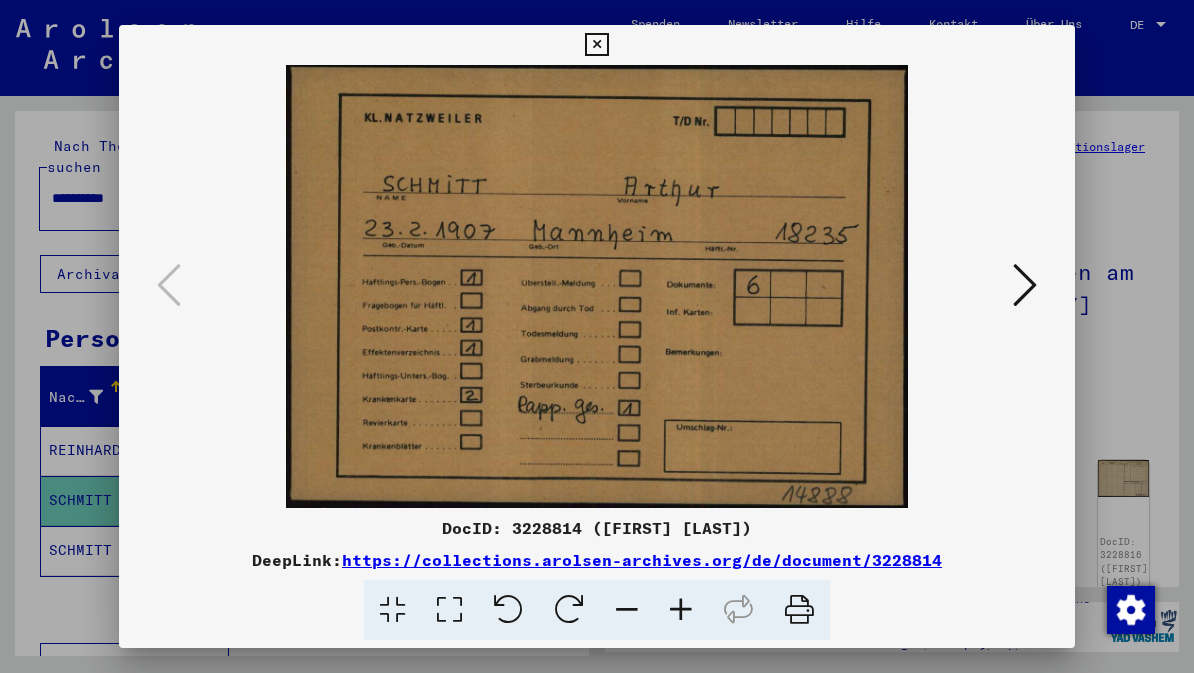 click at bounding box center [1025, 285] 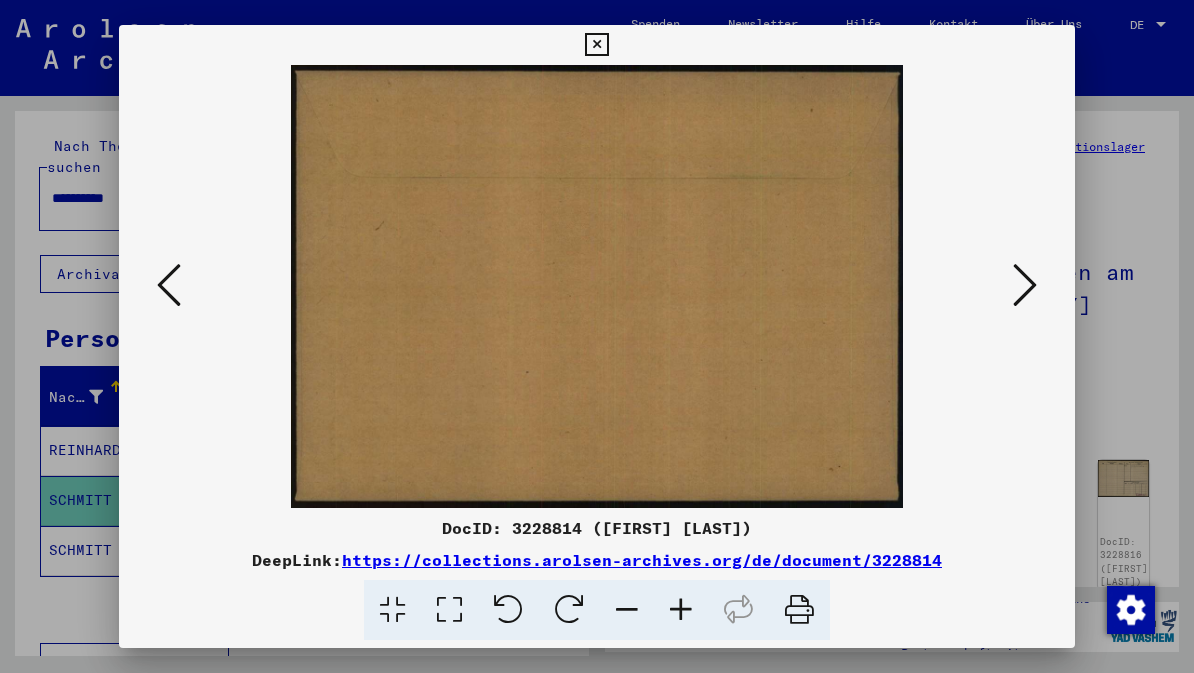 click at bounding box center [1025, 285] 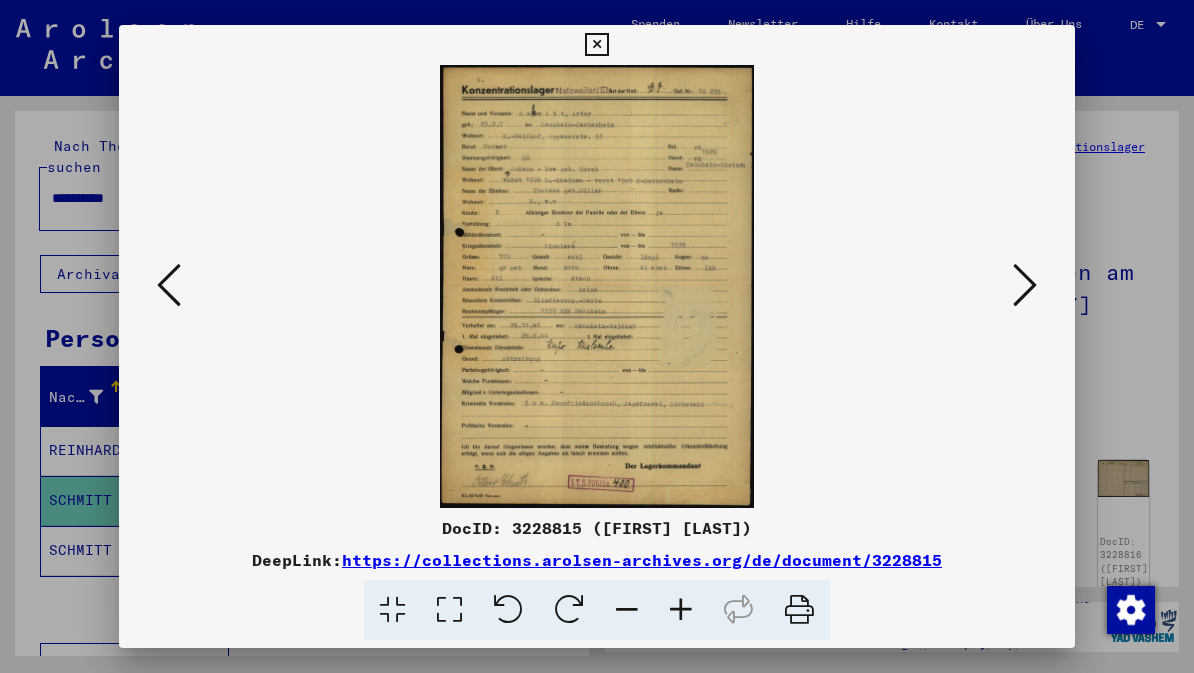 click at bounding box center [1025, 285] 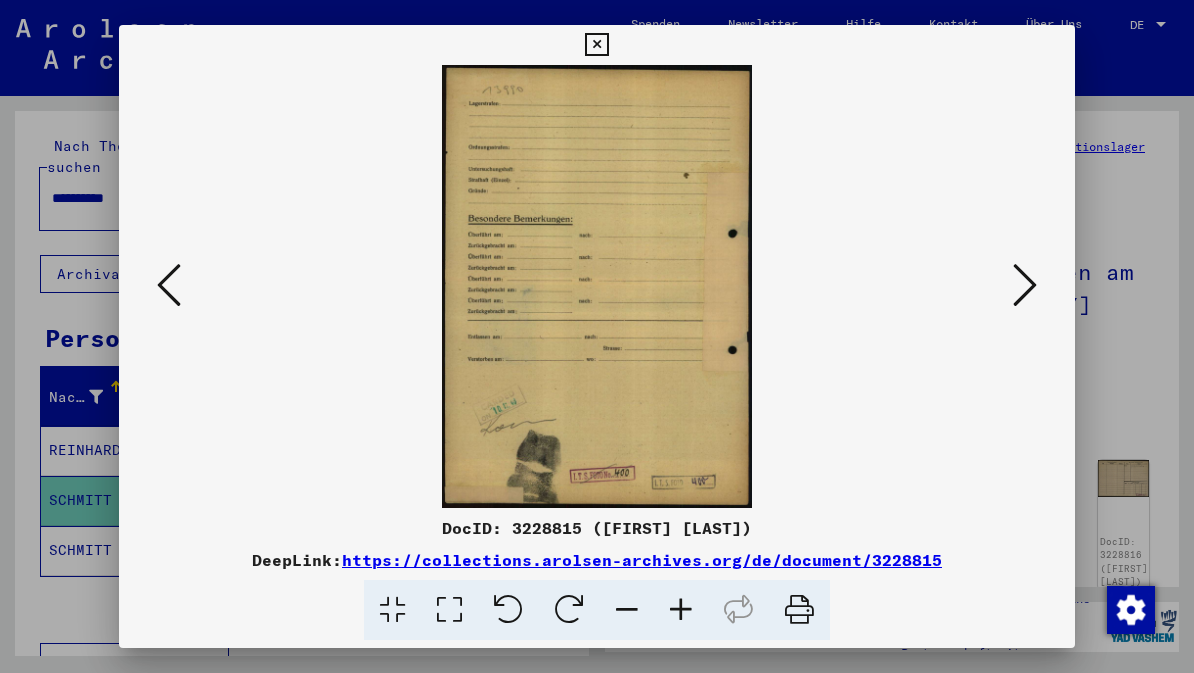 click at bounding box center (1025, 285) 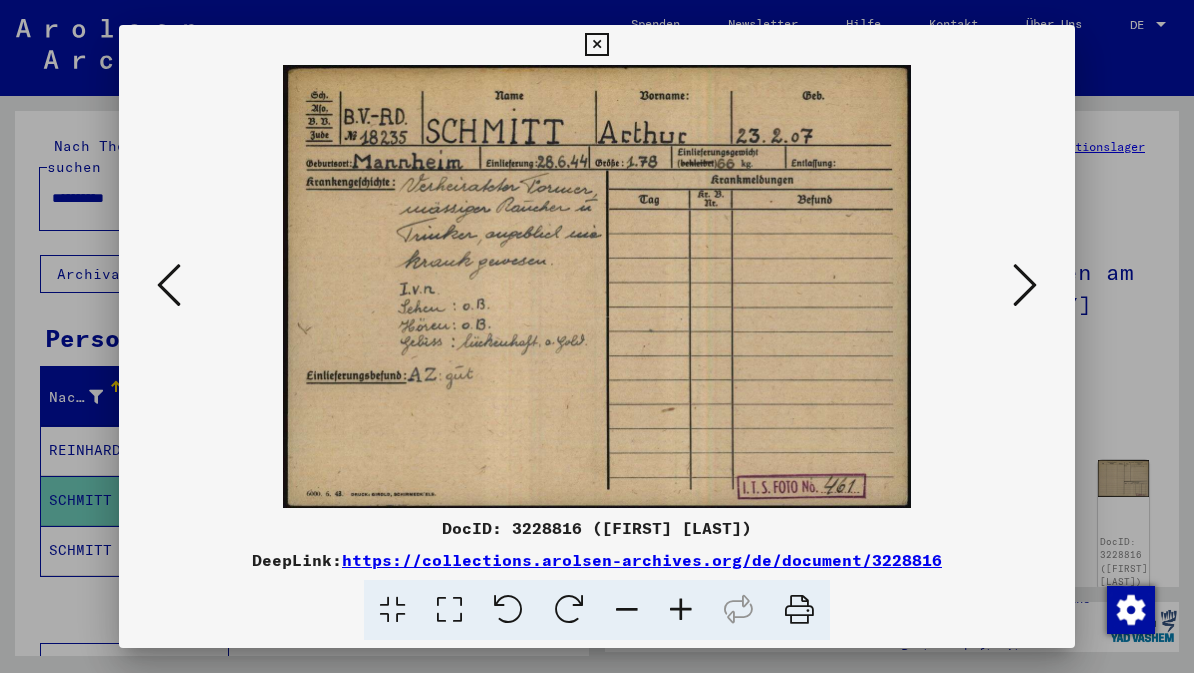 click at bounding box center (1025, 285) 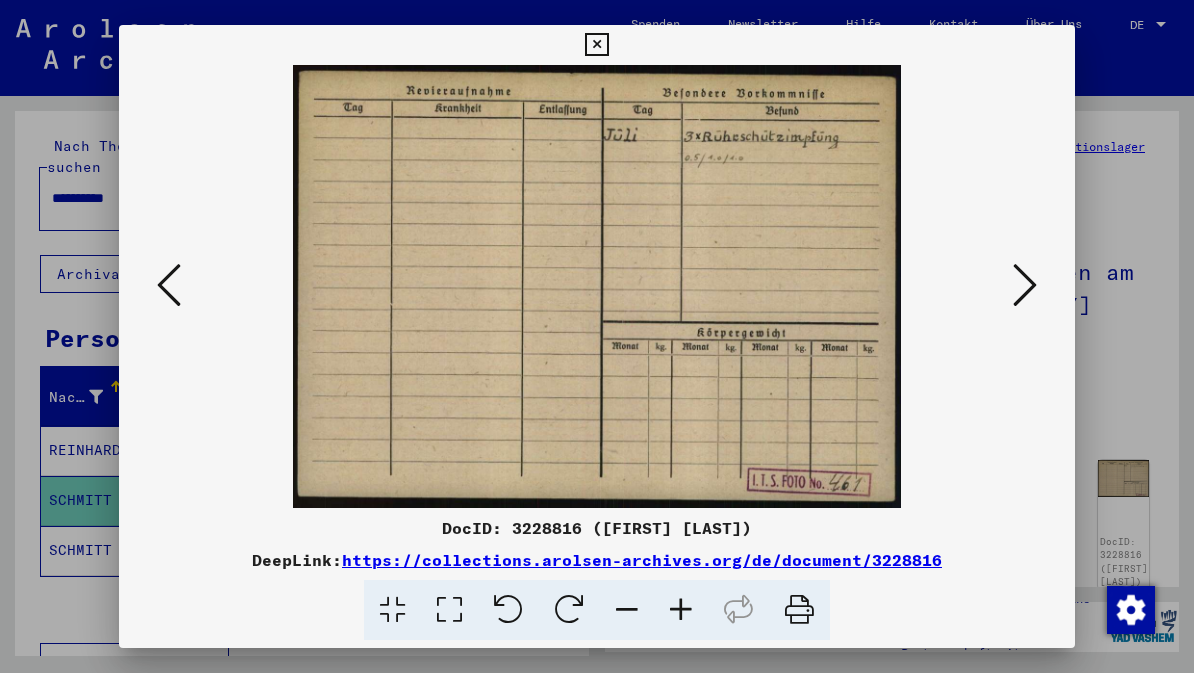 click at bounding box center [1025, 285] 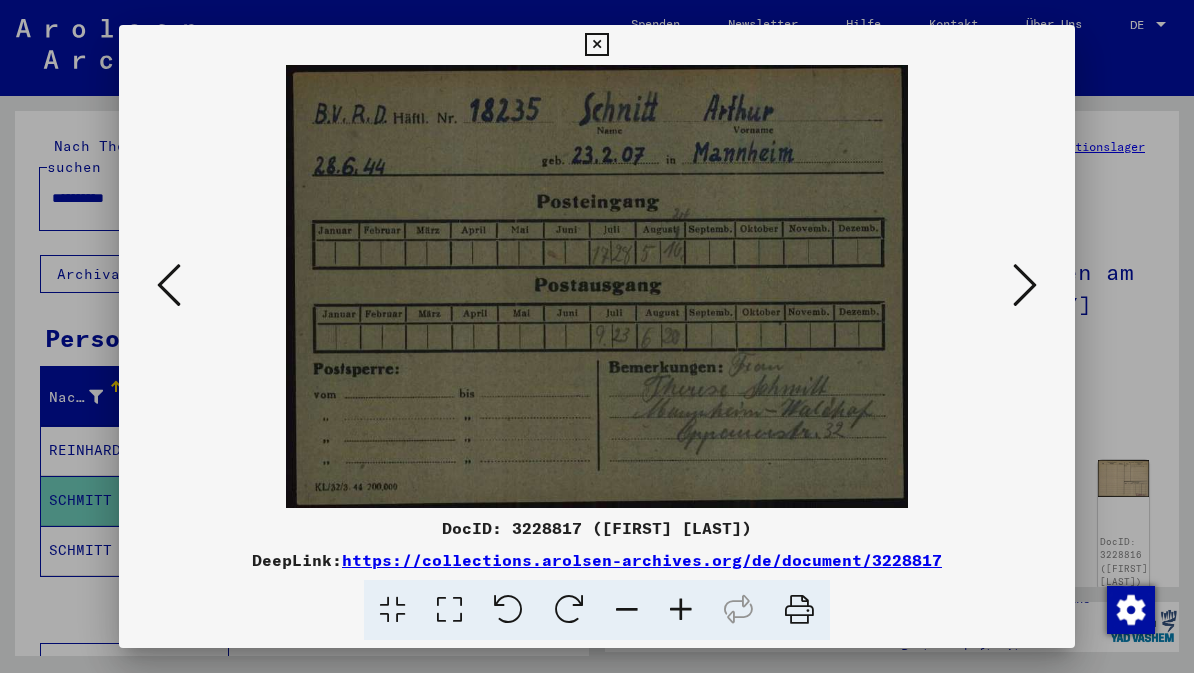 click at bounding box center (1025, 285) 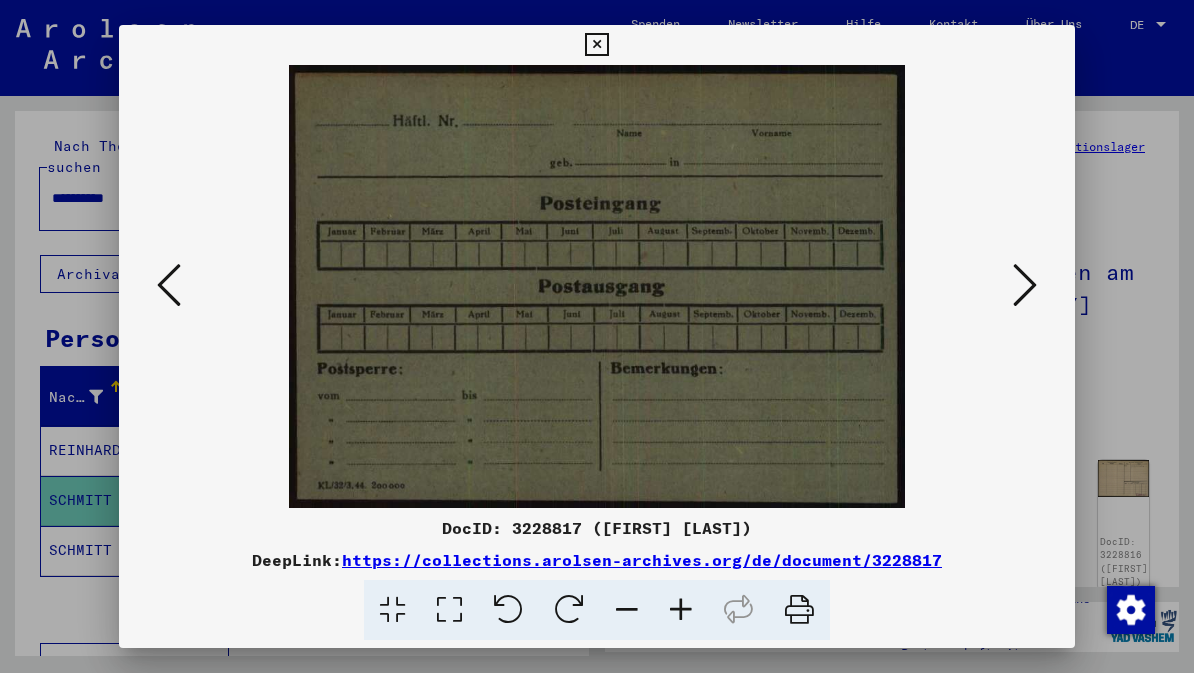 click at bounding box center [1025, 285] 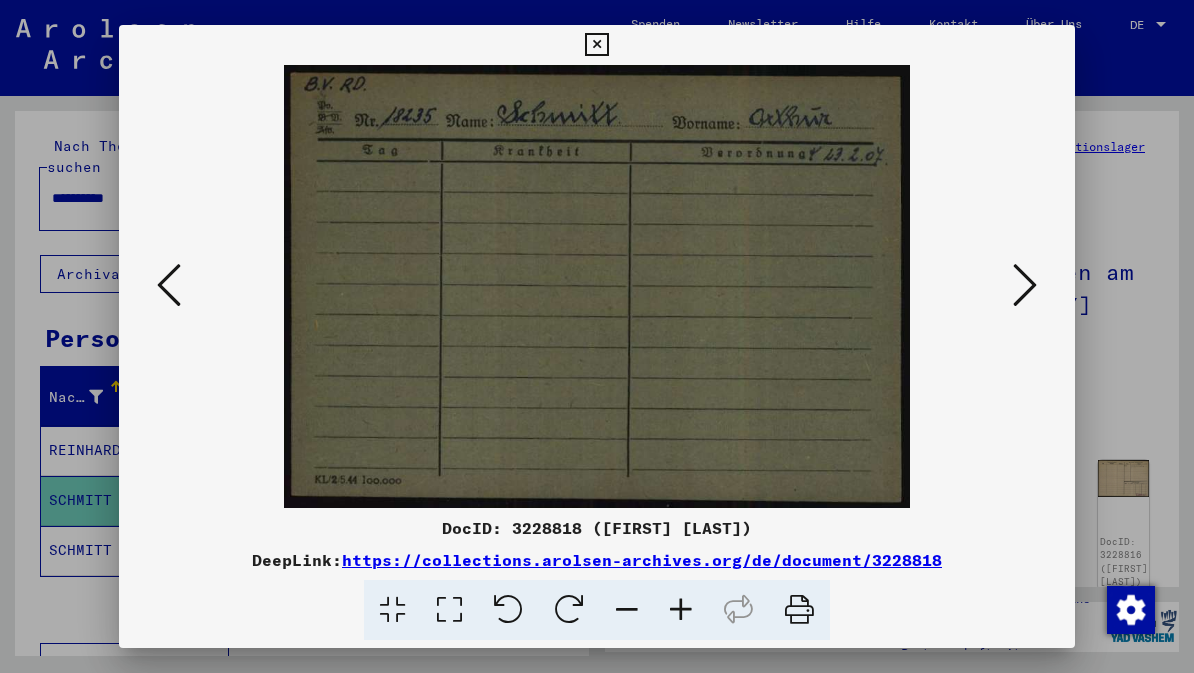 click at bounding box center [1025, 285] 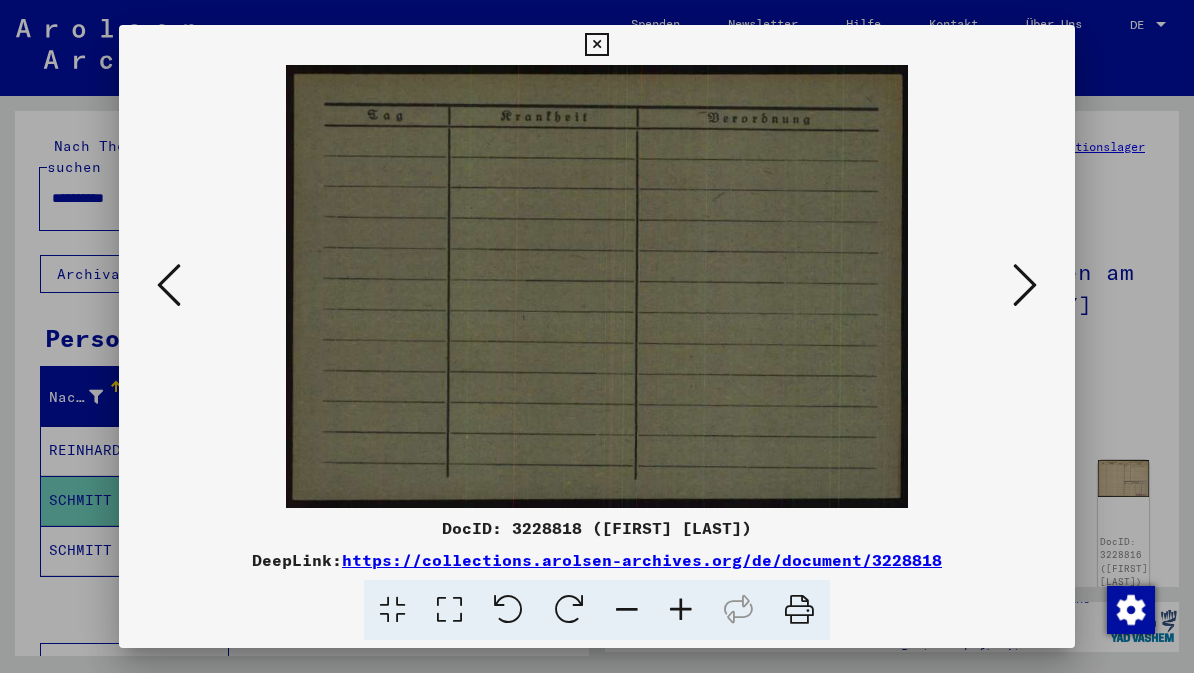 click at bounding box center (1025, 285) 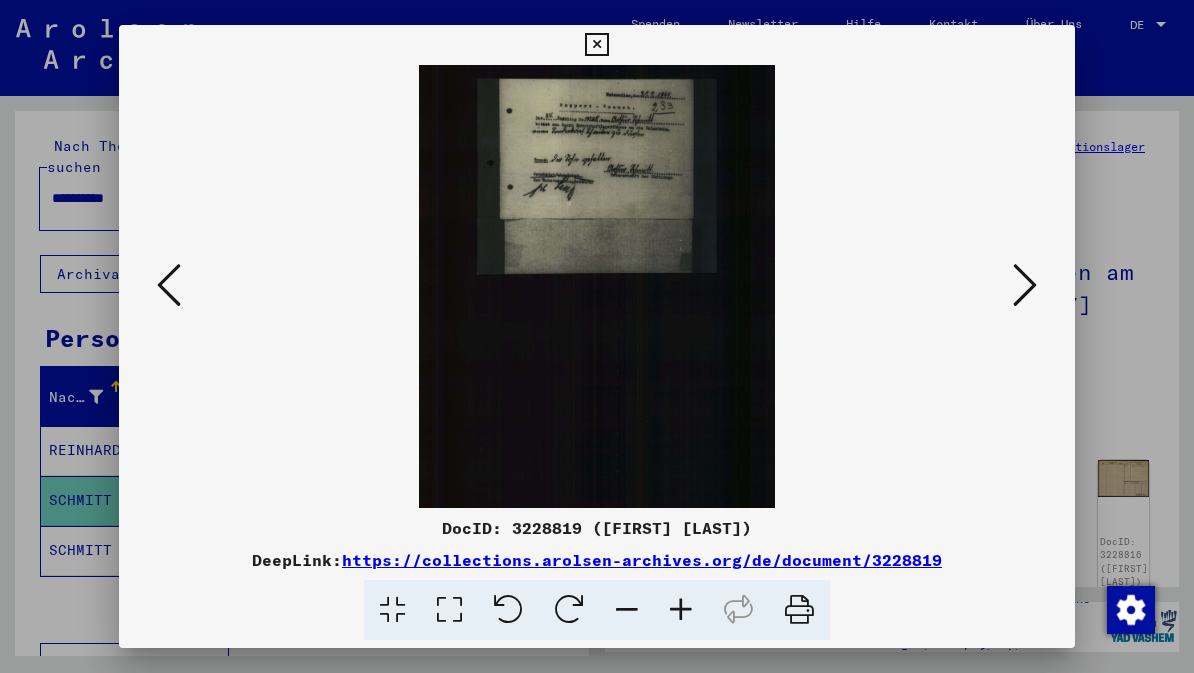 click at bounding box center (1025, 285) 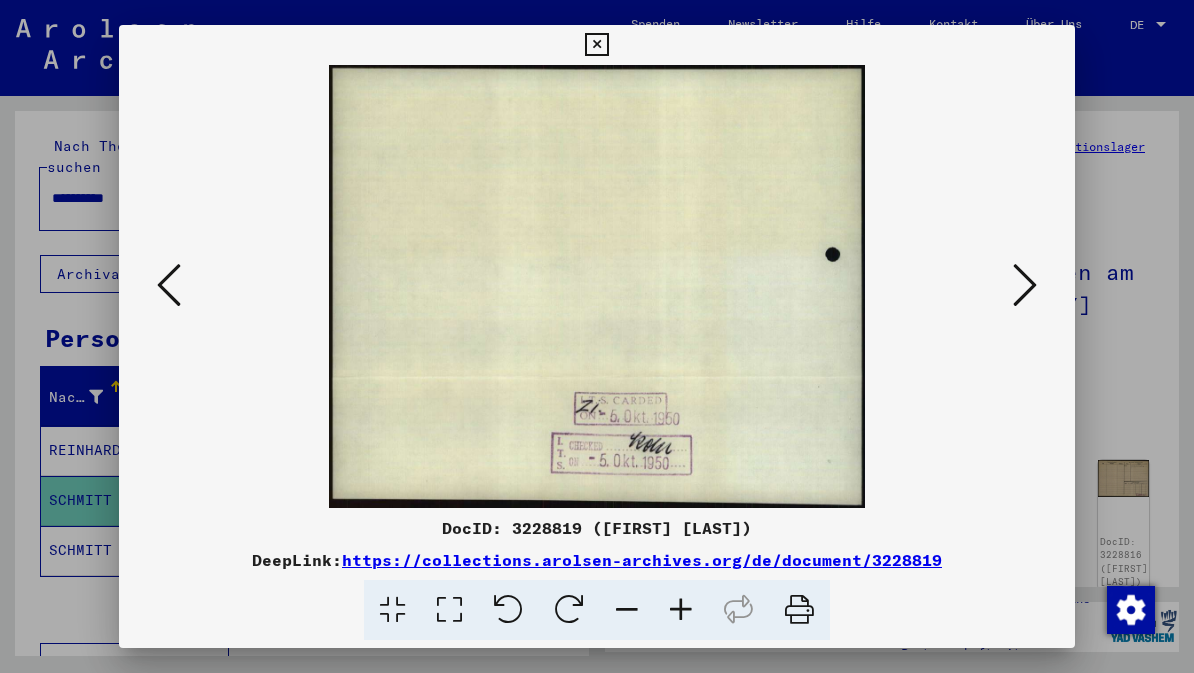 click at bounding box center [1025, 285] 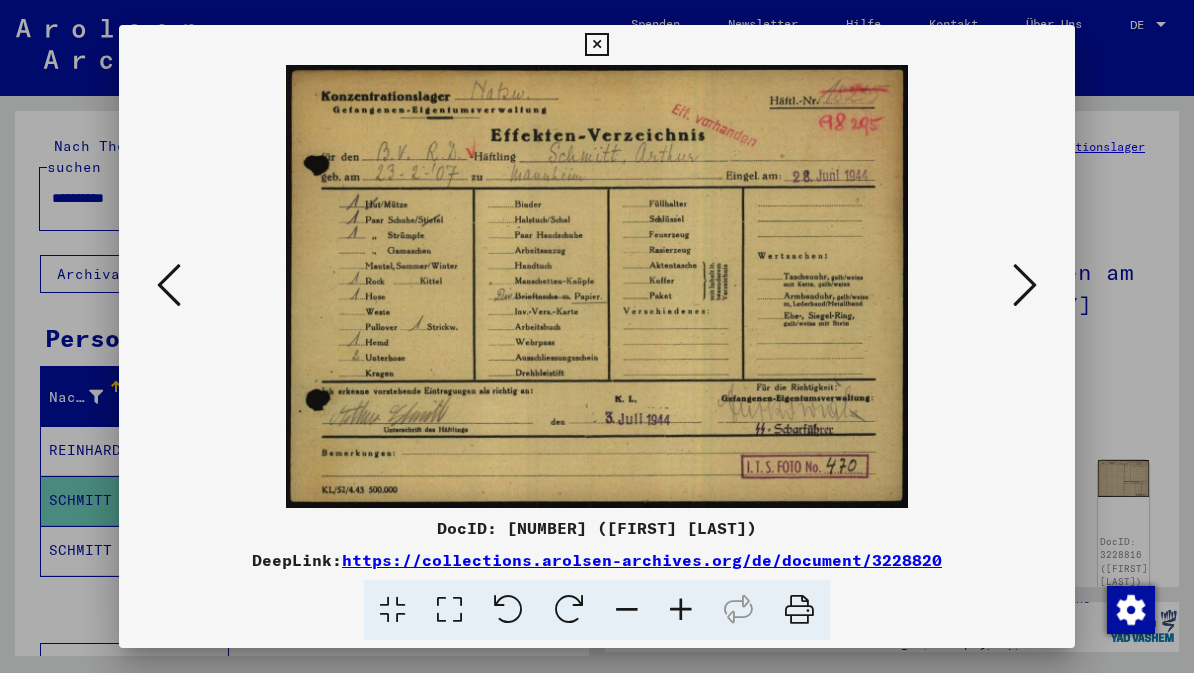 click at bounding box center [1025, 285] 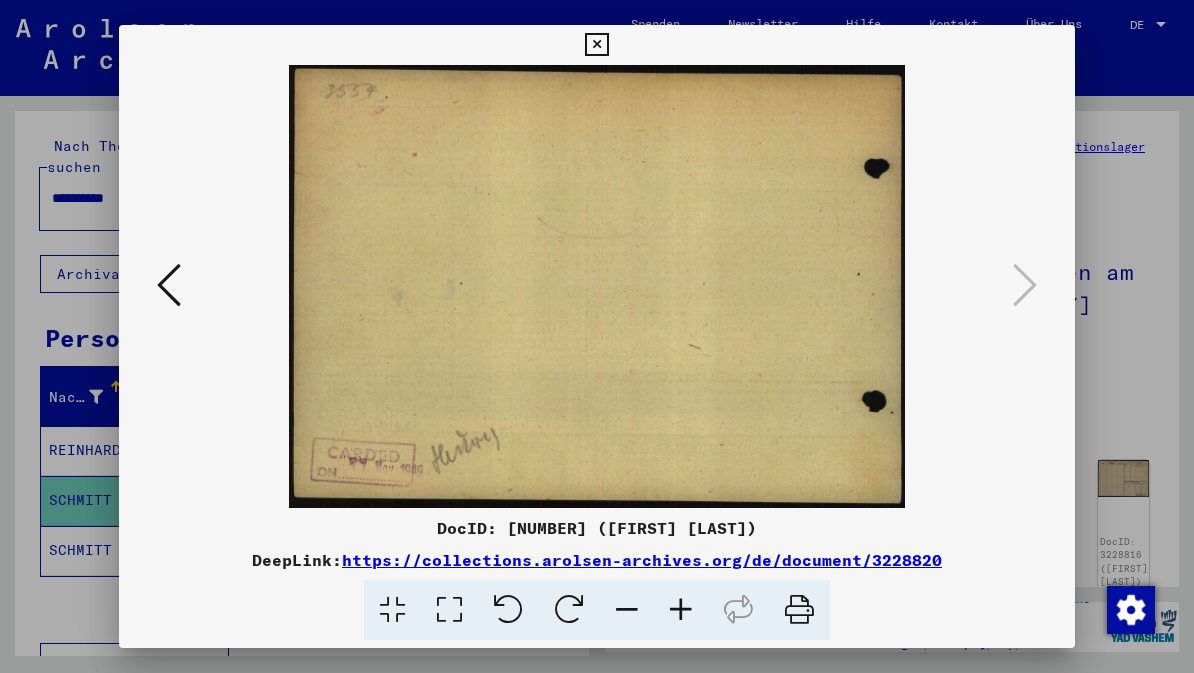 click at bounding box center (596, 45) 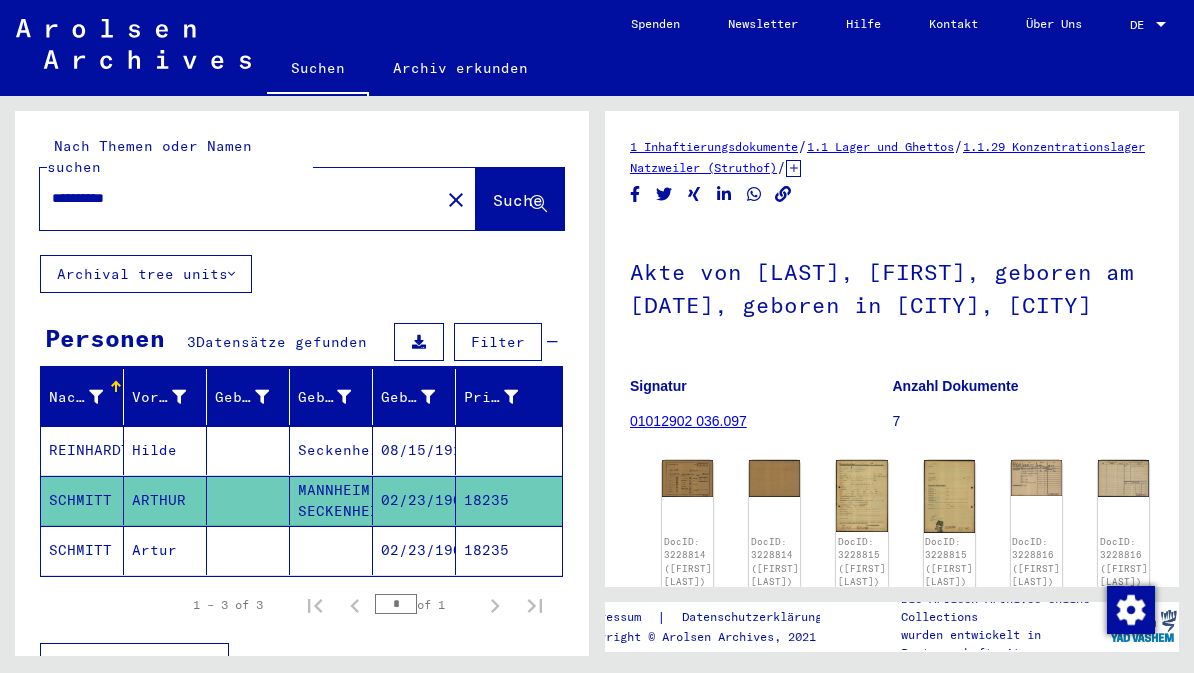 click on "SCHMITT" 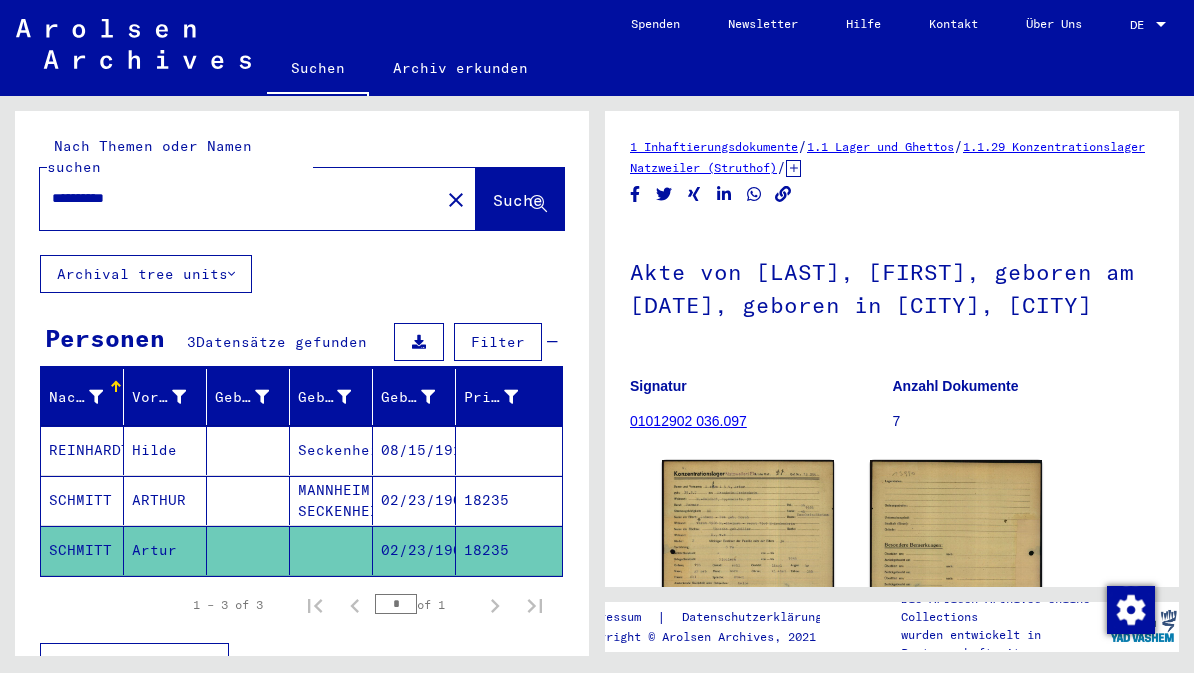 click 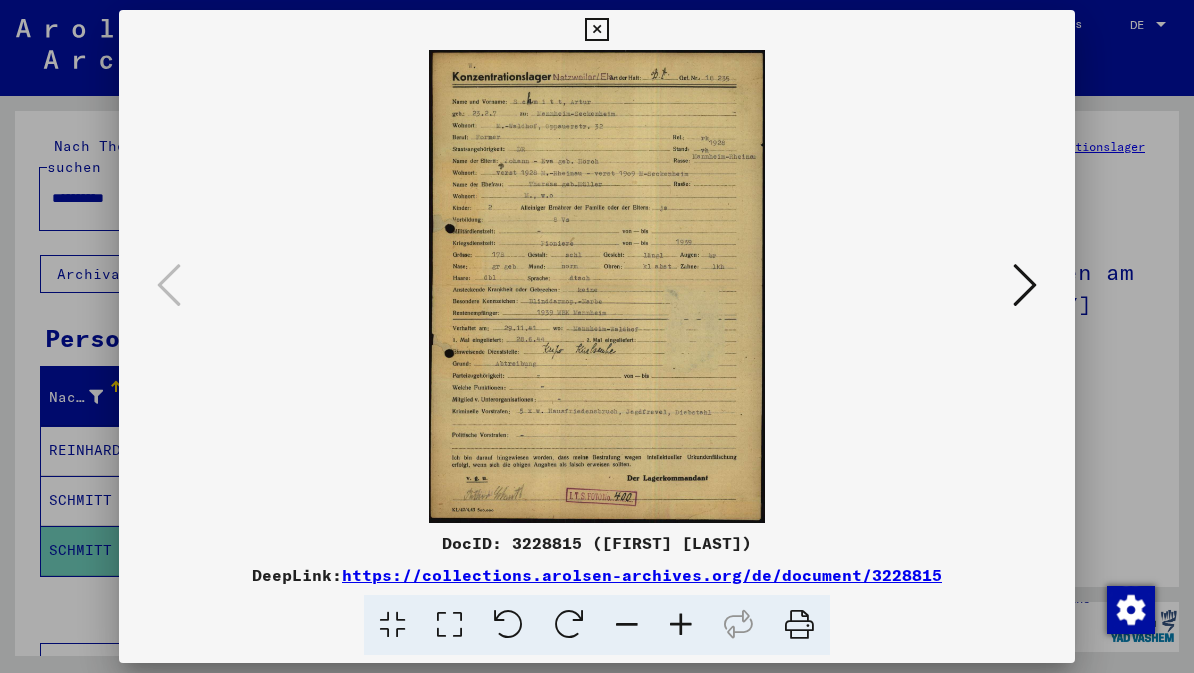click at bounding box center [1025, 285] 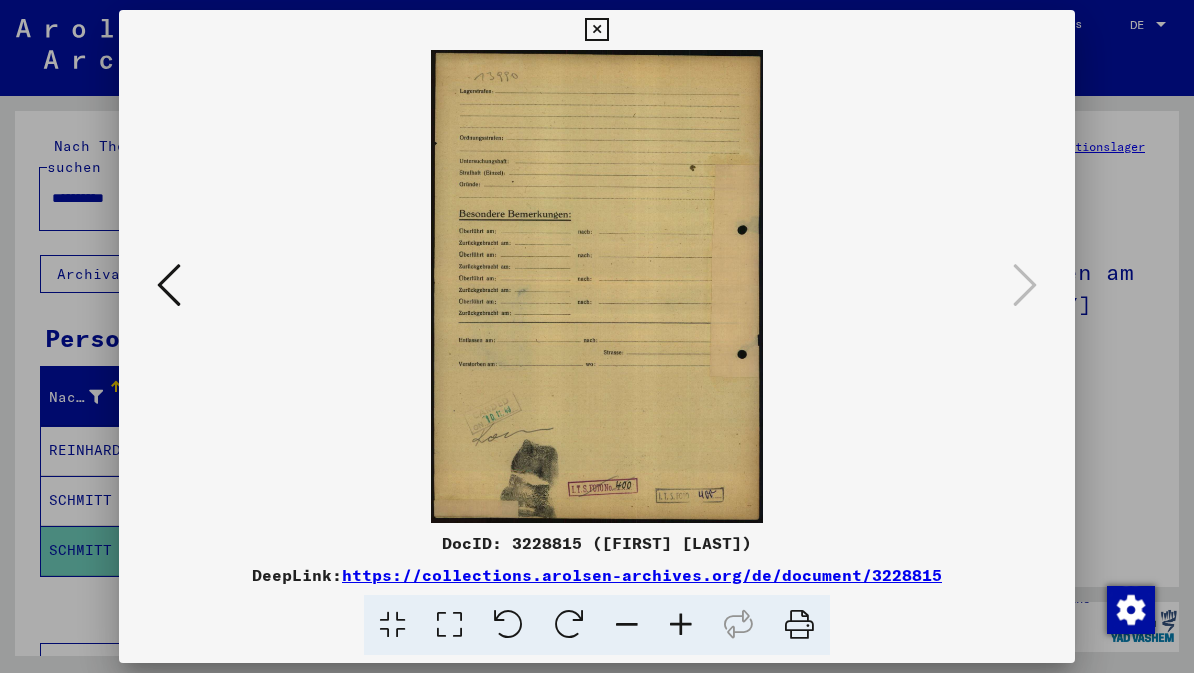 click at bounding box center [596, 30] 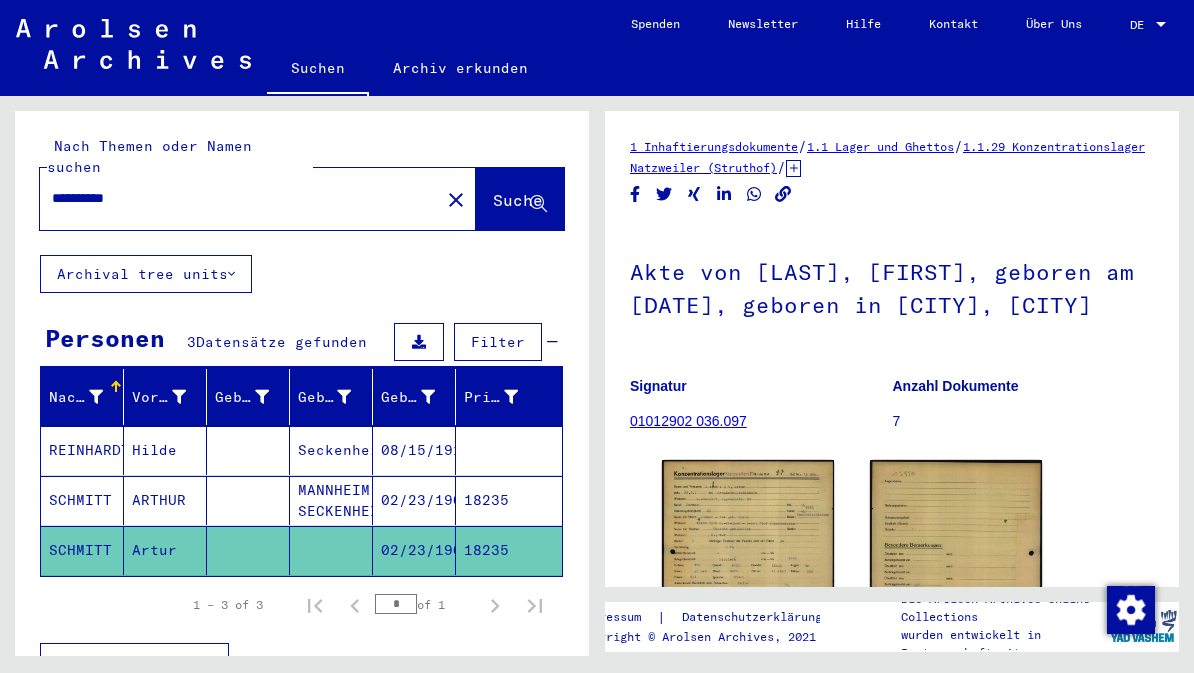 click on "REINHARDT" at bounding box center [82, 500] 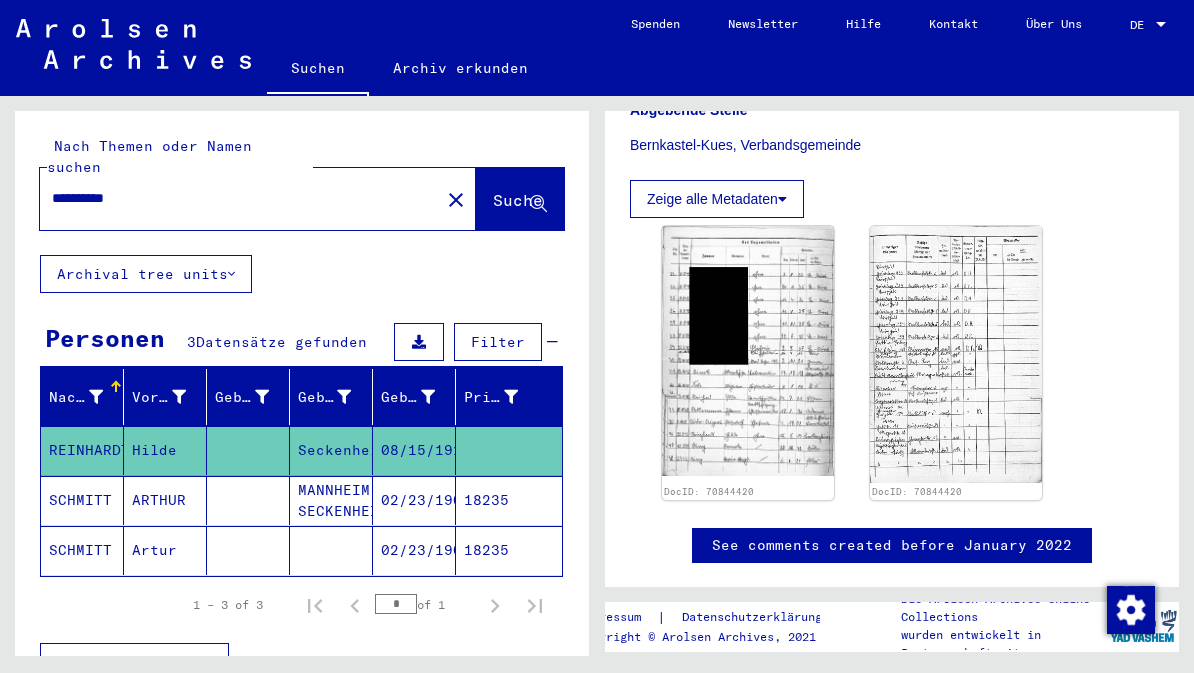 scroll, scrollTop: 570, scrollLeft: 0, axis: vertical 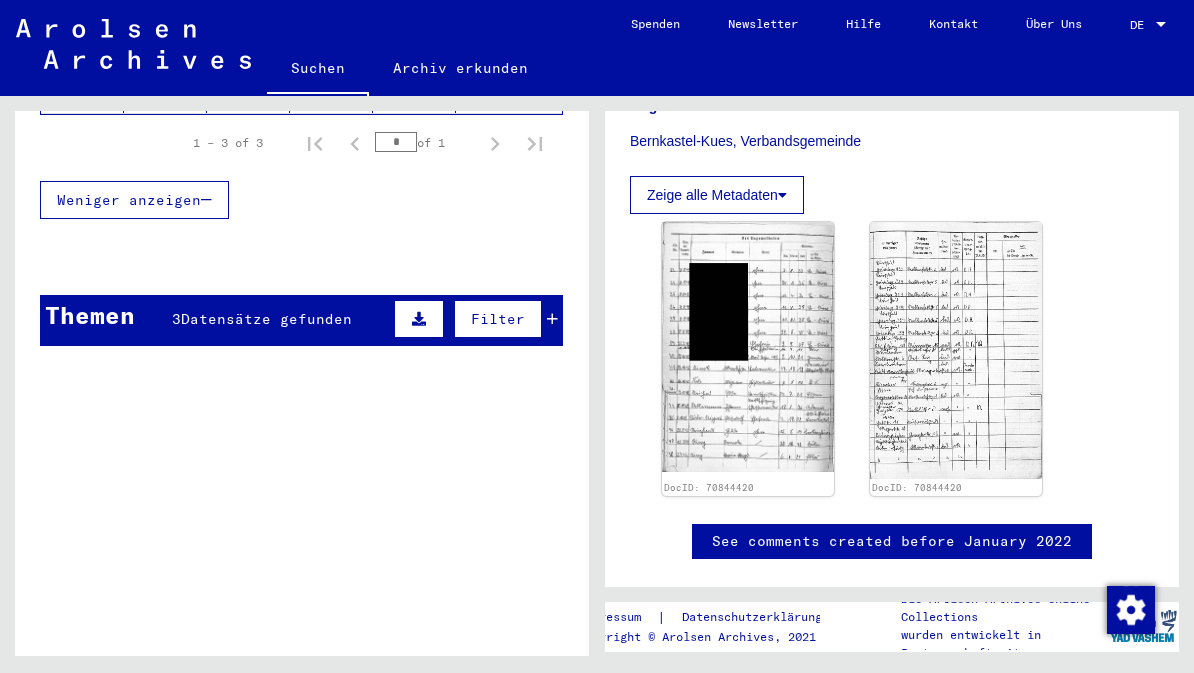 click on "Datensätze gefunden" at bounding box center [266, 319] 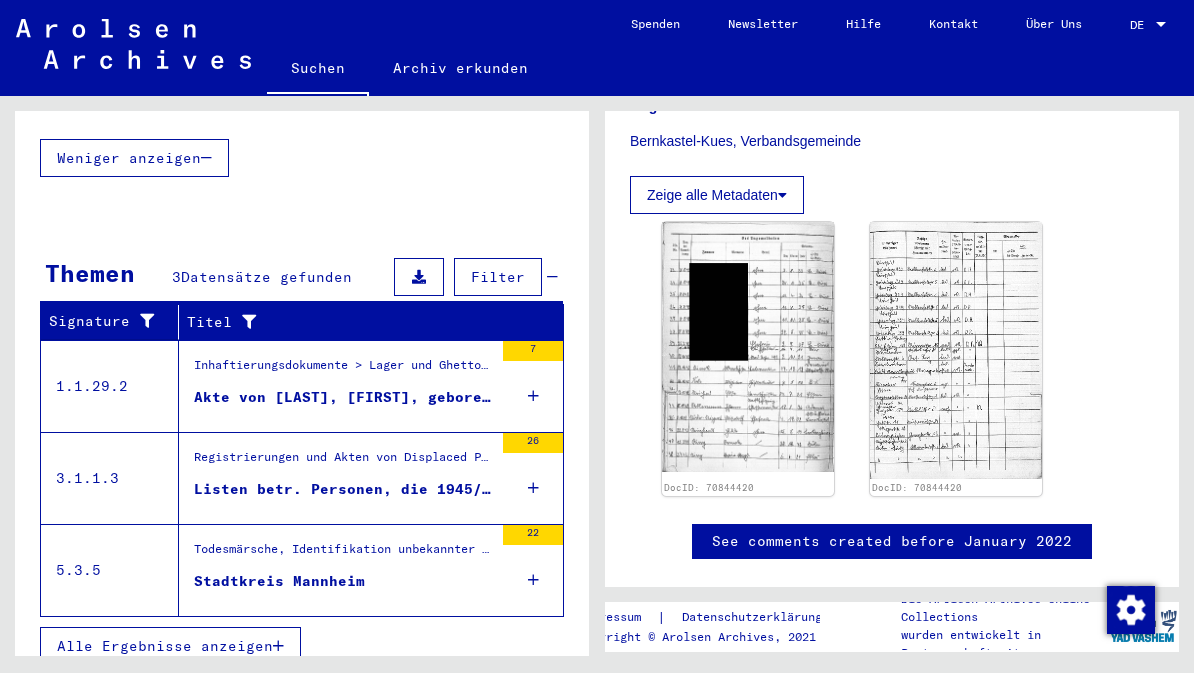 scroll, scrollTop: 503, scrollLeft: 0, axis: vertical 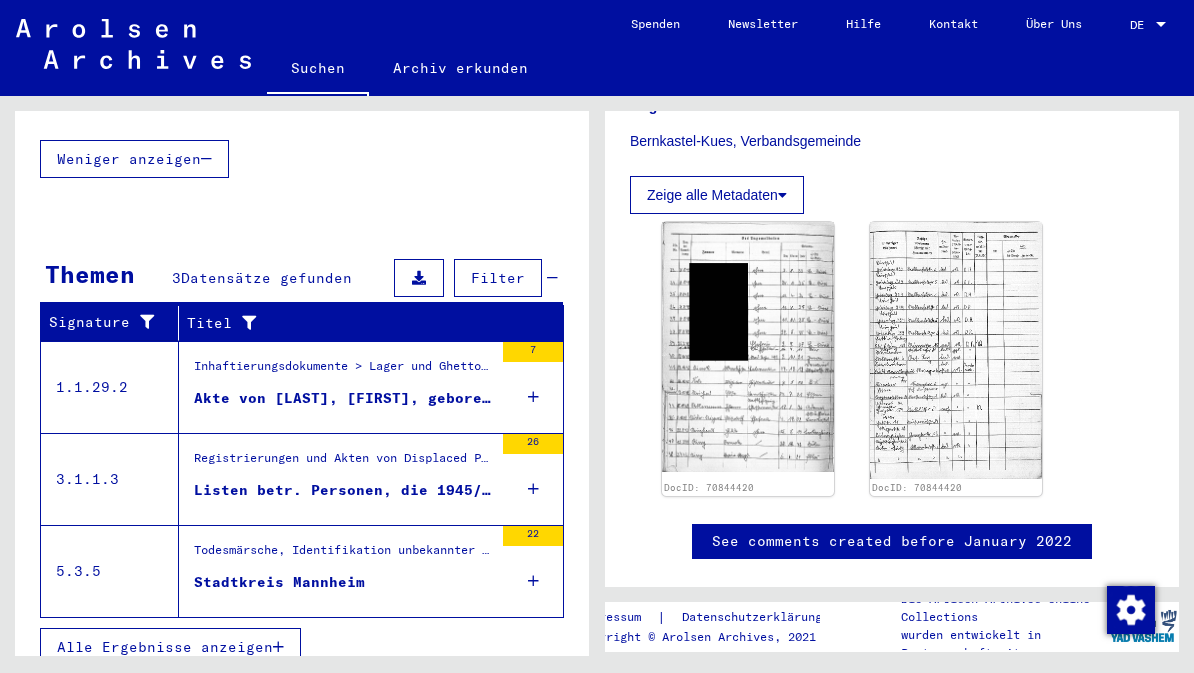 click on "Stadtkreis Mannheim" at bounding box center [279, 582] 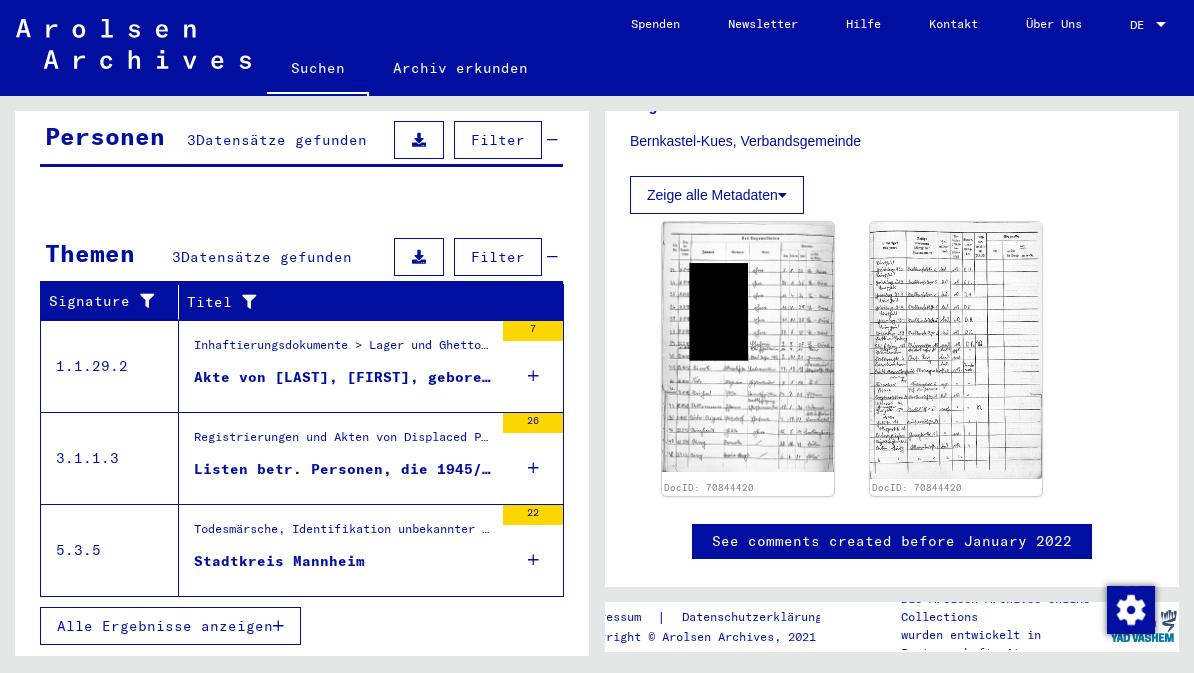 scroll, scrollTop: 0, scrollLeft: 0, axis: both 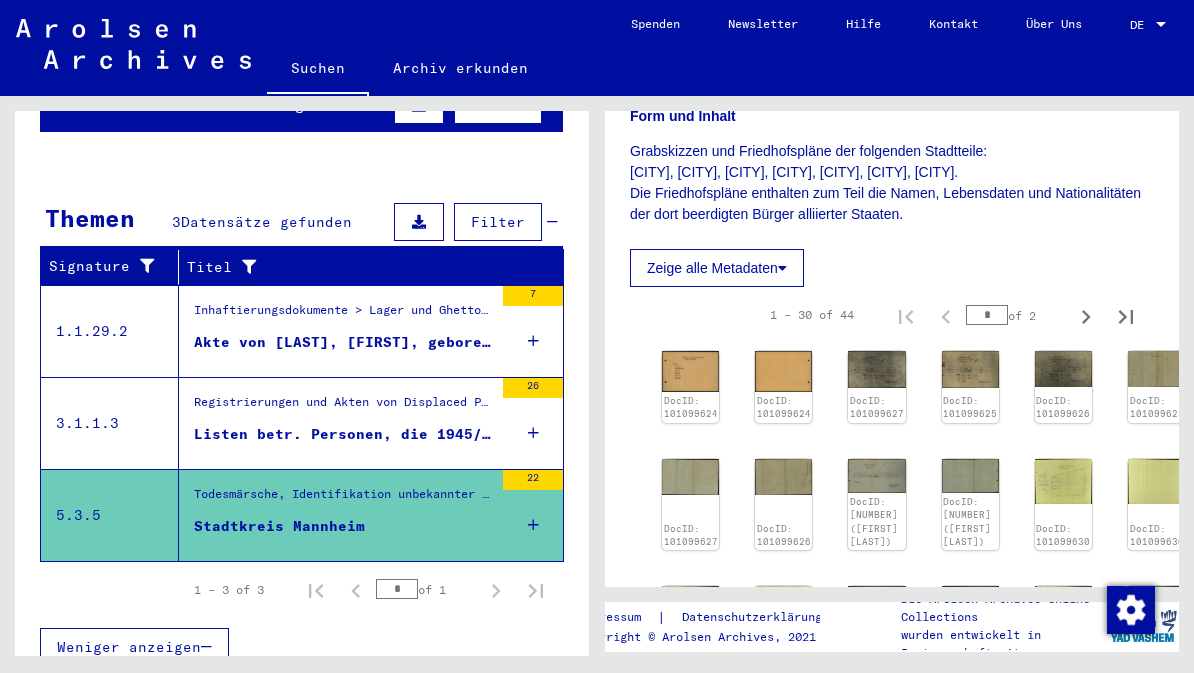 click 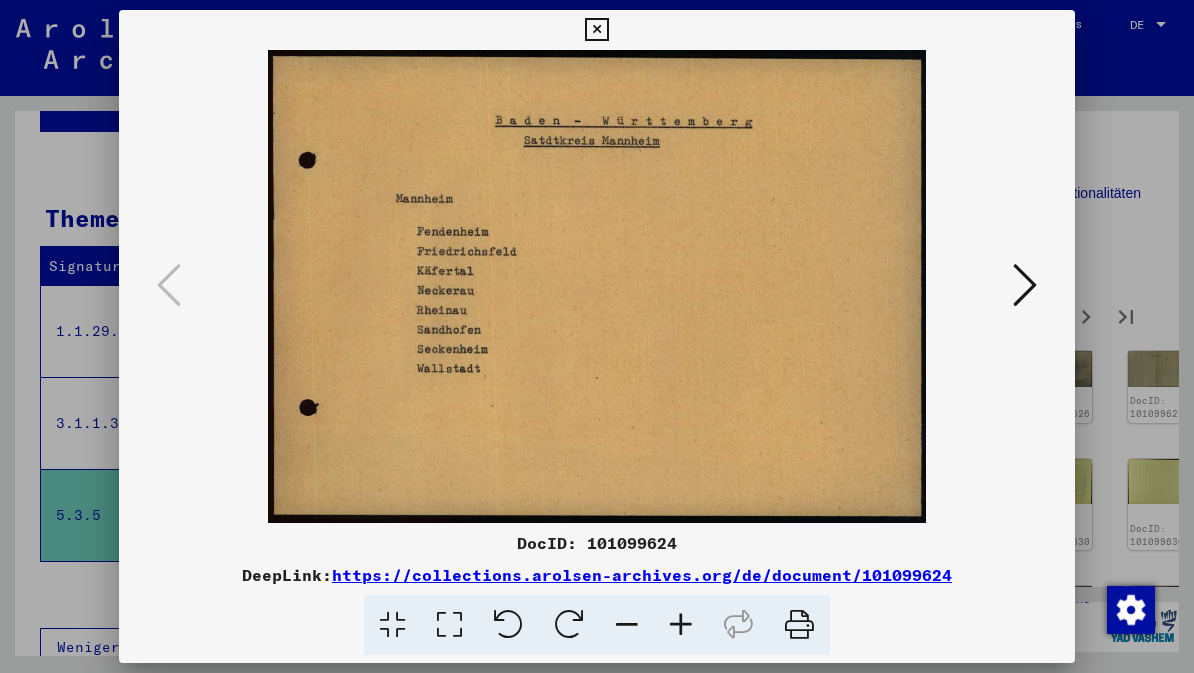 click at bounding box center [1025, 285] 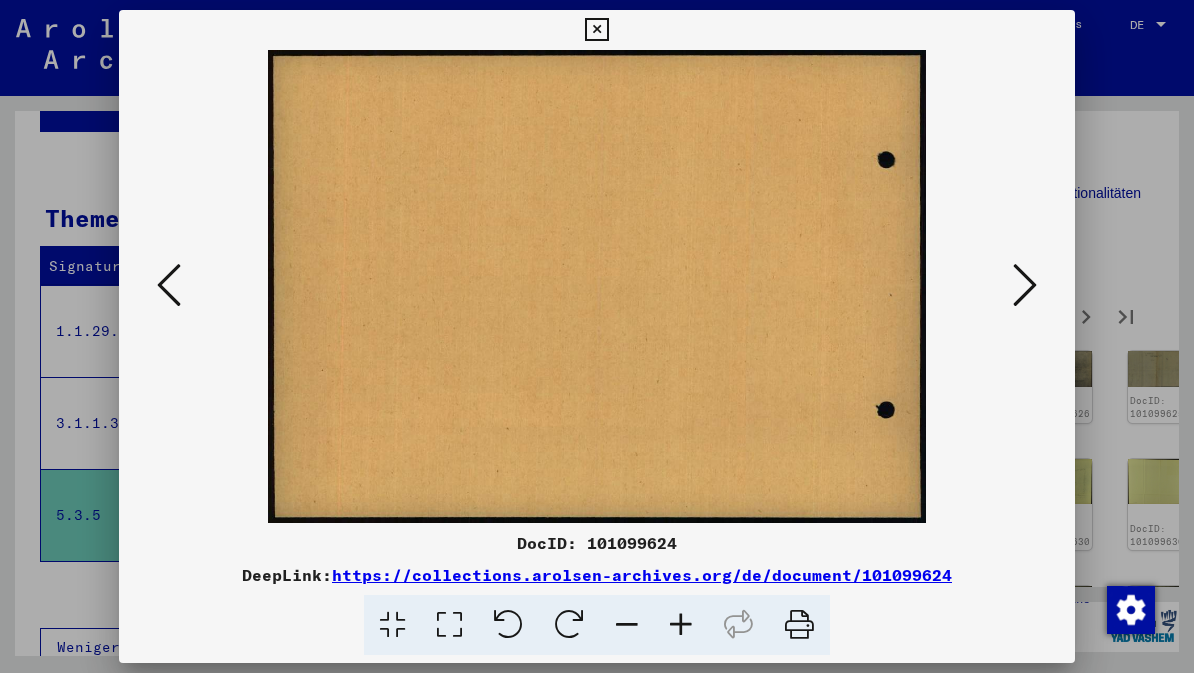 click at bounding box center [1025, 285] 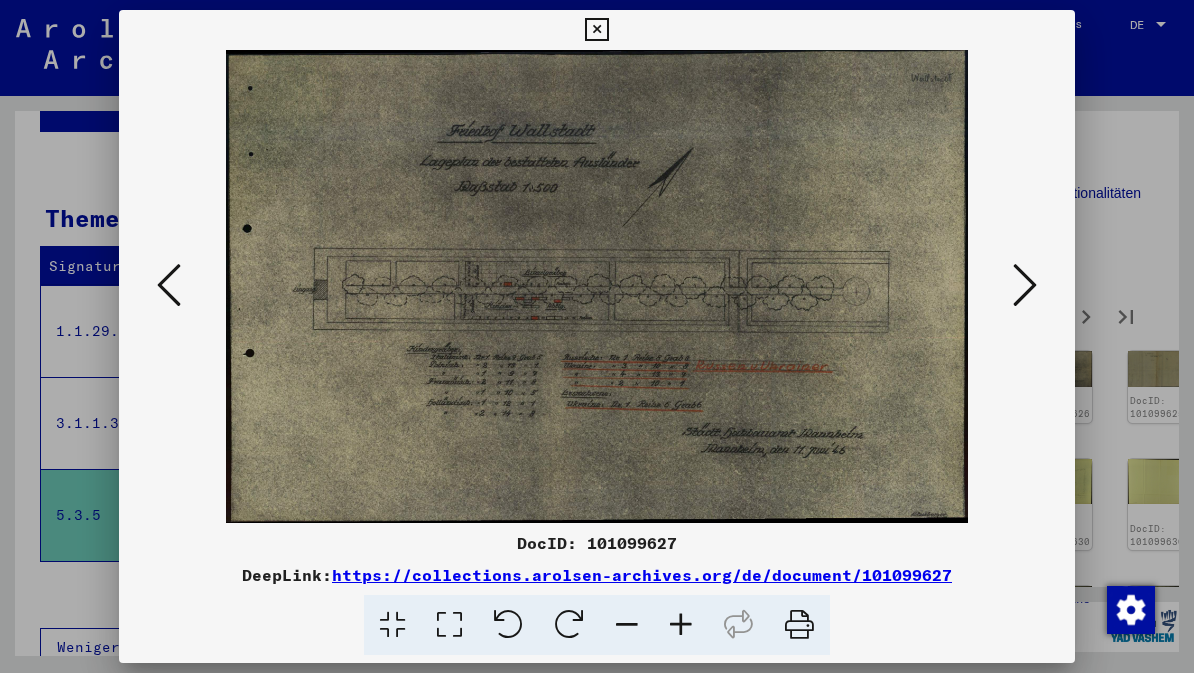 click at bounding box center (1025, 285) 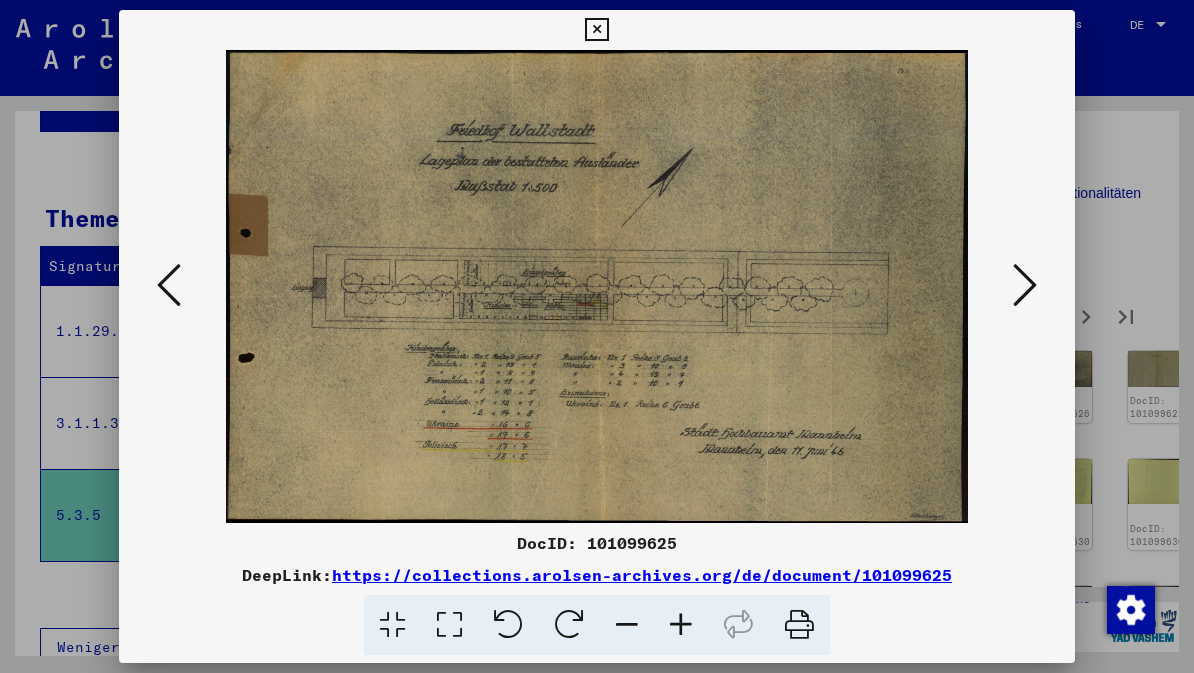 click at bounding box center (1025, 285) 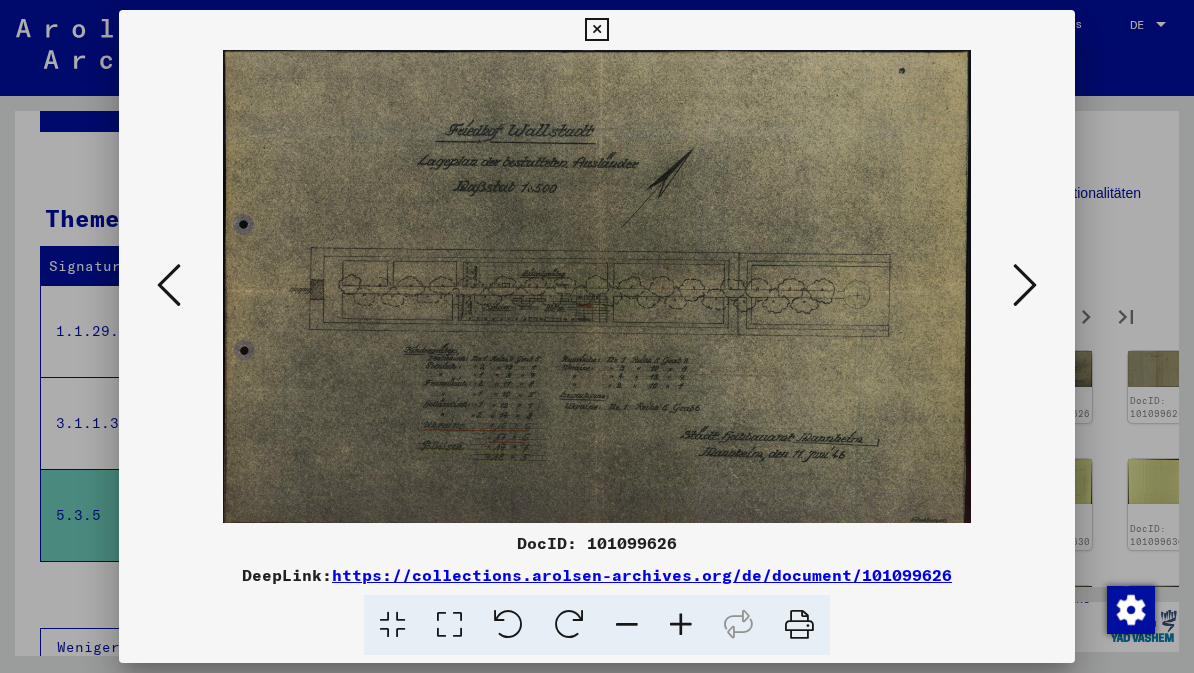click at bounding box center [1025, 285] 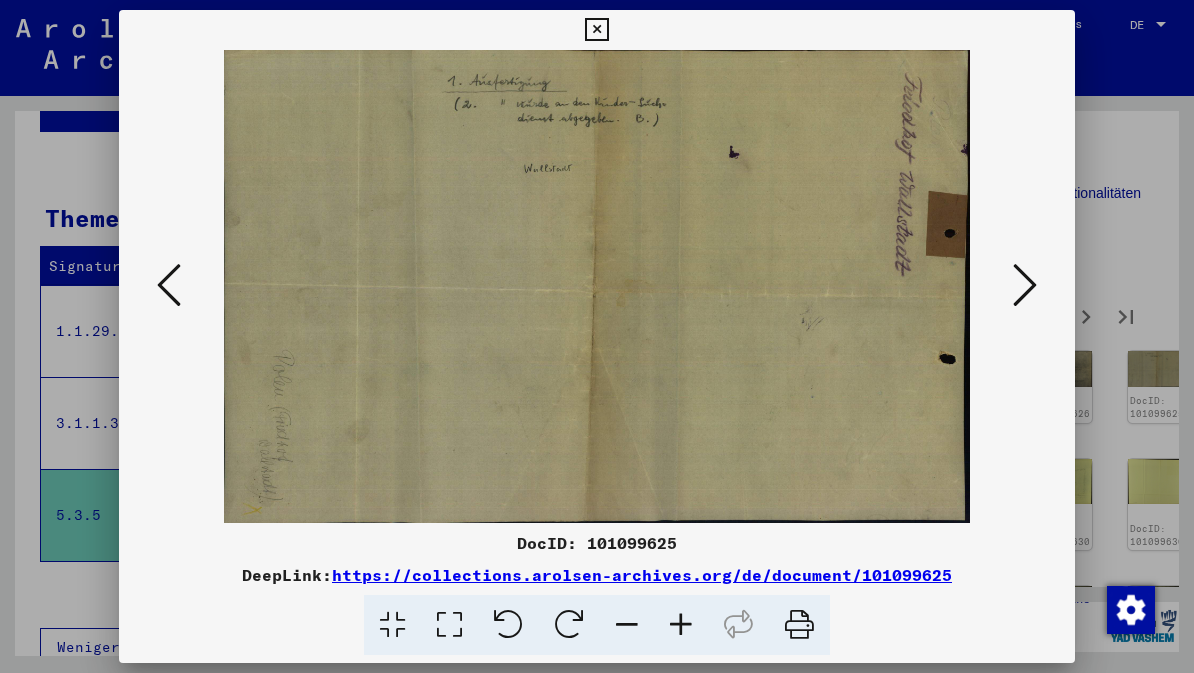 click at bounding box center [1025, 285] 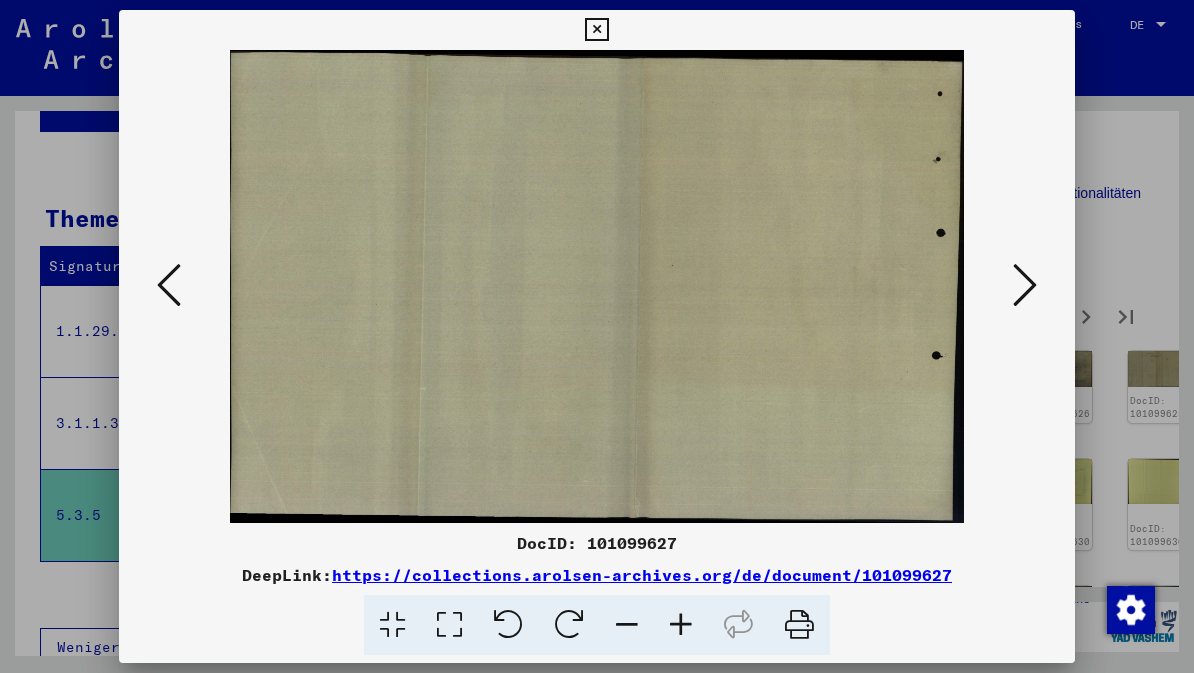 click at bounding box center (1025, 285) 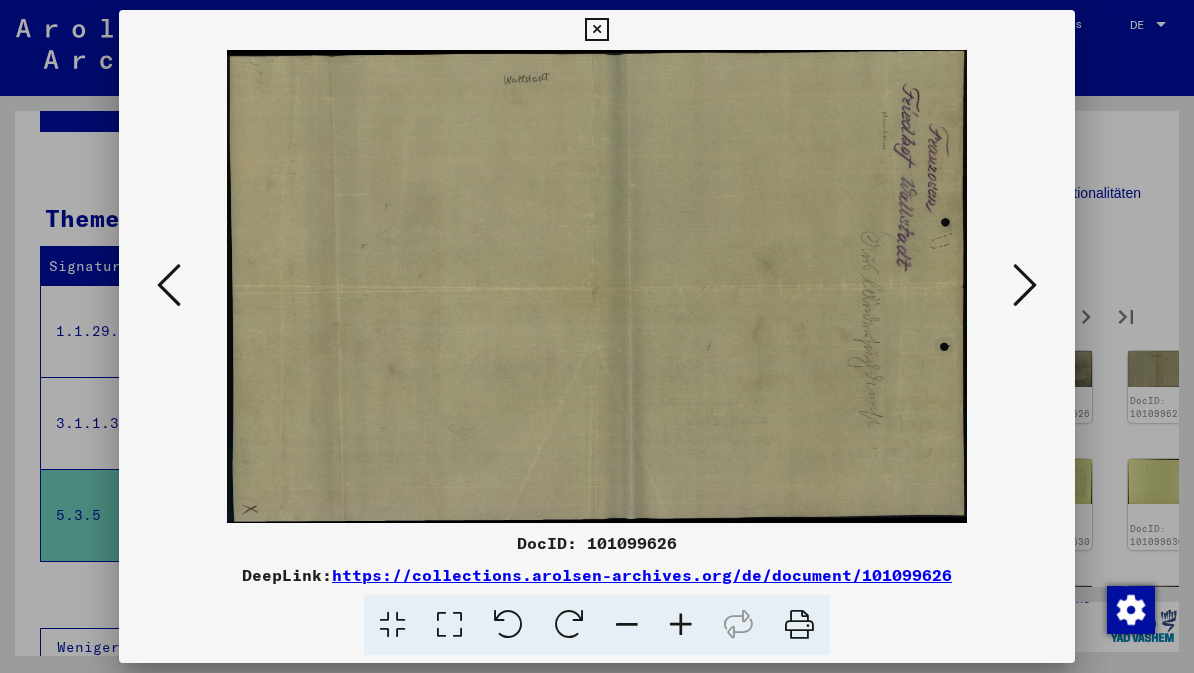 click at bounding box center [1025, 285] 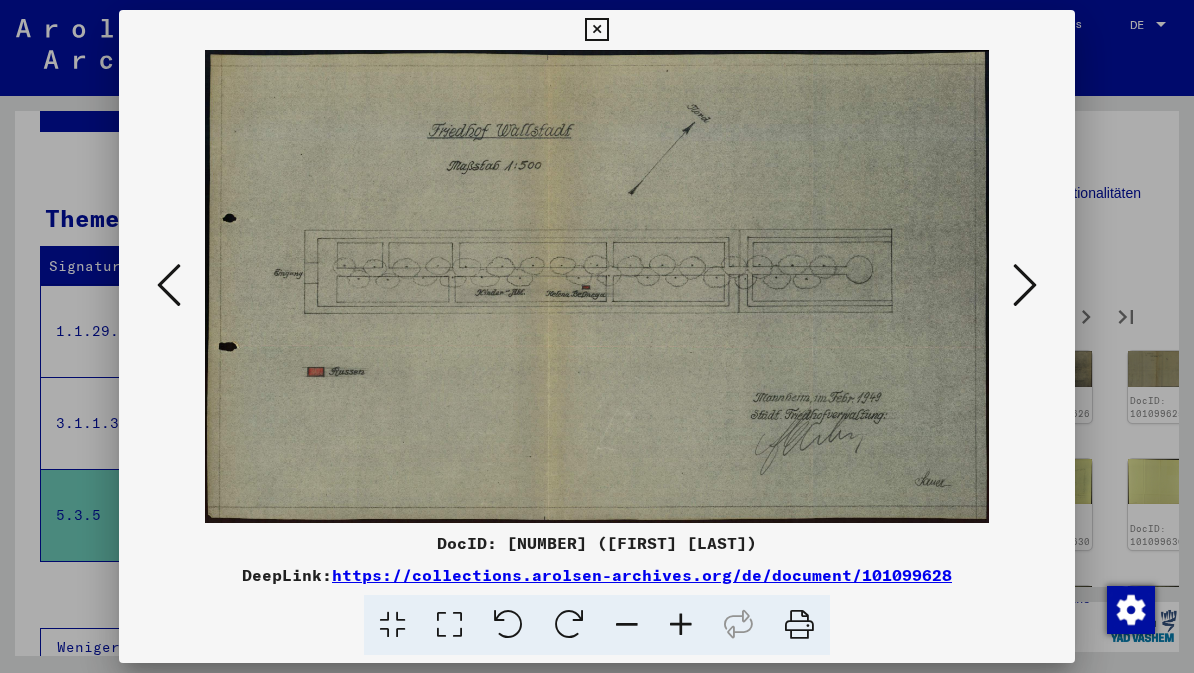 click at bounding box center (1025, 285) 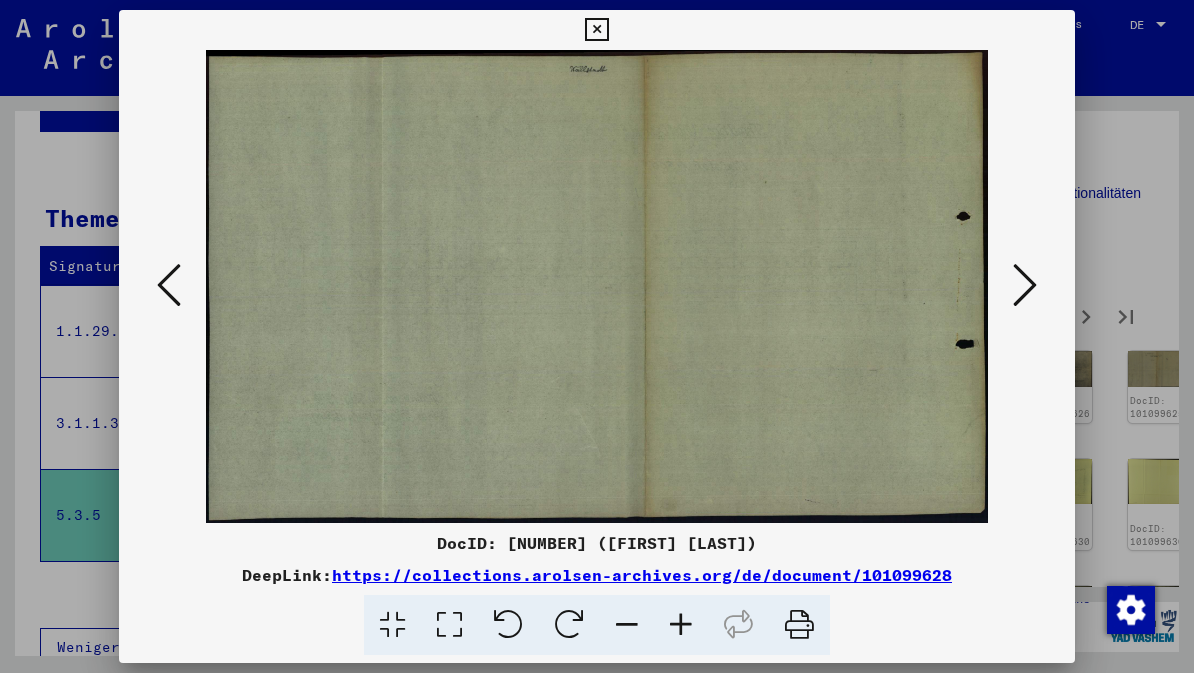click at bounding box center (1025, 285) 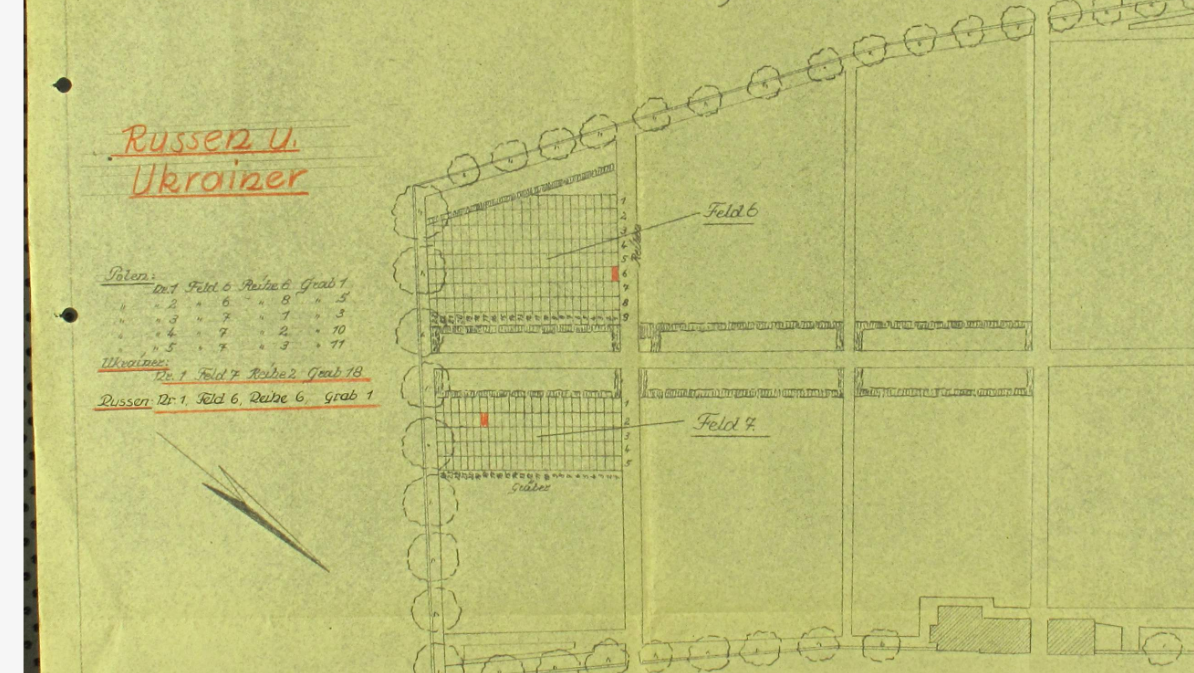 scroll, scrollTop: 100, scrollLeft: 0, axis: vertical 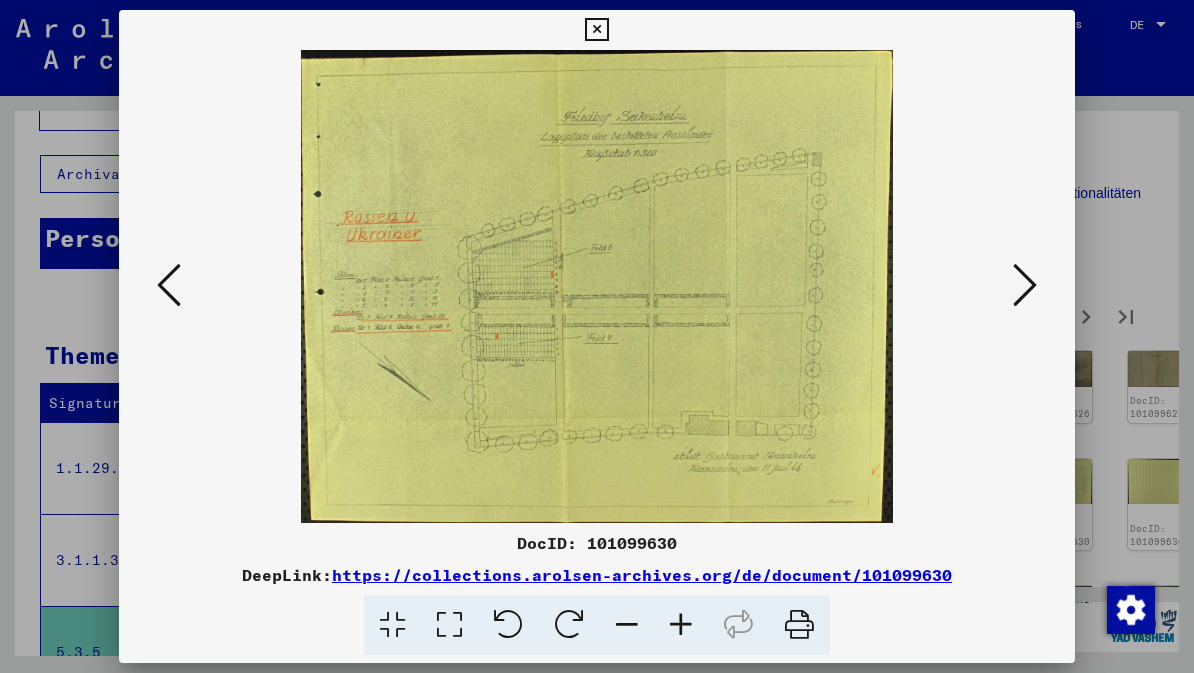 click at bounding box center [1025, 285] 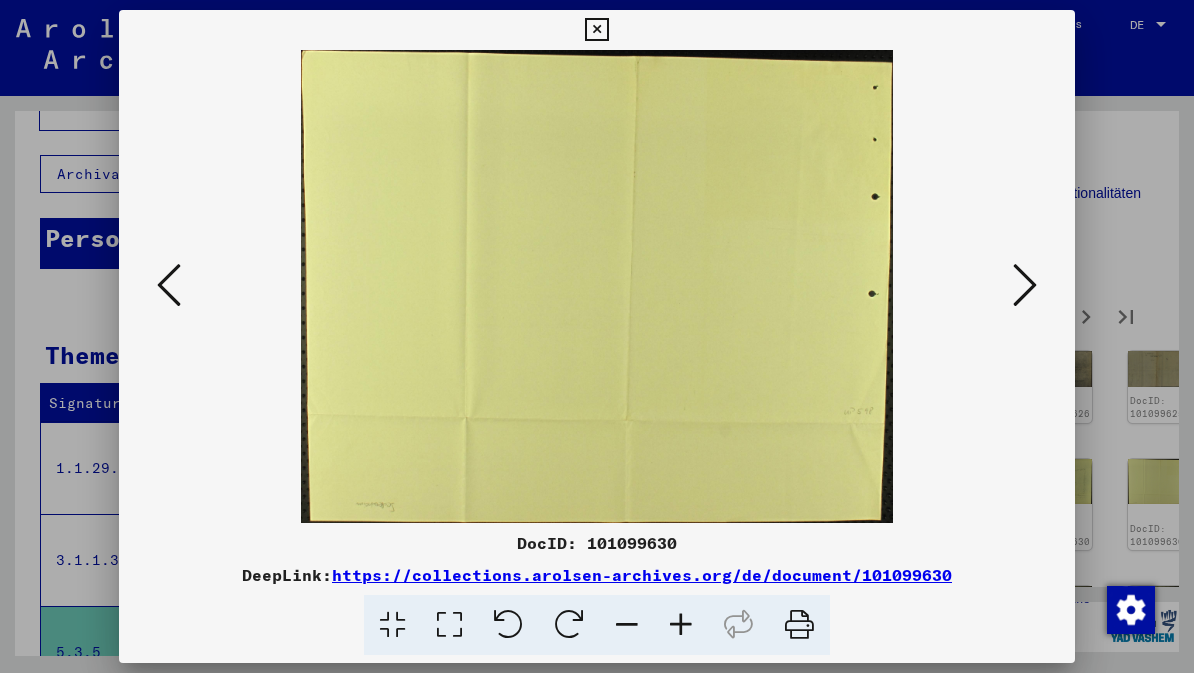 click at bounding box center (1025, 285) 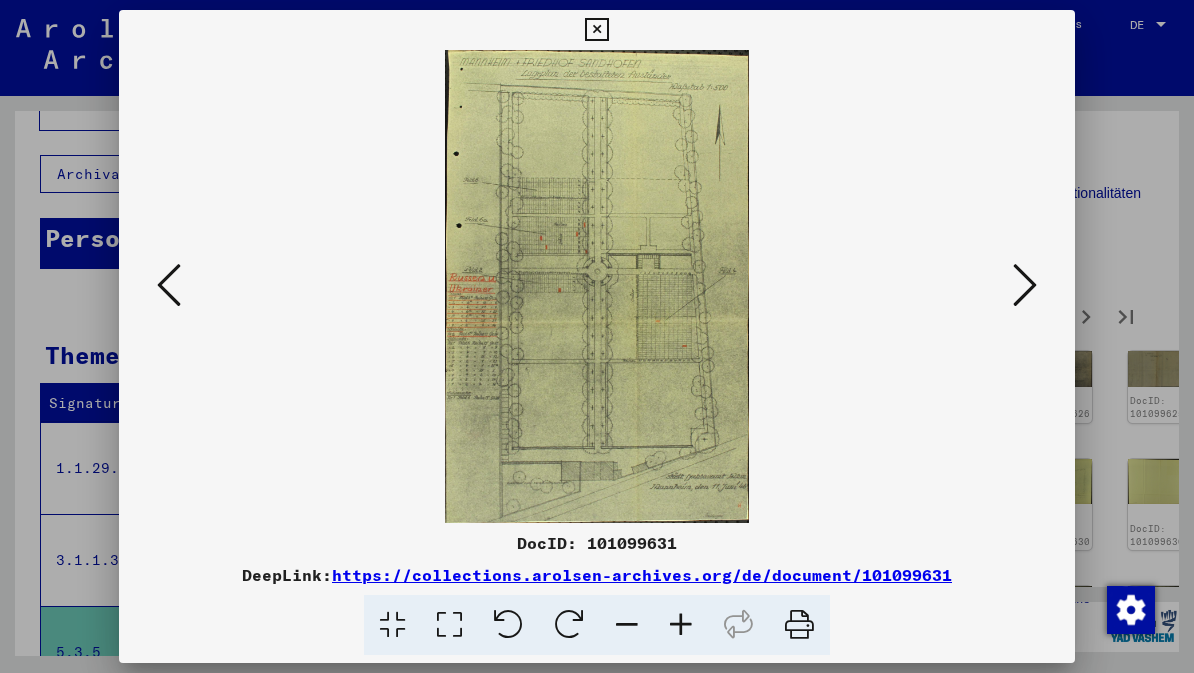 click at bounding box center [1025, 285] 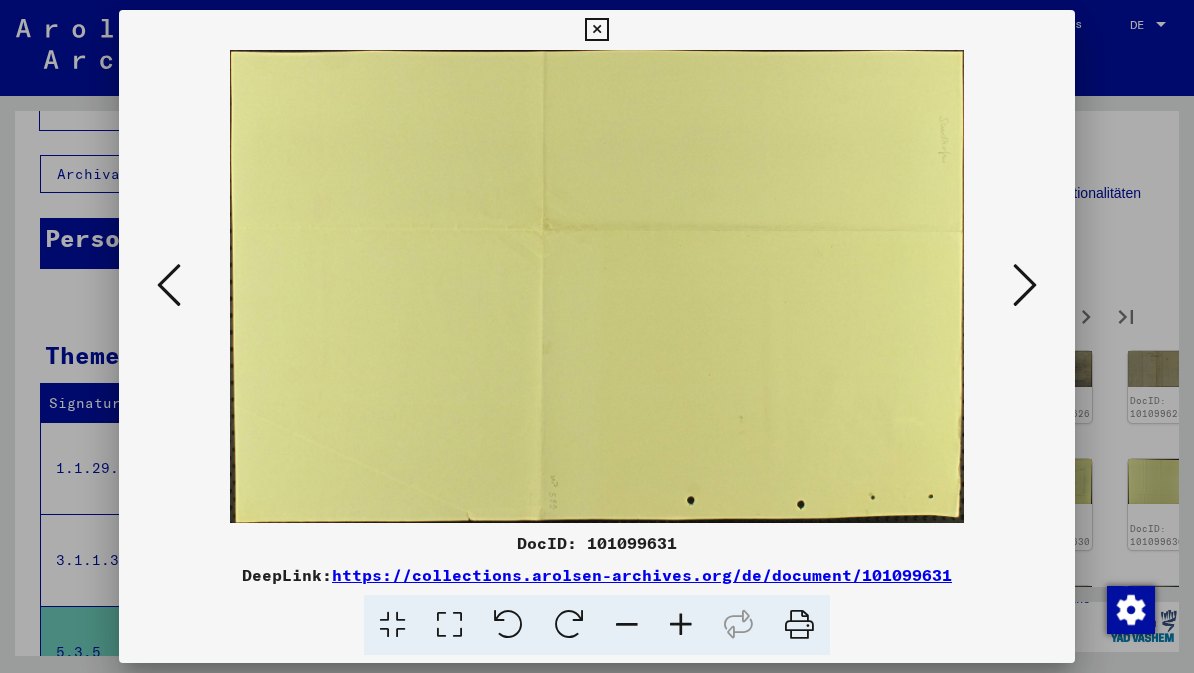 click at bounding box center [1025, 285] 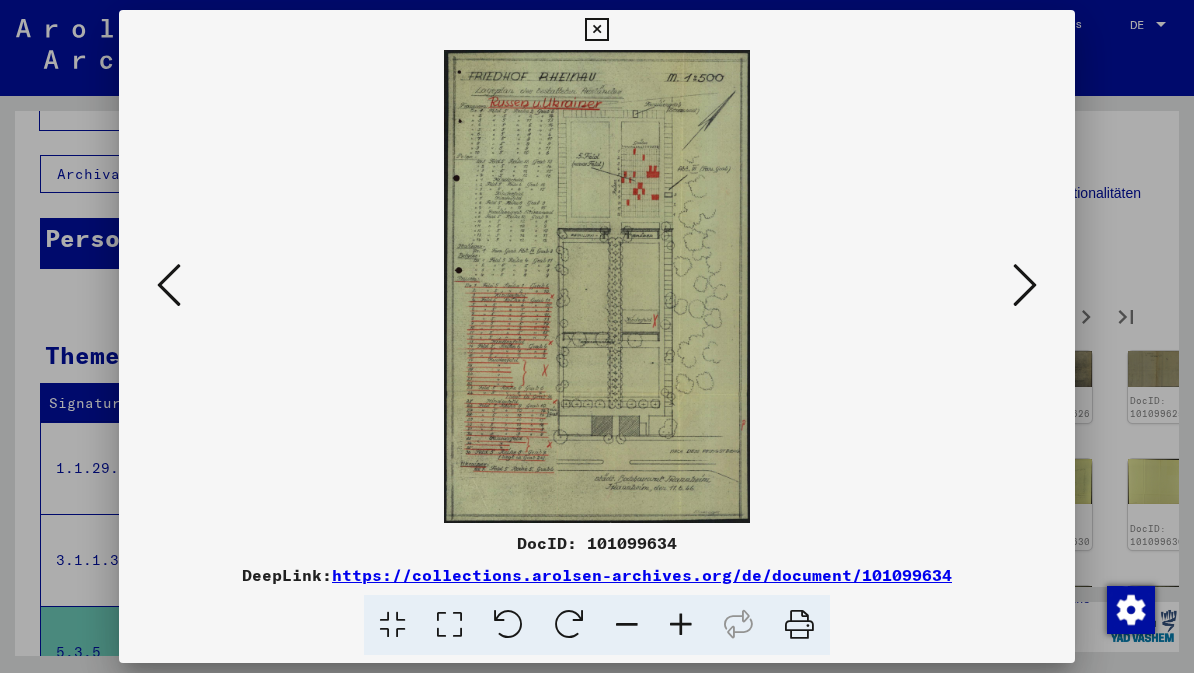 click at bounding box center (1025, 285) 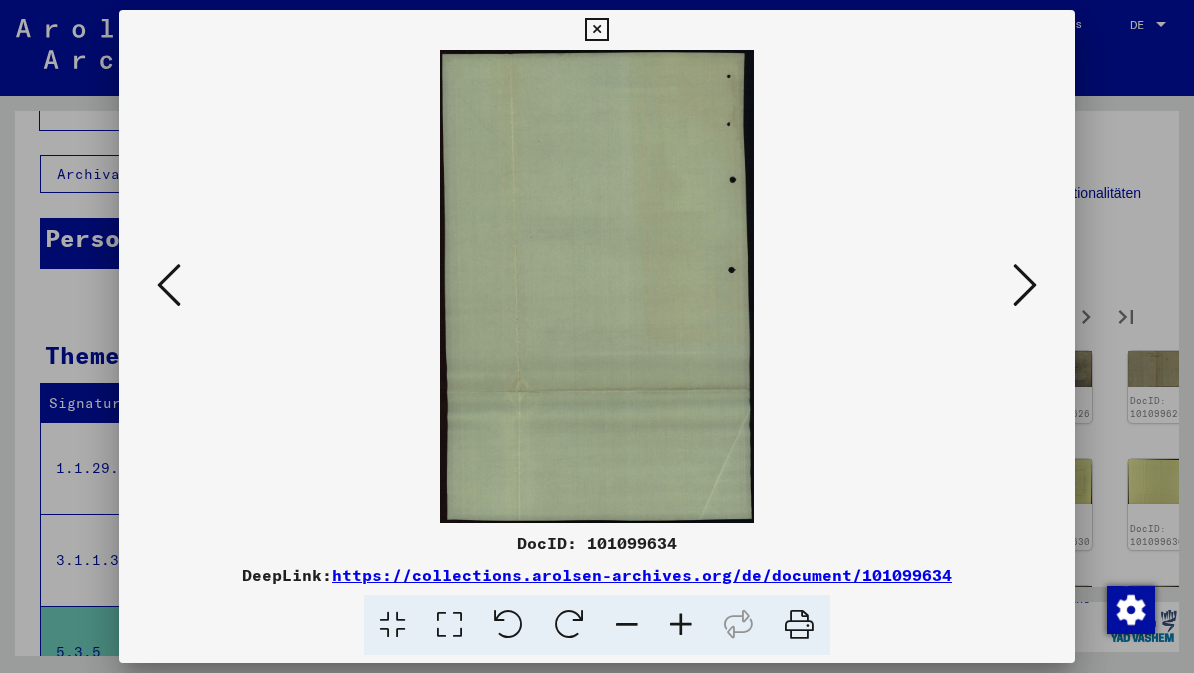 click at bounding box center [1025, 285] 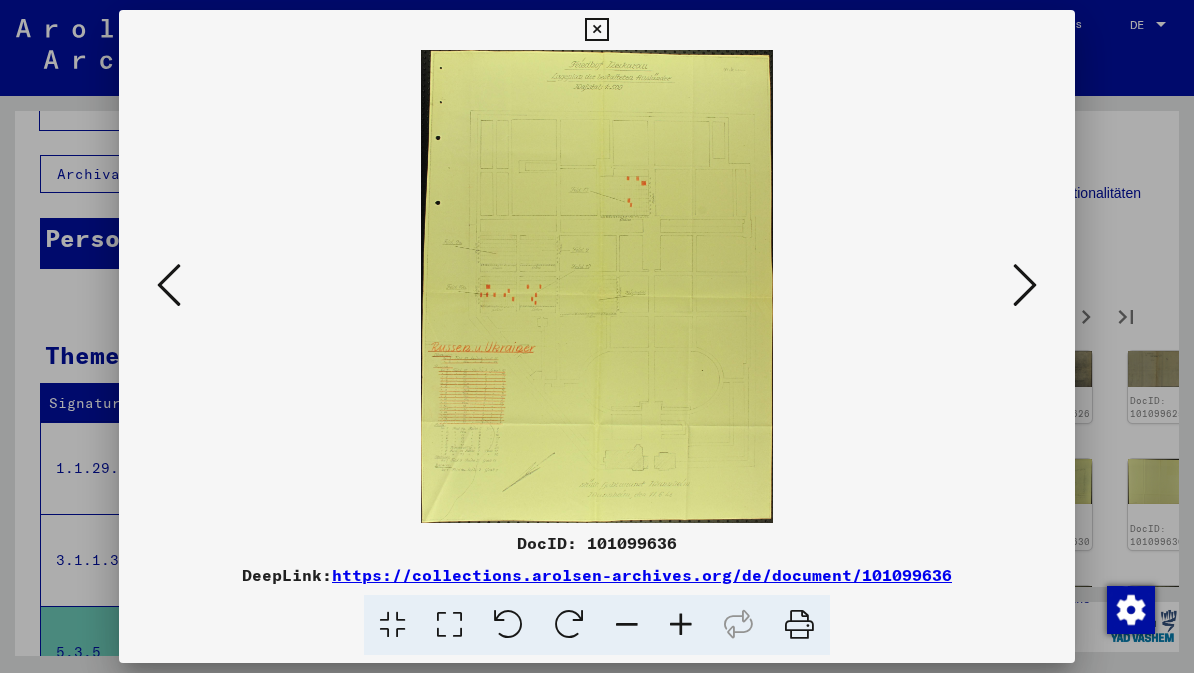 click at bounding box center [1025, 285] 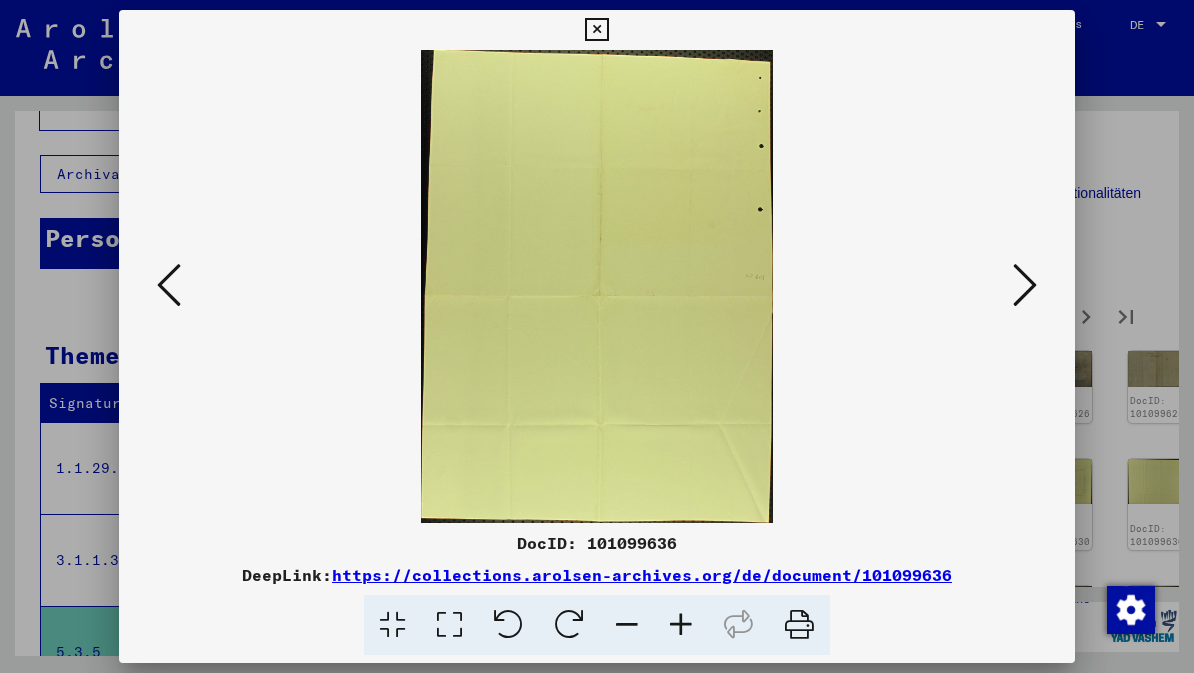 click at bounding box center [1025, 285] 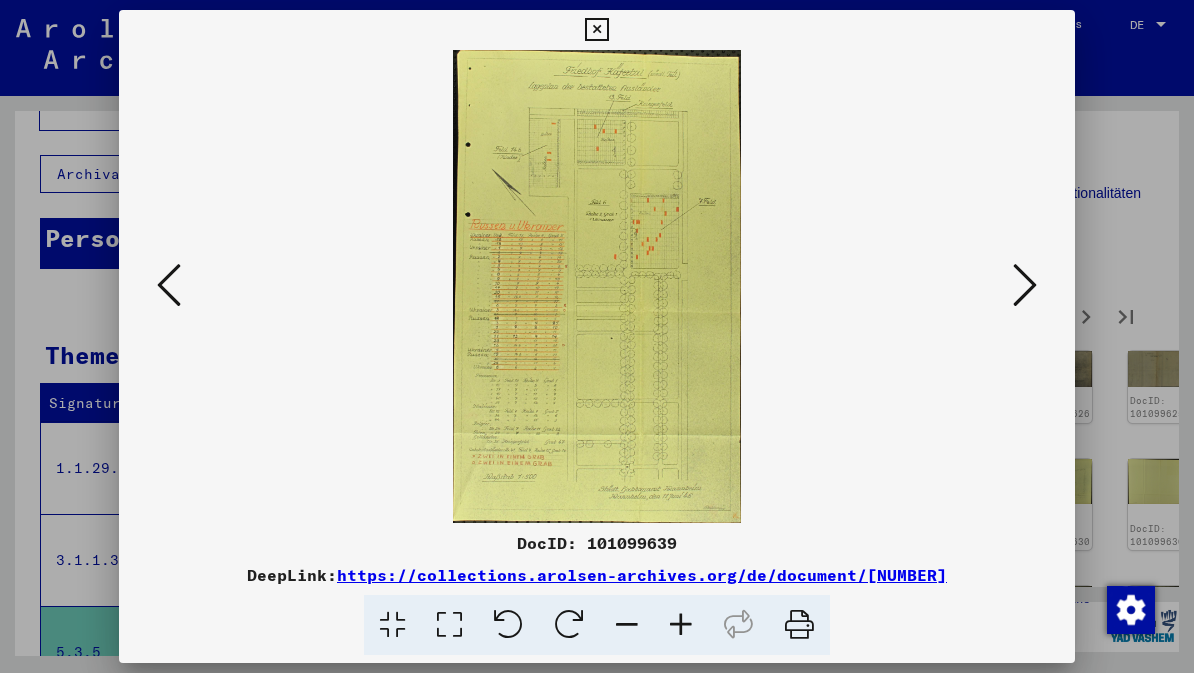 click at bounding box center [596, 30] 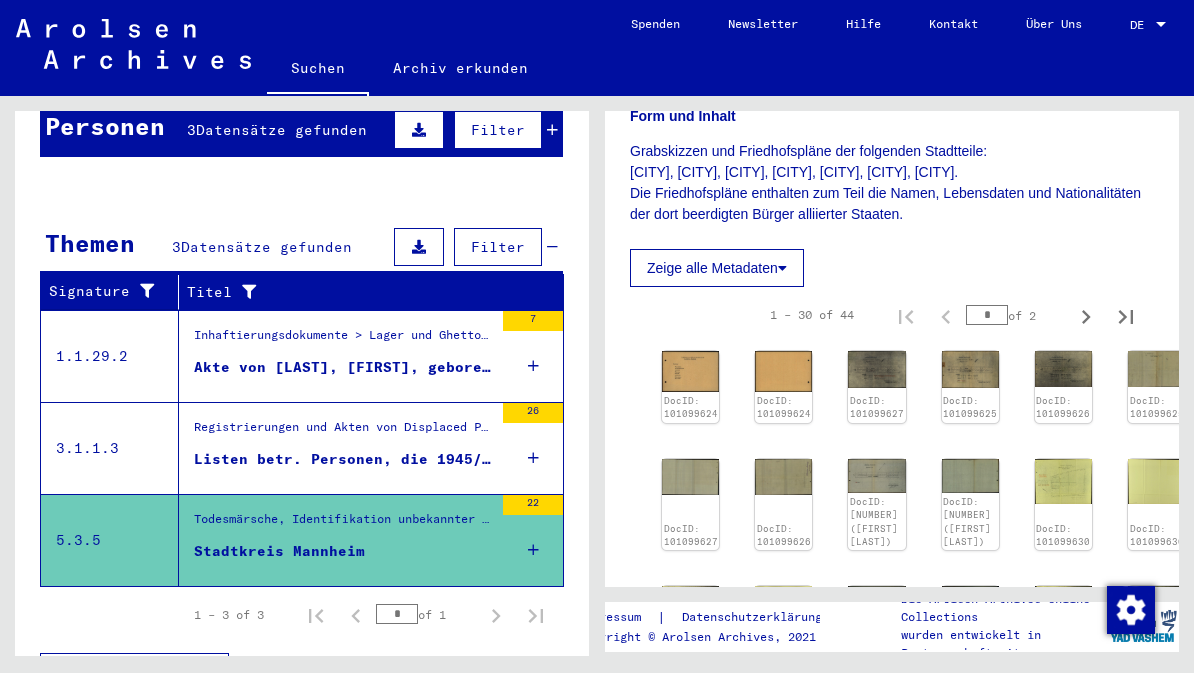 scroll, scrollTop: 218, scrollLeft: 0, axis: vertical 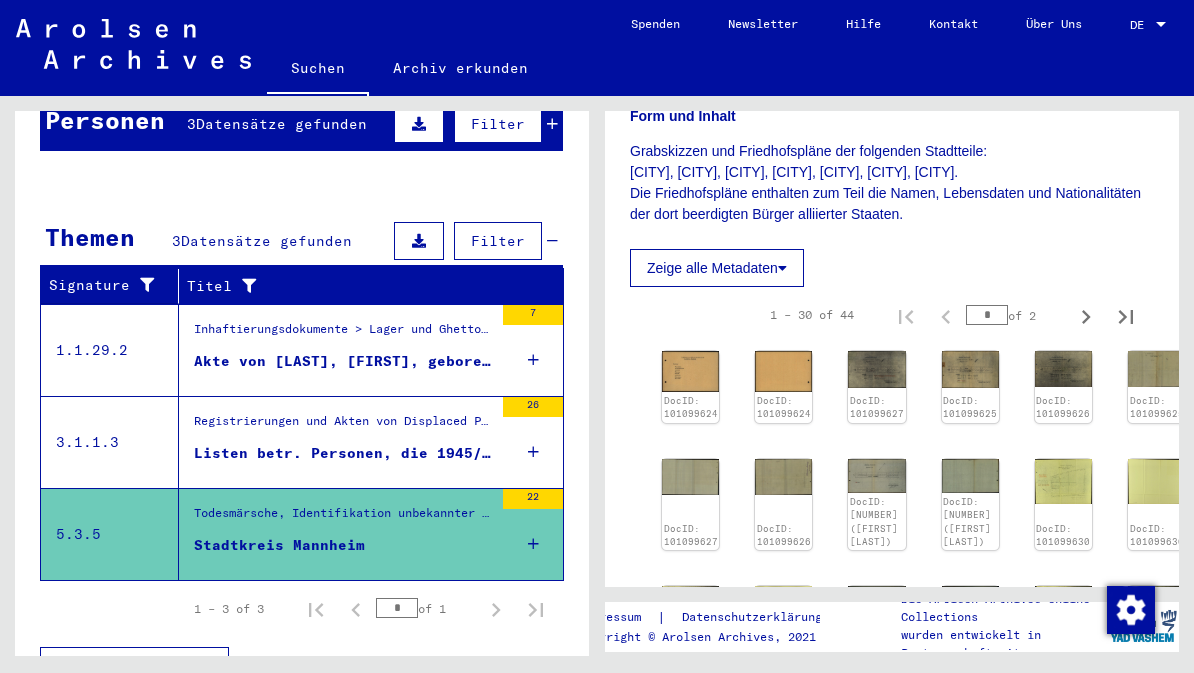 click on "Listen betr. Personen, die 1945/46 in den folgenden Orten lebten: Bad Nauheim ([FIRST], [FIRST]), Frankenthal, Edingen ([FIRST], [FIRST]), Iggelbach/Elm., Lambsheim /[FIRST], [FIRST]),Ludwigshafen/Rh. ([LAST] ..." at bounding box center [343, 453] 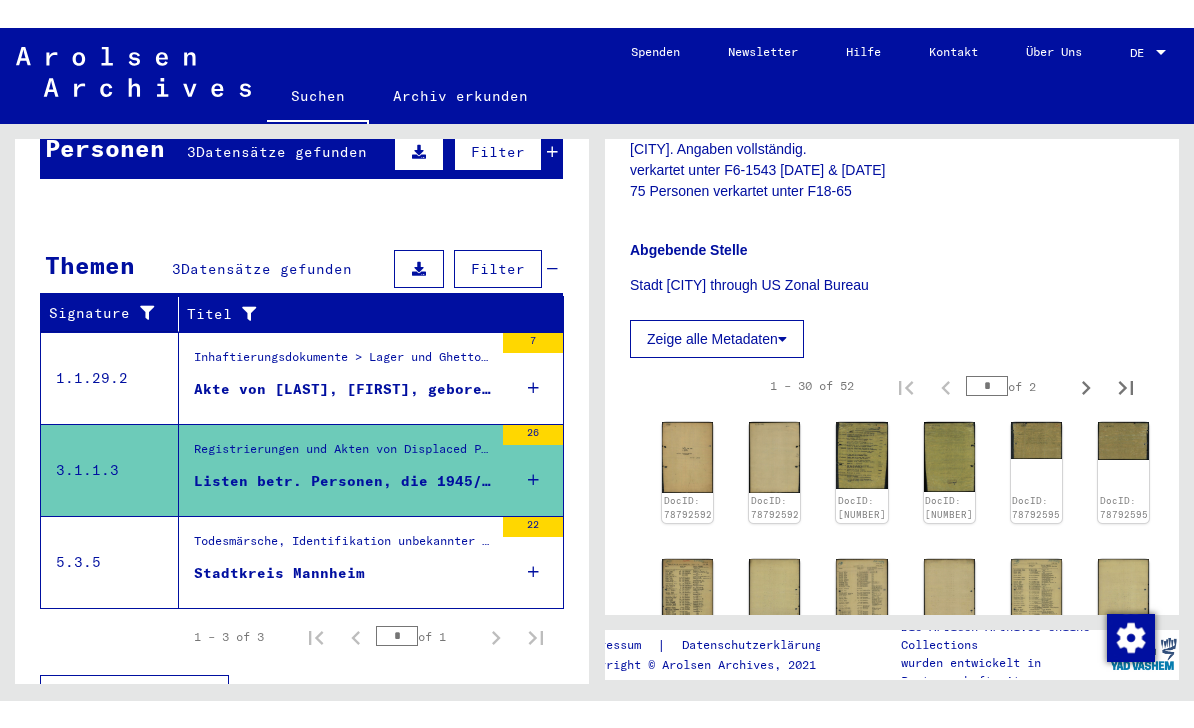 scroll, scrollTop: 651, scrollLeft: 0, axis: vertical 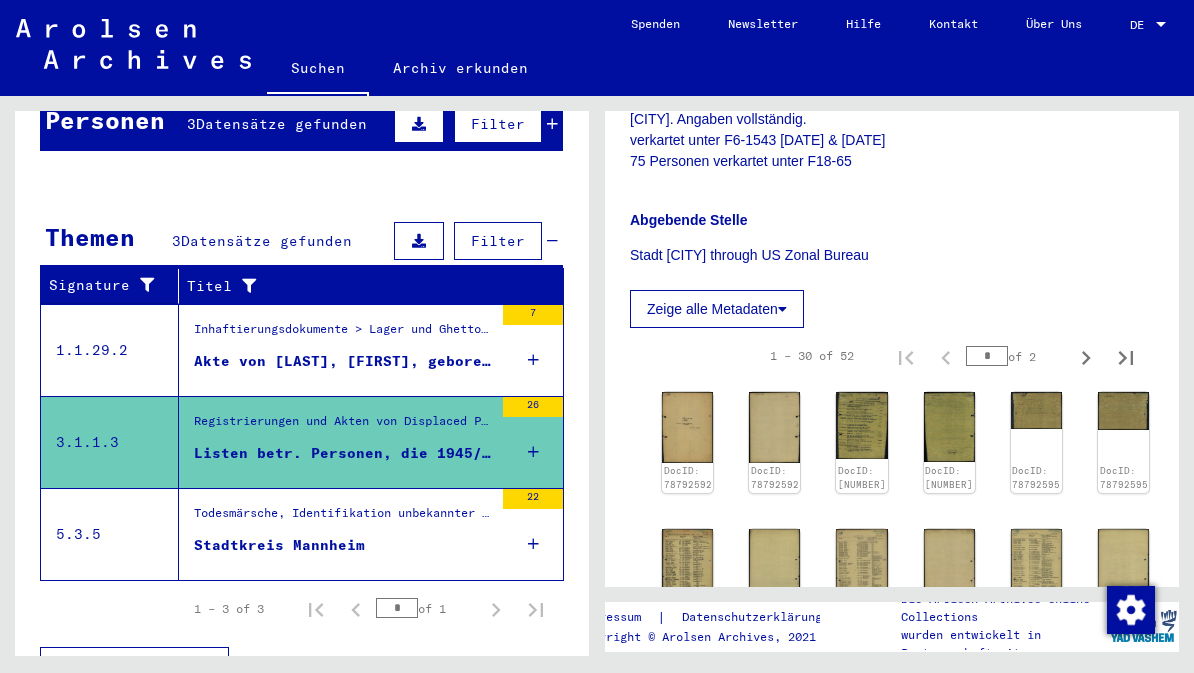 click 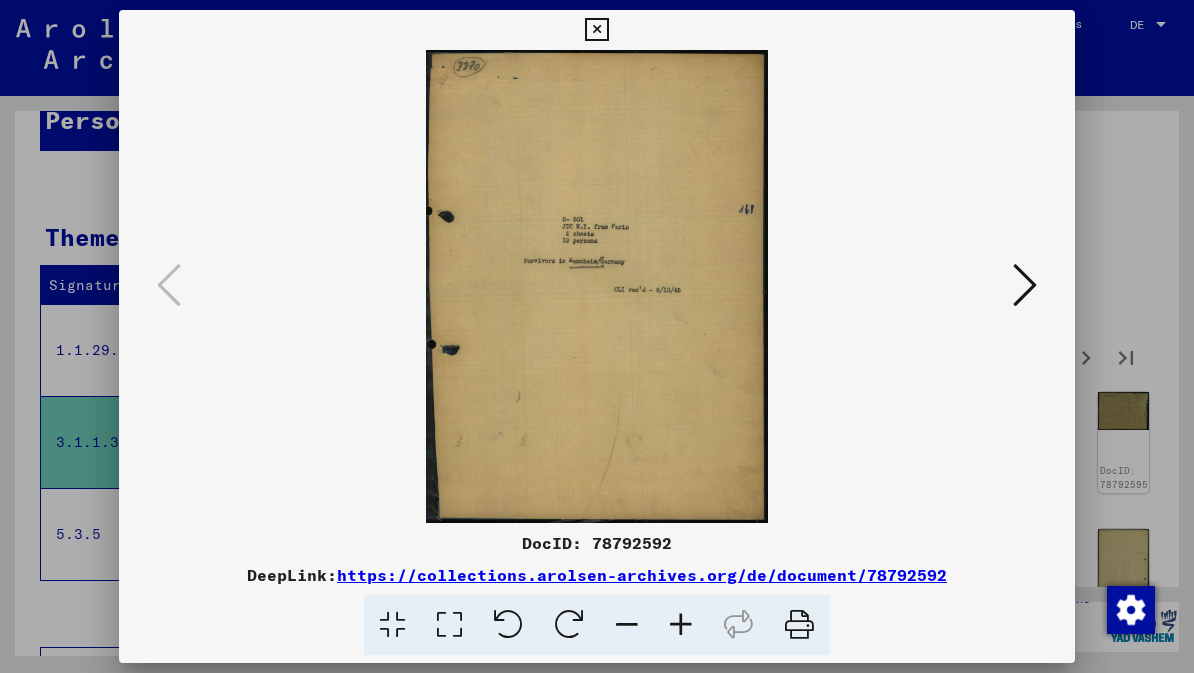 click at bounding box center [1025, 285] 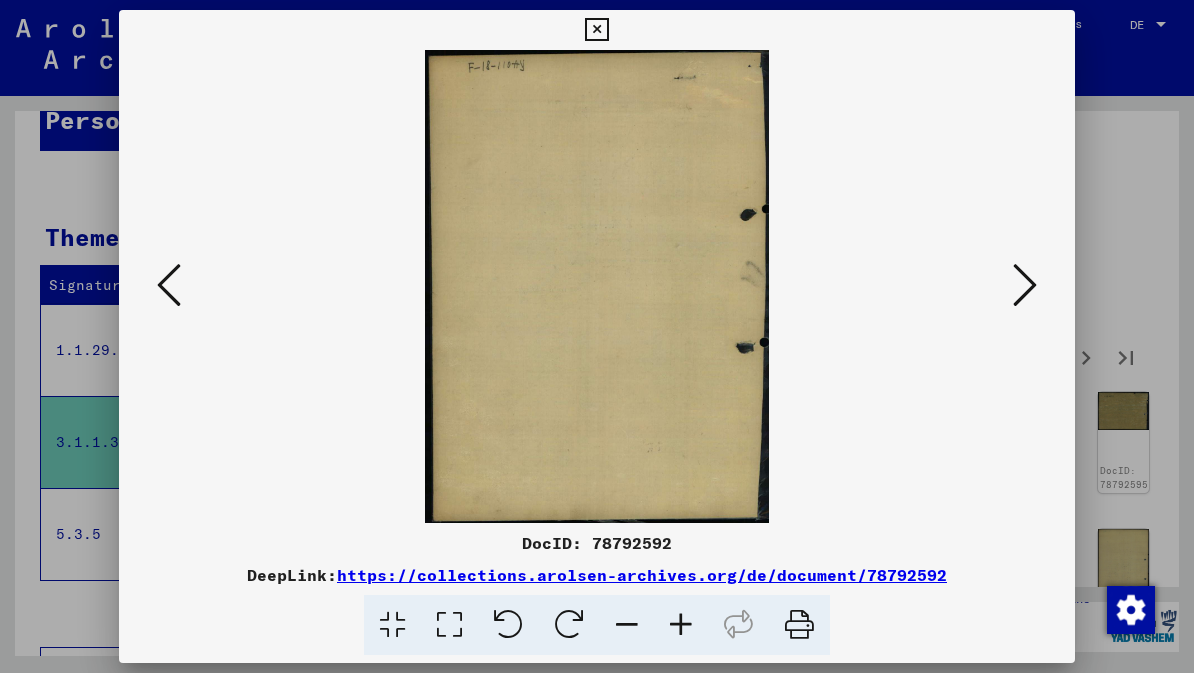 click at bounding box center (1025, 285) 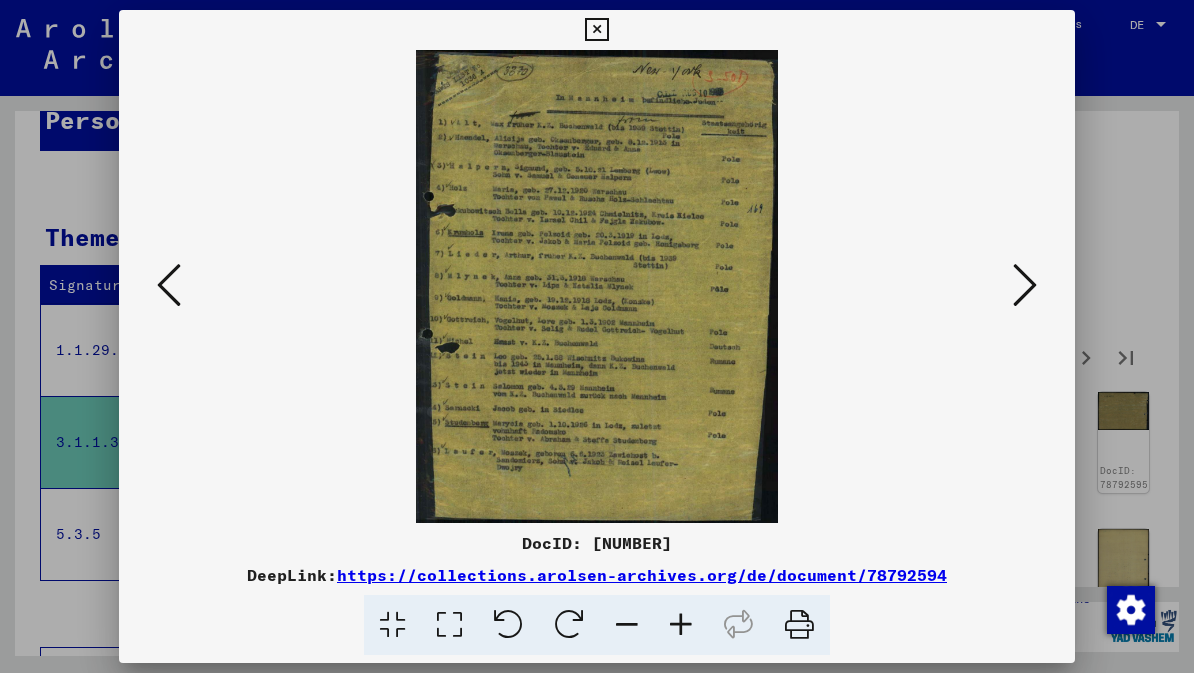 click at bounding box center (1025, 285) 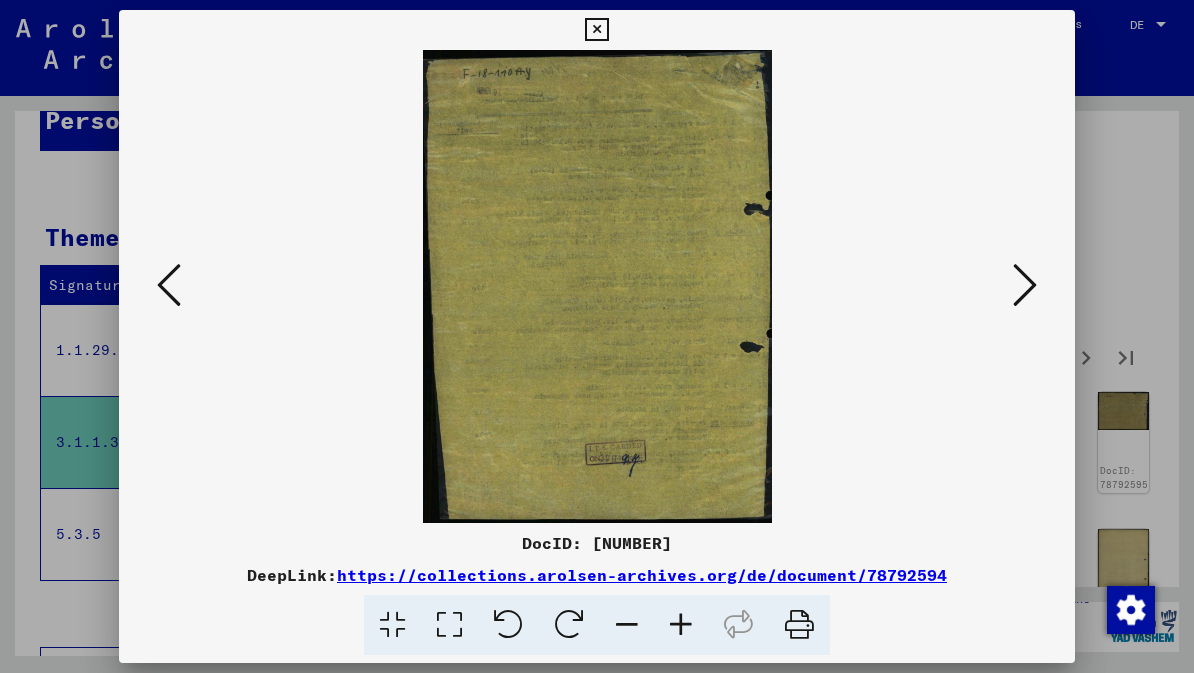 click at bounding box center [1025, 285] 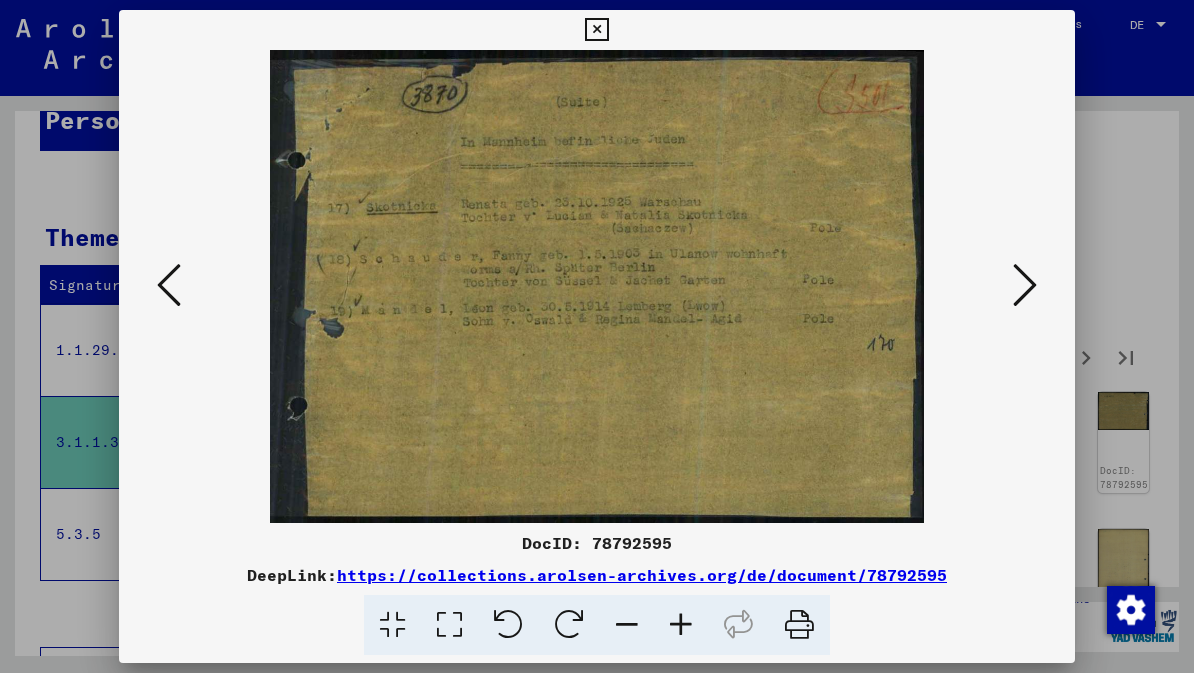 click at bounding box center [1025, 285] 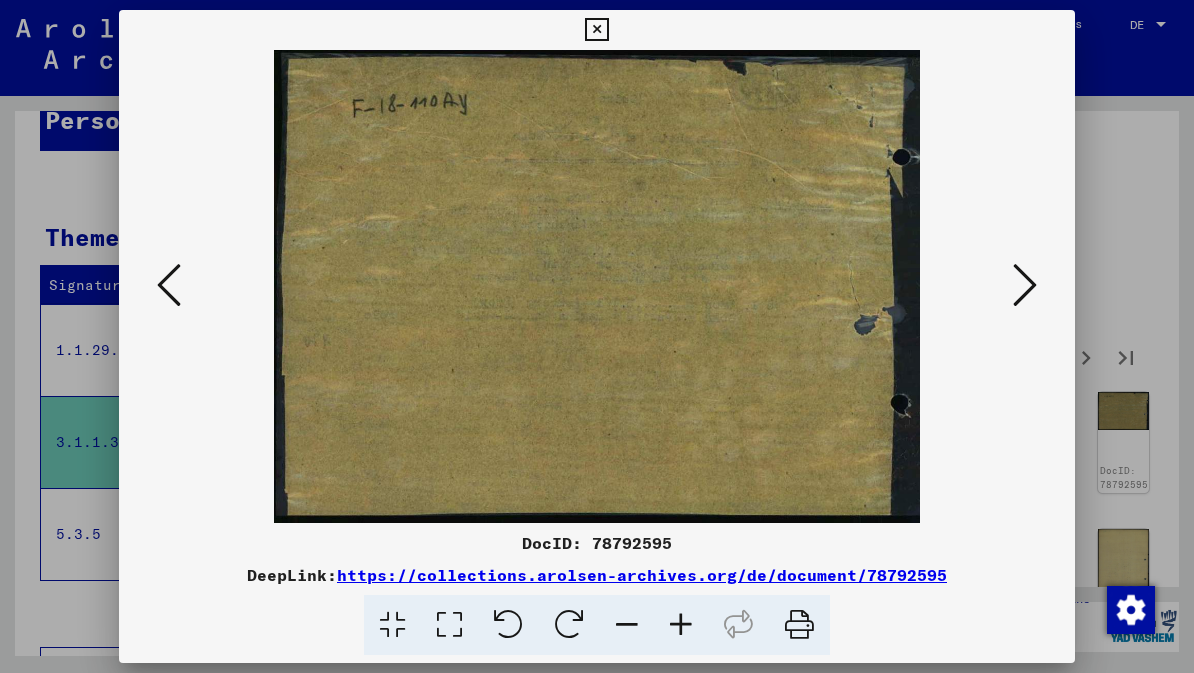 click at bounding box center (1025, 285) 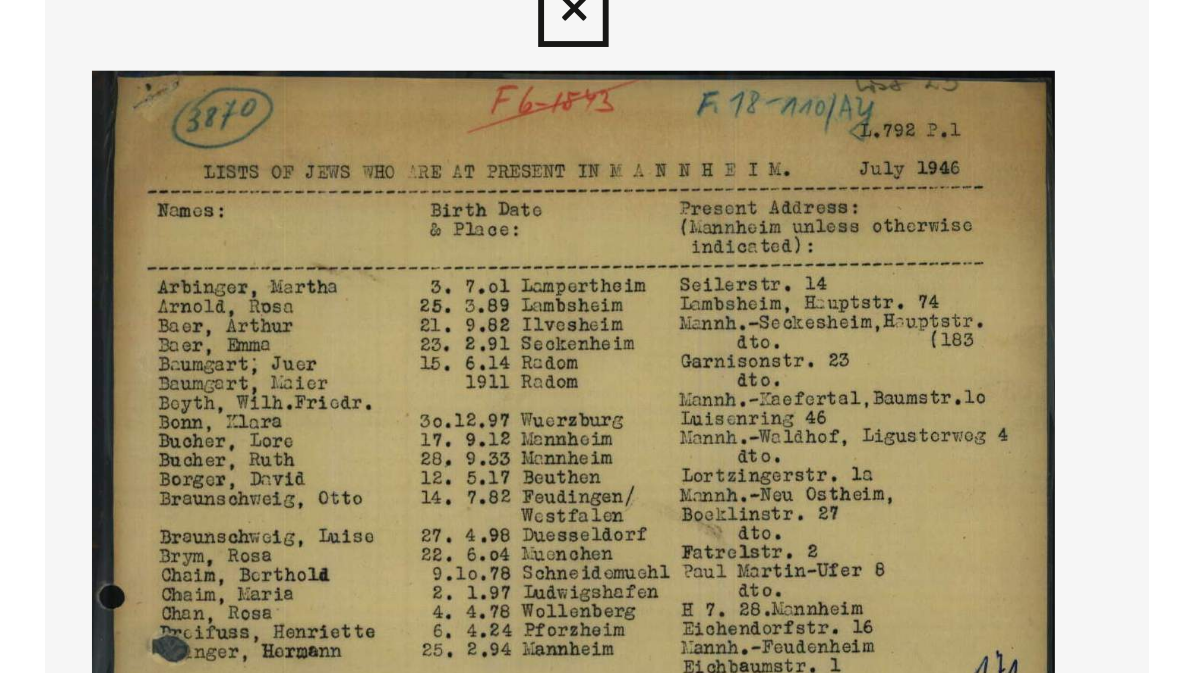 scroll, scrollTop: 100, scrollLeft: 0, axis: vertical 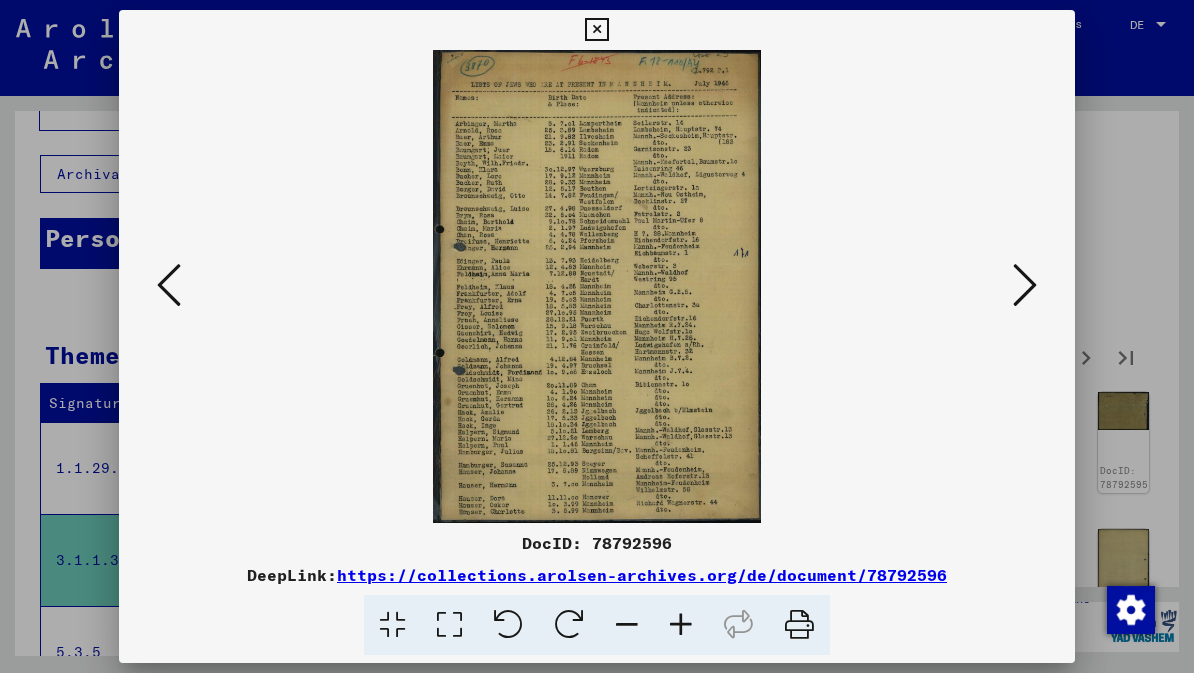 click at bounding box center [1025, 285] 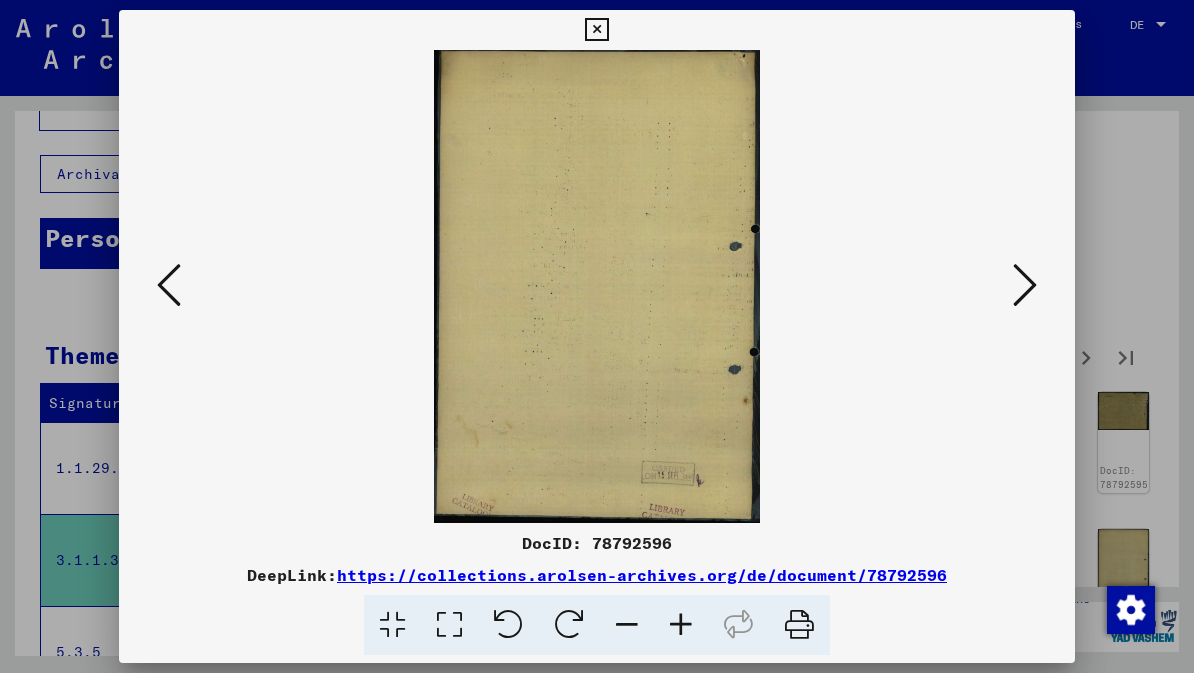 click at bounding box center (1025, 286) 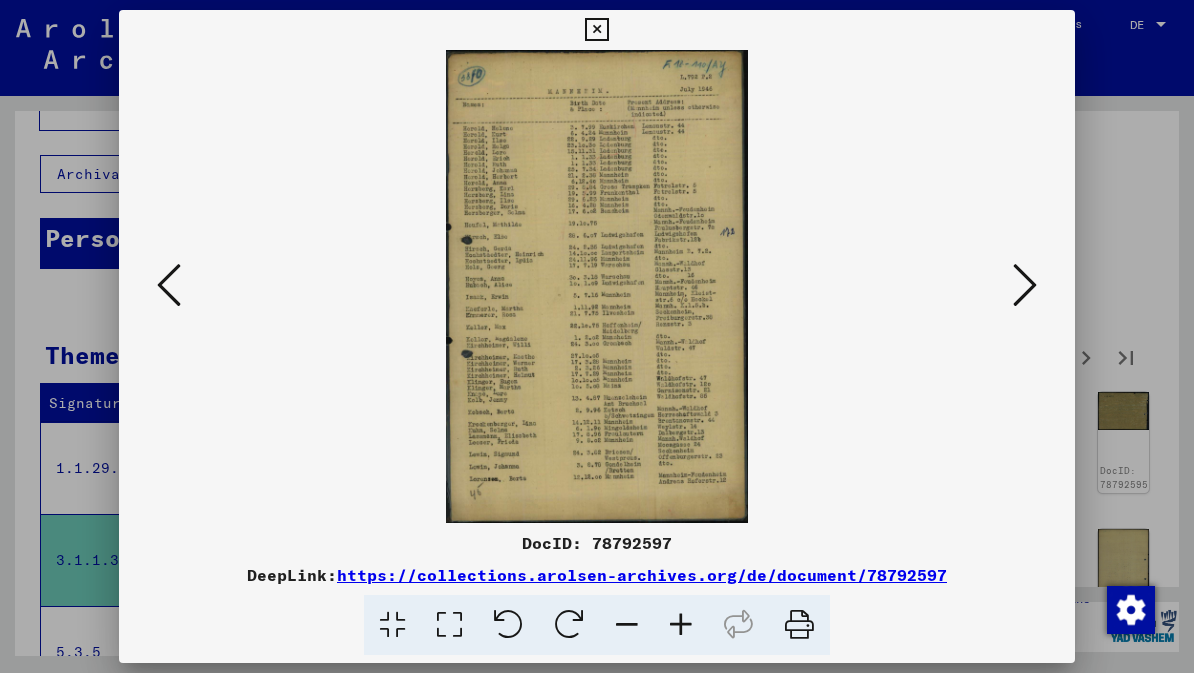 click at bounding box center [1025, 285] 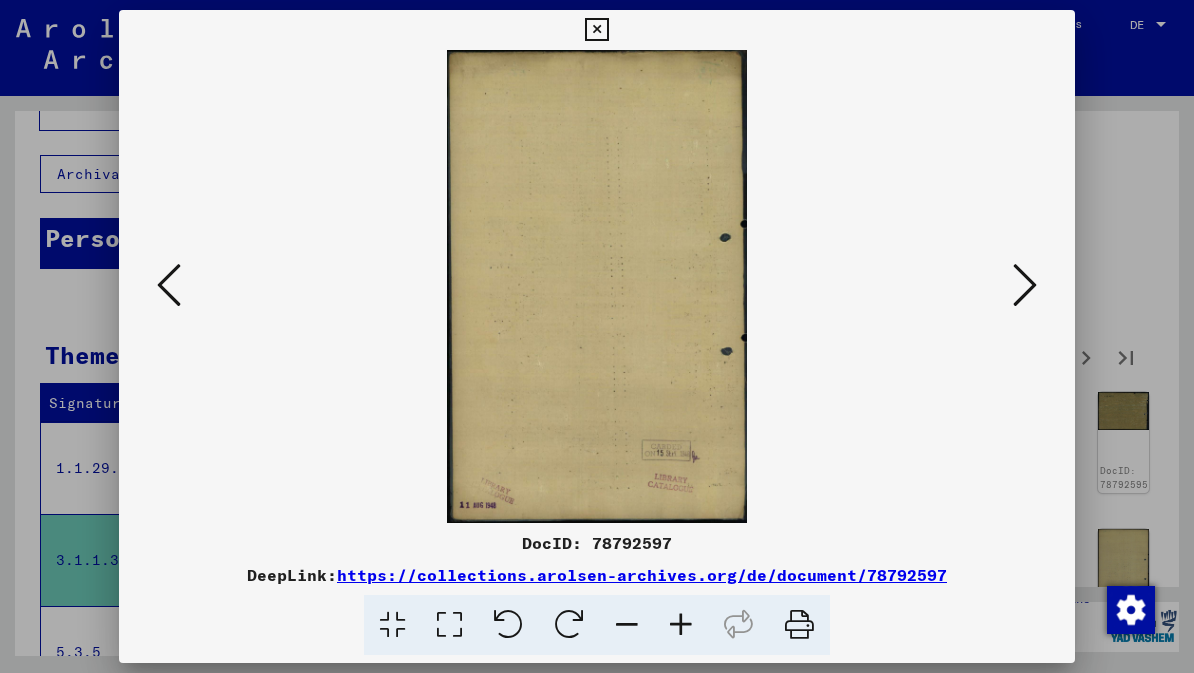 click at bounding box center [1025, 285] 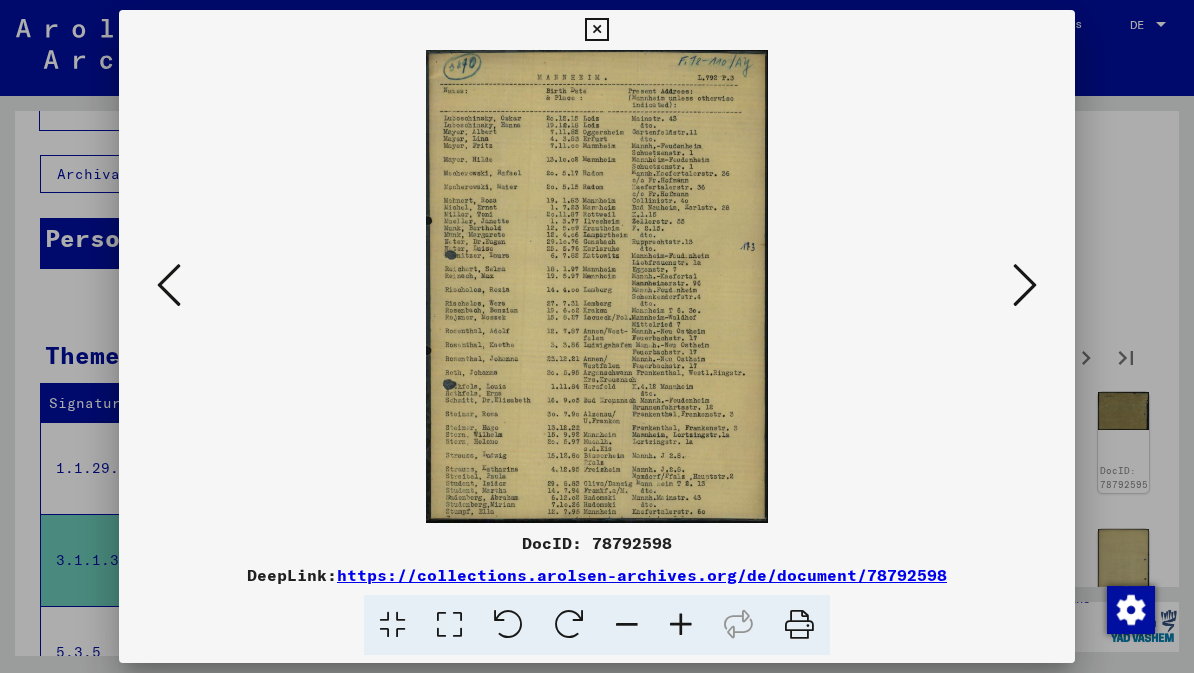 click at bounding box center [1025, 285] 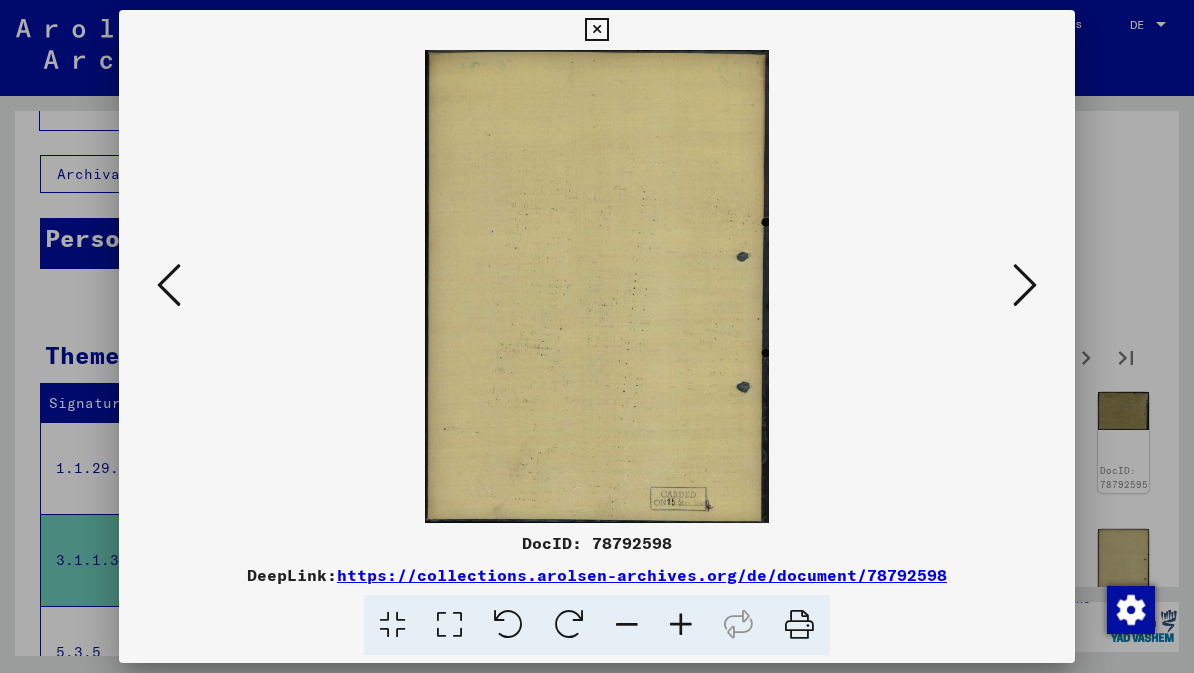 click at bounding box center [1025, 285] 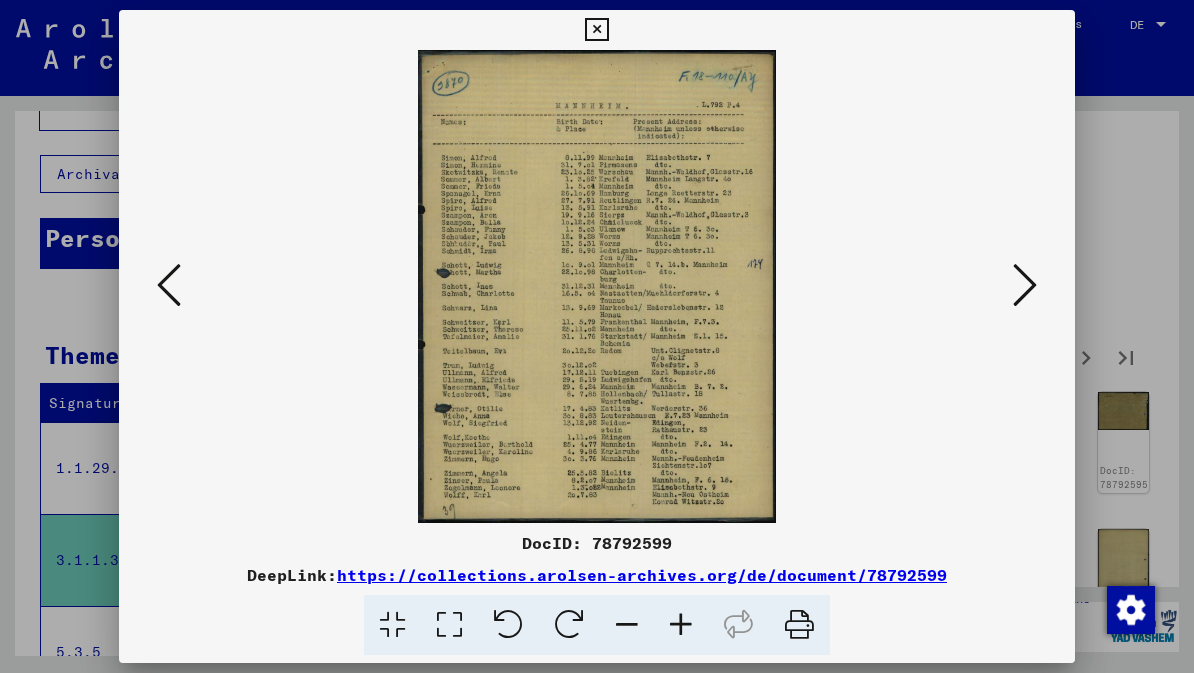 click at bounding box center [1025, 285] 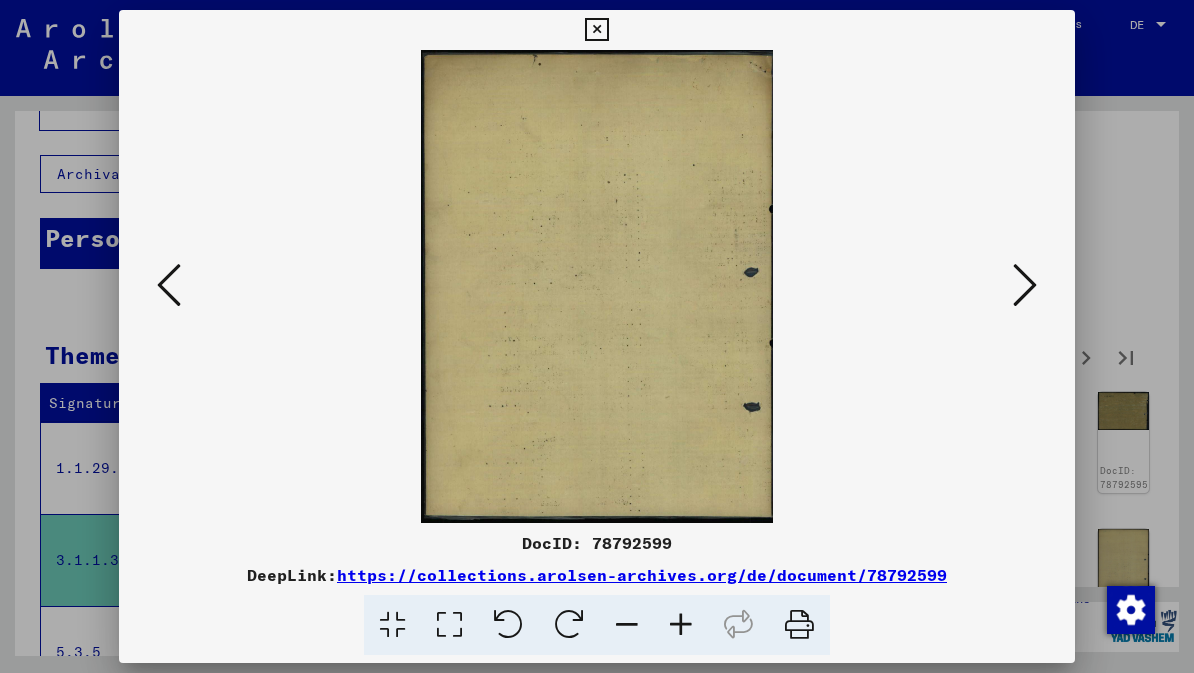 click at bounding box center [1025, 285] 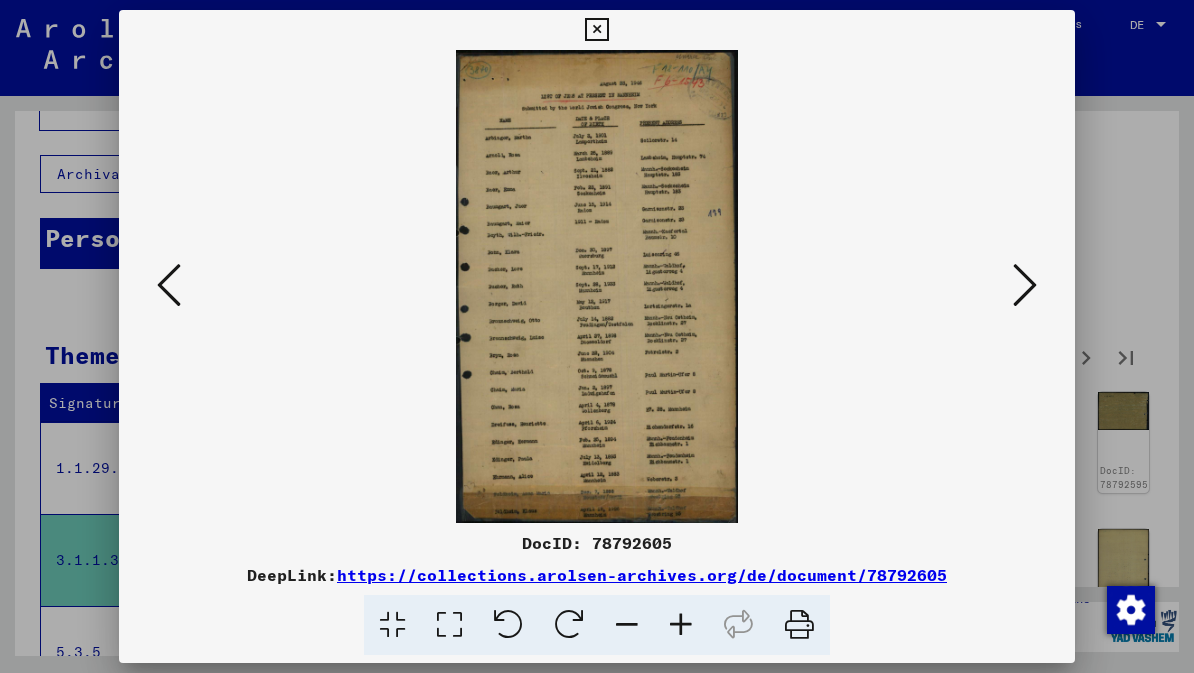 click at bounding box center (1025, 285) 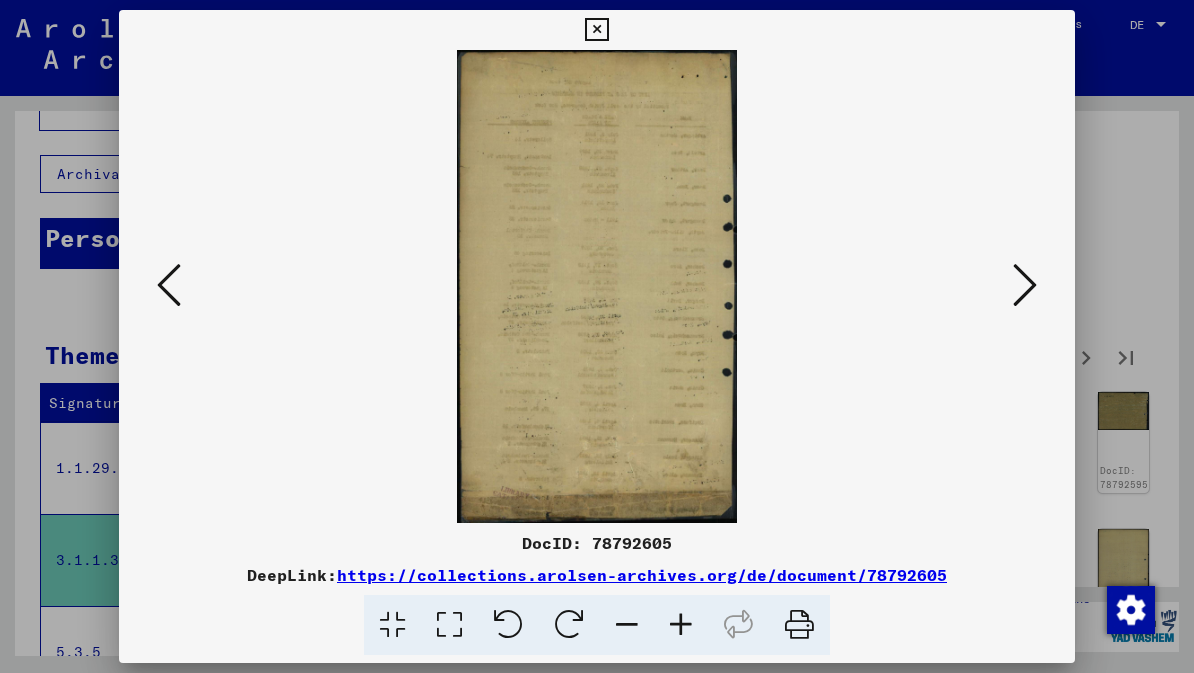click at bounding box center (1025, 285) 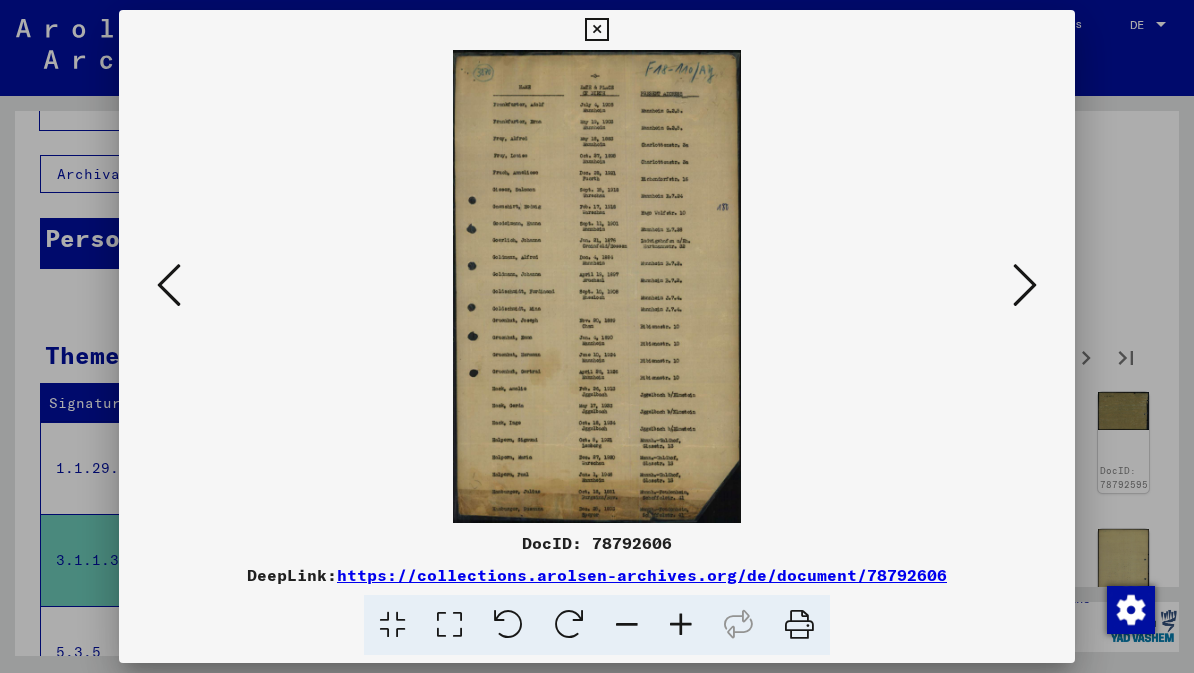 click at bounding box center [1025, 285] 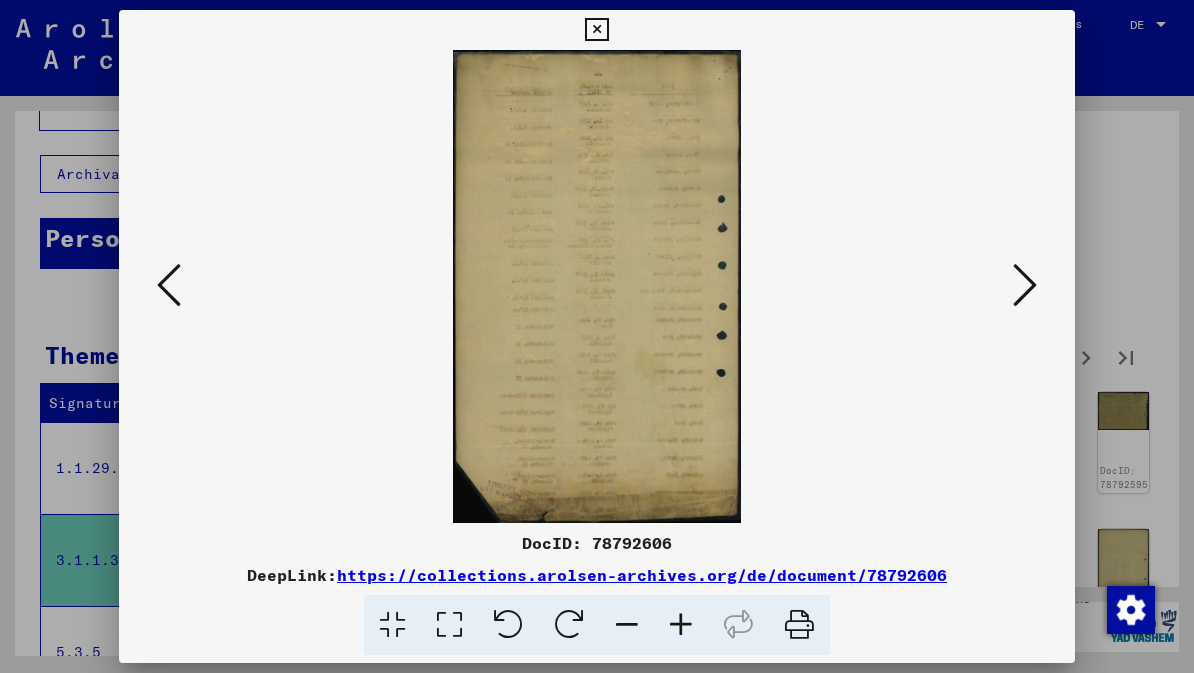 click at bounding box center [1025, 285] 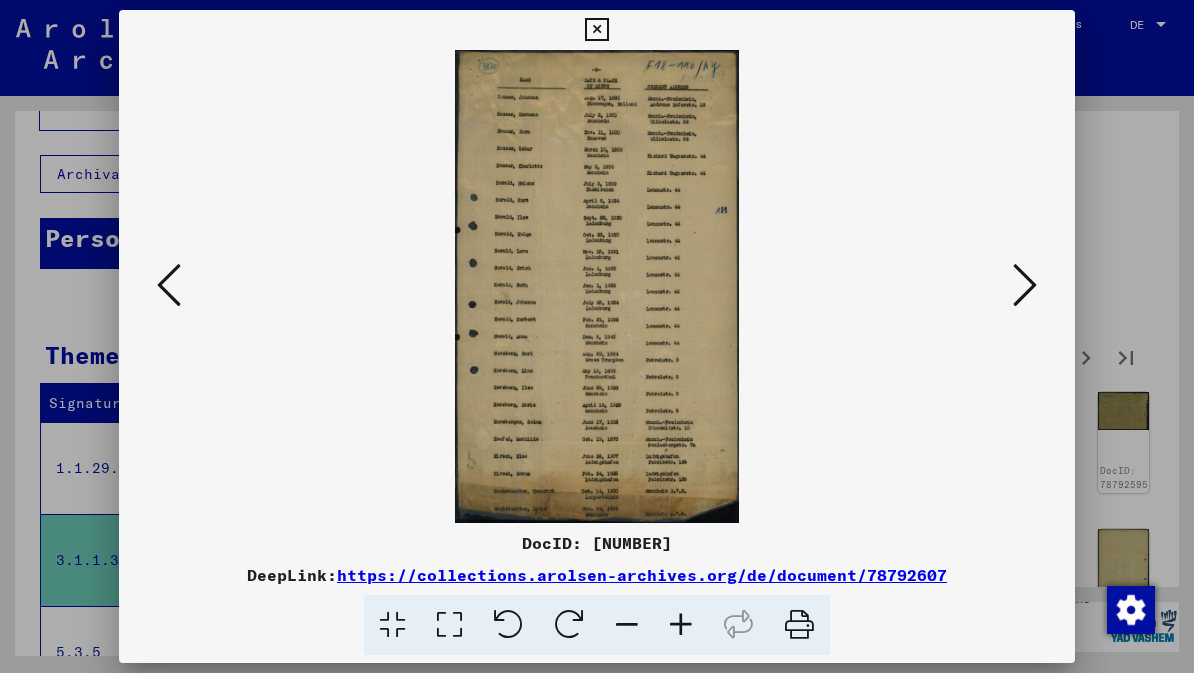 click at bounding box center (1025, 285) 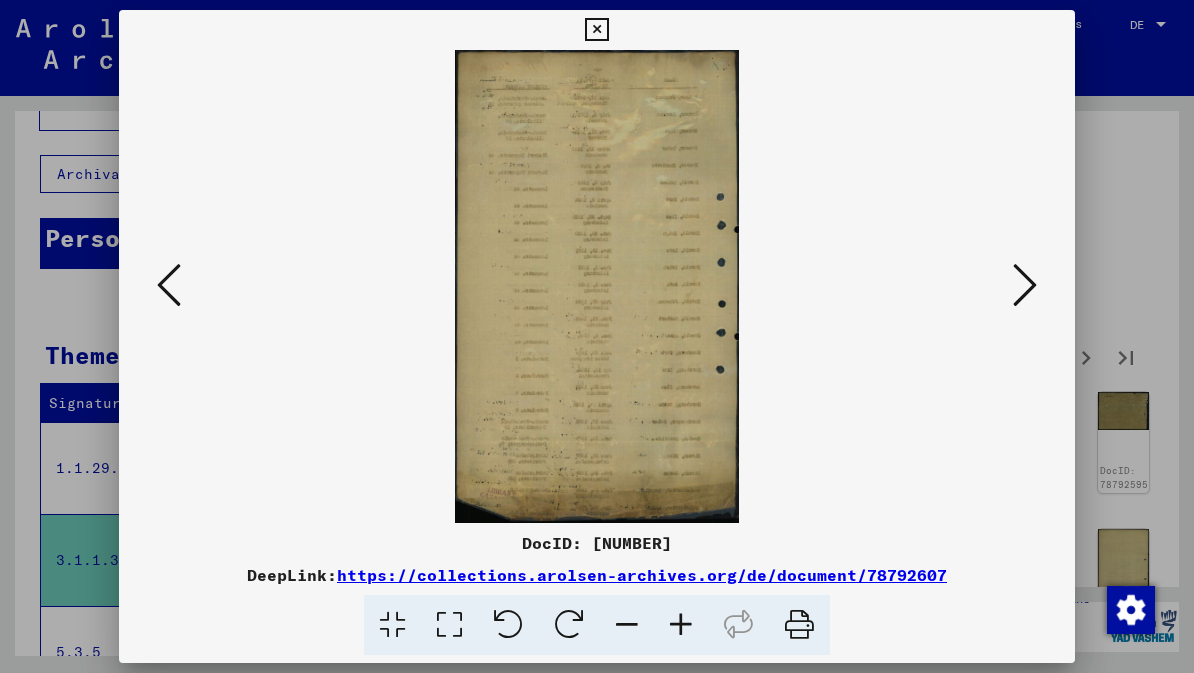 click at bounding box center [1025, 285] 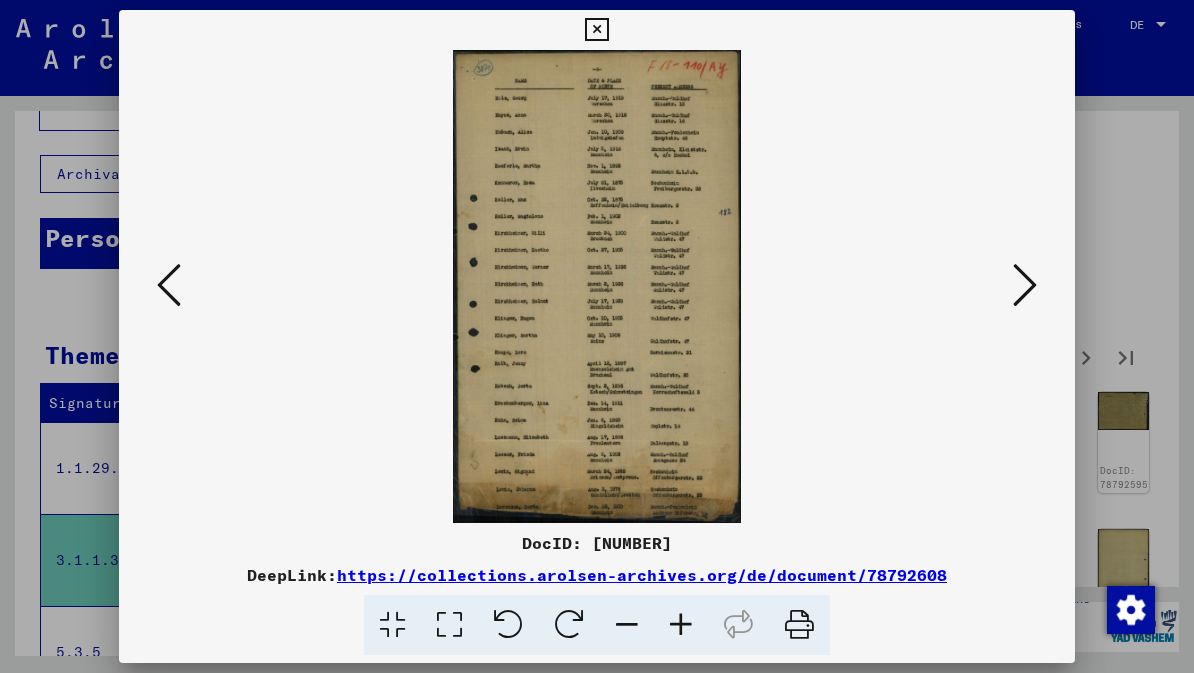 click at bounding box center [1025, 285] 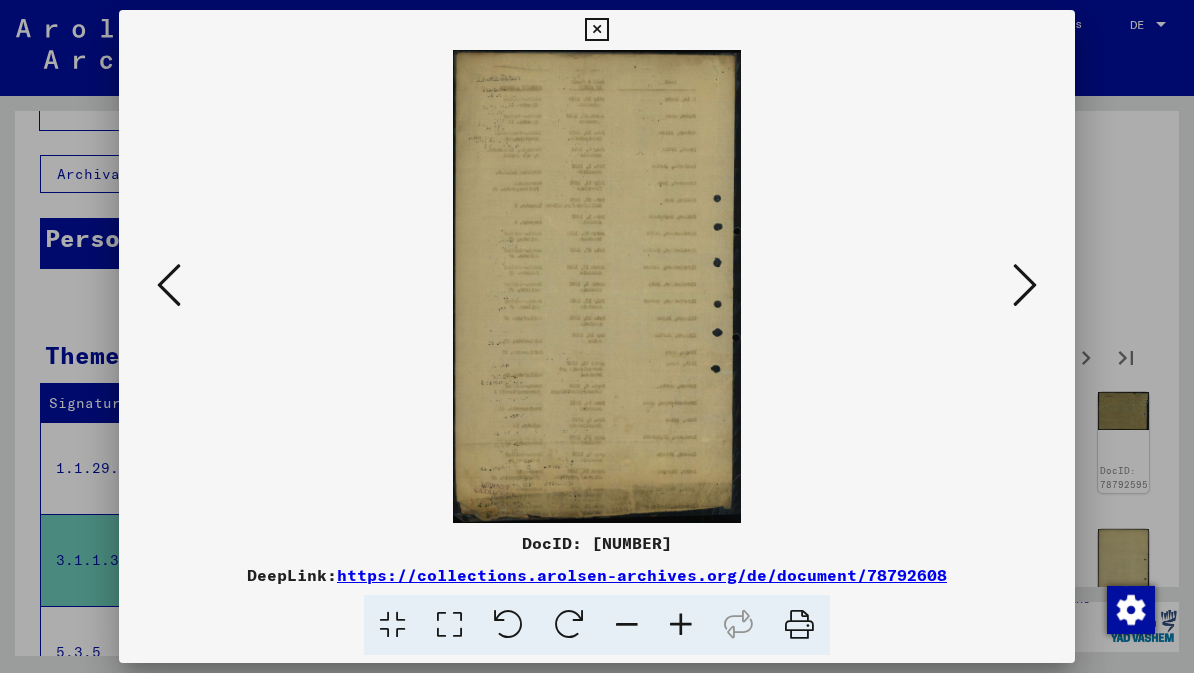 click at bounding box center [1025, 285] 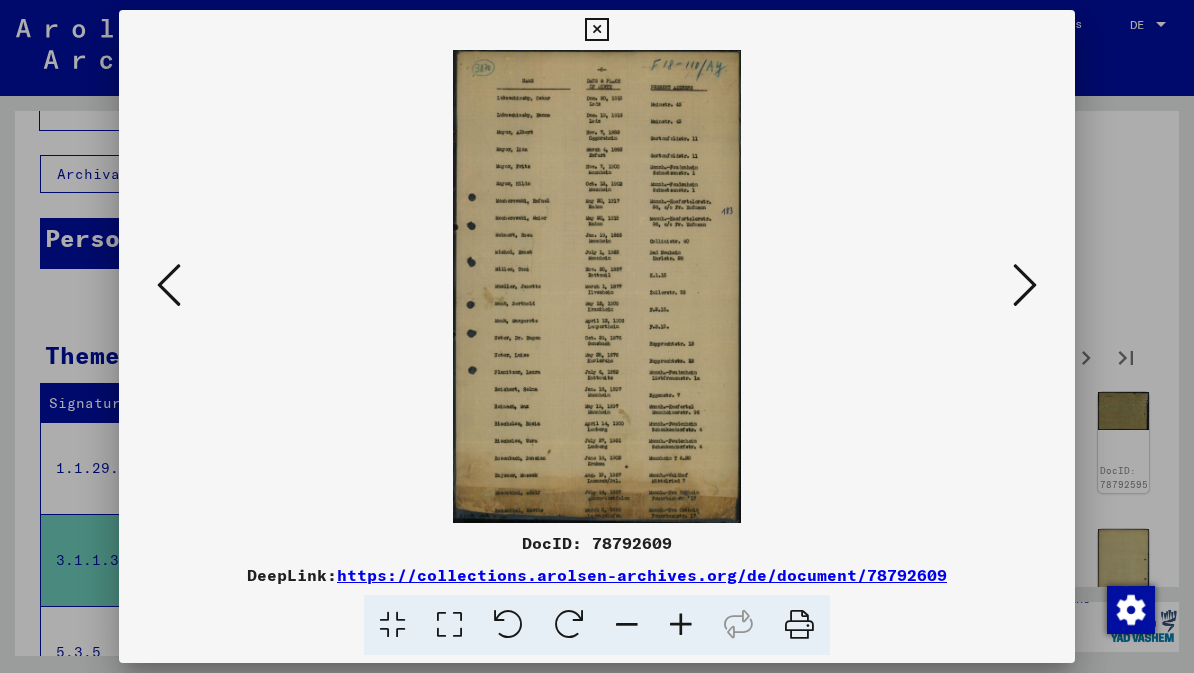 click at bounding box center (1025, 286) 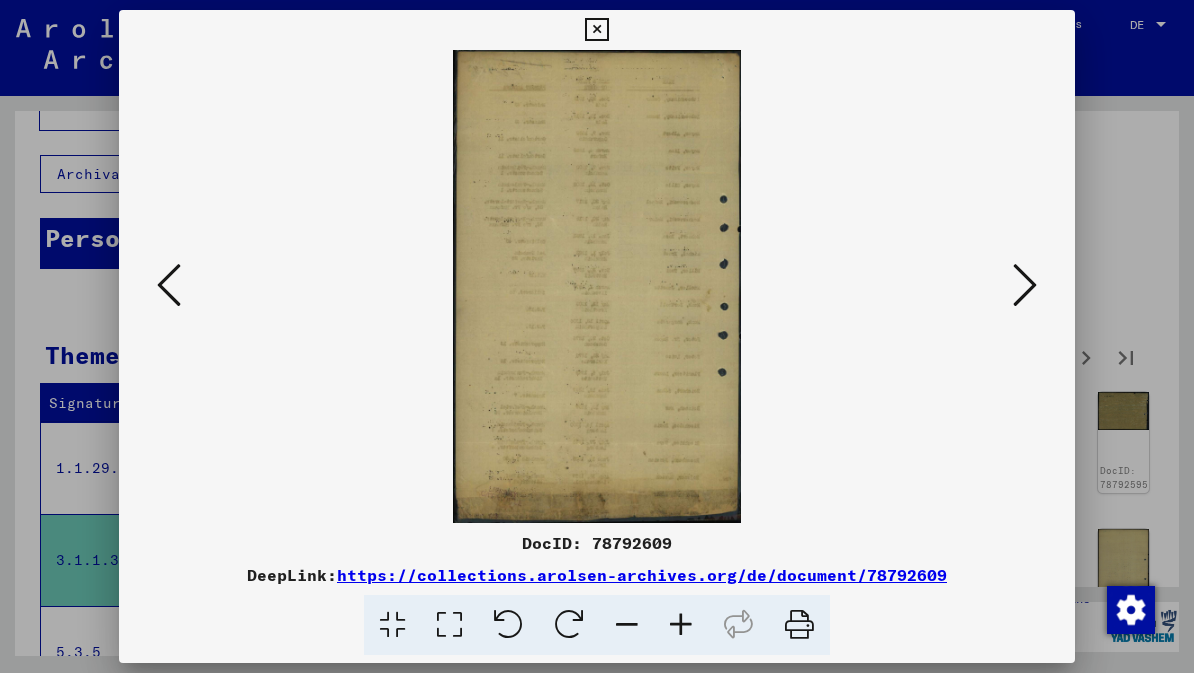 click at bounding box center [1025, 285] 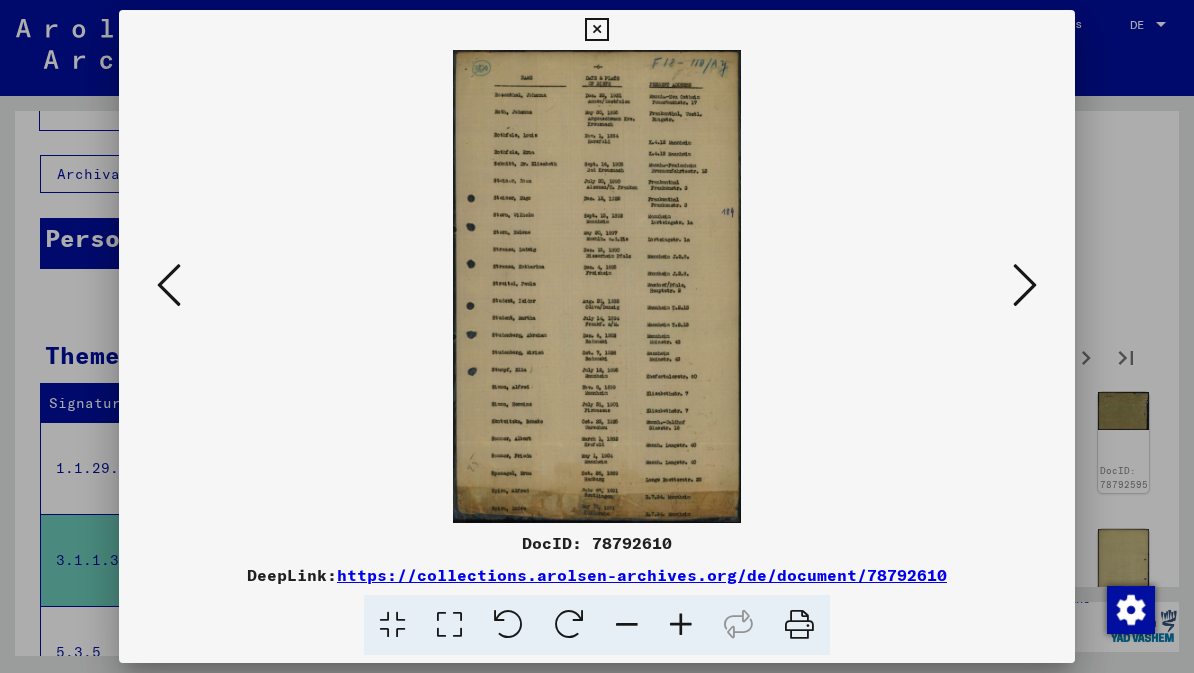 click at bounding box center (1025, 285) 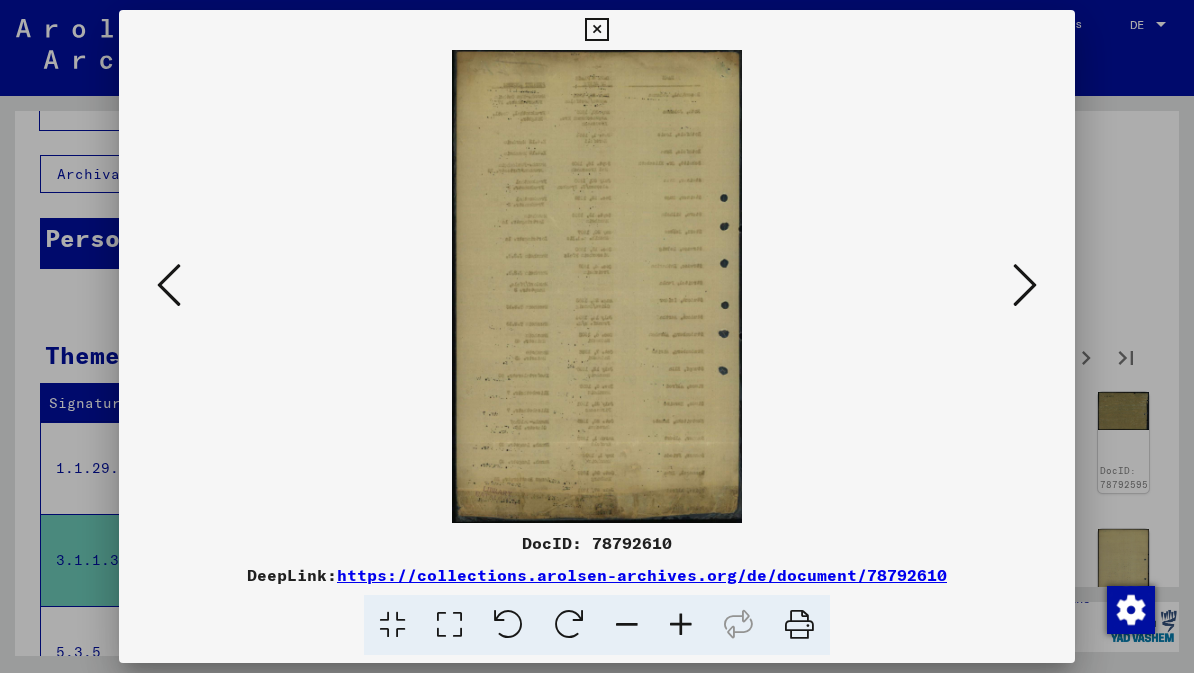 click at bounding box center [1025, 285] 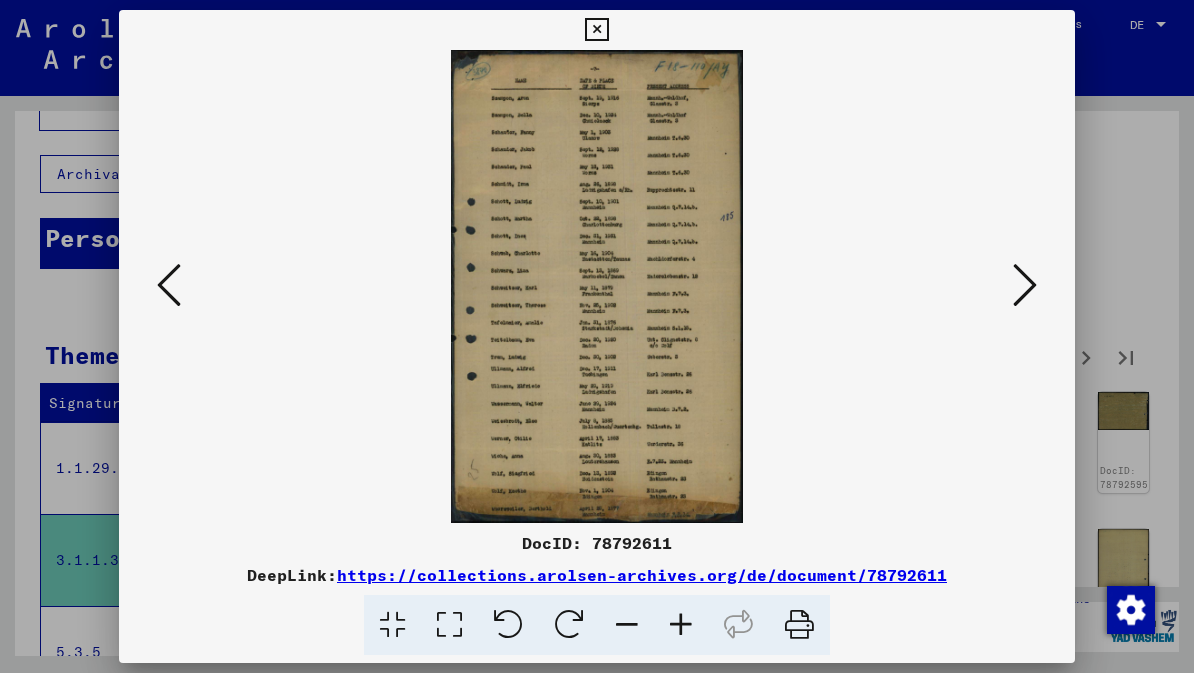 click at bounding box center [1025, 285] 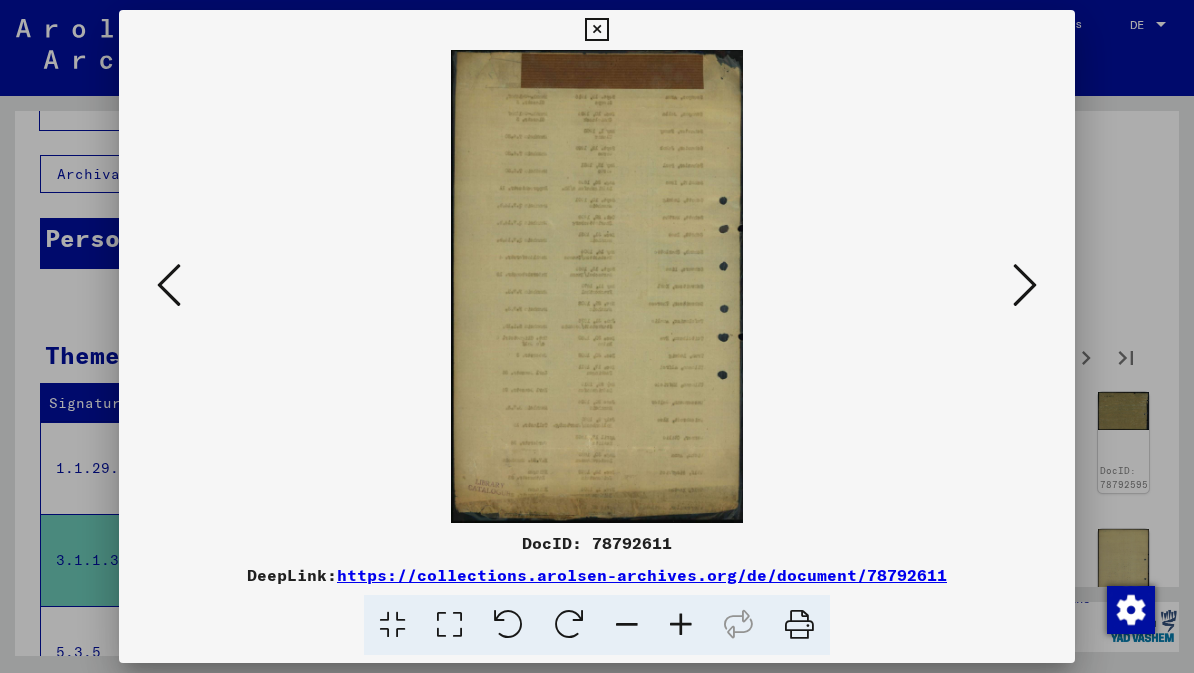 click at bounding box center (1025, 285) 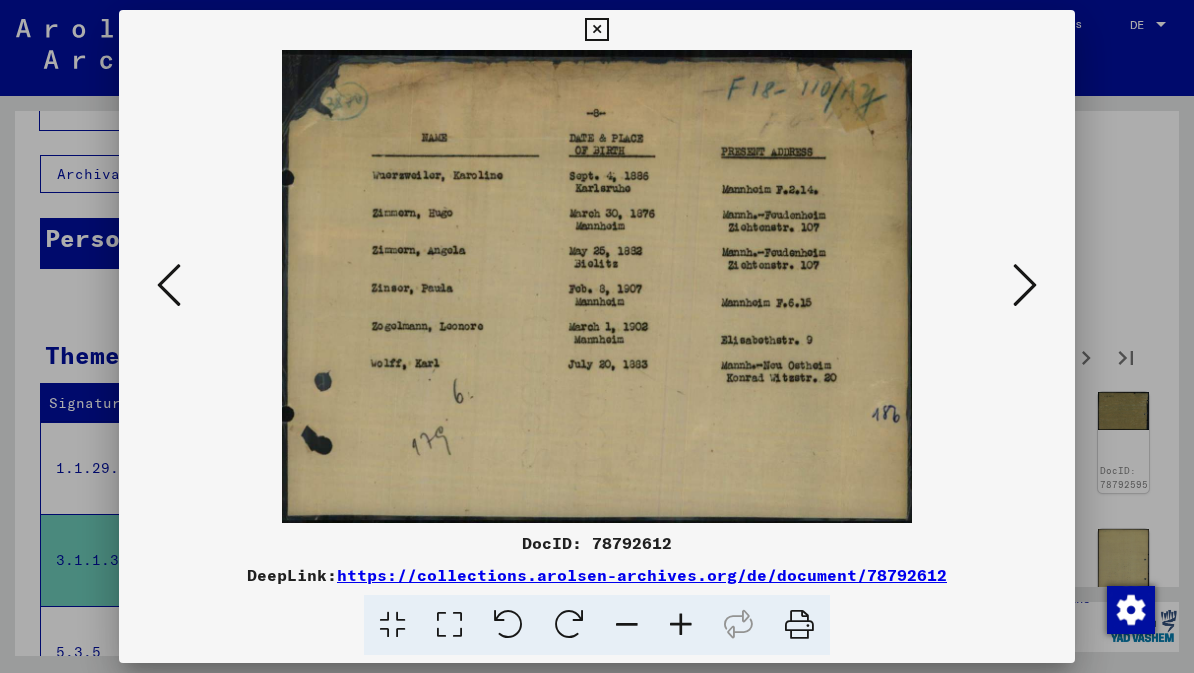 click at bounding box center (1025, 285) 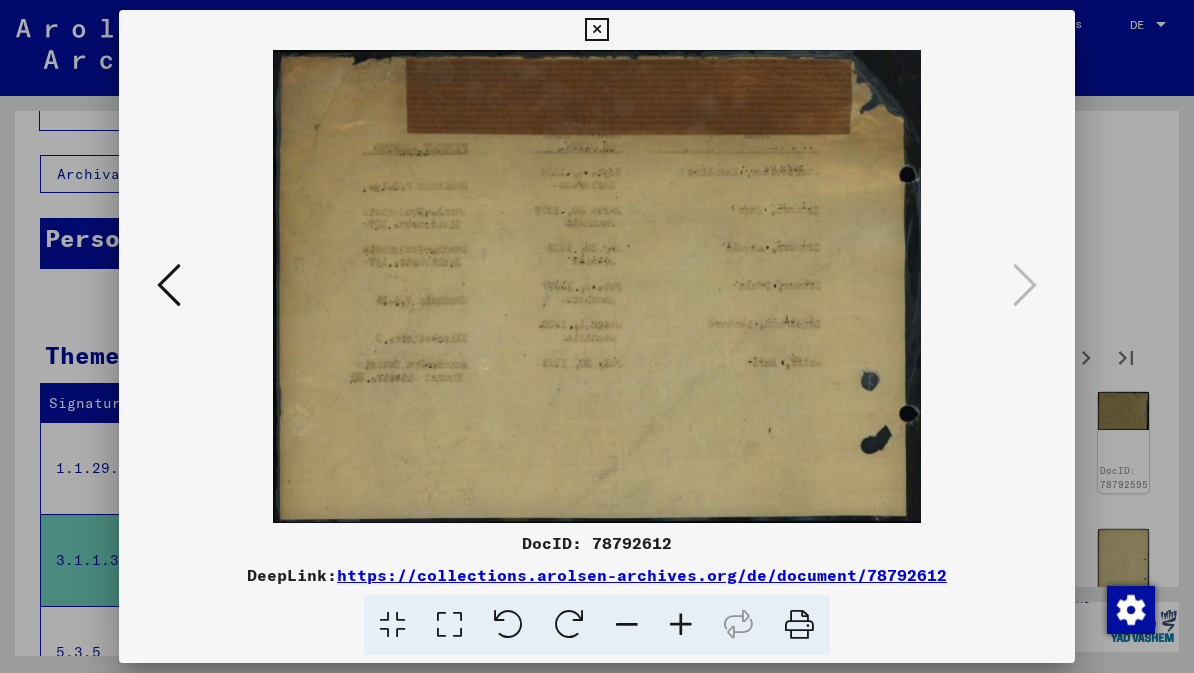 click at bounding box center [596, 30] 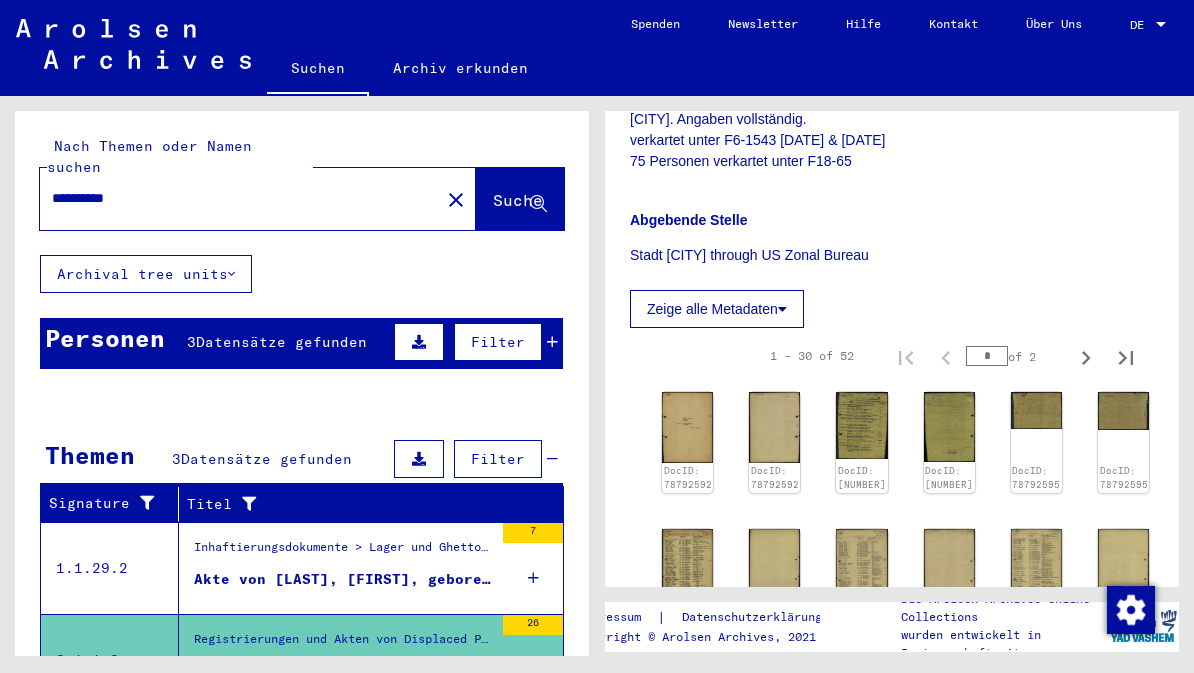scroll, scrollTop: 0, scrollLeft: 0, axis: both 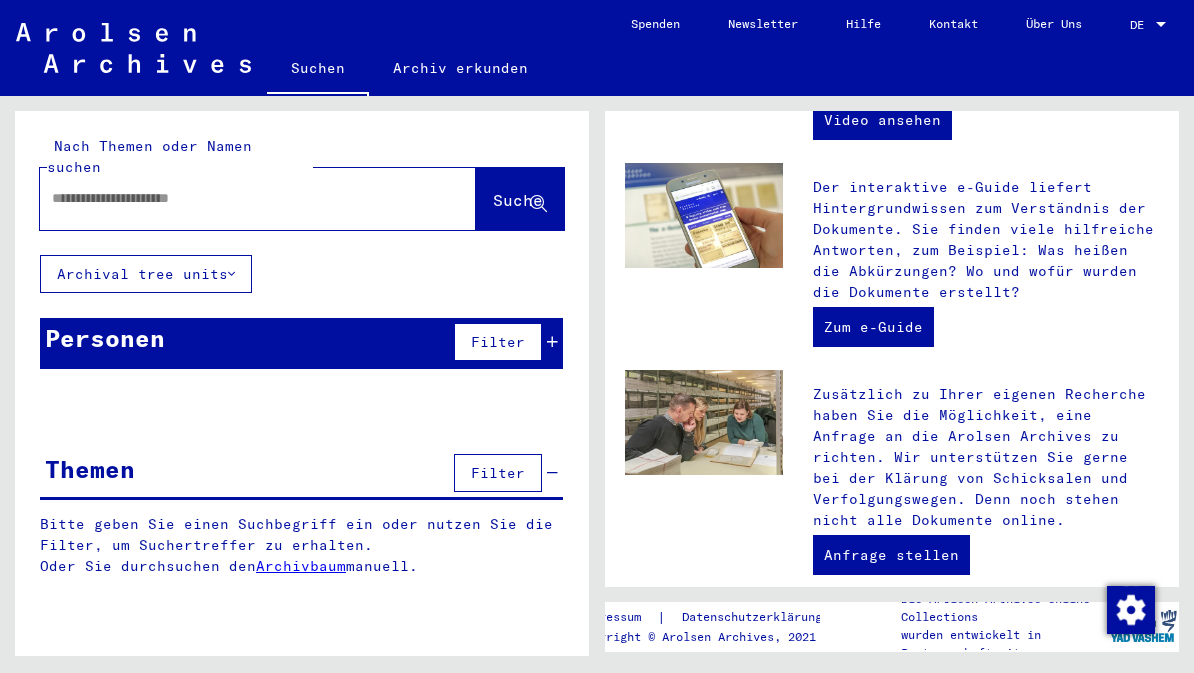 click at bounding box center [234, 198] 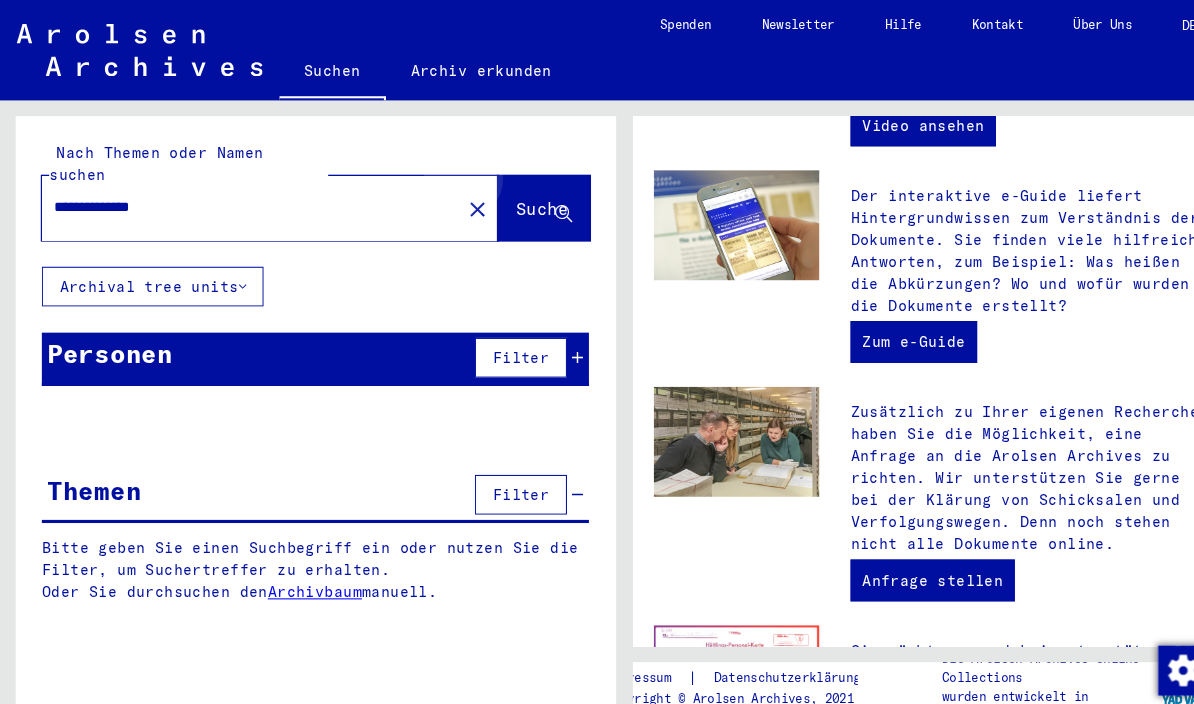 type on "**********" 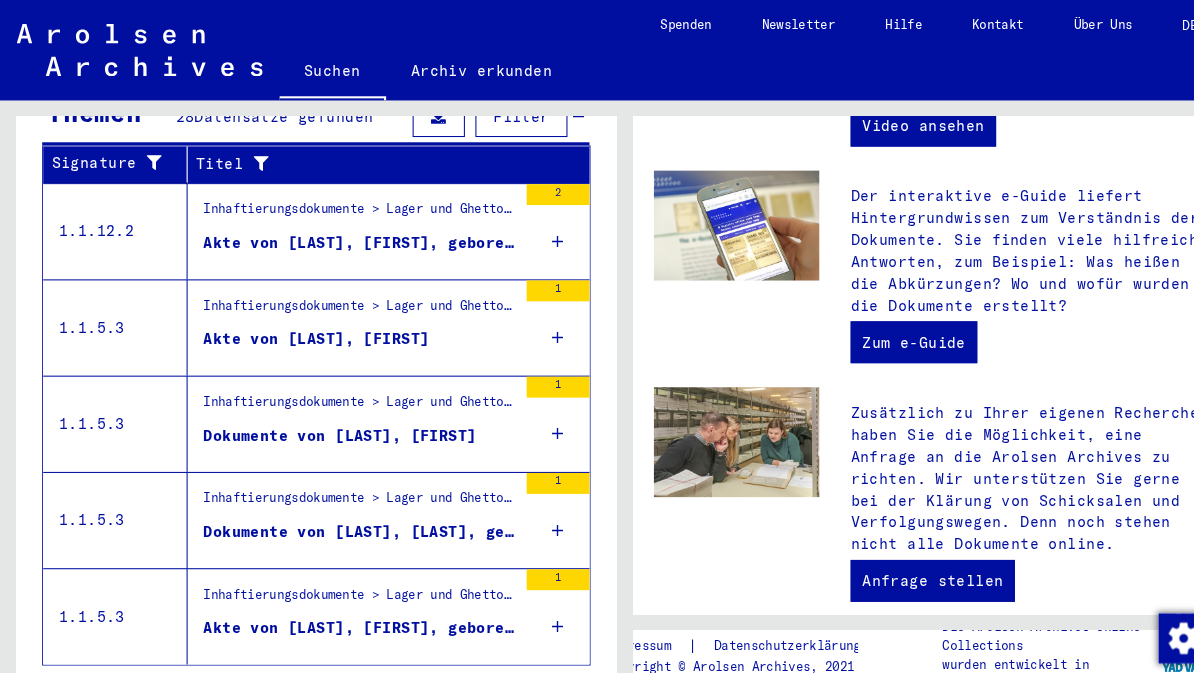 scroll, scrollTop: 340, scrollLeft: 0, axis: vertical 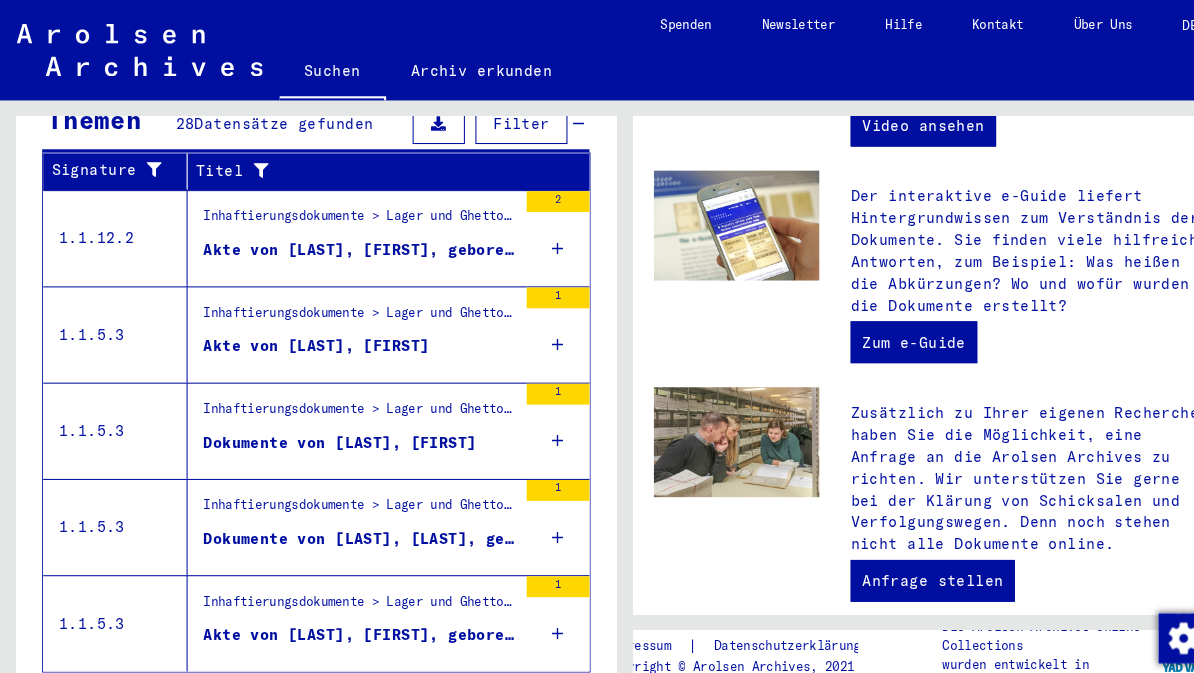 click on "Dokumente von [LAST], [LAST], geboren am [DATE]" at bounding box center (343, 515) 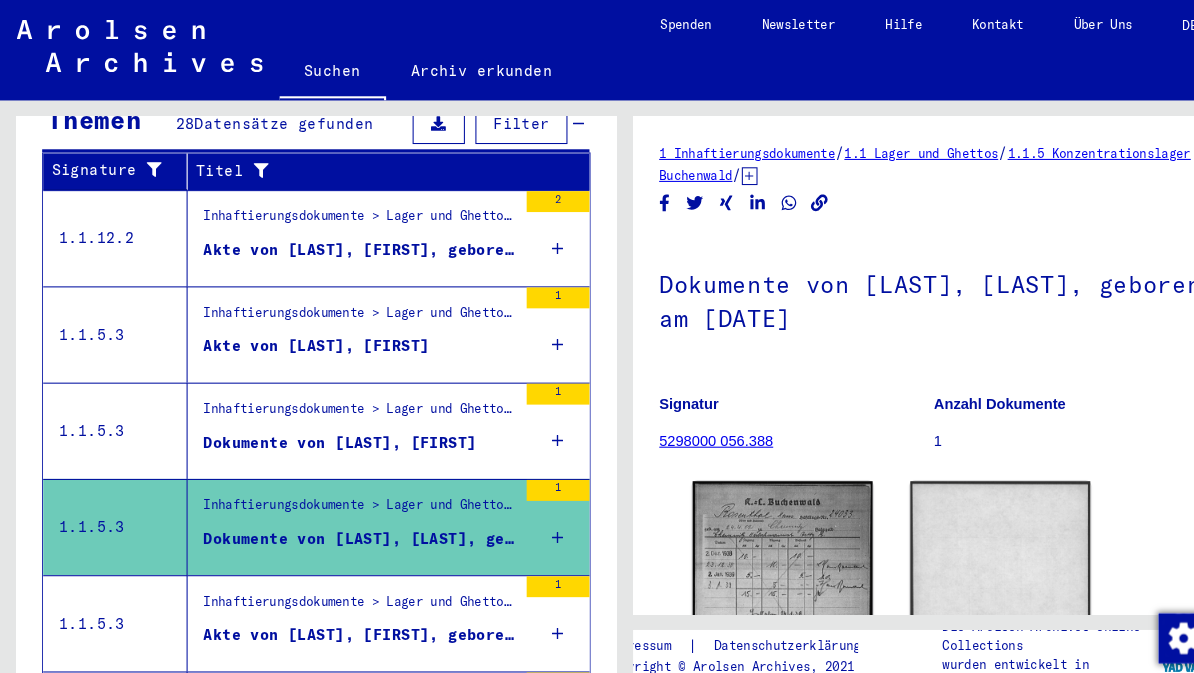 scroll, scrollTop: 0, scrollLeft: 0, axis: both 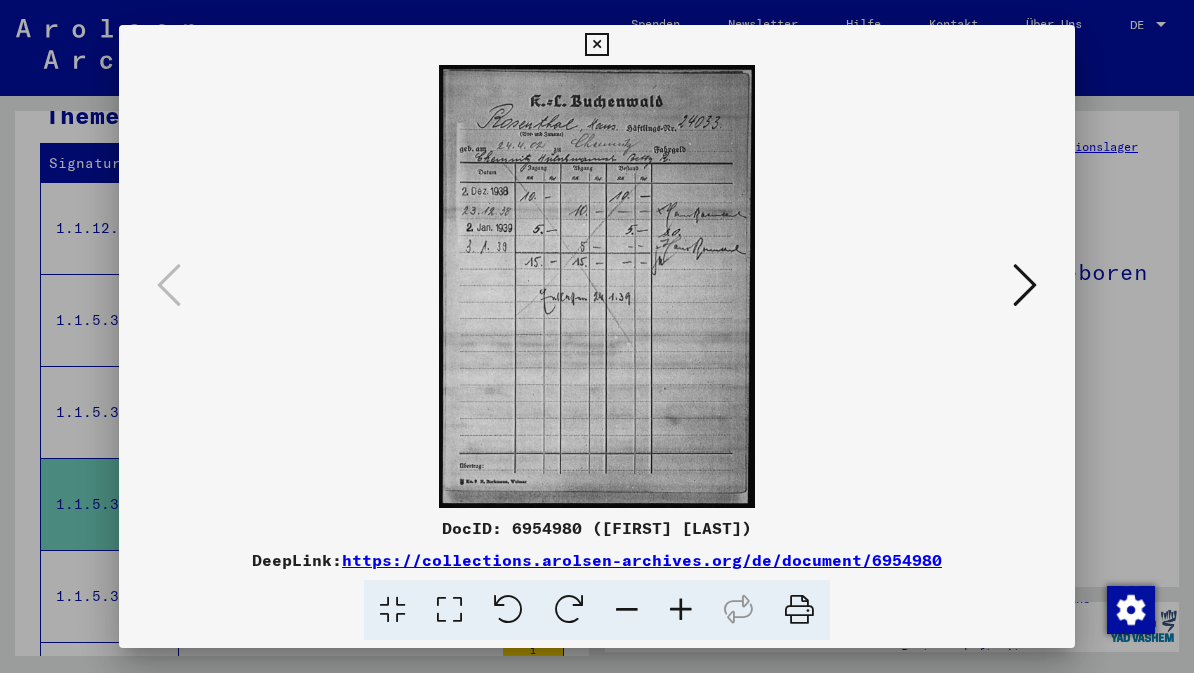 click at bounding box center (1025, 285) 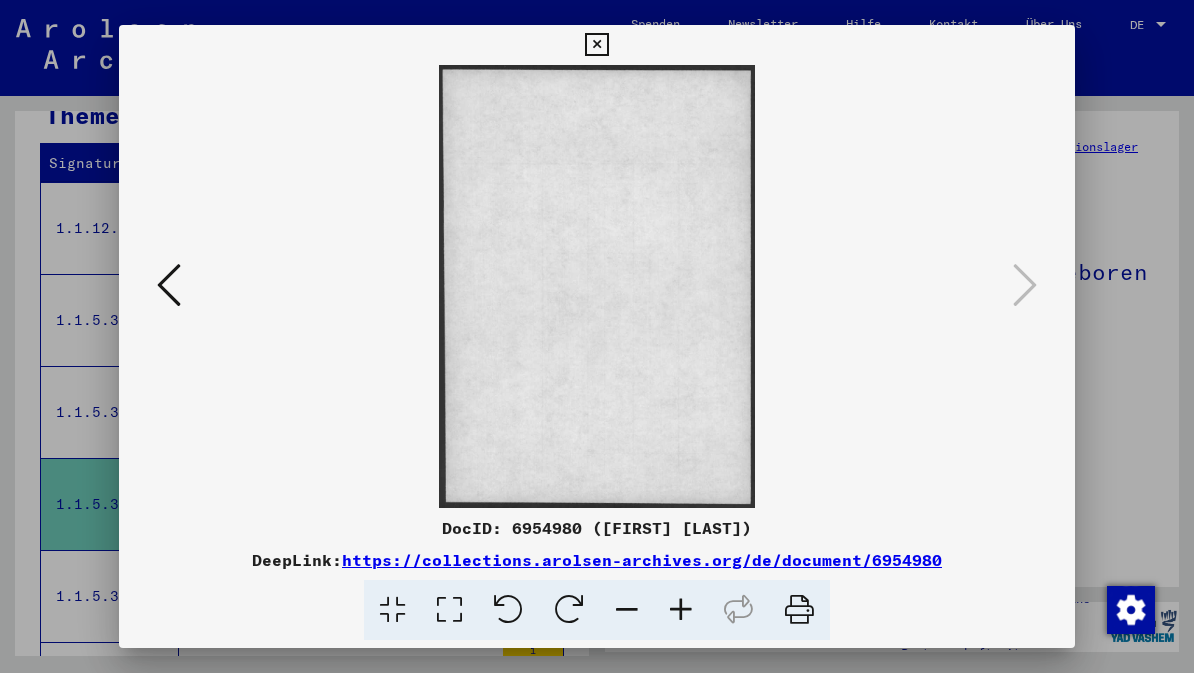 click at bounding box center [596, 45] 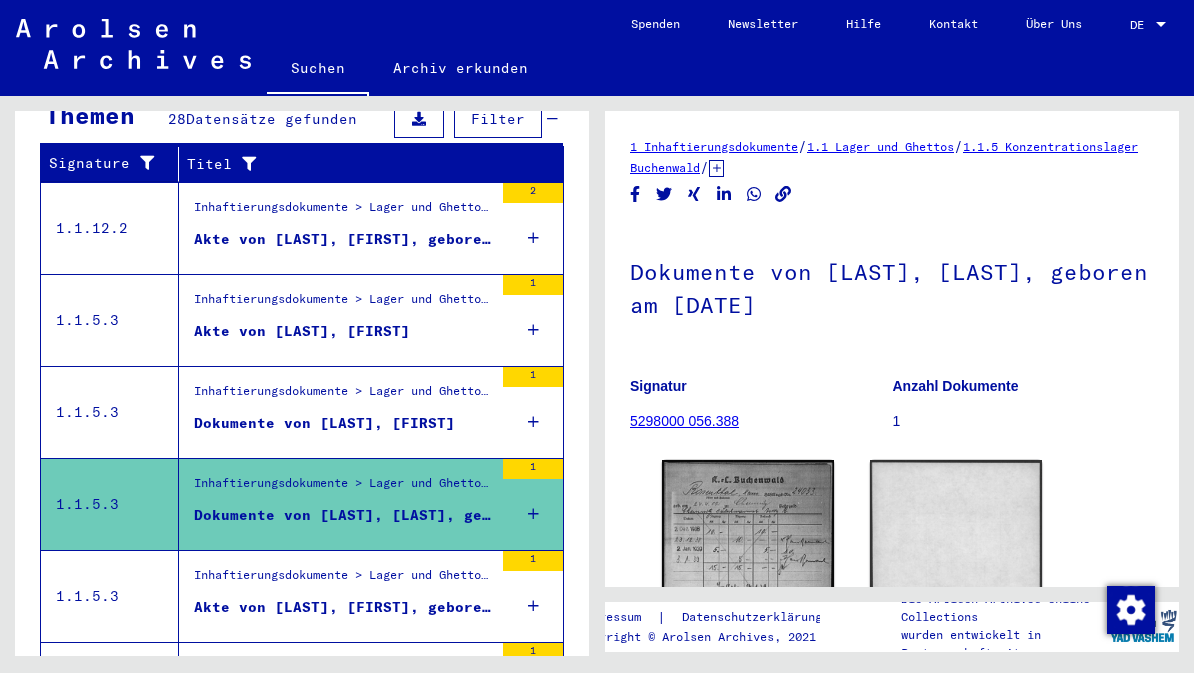 click on "Inhaftierungsdokumente > Lager und Ghettos > Konzentrationslager Buchenwald > Individuelle Unterlagen Männer Buchenwald  > Individuelle Häftlingsunterlagen - KL Buchenwald > Akten mit Namen ab A bis SYS und weiterer Untergliederung > Akten mit Namen ab ROSENFELD" at bounding box center (343, 304) 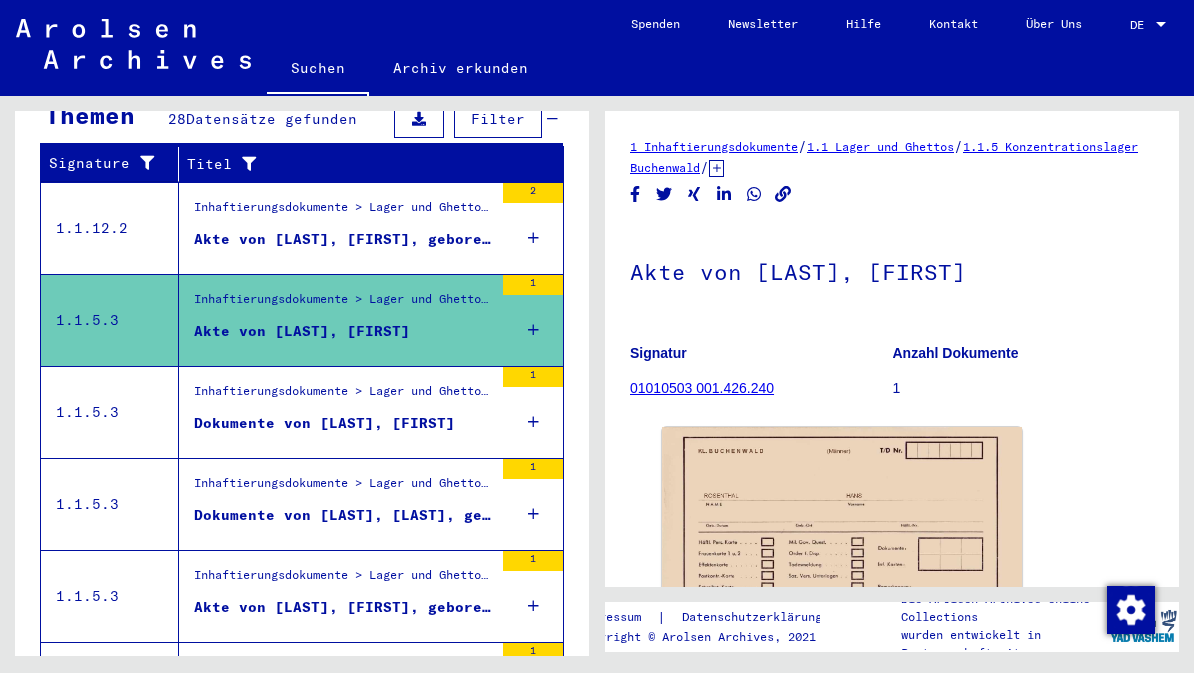 scroll, scrollTop: 0, scrollLeft: 0, axis: both 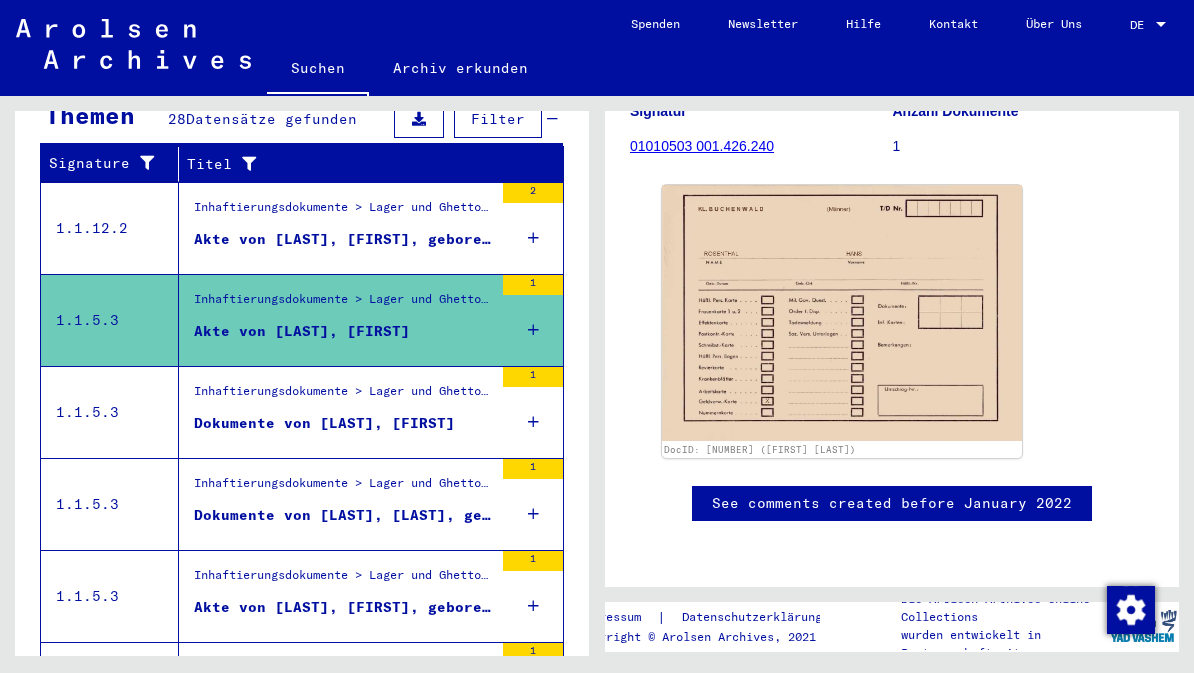 click 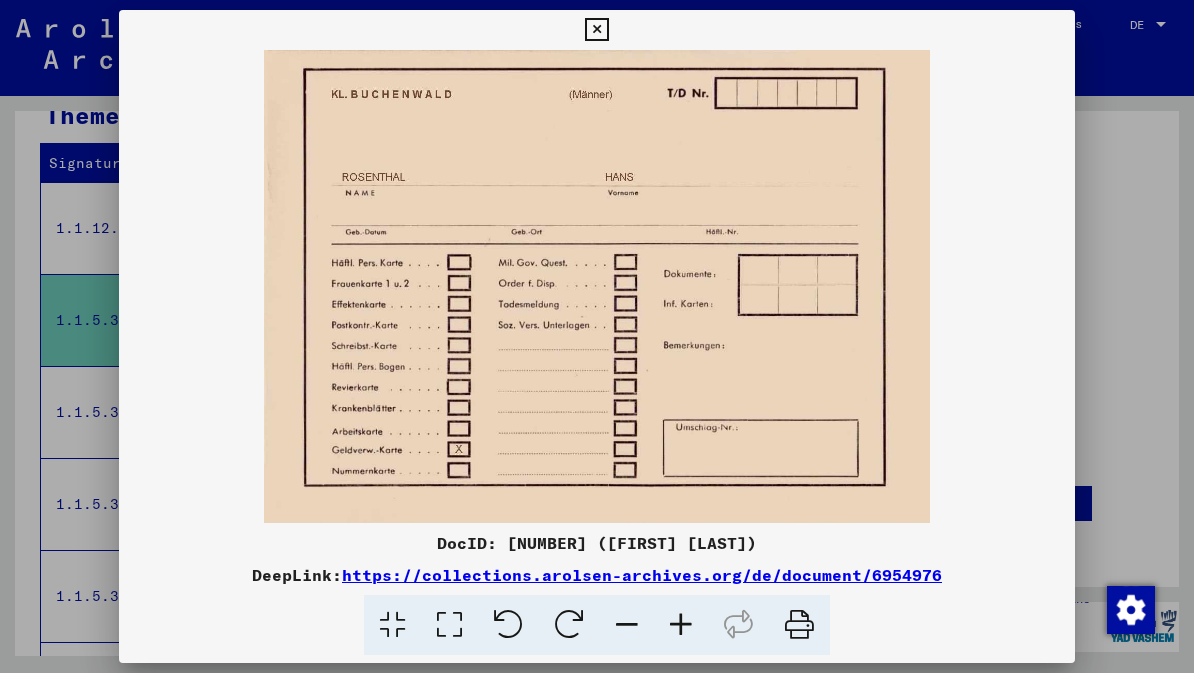 click at bounding box center (596, 30) 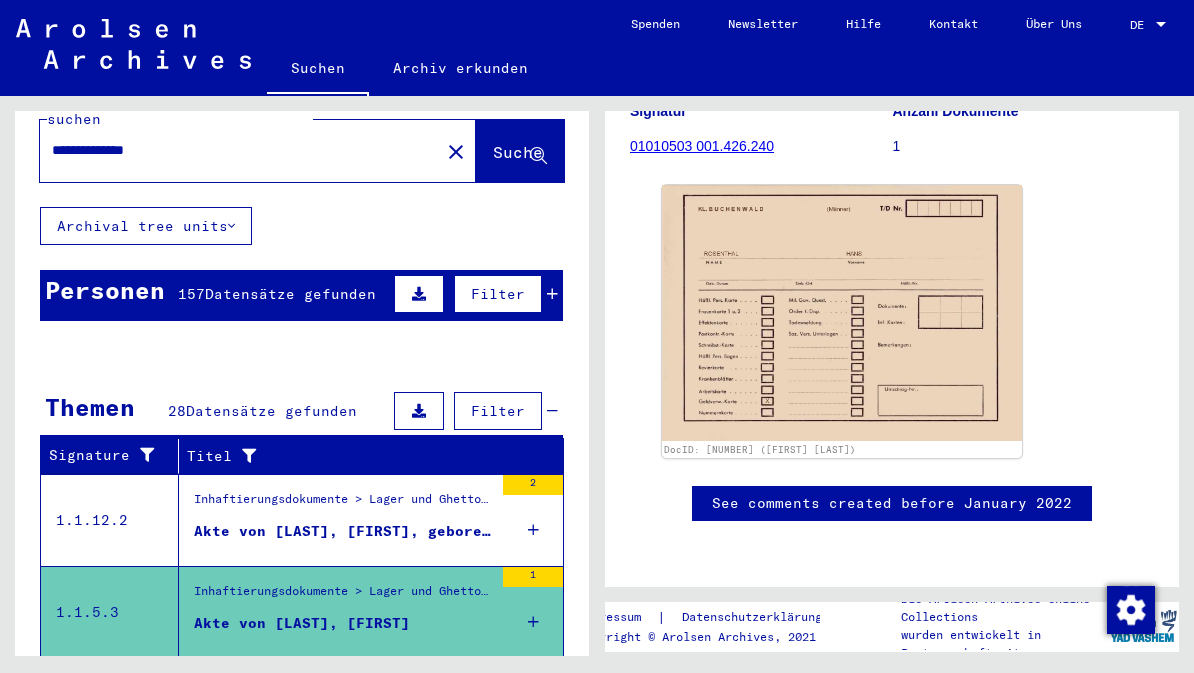 scroll, scrollTop: 53, scrollLeft: 0, axis: vertical 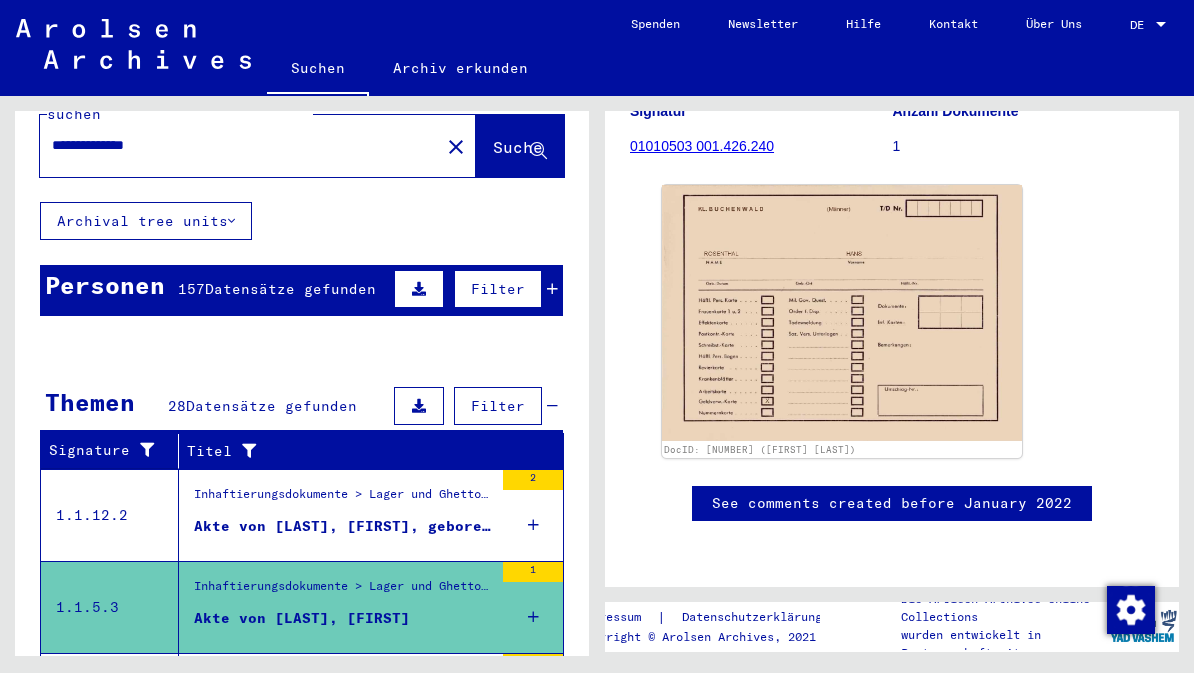 click on "Datensätze gefunden" at bounding box center [290, 289] 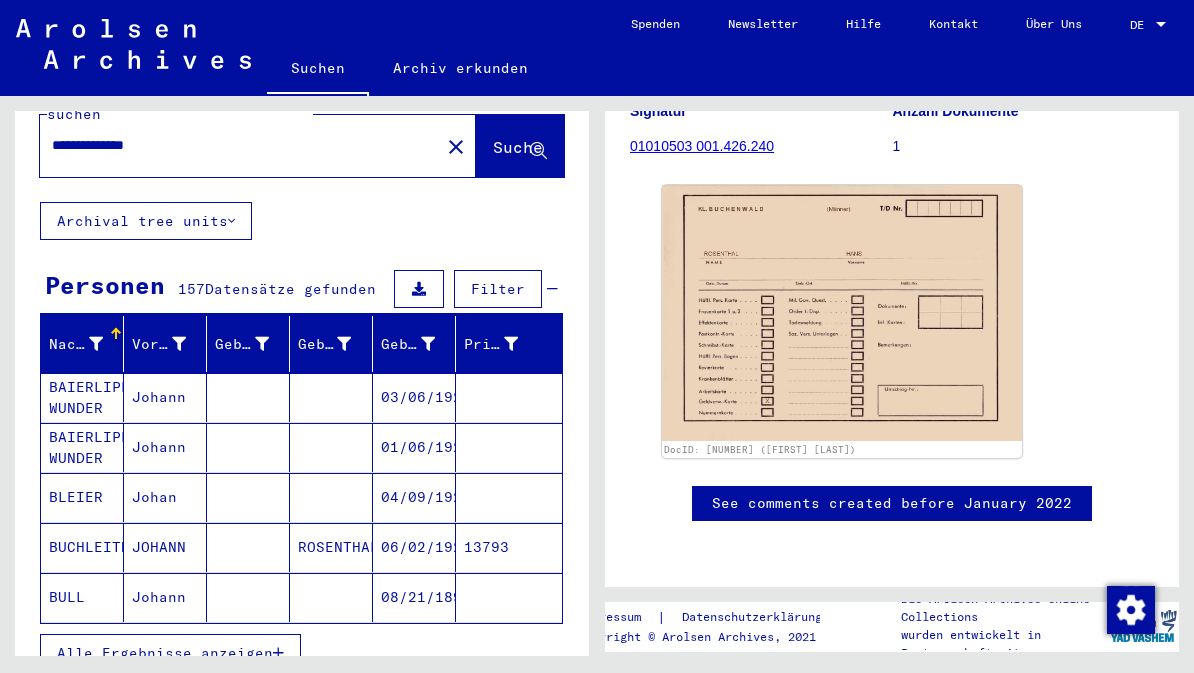 click on "BUCHLEITNER" at bounding box center (82, 597) 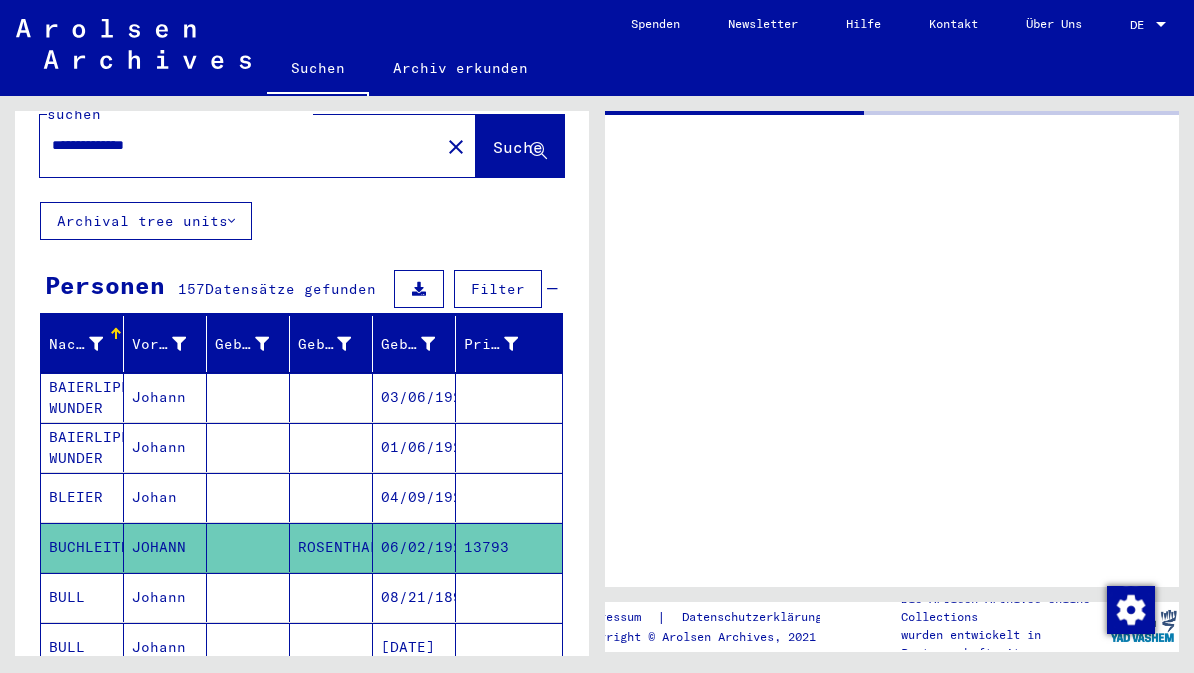 scroll, scrollTop: 0, scrollLeft: 0, axis: both 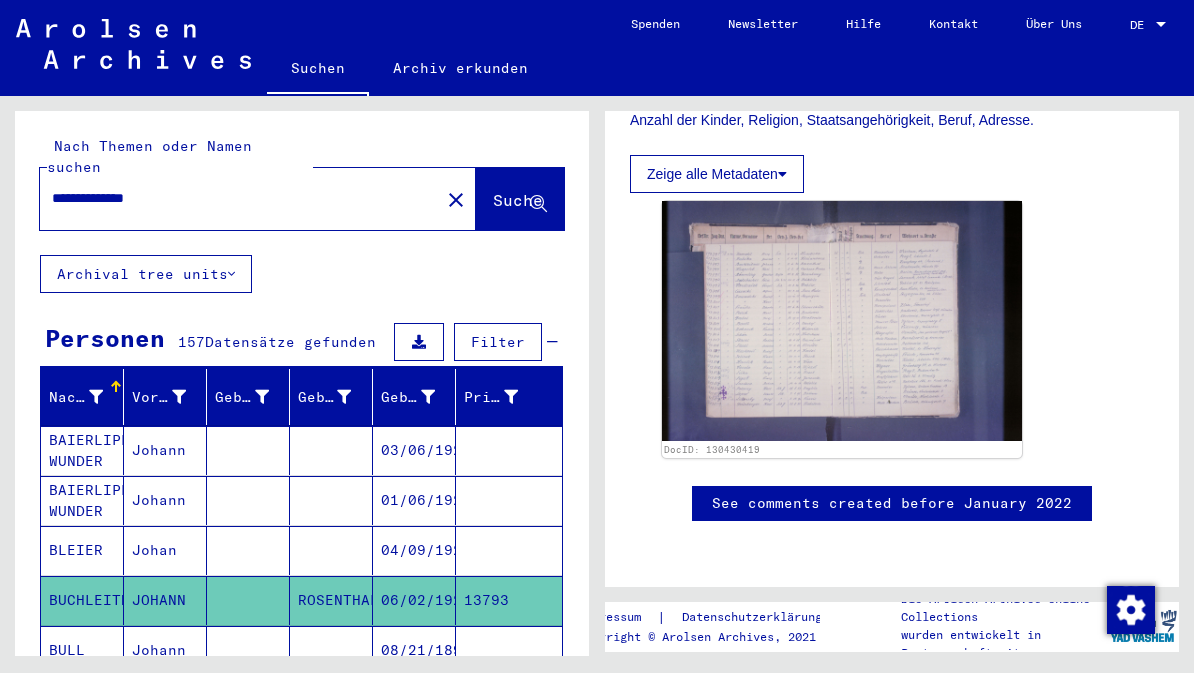 click on "close" 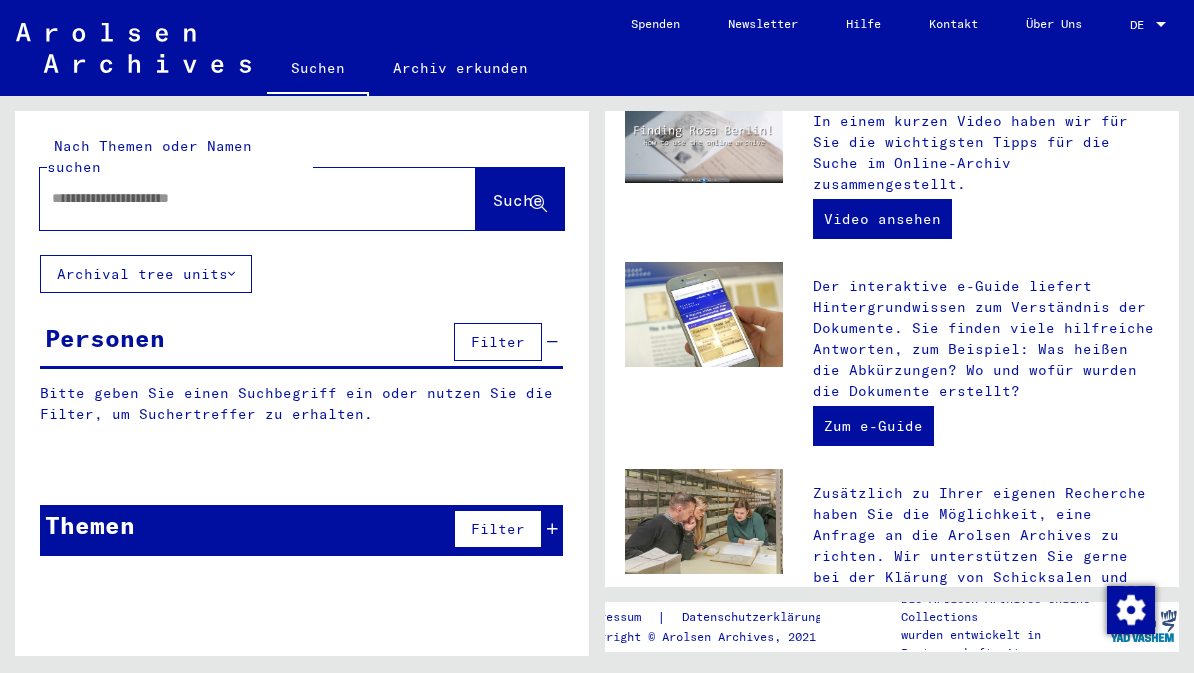 click at bounding box center [234, 198] 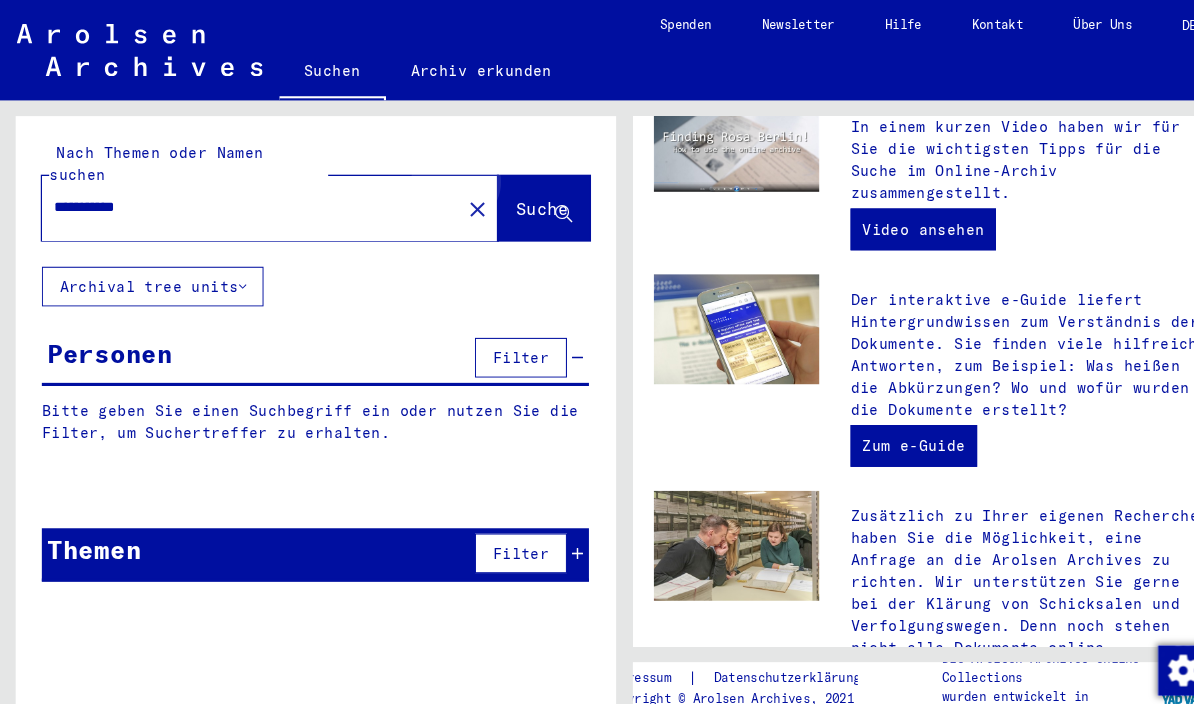 type on "**********" 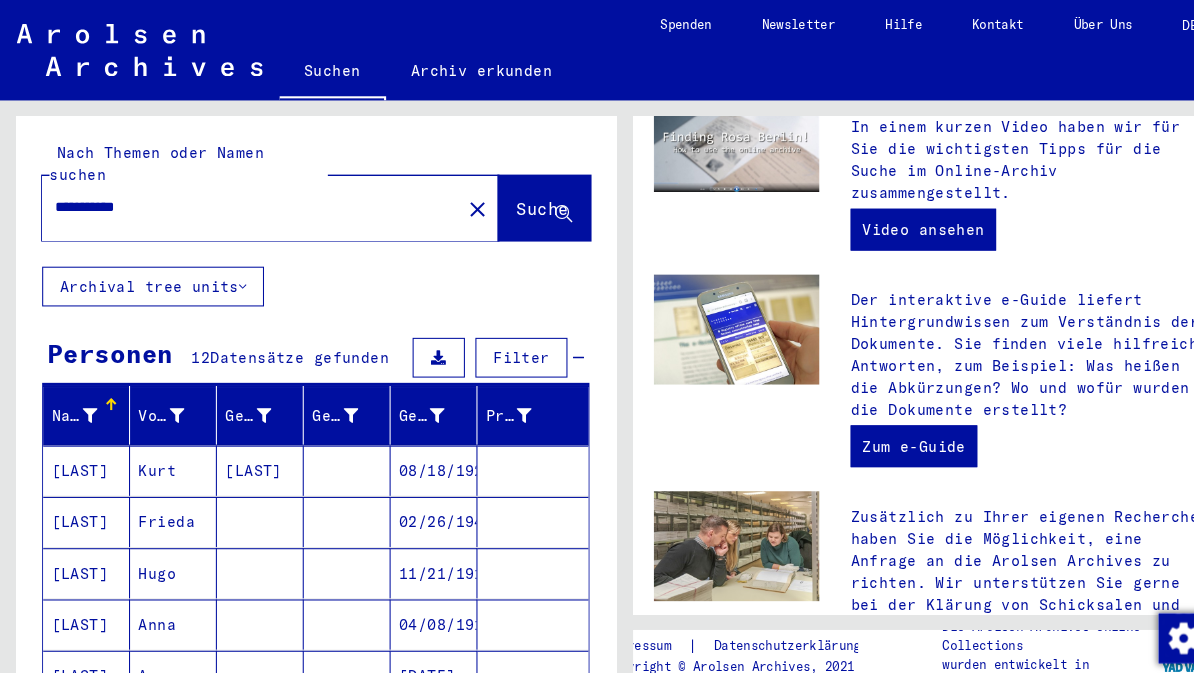 click on "[LAST]" at bounding box center (82, 499) 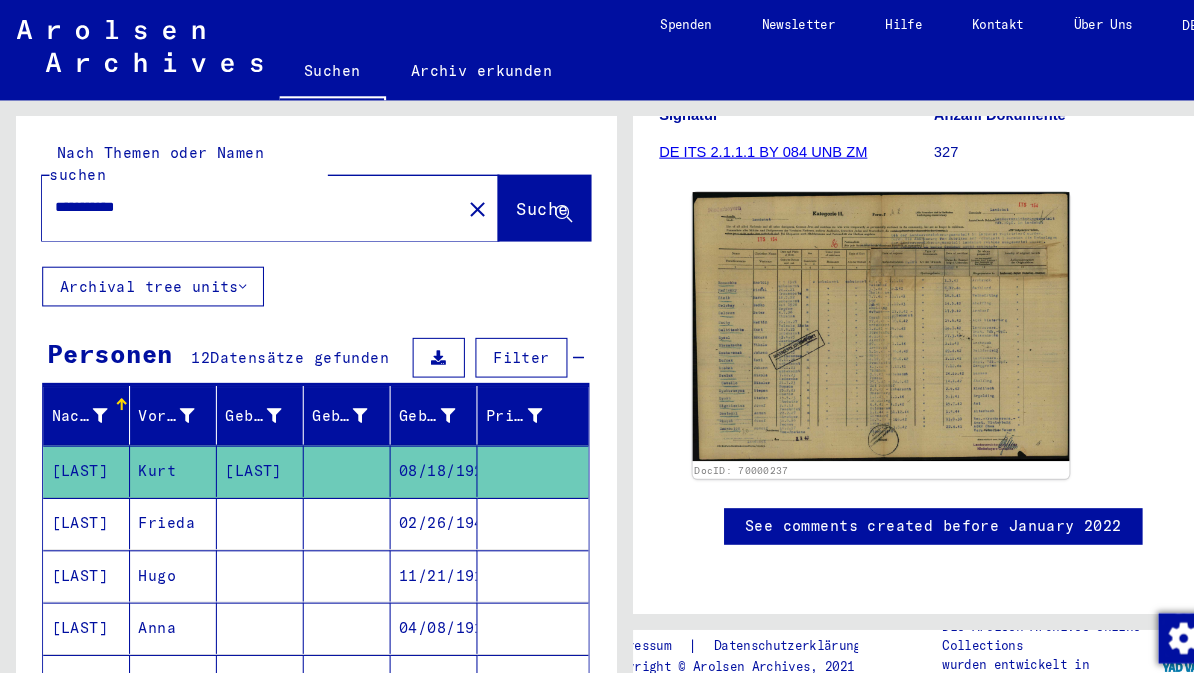 scroll, scrollTop: 368, scrollLeft: 0, axis: vertical 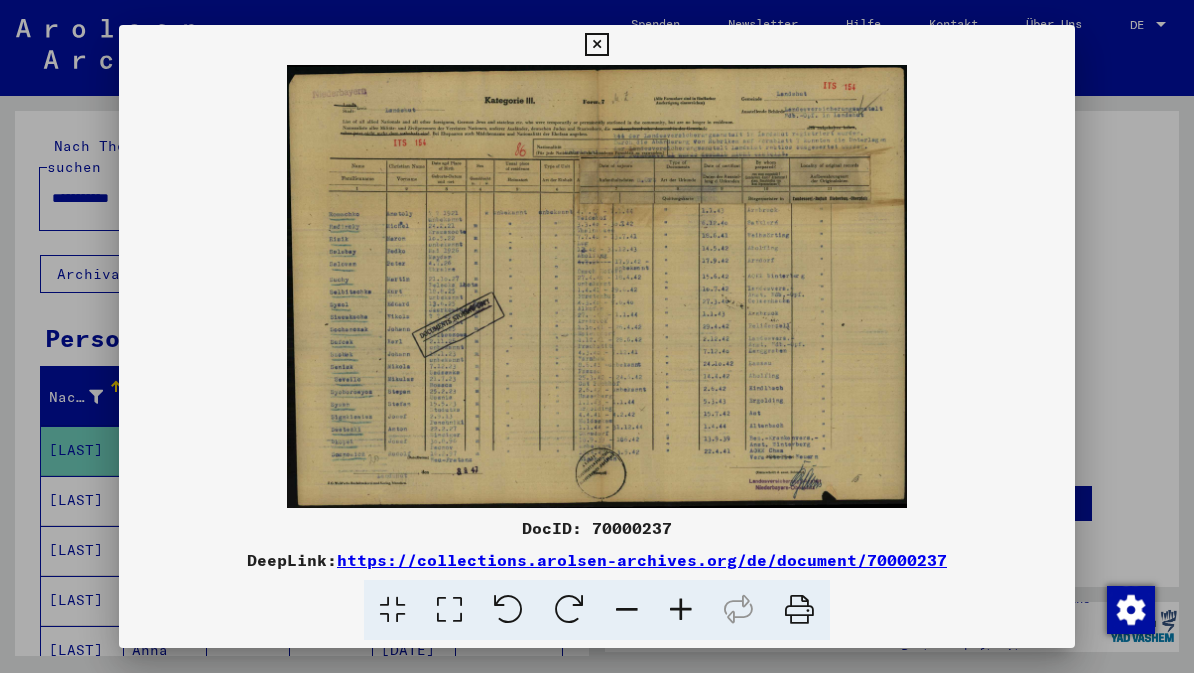click at bounding box center [596, 45] 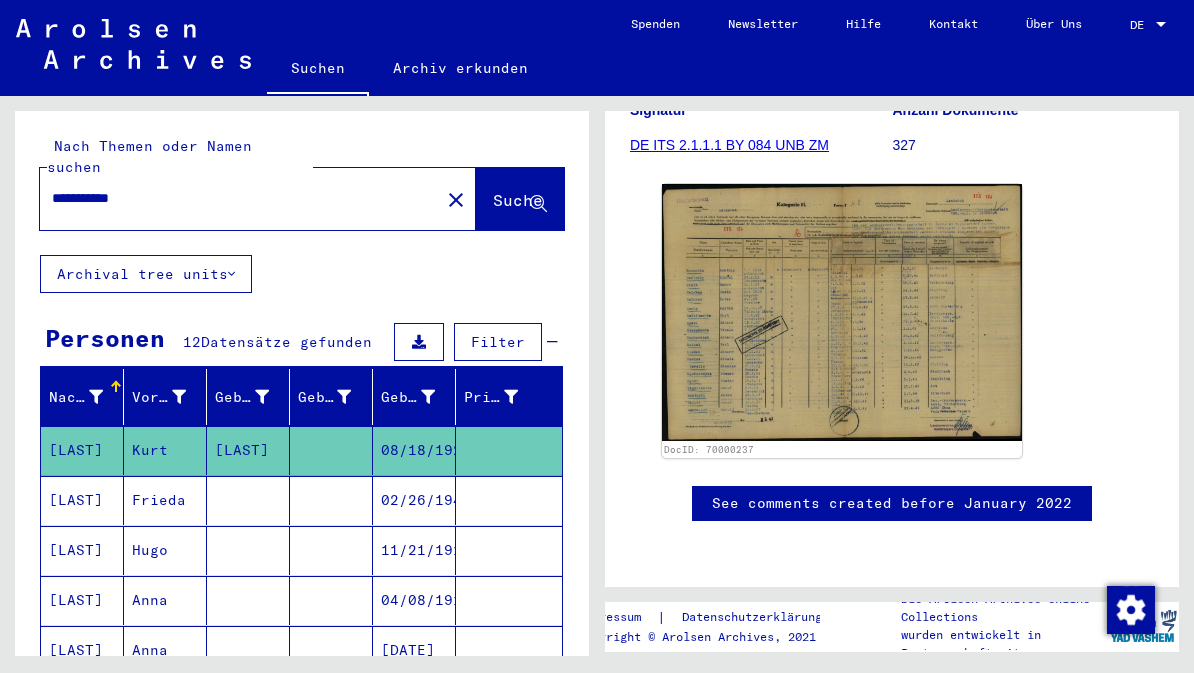 click on "[LAST]" at bounding box center (82, 550) 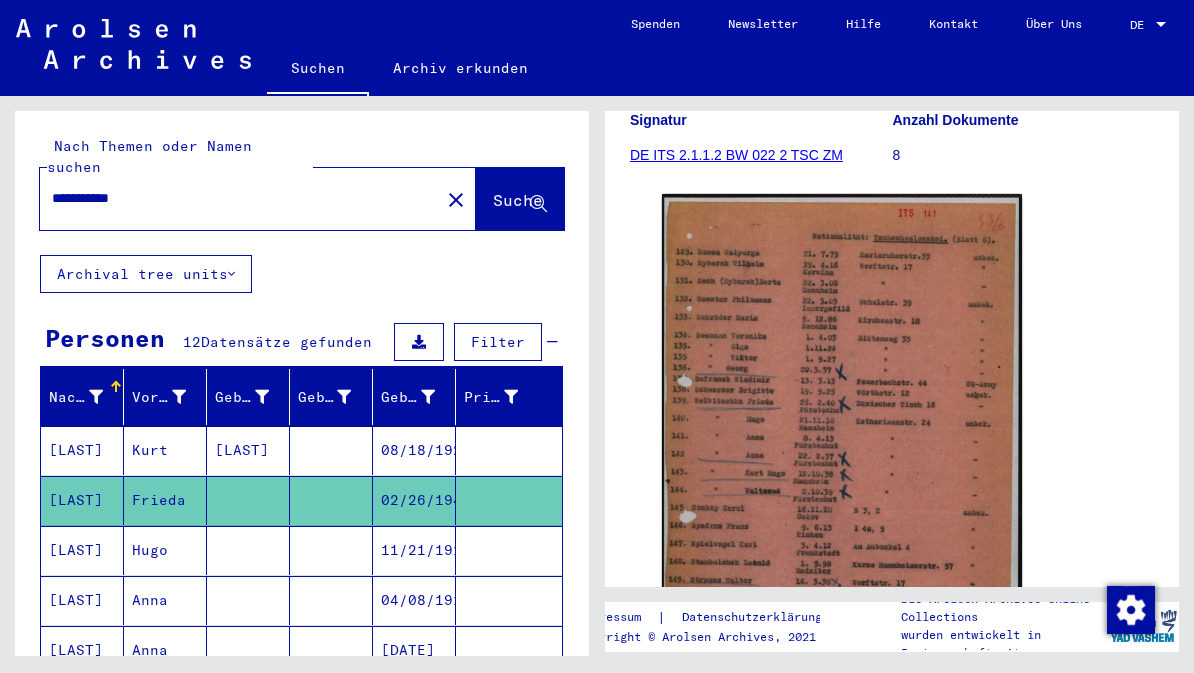 scroll, scrollTop: 297, scrollLeft: 0, axis: vertical 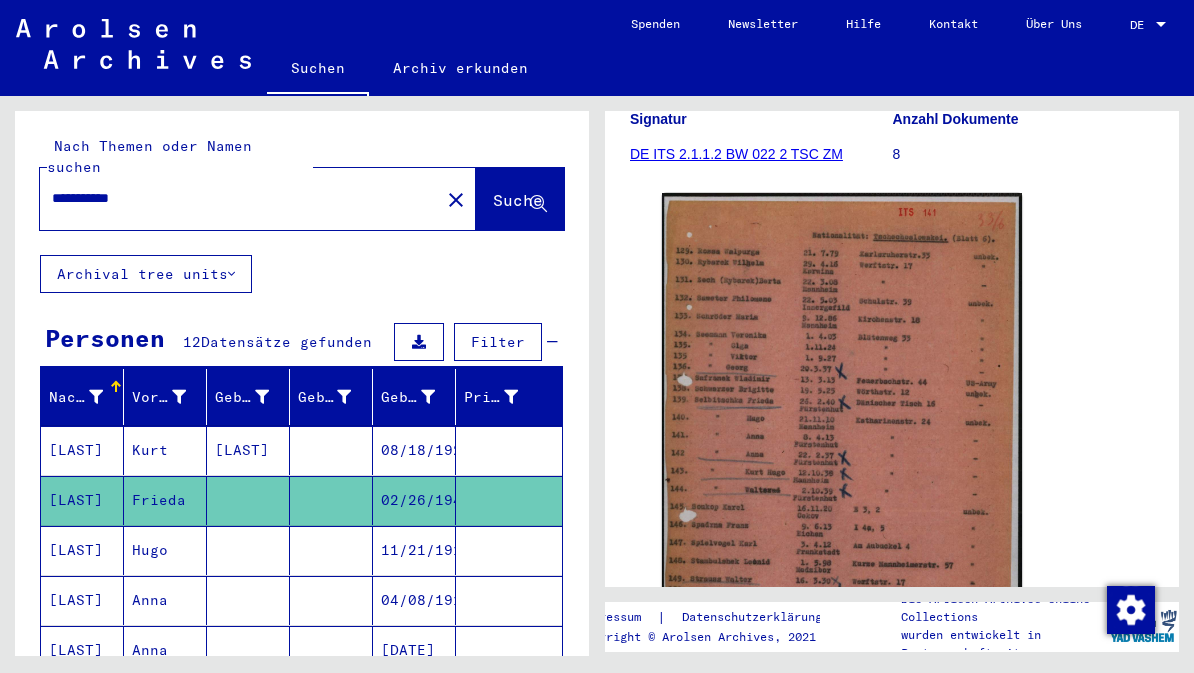 click 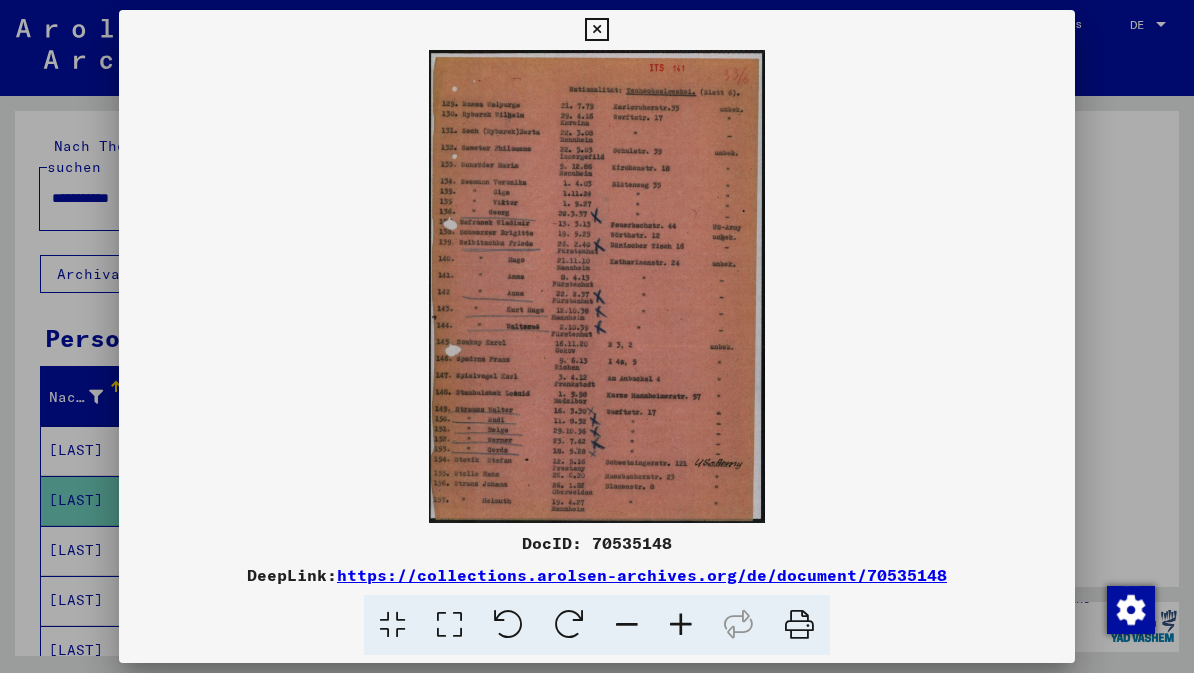 click at bounding box center [596, 30] 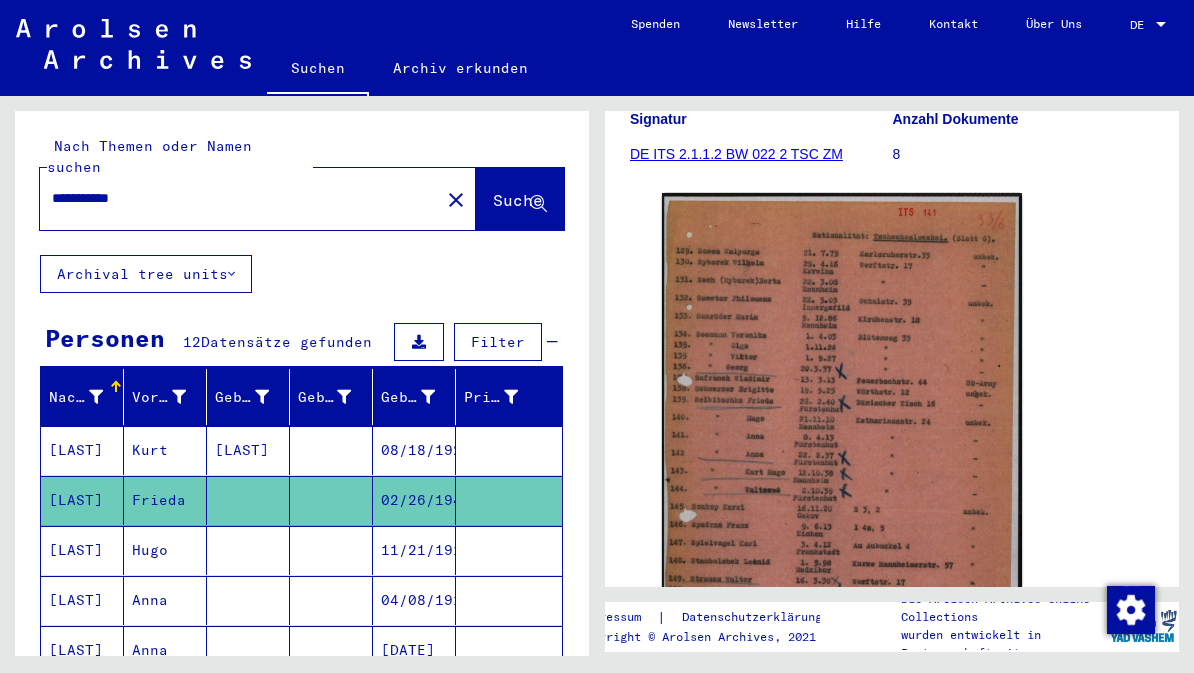 click on "[LAST]" at bounding box center (82, 600) 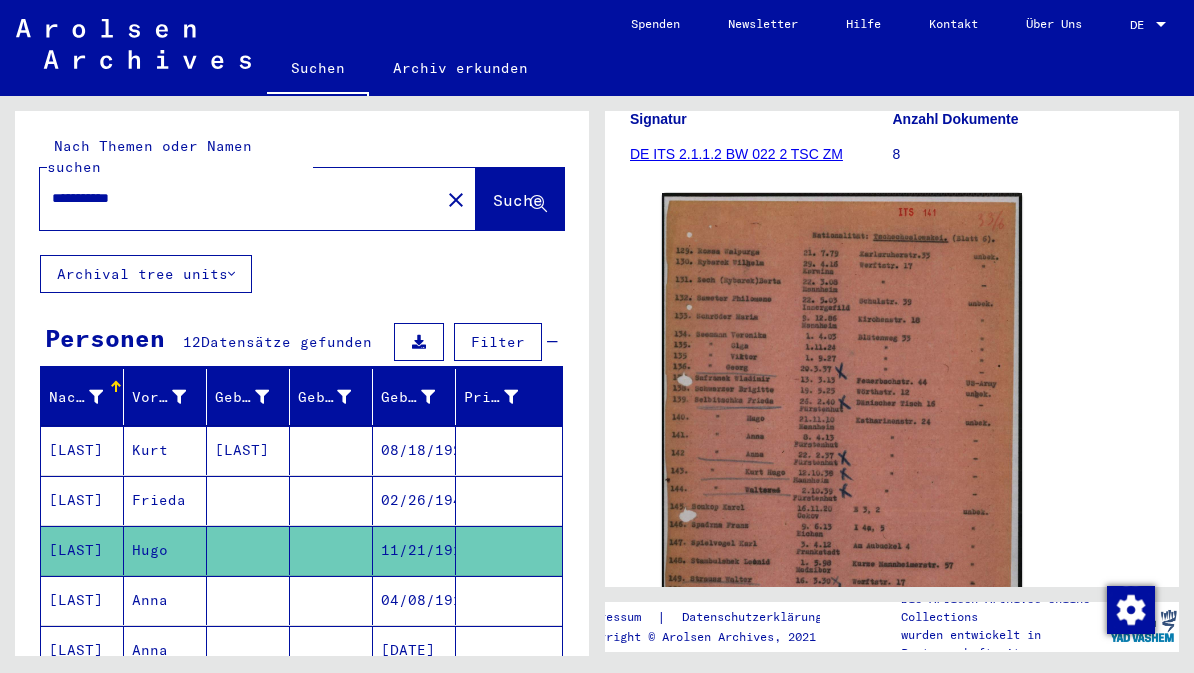 click on "[LAST]" 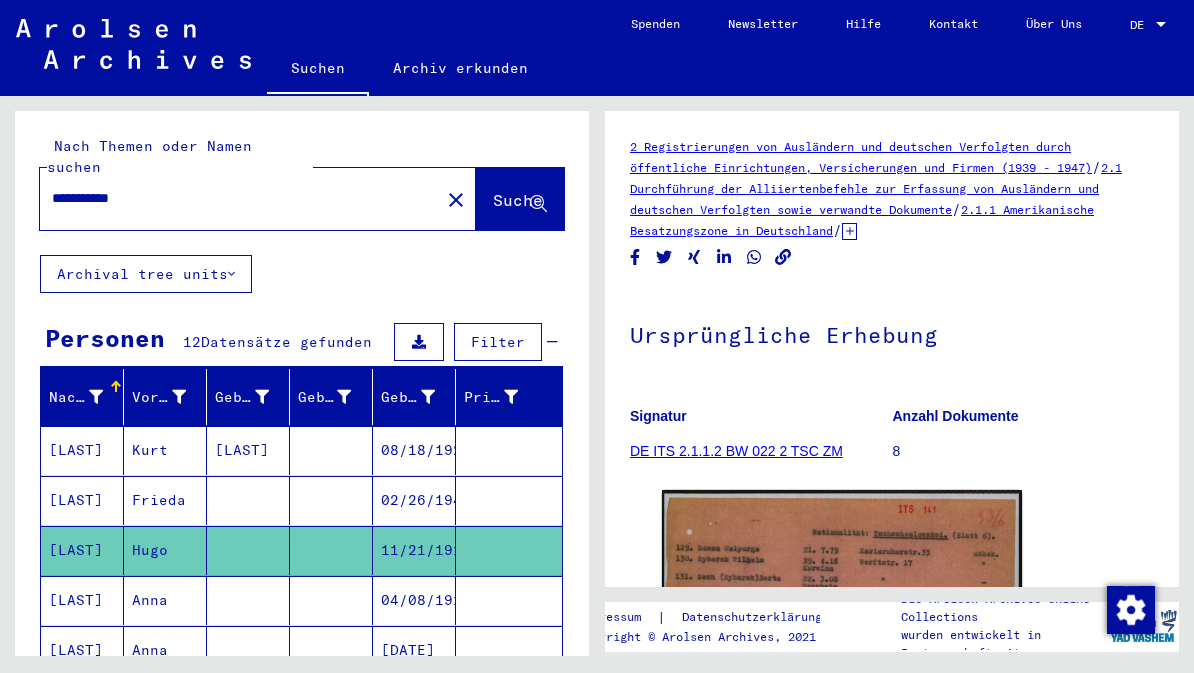 scroll, scrollTop: 0, scrollLeft: 0, axis: both 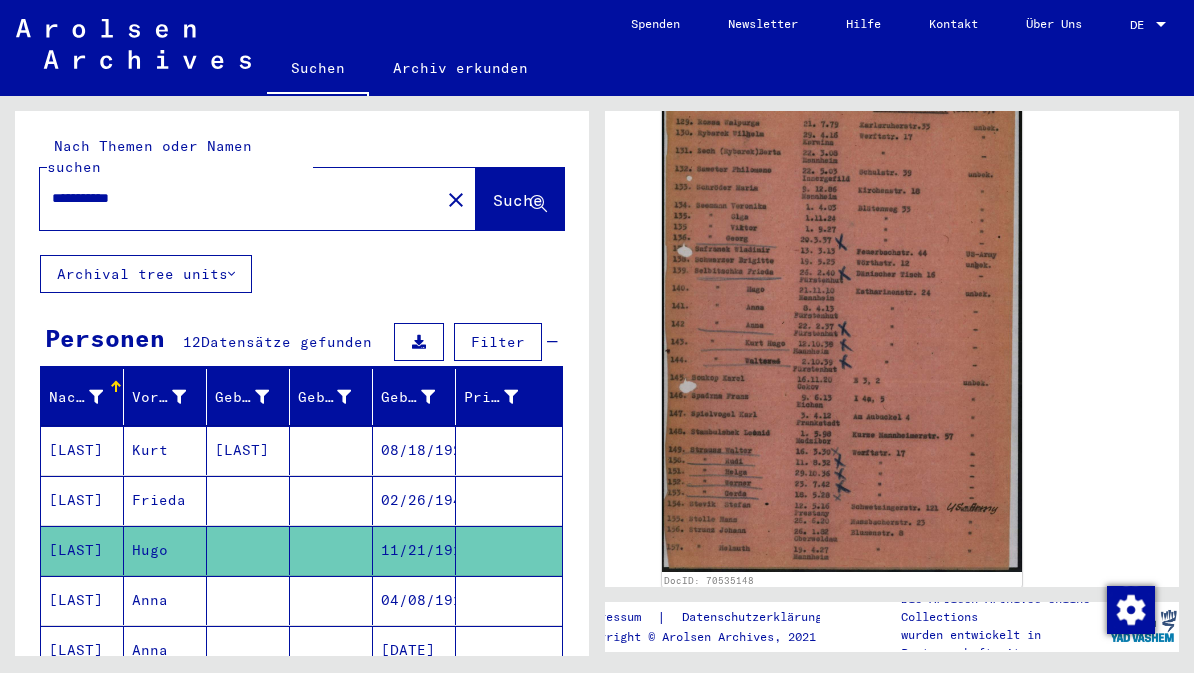 click 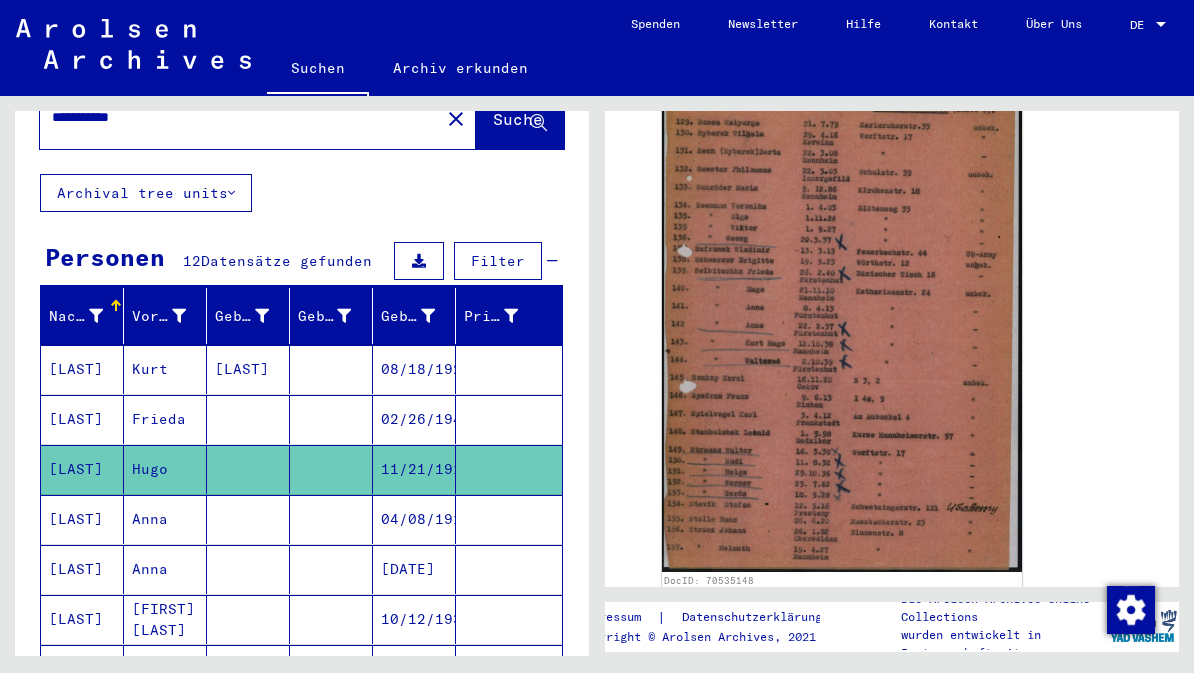 scroll, scrollTop: 102, scrollLeft: 0, axis: vertical 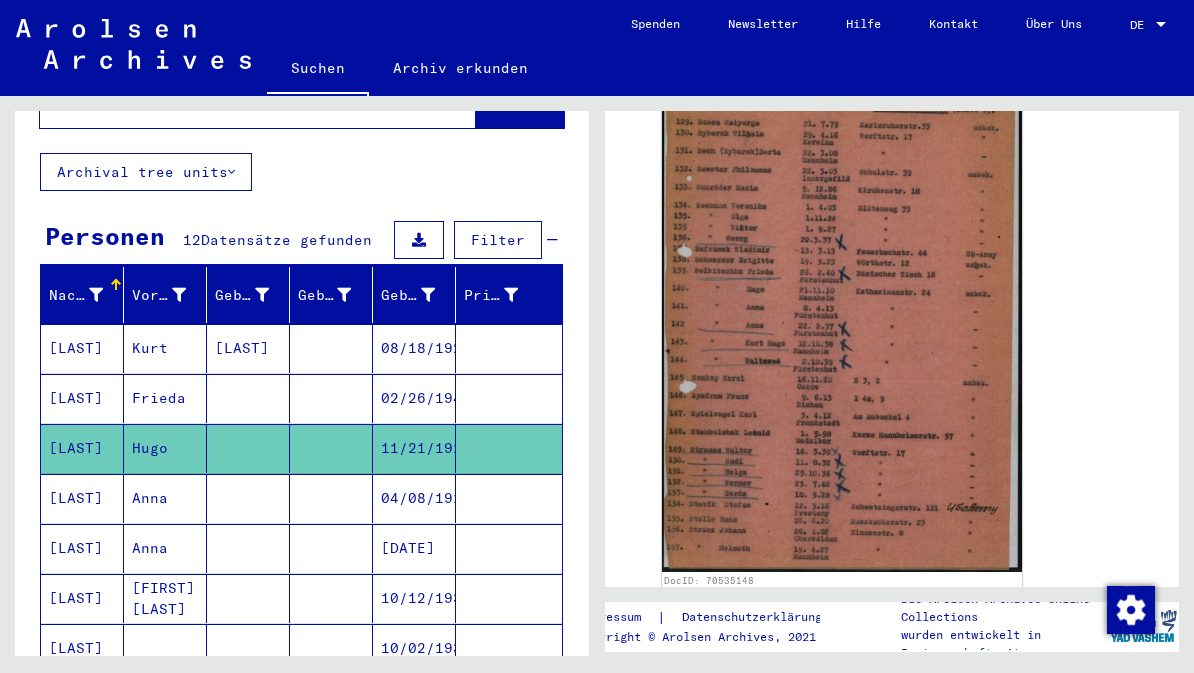 click on "[LAST]" at bounding box center [82, 598] 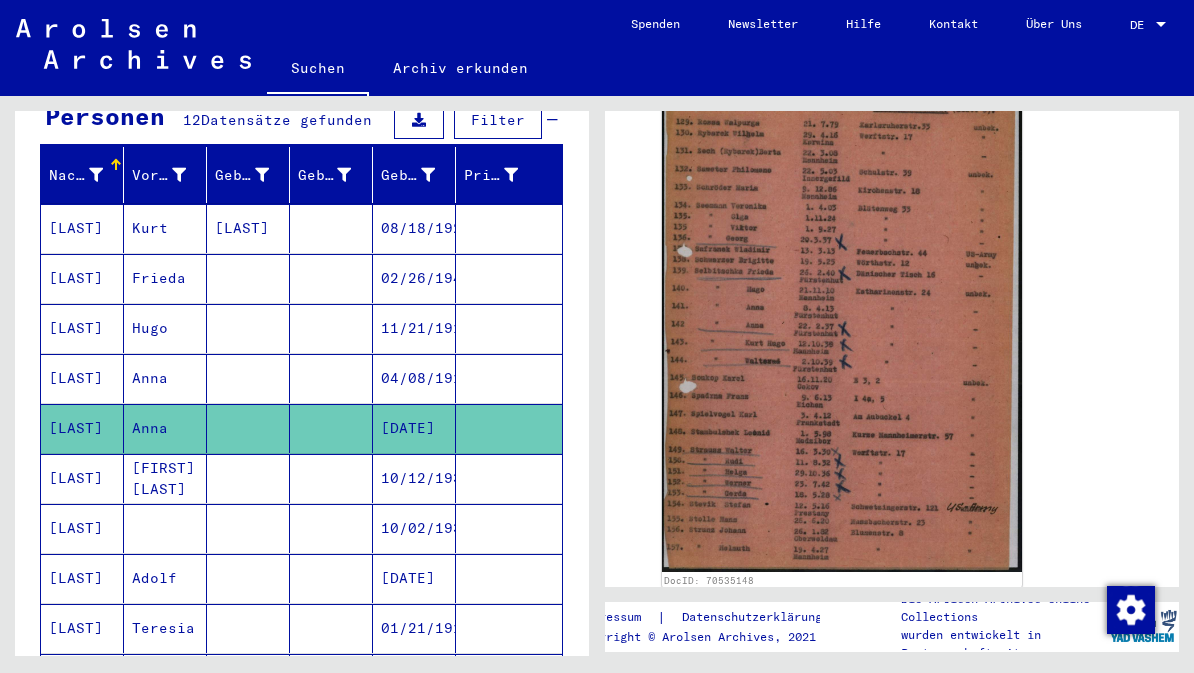 scroll, scrollTop: 221, scrollLeft: 0, axis: vertical 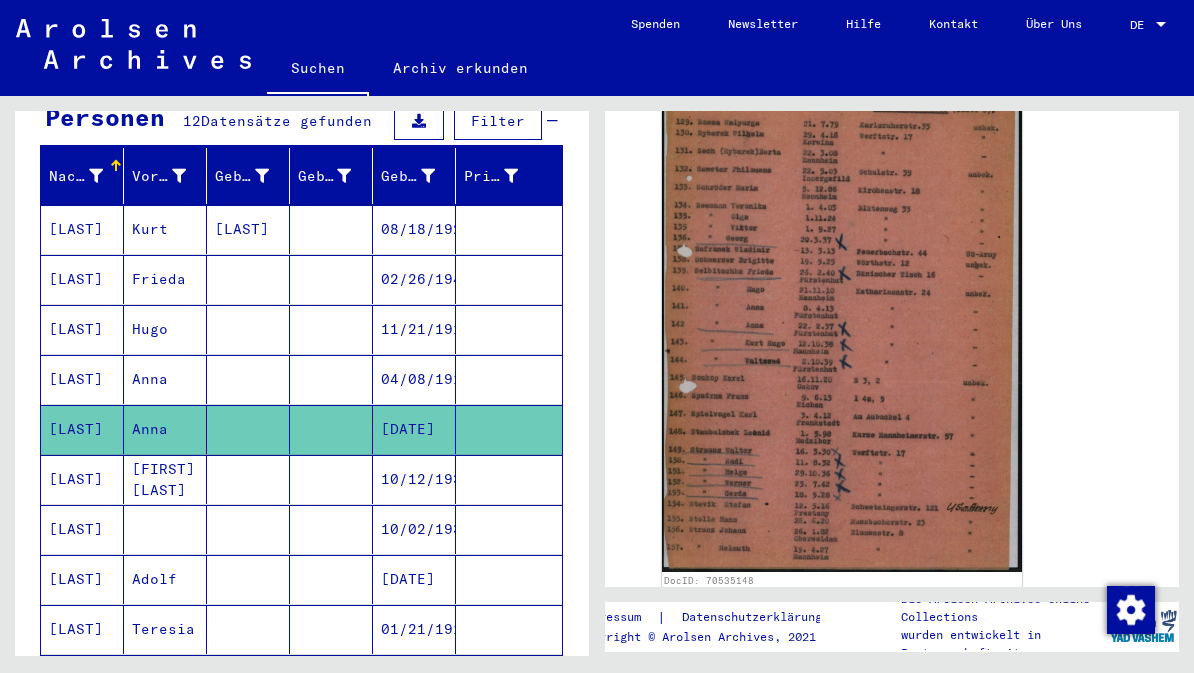 click on "[LAST]" at bounding box center (82, 579) 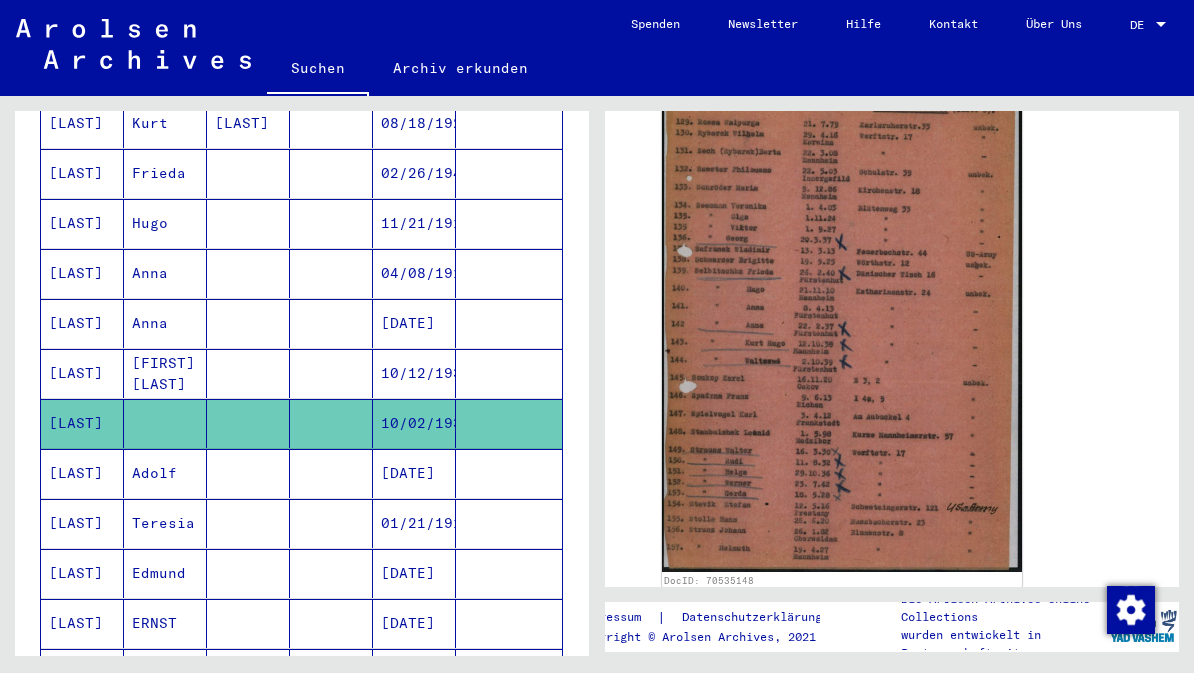 scroll, scrollTop: 333, scrollLeft: 0, axis: vertical 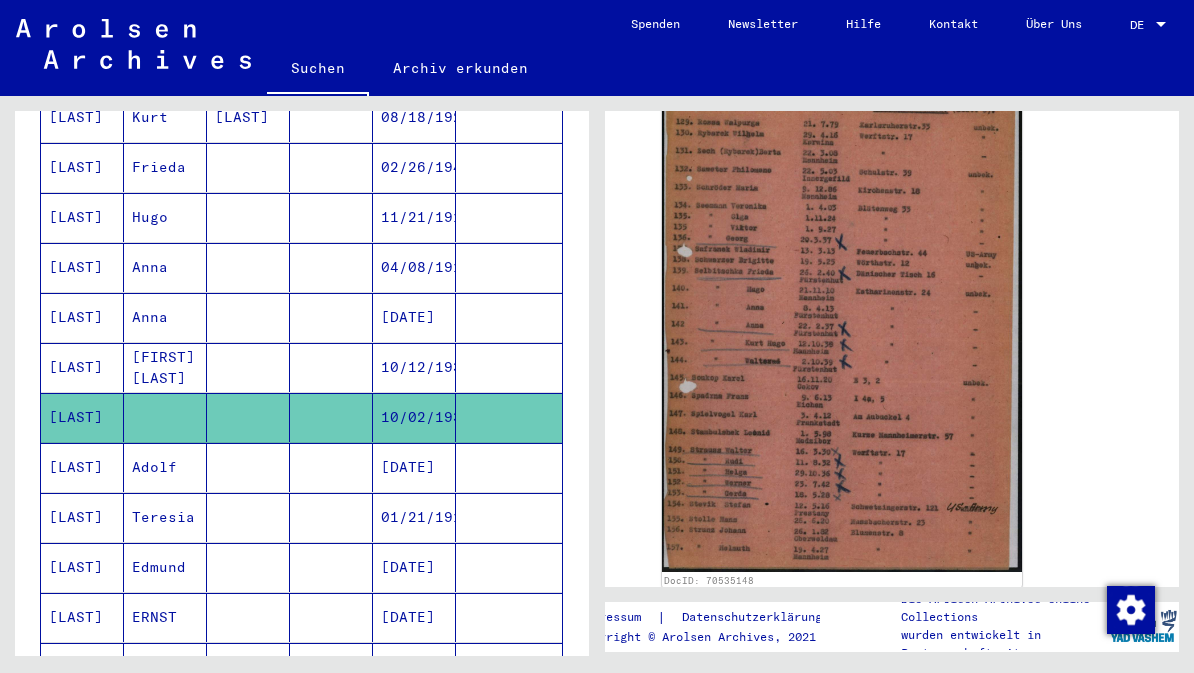 click on "[LAST]" at bounding box center [82, 617] 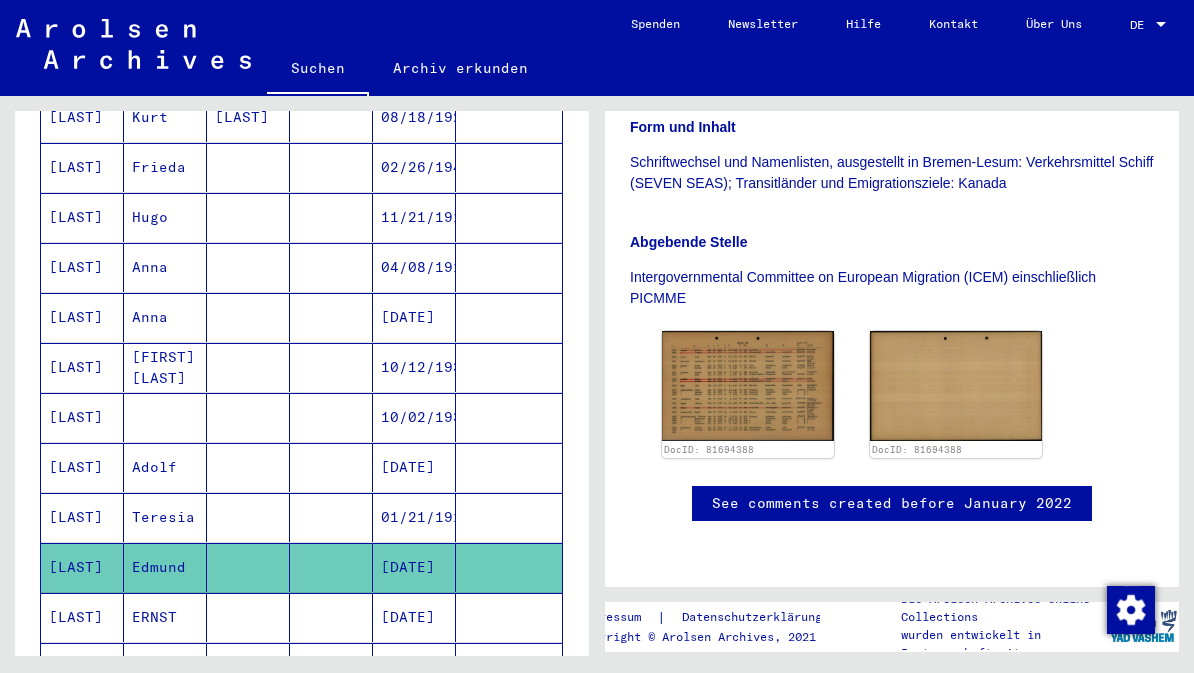 scroll, scrollTop: 544, scrollLeft: 0, axis: vertical 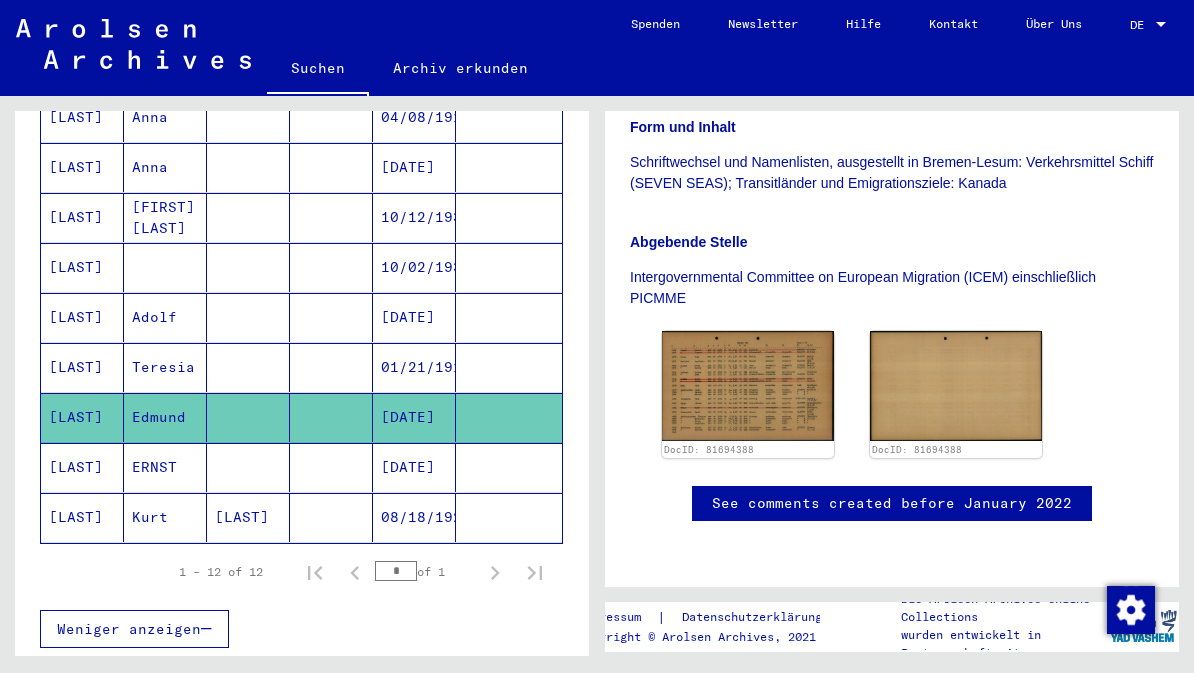 click on "[LAST]" 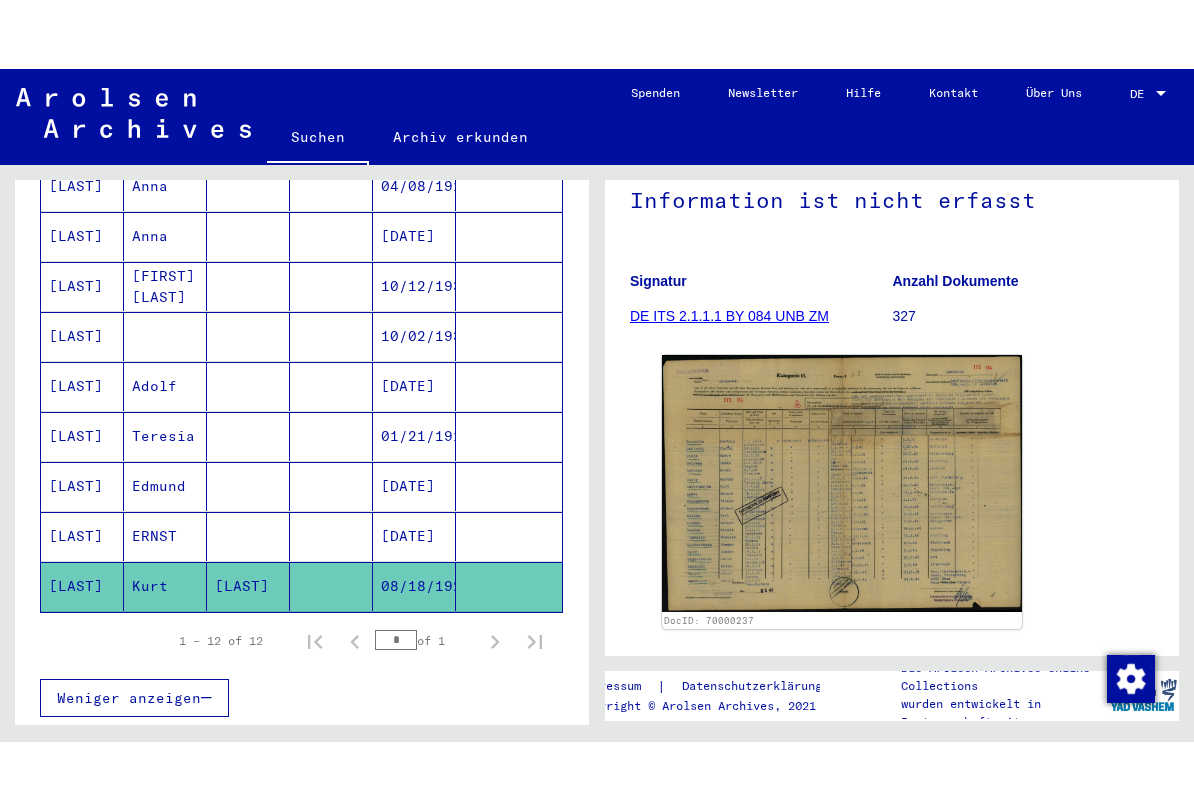 scroll, scrollTop: 274, scrollLeft: 0, axis: vertical 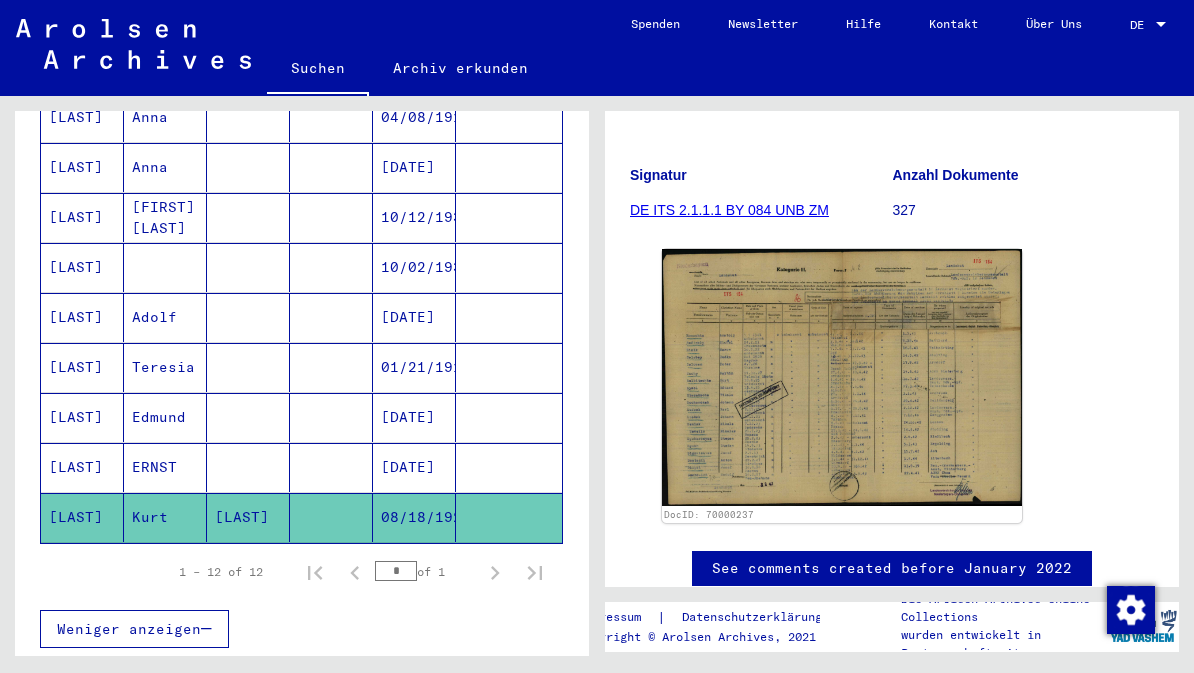 click 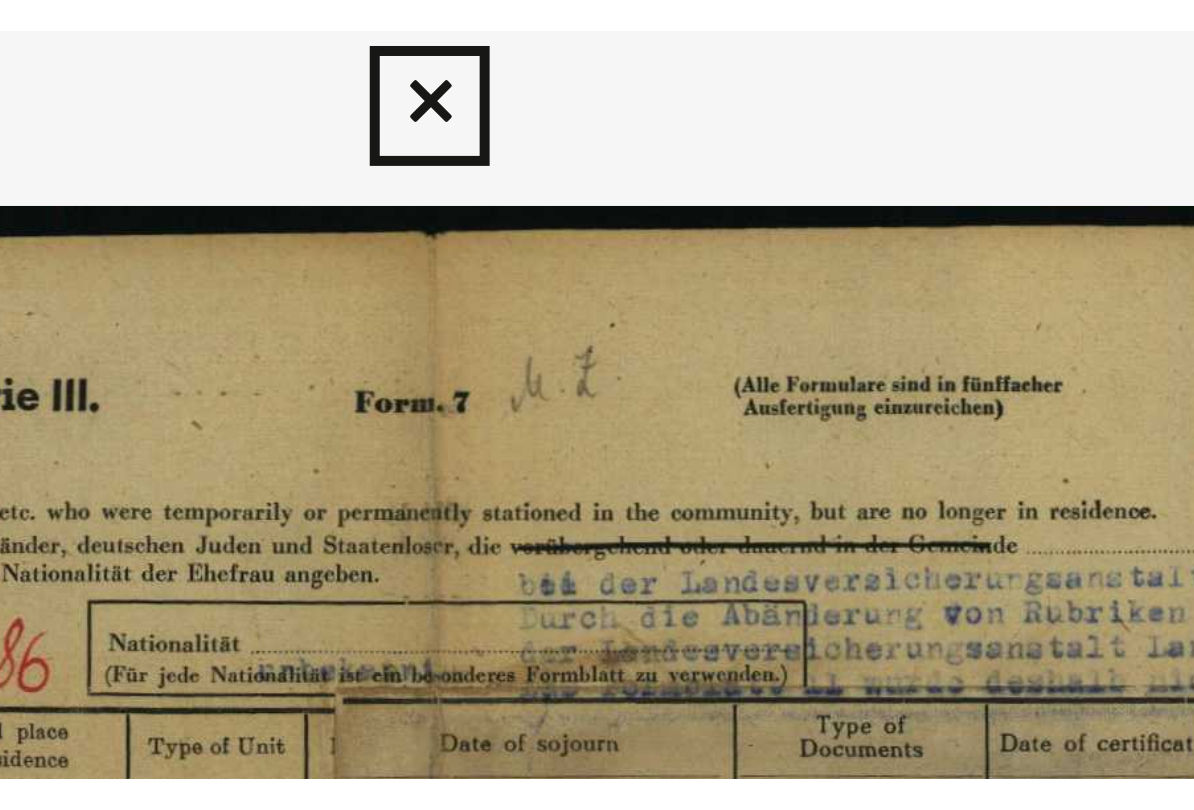 scroll, scrollTop: 466, scrollLeft: 0, axis: vertical 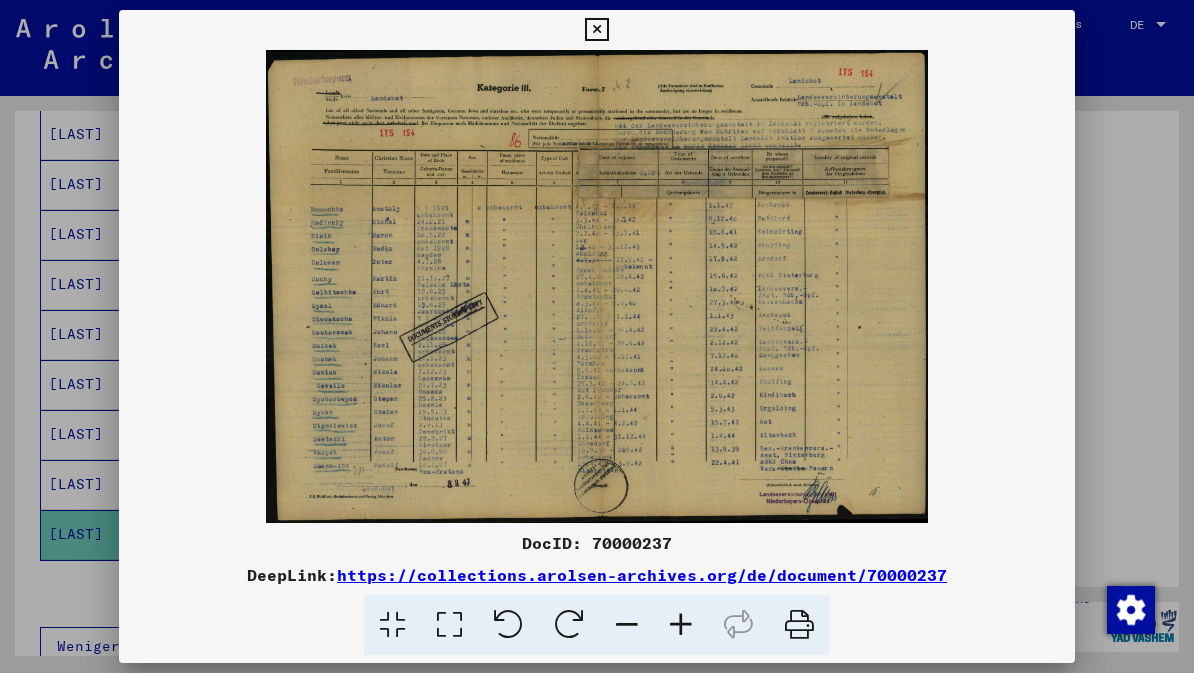 click at bounding box center (596, 30) 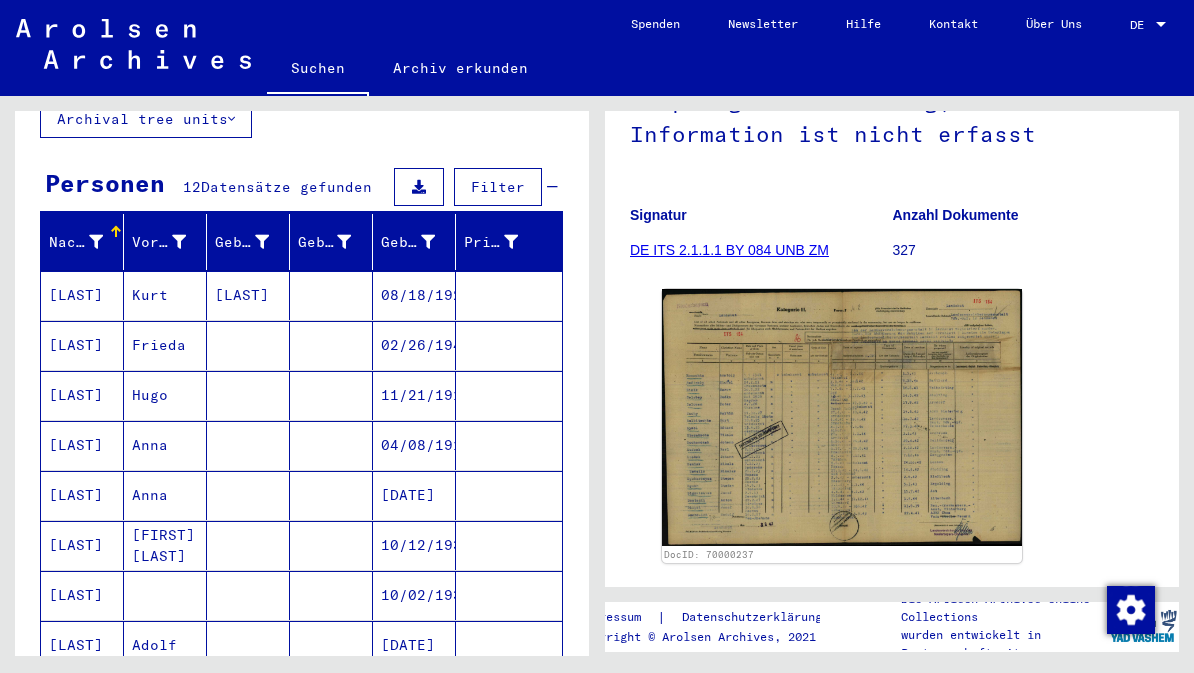 scroll, scrollTop: 152, scrollLeft: 0, axis: vertical 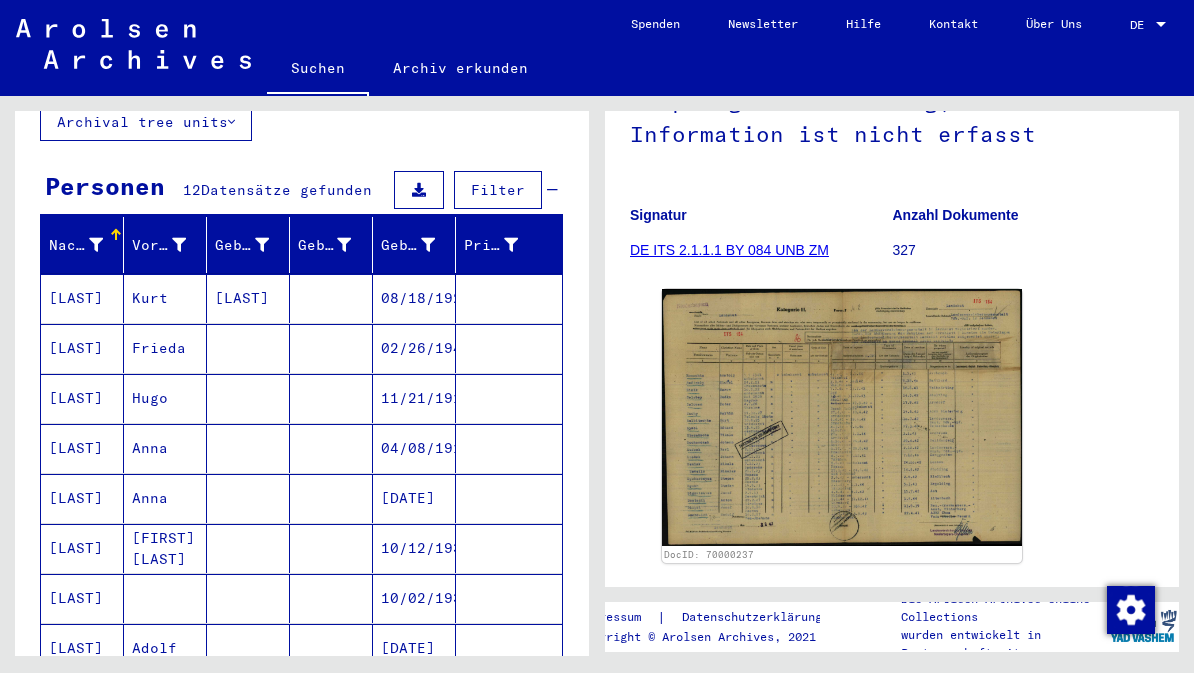 click on "Frieda" at bounding box center [165, 398] 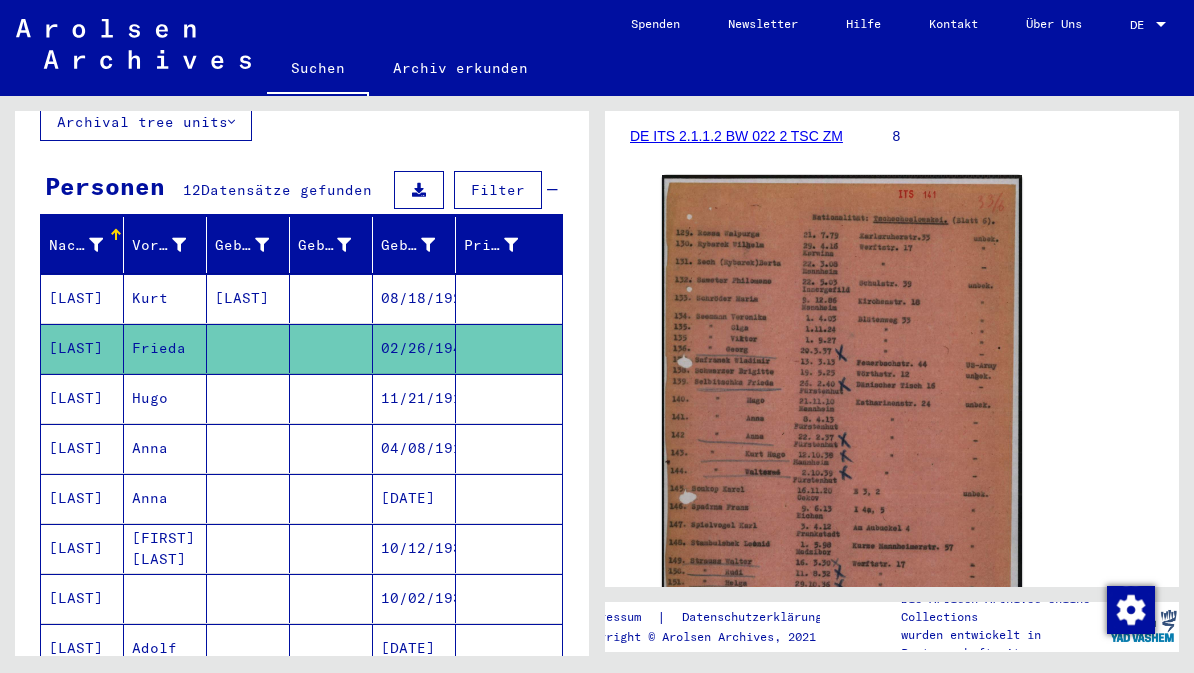 scroll, scrollTop: 319, scrollLeft: 0, axis: vertical 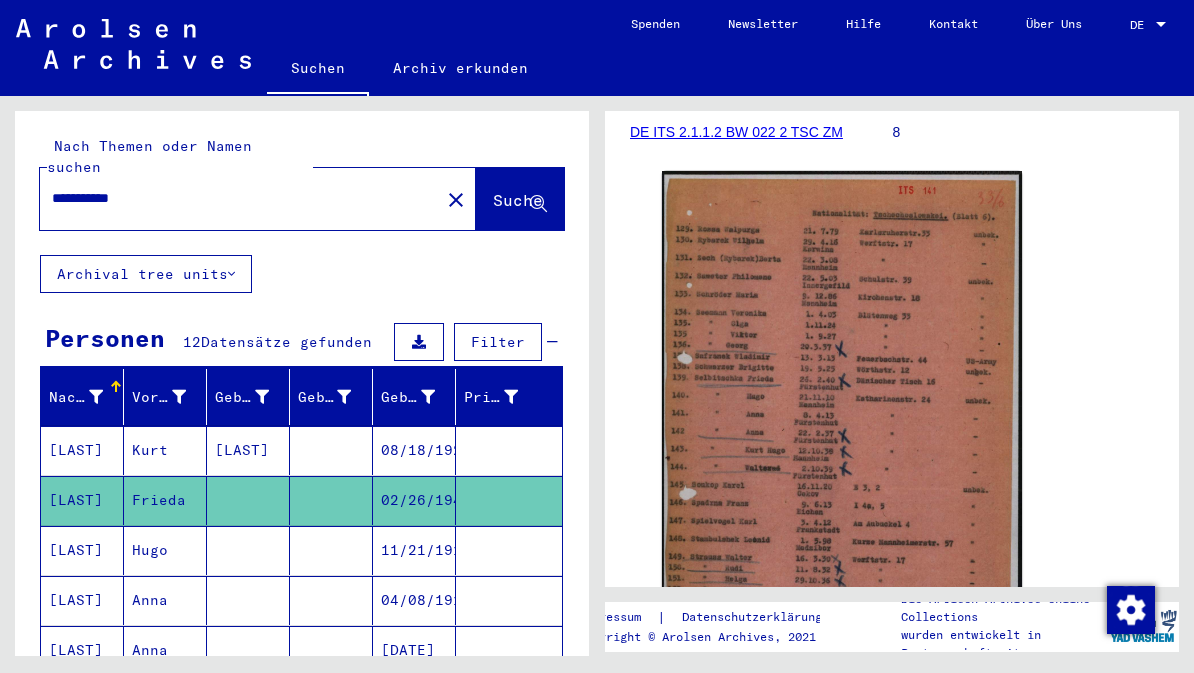 click on "close" 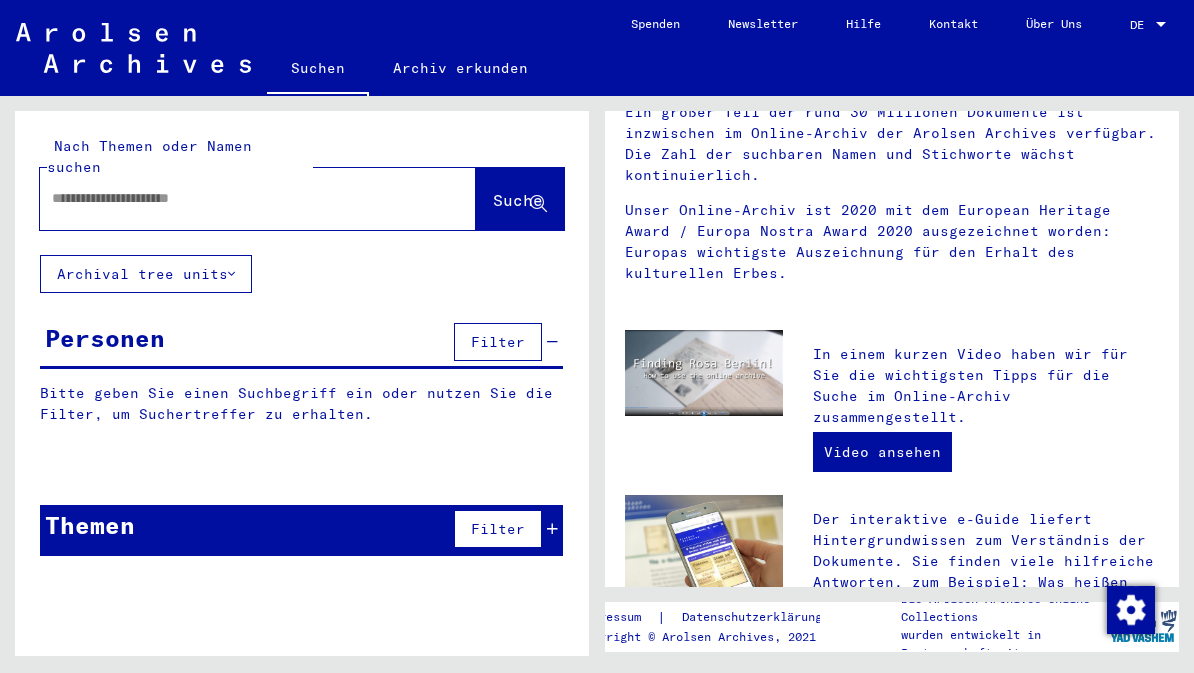click at bounding box center [234, 198] 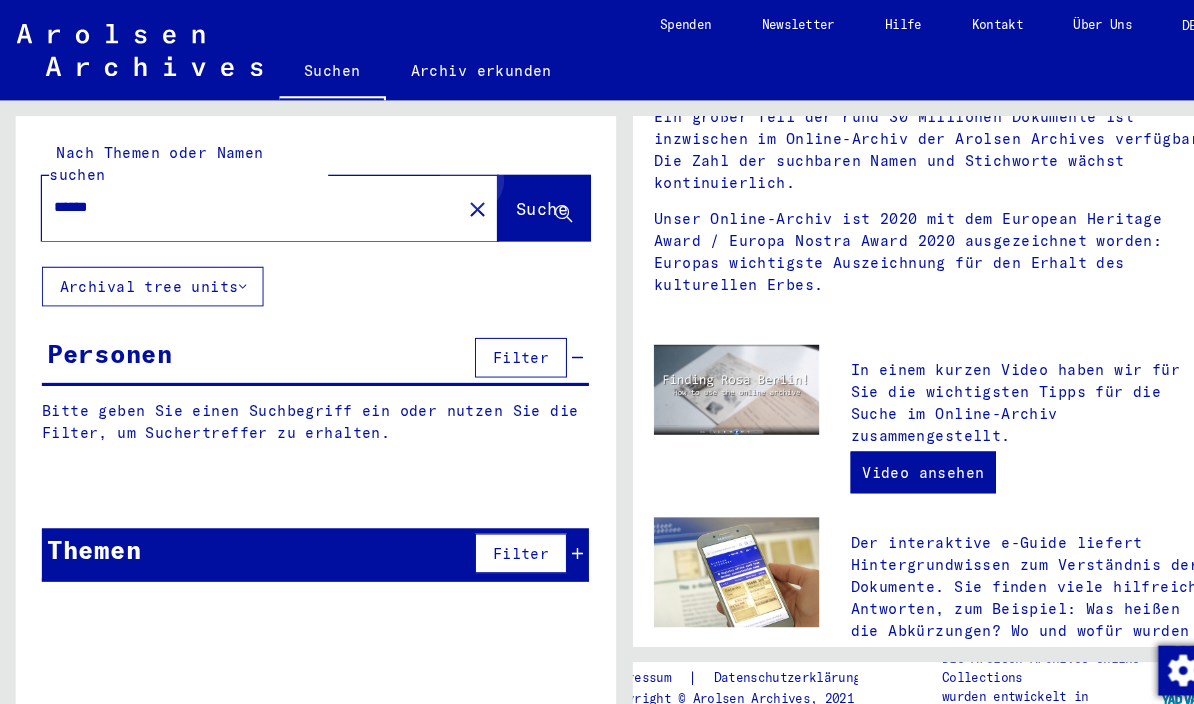 type on "******" 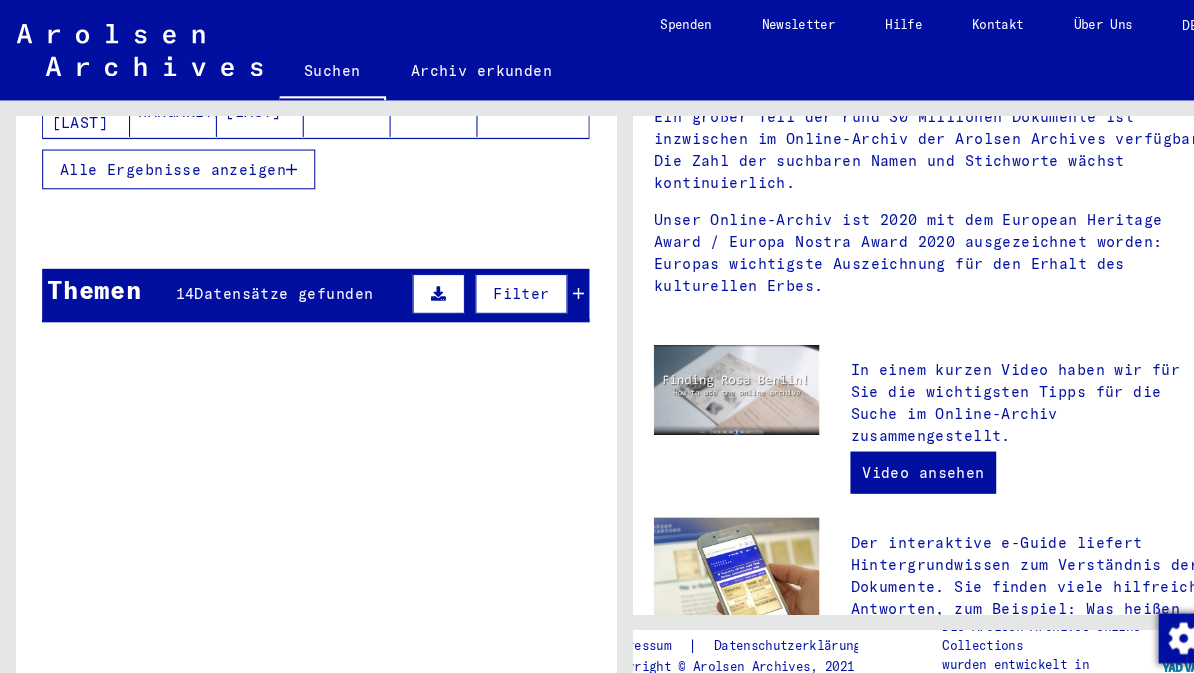 scroll, scrollTop: 504, scrollLeft: 0, axis: vertical 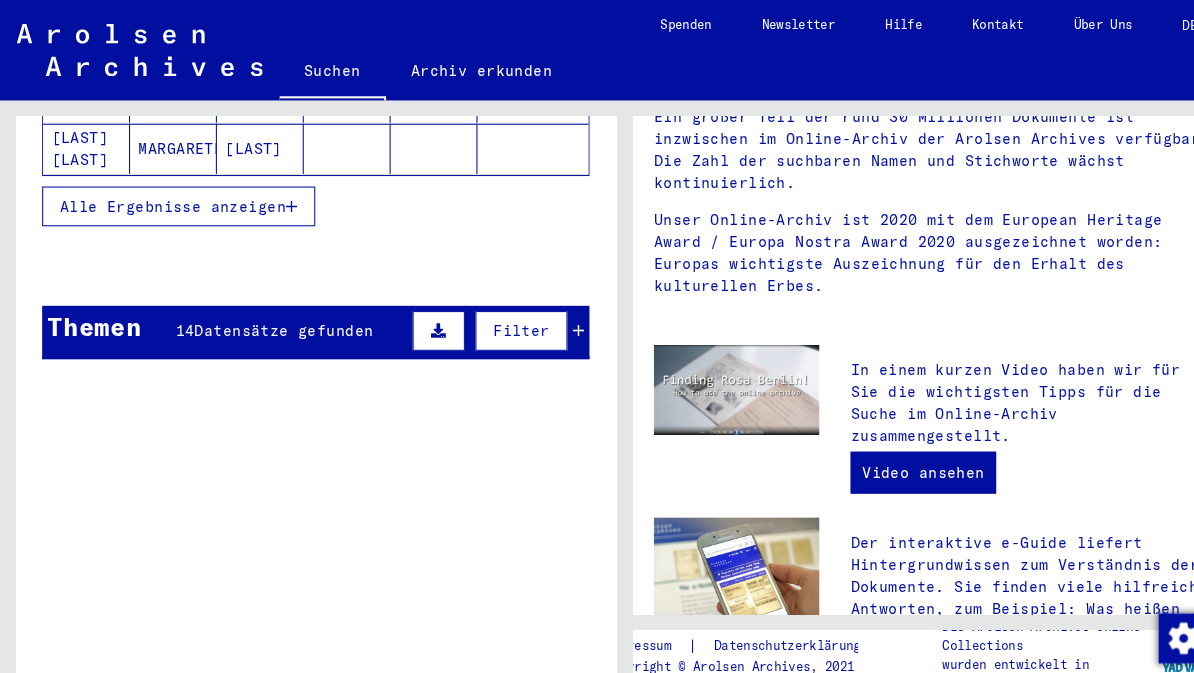 click on "Datensätze gefunden" at bounding box center (271, 316) 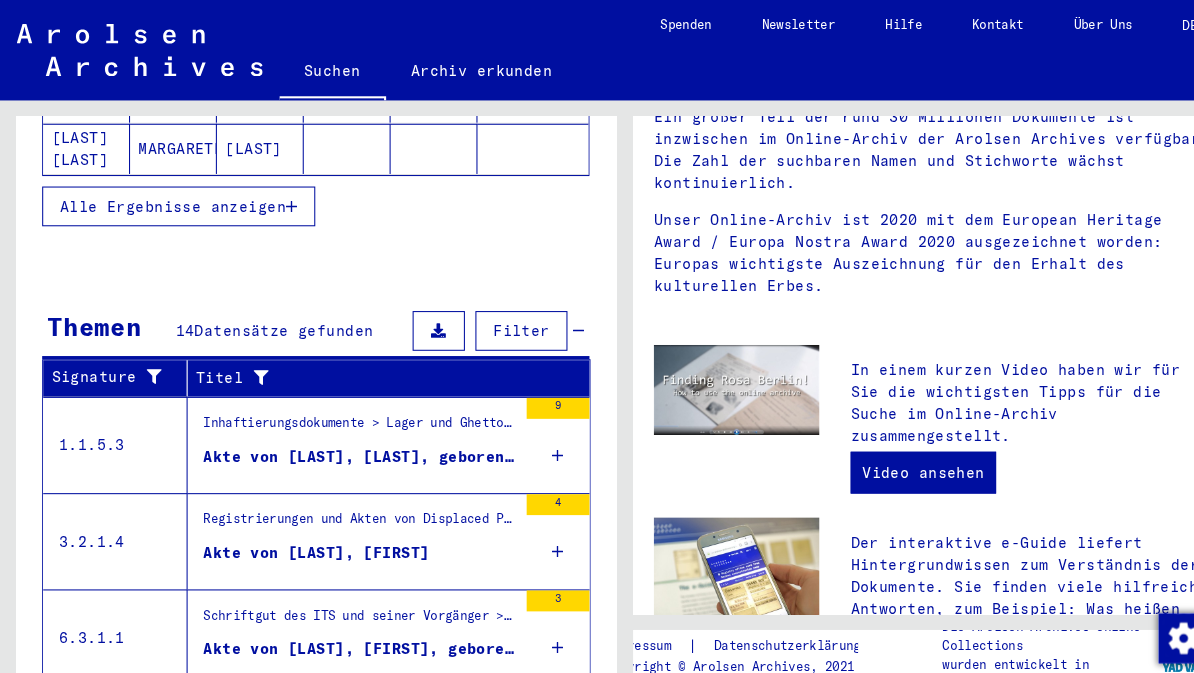 click on "Akte von [LAST], [LAST], geboren am [DATE]" at bounding box center (343, 436) 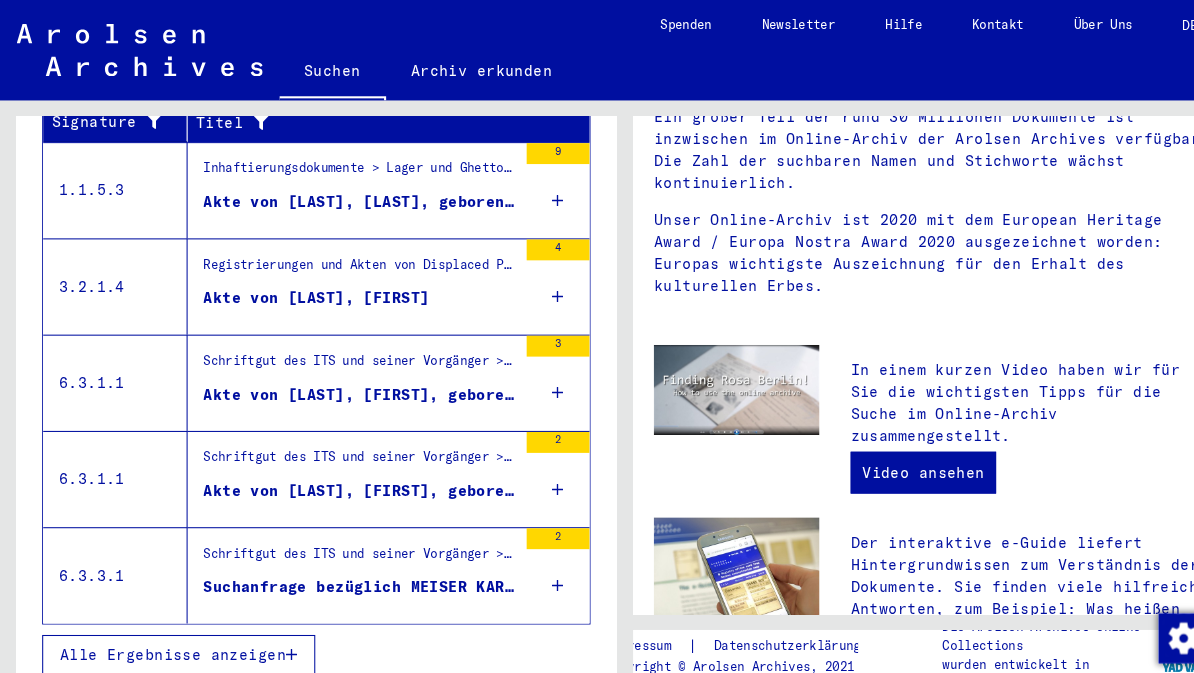 scroll, scrollTop: 0, scrollLeft: 0, axis: both 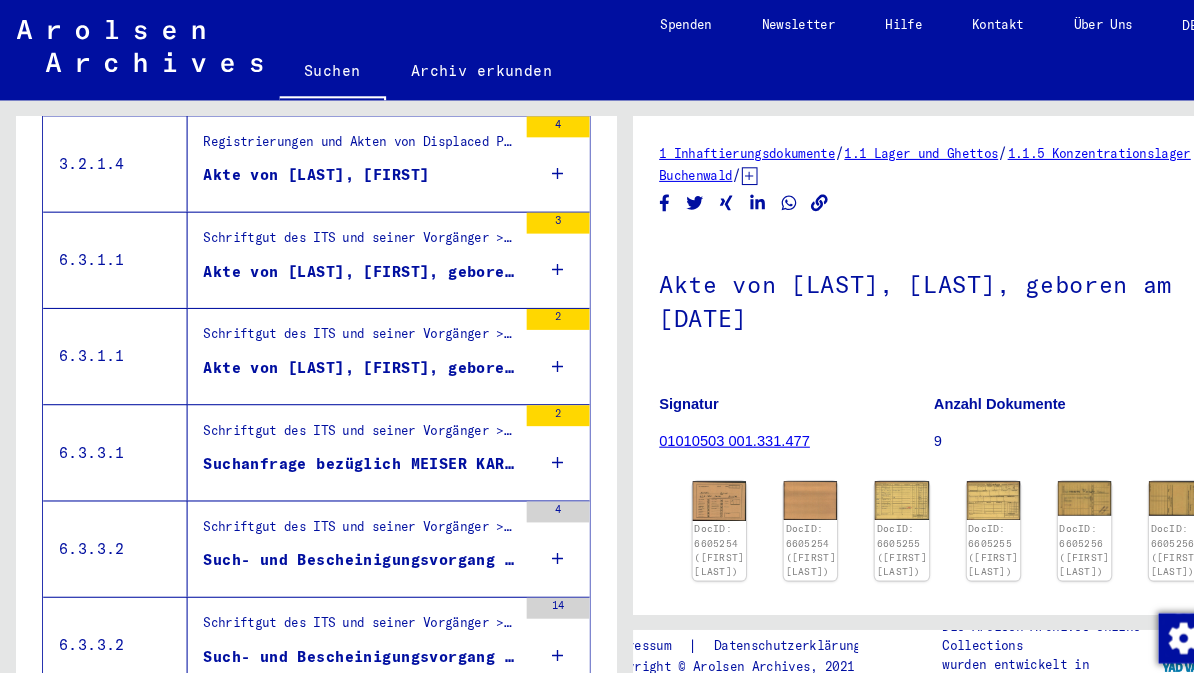 click 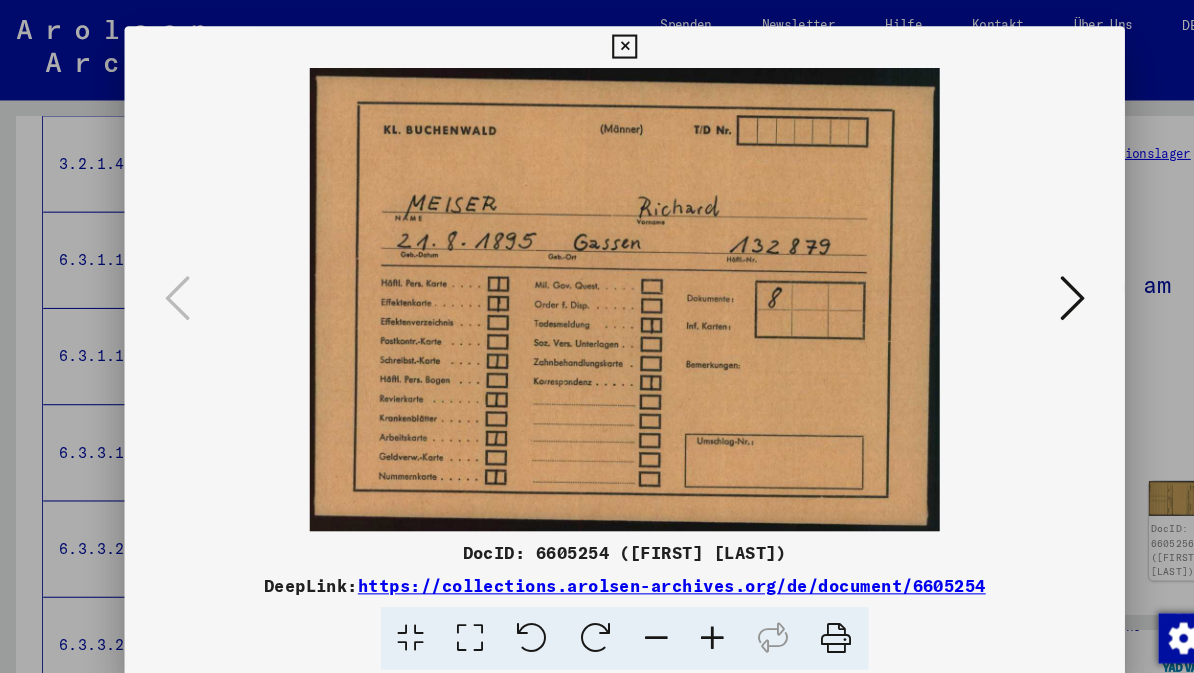 click at bounding box center [1025, 285] 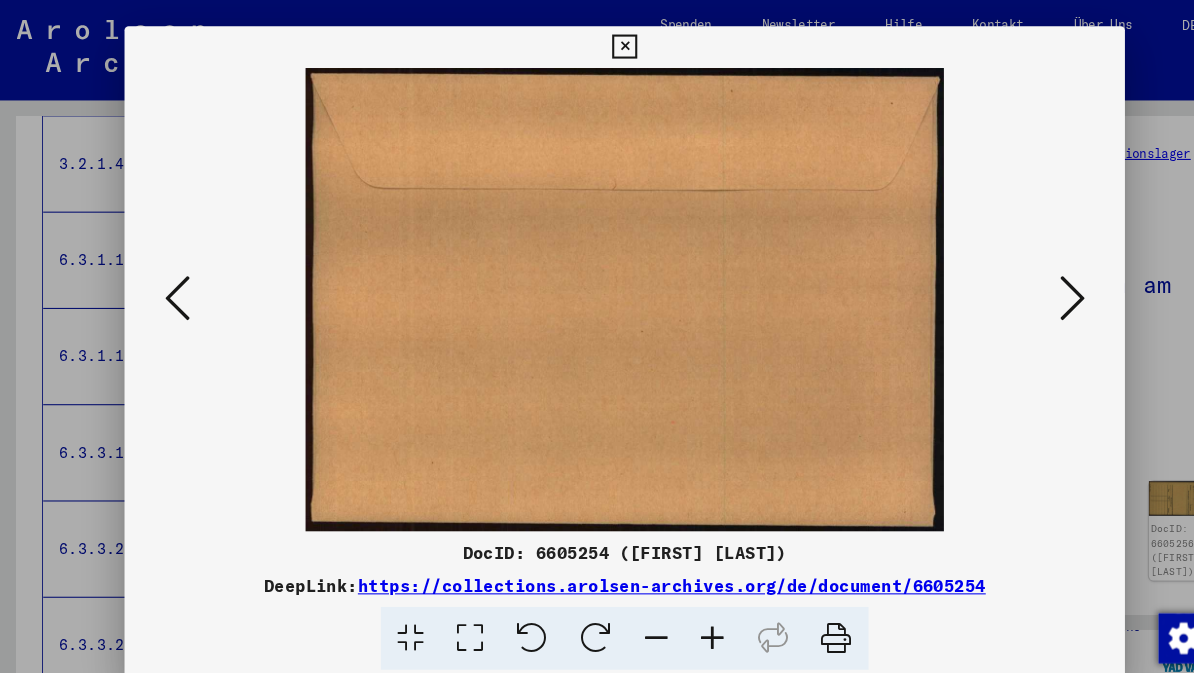 click at bounding box center (1025, 285) 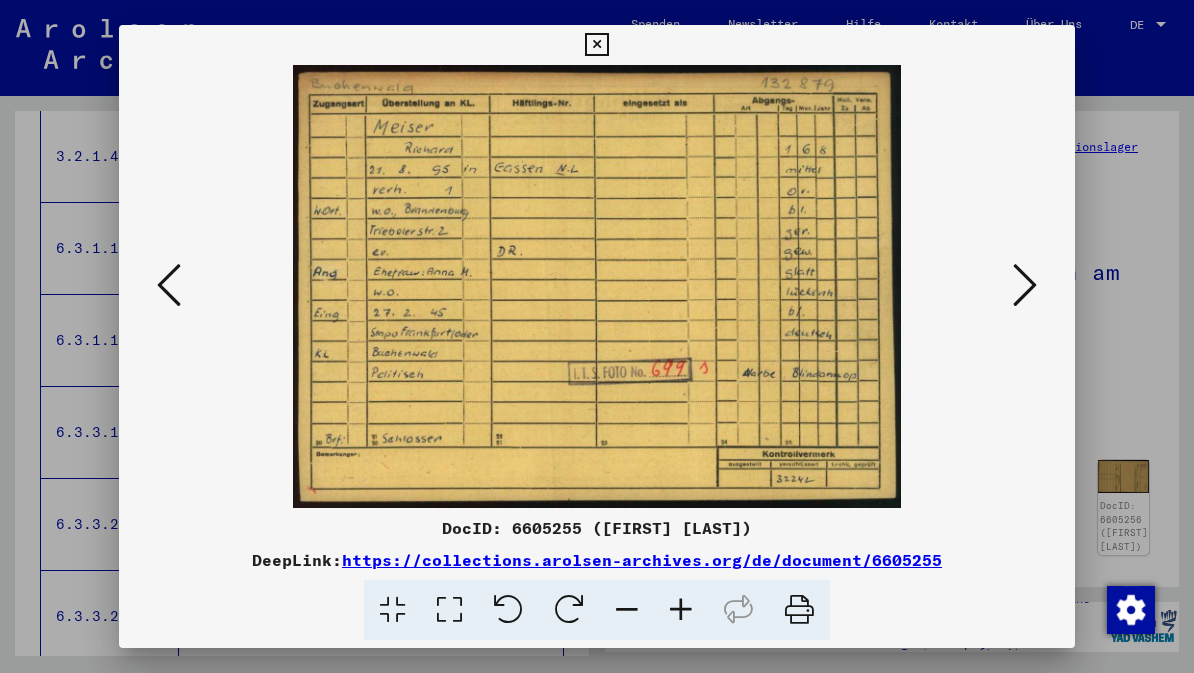 click at bounding box center [1025, 285] 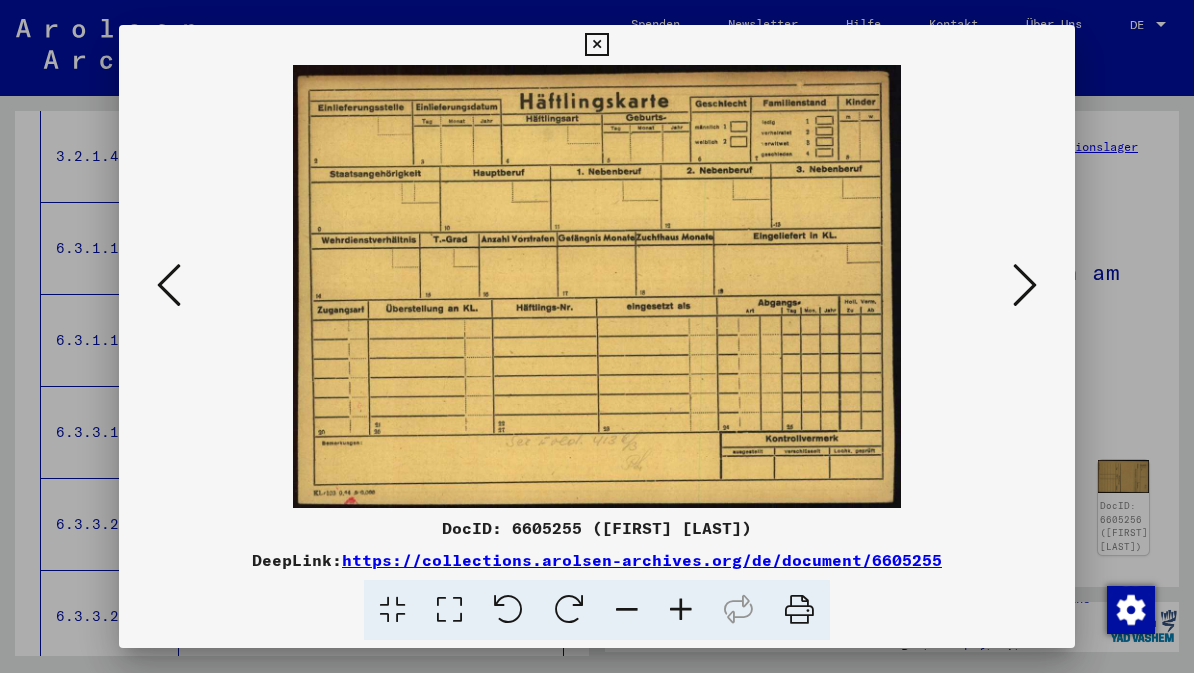 click at bounding box center [1025, 285] 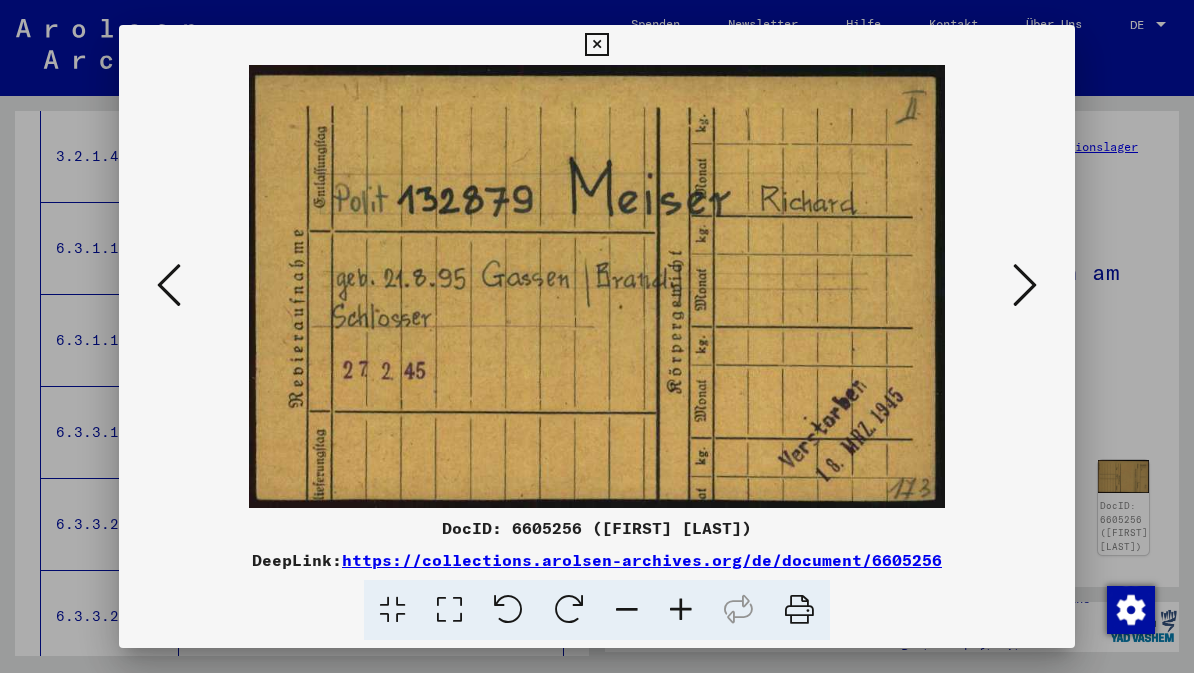 click at bounding box center [1025, 285] 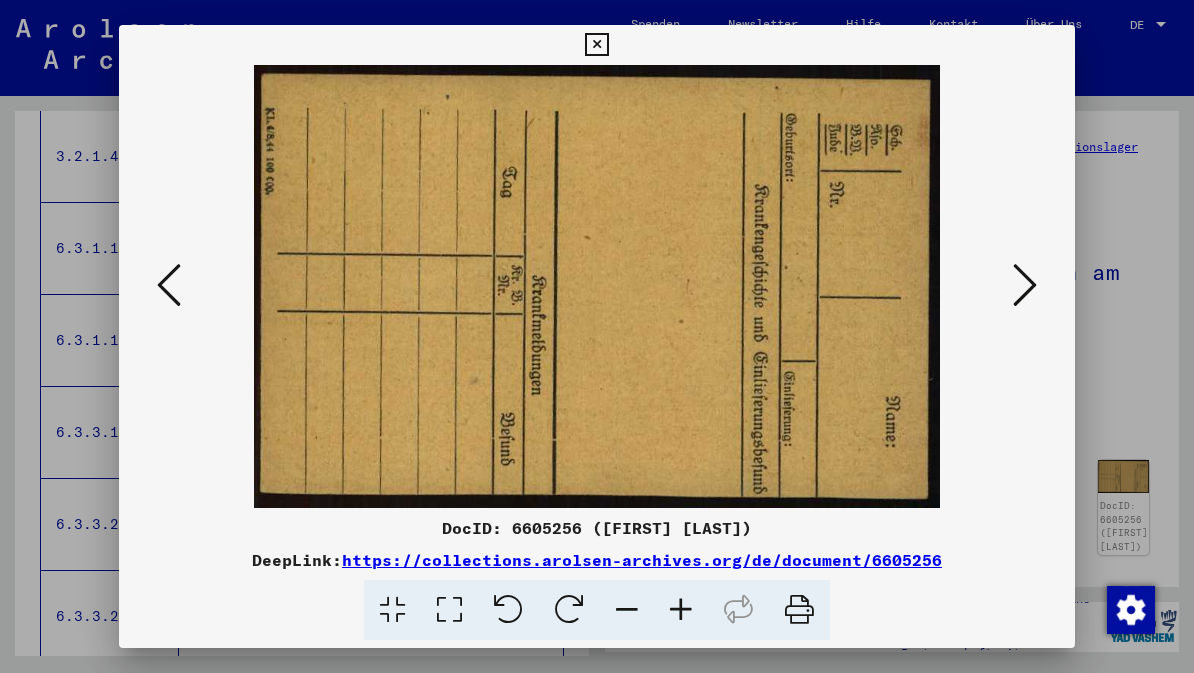 click at bounding box center [1025, 285] 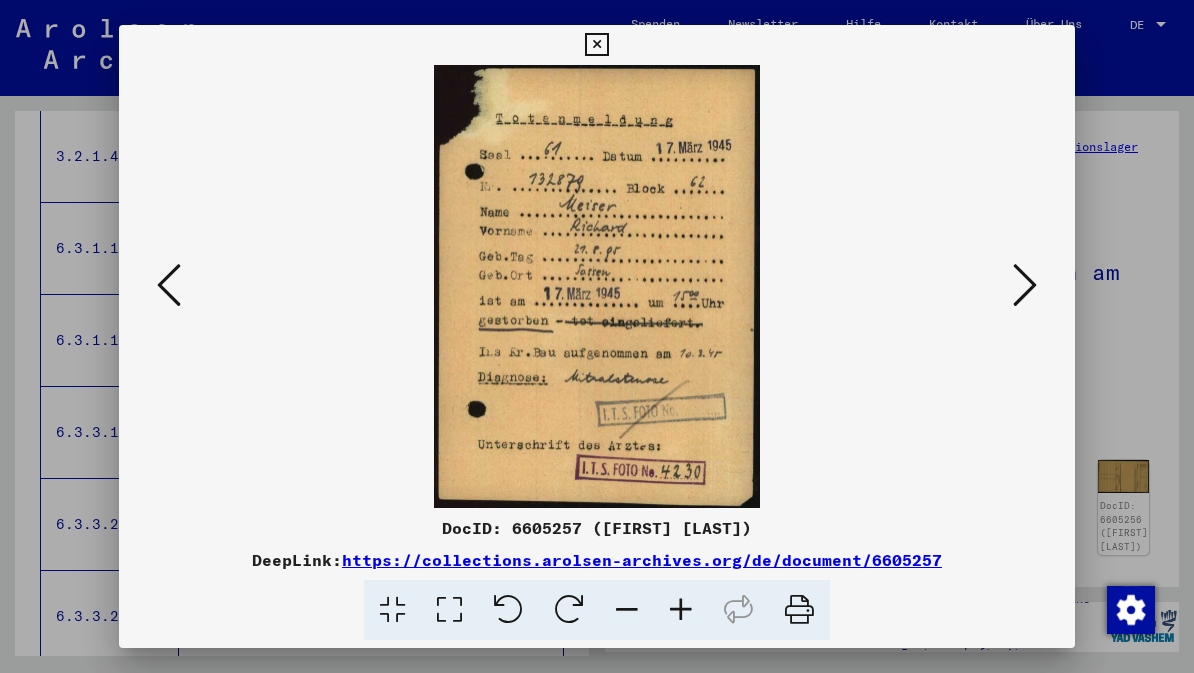 click at bounding box center (1025, 285) 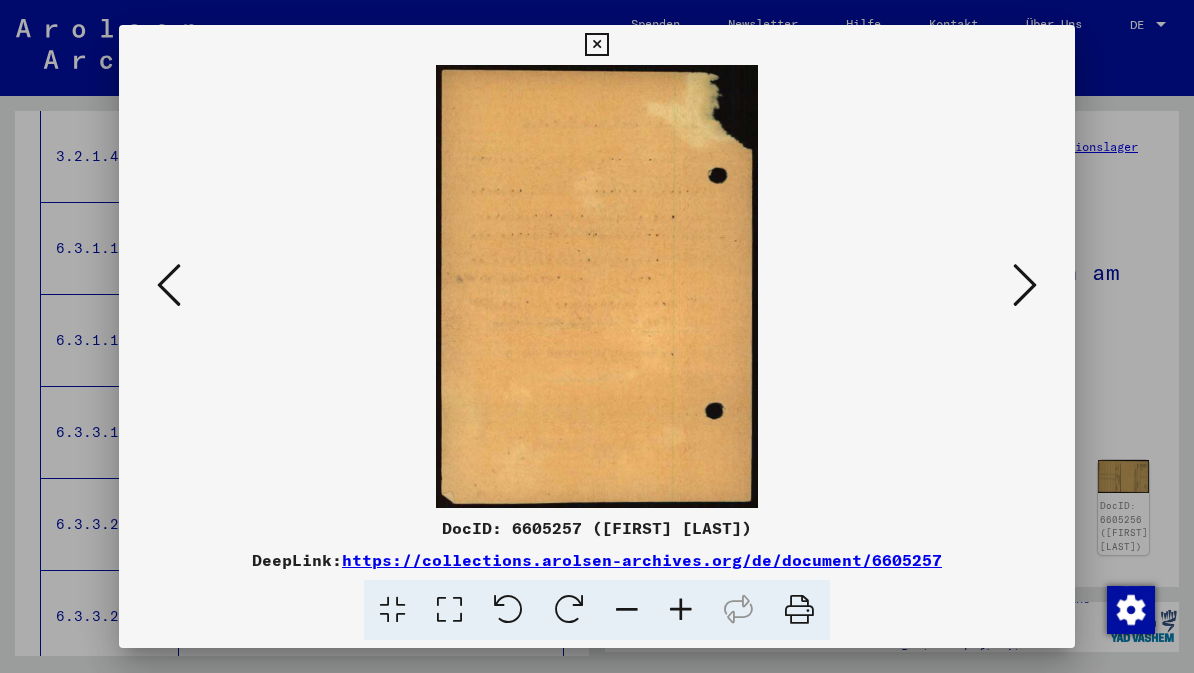 click at bounding box center [1025, 286] 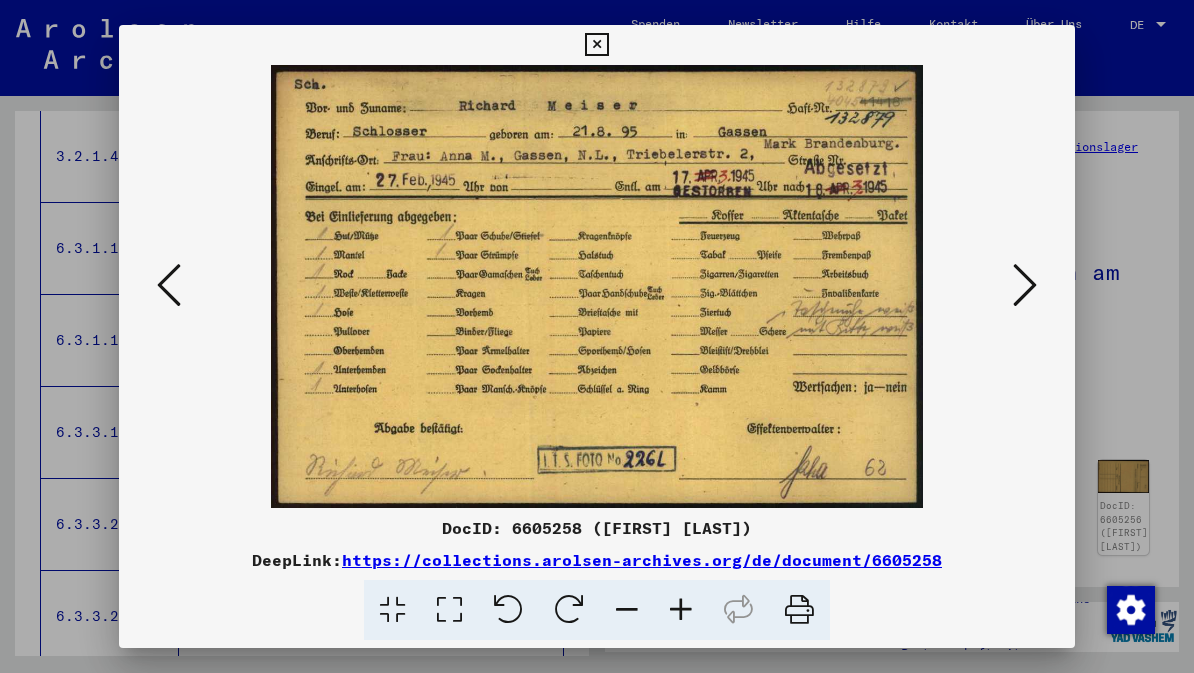 click at bounding box center [1025, 285] 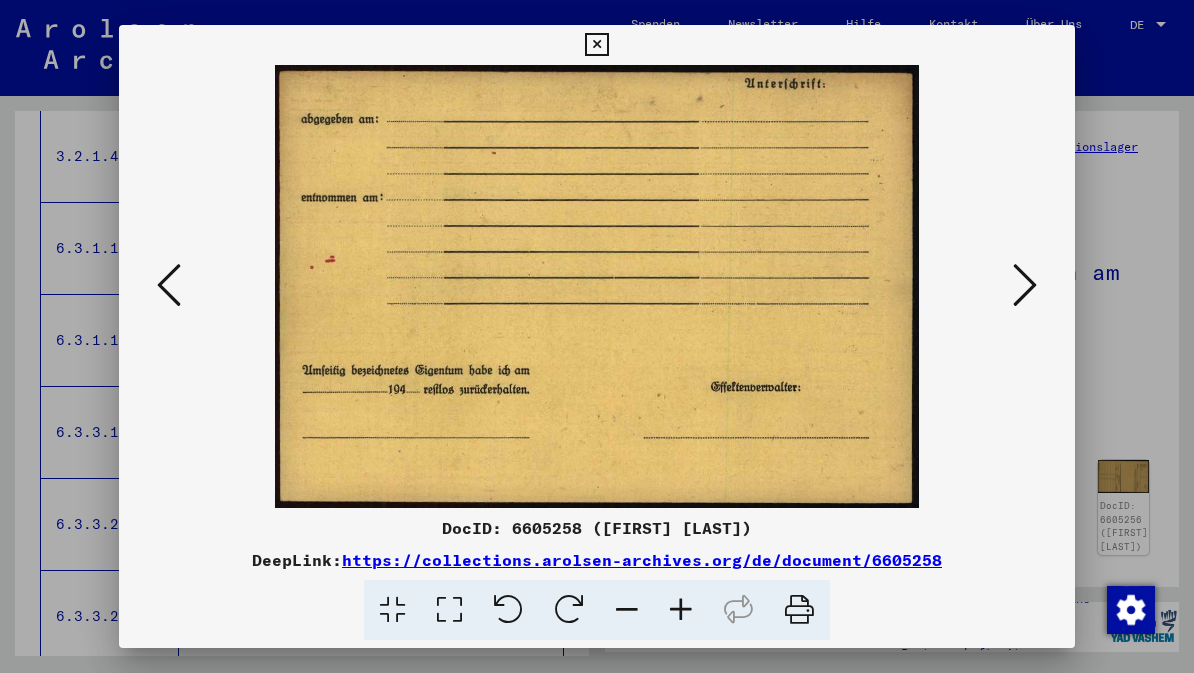 click at bounding box center [1025, 285] 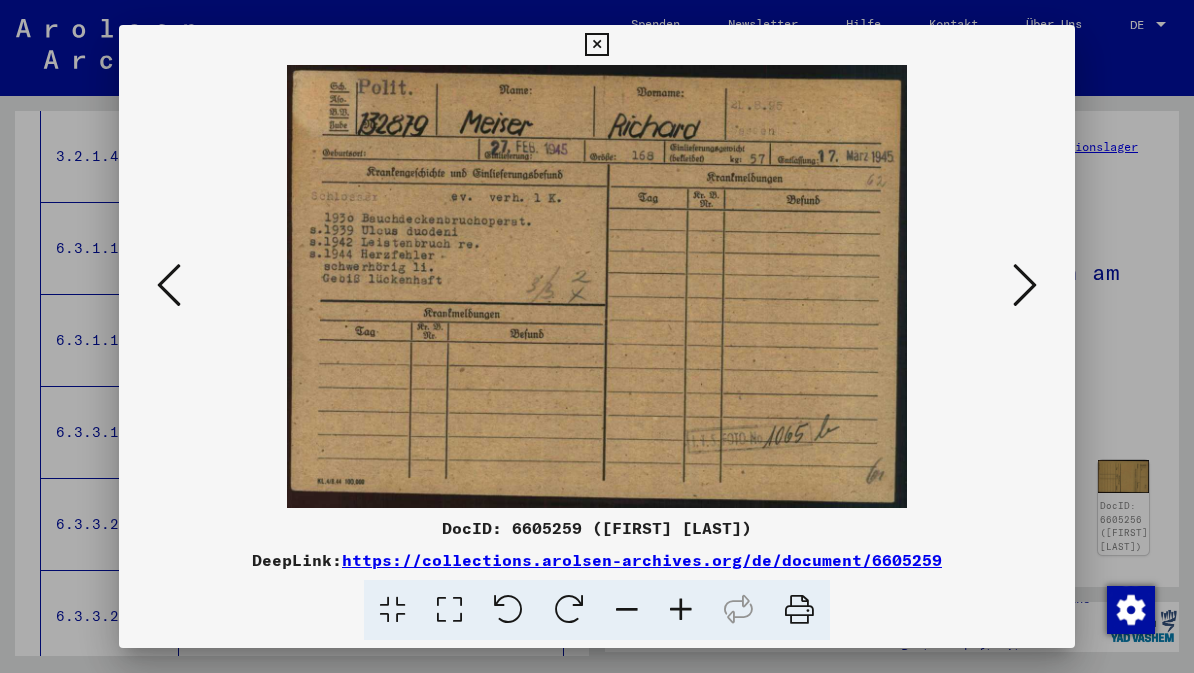 click at bounding box center (1025, 285) 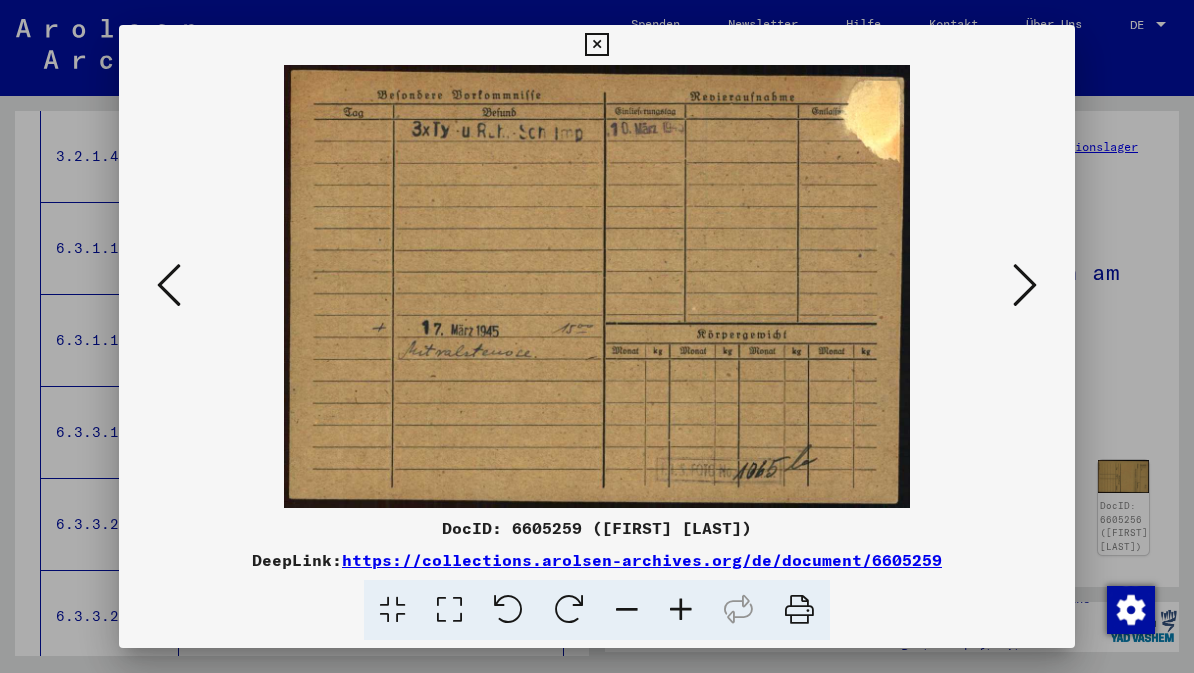 click at bounding box center (1025, 285) 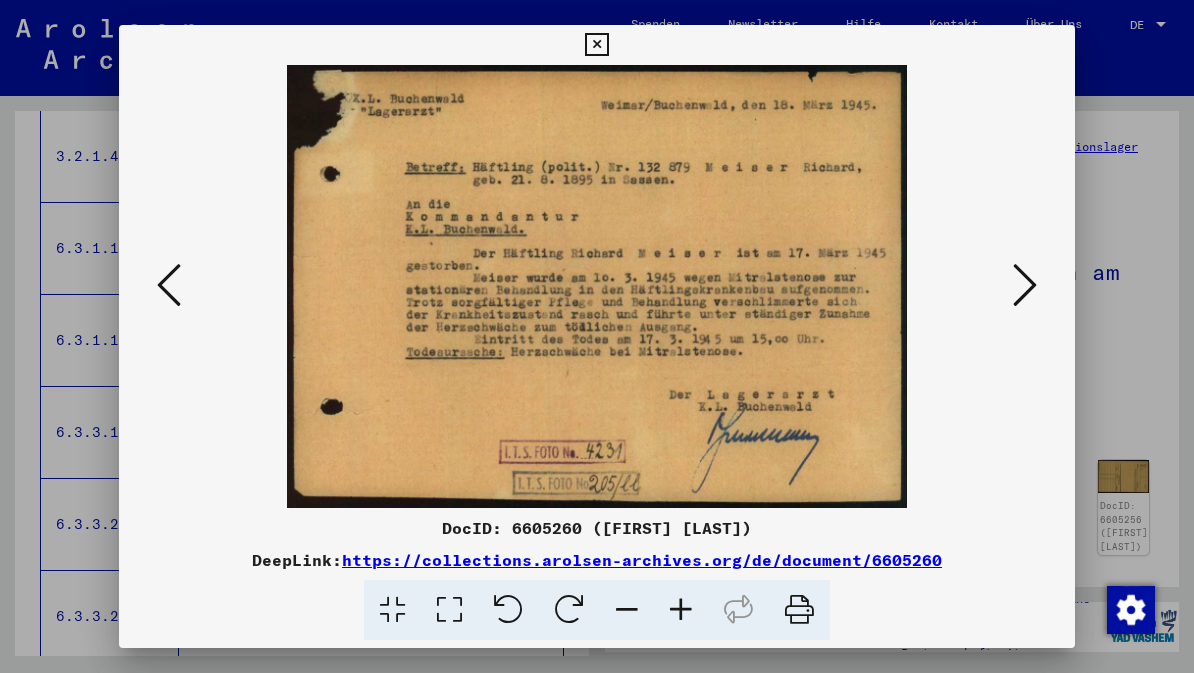 click at bounding box center [1025, 285] 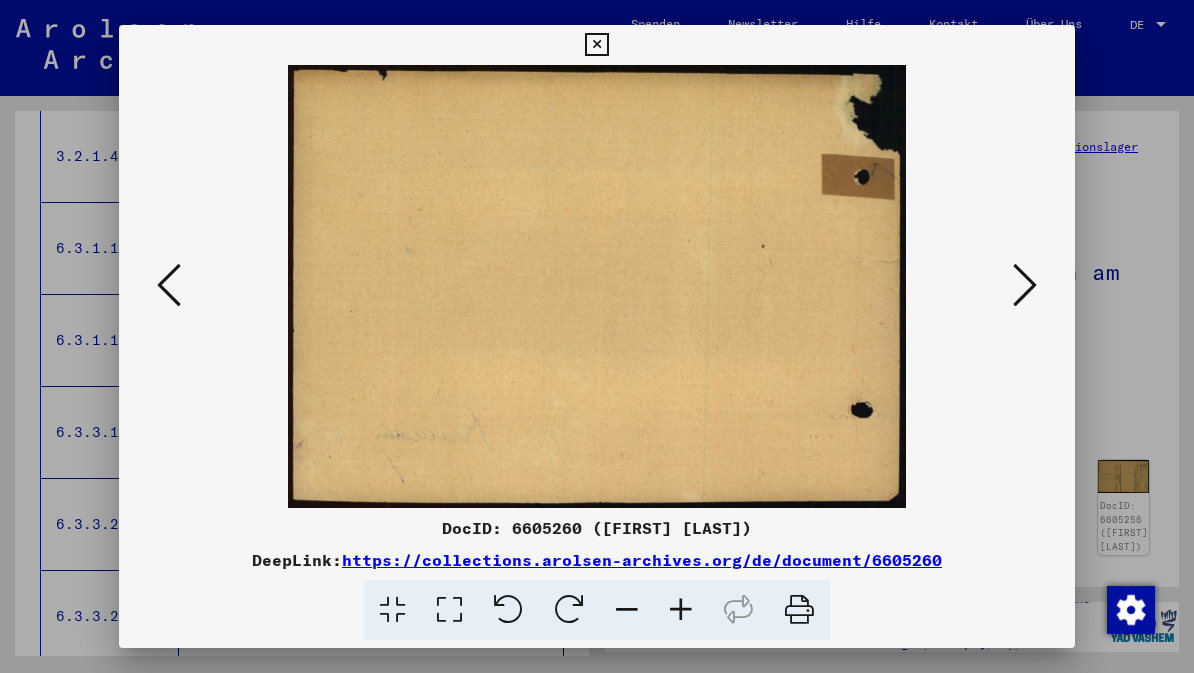 click at bounding box center [1025, 285] 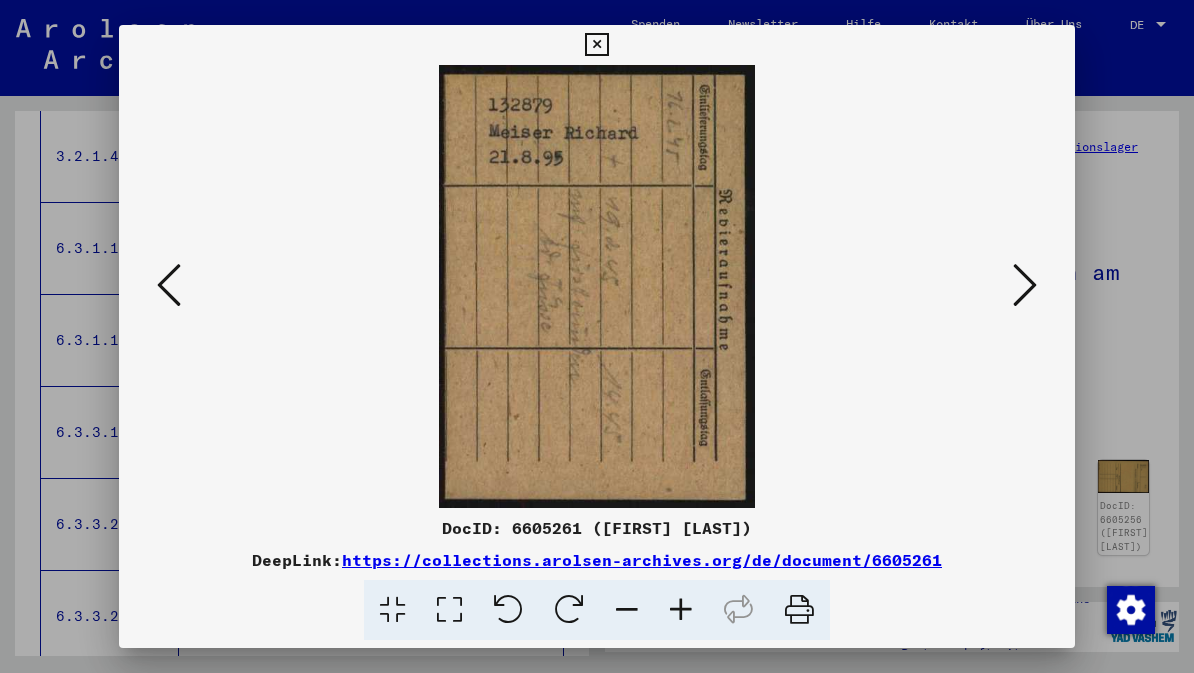 click at bounding box center [1025, 285] 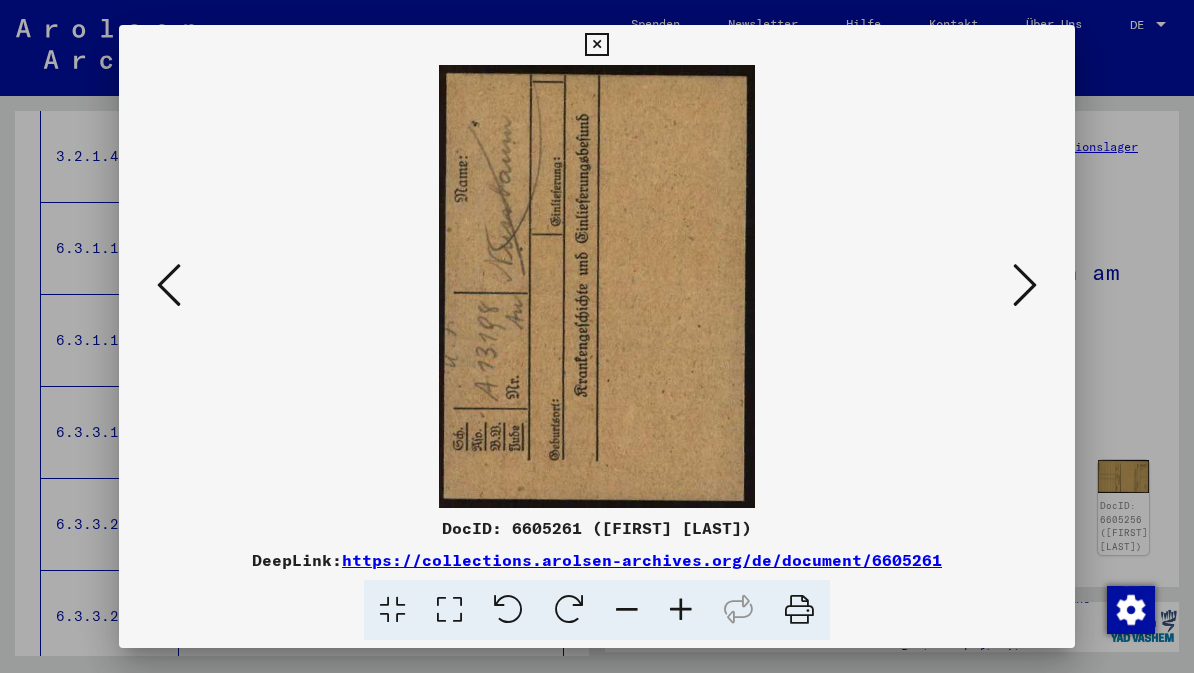 click at bounding box center (1025, 285) 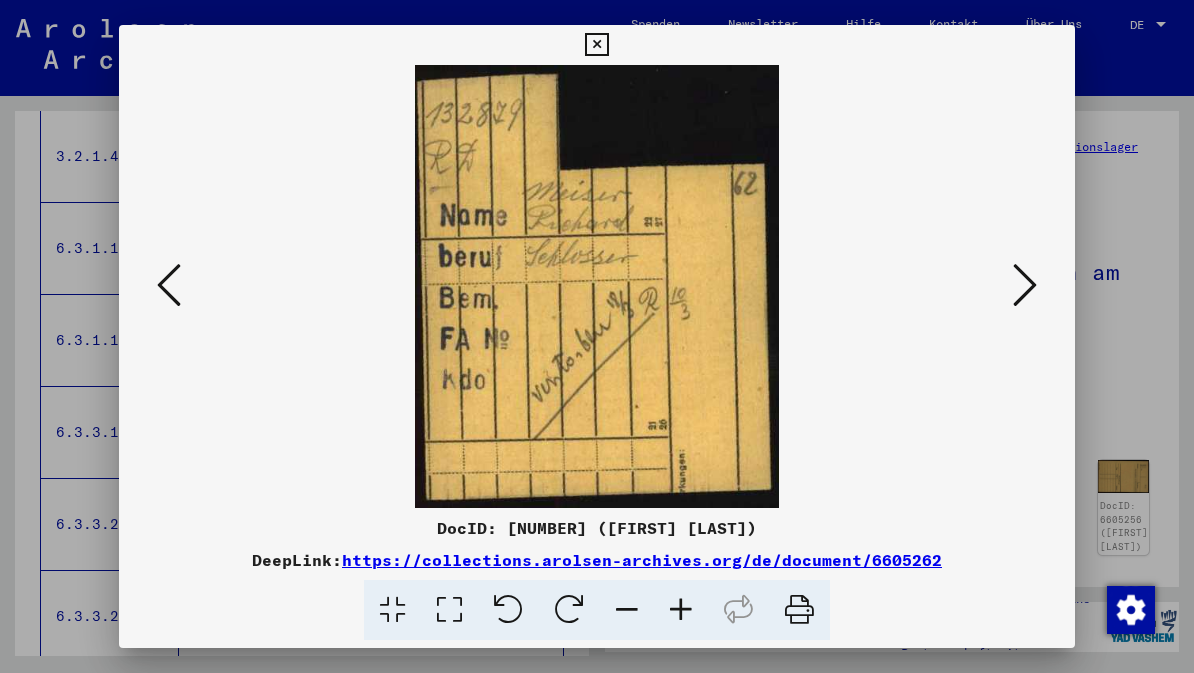 click at bounding box center (1025, 285) 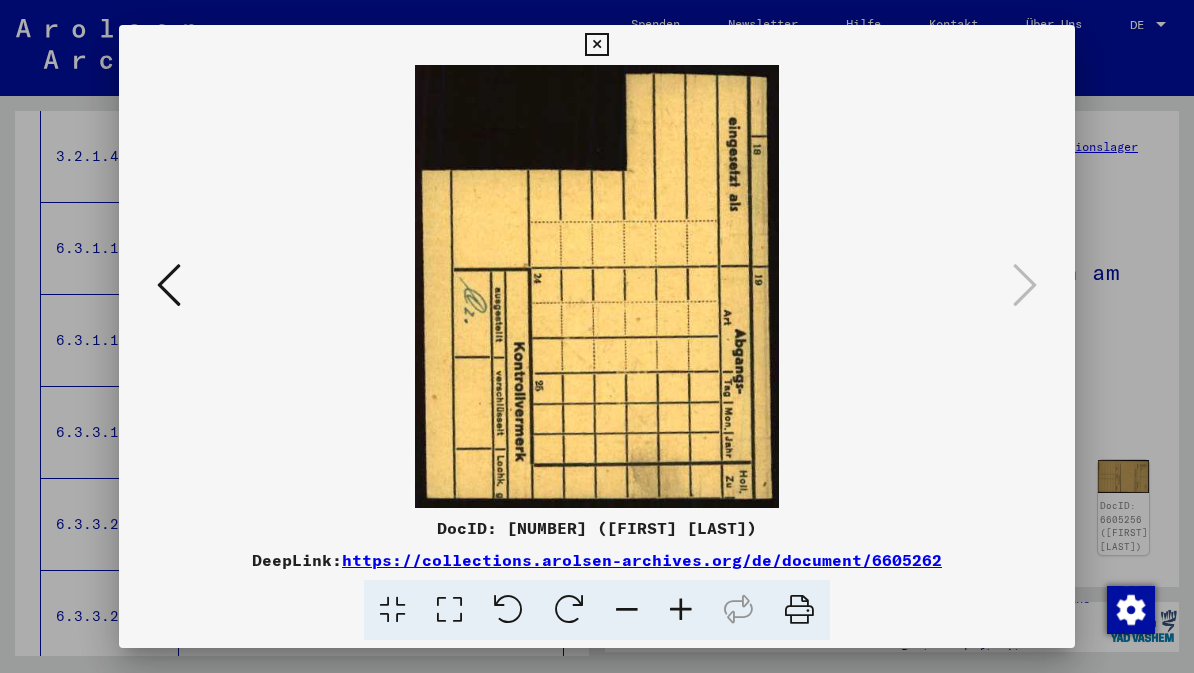 click at bounding box center (596, 45) 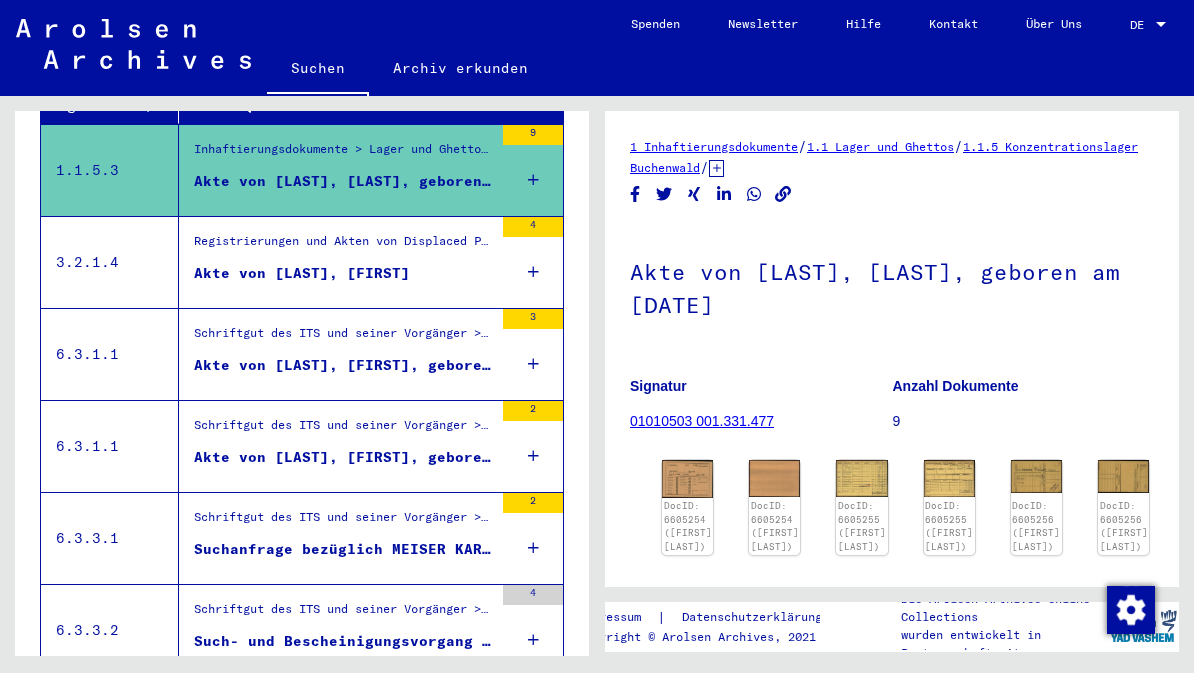 scroll, scrollTop: 385, scrollLeft: 0, axis: vertical 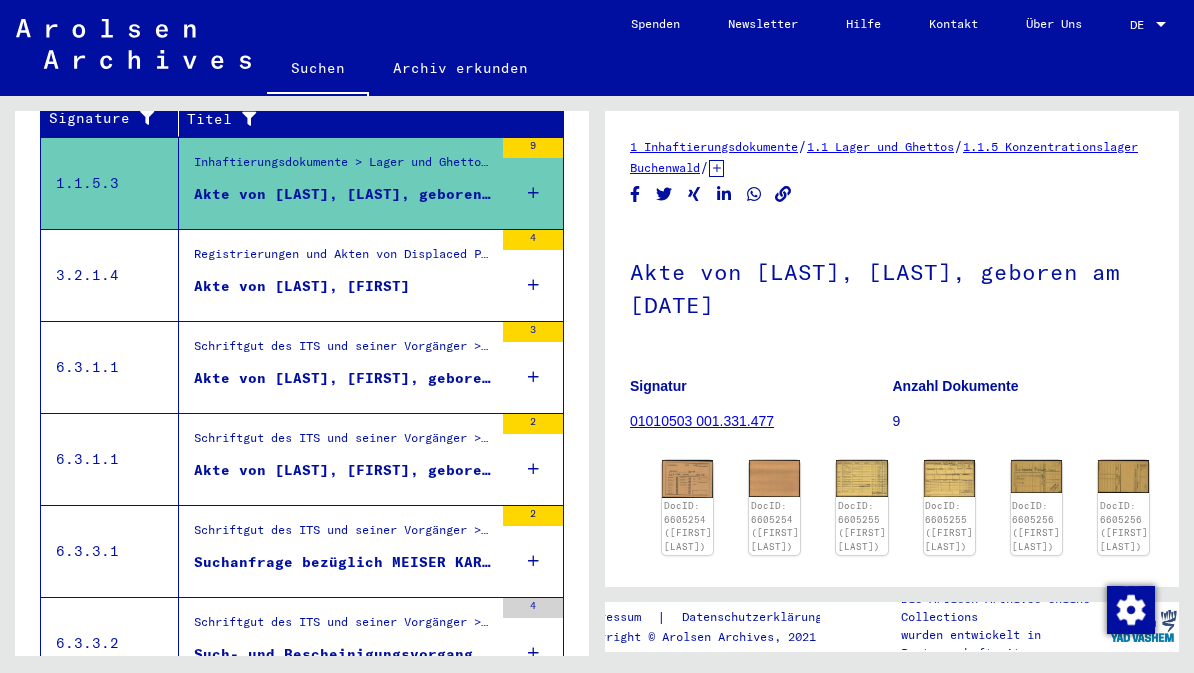 click on "Weitere Informationen zu den Dokumenten gibt es im e-Guide der Arolsen      Archives: https://eguide.arolsen-archives.org/ > Akten mit Namen ab [LAST]" at bounding box center (343, 277) 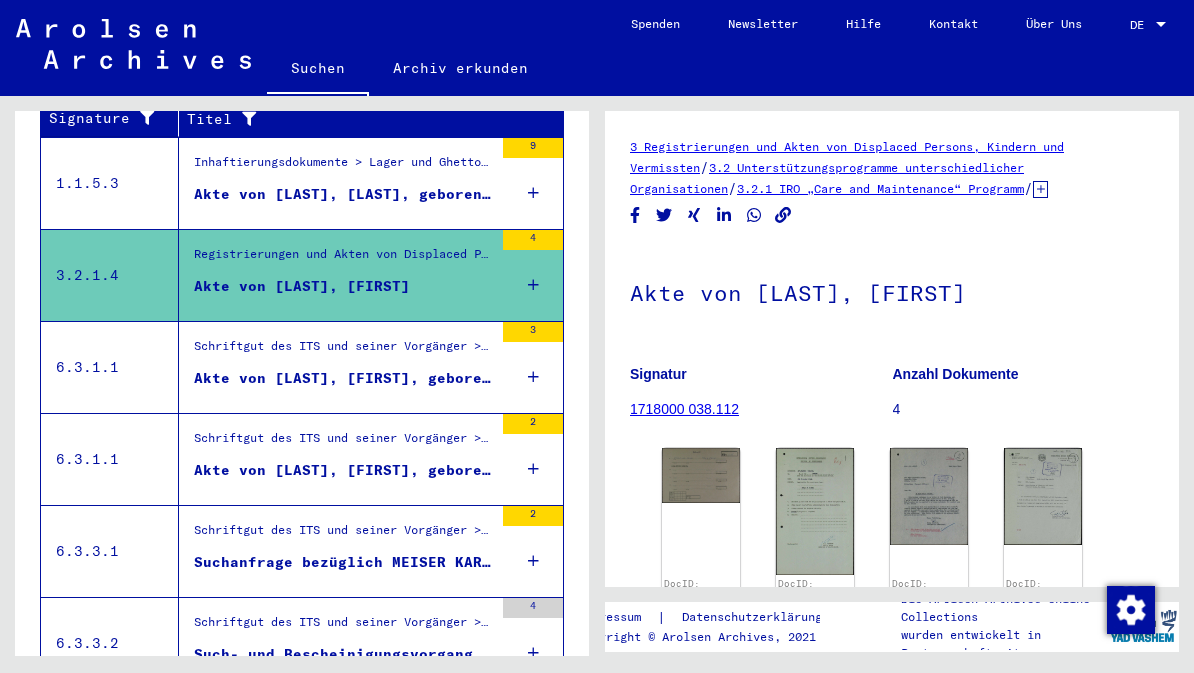 click 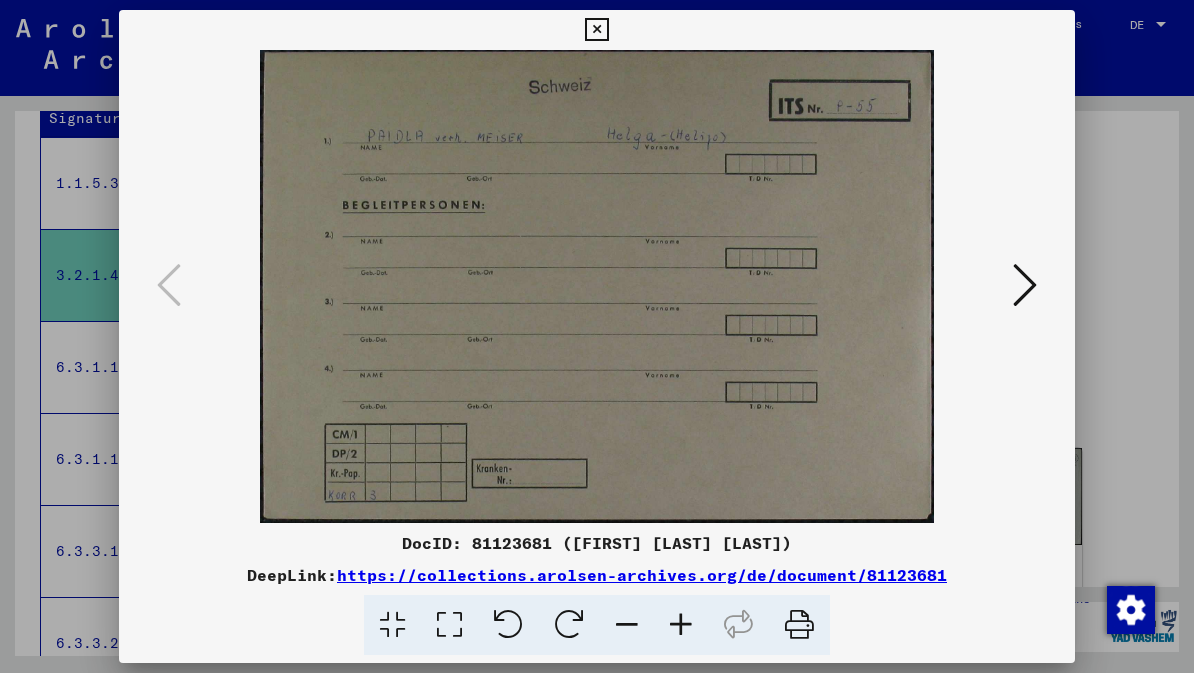 click at bounding box center (1025, 285) 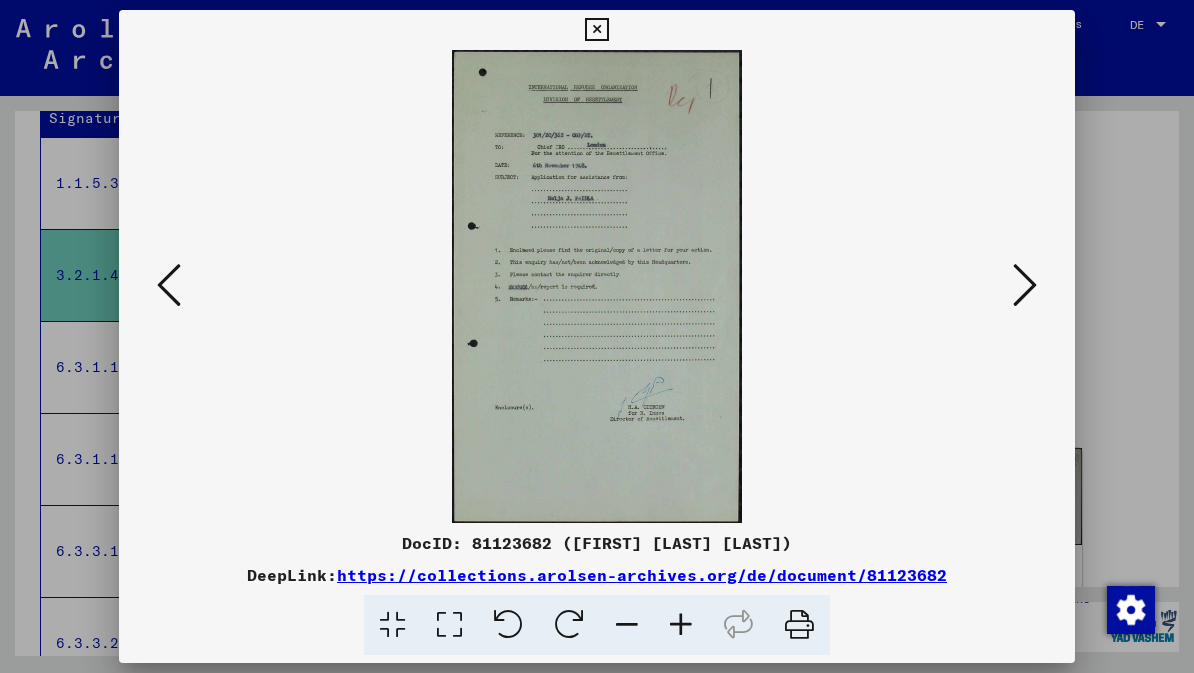 click at bounding box center (1025, 285) 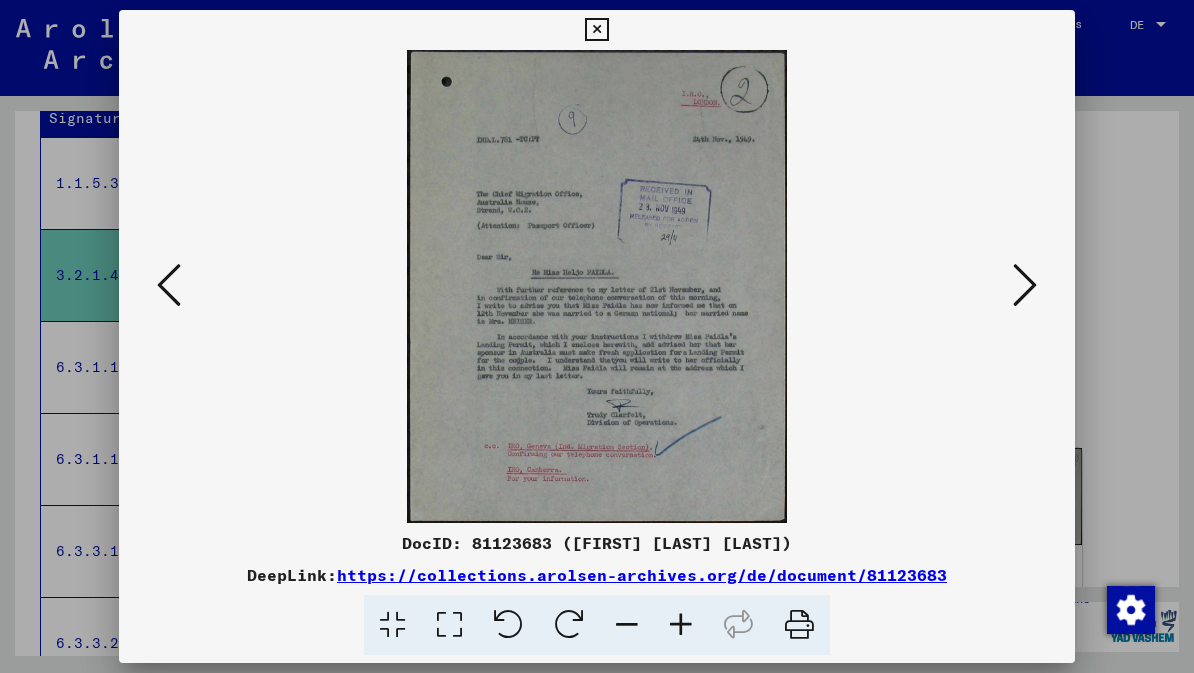 click at bounding box center [1025, 285] 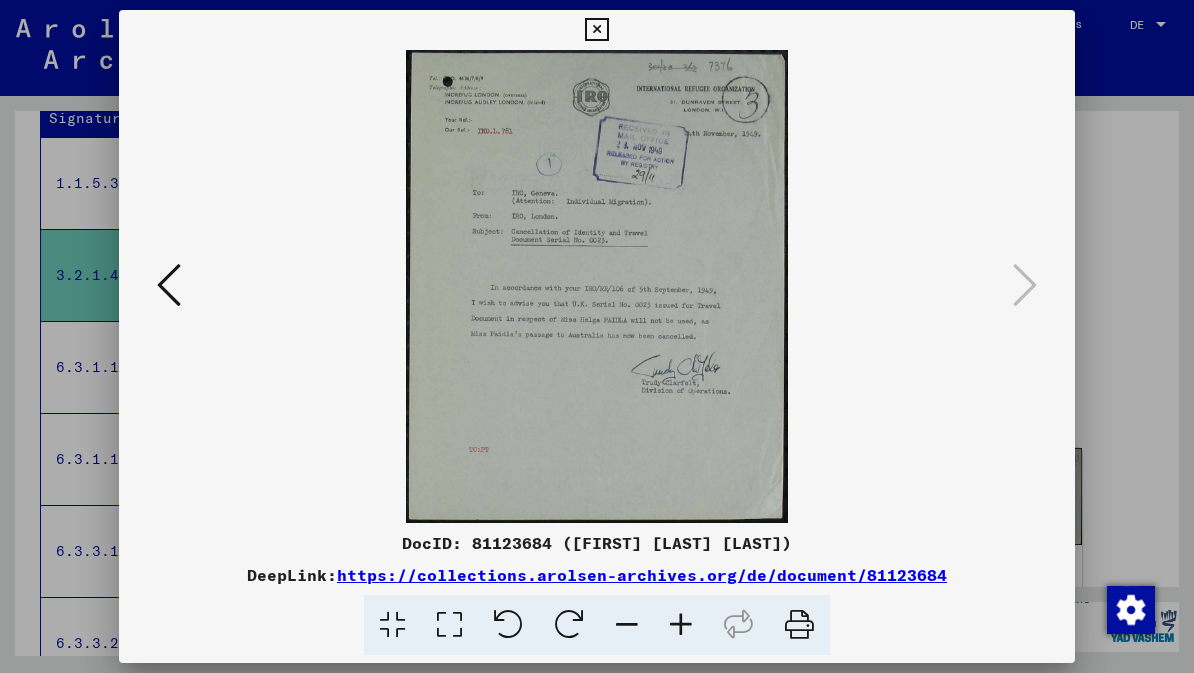 click at bounding box center (596, 30) 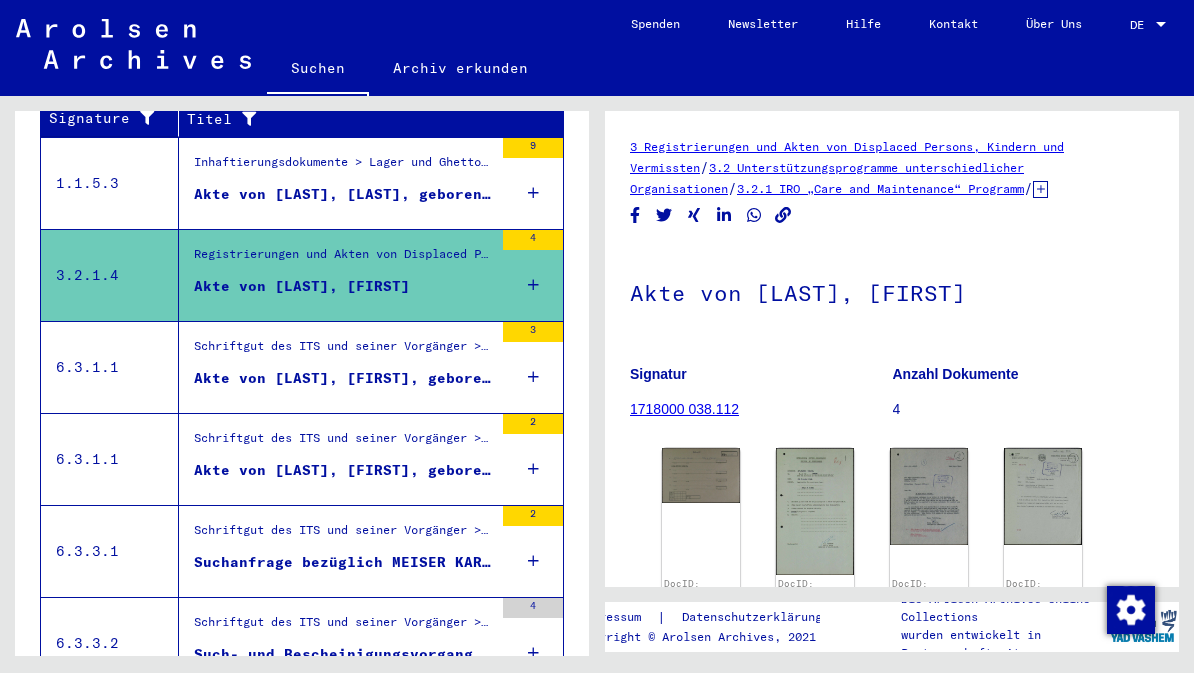 click on "Akte von [LAST], [FIRST], geboren am [DATE]" at bounding box center (343, 378) 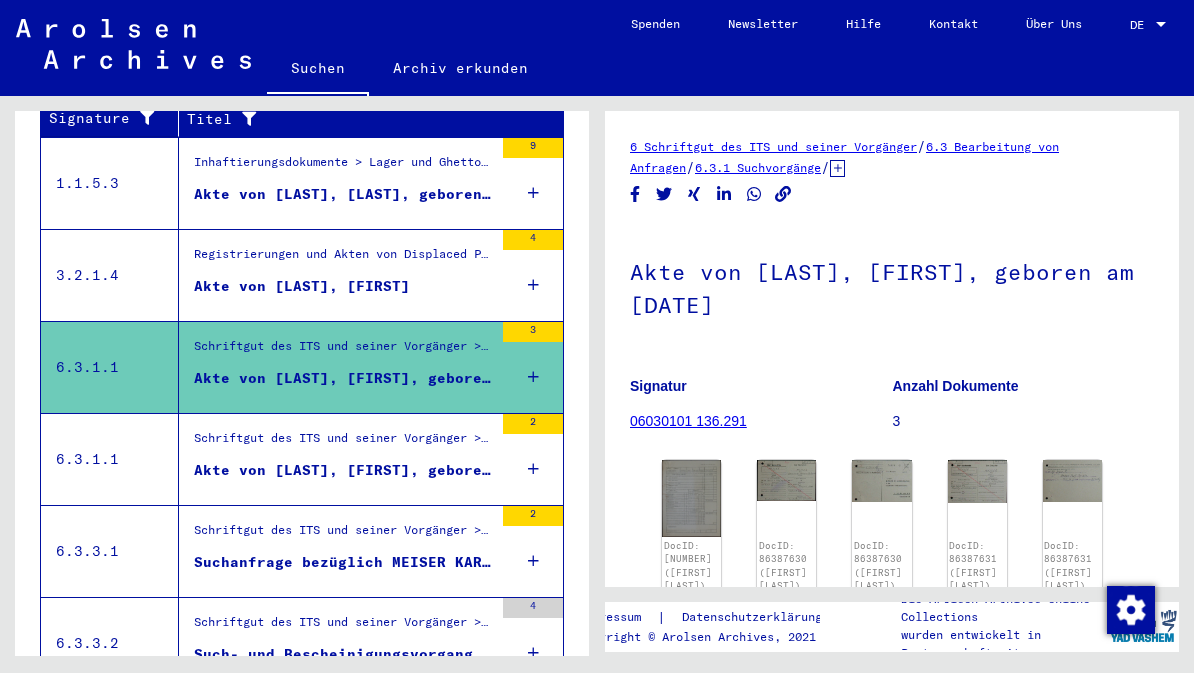 click 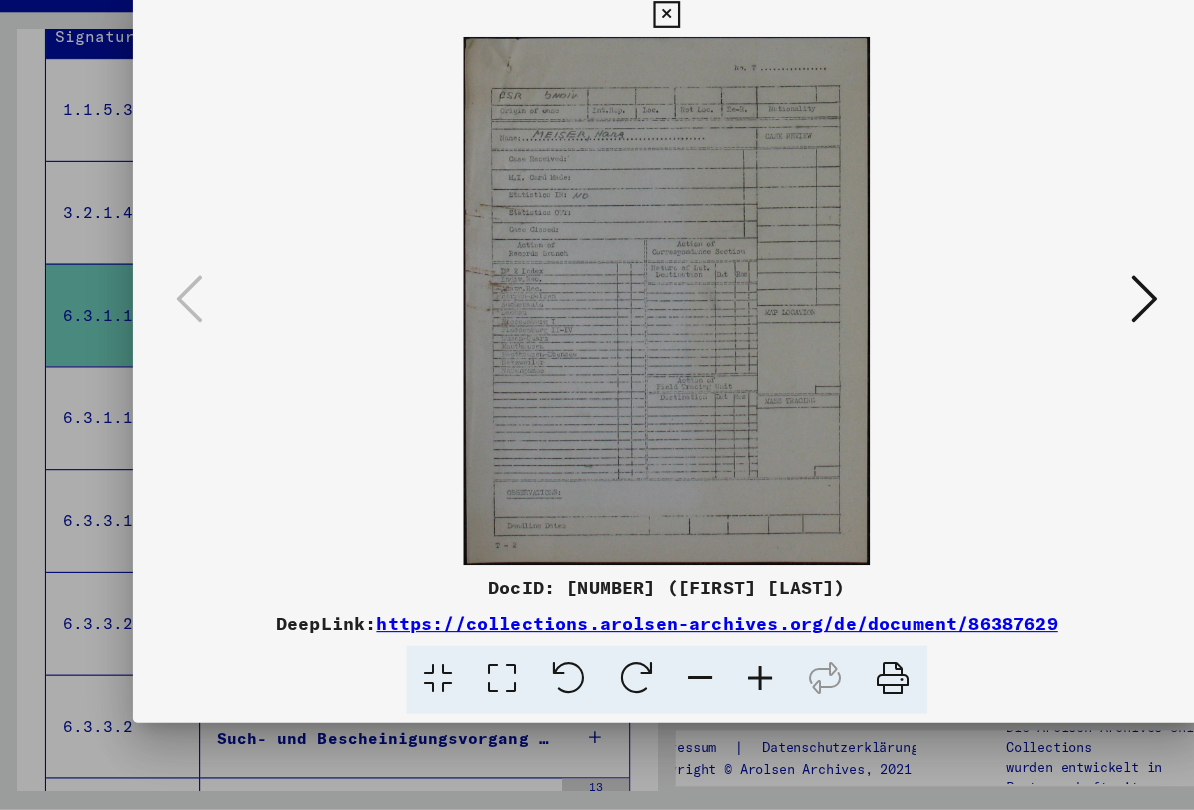 click at bounding box center [1025, 353] 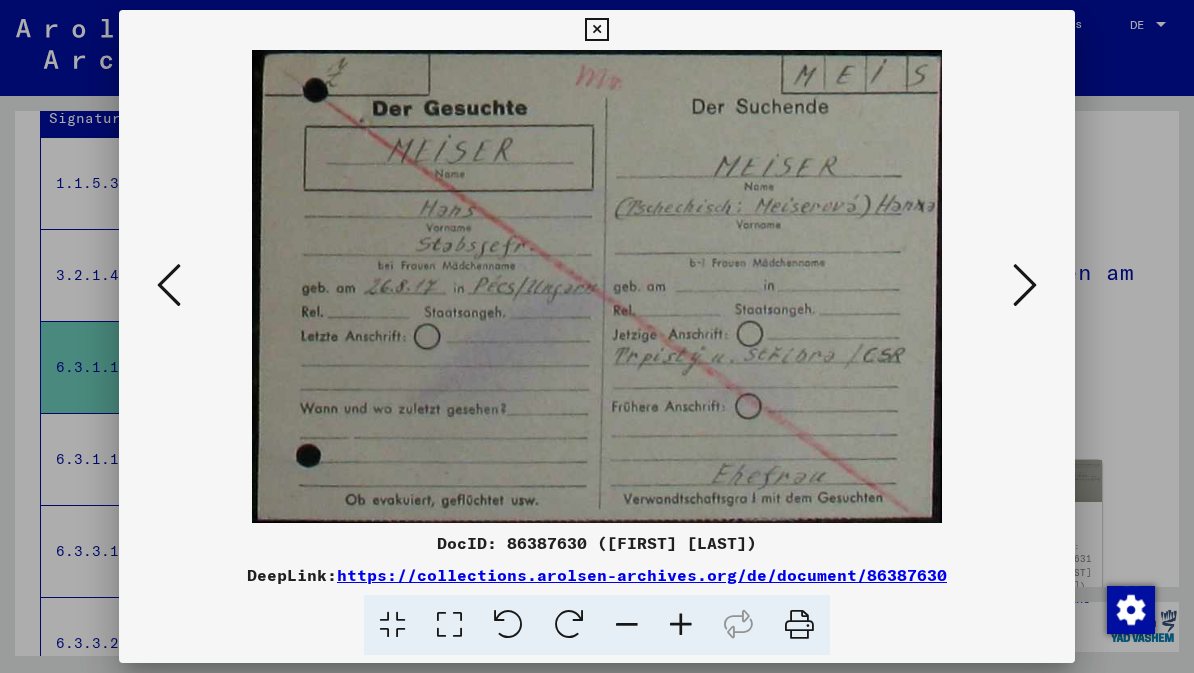 click at bounding box center (1025, 285) 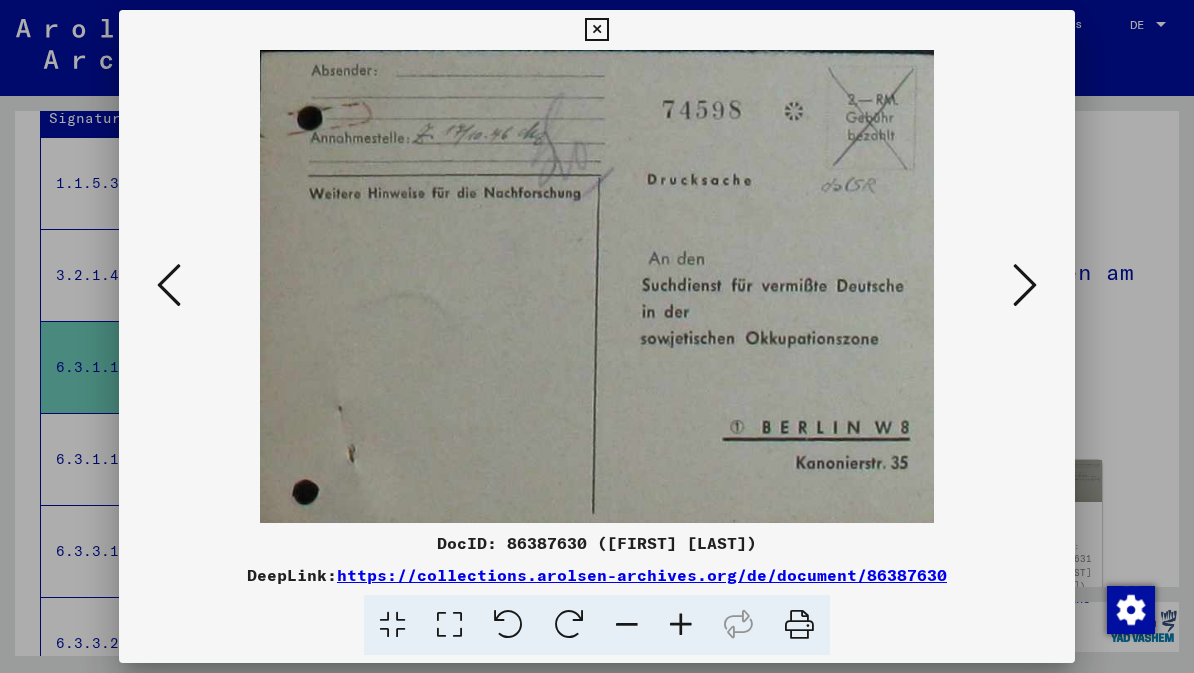 click at bounding box center [1025, 285] 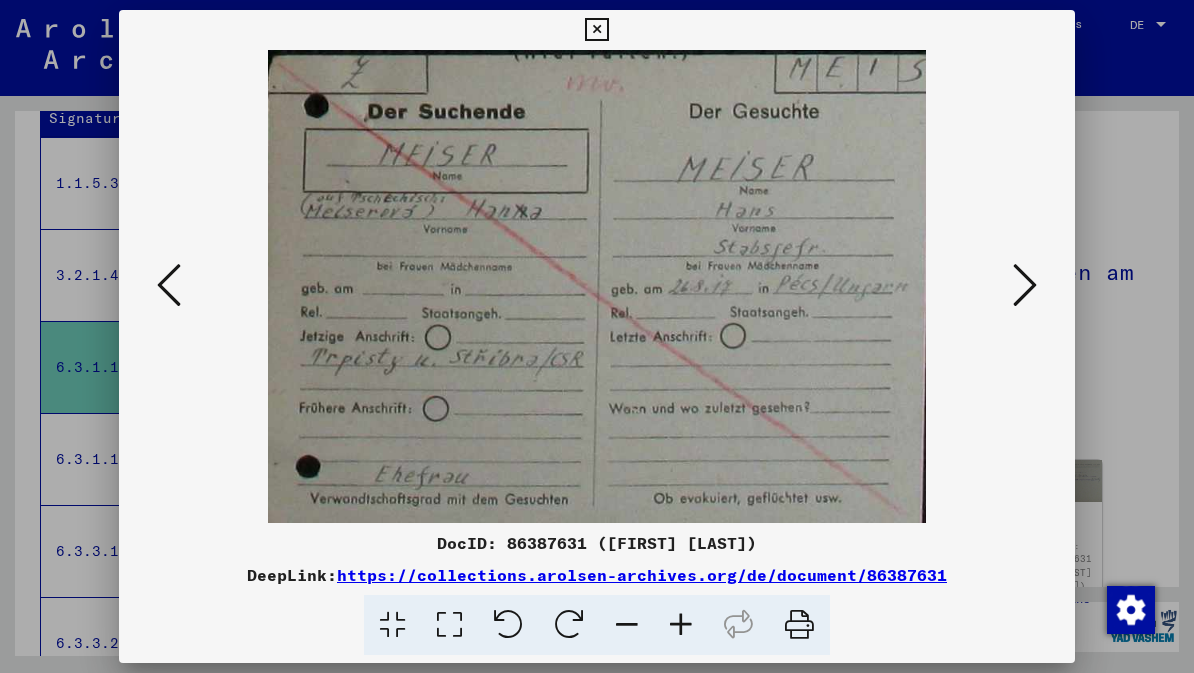 click at bounding box center (1025, 285) 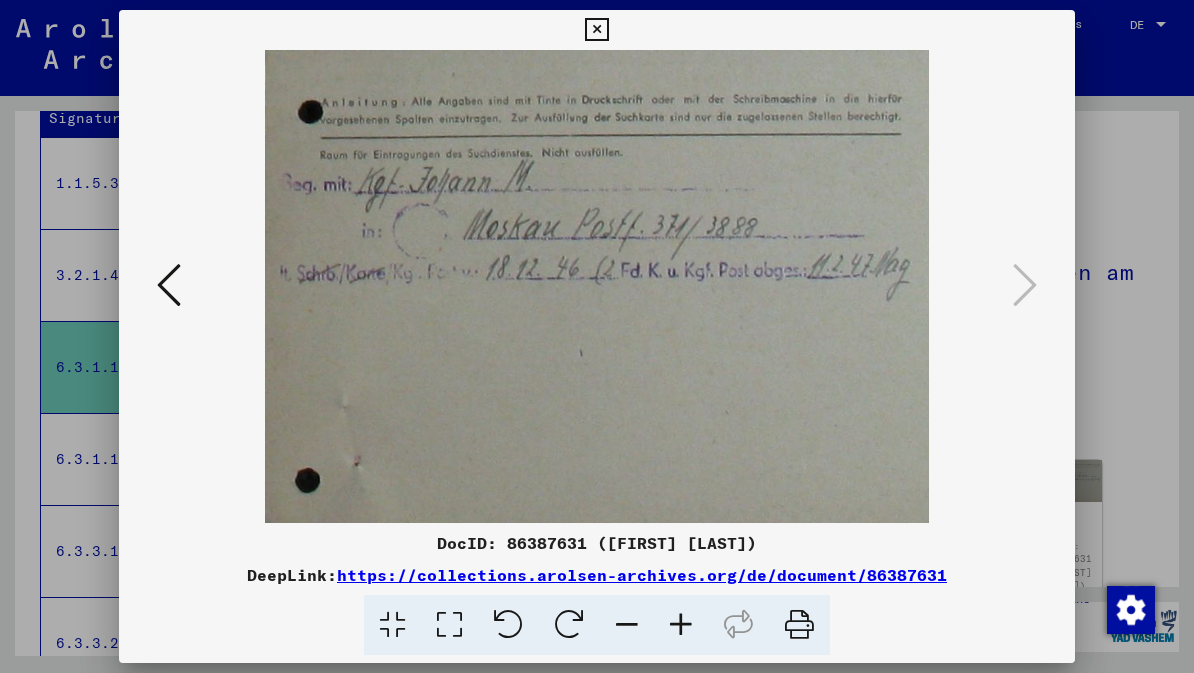 click at bounding box center [596, 30] 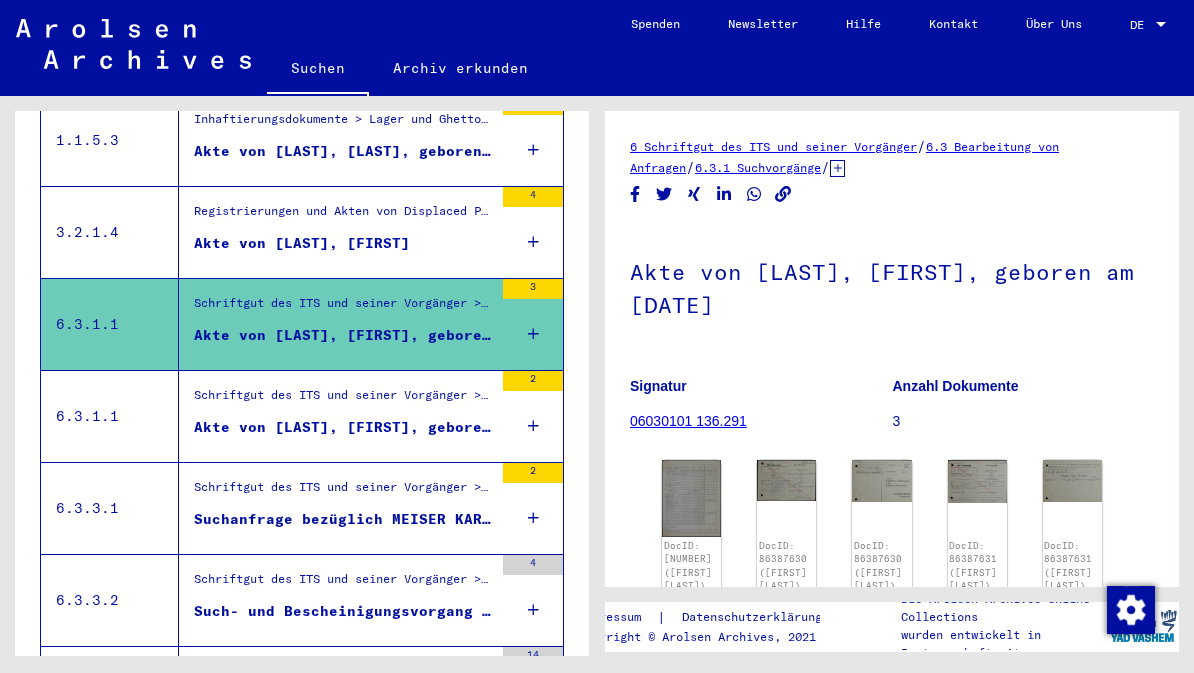 scroll, scrollTop: 447, scrollLeft: 0, axis: vertical 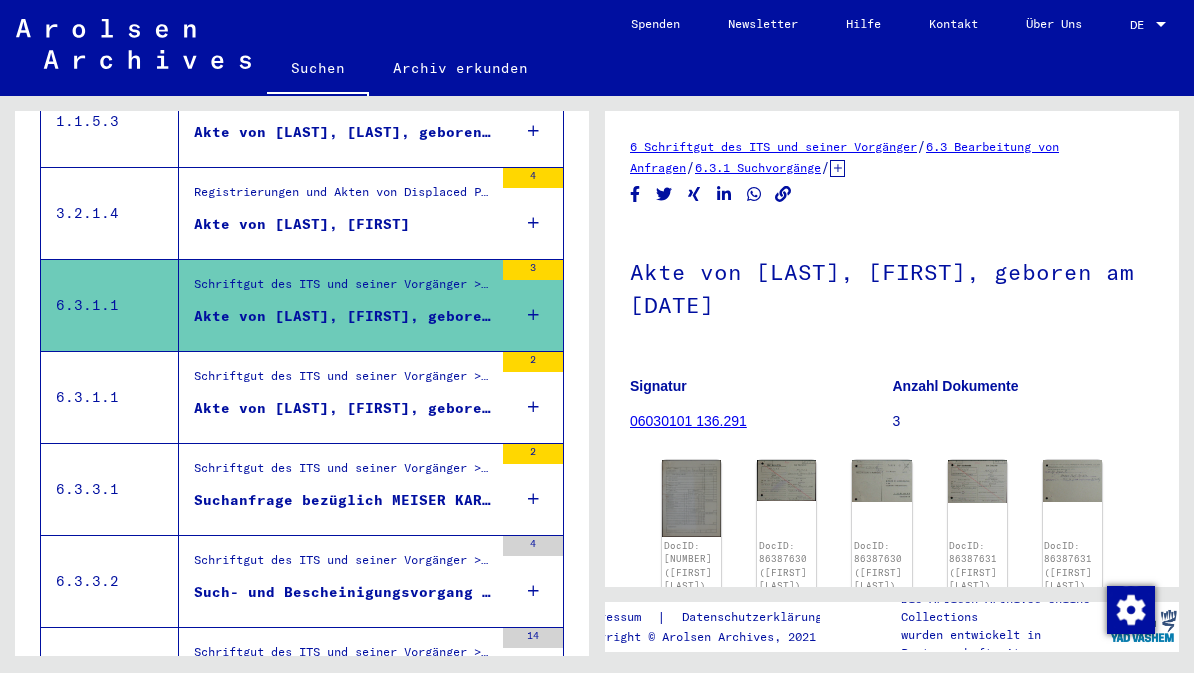 click on "Suchanfrage bezüglich MEISER KARL [DATE]" at bounding box center (343, 500) 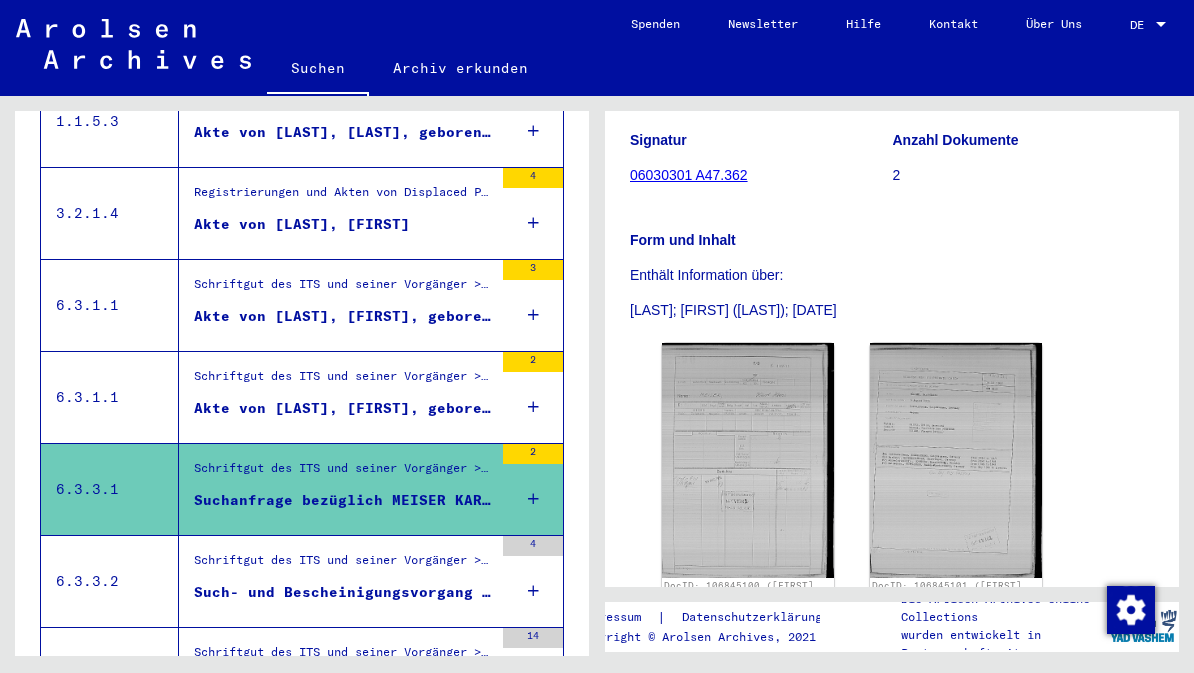 scroll, scrollTop: 268, scrollLeft: 0, axis: vertical 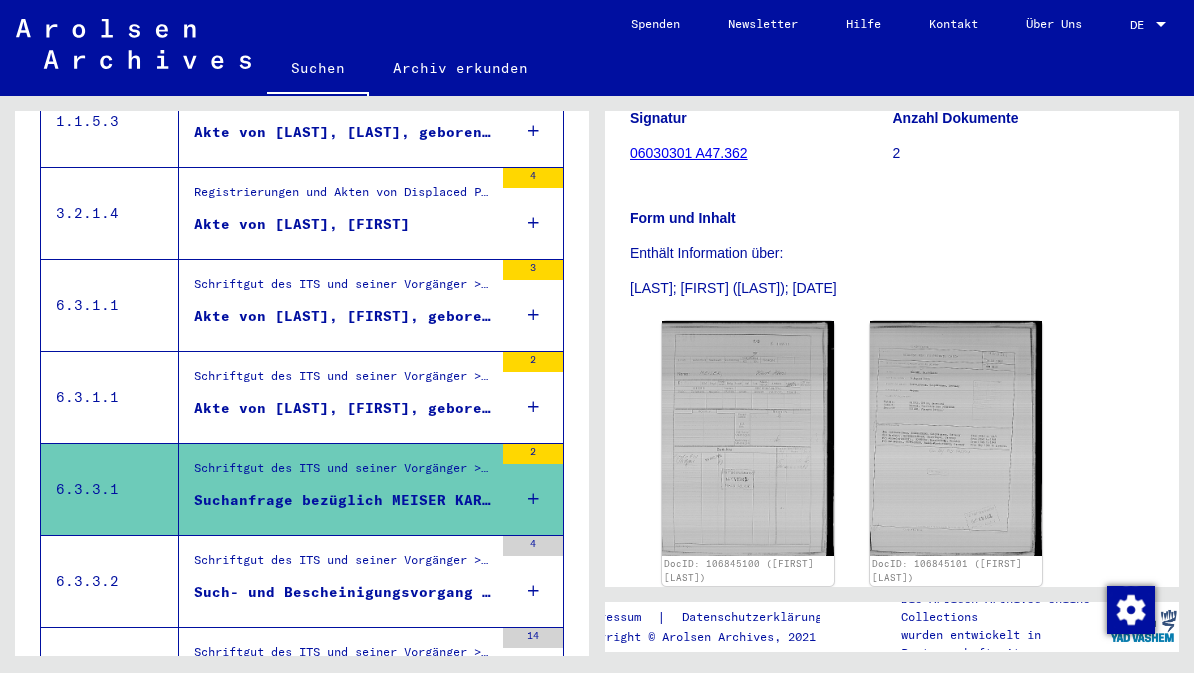 click 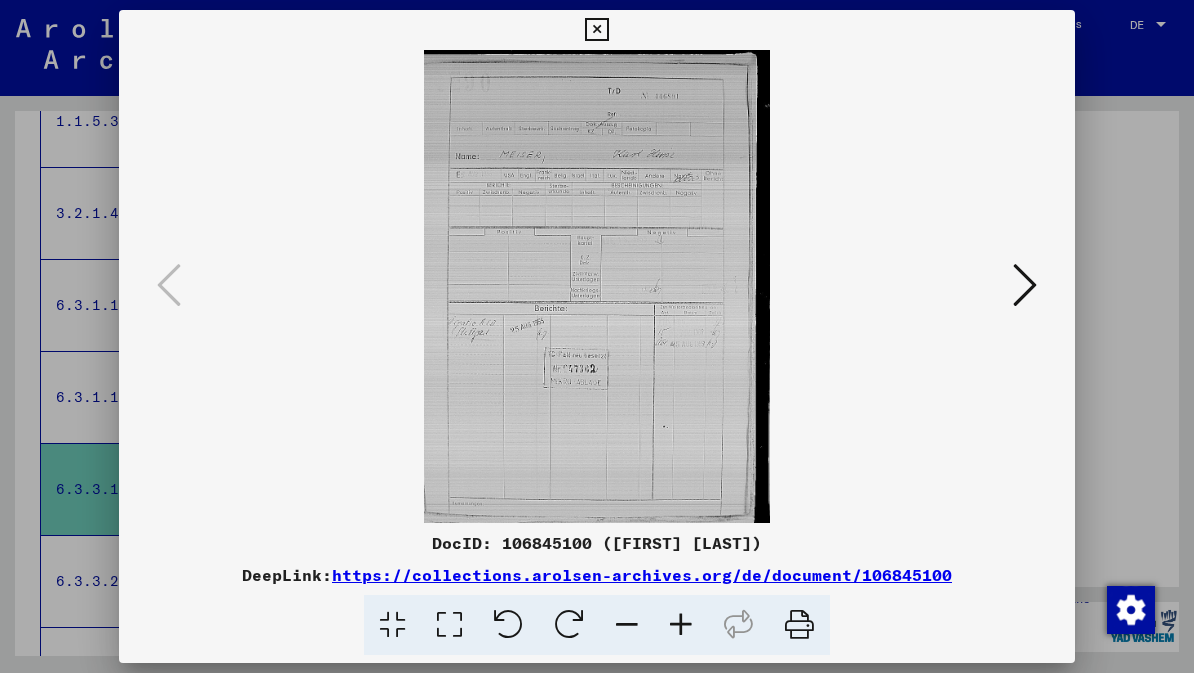 click at bounding box center (1025, 285) 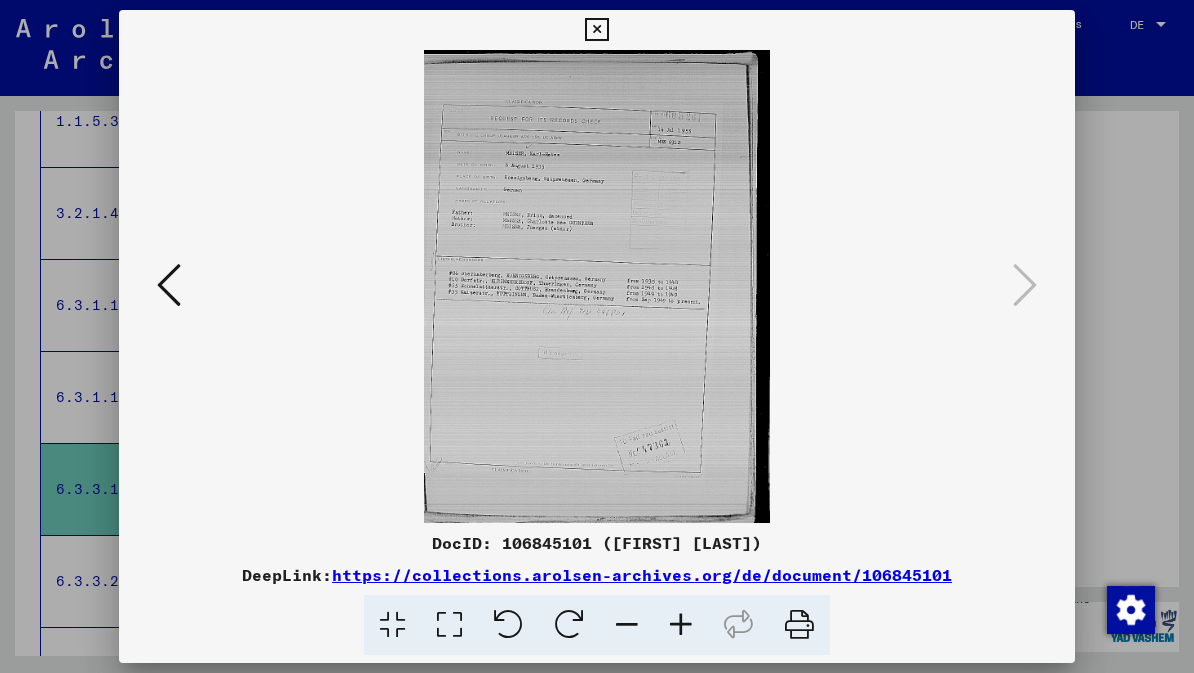 click at bounding box center (596, 30) 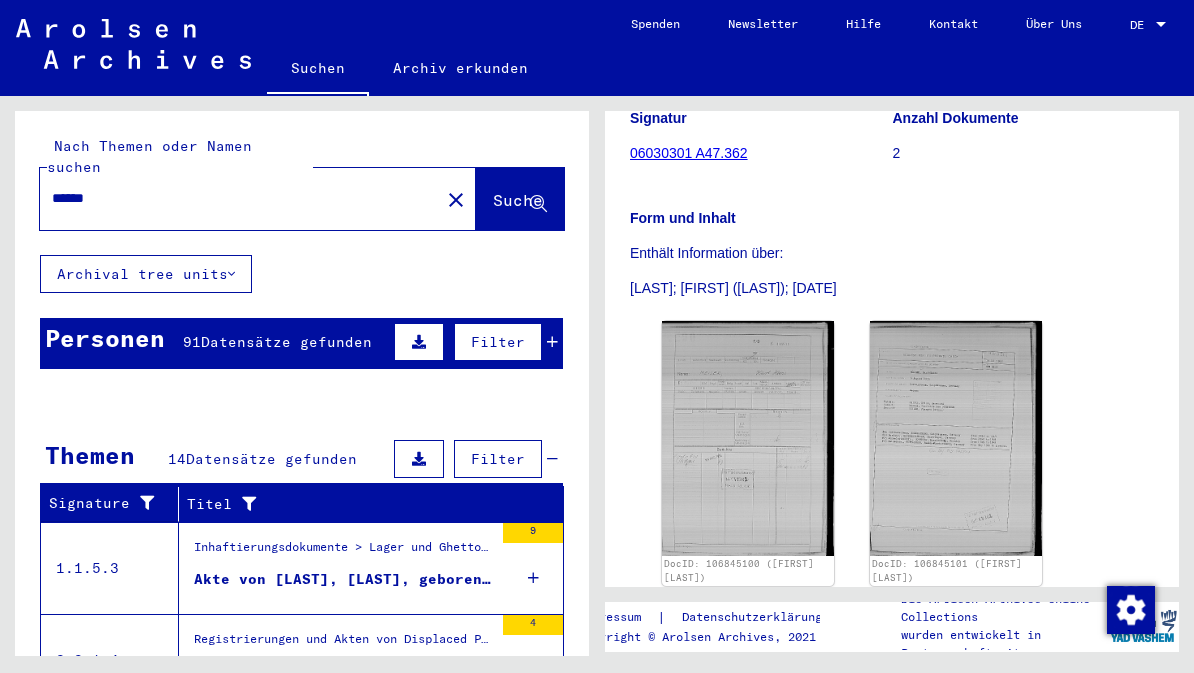 scroll, scrollTop: 0, scrollLeft: 0, axis: both 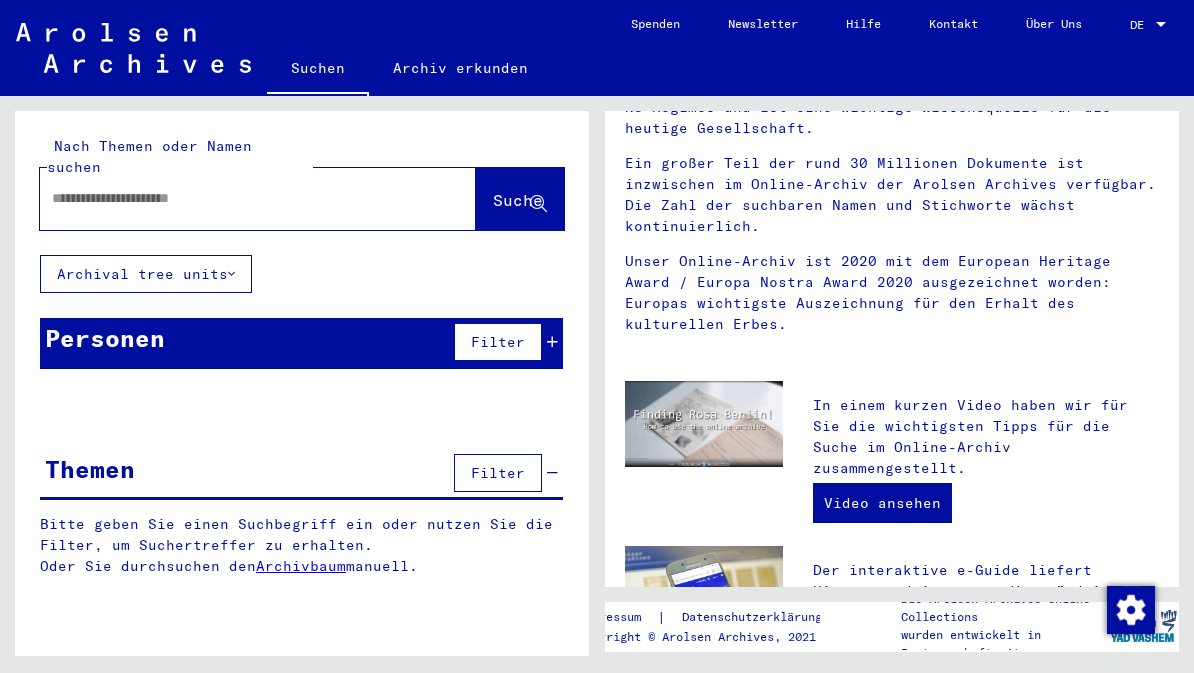 click at bounding box center (234, 198) 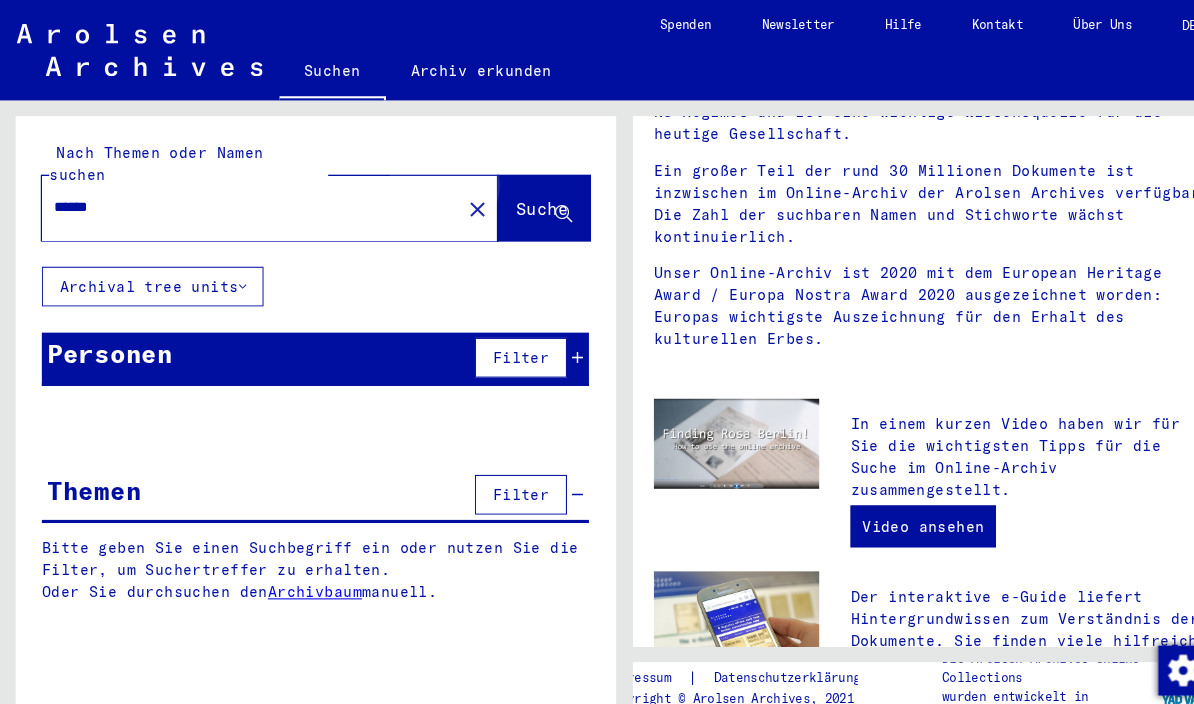type on "******" 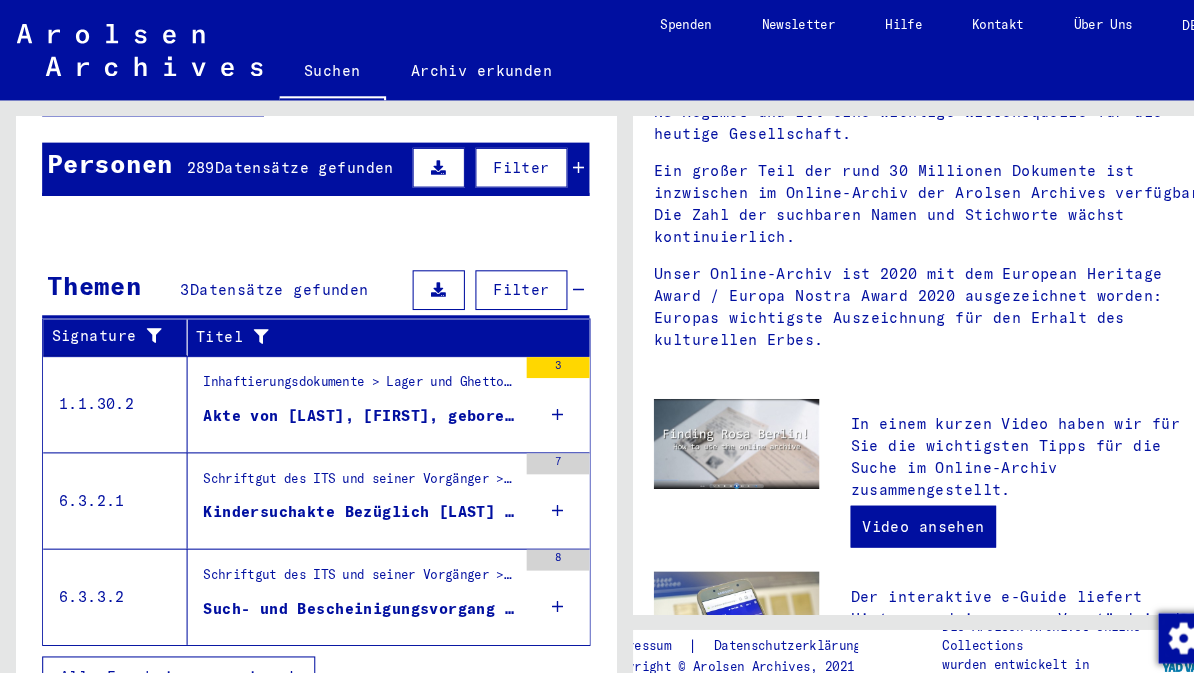 scroll, scrollTop: 181, scrollLeft: 0, axis: vertical 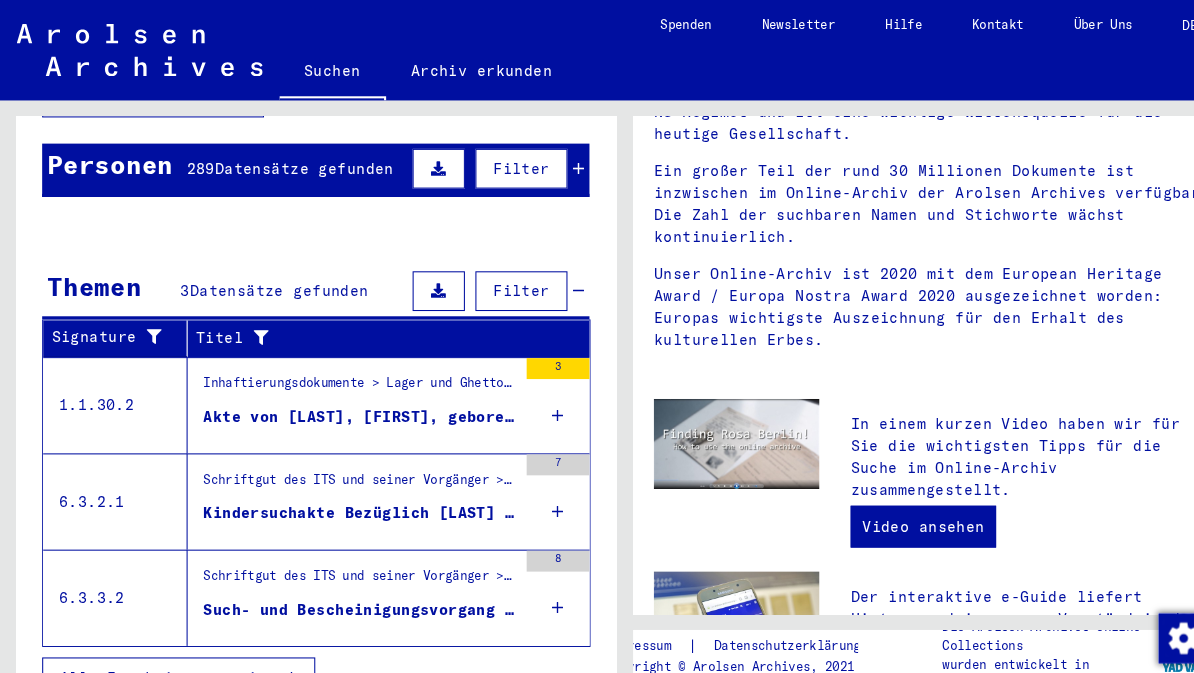 click on "Kindersuchakte Bezüglich [LAST] [LAST] [DATE]" at bounding box center [343, 490] 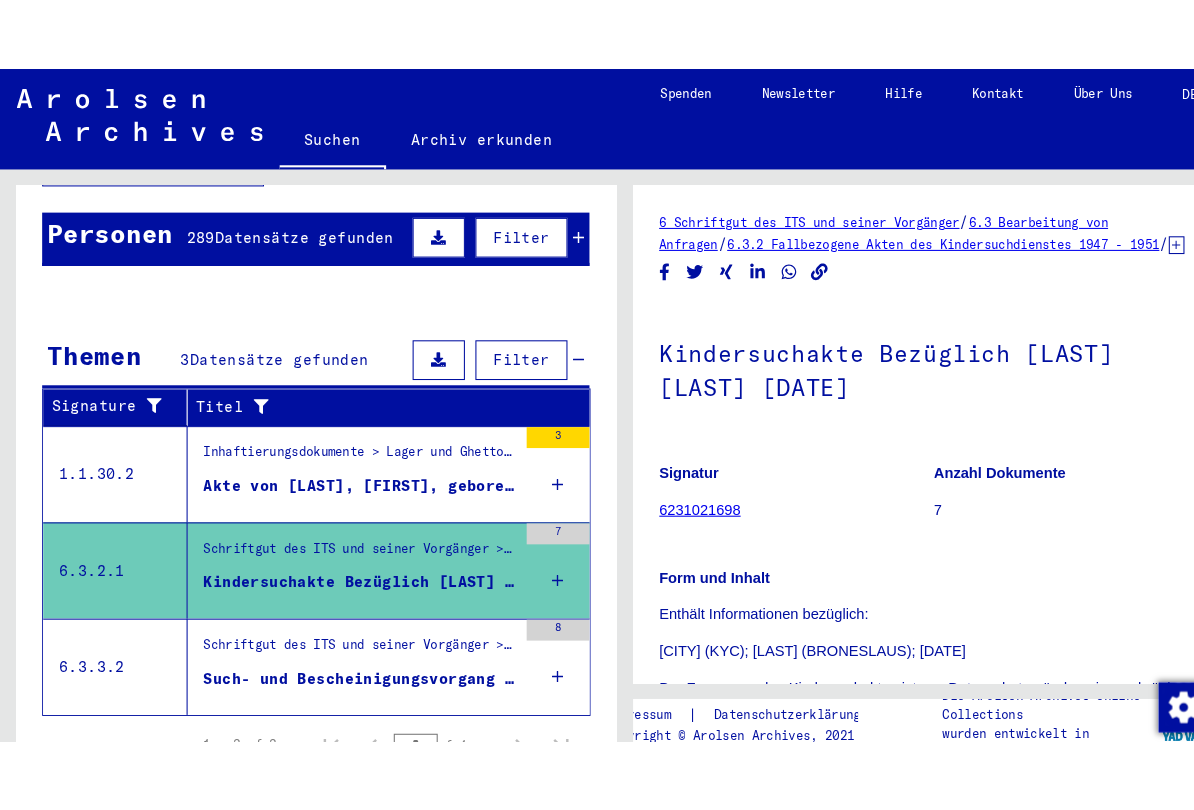 scroll, scrollTop: 0, scrollLeft: 0, axis: both 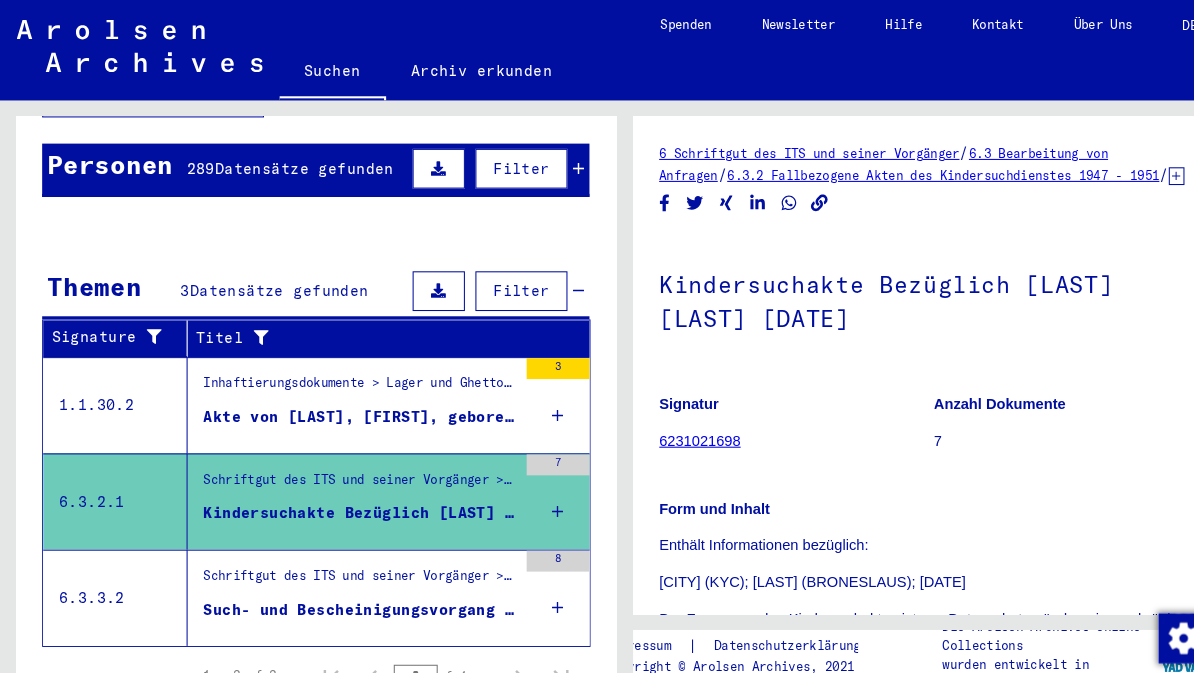click on "Akte von [LAST], [FIRST], geboren am [DATE], geboren in [CITY], [COUNTRY]" at bounding box center (343, 398) 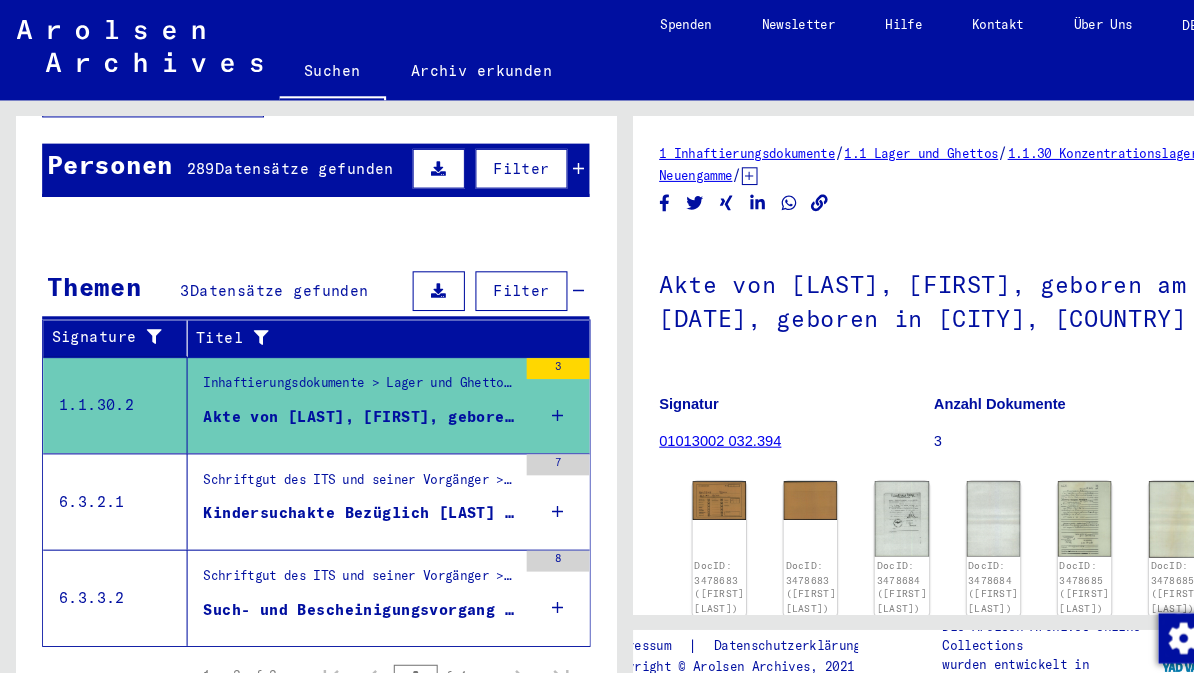 click 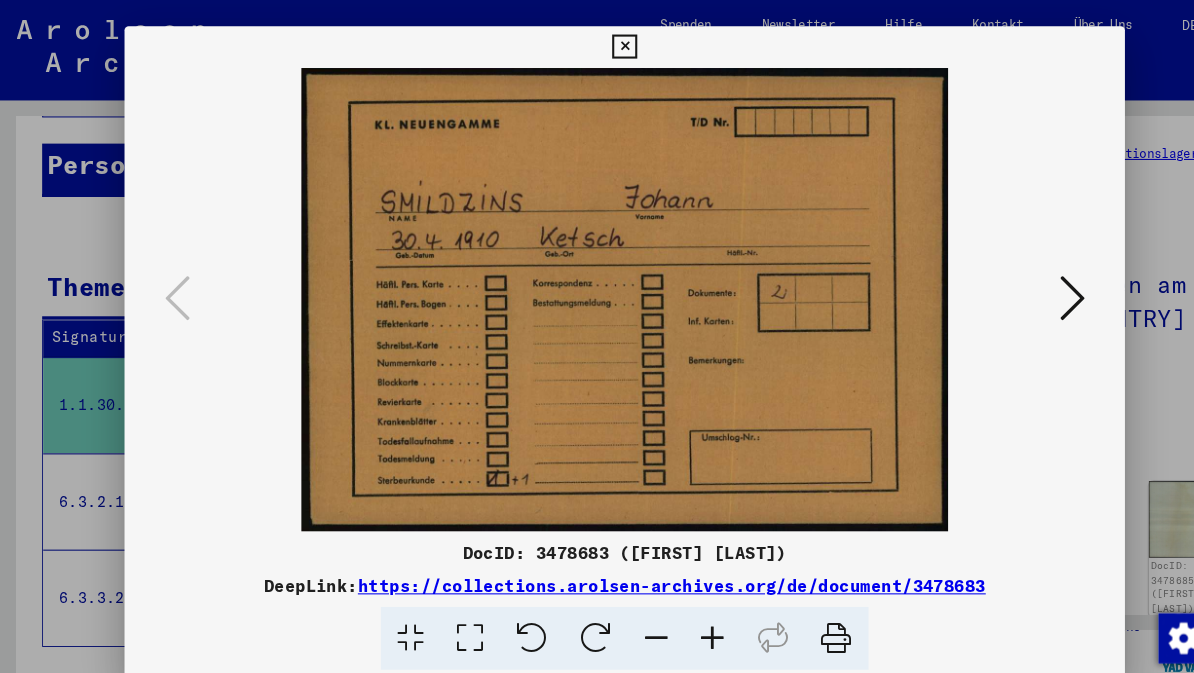click at bounding box center [1025, 285] 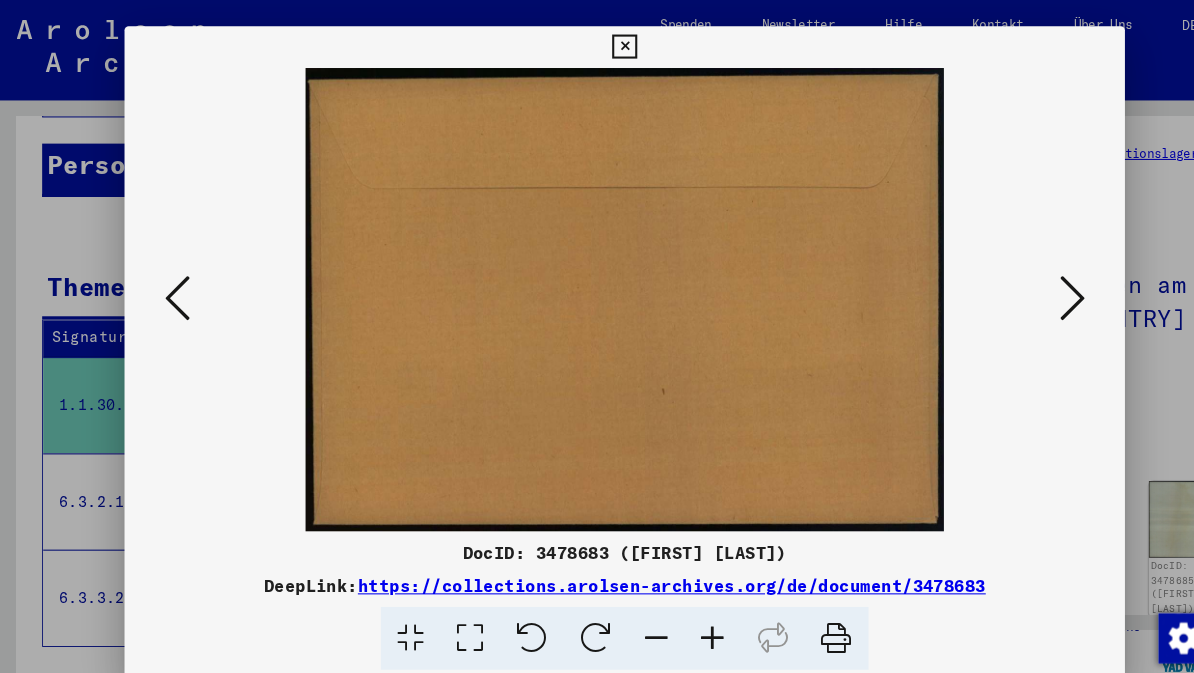 click at bounding box center (1025, 285) 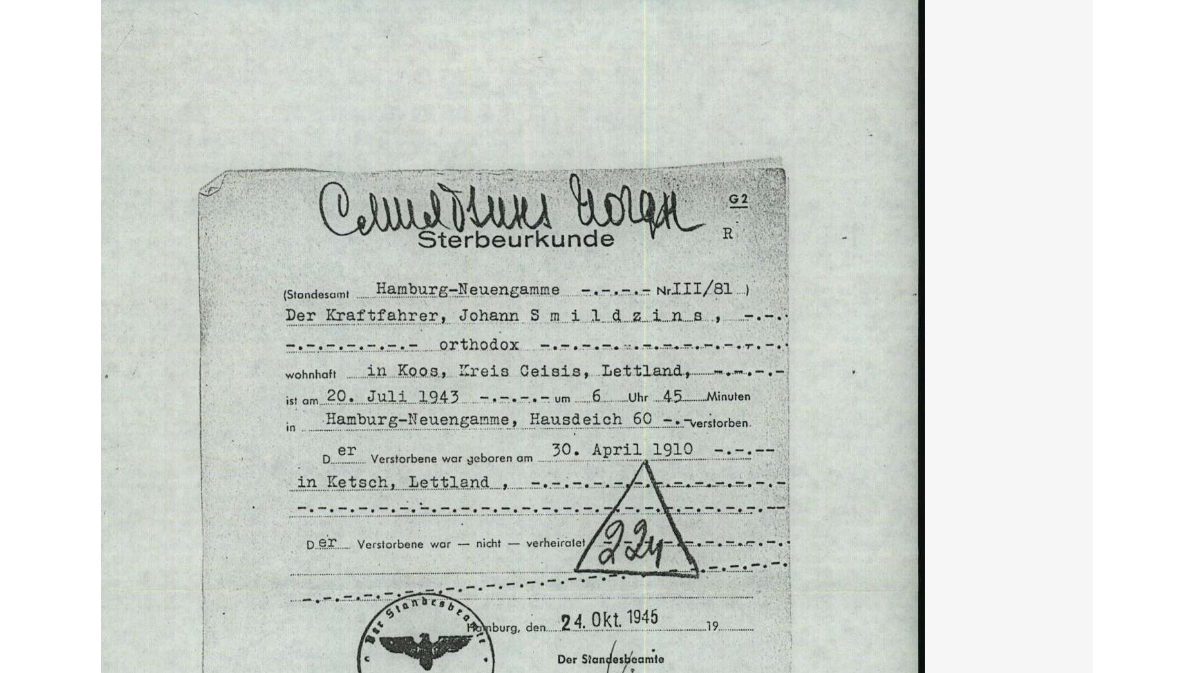 scroll, scrollTop: 100, scrollLeft: 0, axis: vertical 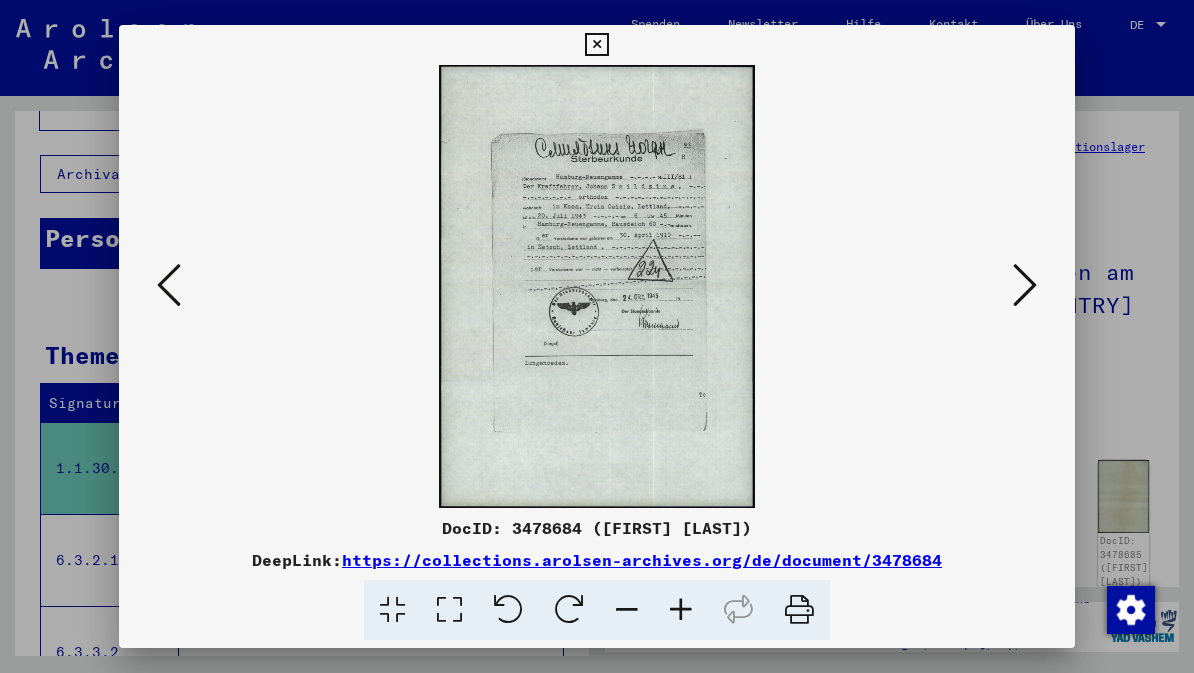 click at bounding box center [1025, 285] 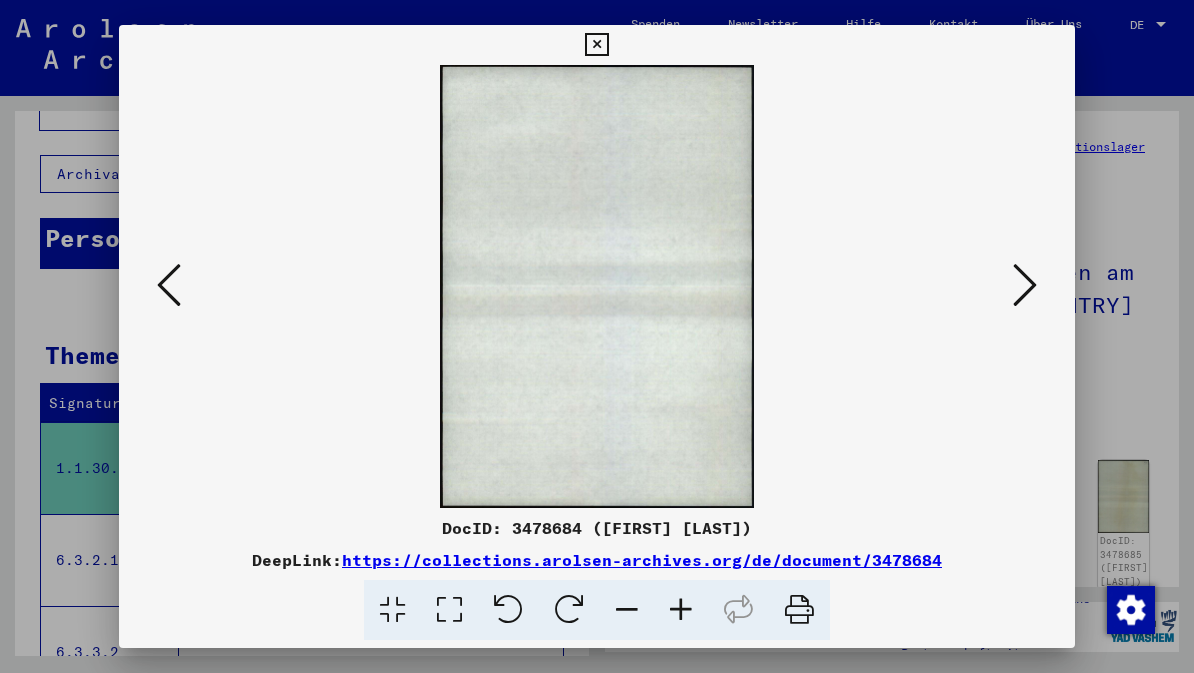 click at bounding box center [1025, 285] 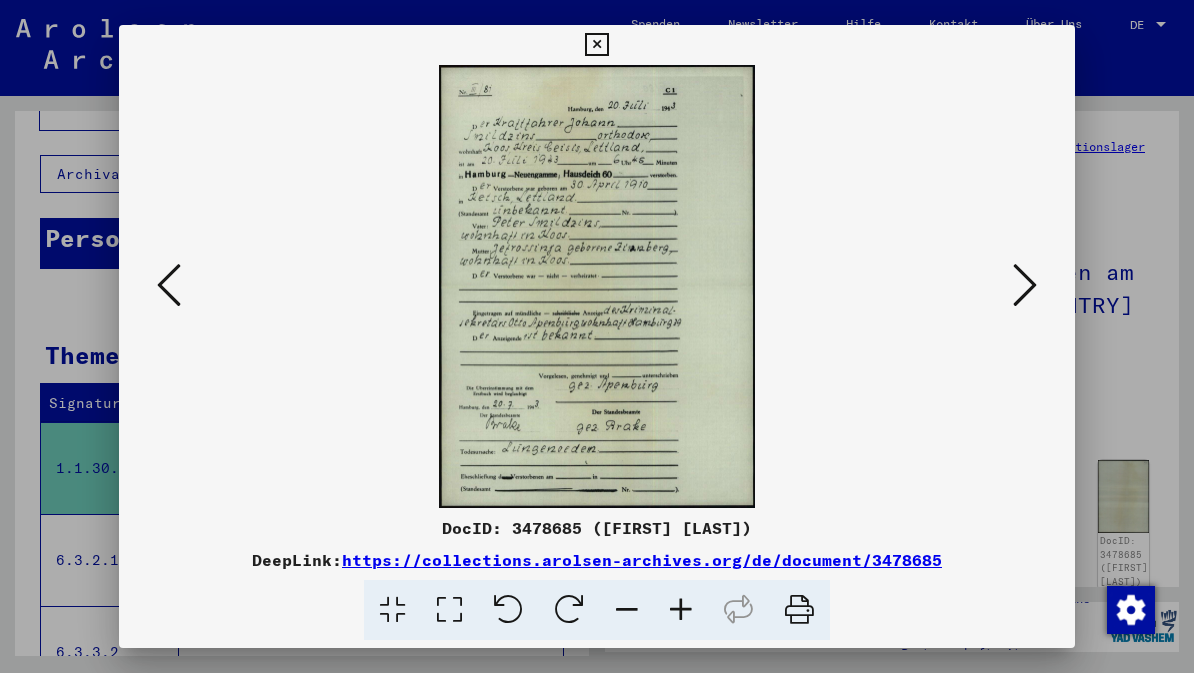 click at bounding box center (1025, 285) 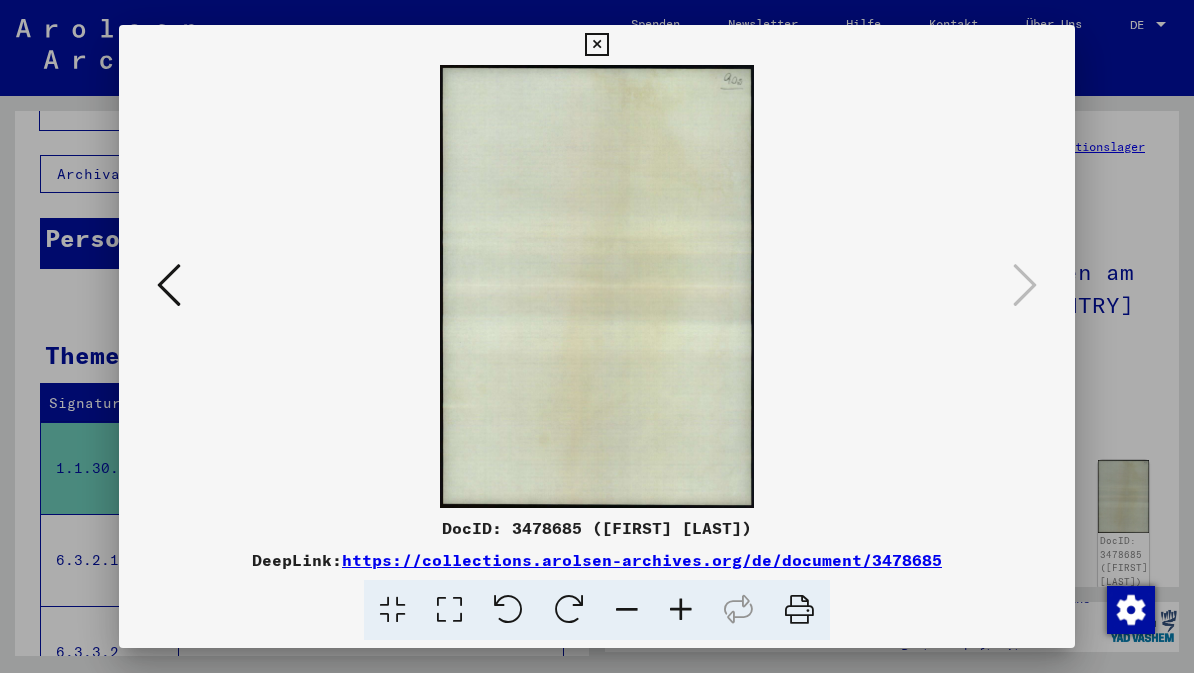 click at bounding box center [596, 45] 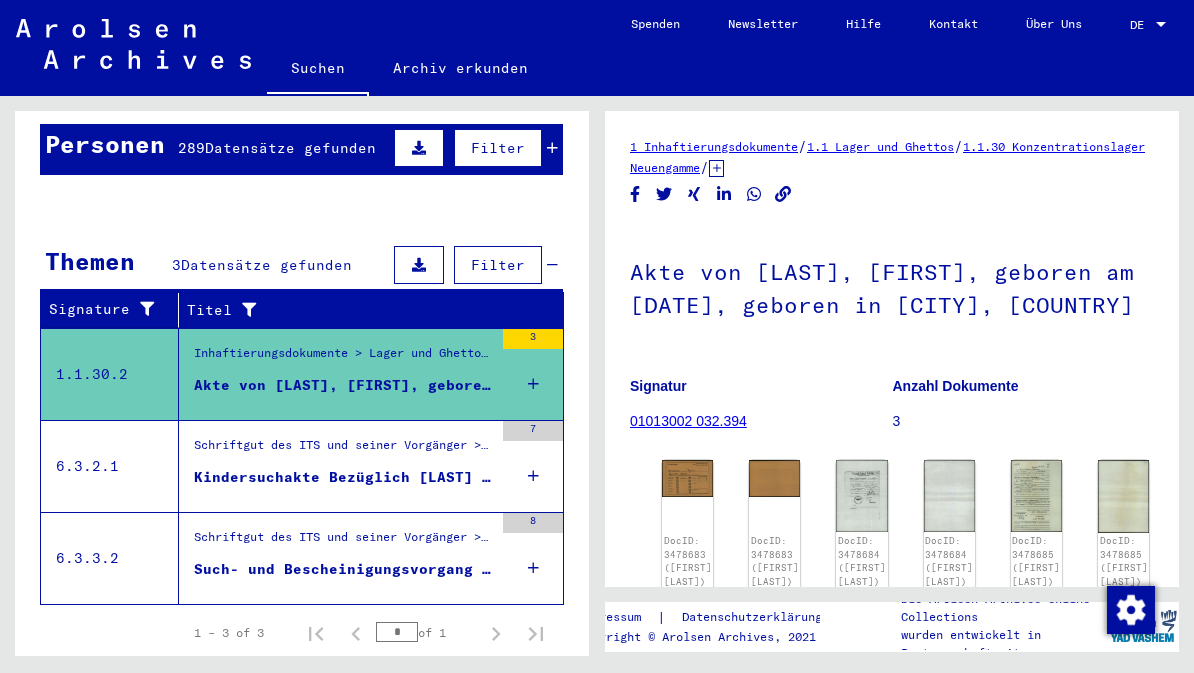 scroll, scrollTop: 195, scrollLeft: 0, axis: vertical 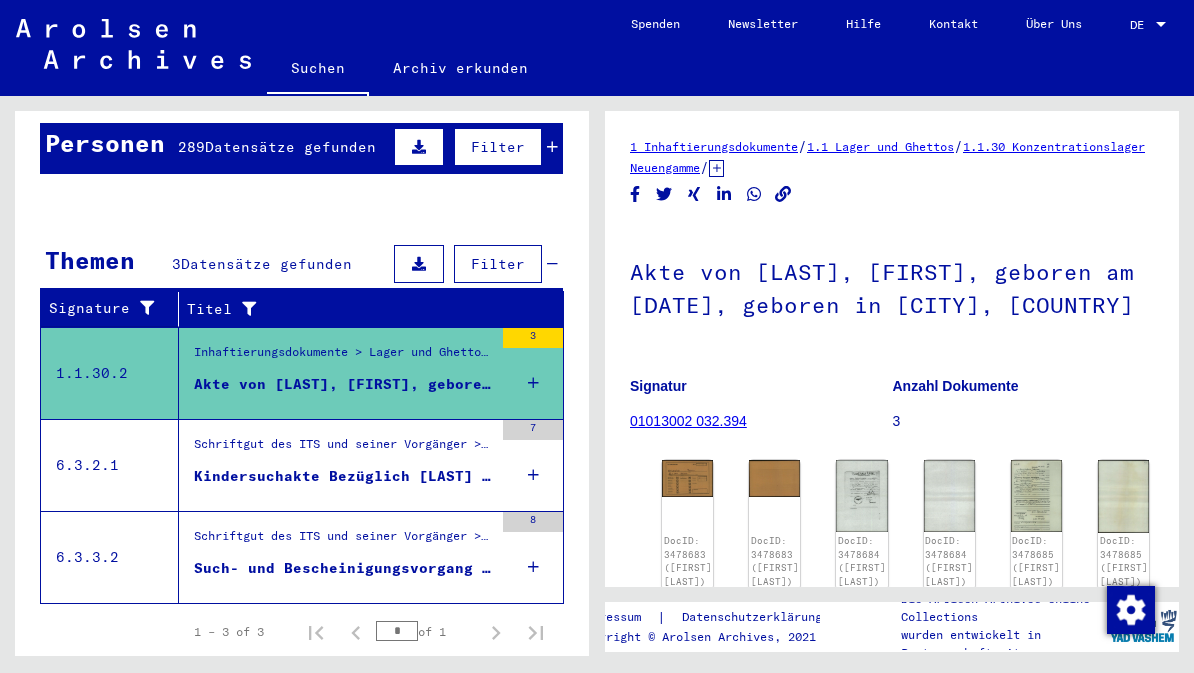 click on "Kindersuchakte Bezüglich [LAST] [LAST] [DATE]" at bounding box center (343, 476) 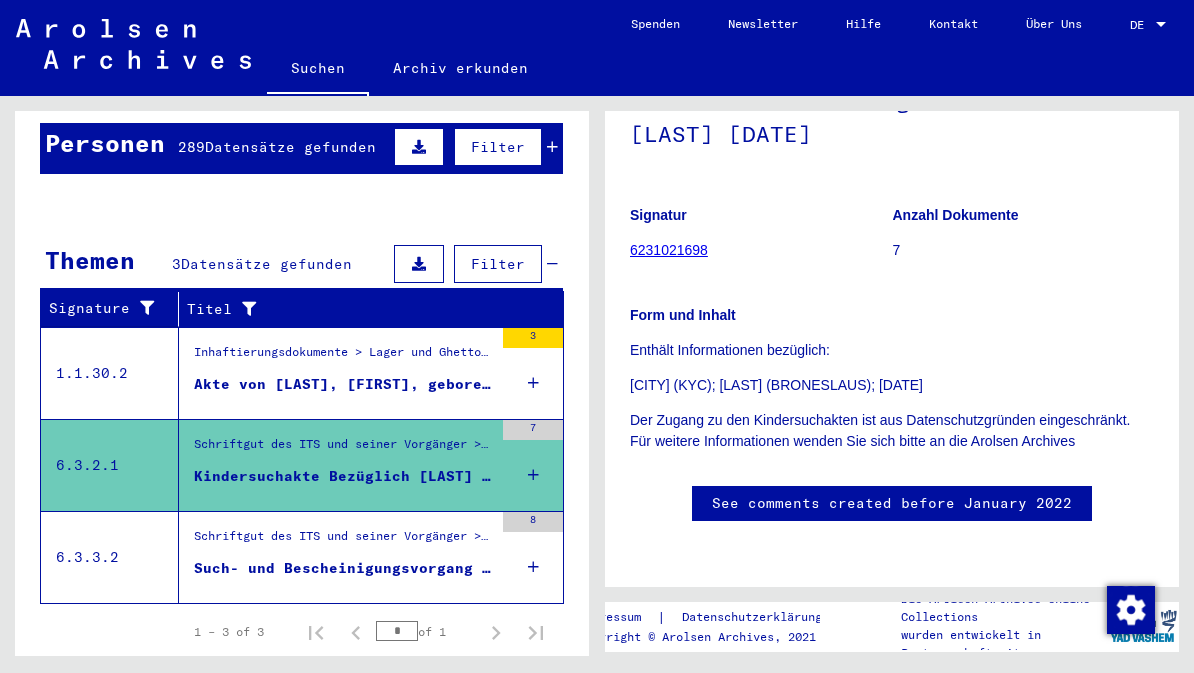 scroll, scrollTop: 225, scrollLeft: 0, axis: vertical 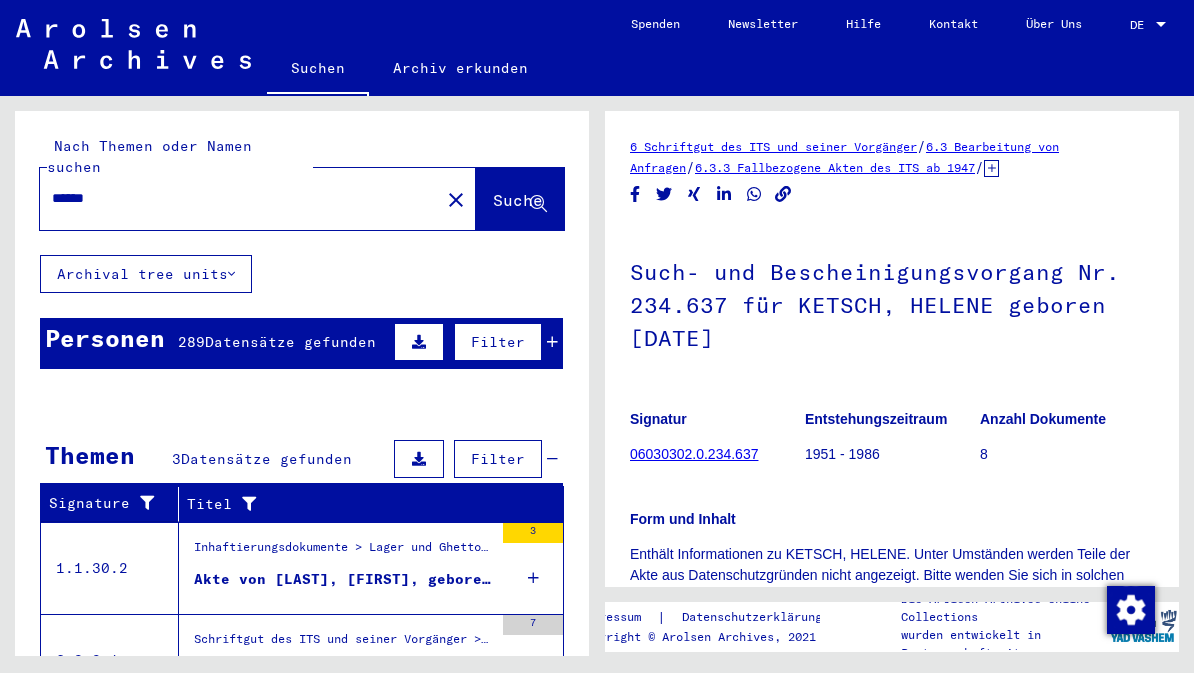 click on "Datensätze gefunden" at bounding box center [290, 342] 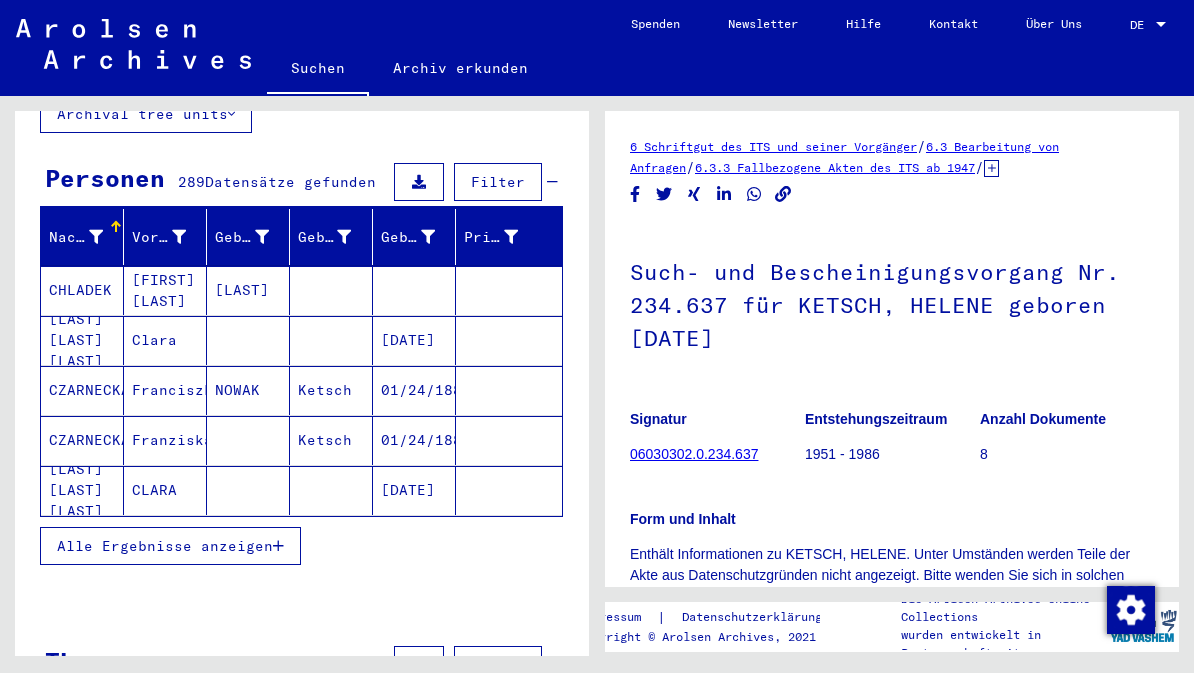 scroll, scrollTop: 165, scrollLeft: 0, axis: vertical 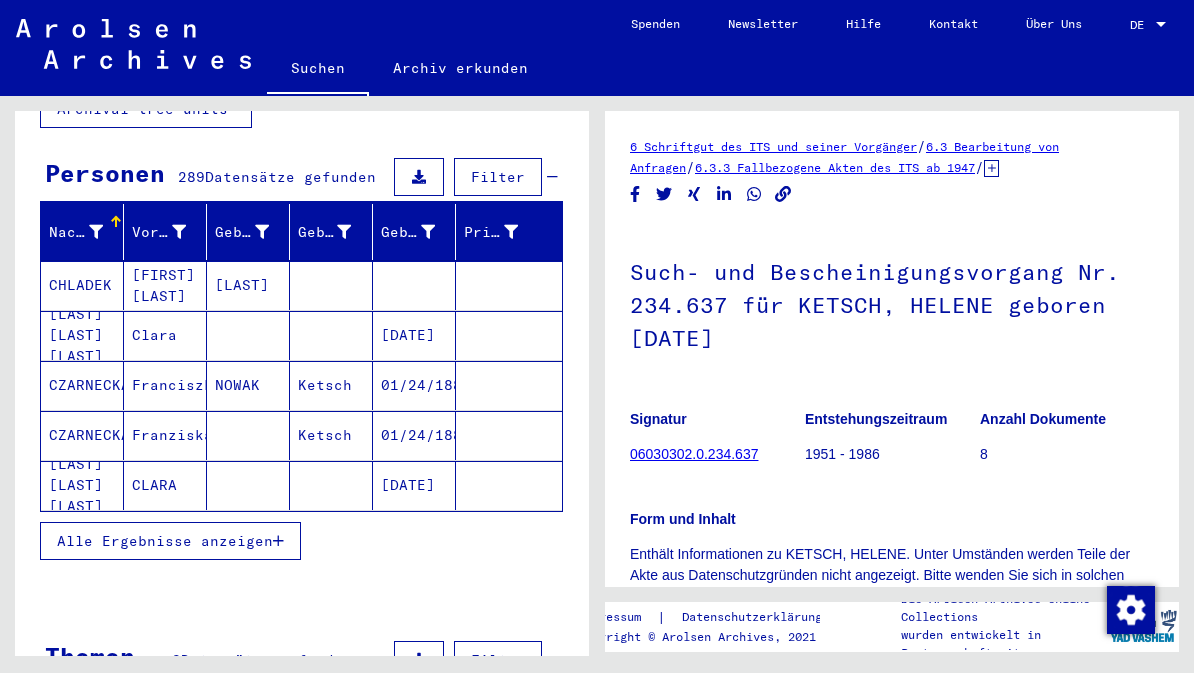 click on "CZARNECKA" at bounding box center [82, 435] 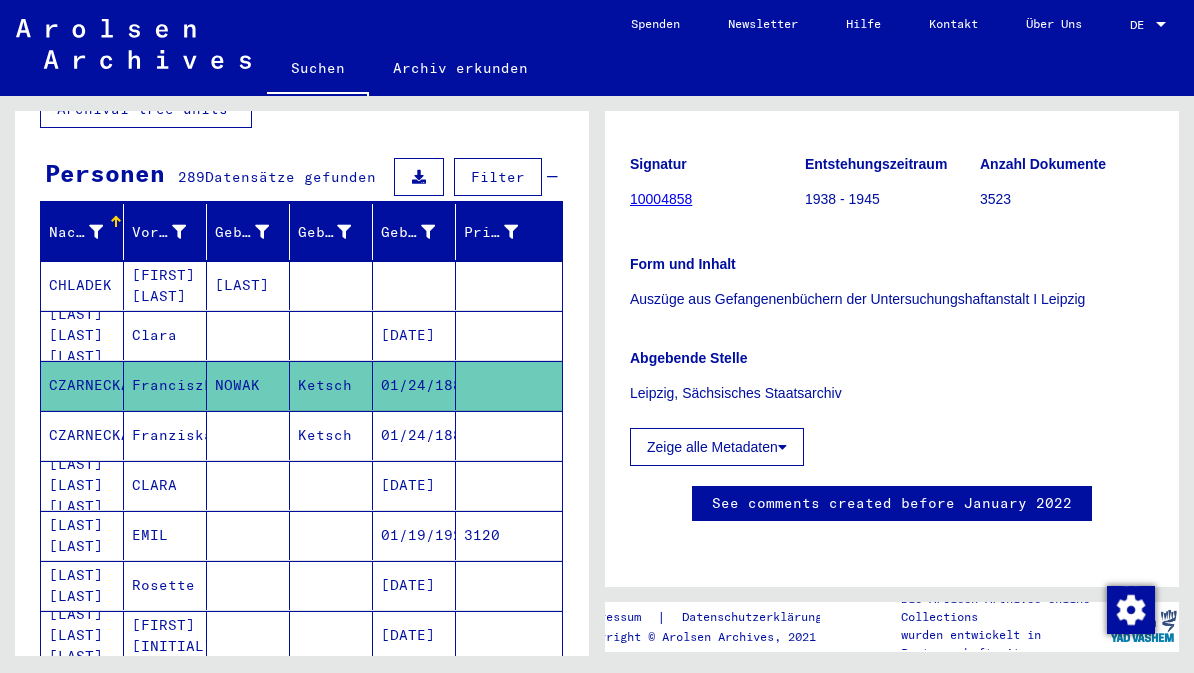 scroll, scrollTop: 234, scrollLeft: 0, axis: vertical 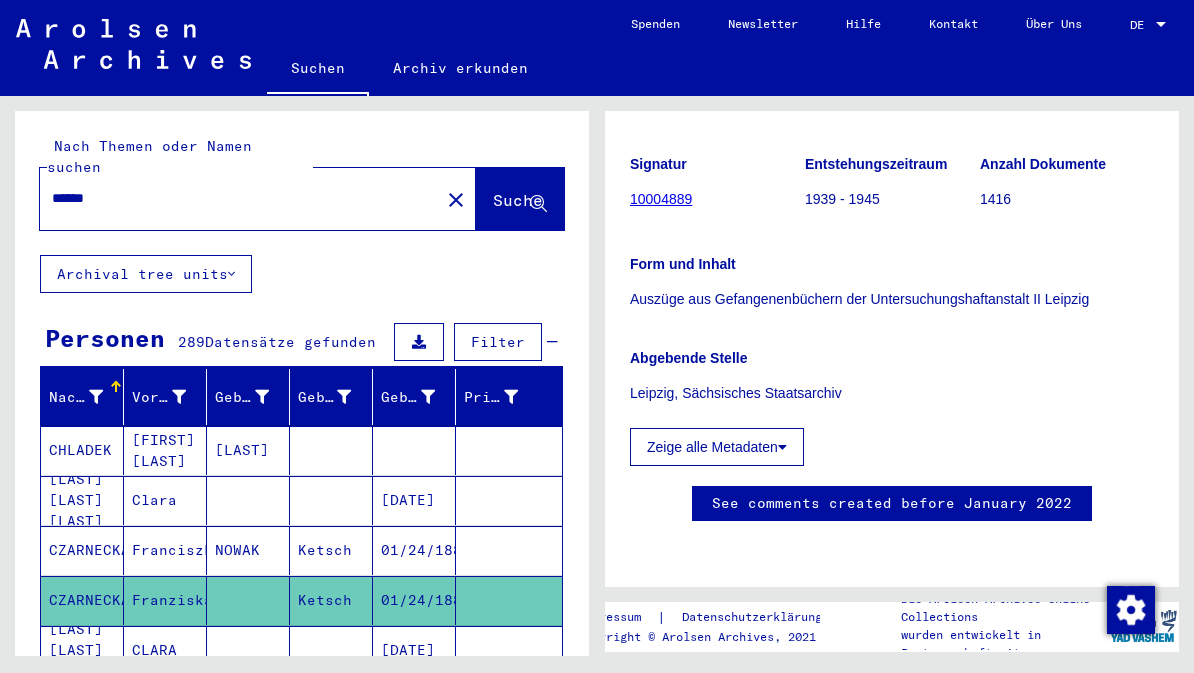 click on "close" 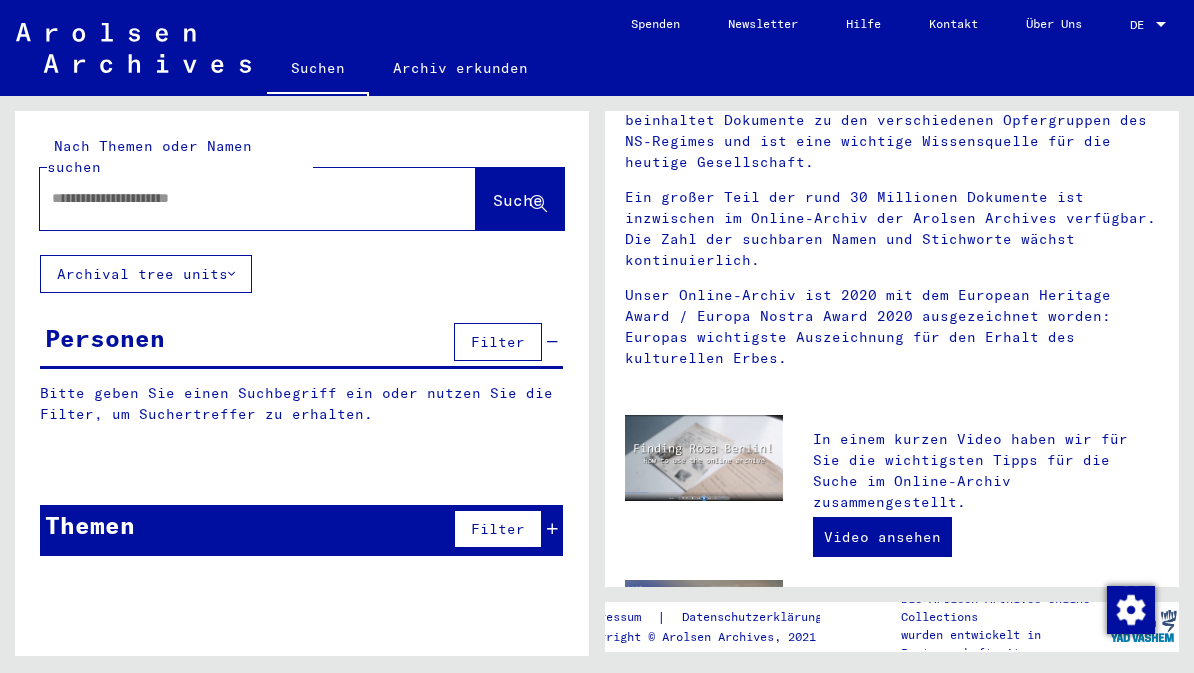 click at bounding box center (234, 198) 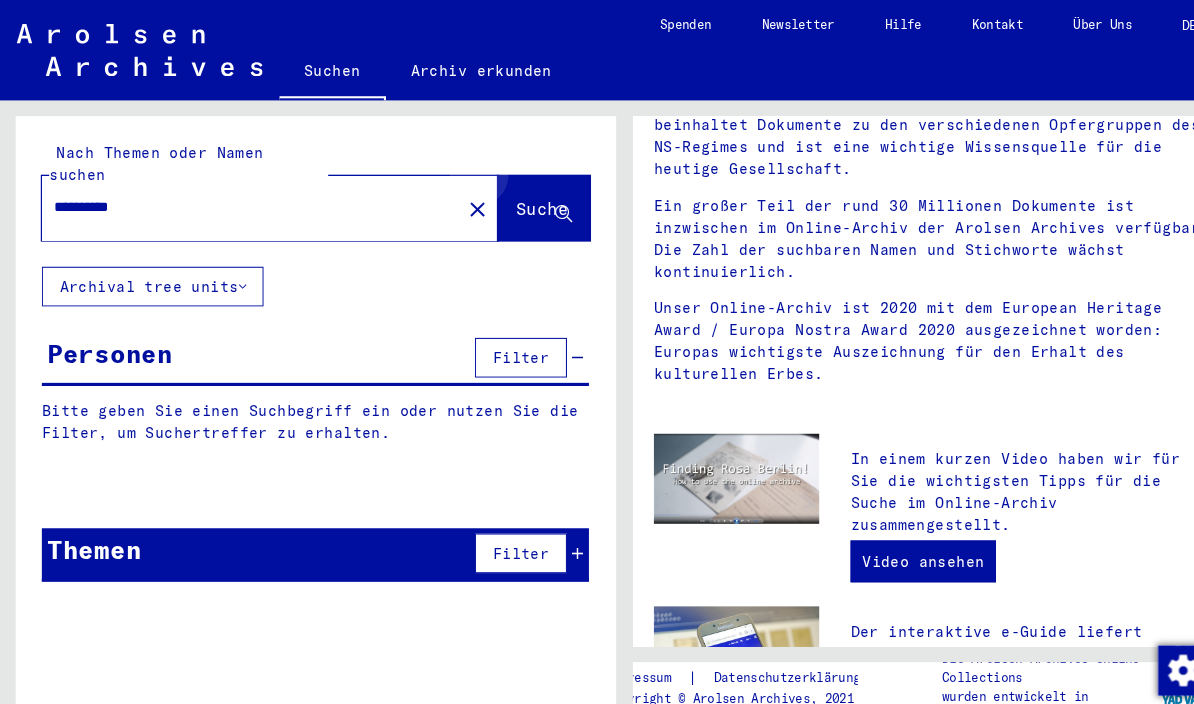 type on "**********" 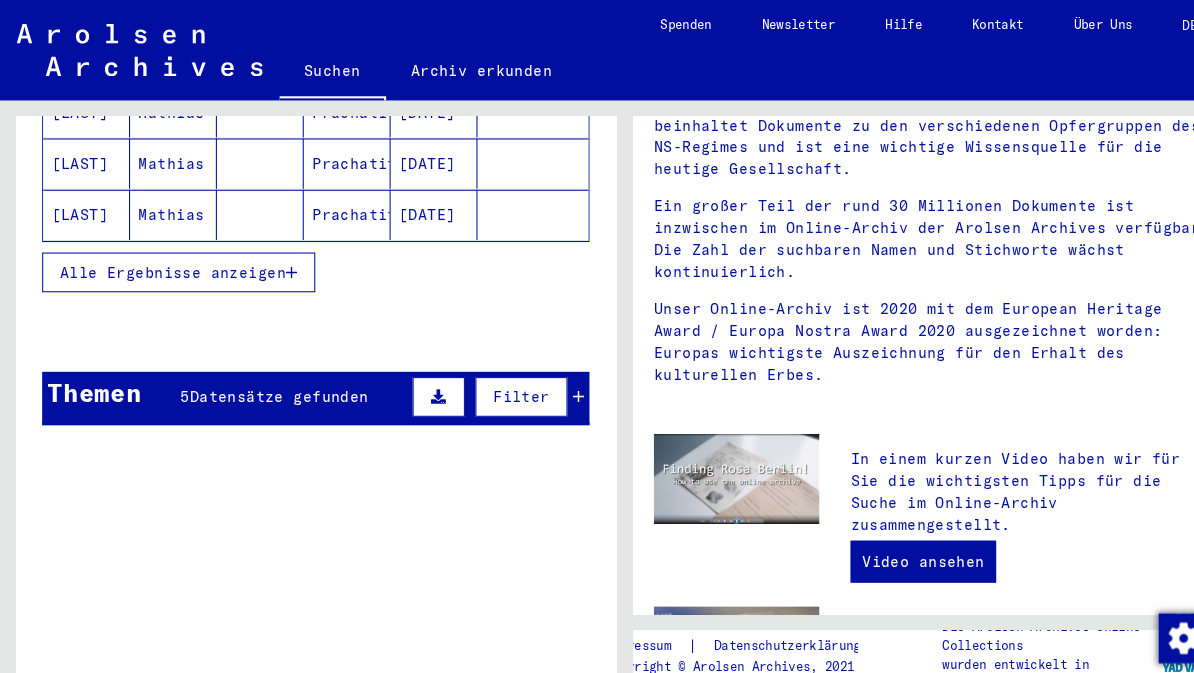 scroll, scrollTop: 443, scrollLeft: 0, axis: vertical 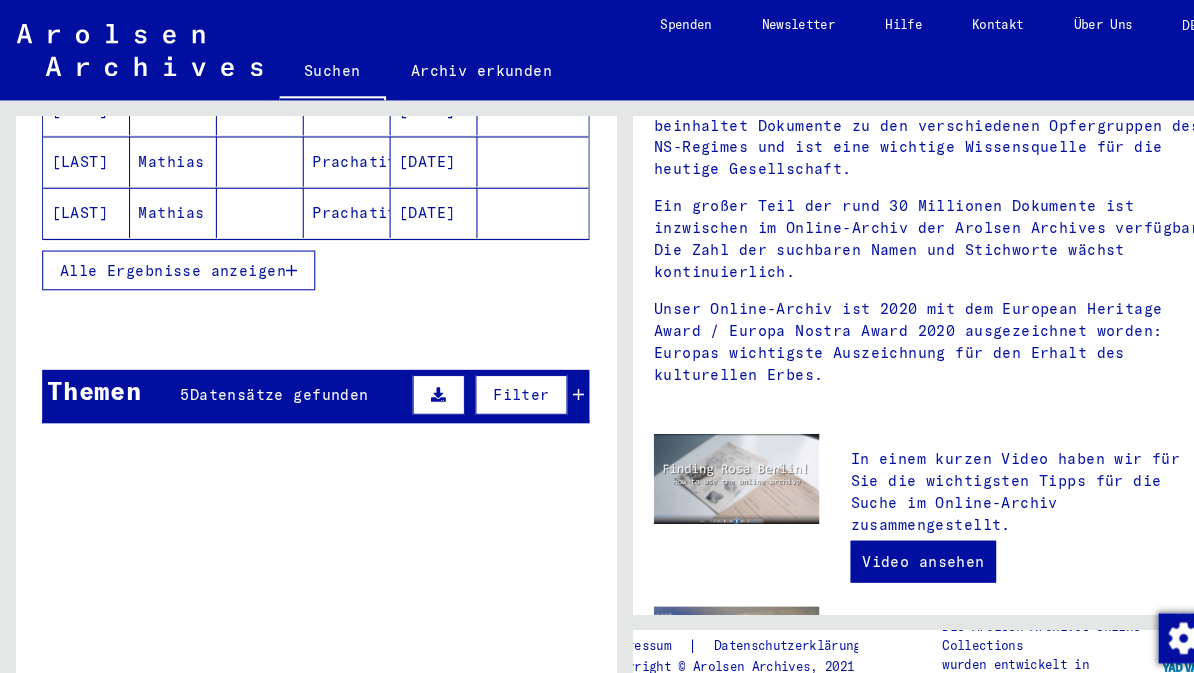 click on "Datensätze gefunden" at bounding box center (266, 377) 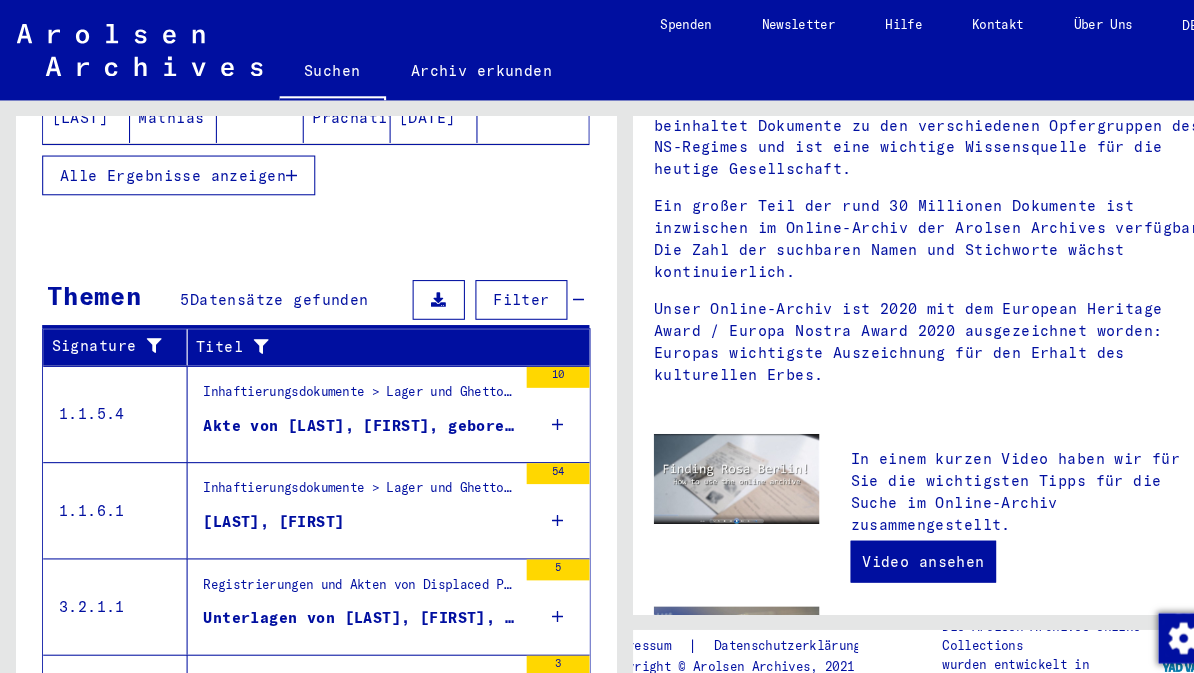 scroll, scrollTop: 537, scrollLeft: 0, axis: vertical 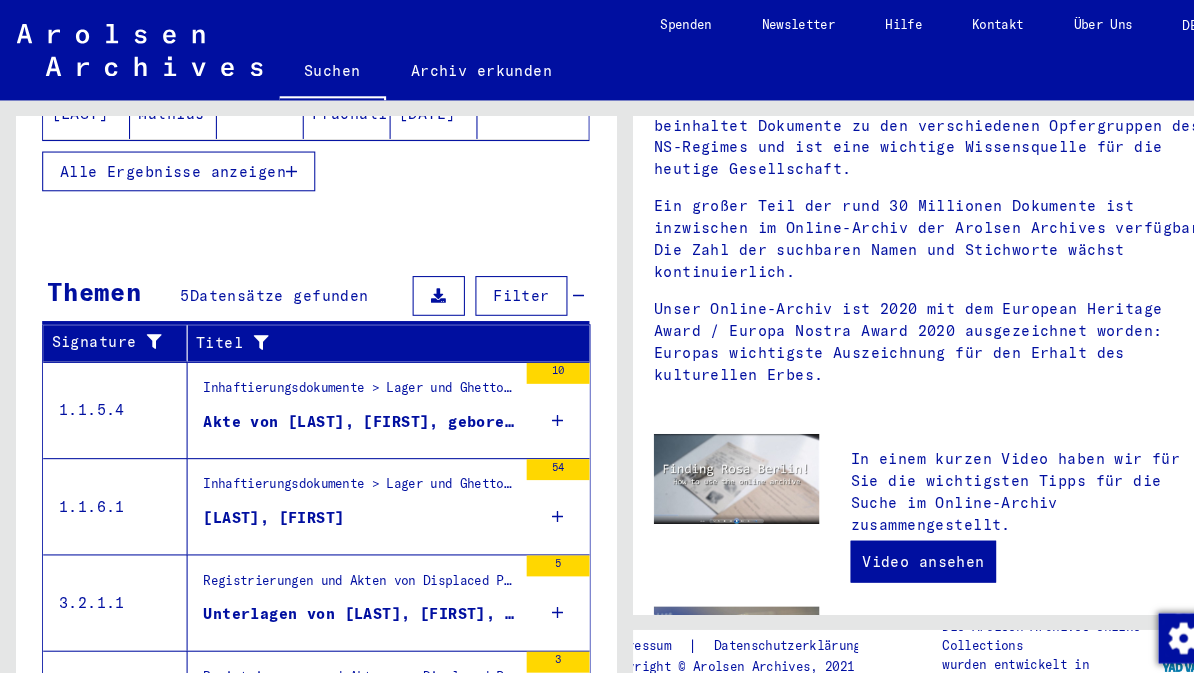 click on "Akte von [LAST], [FIRST], geboren am [DATE], geboren in [CITY]" at bounding box center (343, 403) 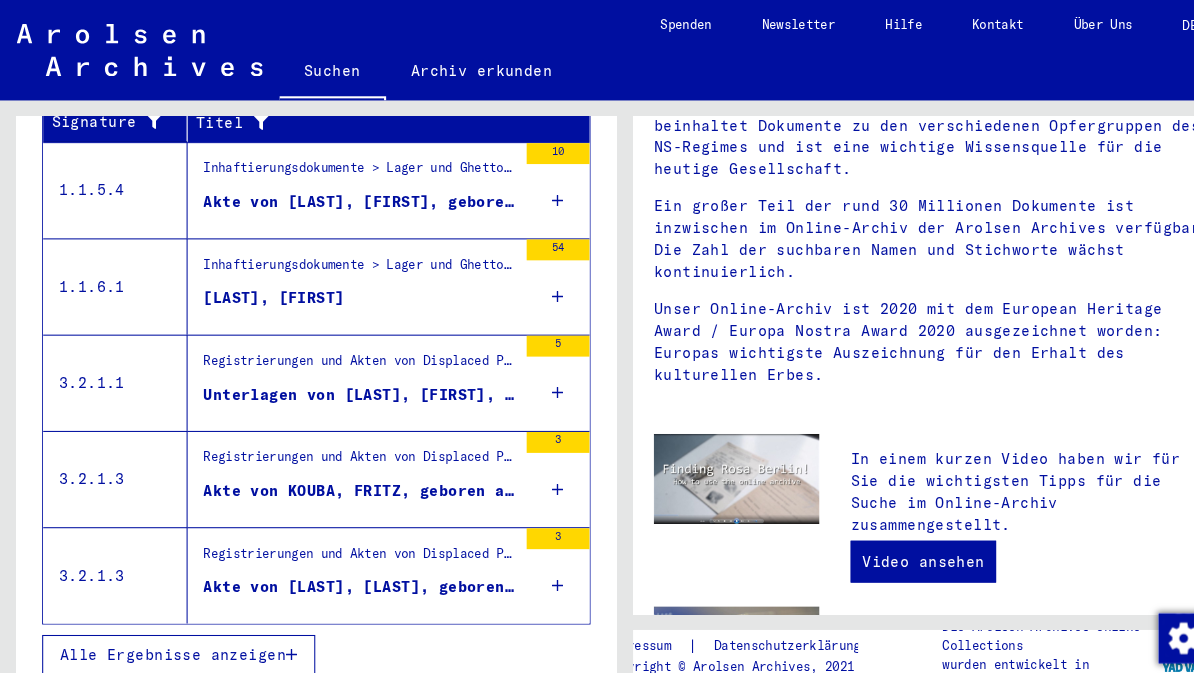 scroll, scrollTop: 0, scrollLeft: 0, axis: both 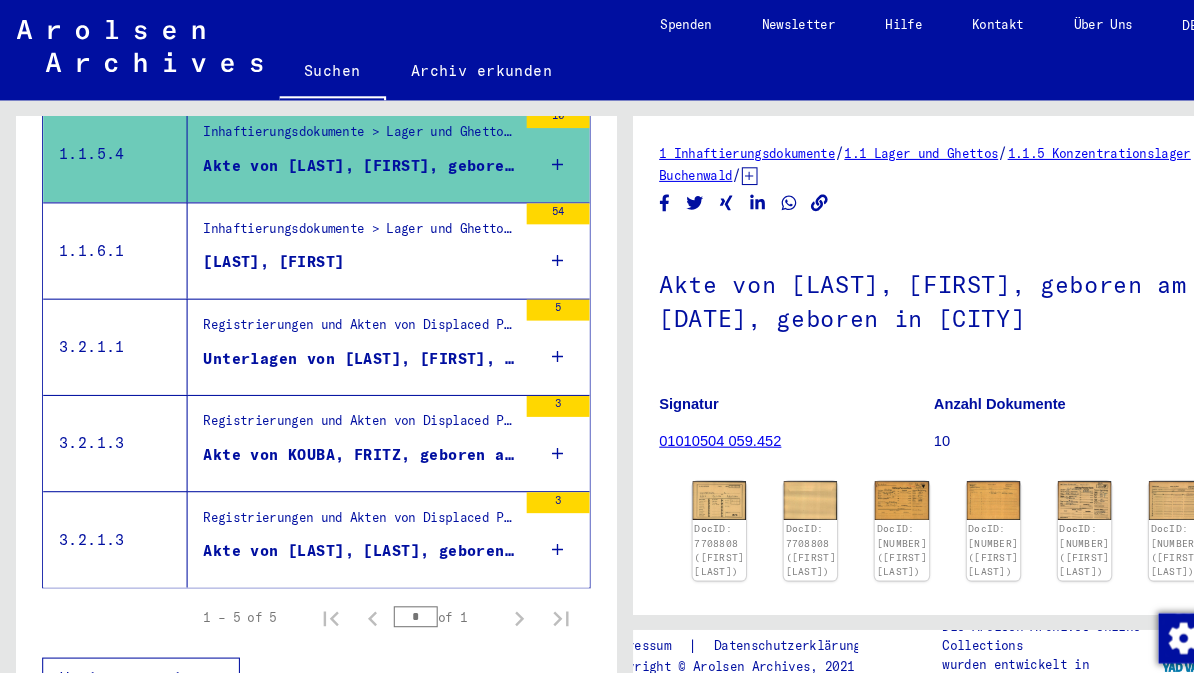click 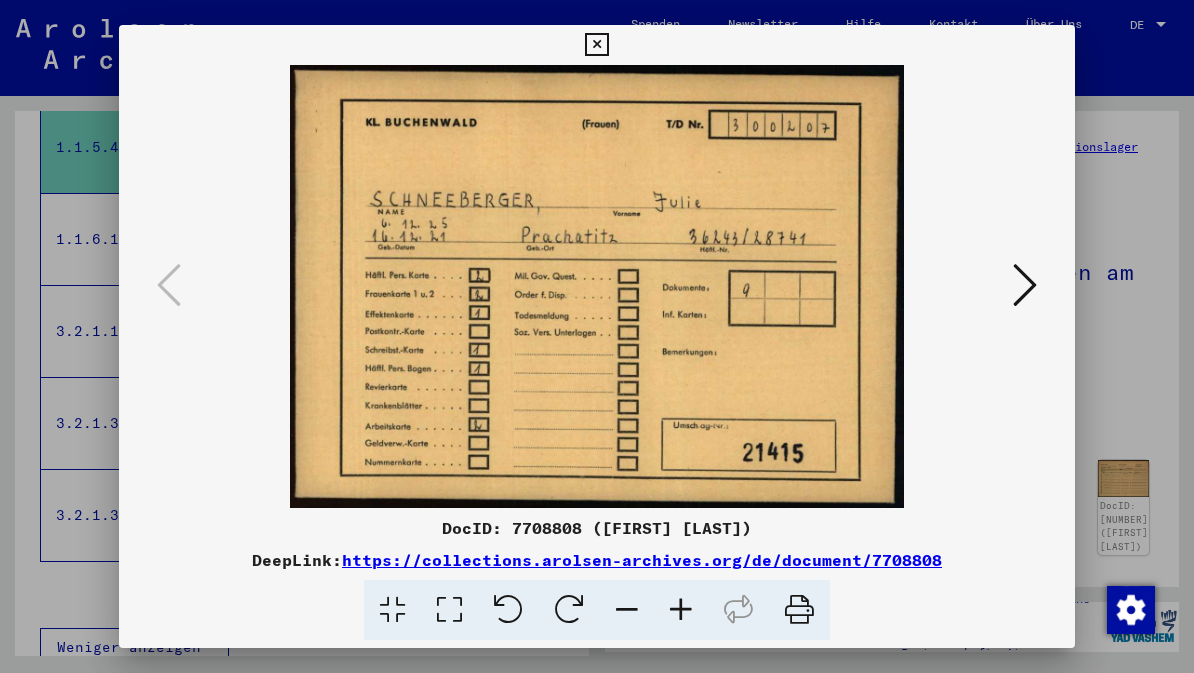 click at bounding box center [1025, 285] 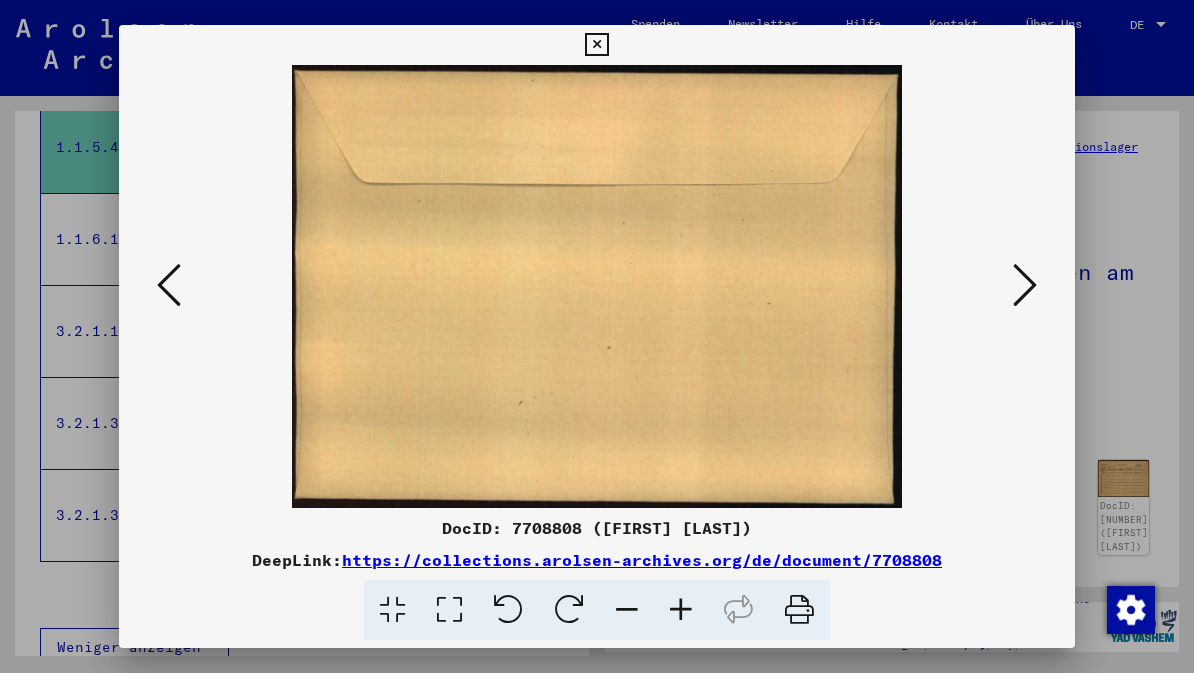 click at bounding box center (1025, 285) 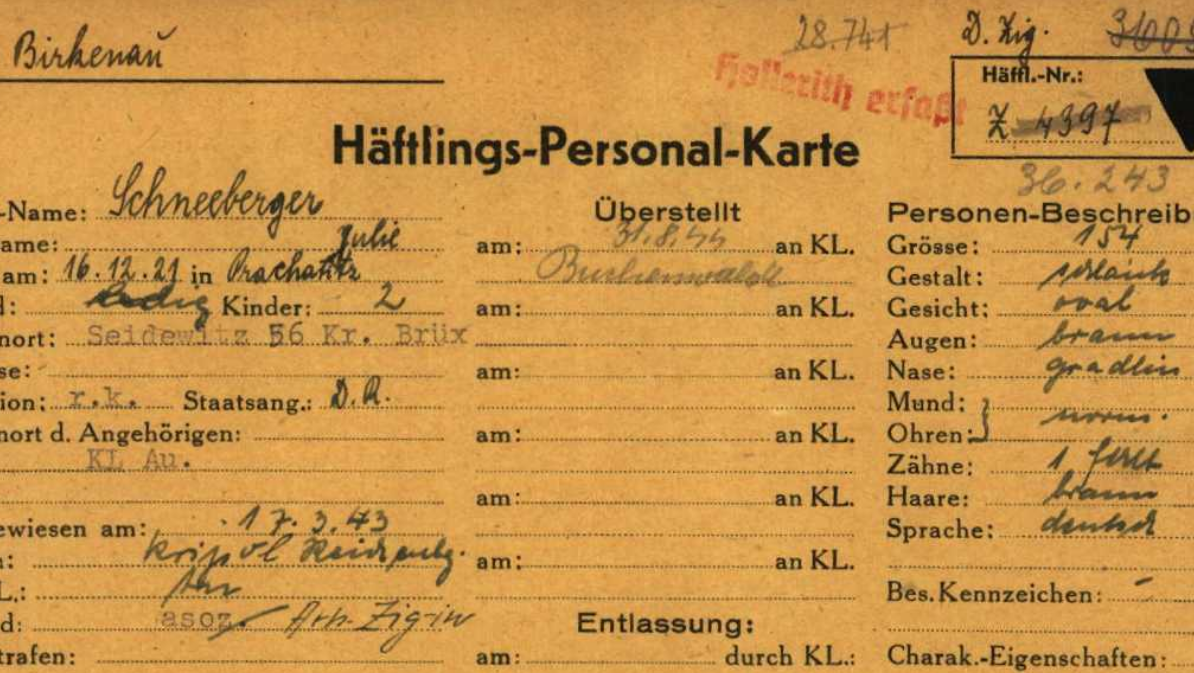 scroll, scrollTop: 284, scrollLeft: 0, axis: vertical 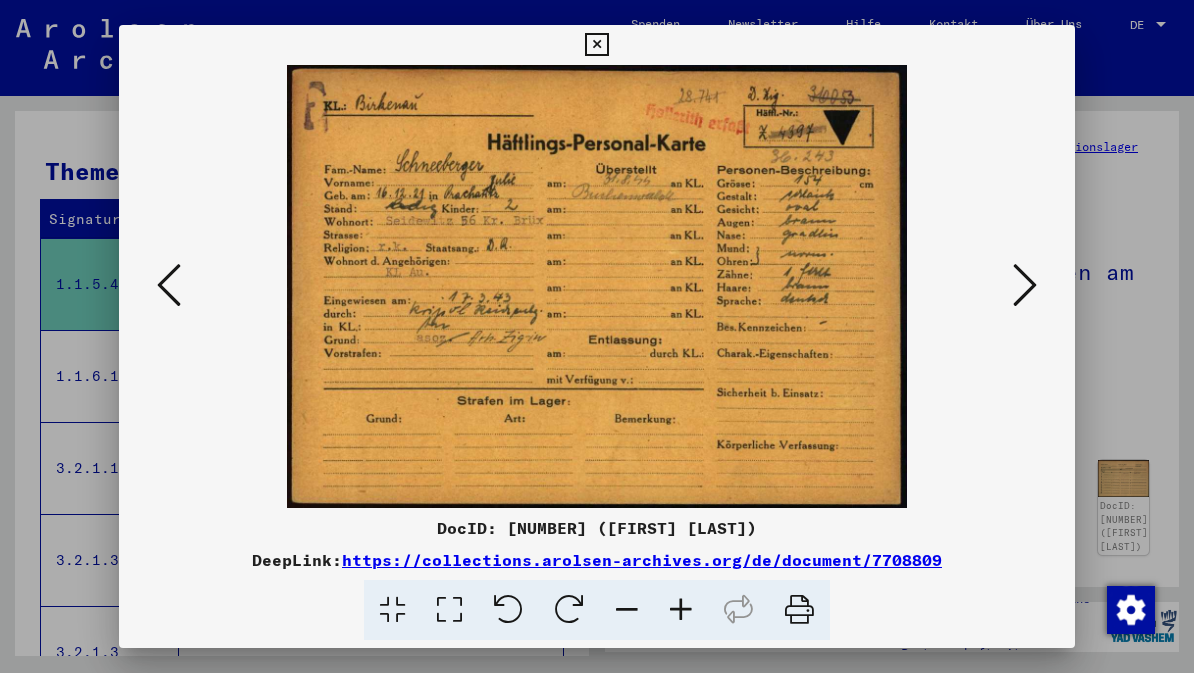 click at bounding box center (1025, 285) 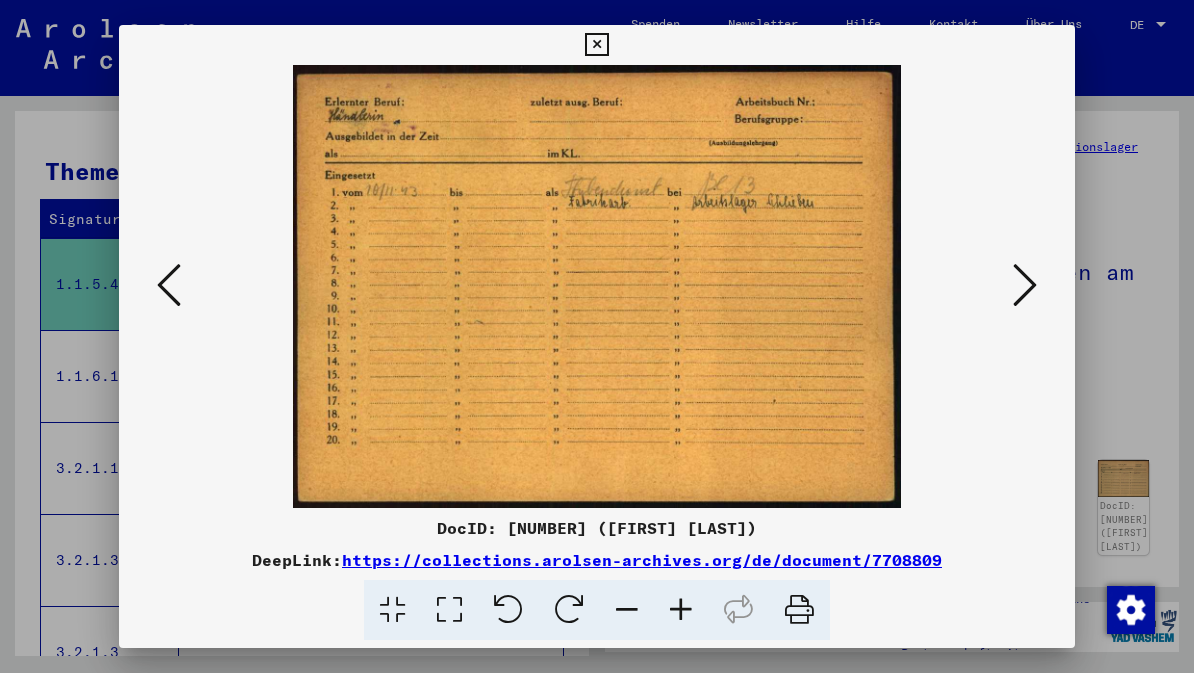 click at bounding box center (1025, 286) 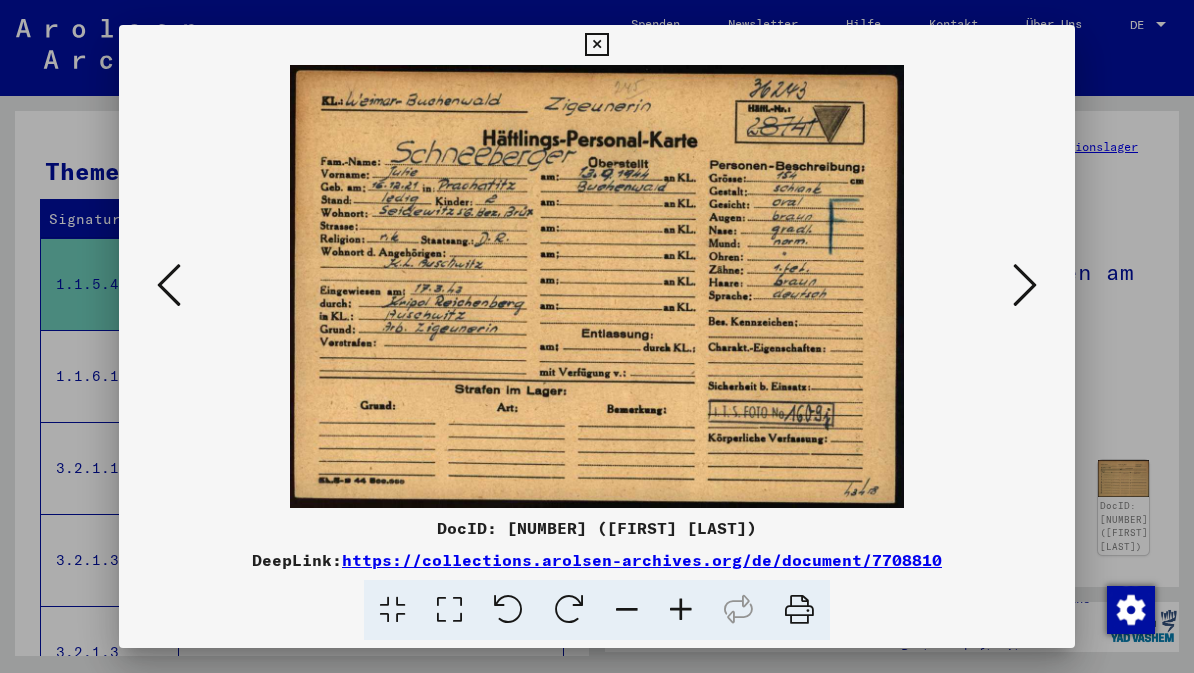 click at bounding box center [1025, 285] 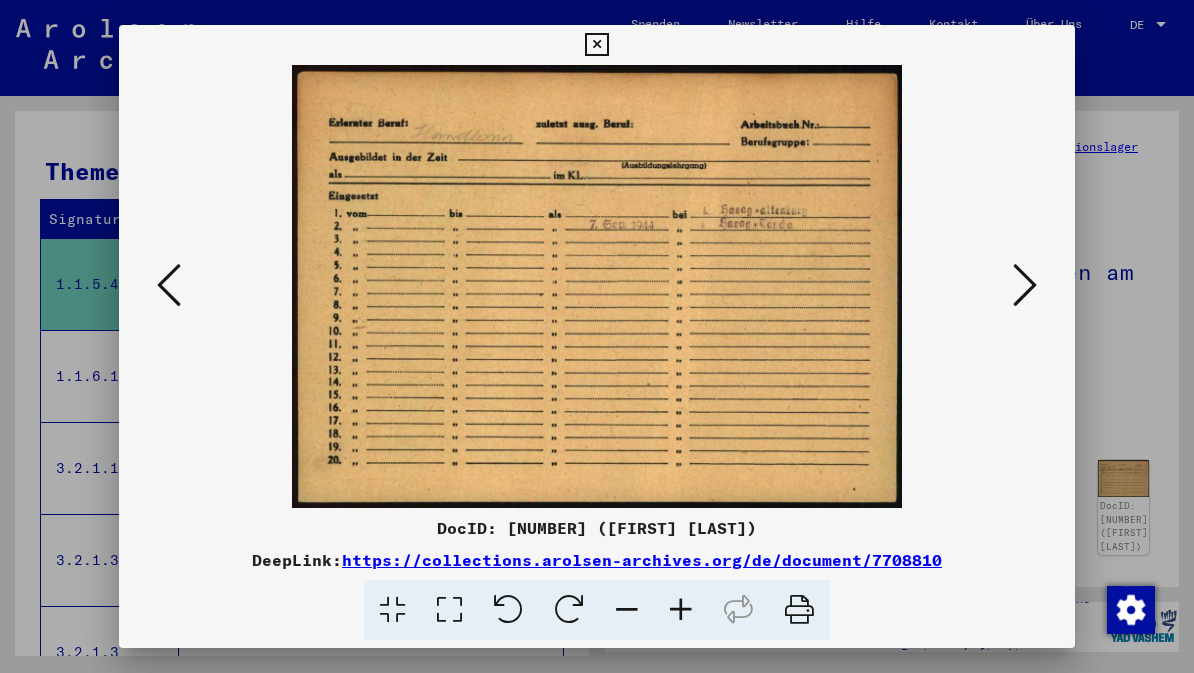 click at bounding box center (1025, 285) 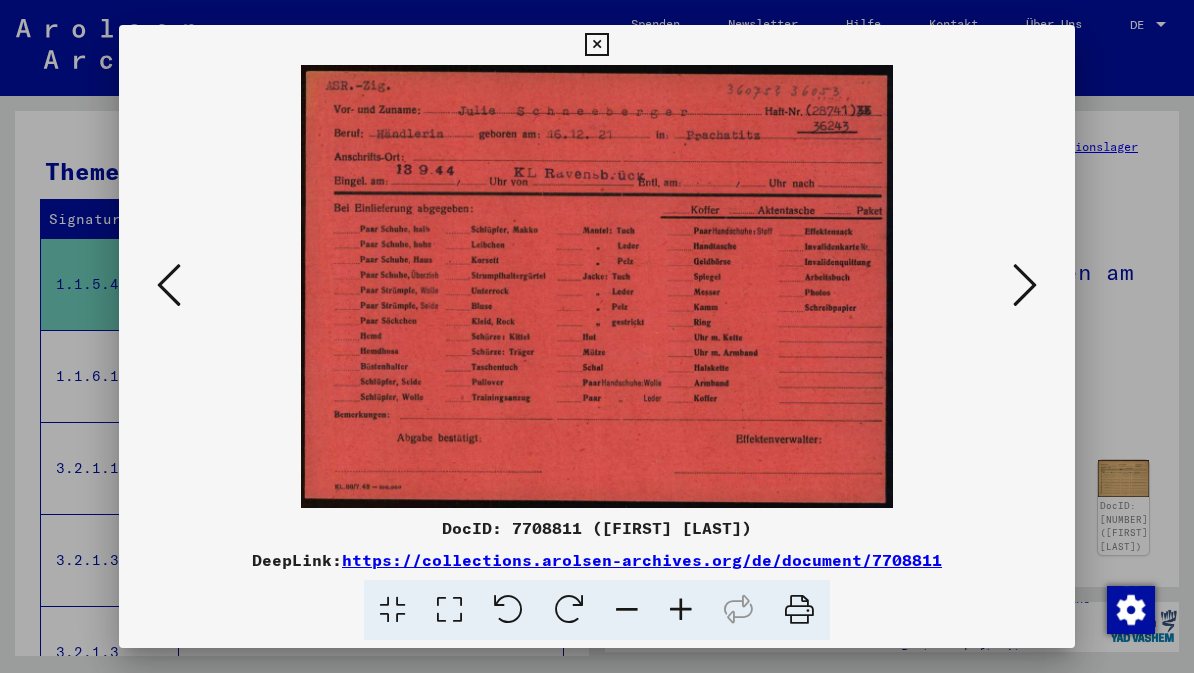 click at bounding box center [1025, 285] 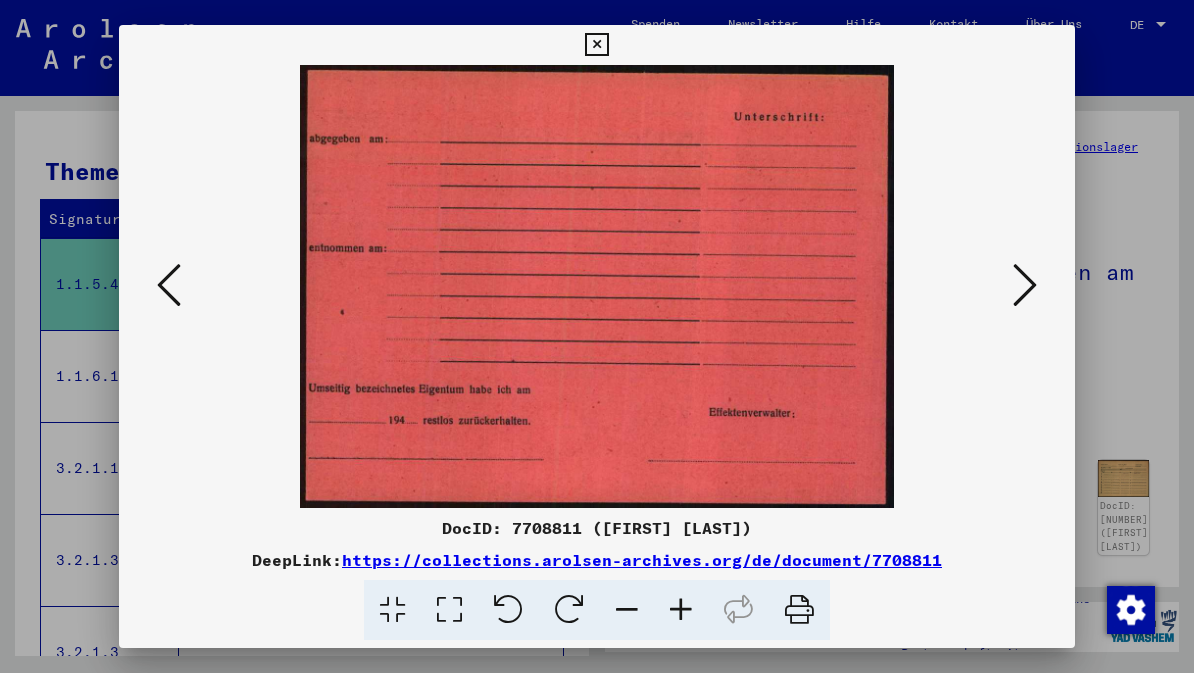 click at bounding box center (1025, 285) 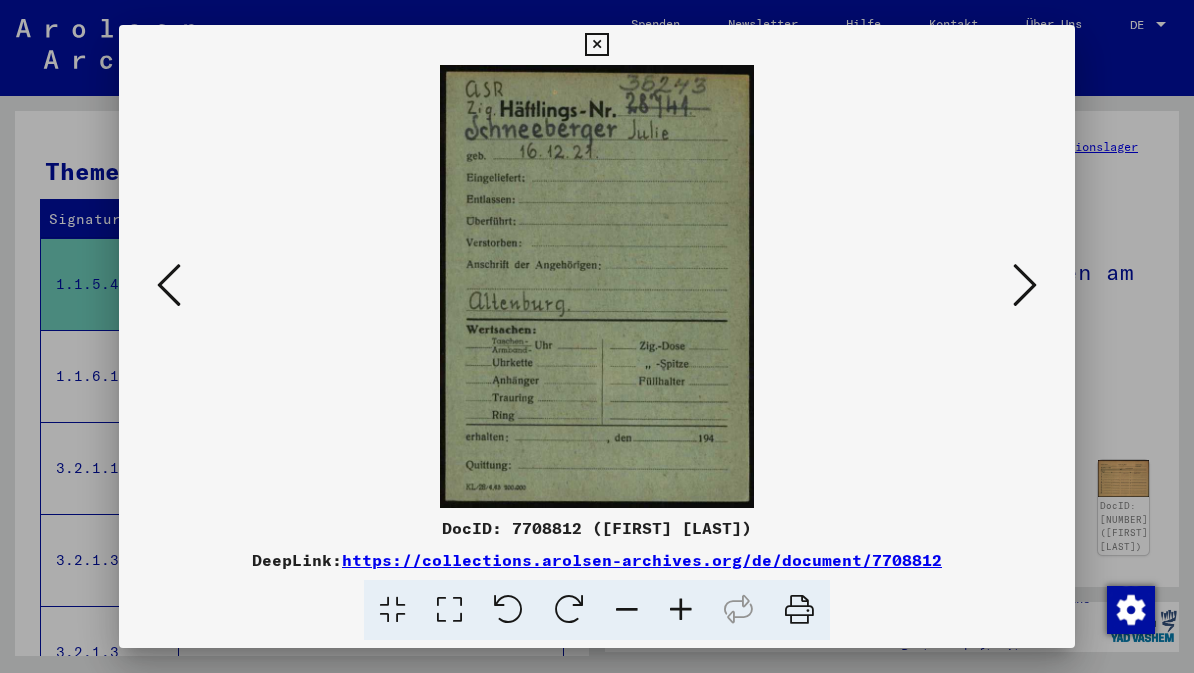 click at bounding box center (1025, 285) 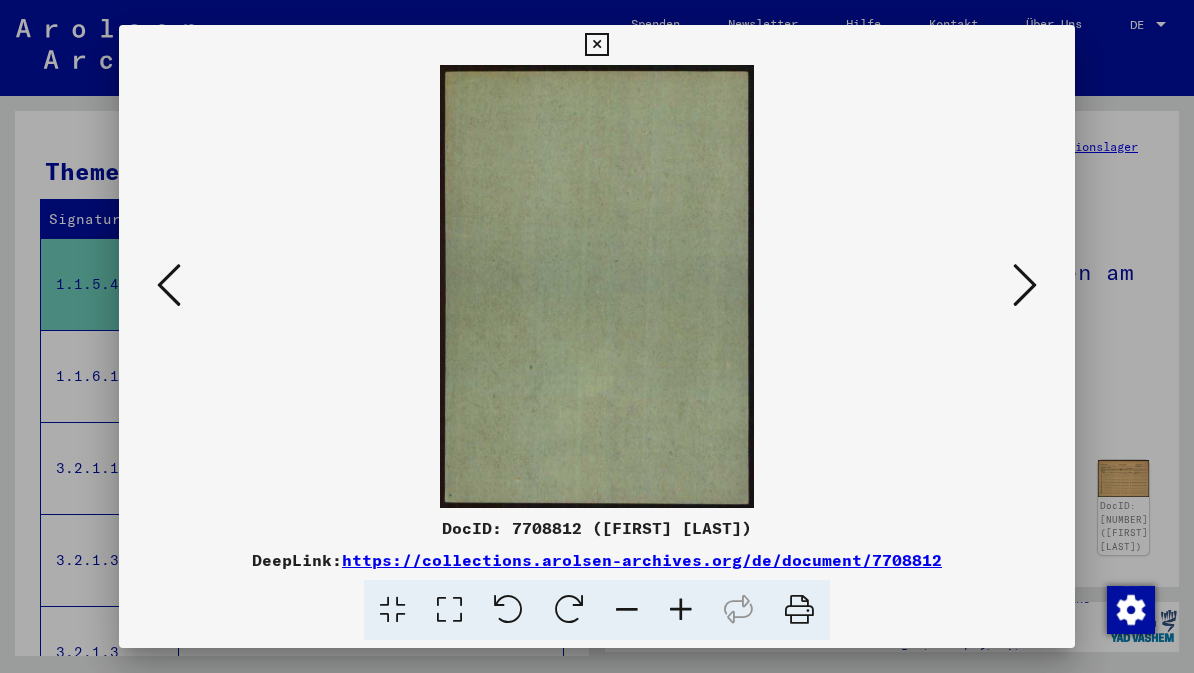 click at bounding box center [1025, 285] 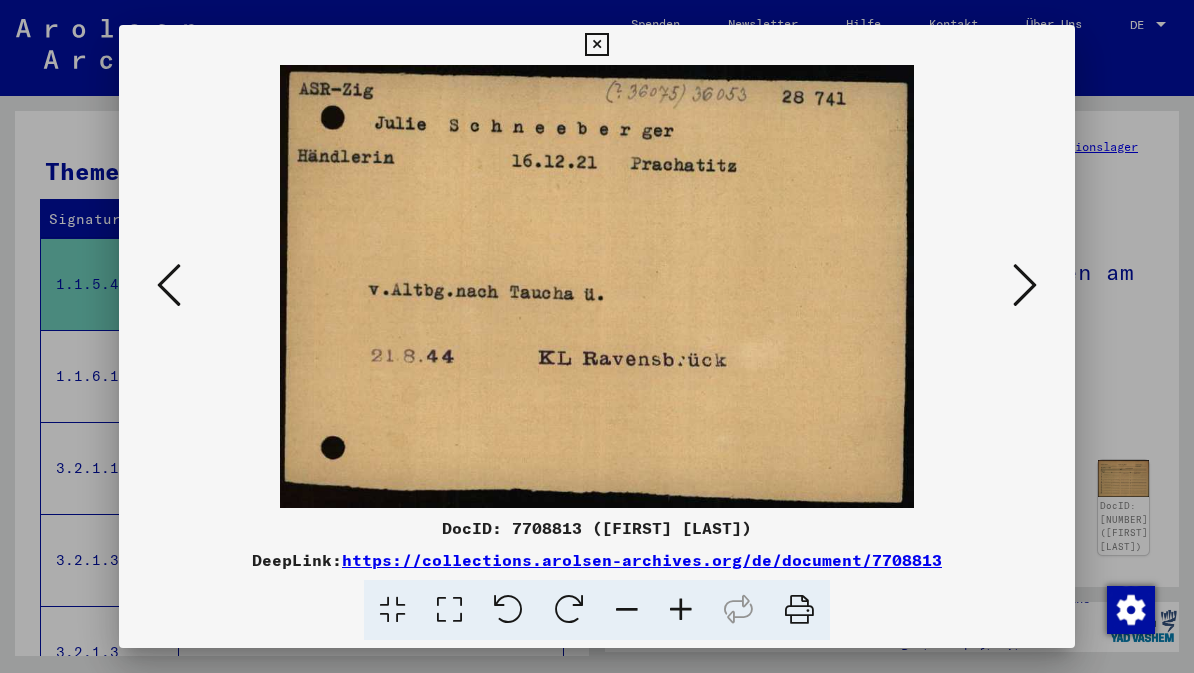 click at bounding box center [1025, 285] 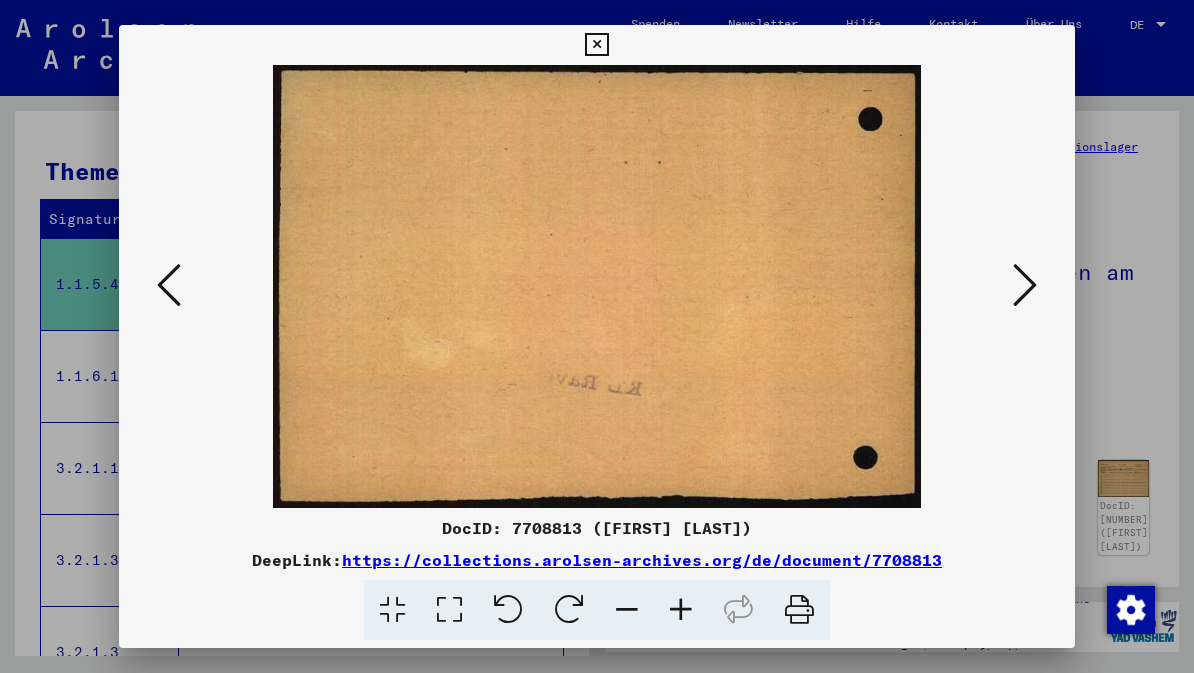 click at bounding box center (1025, 285) 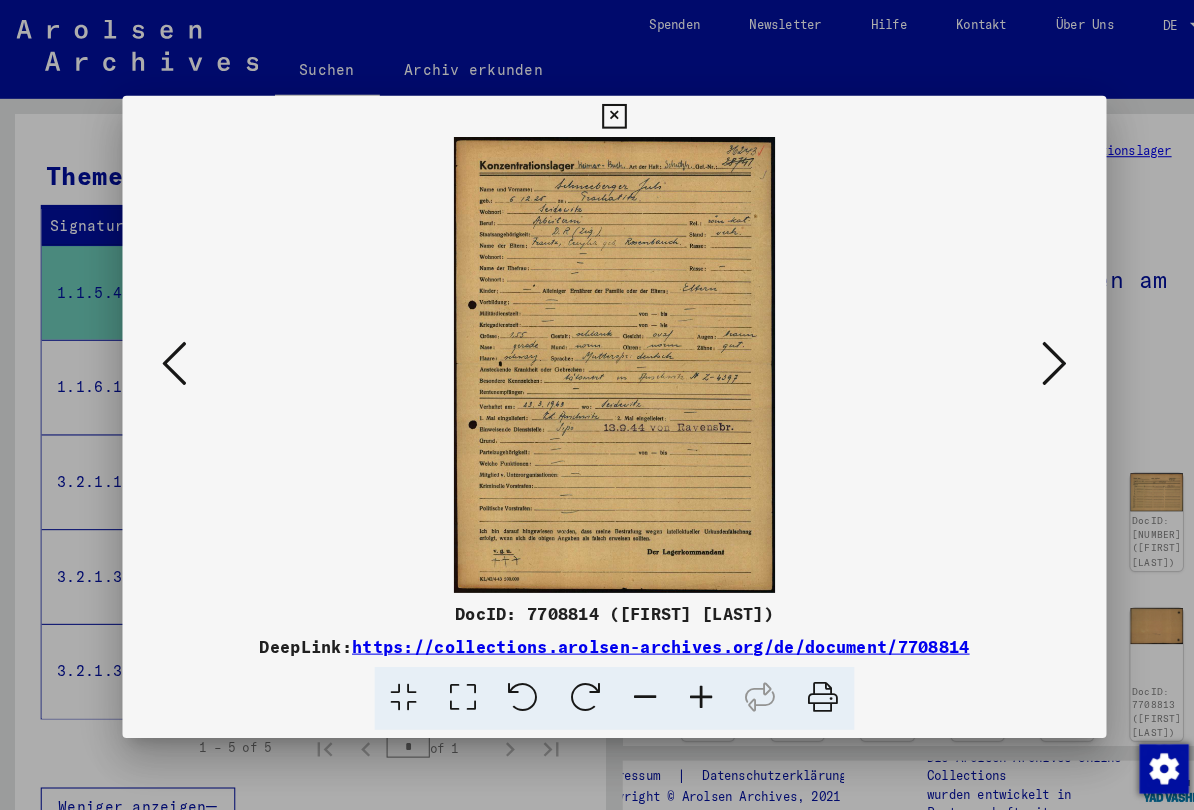 click at bounding box center [1025, 353] 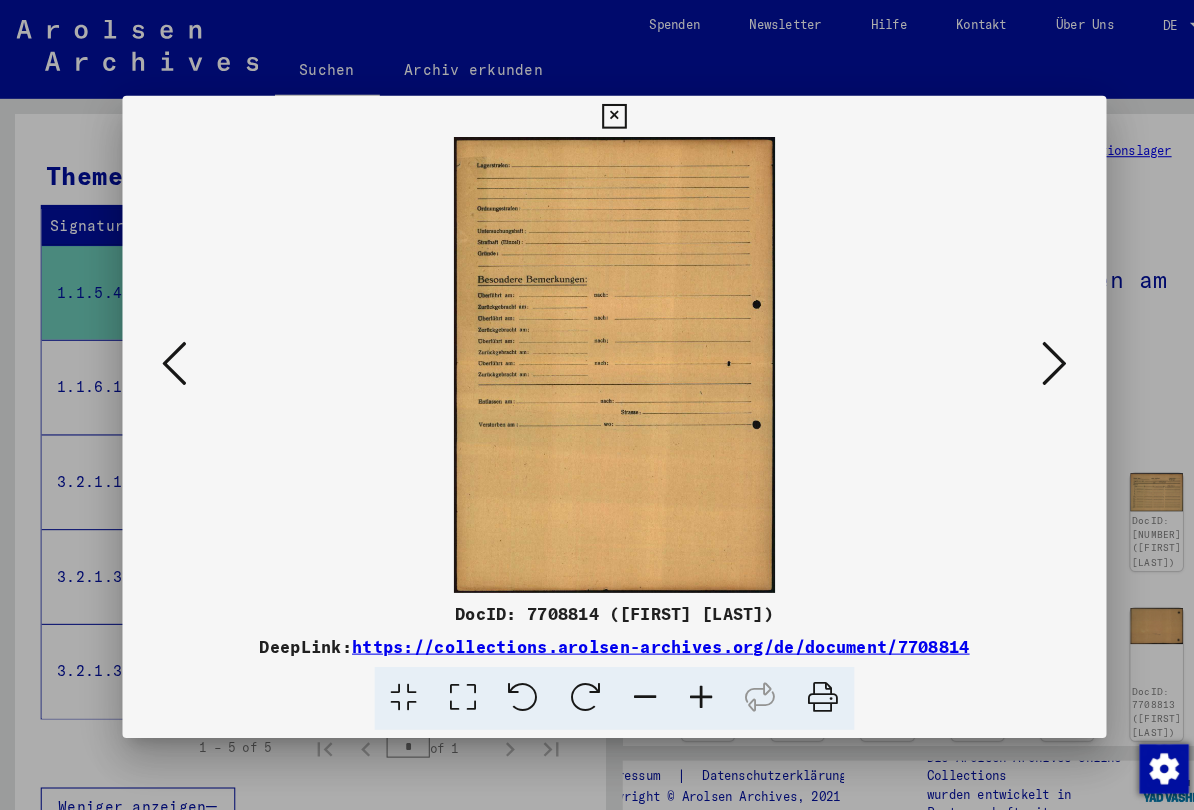 click at bounding box center (1025, 353) 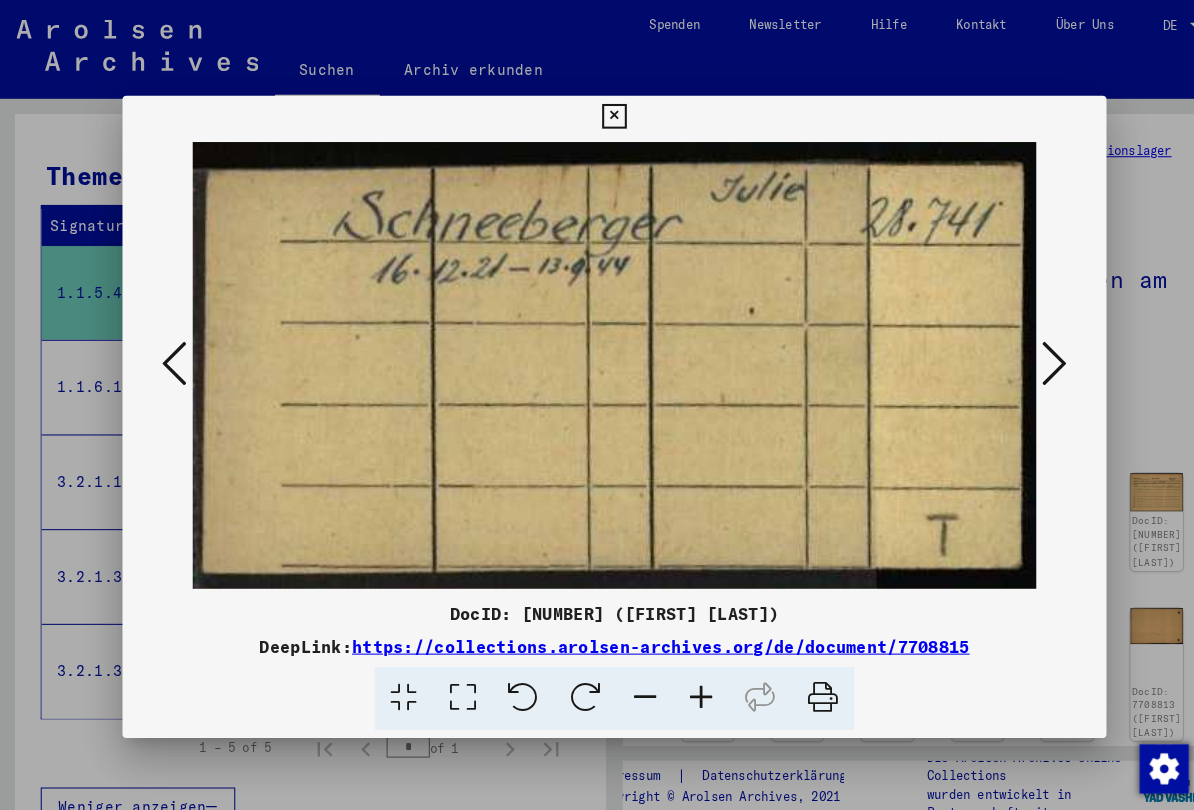 click at bounding box center (1025, 353) 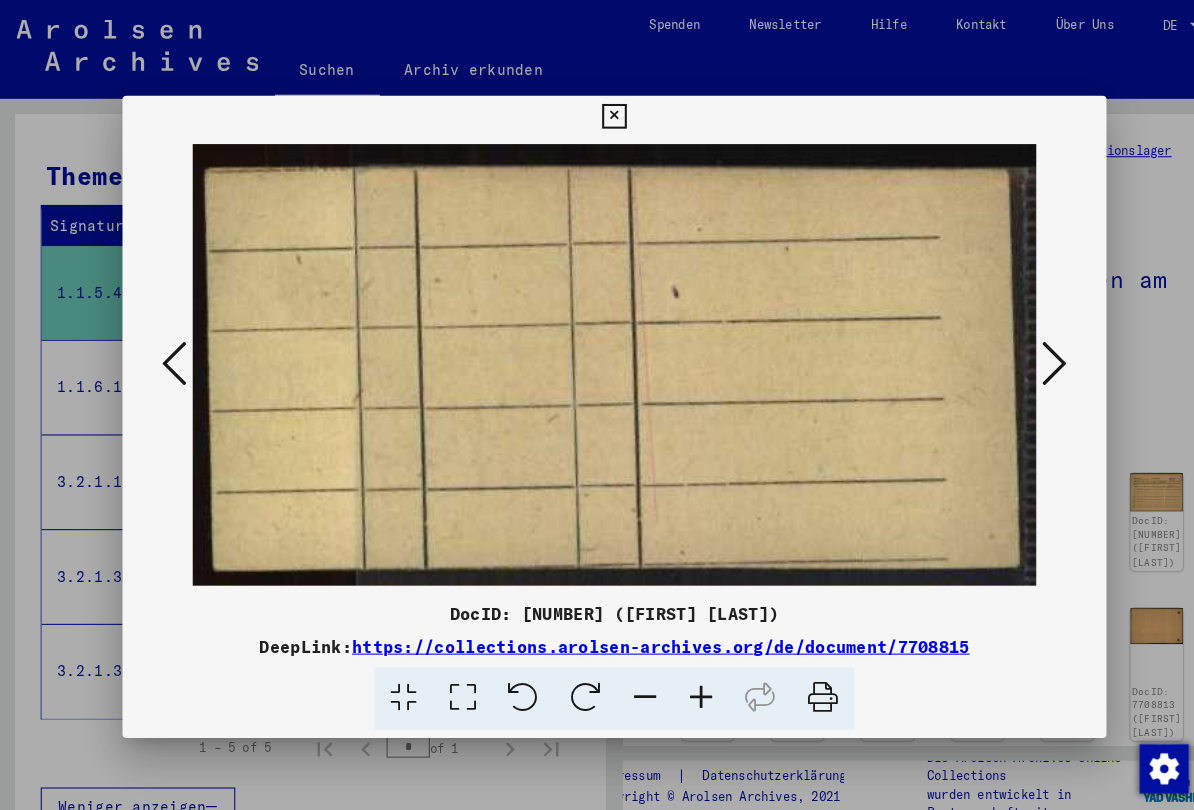 click at bounding box center (1025, 353) 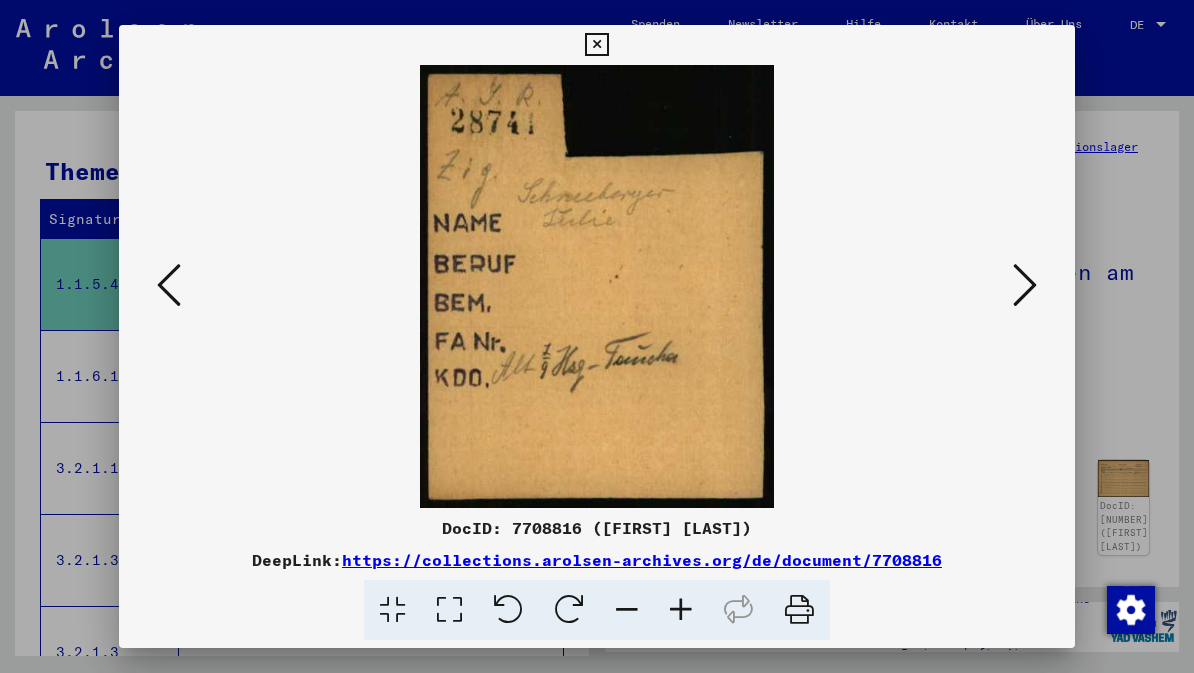 click at bounding box center (1025, 285) 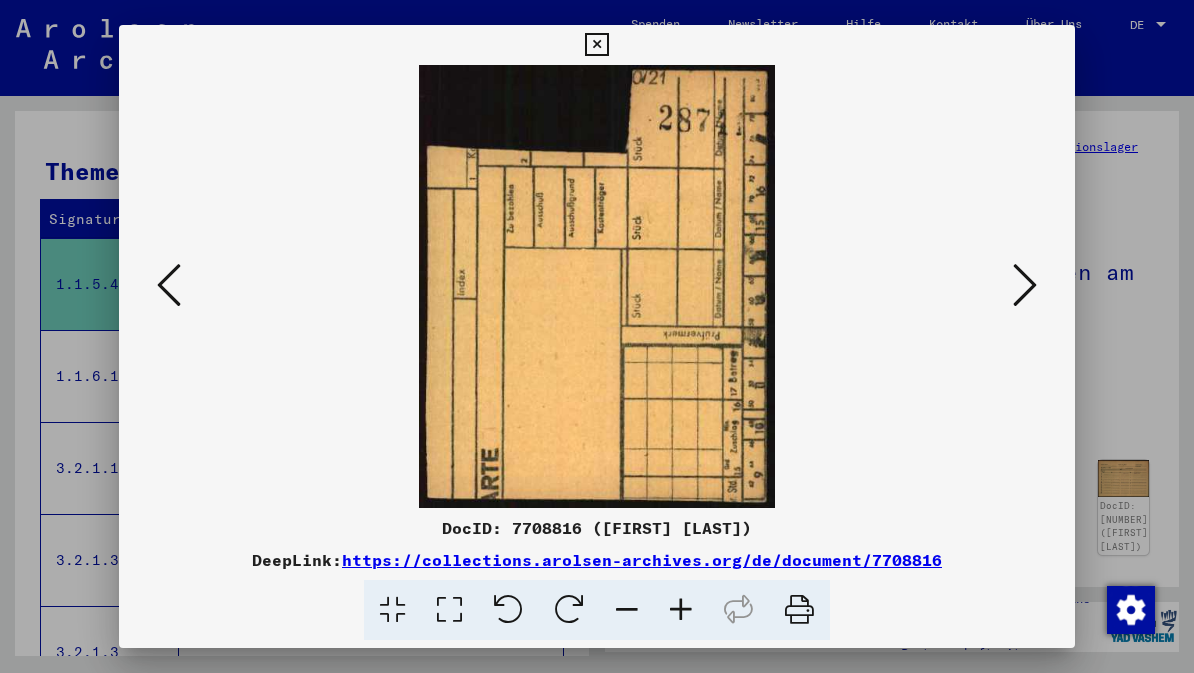 click at bounding box center (1025, 285) 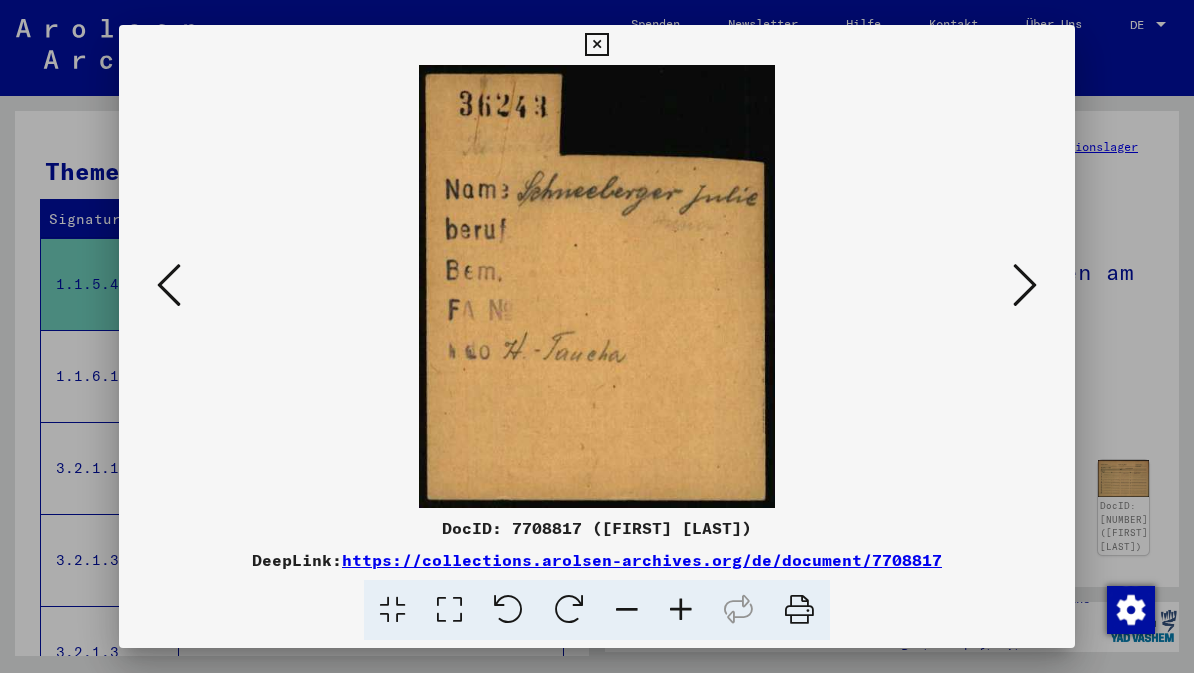 click at bounding box center (1025, 285) 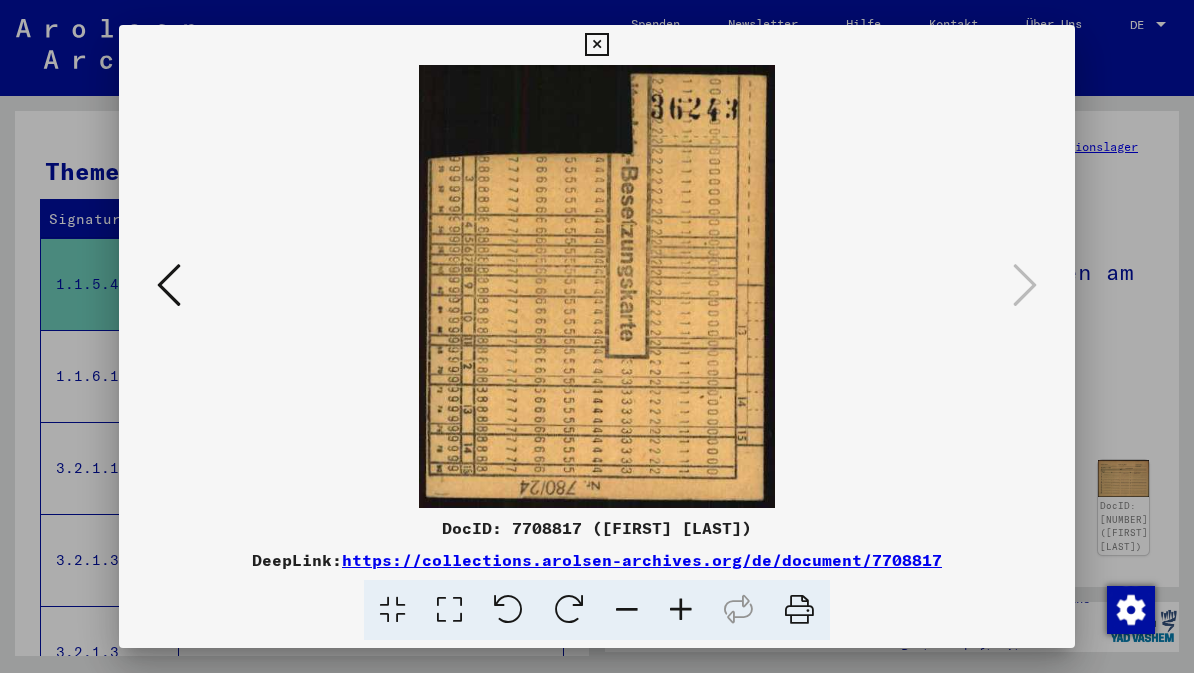 click at bounding box center (596, 45) 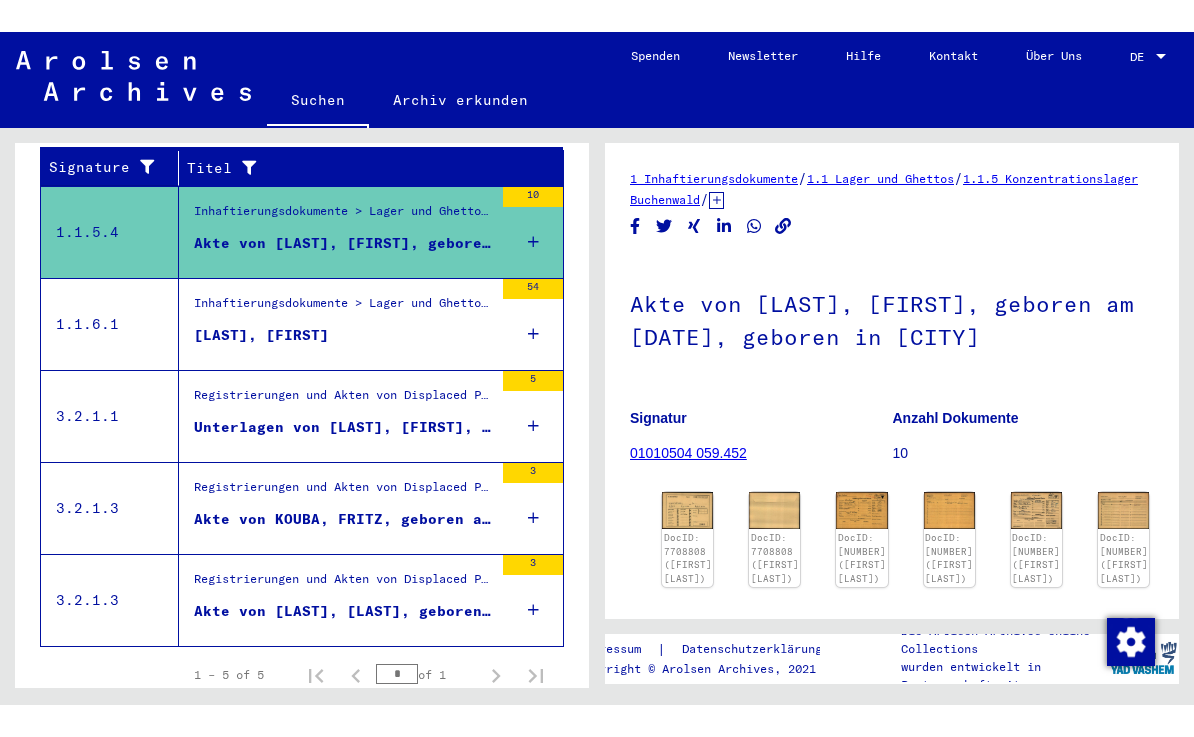 scroll, scrollTop: 369, scrollLeft: 0, axis: vertical 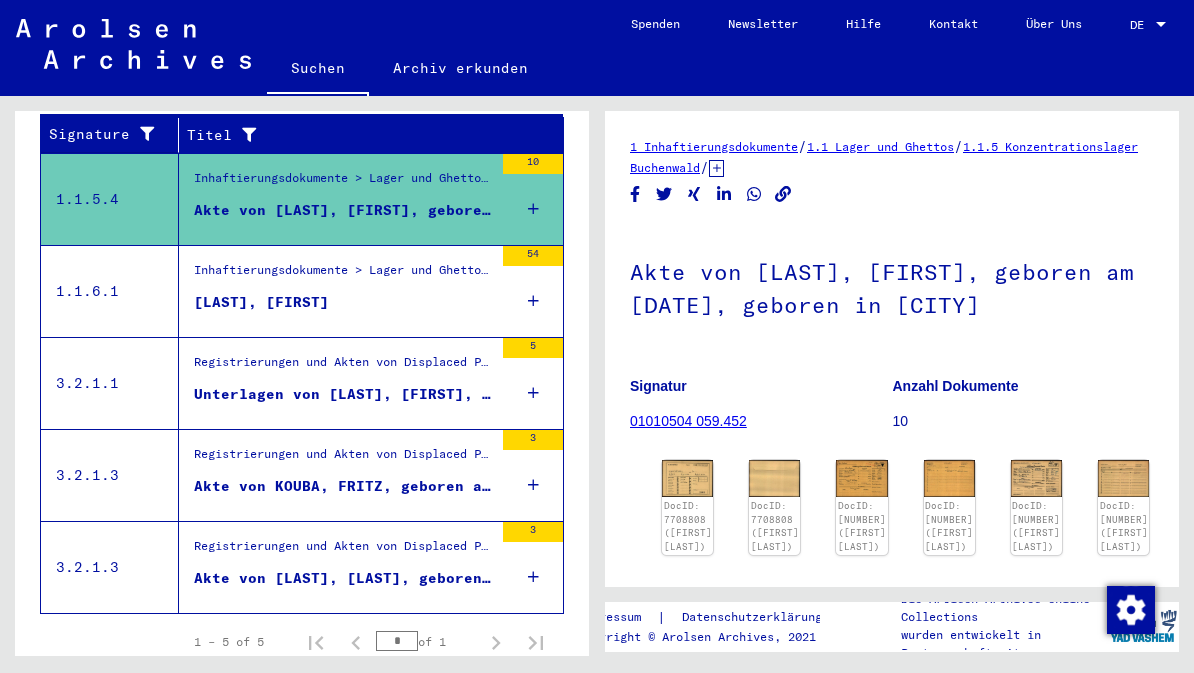 click on "Akte von [LAST], [LAST], geboren am [DATE], geboren in [CITY]" at bounding box center (343, 578) 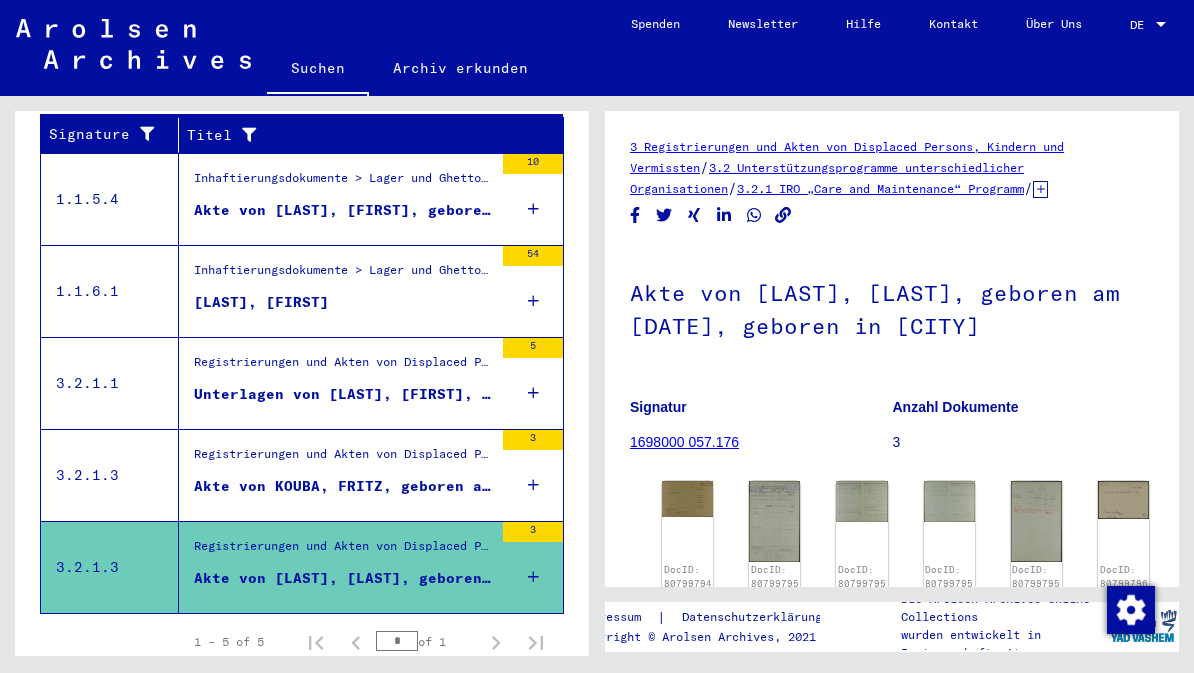 click 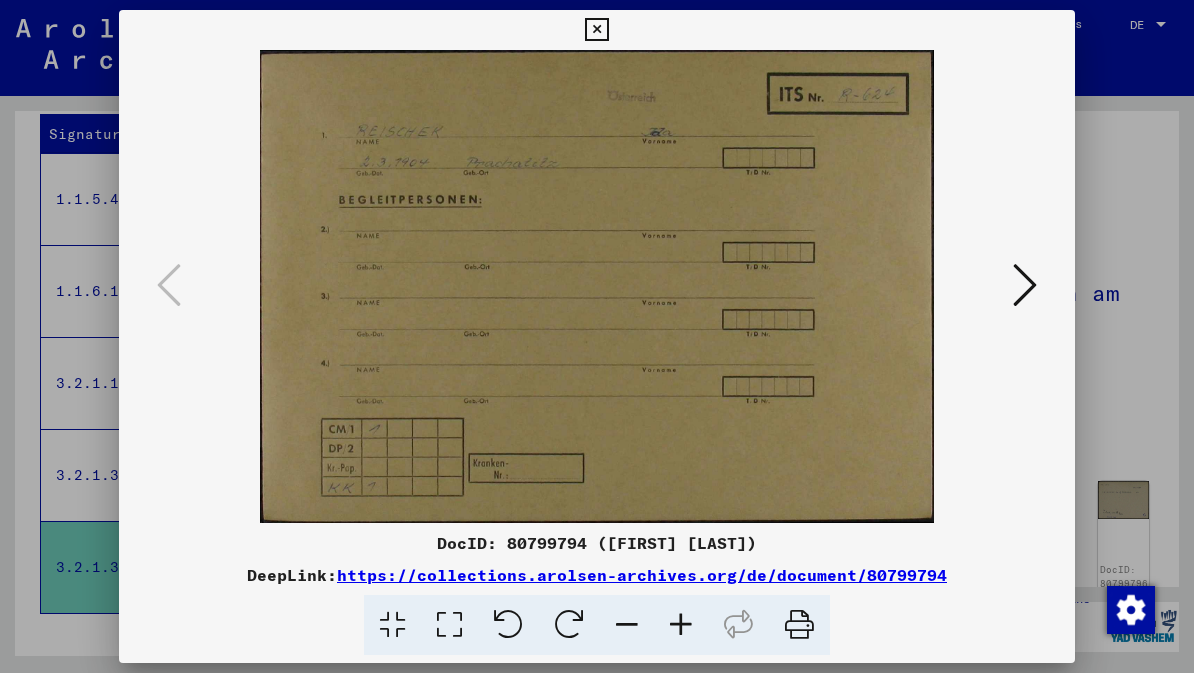click at bounding box center (1025, 285) 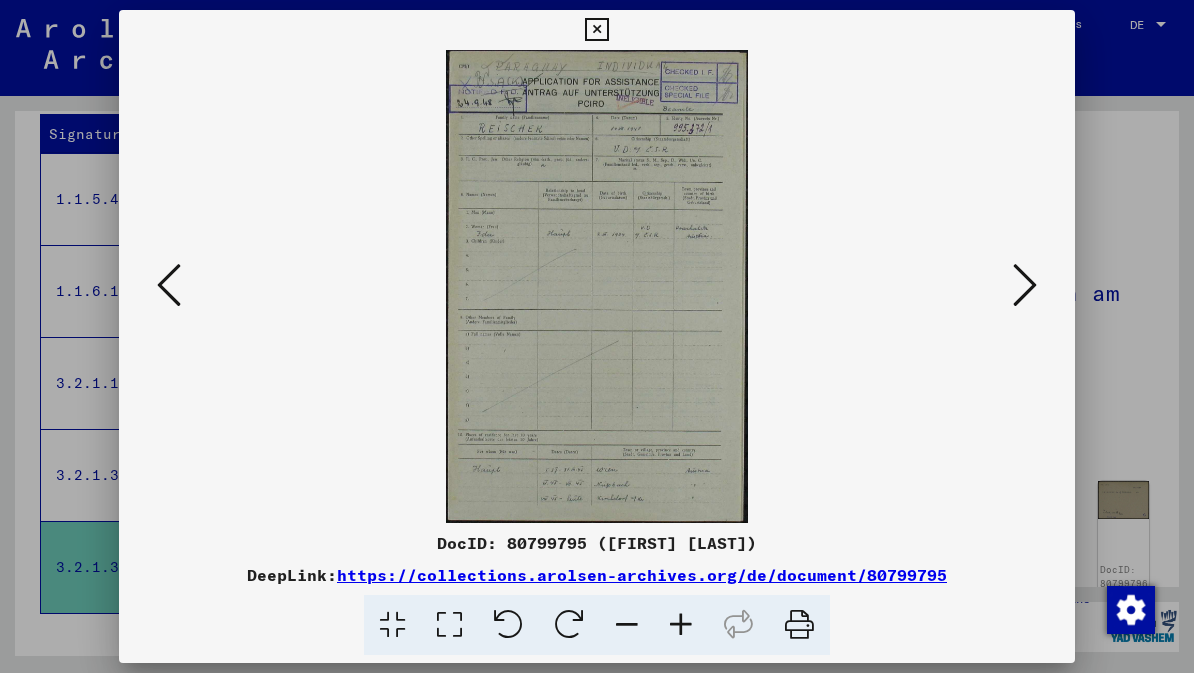 click at bounding box center [1025, 285] 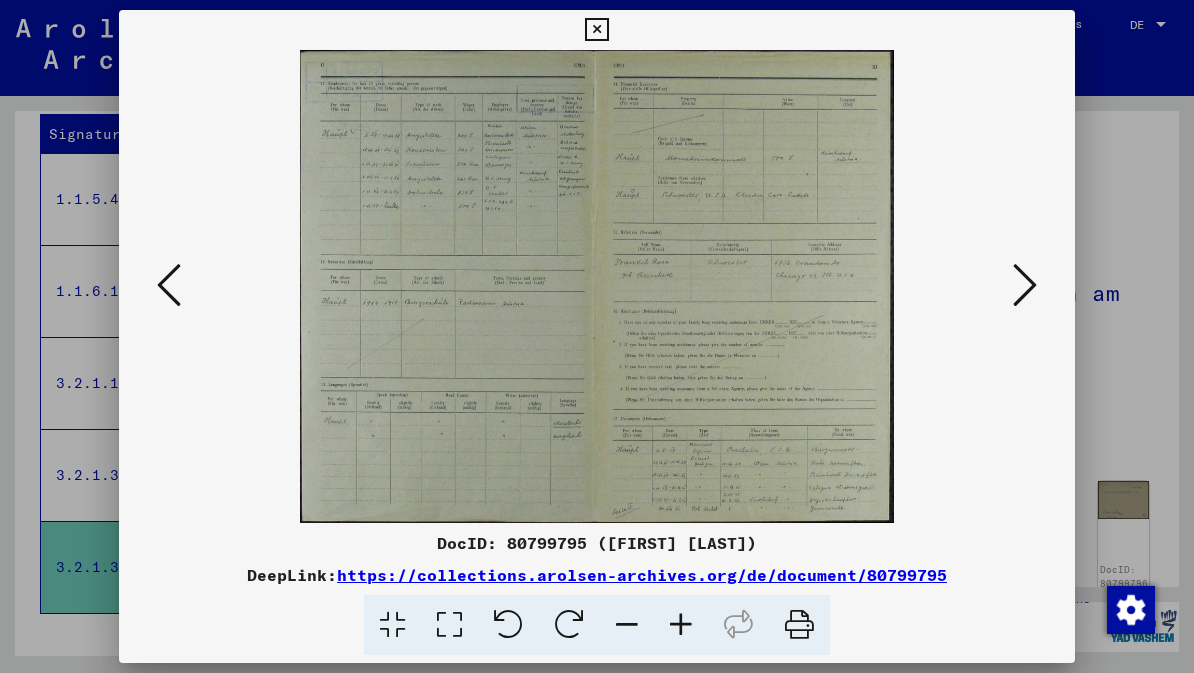 click at bounding box center (1025, 285) 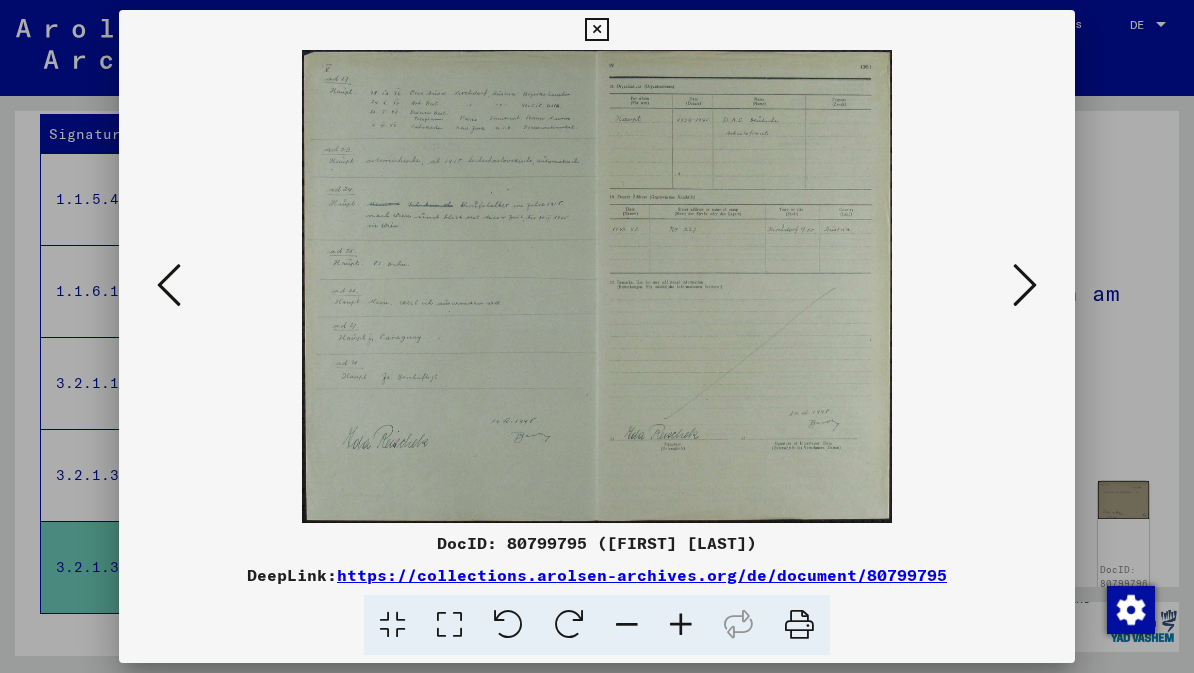click at bounding box center [1025, 285] 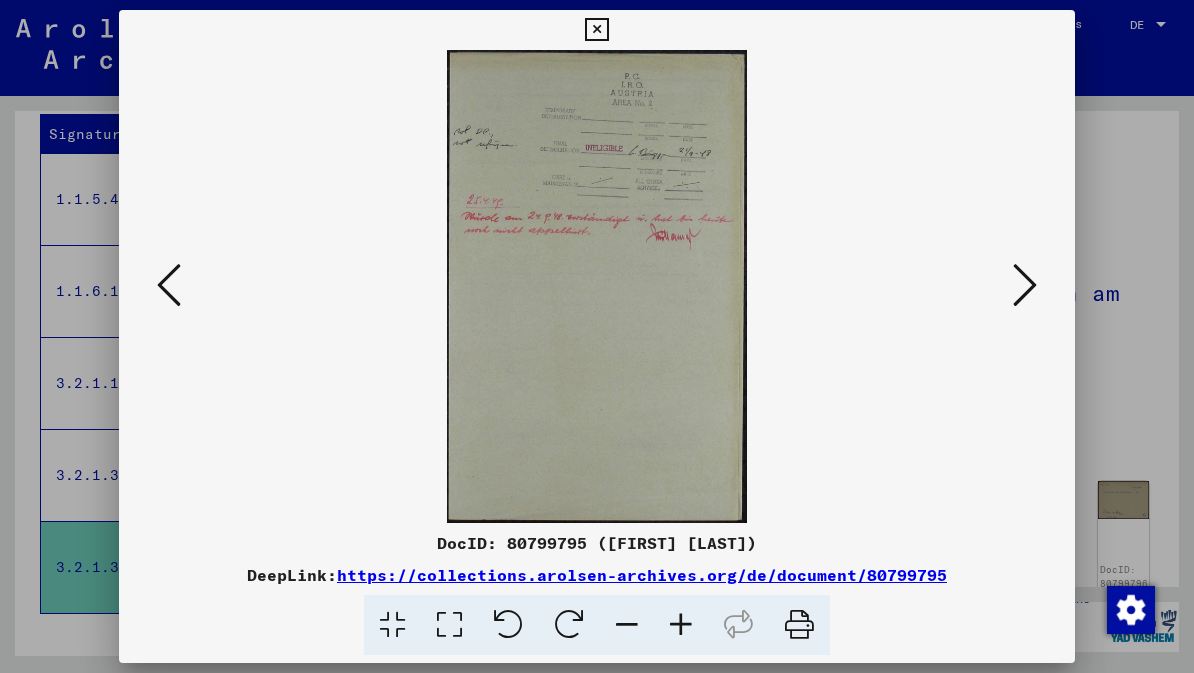 click at bounding box center (1025, 285) 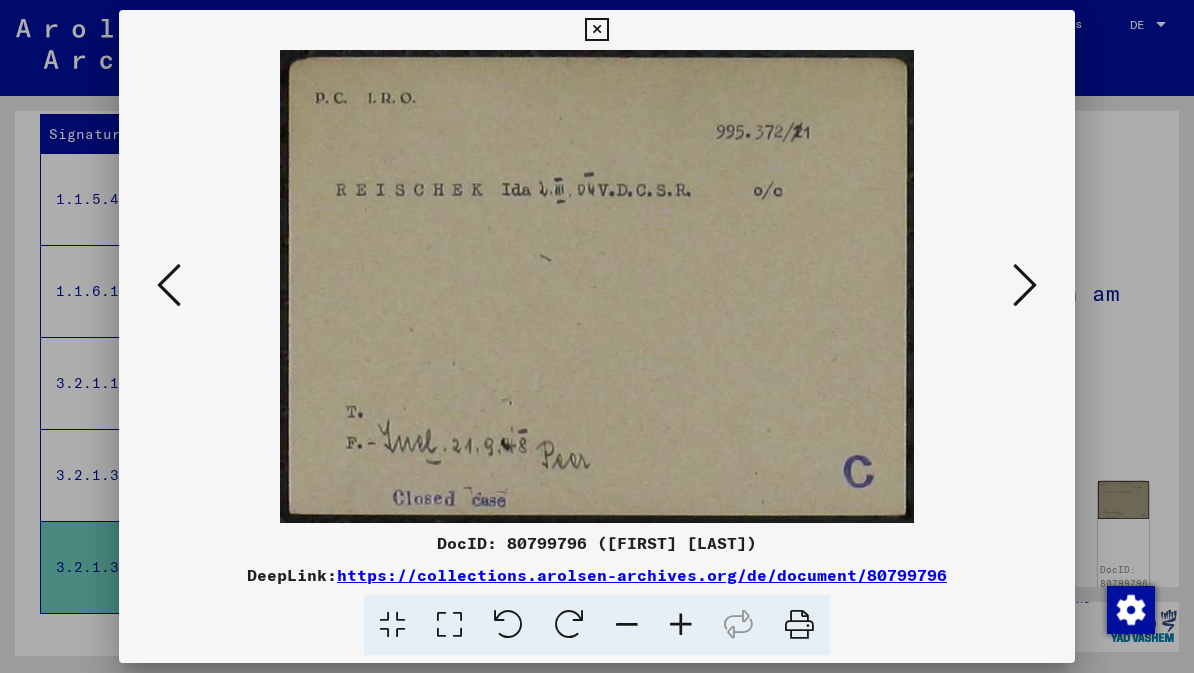 click at bounding box center [1025, 285] 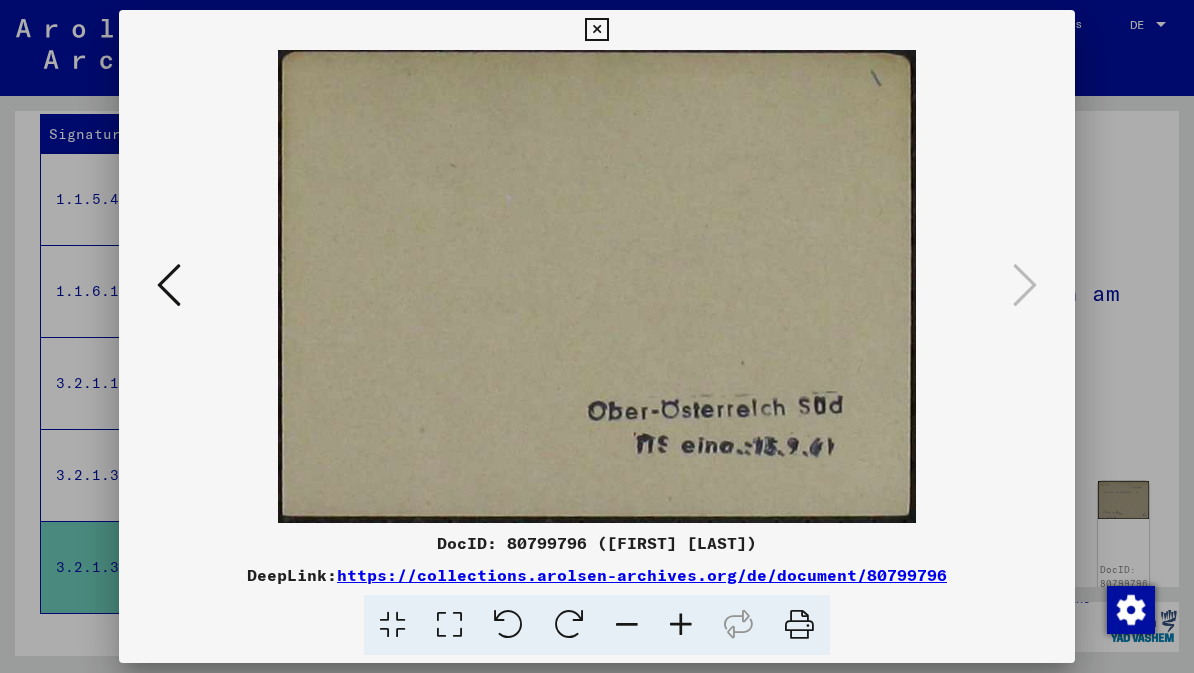 click at bounding box center [596, 30] 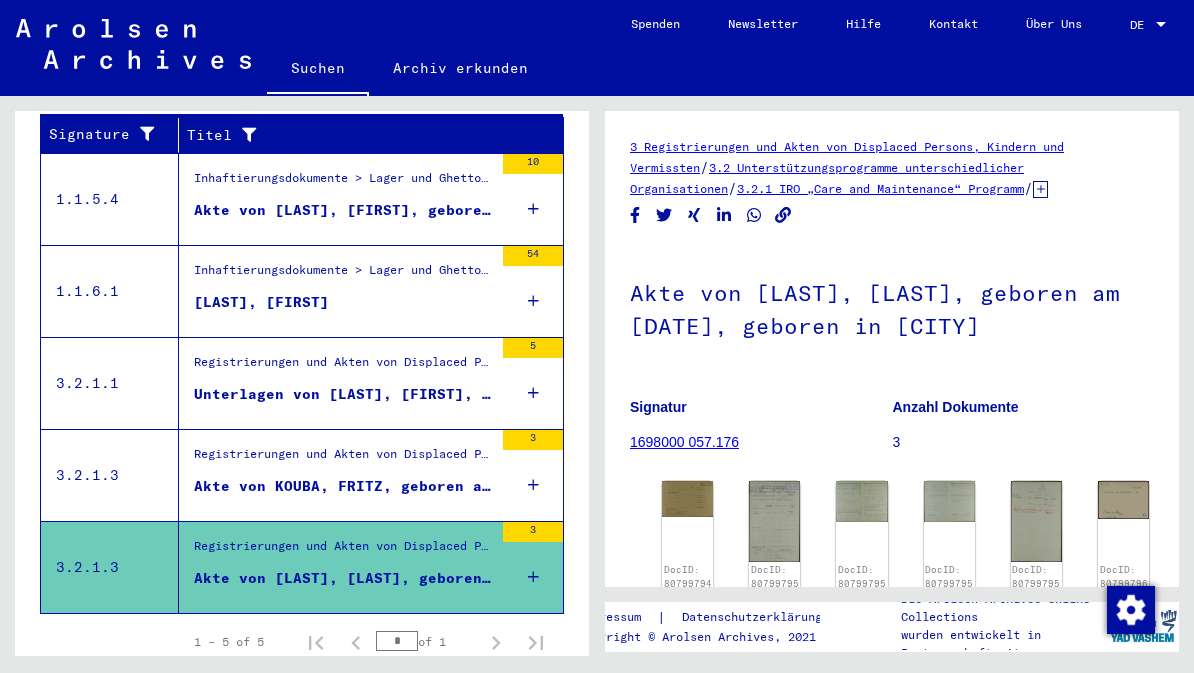 click on "Akte von KOUBA, FRITZ, geboren am [DATE], geboren in Prachatitz" at bounding box center [343, 486] 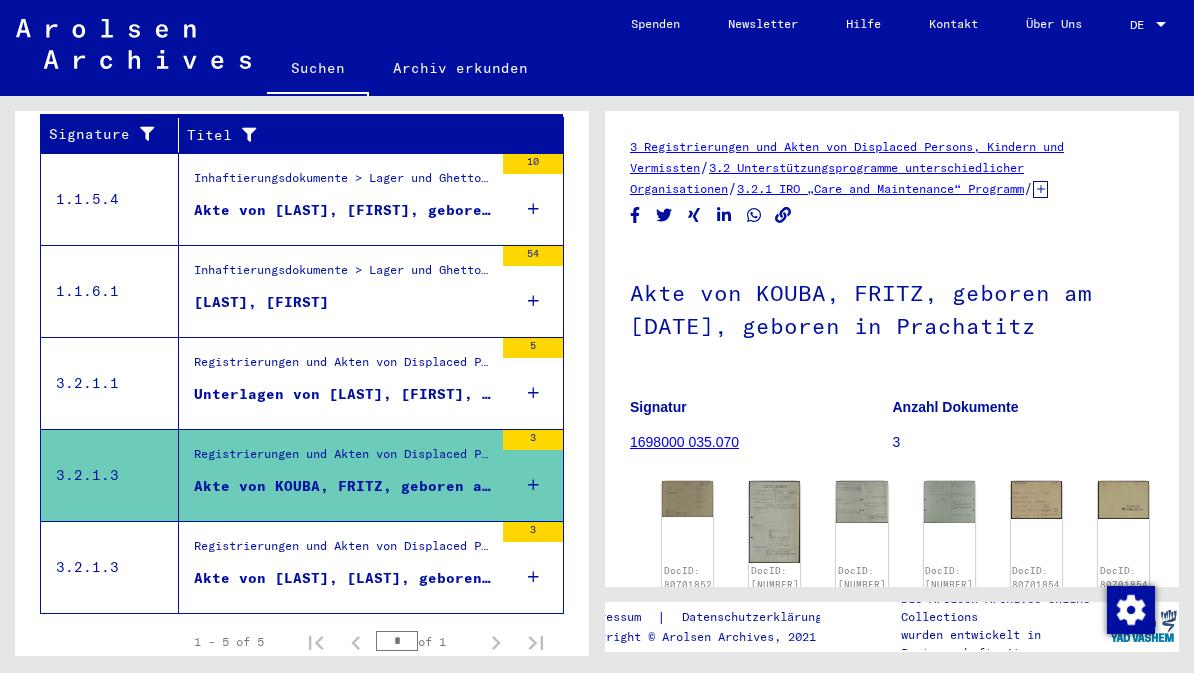 click 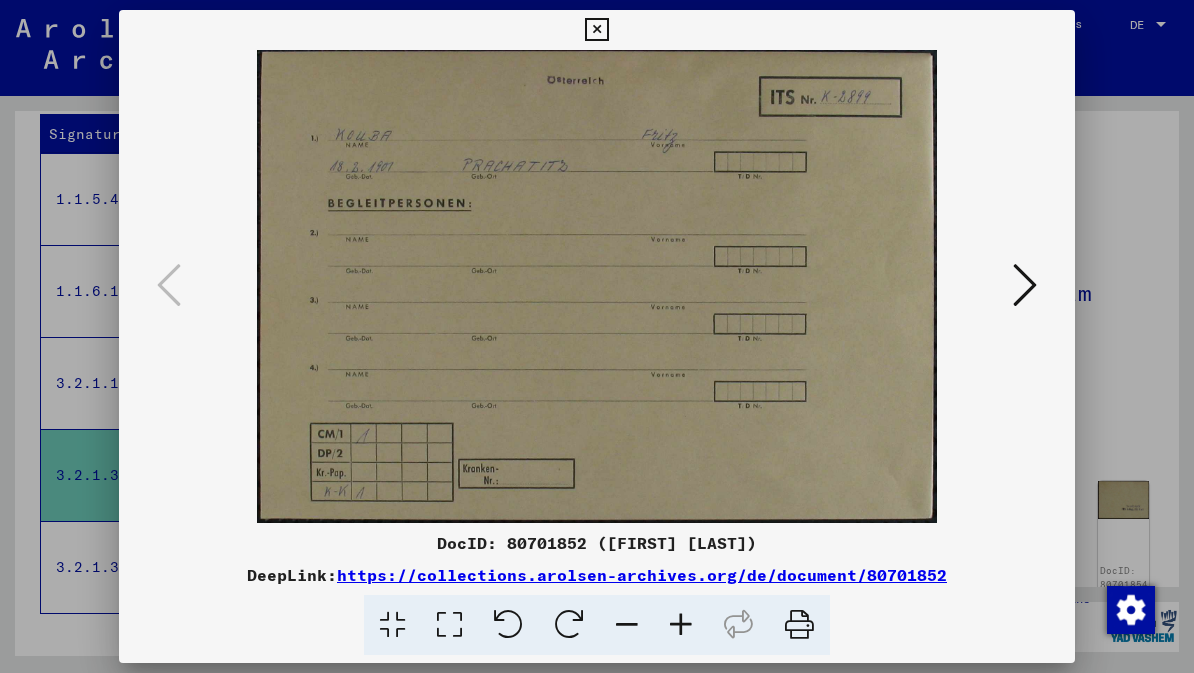 click at bounding box center (1025, 285) 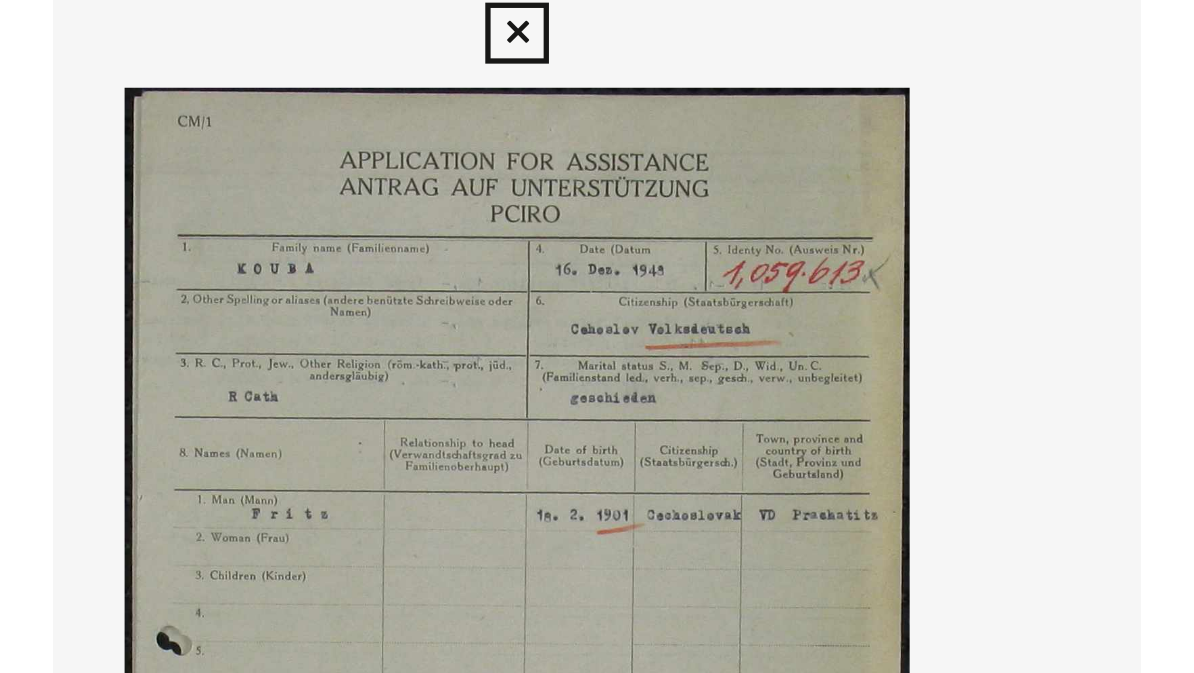 scroll, scrollTop: 284, scrollLeft: 0, axis: vertical 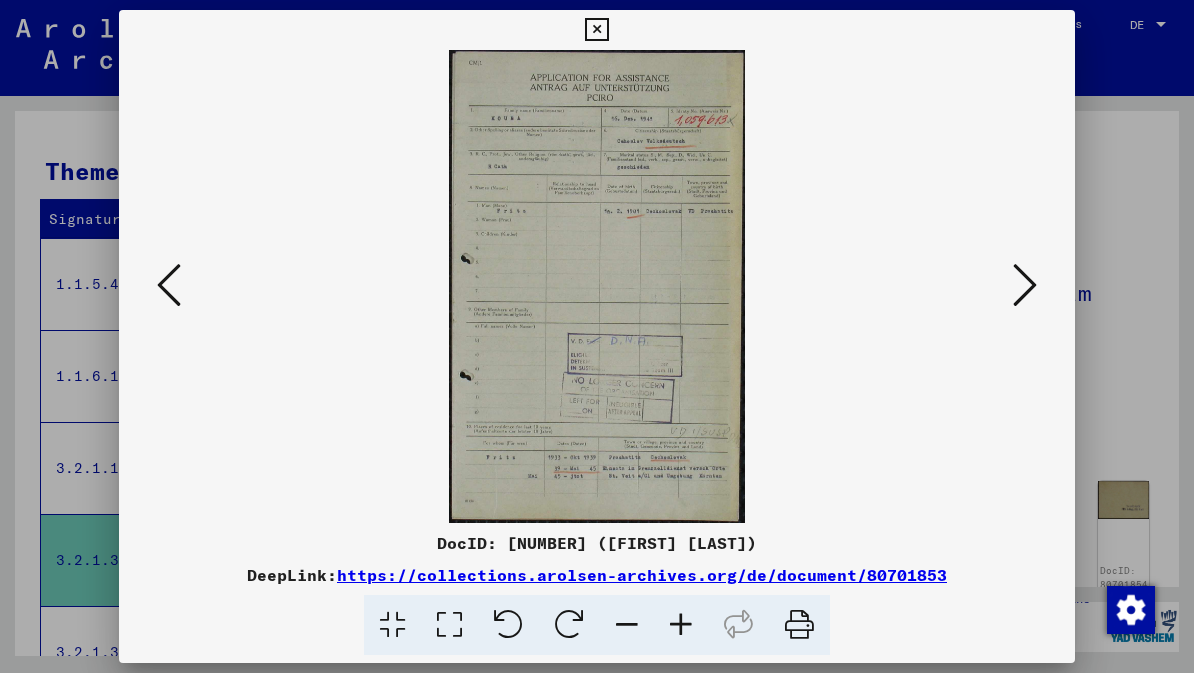 click at bounding box center [1025, 285] 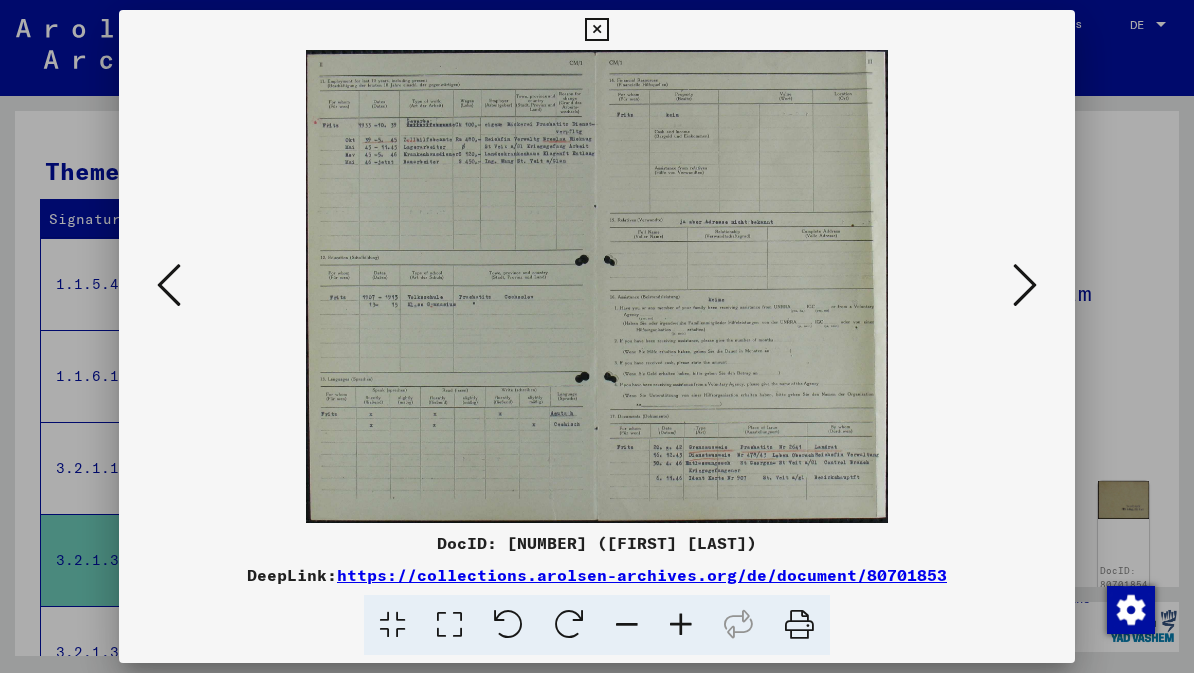click at bounding box center (1025, 285) 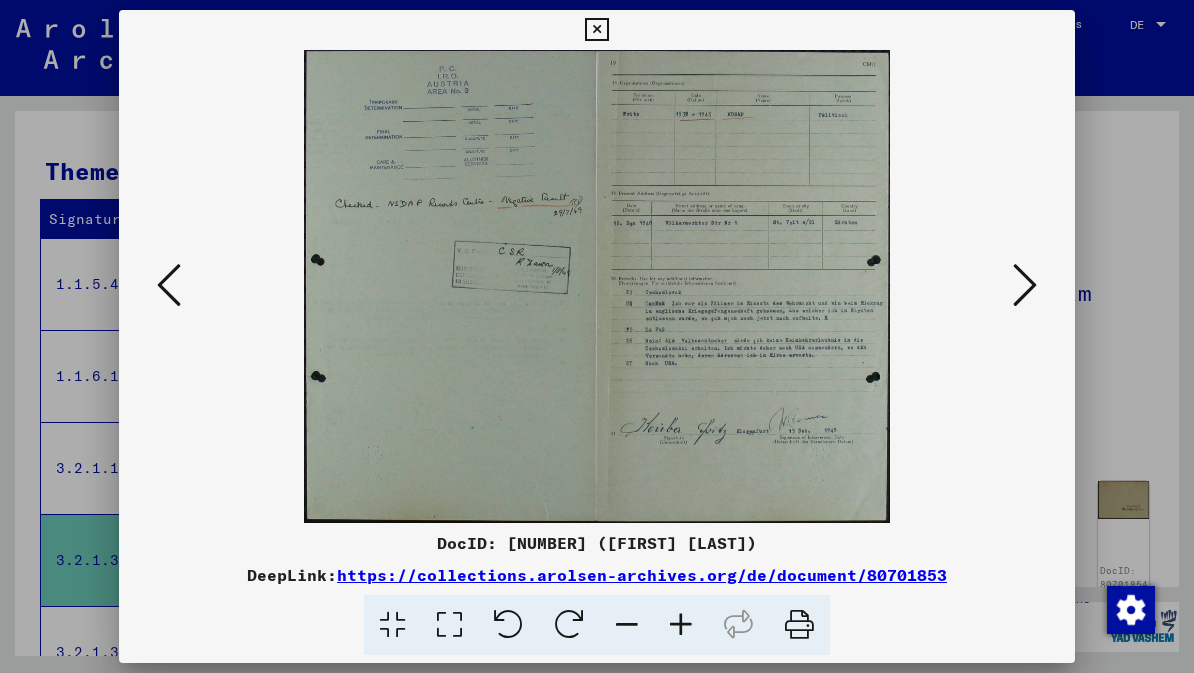 click at bounding box center (1025, 285) 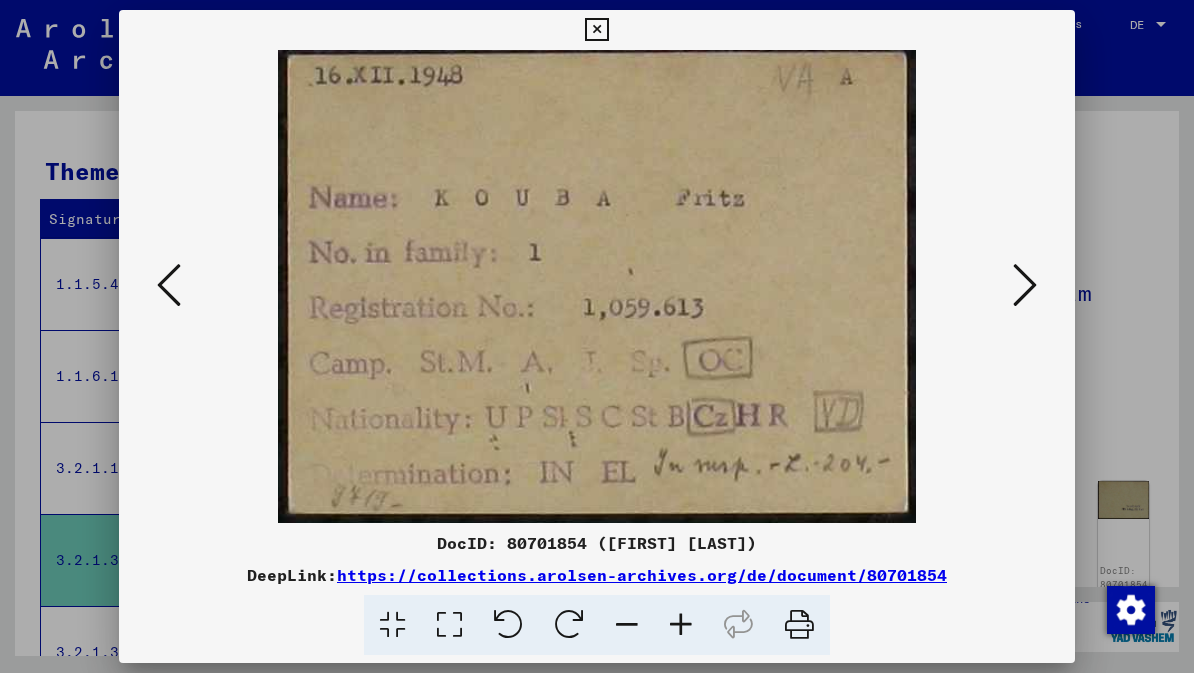 click at bounding box center (1025, 285) 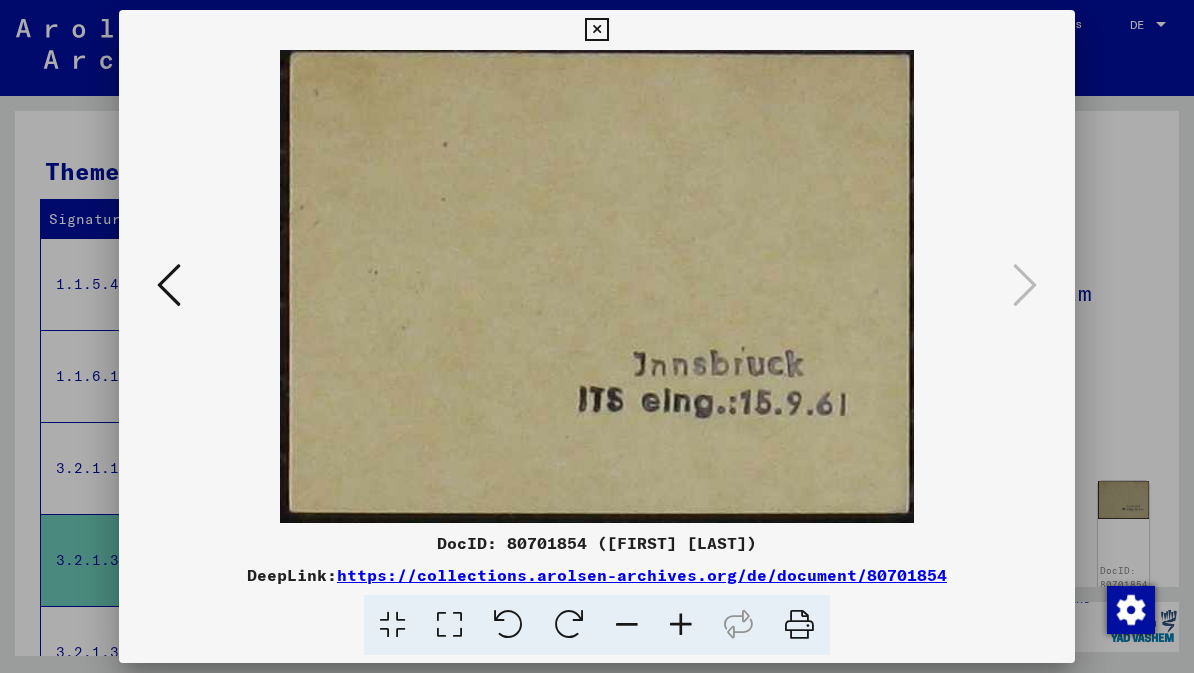 click at bounding box center [596, 30] 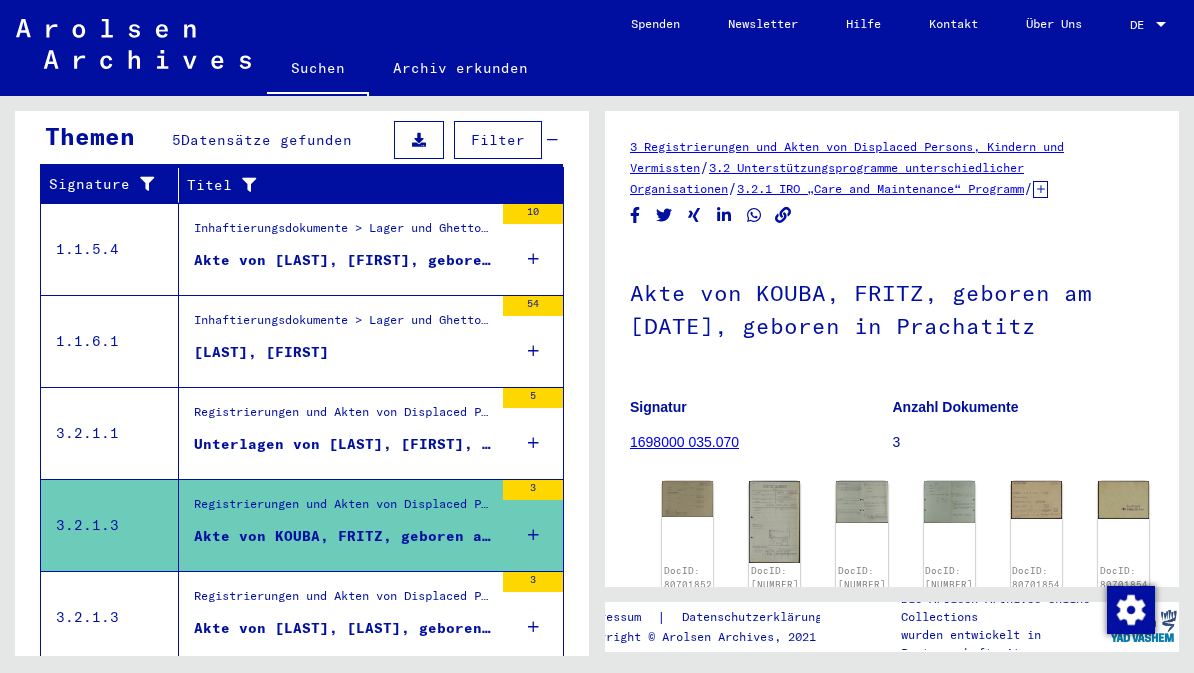 scroll, scrollTop: 316, scrollLeft: 0, axis: vertical 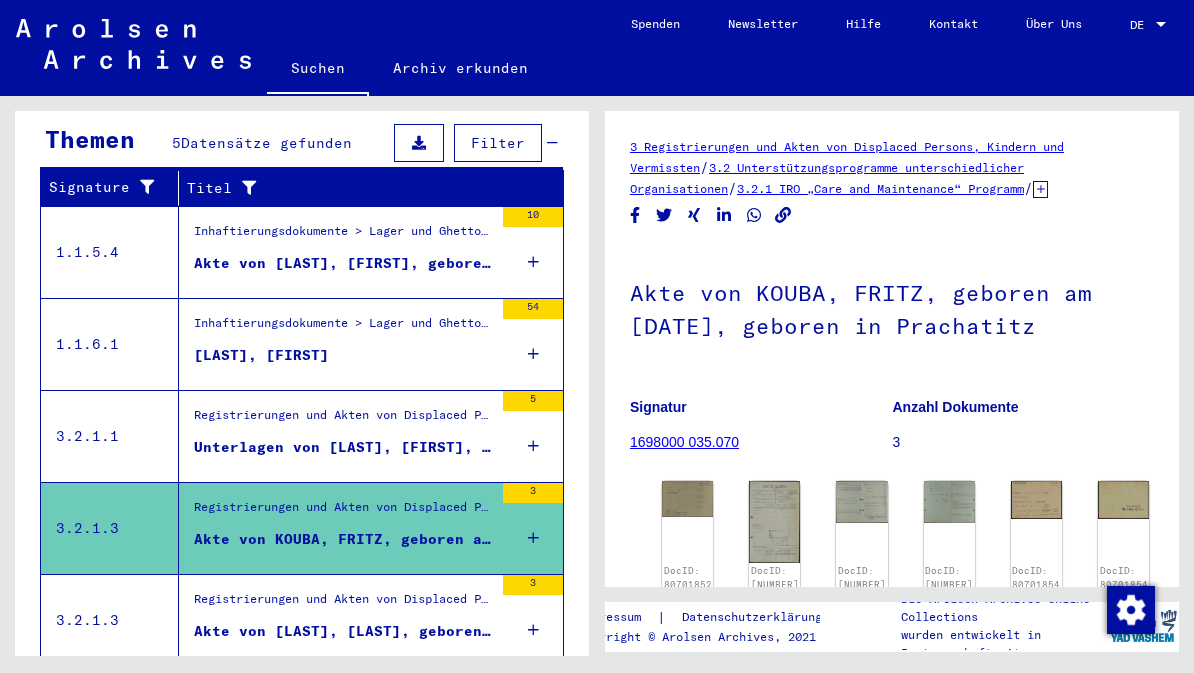 click on "Inhaftierungsdokumente > Lager und Ghettos > Konzentrationslager Dachau > Listenmaterial Dachau > Gestapo-Personalakten der Gestapo Düsseldorf und Linz, 1938 - 1945" at bounding box center [343, 329] 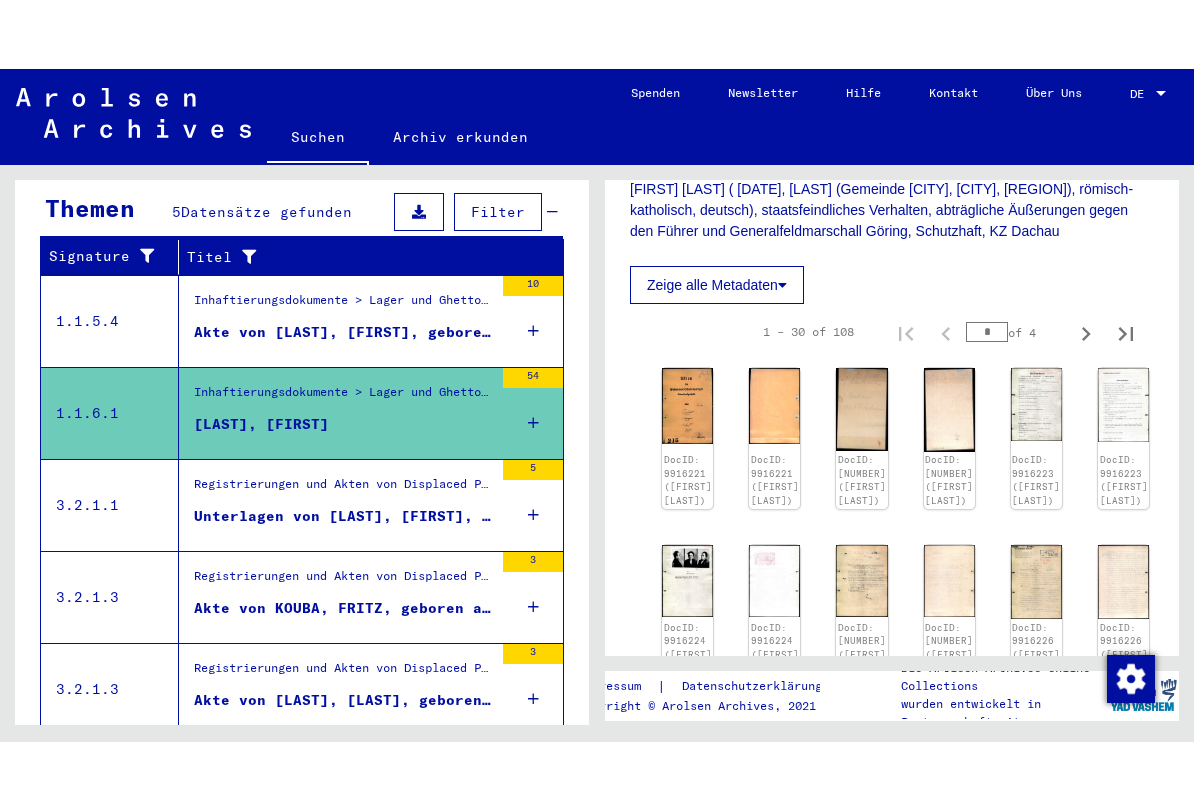 scroll, scrollTop: 370, scrollLeft: 0, axis: vertical 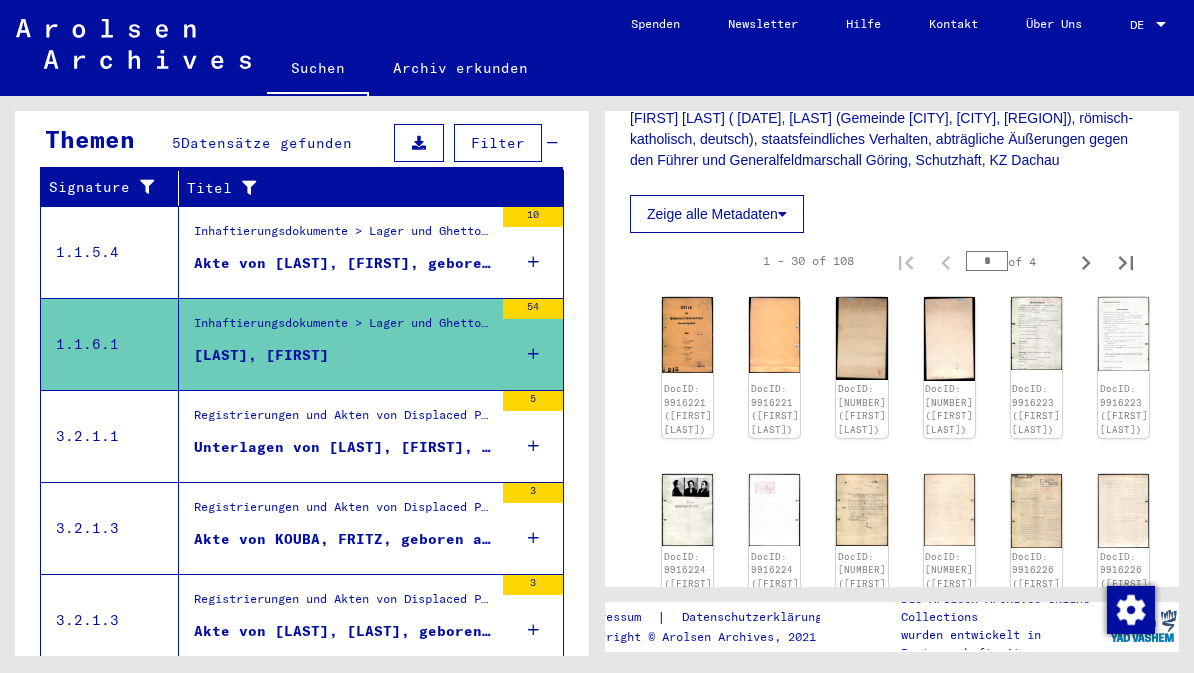 click 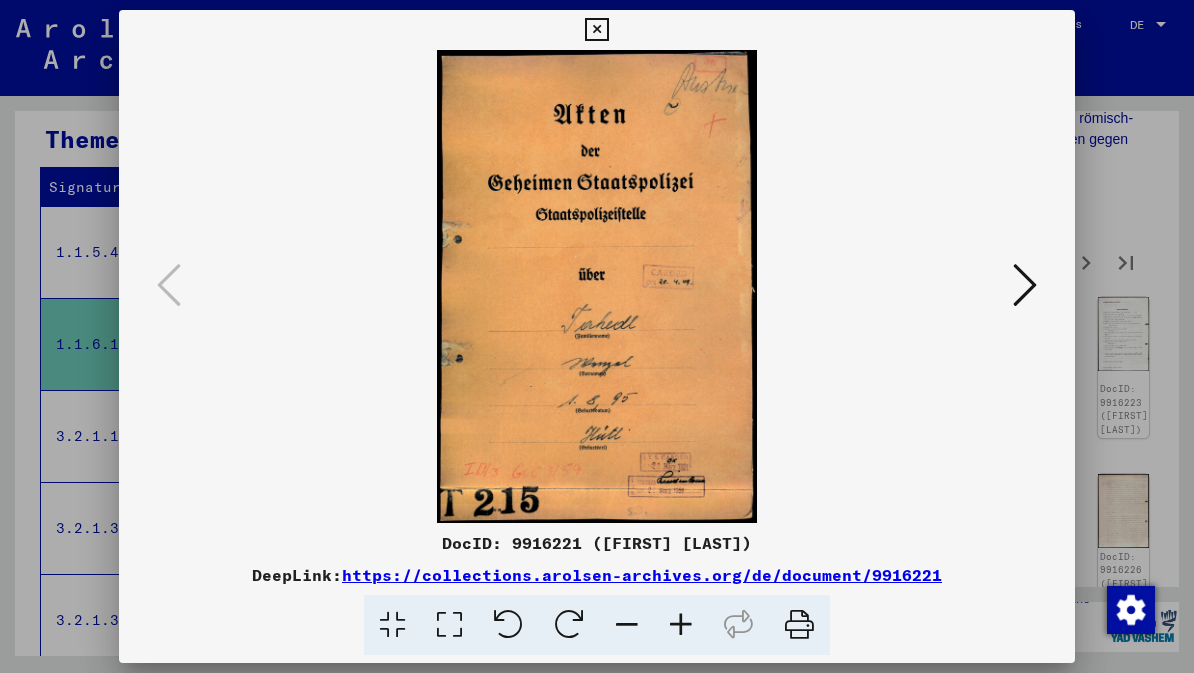 click at bounding box center [1025, 285] 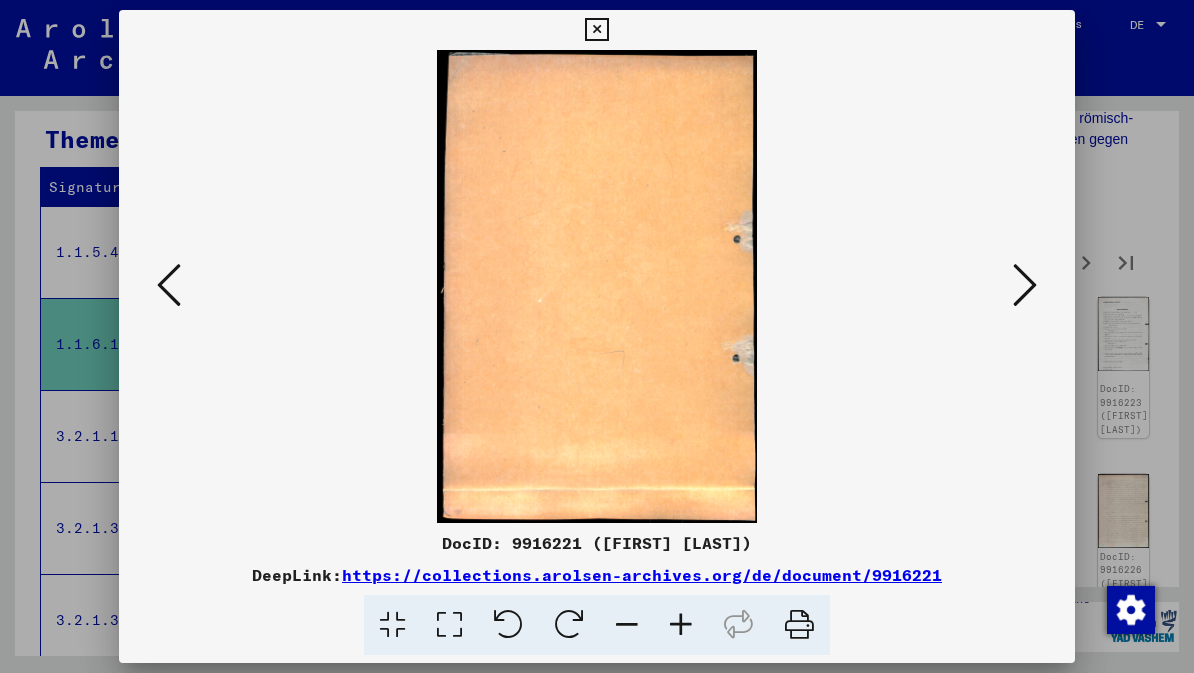 click at bounding box center [1025, 285] 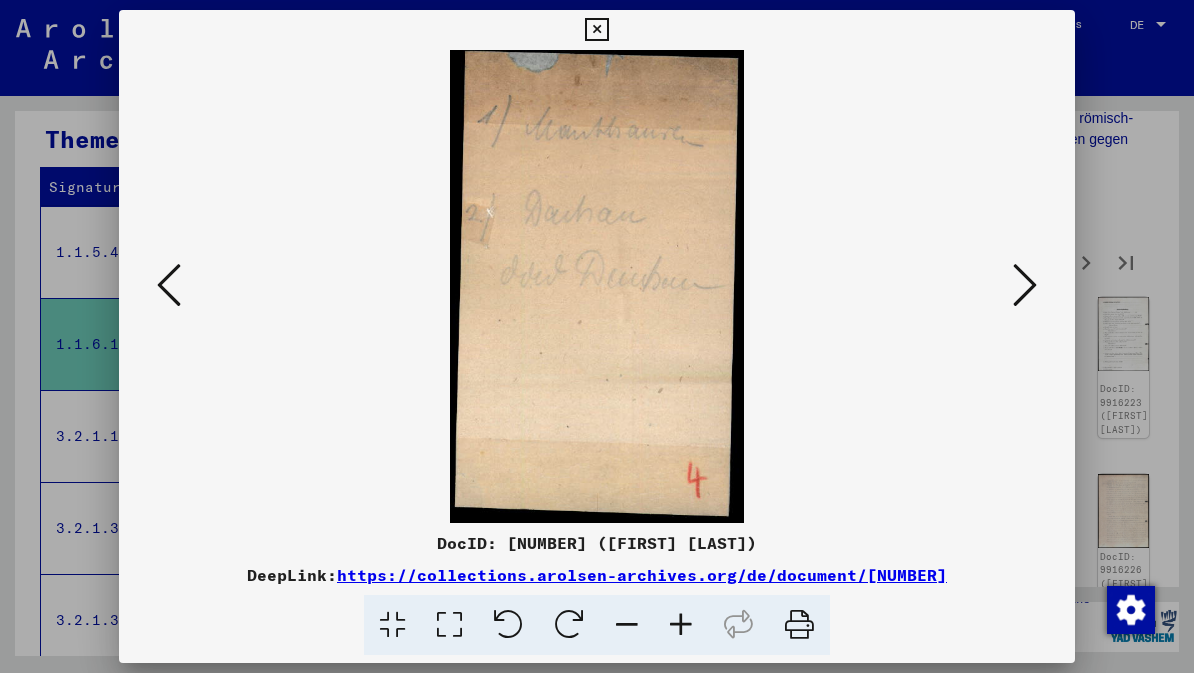 click at bounding box center (1025, 285) 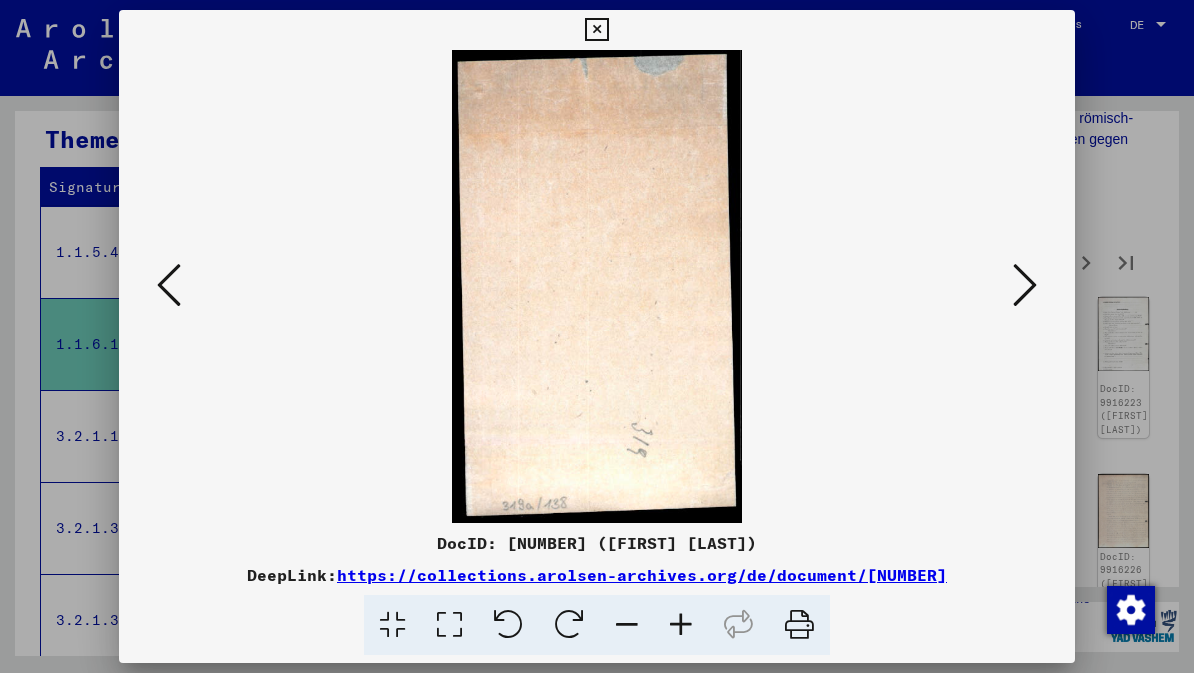 click at bounding box center [1025, 285] 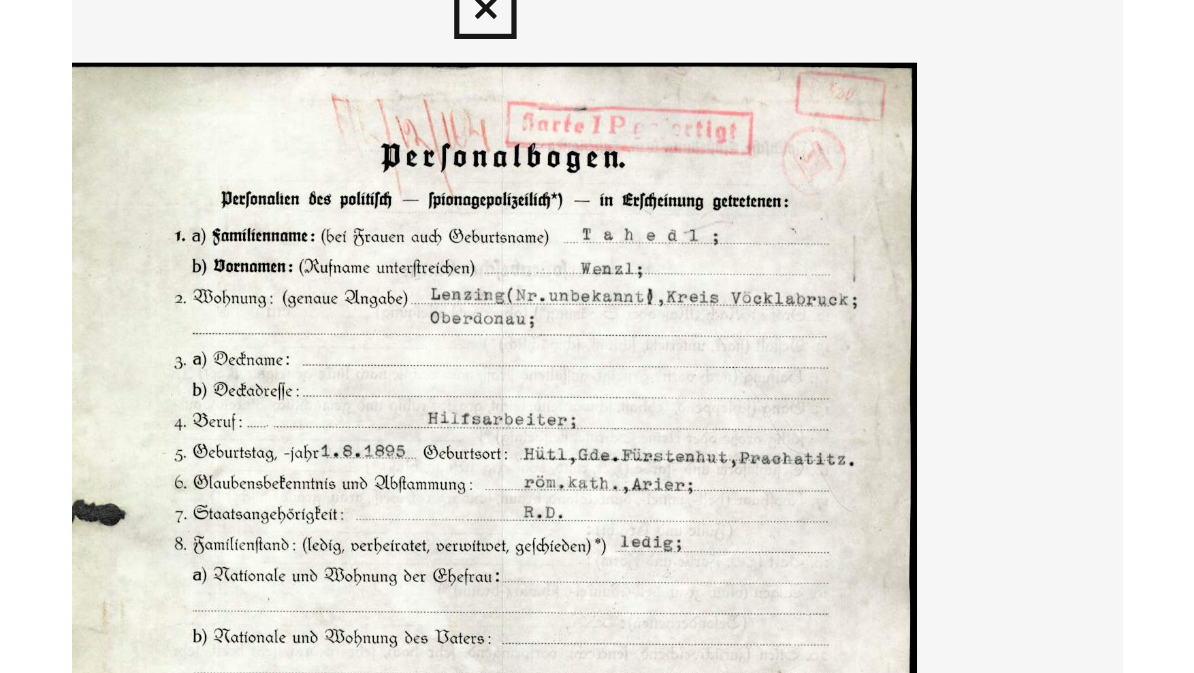 scroll, scrollTop: 284, scrollLeft: 0, axis: vertical 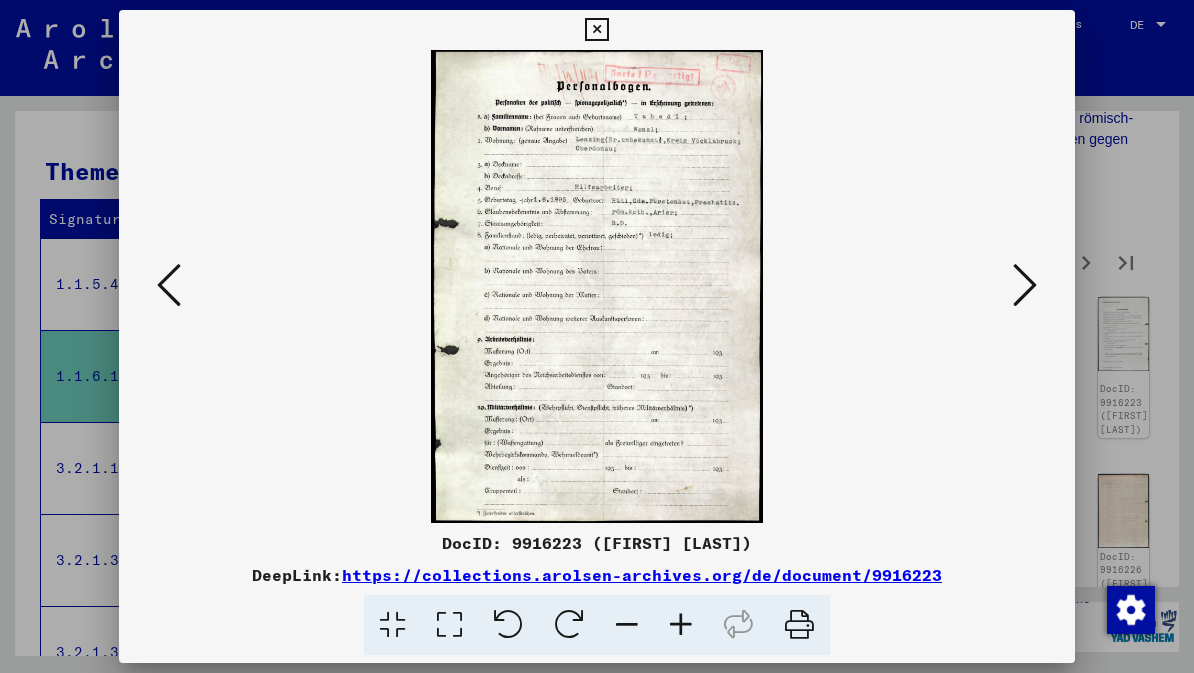 click at bounding box center (1025, 285) 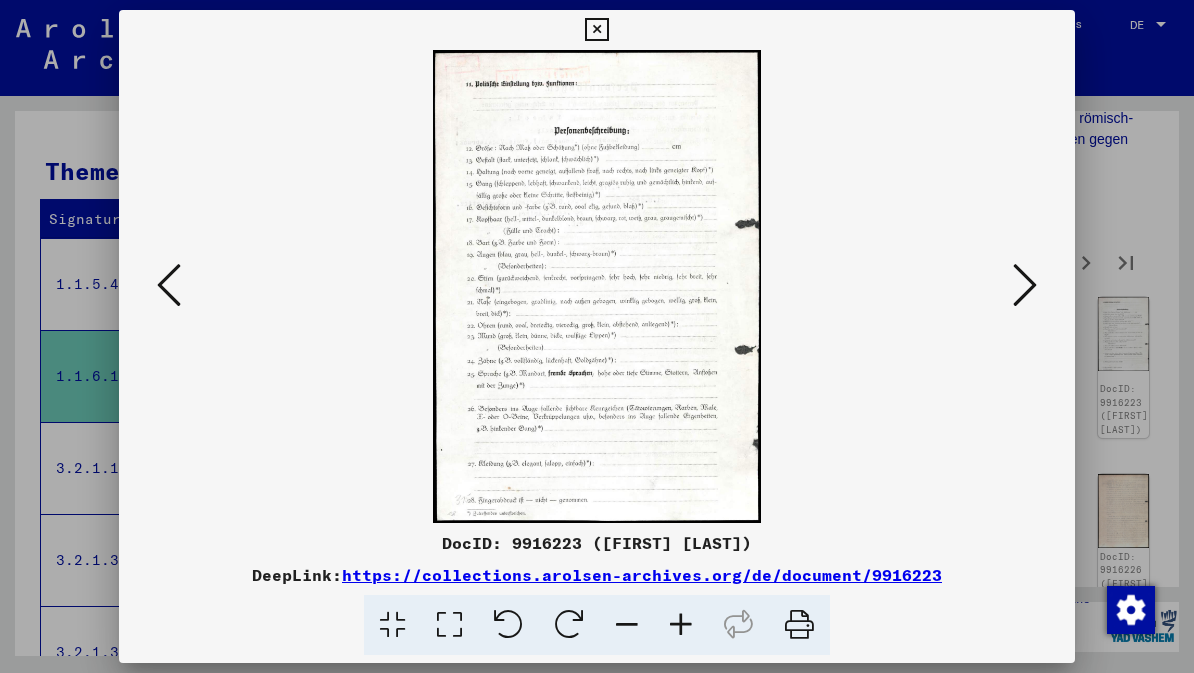 click at bounding box center (1025, 285) 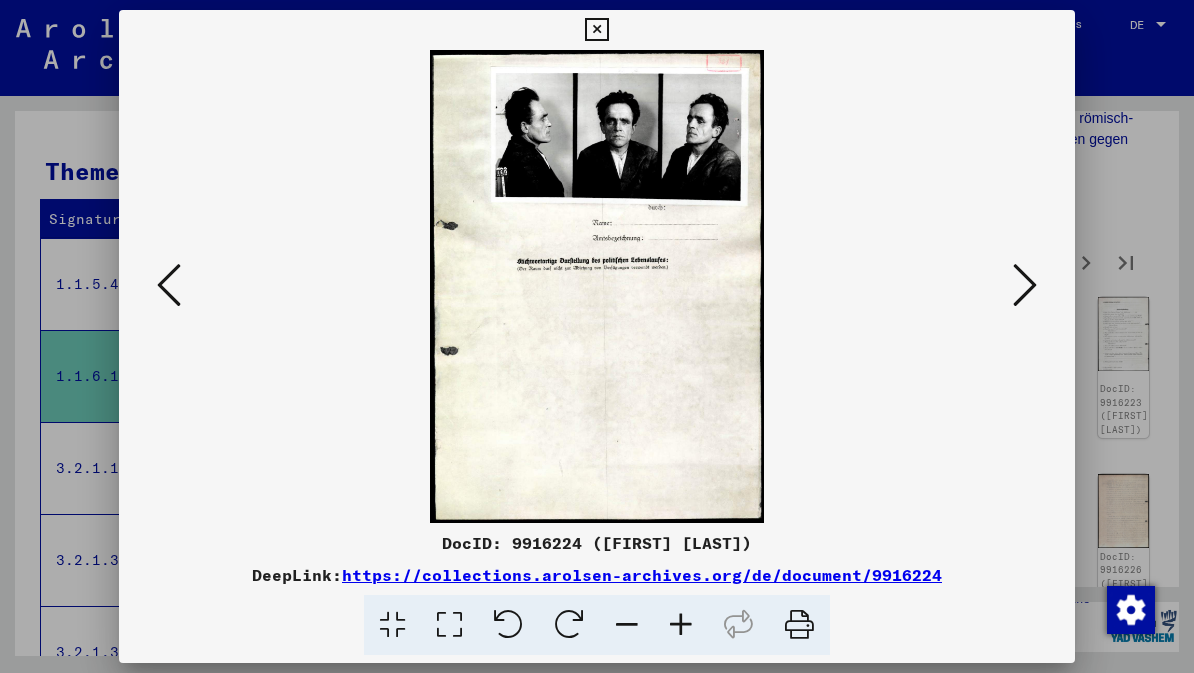 click at bounding box center (1025, 285) 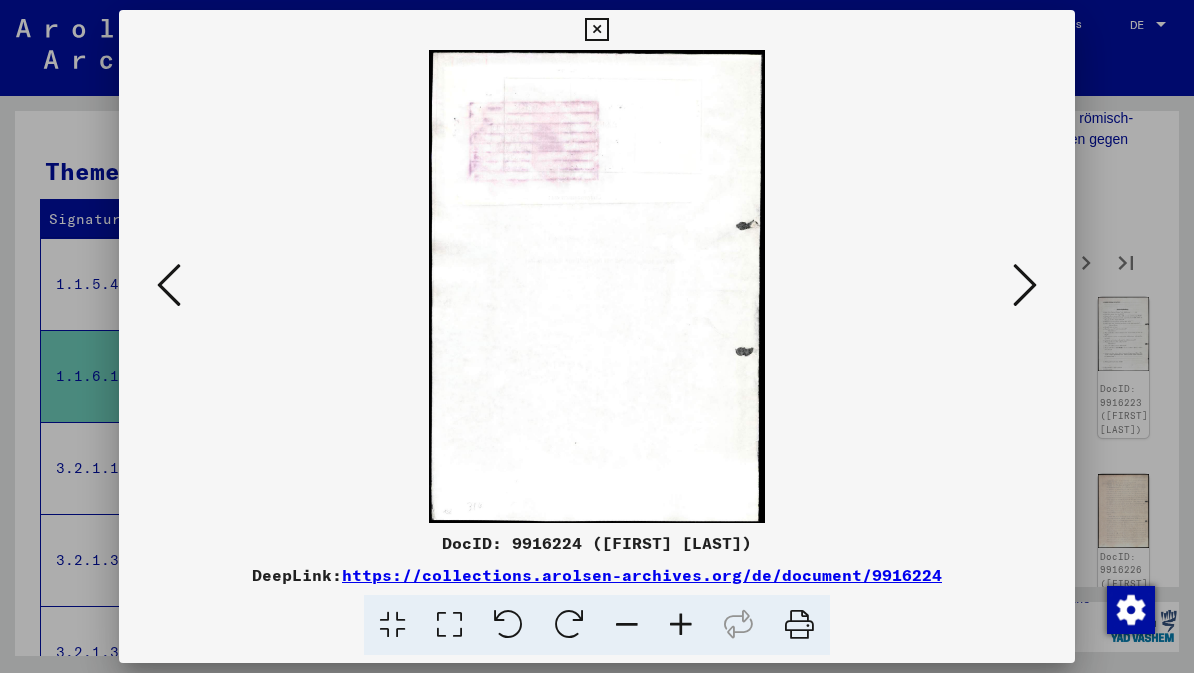click at bounding box center (1025, 285) 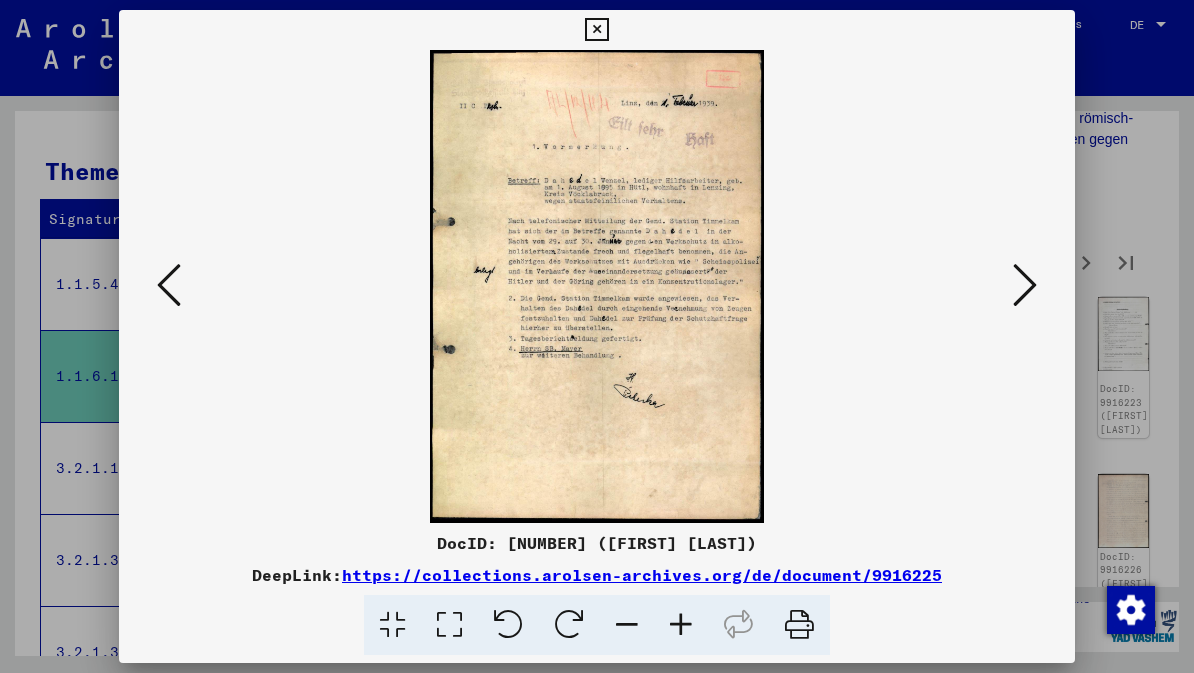 click at bounding box center (1025, 285) 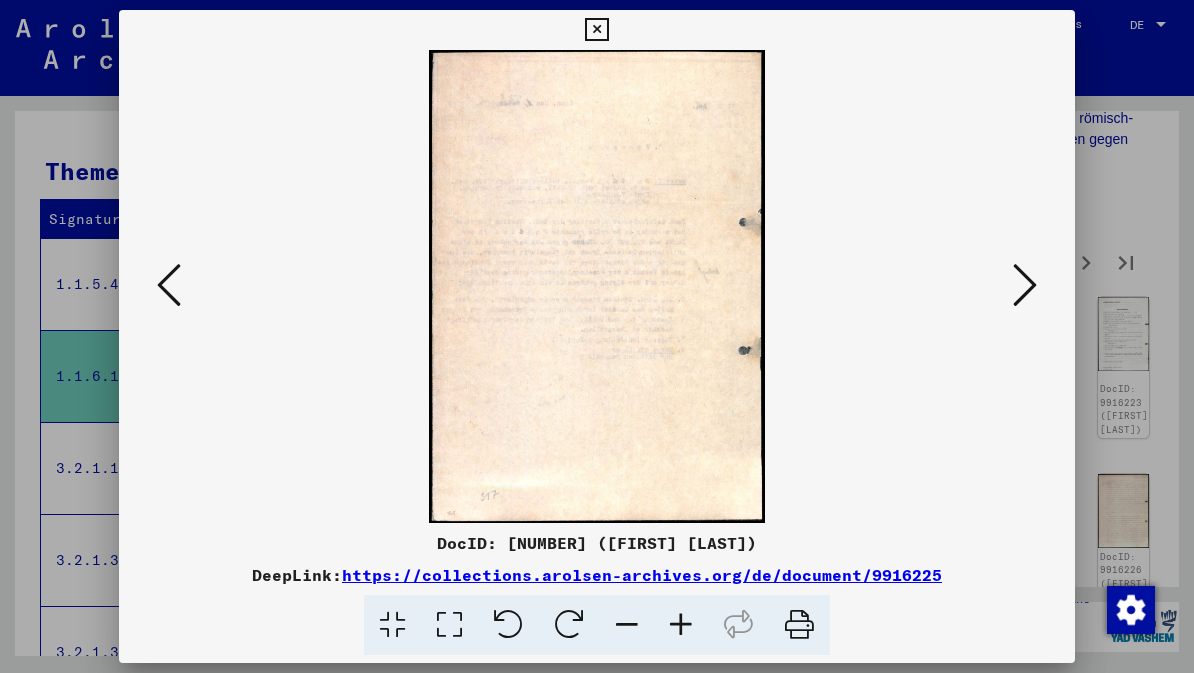 click at bounding box center [1025, 285] 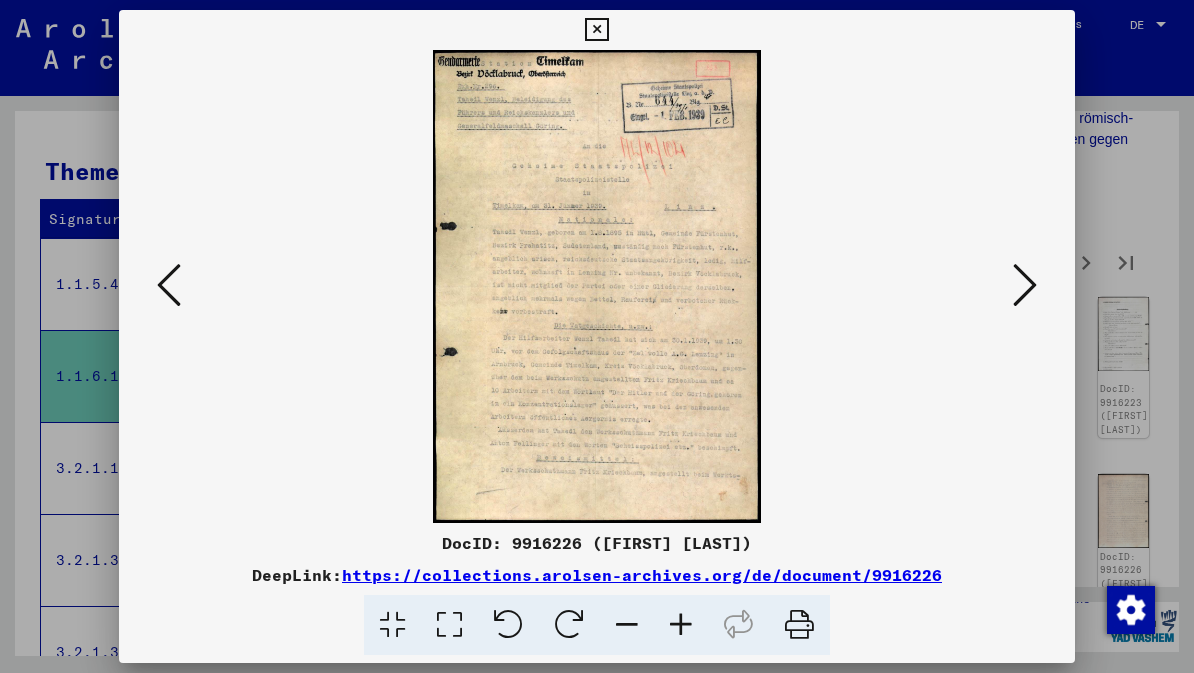 click at bounding box center [1025, 286] 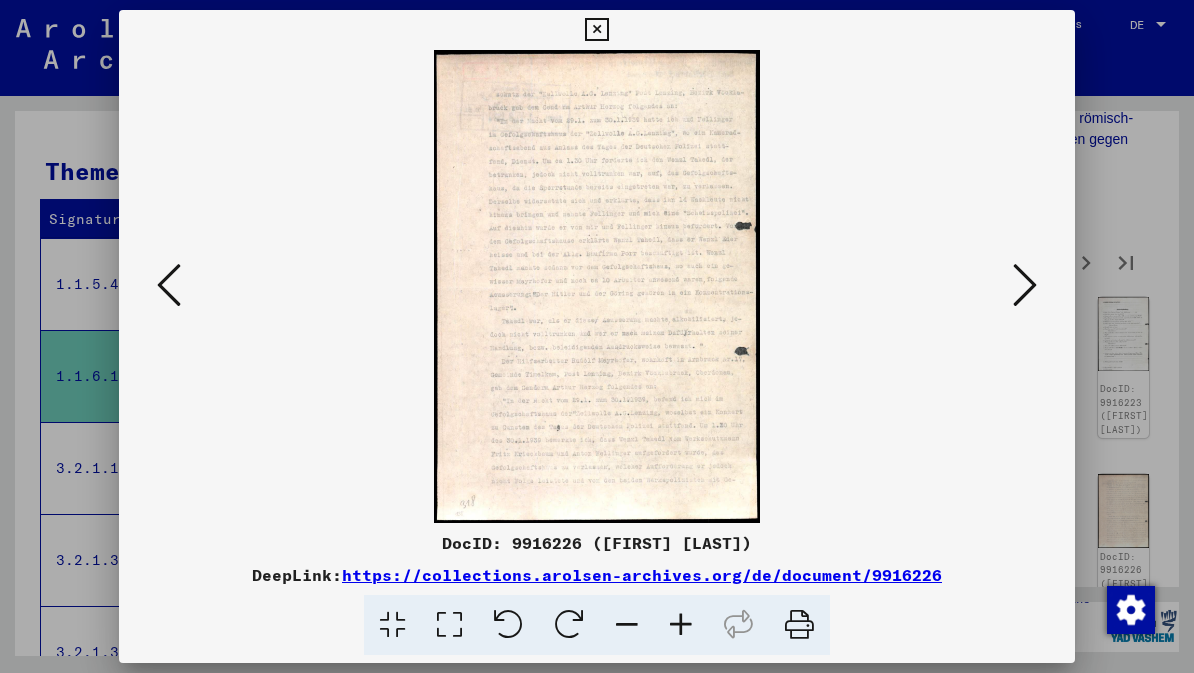 click at bounding box center [1025, 285] 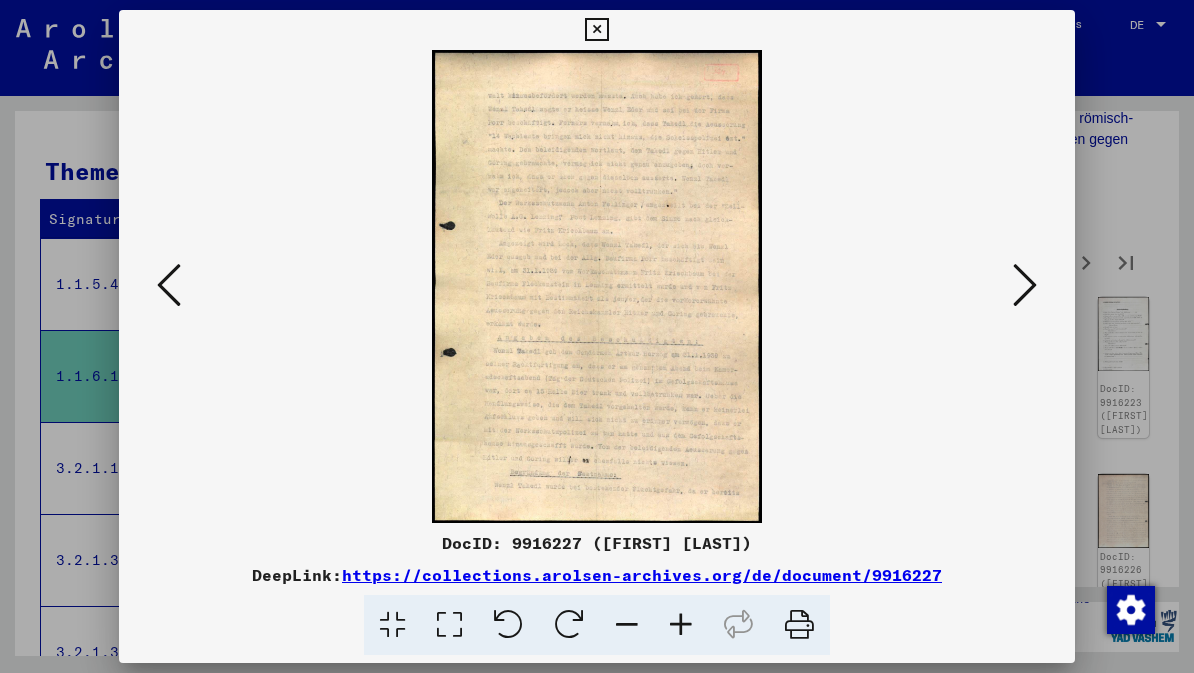 click at bounding box center (1025, 285) 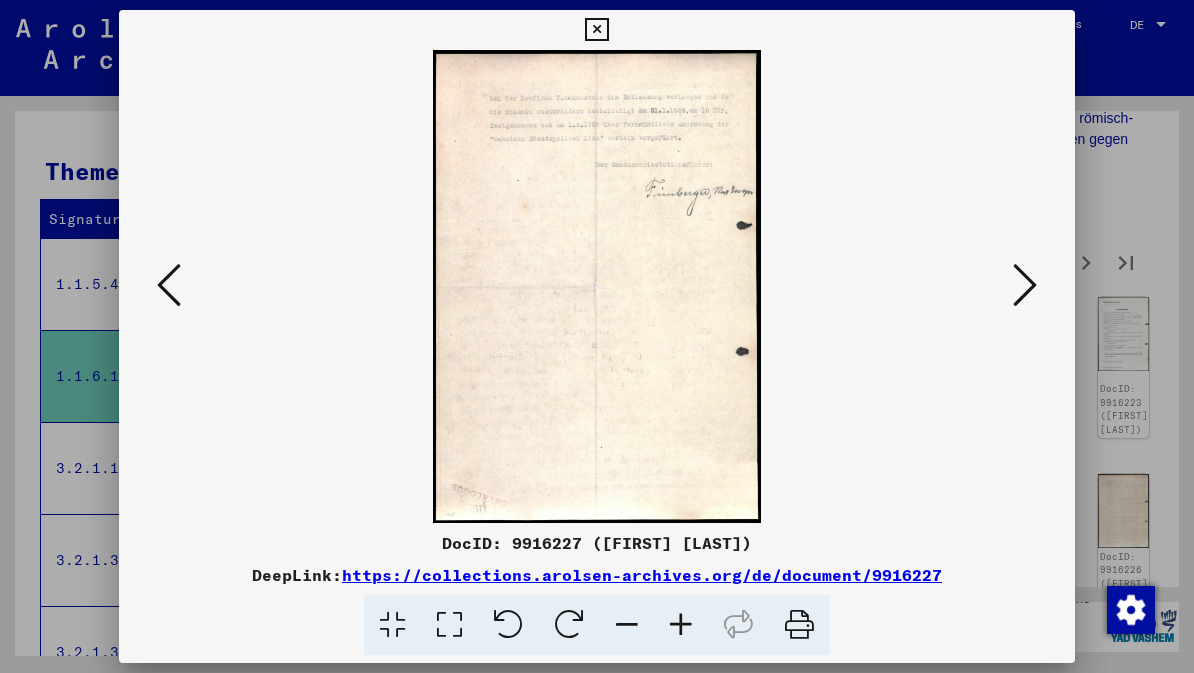 click at bounding box center (1025, 285) 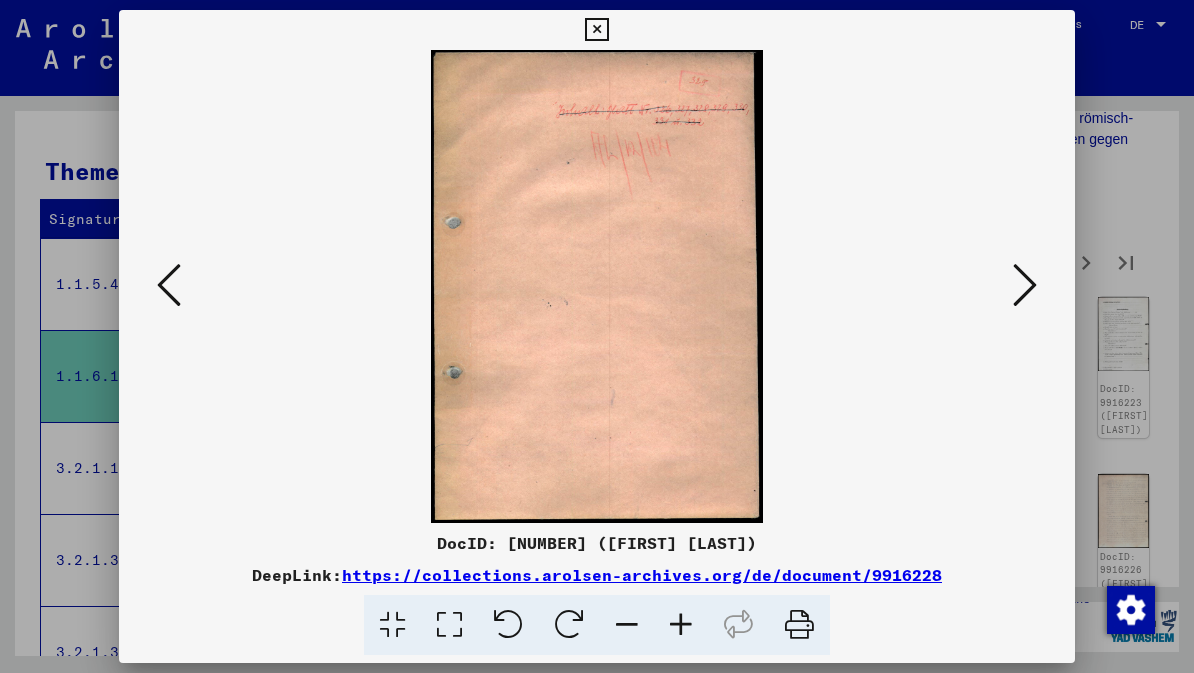 click at bounding box center (1025, 285) 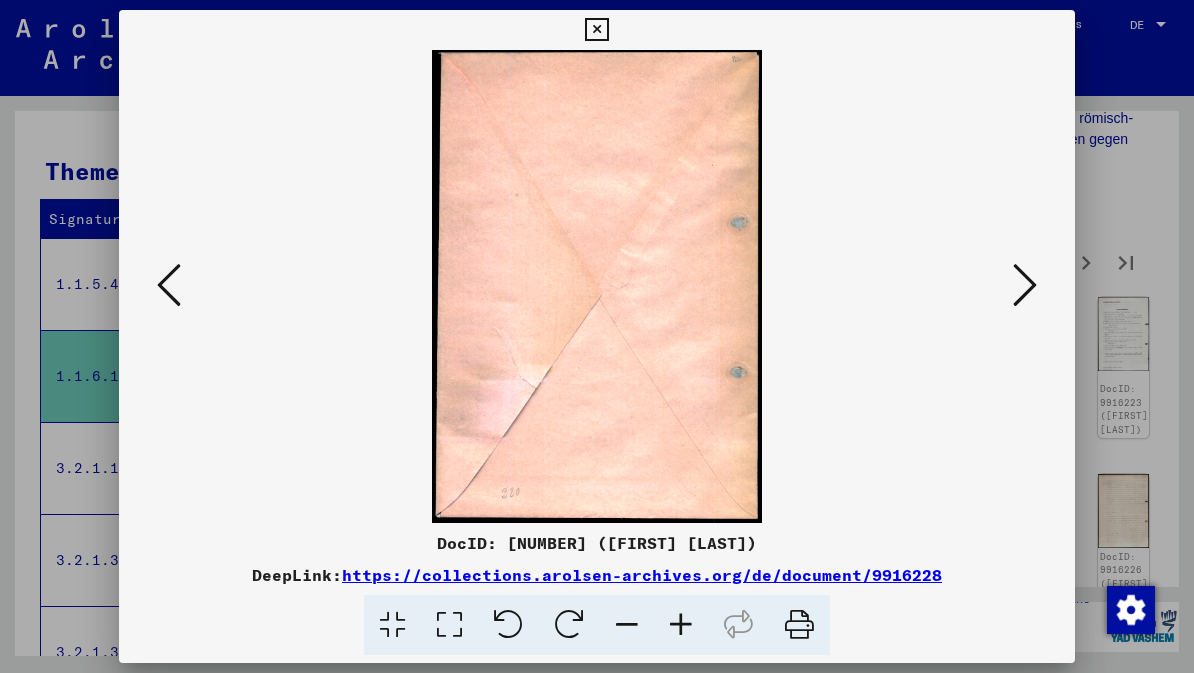click at bounding box center [1025, 285] 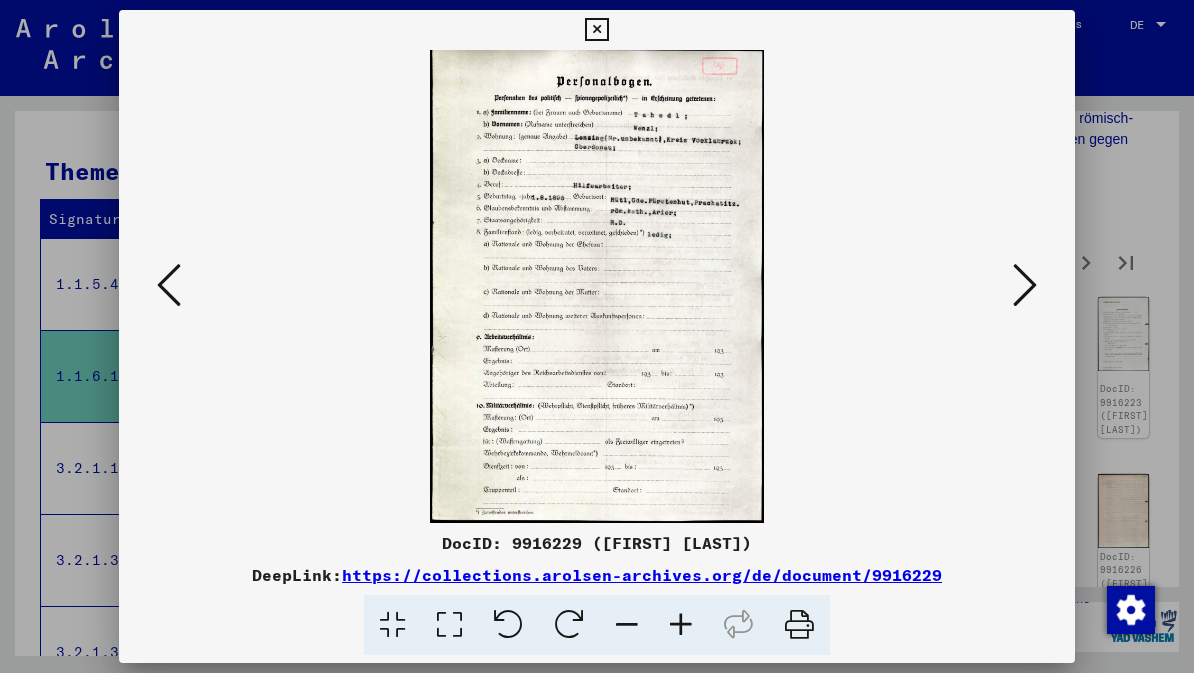 click at bounding box center (1025, 285) 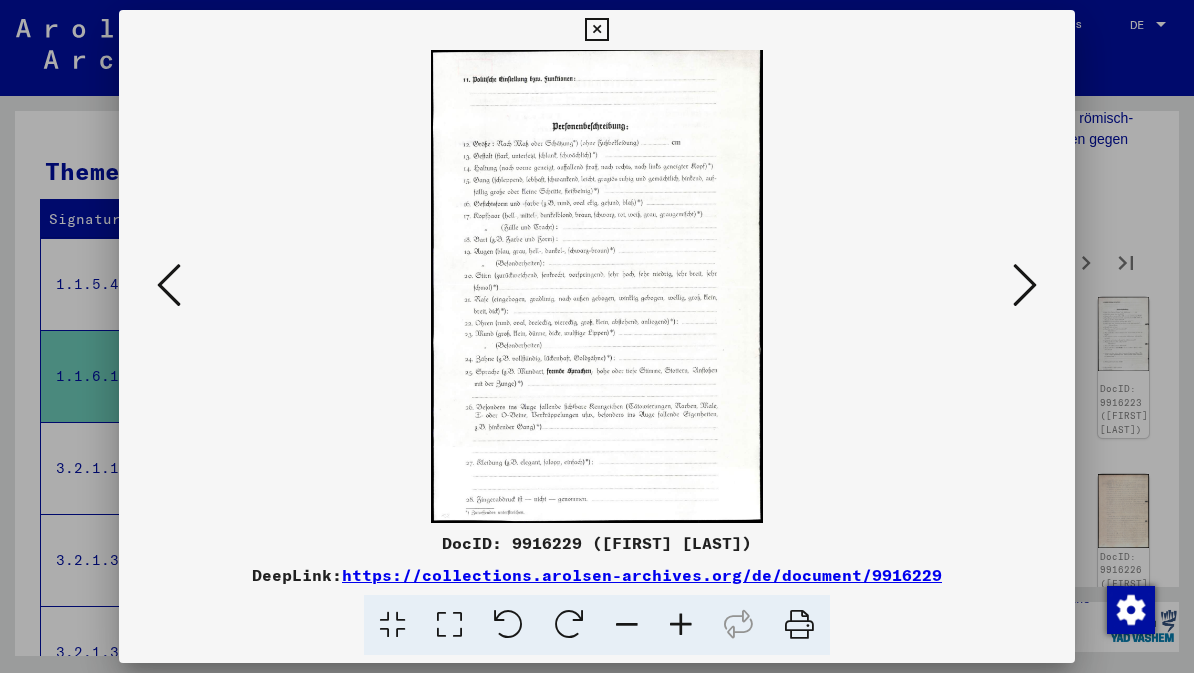 click at bounding box center (1025, 286) 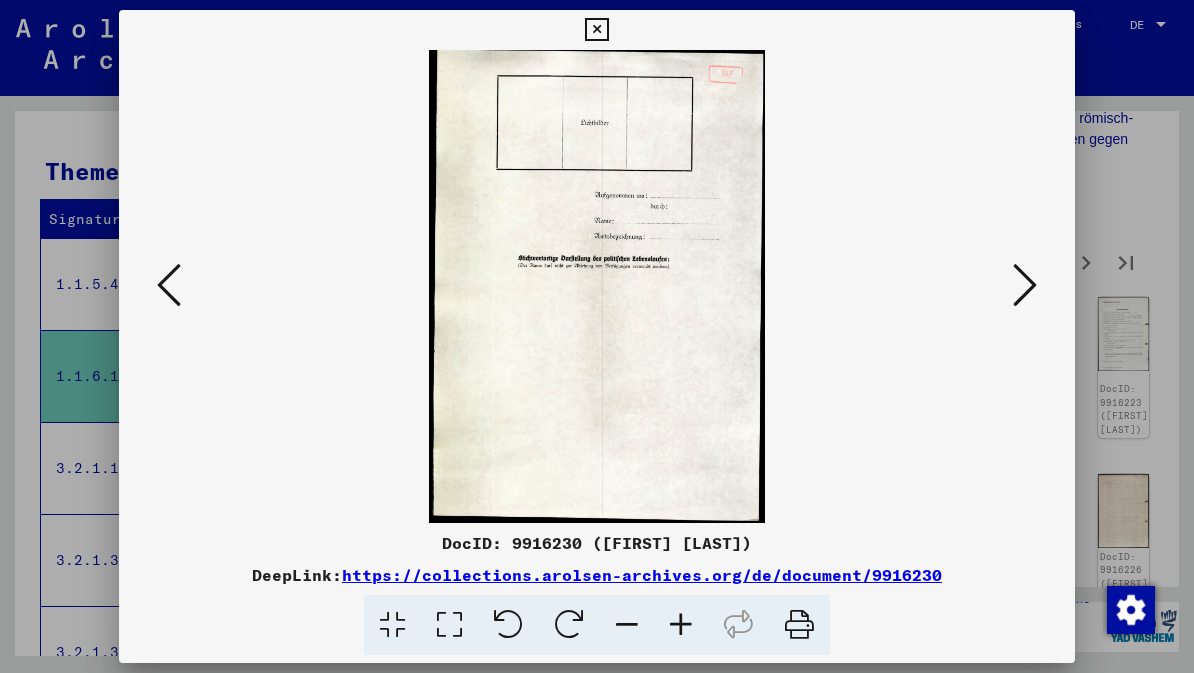click at bounding box center [1025, 285] 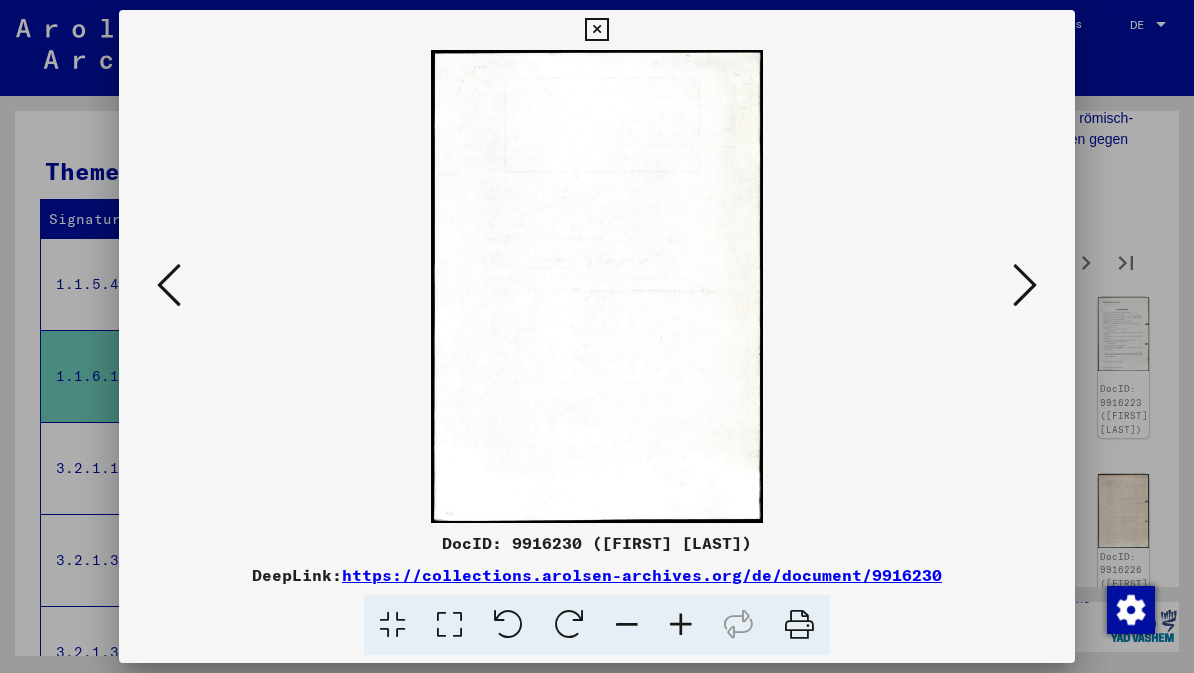 click at bounding box center [1025, 285] 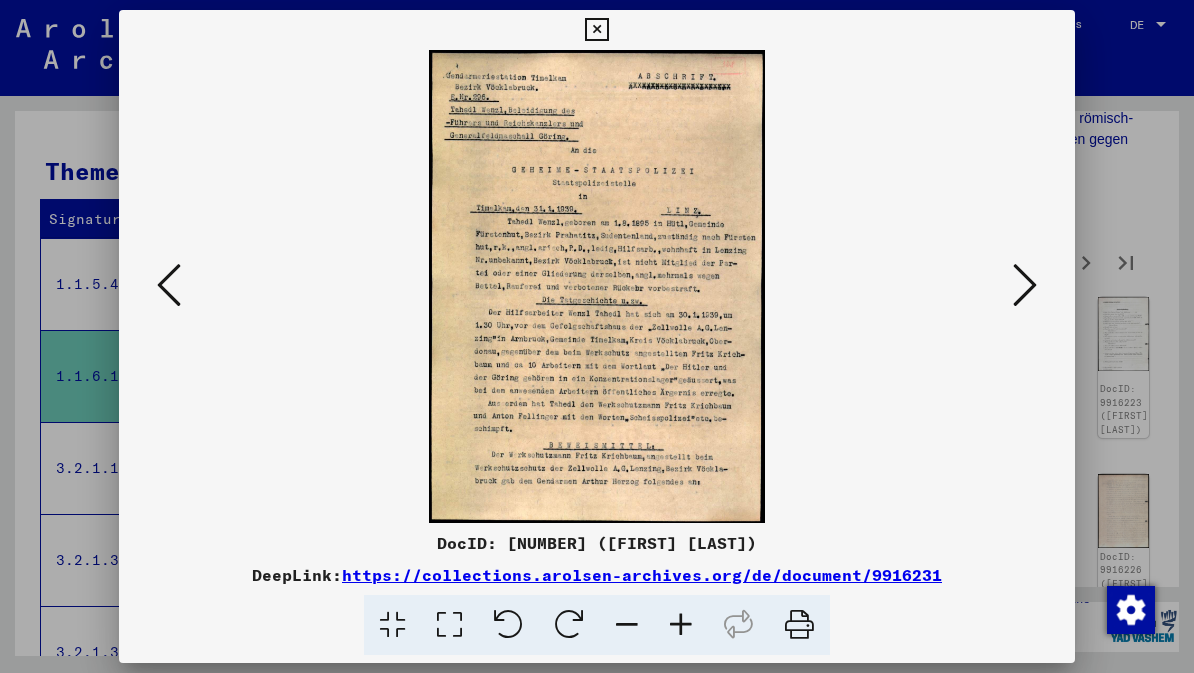 click at bounding box center [1025, 285] 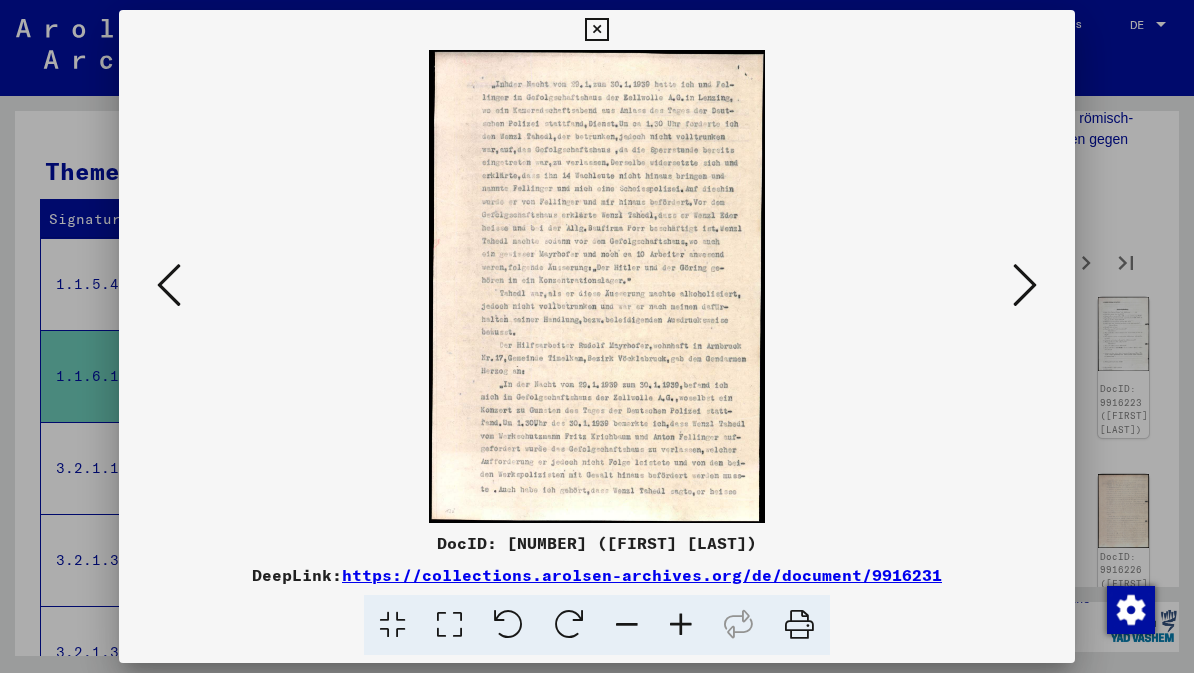 click at bounding box center [1025, 285] 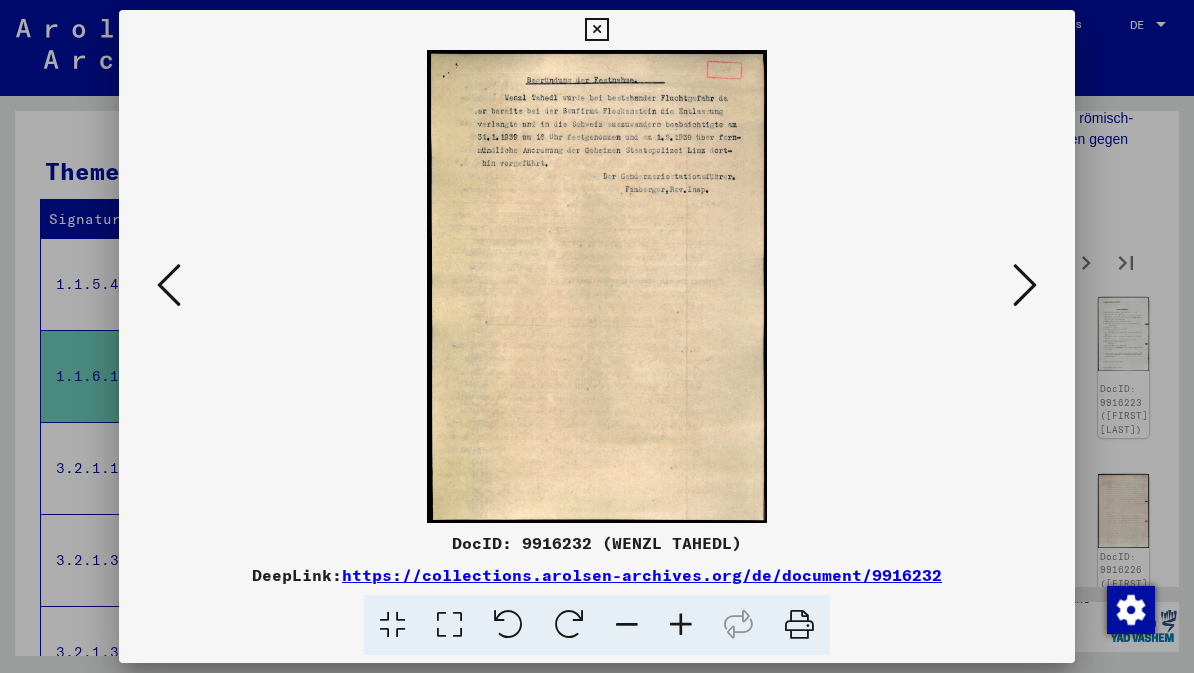 click at bounding box center [1025, 285] 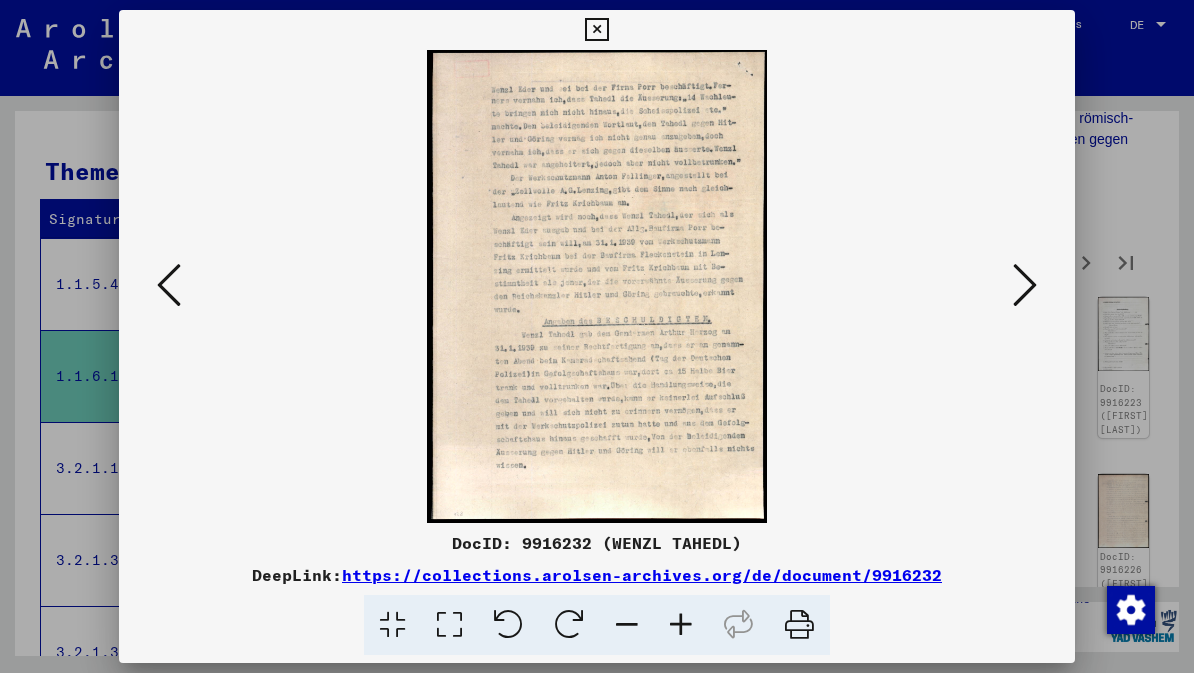 click at bounding box center [1025, 285] 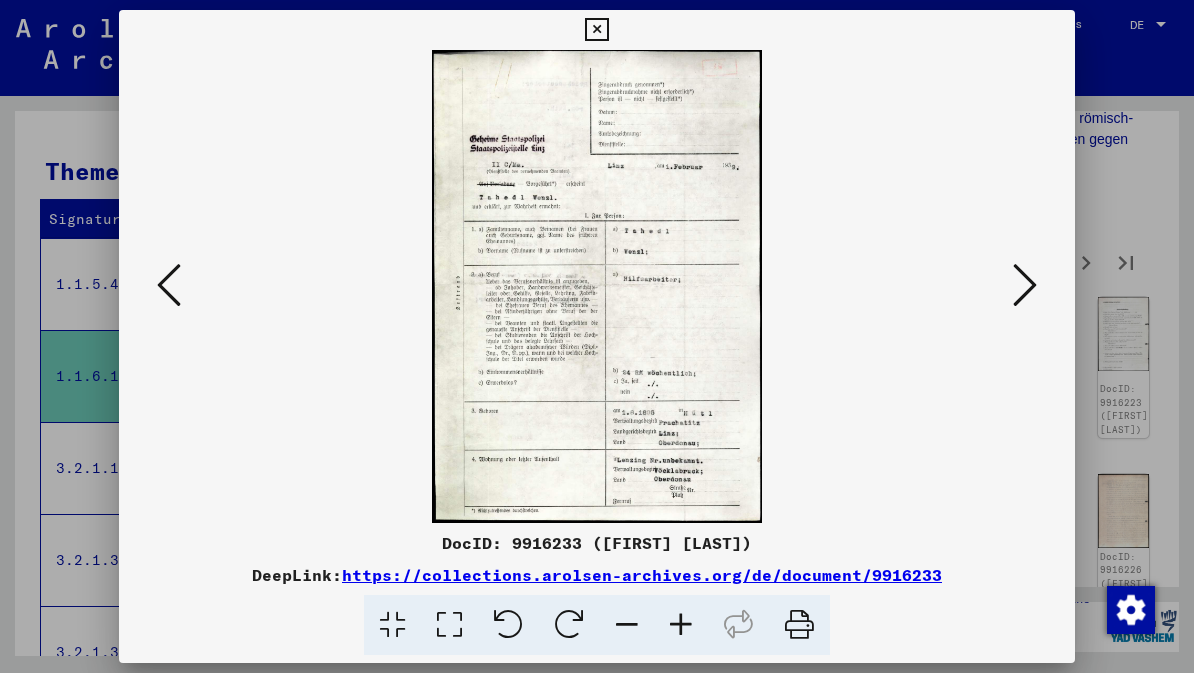 click at bounding box center (1025, 285) 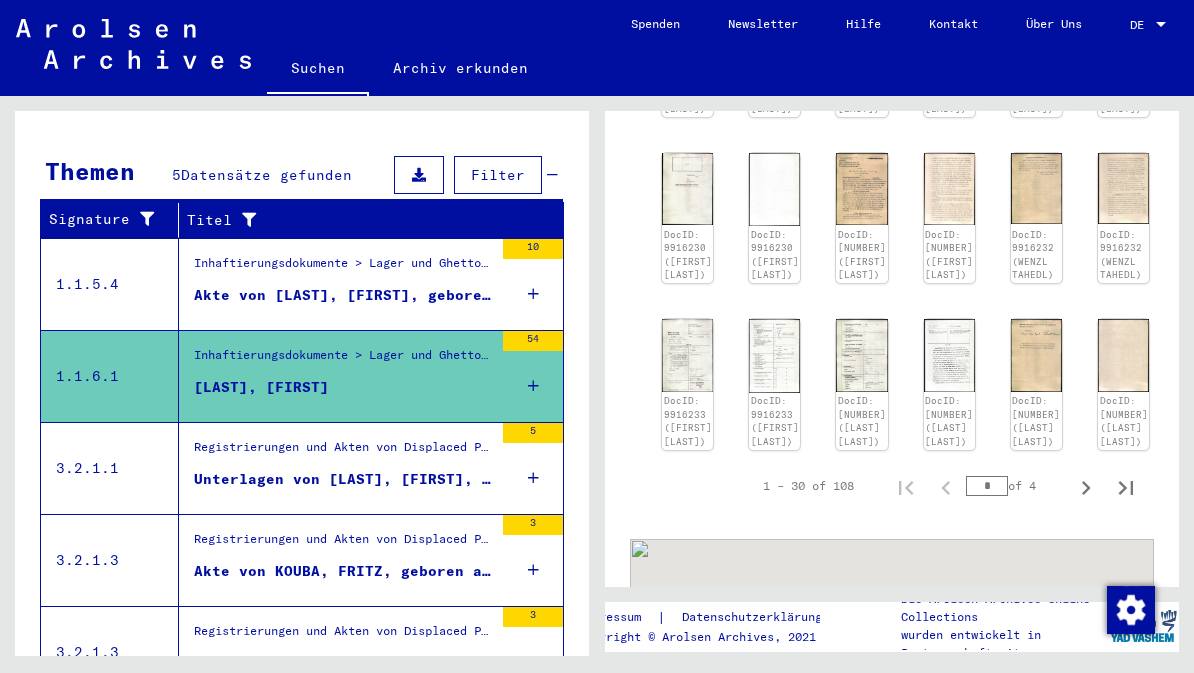 scroll, scrollTop: 1035, scrollLeft: 0, axis: vertical 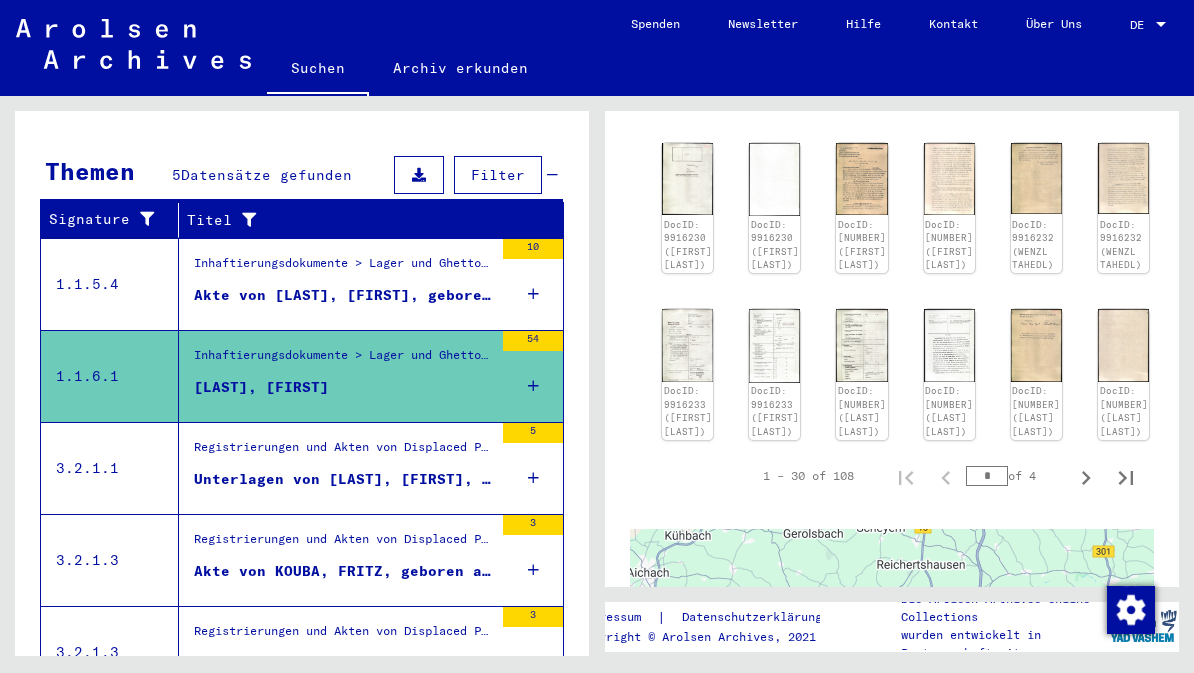 click 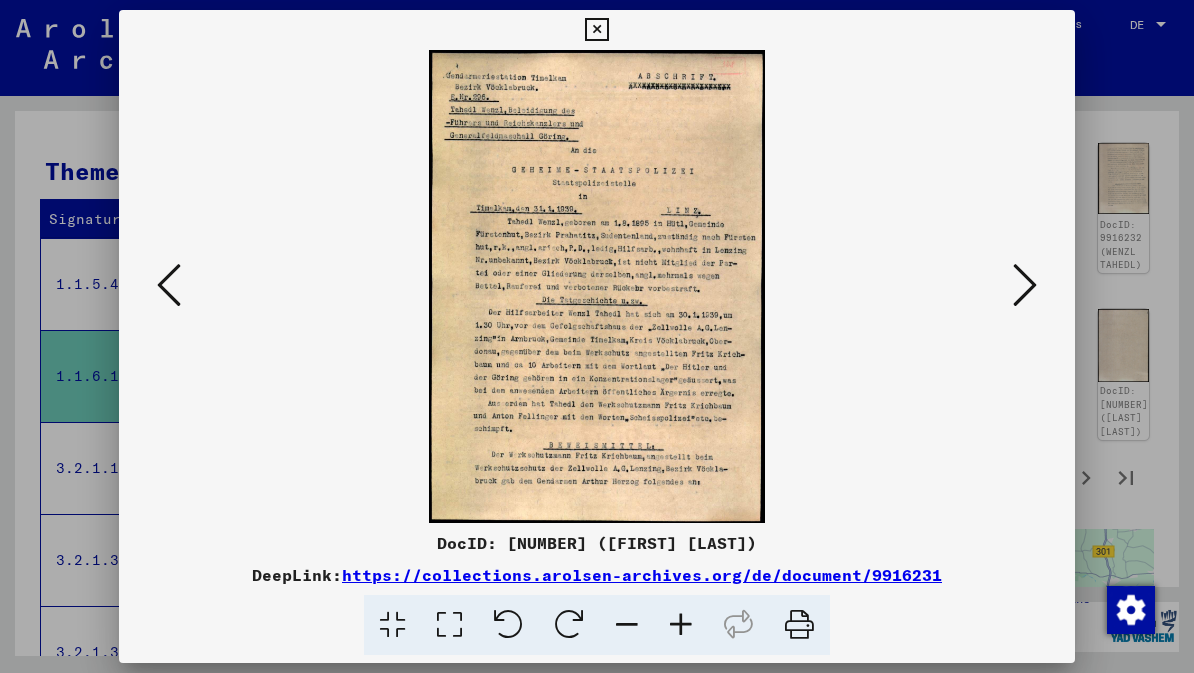 click at bounding box center [596, 286] 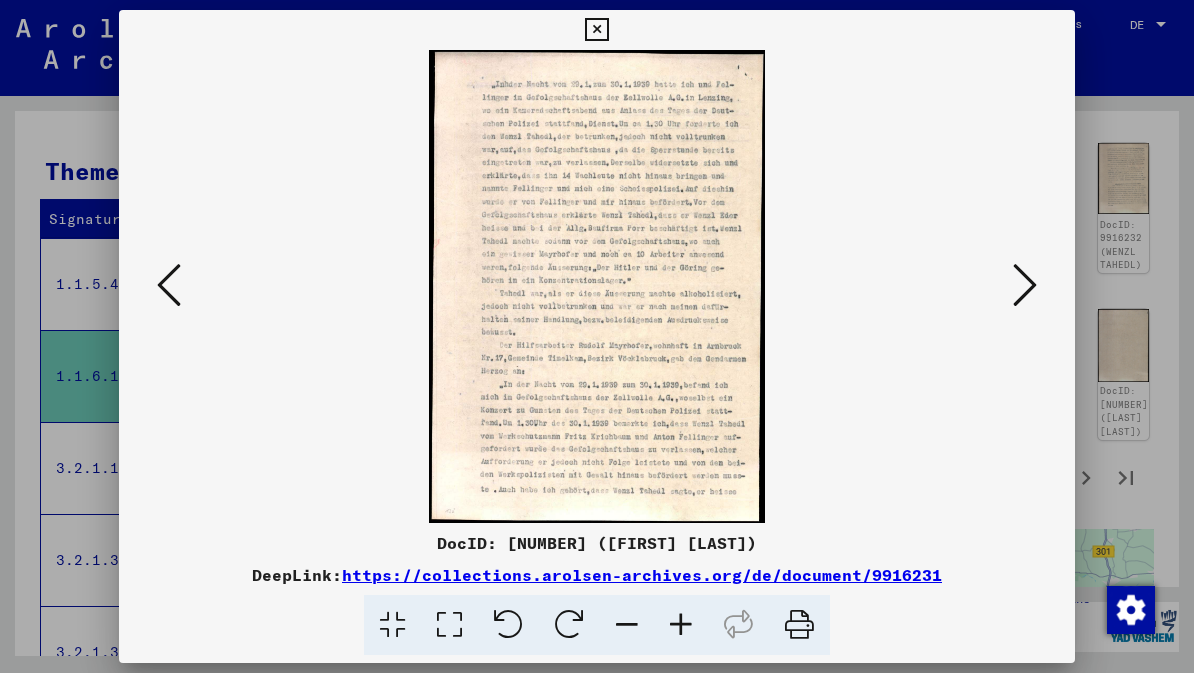 click at bounding box center [1025, 285] 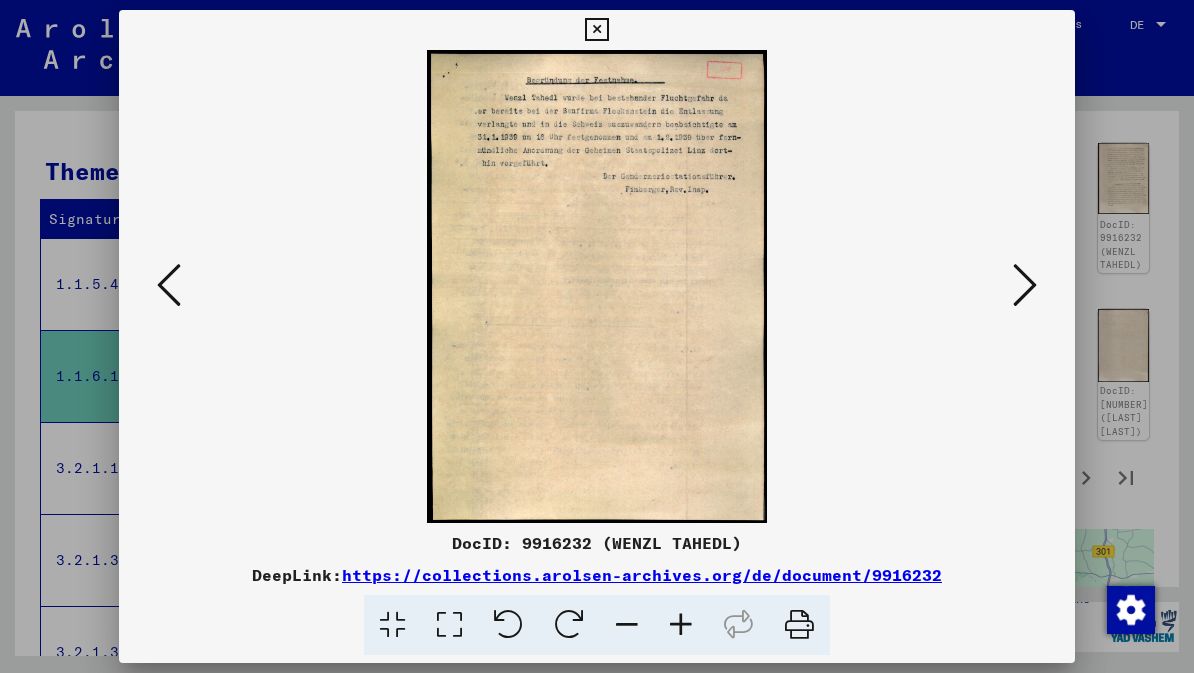 click at bounding box center (1025, 285) 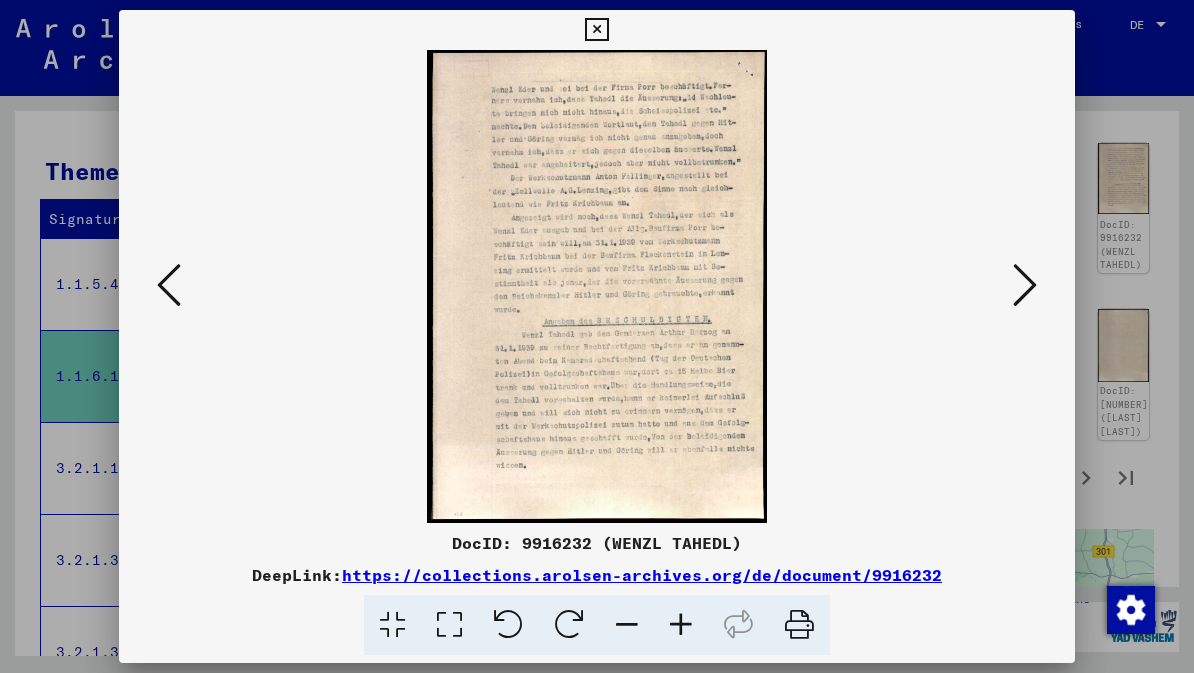 click at bounding box center [1025, 285] 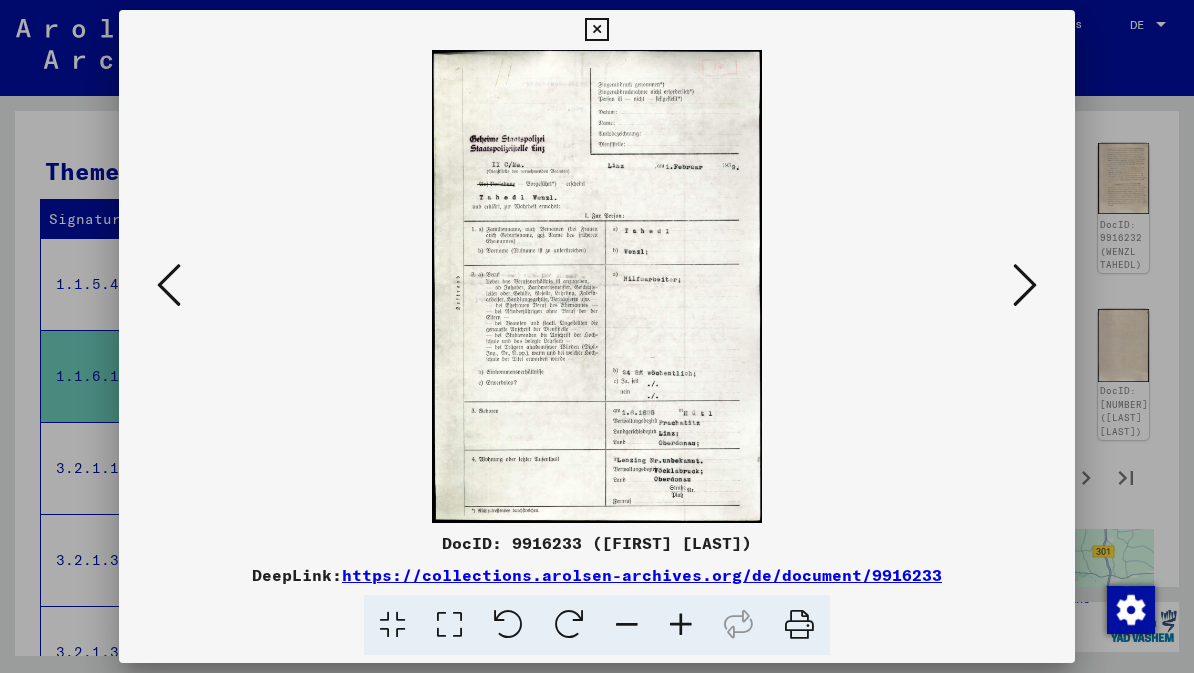 click at bounding box center [1025, 285] 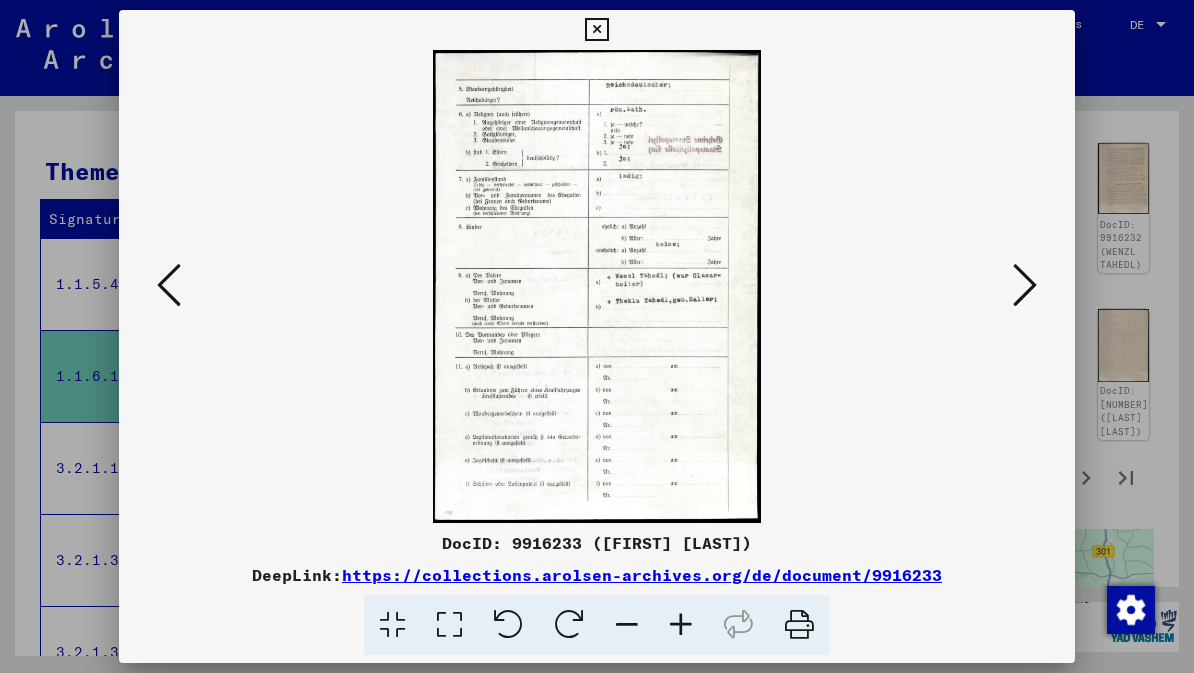 click at bounding box center [1025, 285] 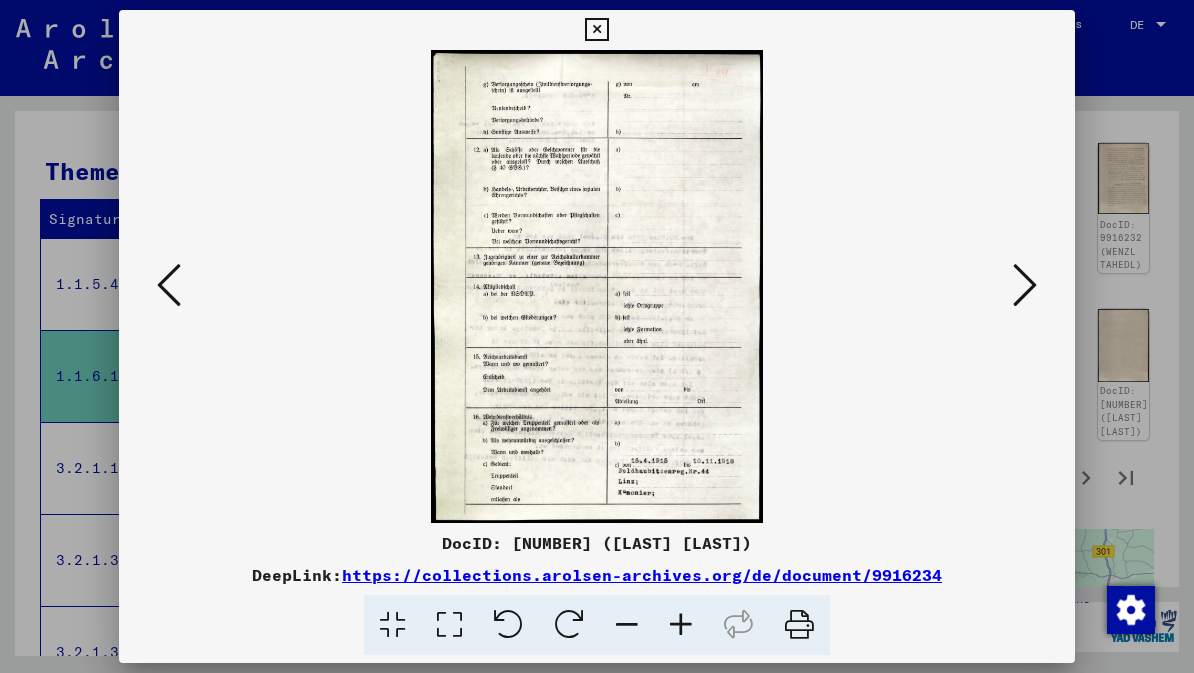 click at bounding box center [1025, 285] 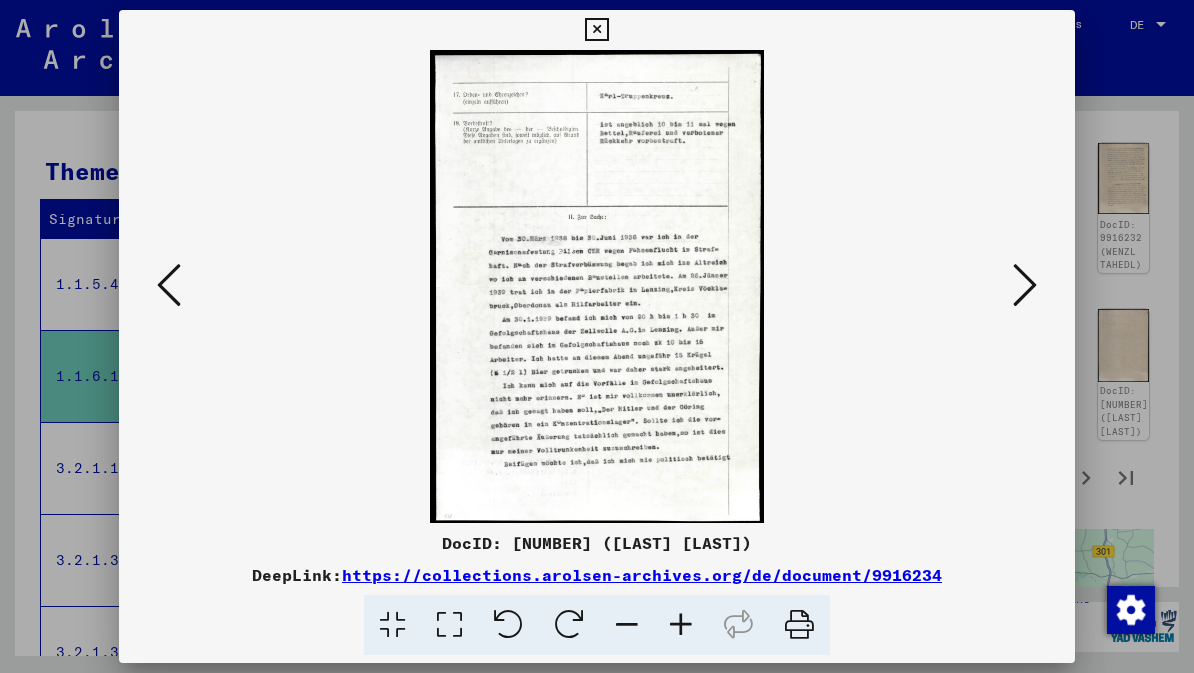 click at bounding box center (1025, 286) 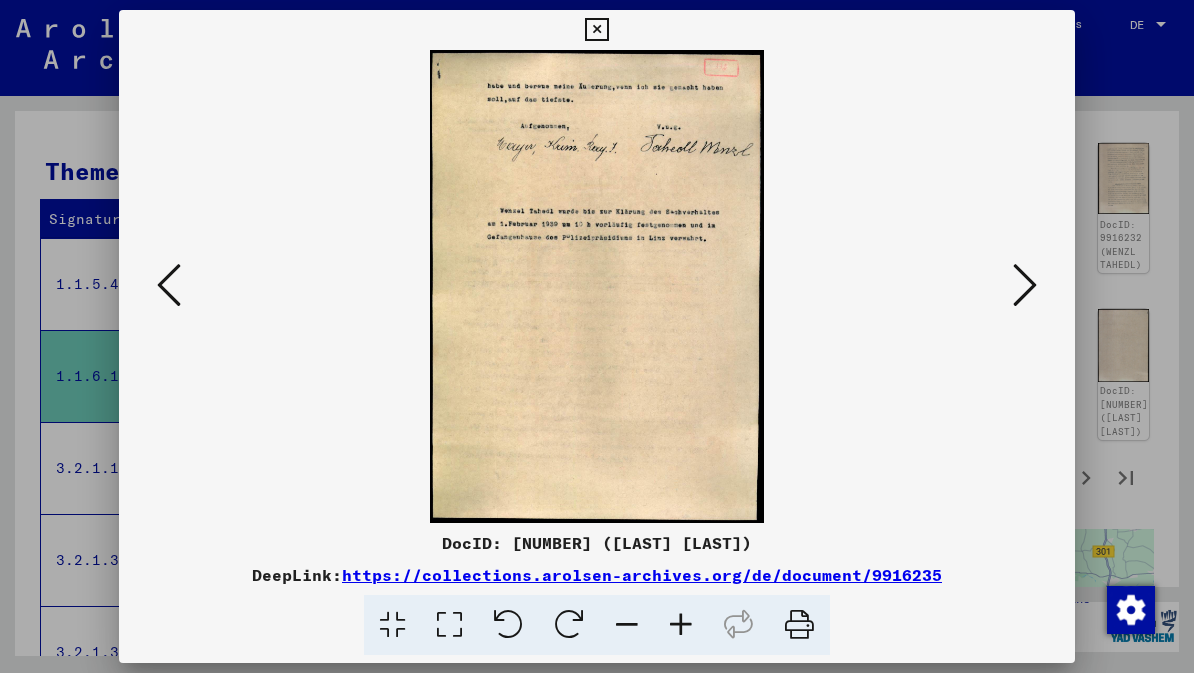click at bounding box center [1025, 285] 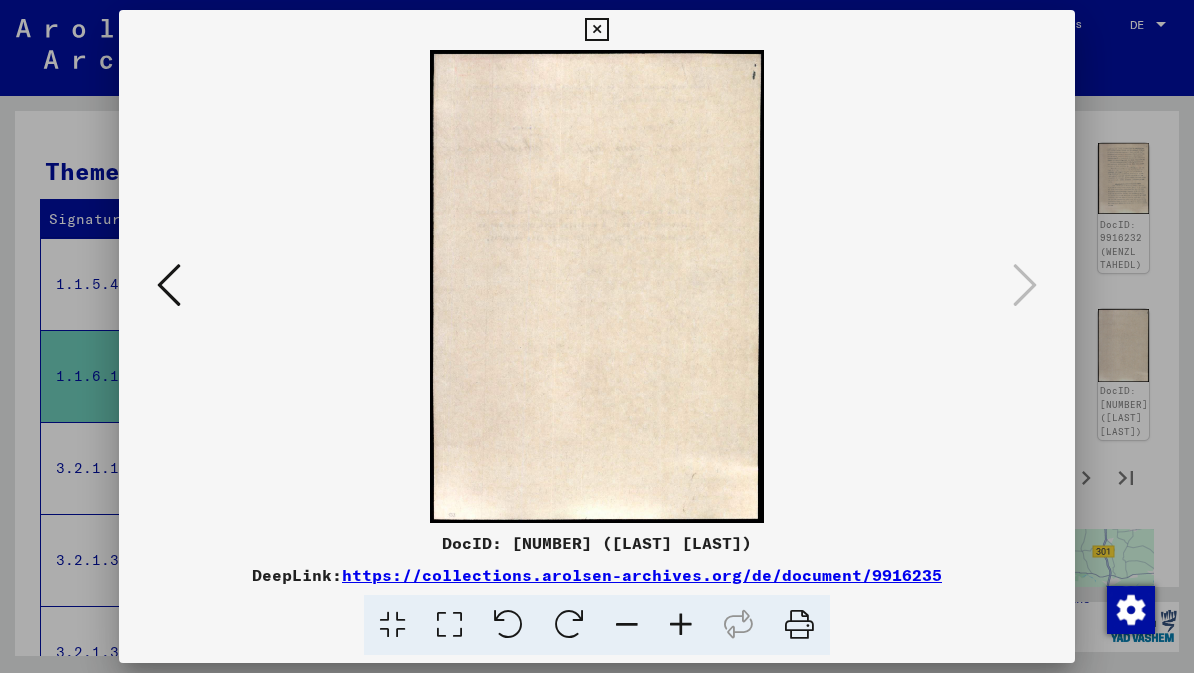 click at bounding box center (596, 30) 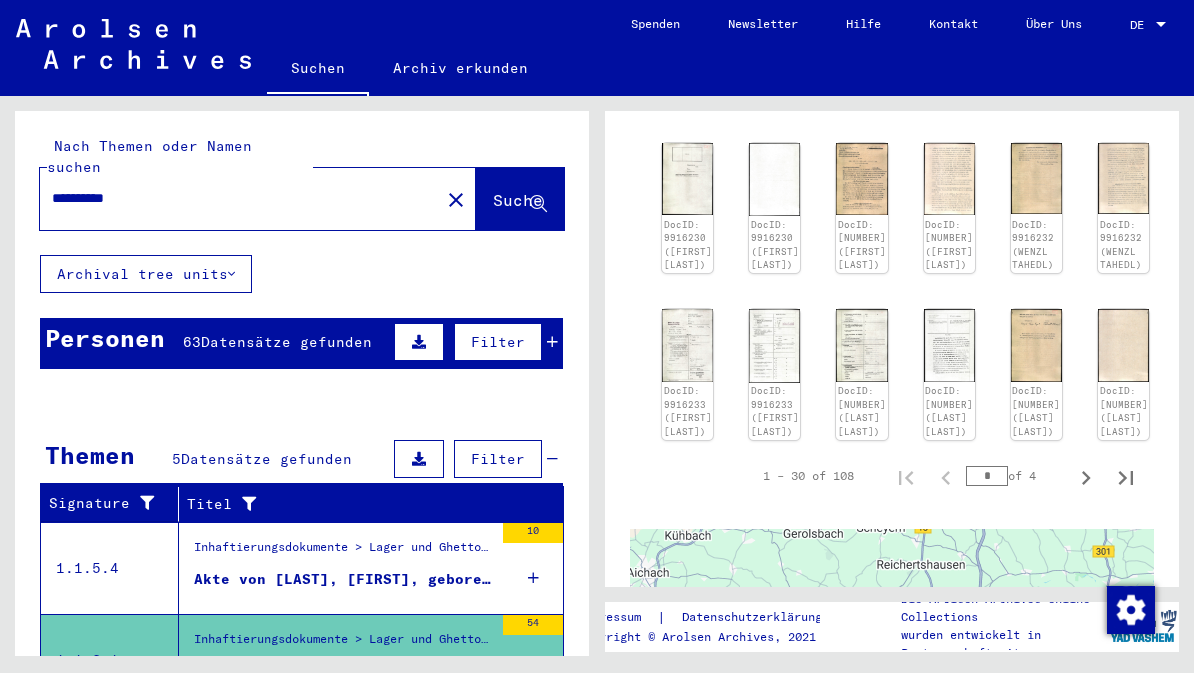 scroll, scrollTop: 0, scrollLeft: 0, axis: both 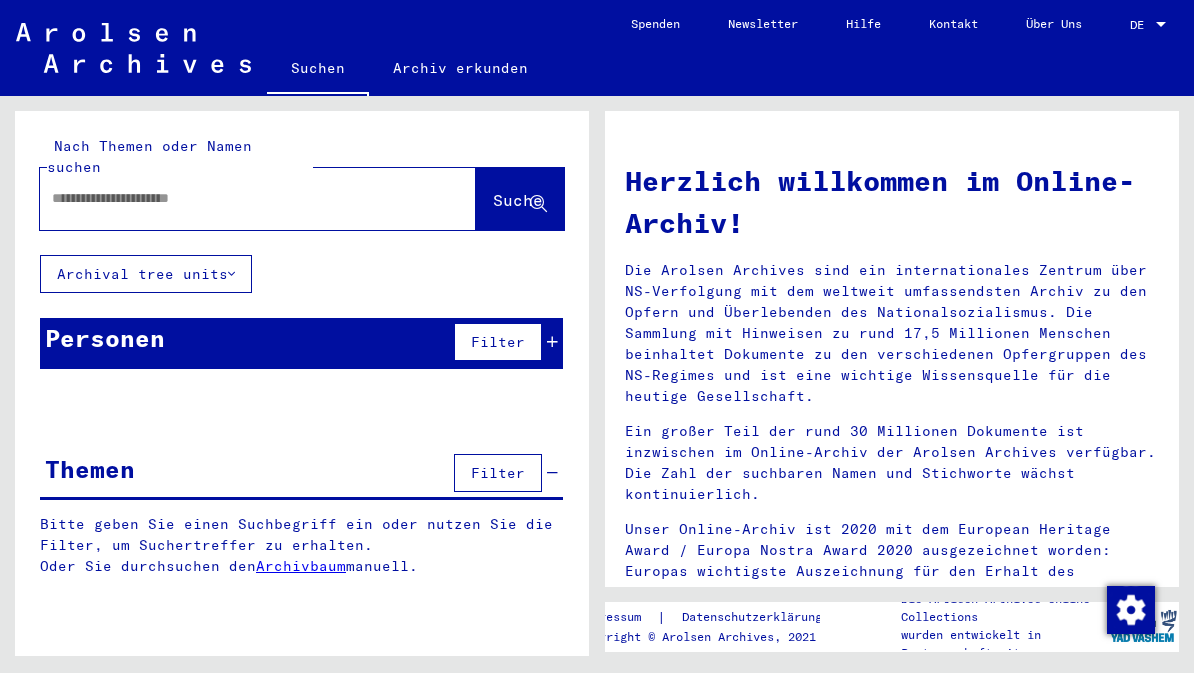 click at bounding box center [234, 198] 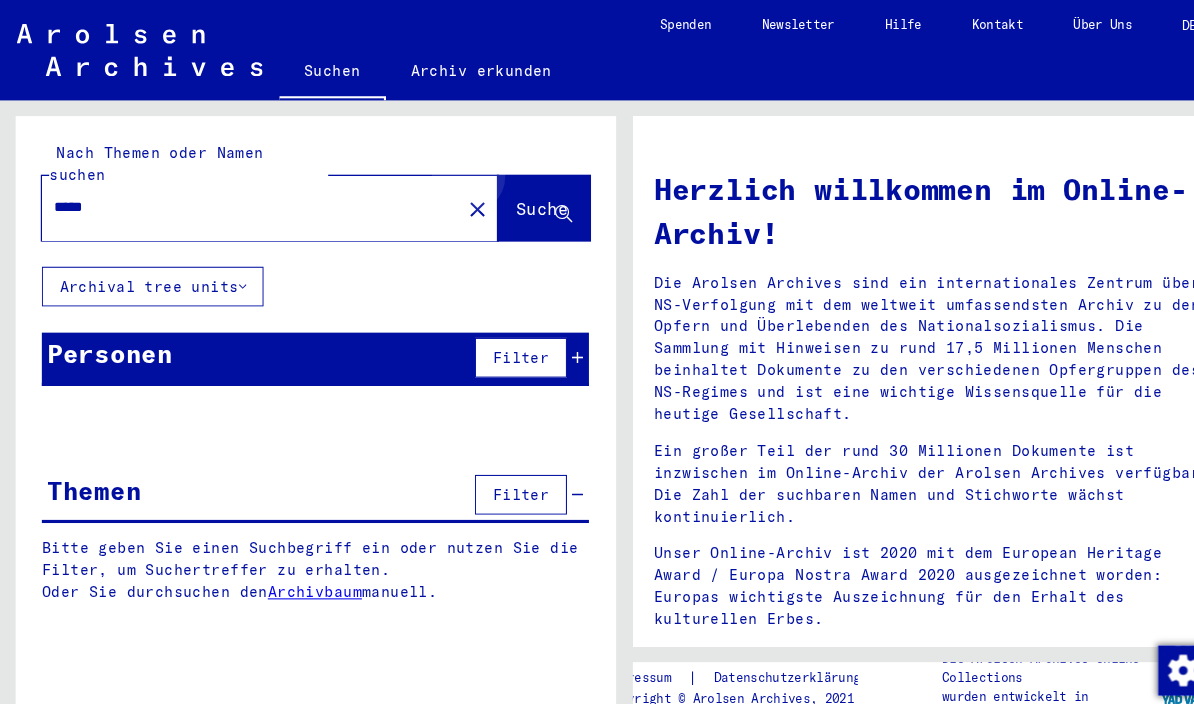 type on "*****" 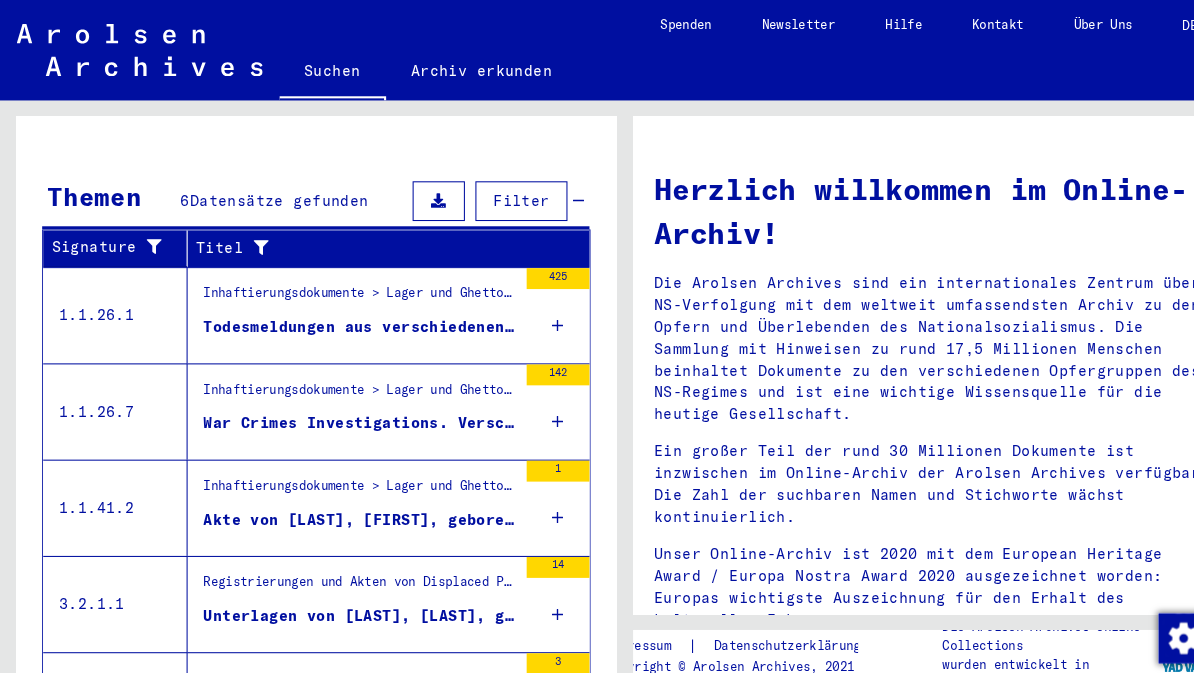 scroll, scrollTop: 266, scrollLeft: 0, axis: vertical 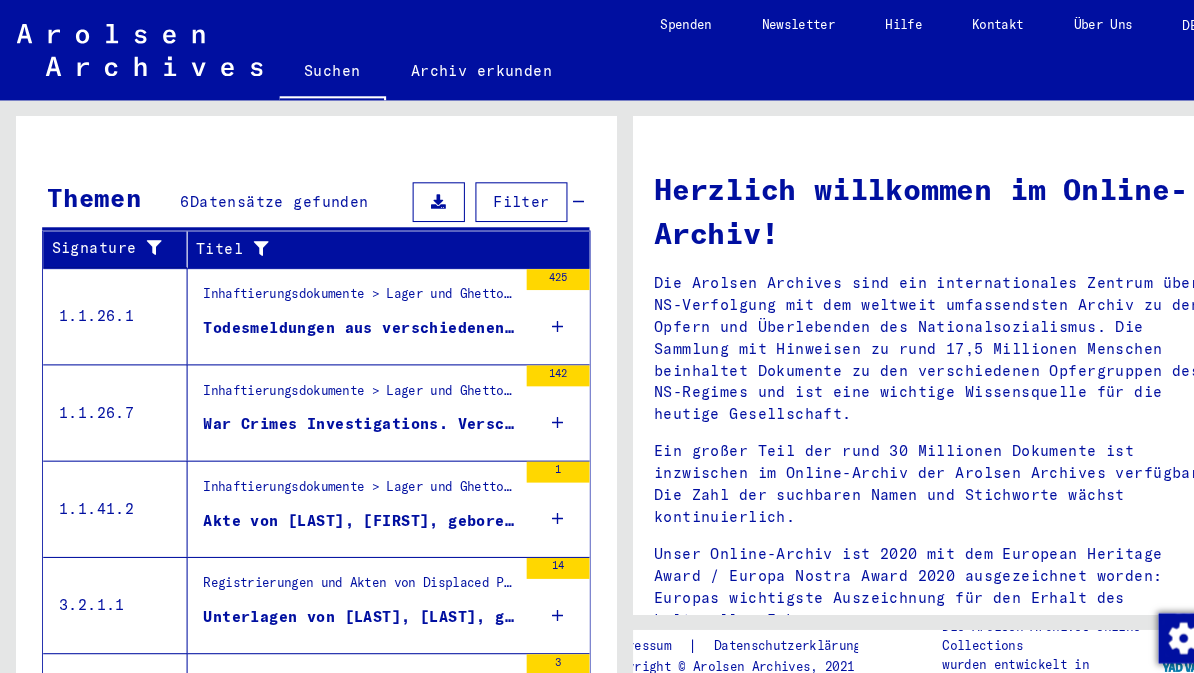 click on "Todesmeldungen aus verschiedenen Arbeitslagern des KL Mauthausen, 1944 -      1945" at bounding box center [343, 313] 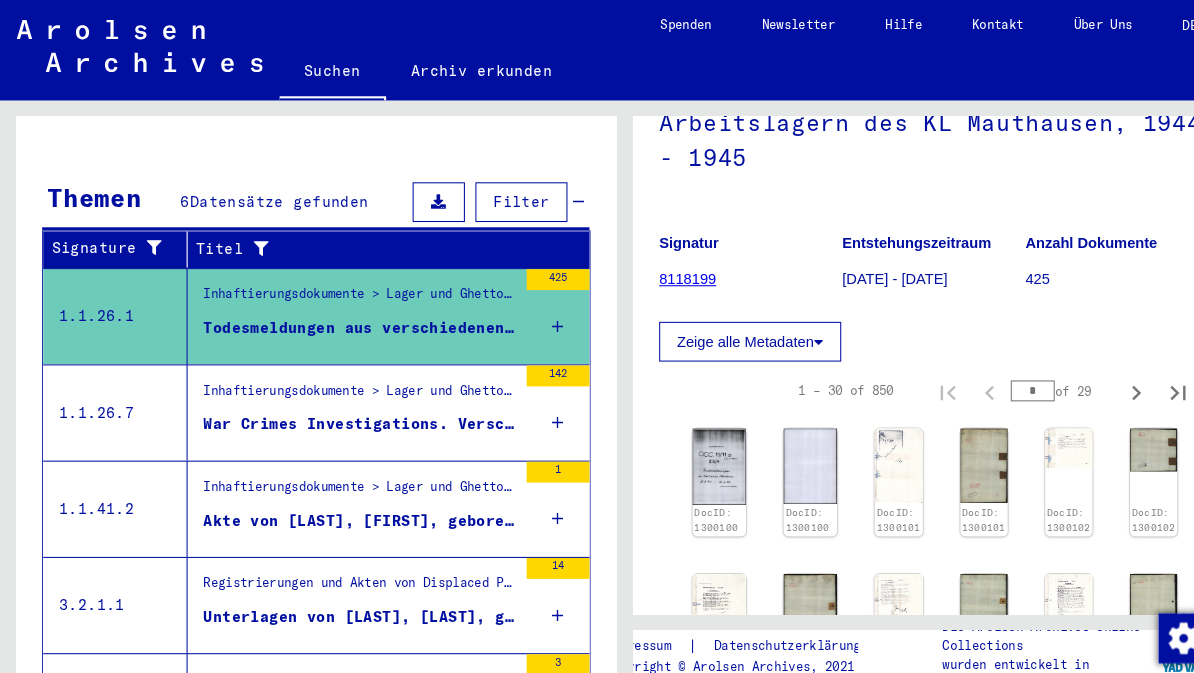 scroll, scrollTop: 188, scrollLeft: 0, axis: vertical 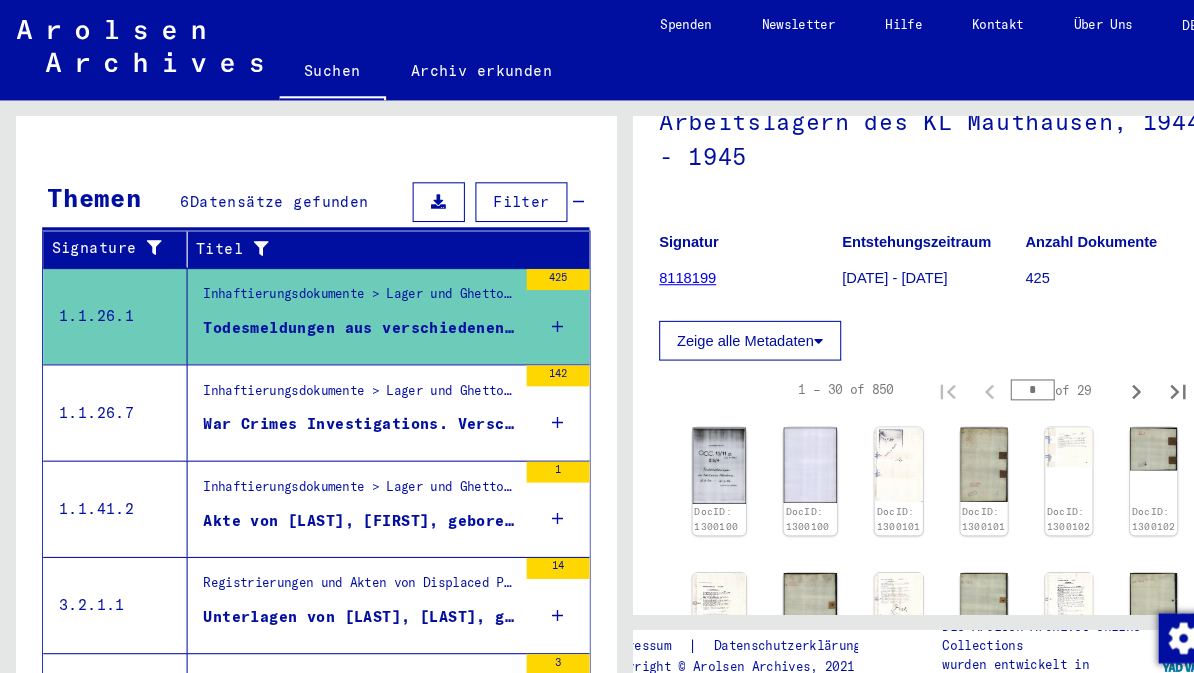 click 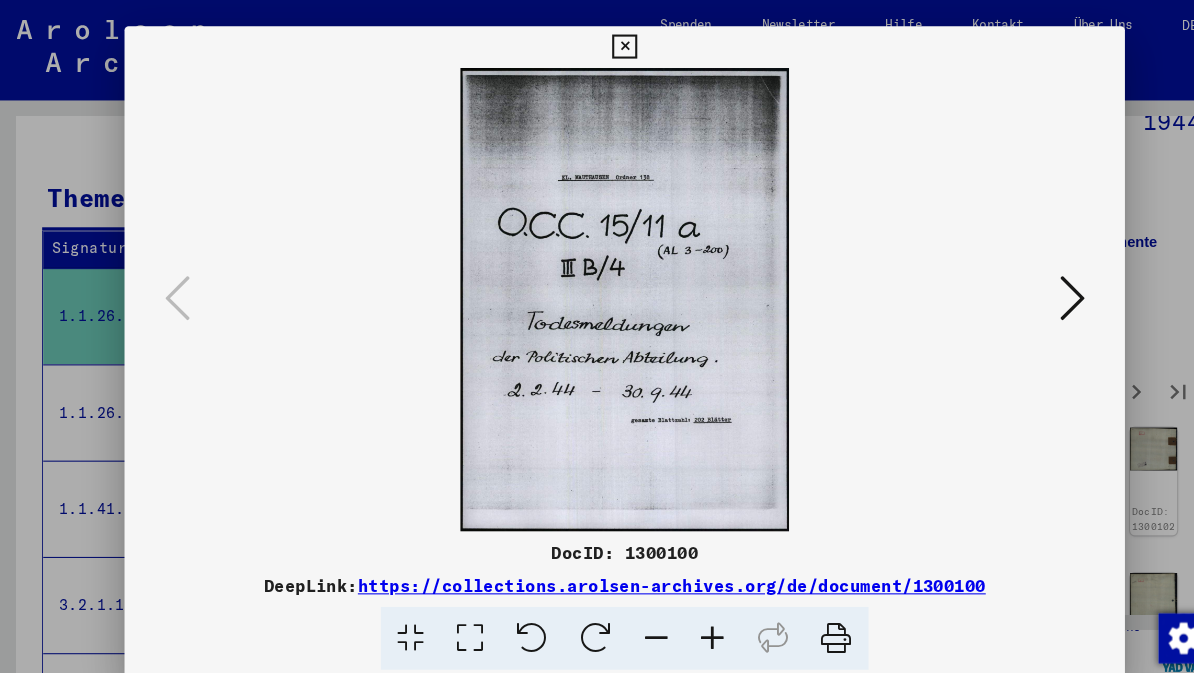 click at bounding box center [1025, 285] 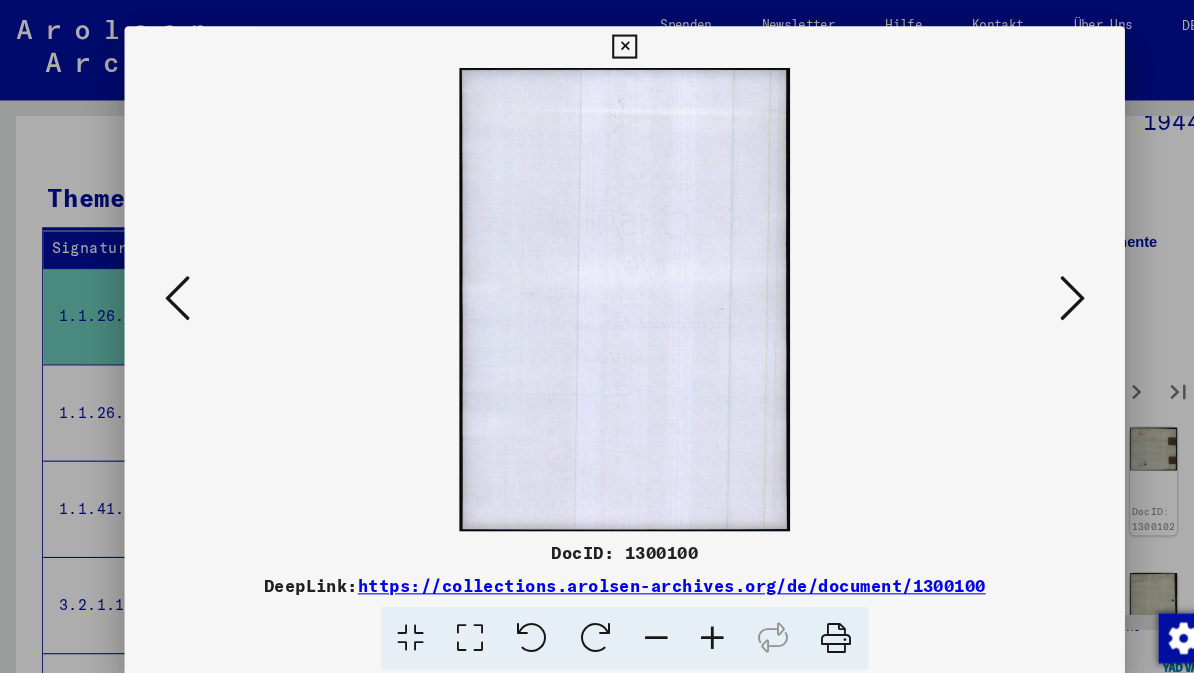 click at bounding box center (1025, 285) 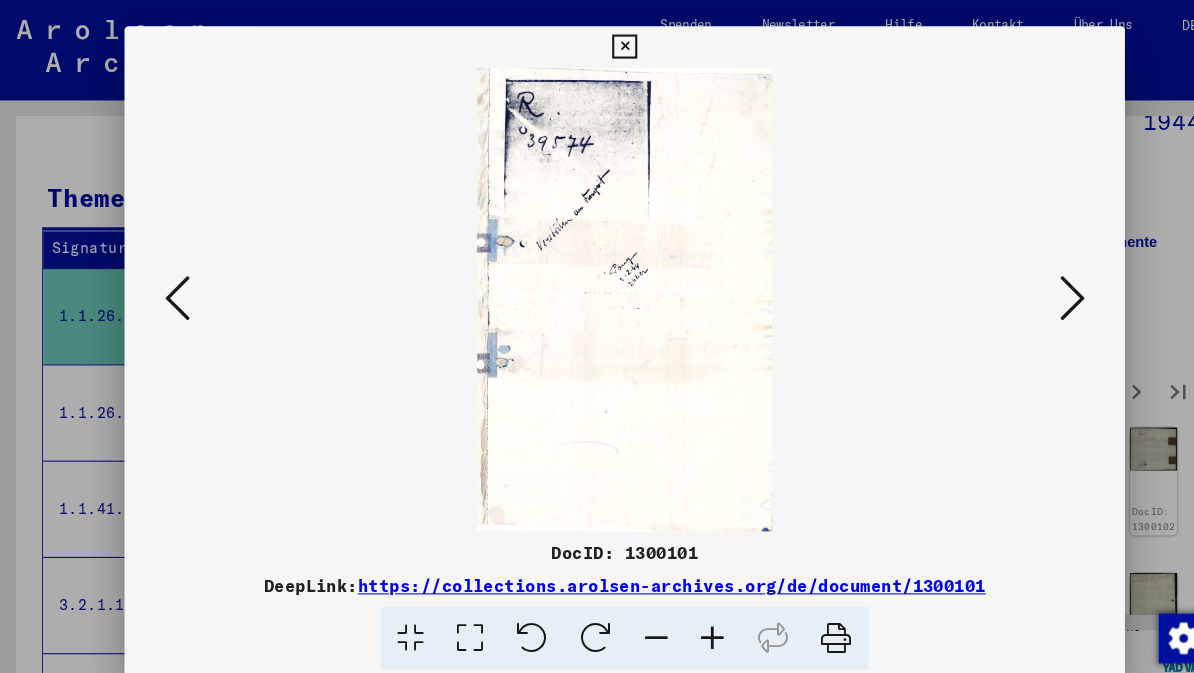 click at bounding box center (1025, 285) 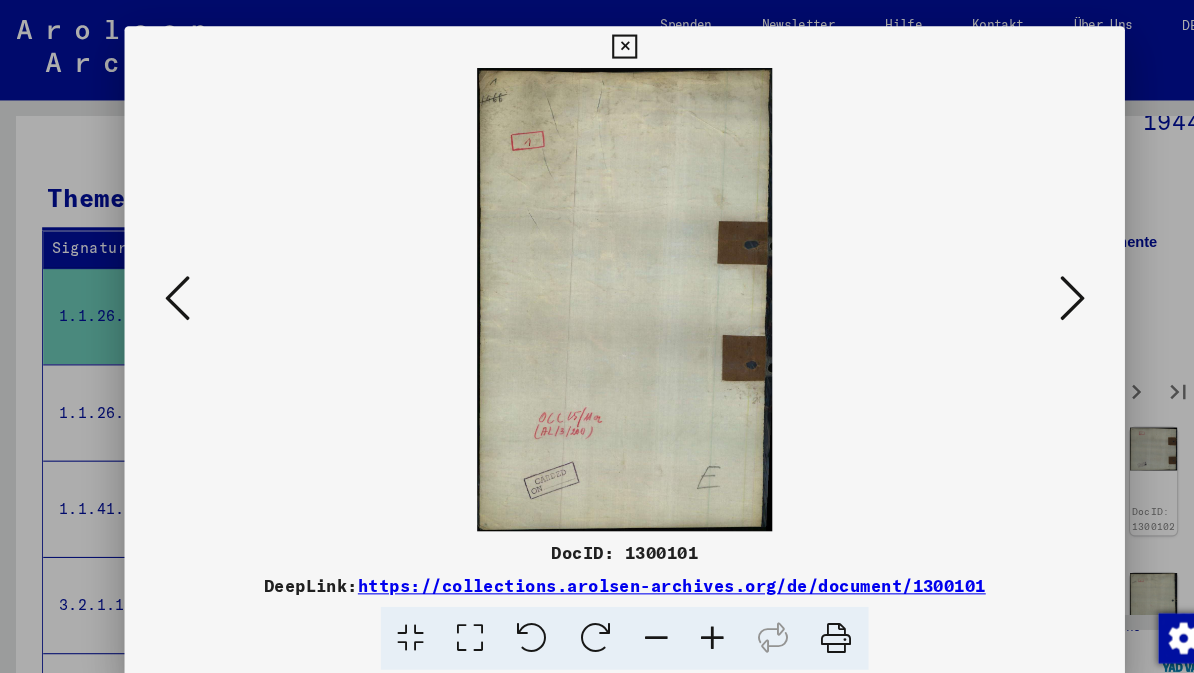click at bounding box center (1025, 285) 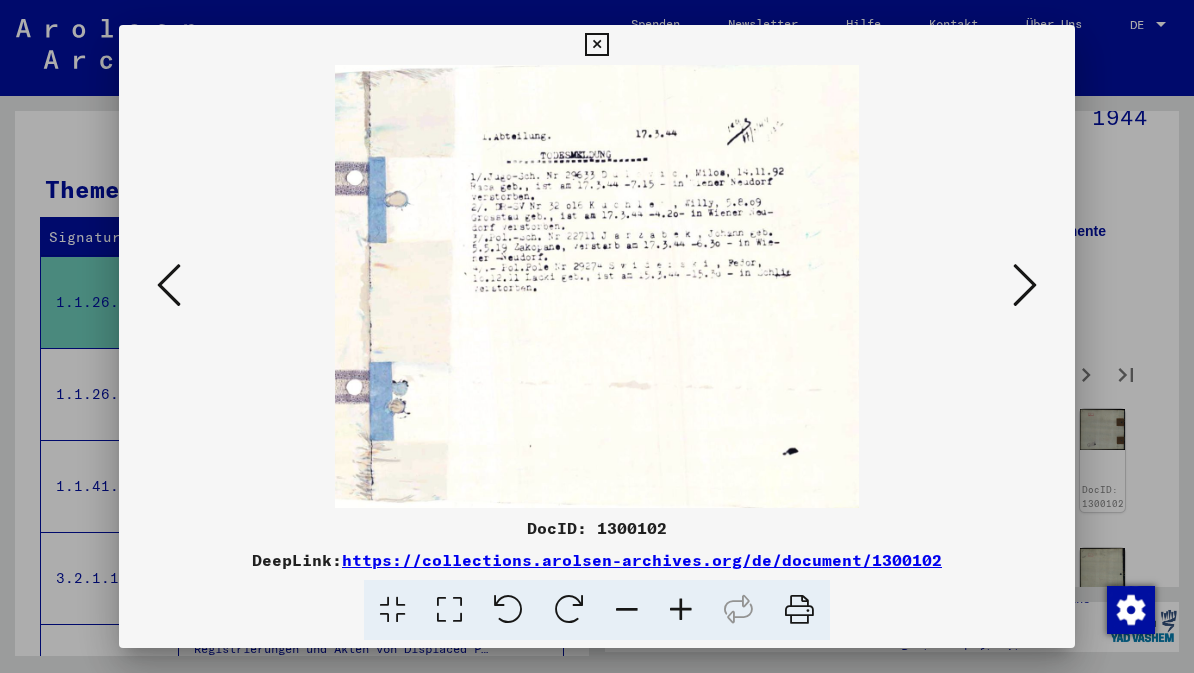click at bounding box center (1025, 285) 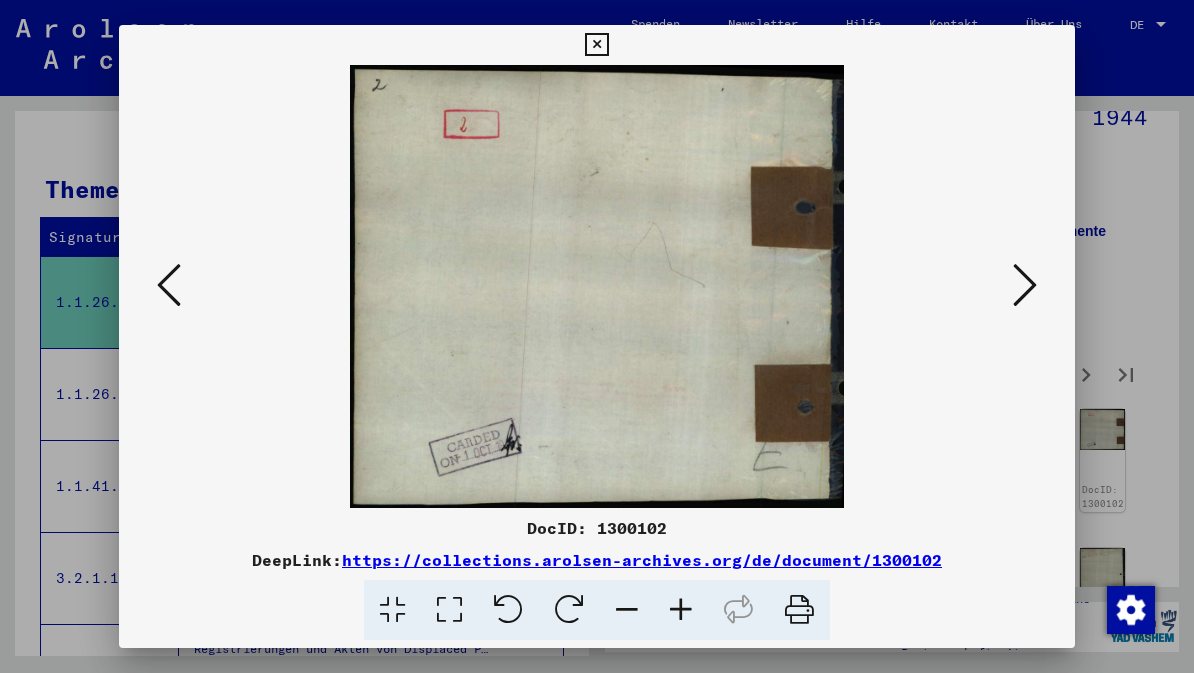 click at bounding box center (1025, 285) 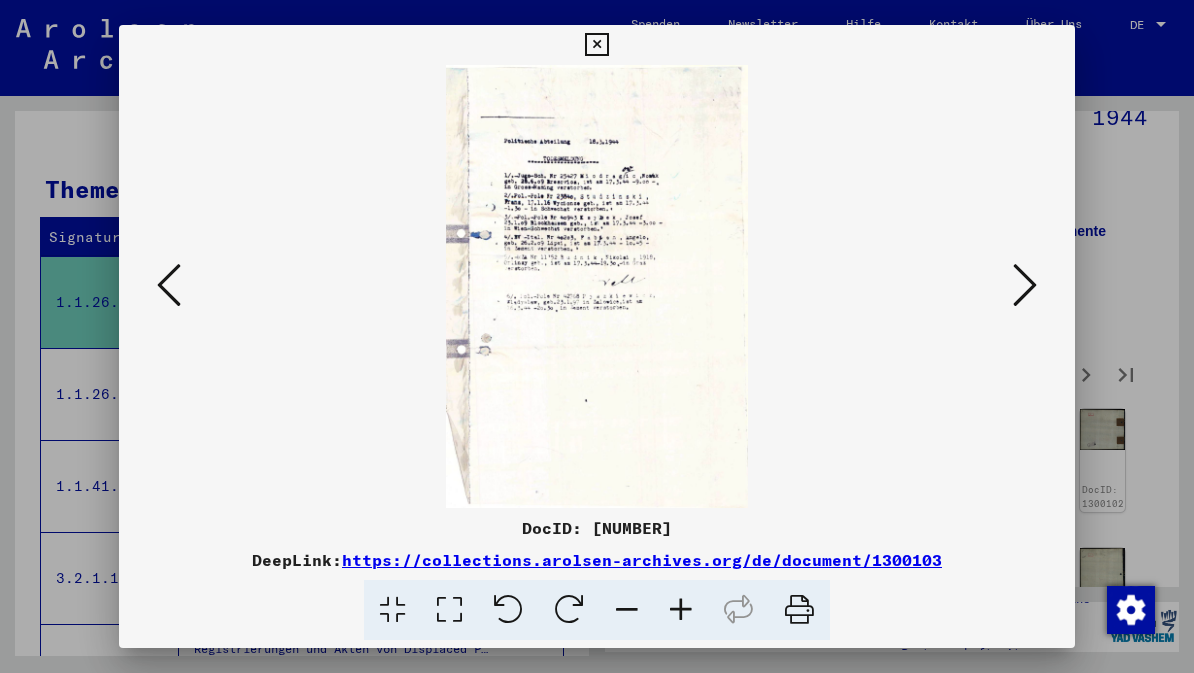 click at bounding box center [1025, 285] 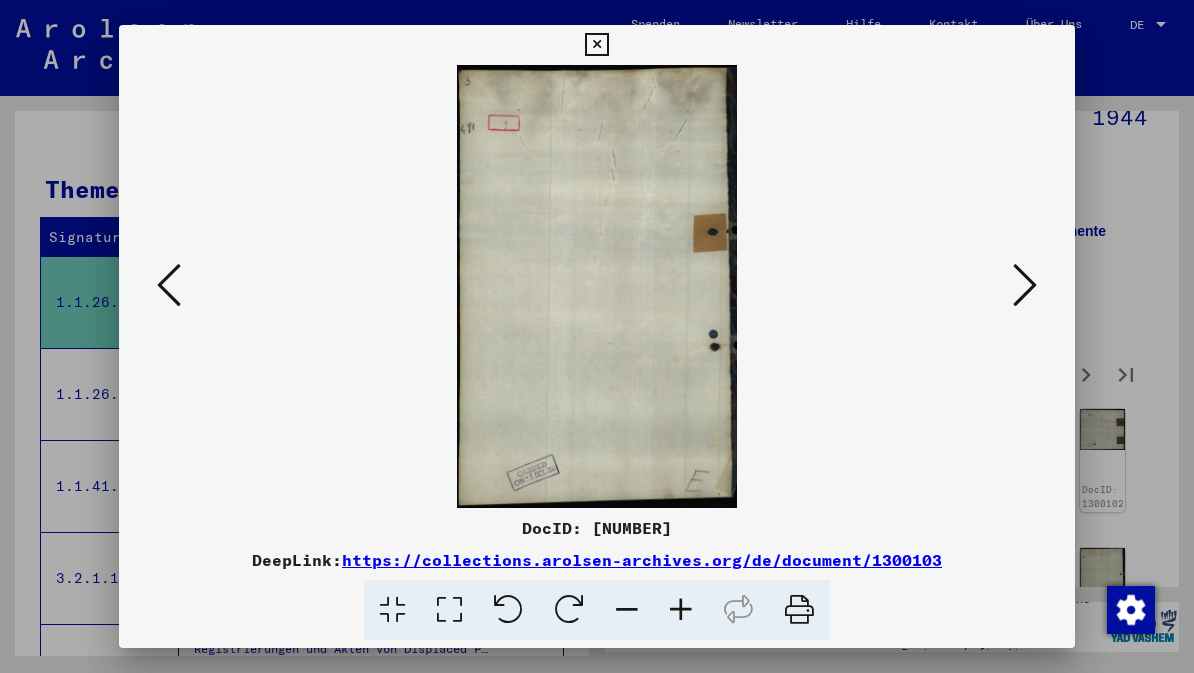 click at bounding box center [1025, 285] 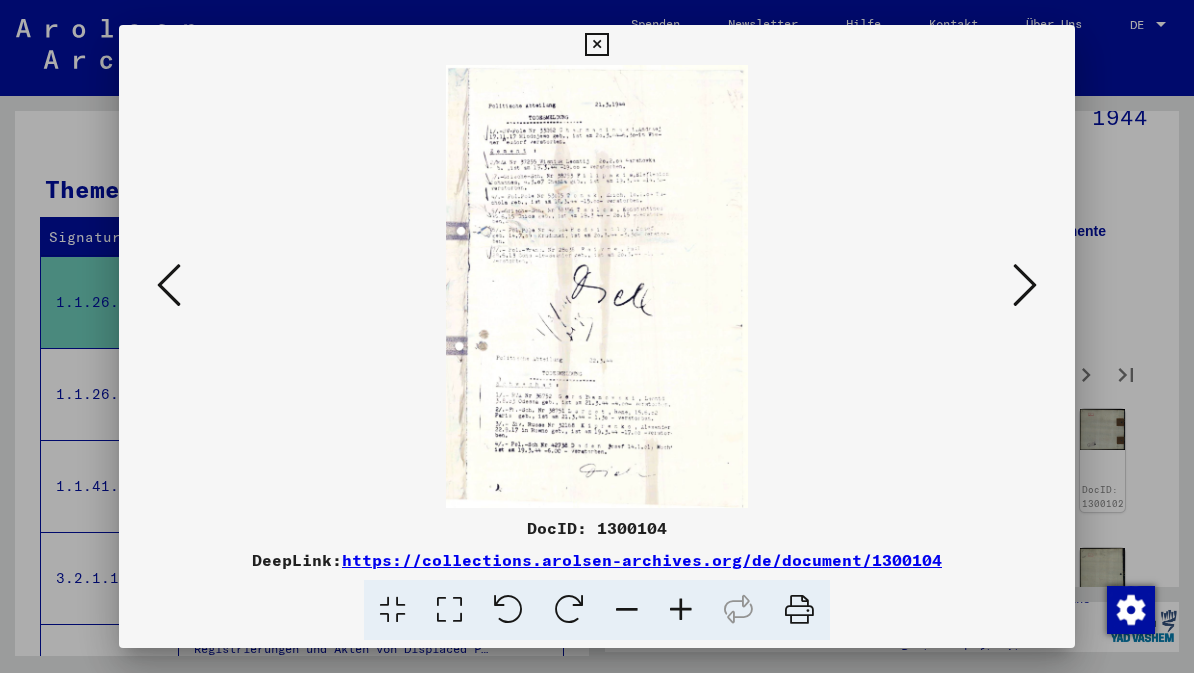 click at bounding box center [1025, 285] 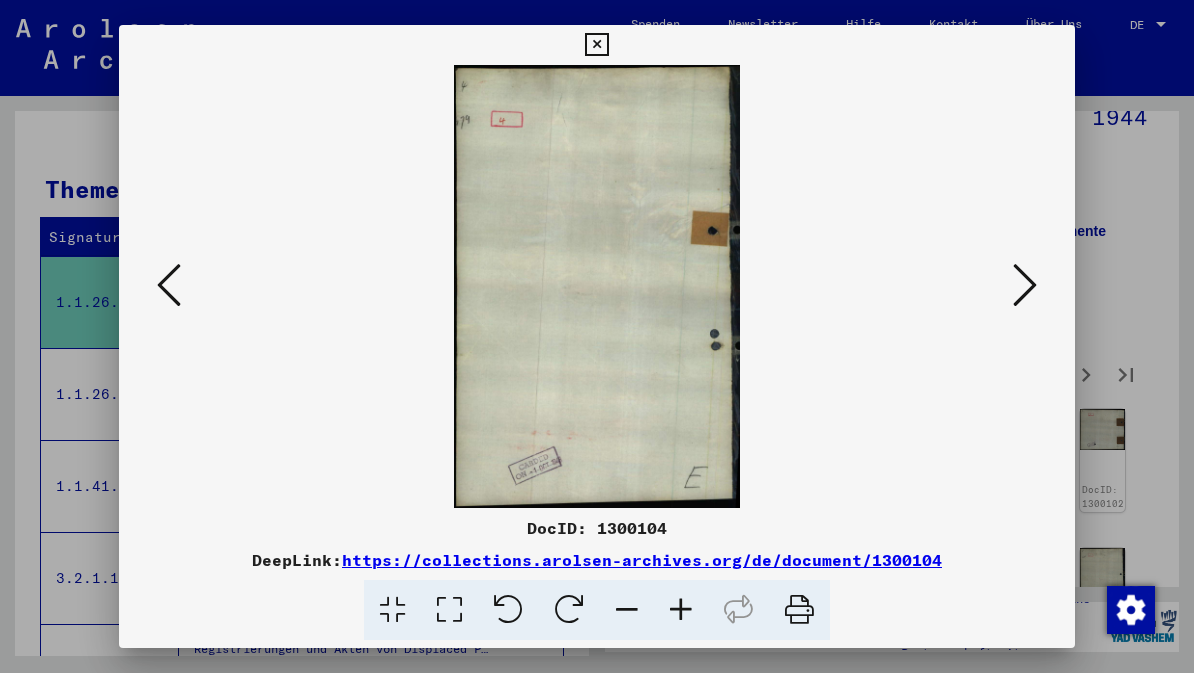 click at bounding box center (1025, 285) 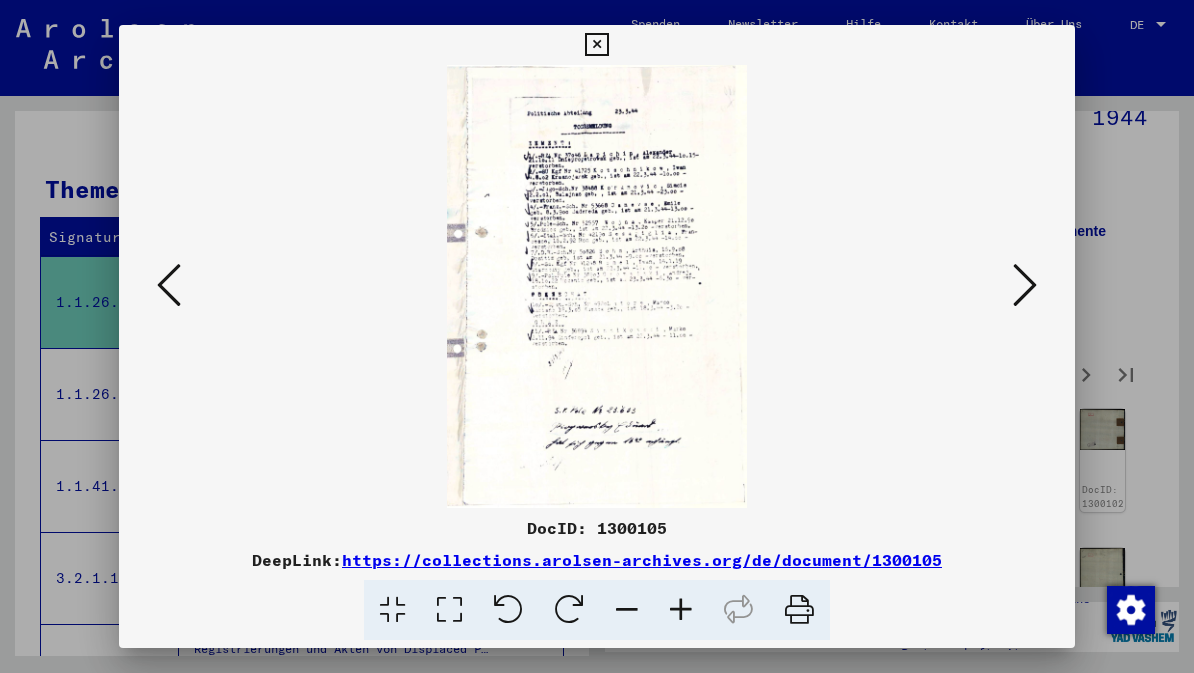 click at bounding box center (1025, 285) 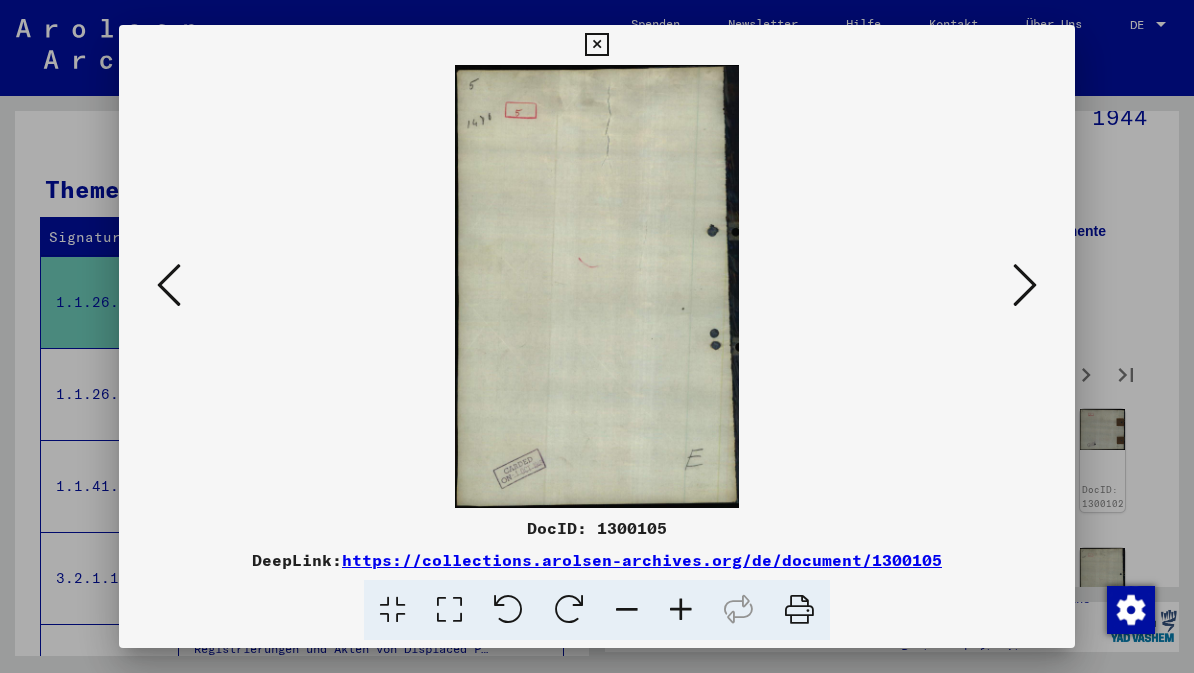 click at bounding box center (1025, 285) 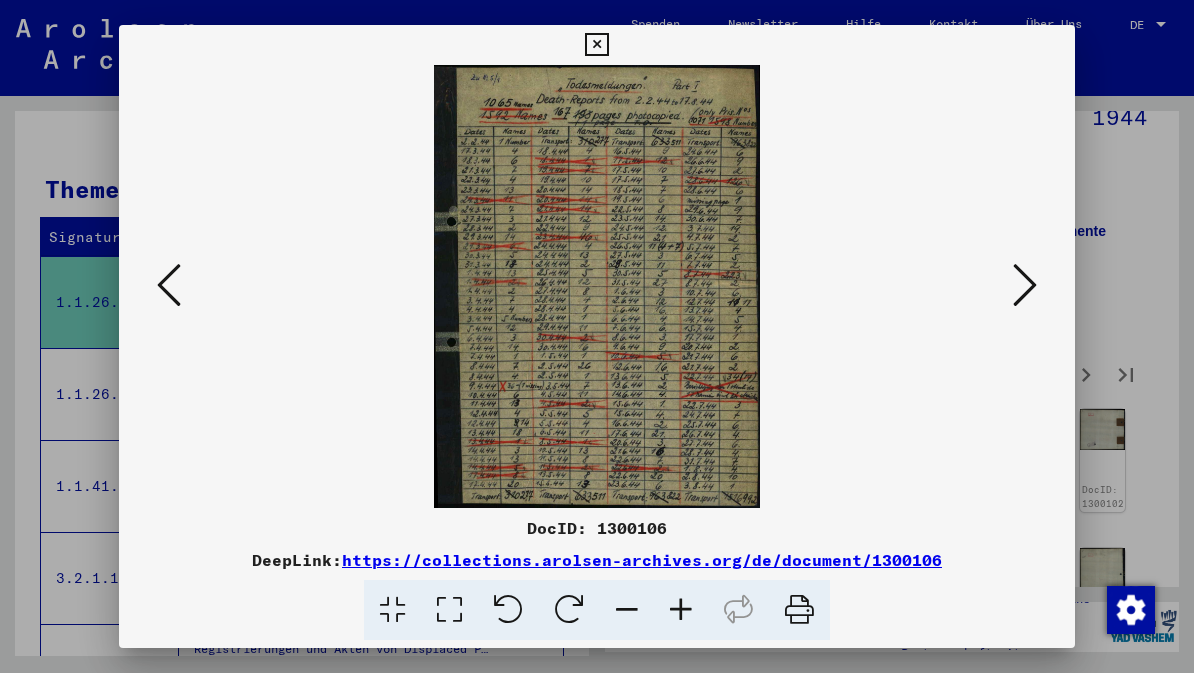 click at bounding box center (1025, 285) 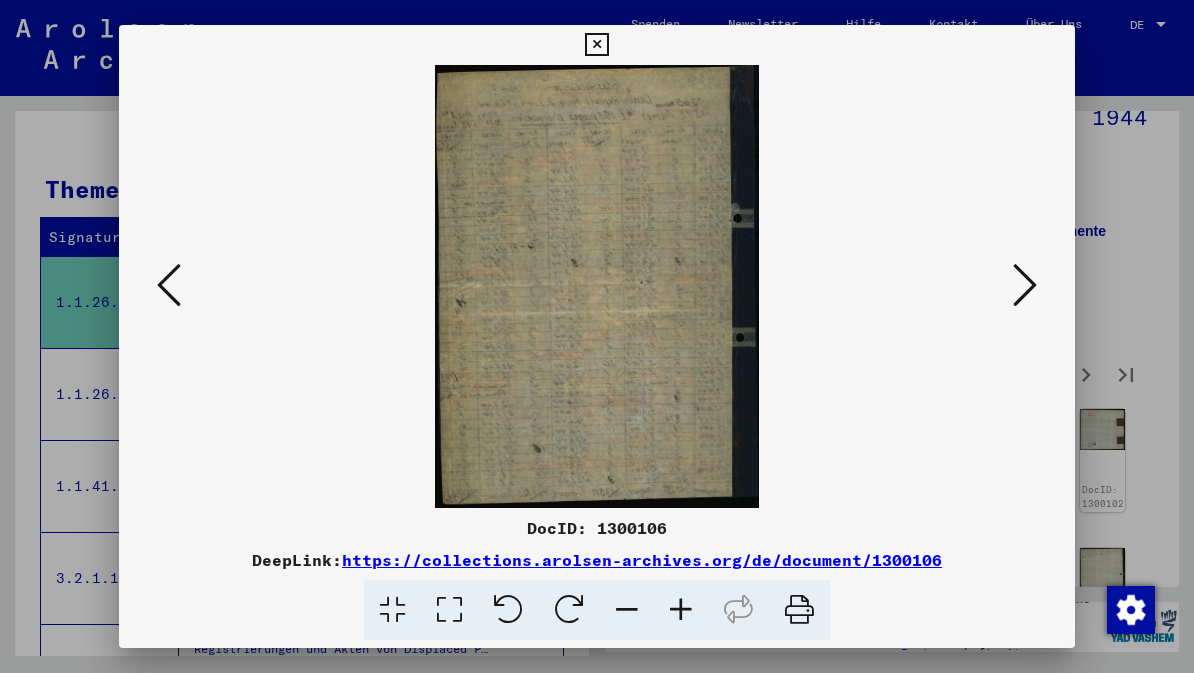 click at bounding box center (1025, 285) 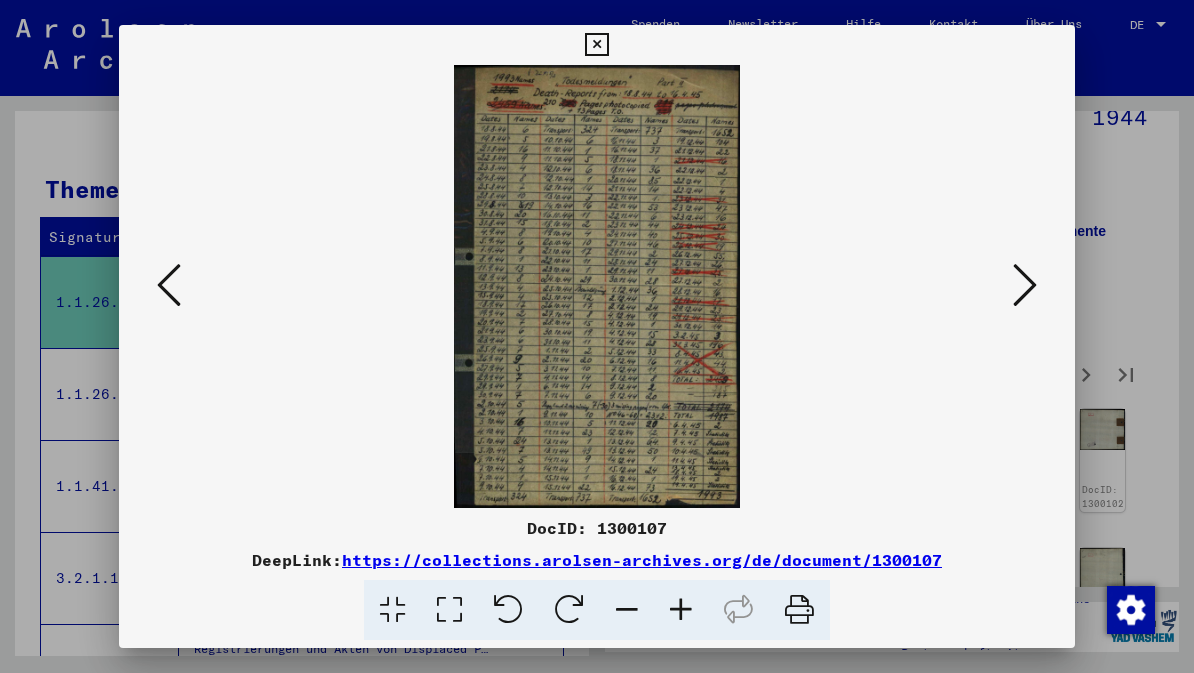 click at bounding box center (1025, 285) 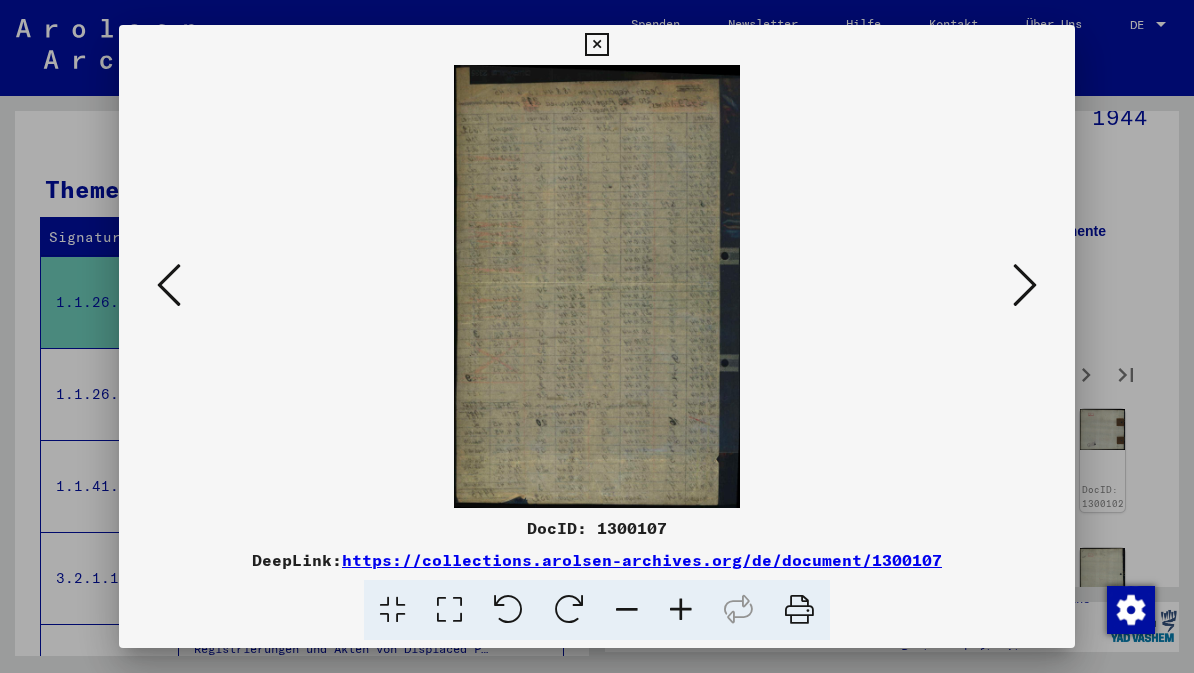 click at bounding box center [1025, 285] 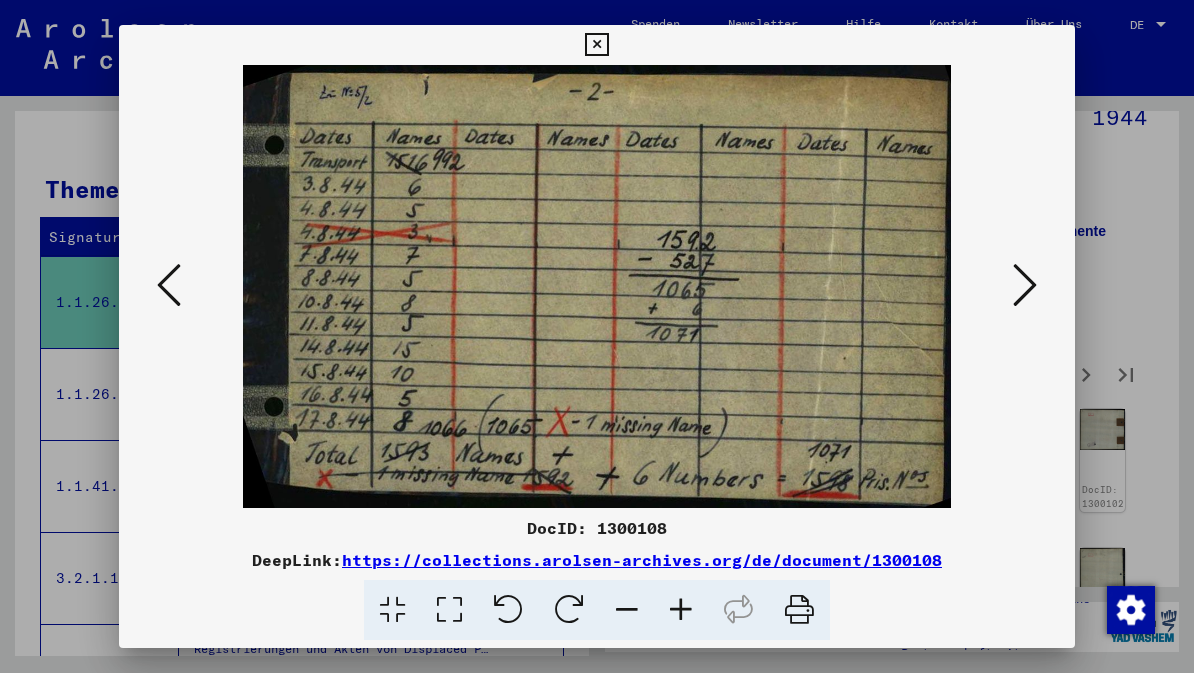 click at bounding box center (596, 45) 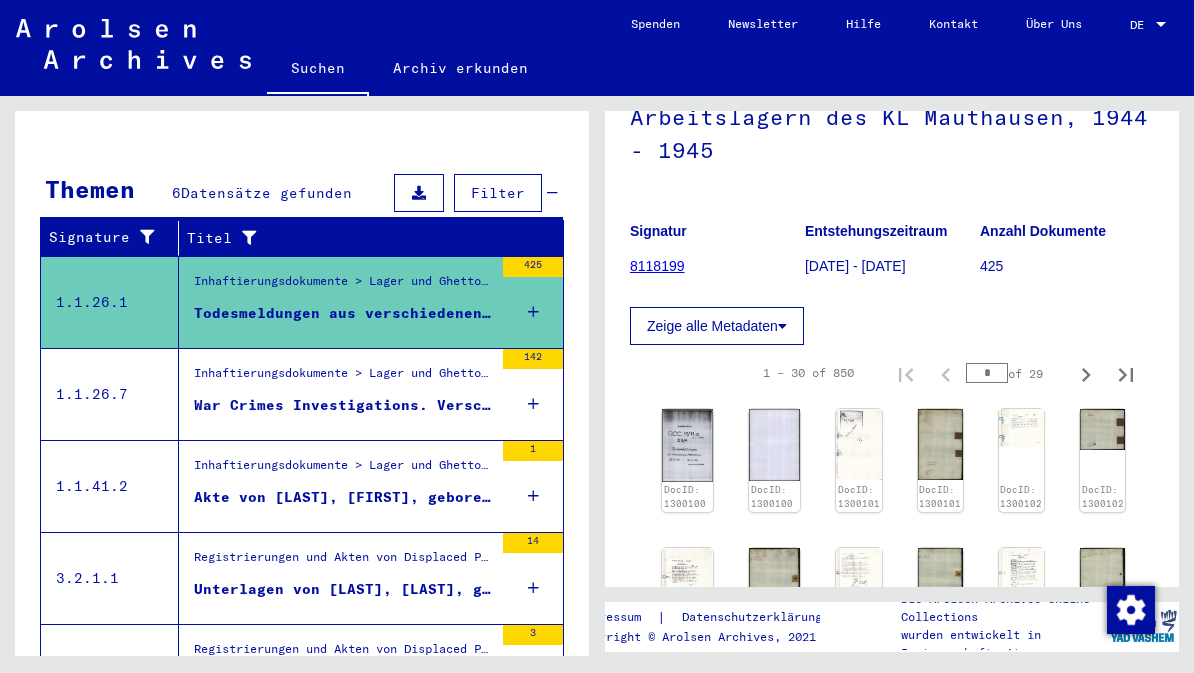 click on "War Crimes Investigations. Verschiedene Dokumente von Militär Einheiten,      hauptsächlich Kriegsgegangenen-Zentren." at bounding box center [343, 405] 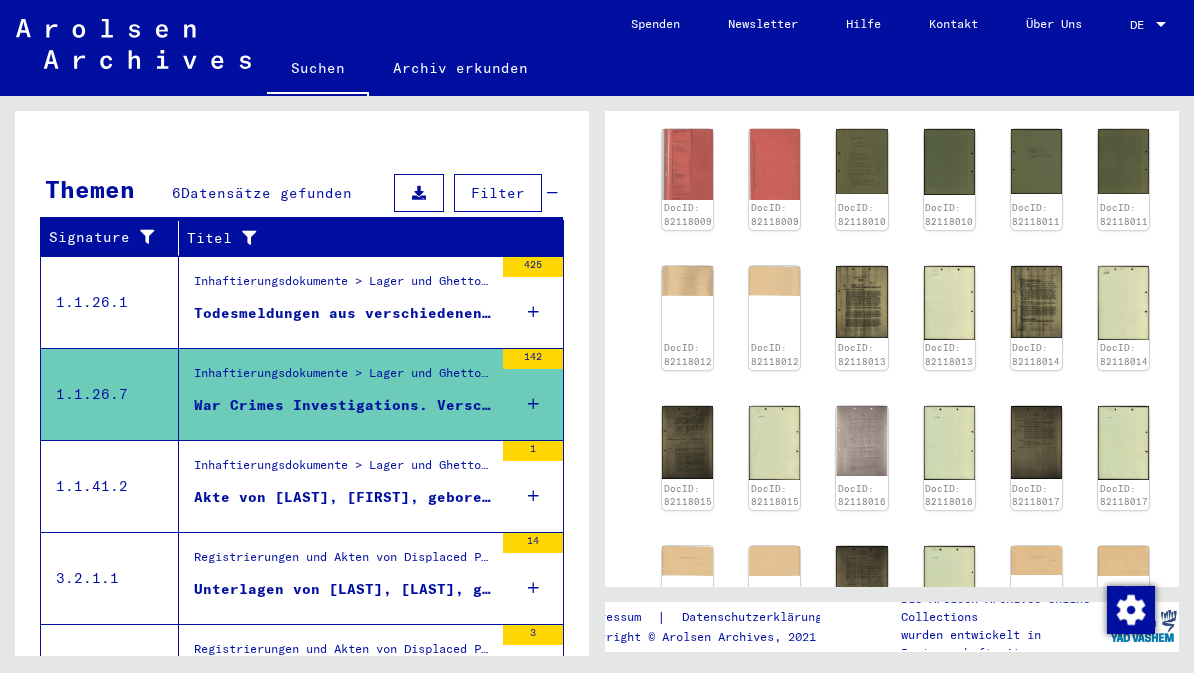 scroll, scrollTop: 1393, scrollLeft: 0, axis: vertical 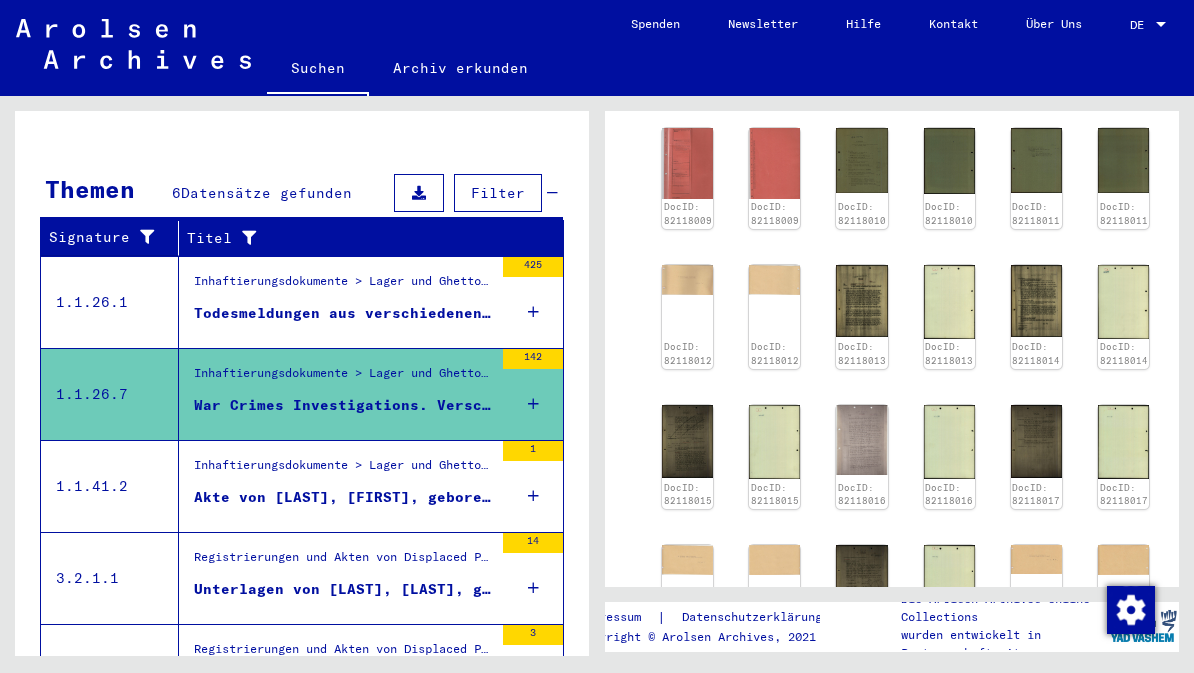 click on "Inhaftierungsdokumente > Lager und Ghettos > Konzentrationslager Stutthof > Individuelle Unterlagen Stutthof > Individuelle Häftlings Unterlagen - KL Stutthof > Akten mit Namen ab LORENZ" at bounding box center (343, 470) 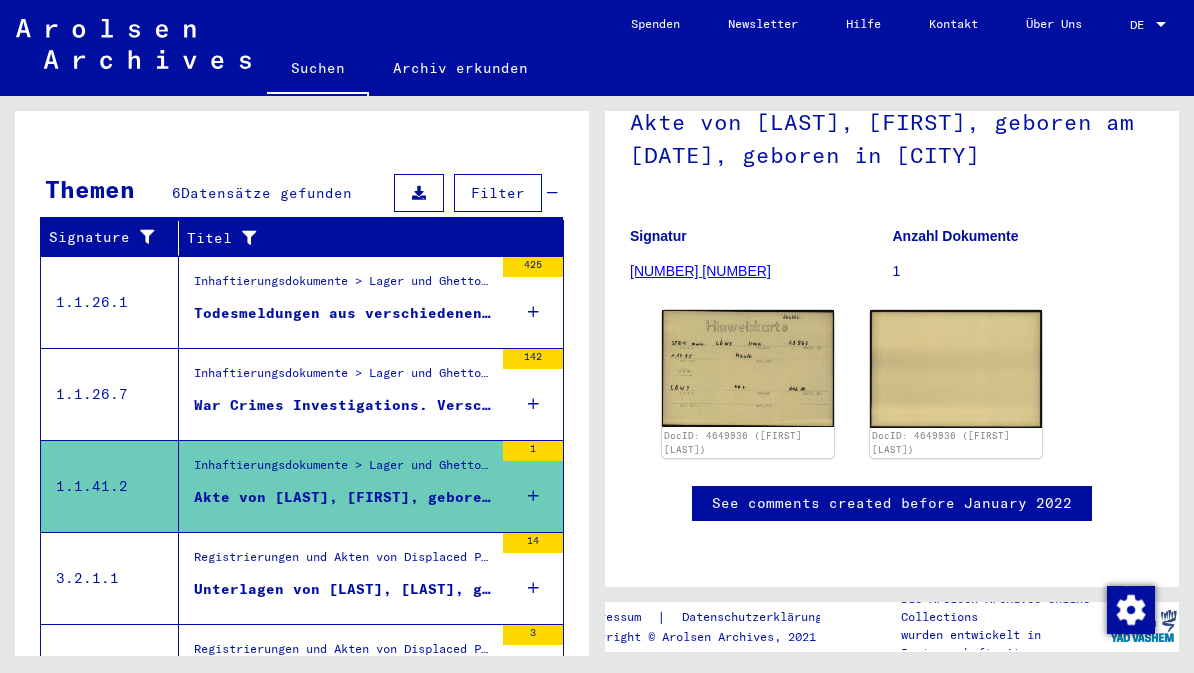 scroll, scrollTop: 159, scrollLeft: 0, axis: vertical 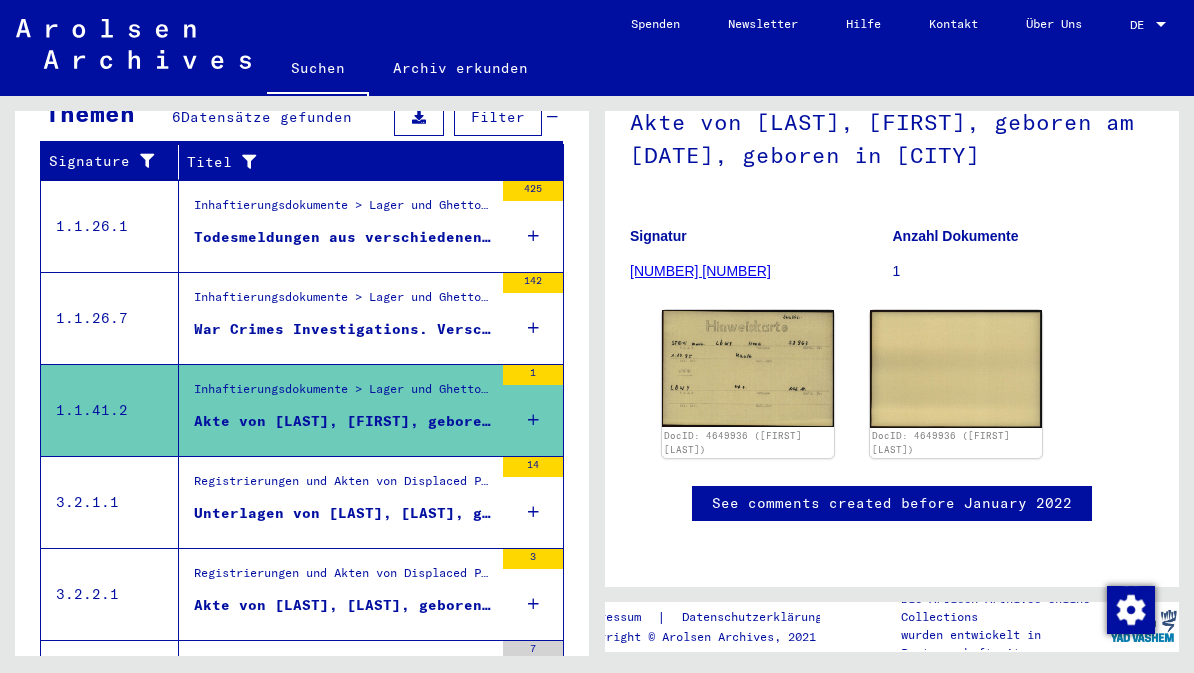 click on "Unterlagen von [LAST], [LAST], geboren am [DATE], geboren in [CITY] und von weiteren Personen" at bounding box center [343, 513] 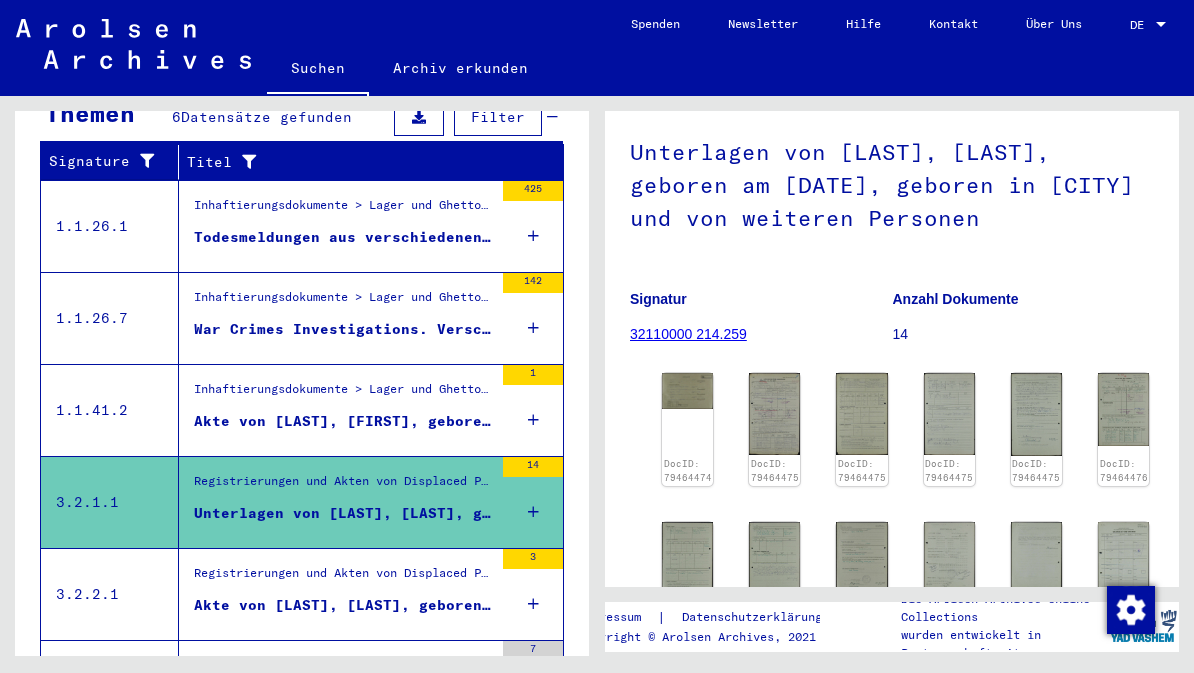 scroll, scrollTop: 143, scrollLeft: 0, axis: vertical 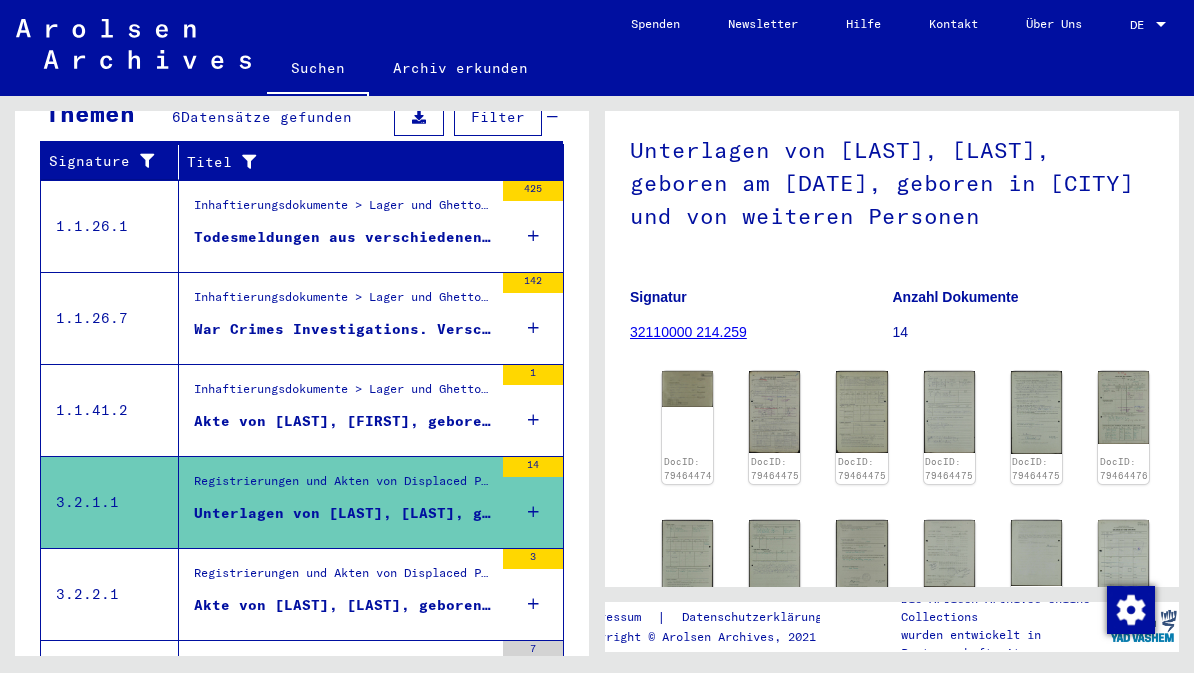 click 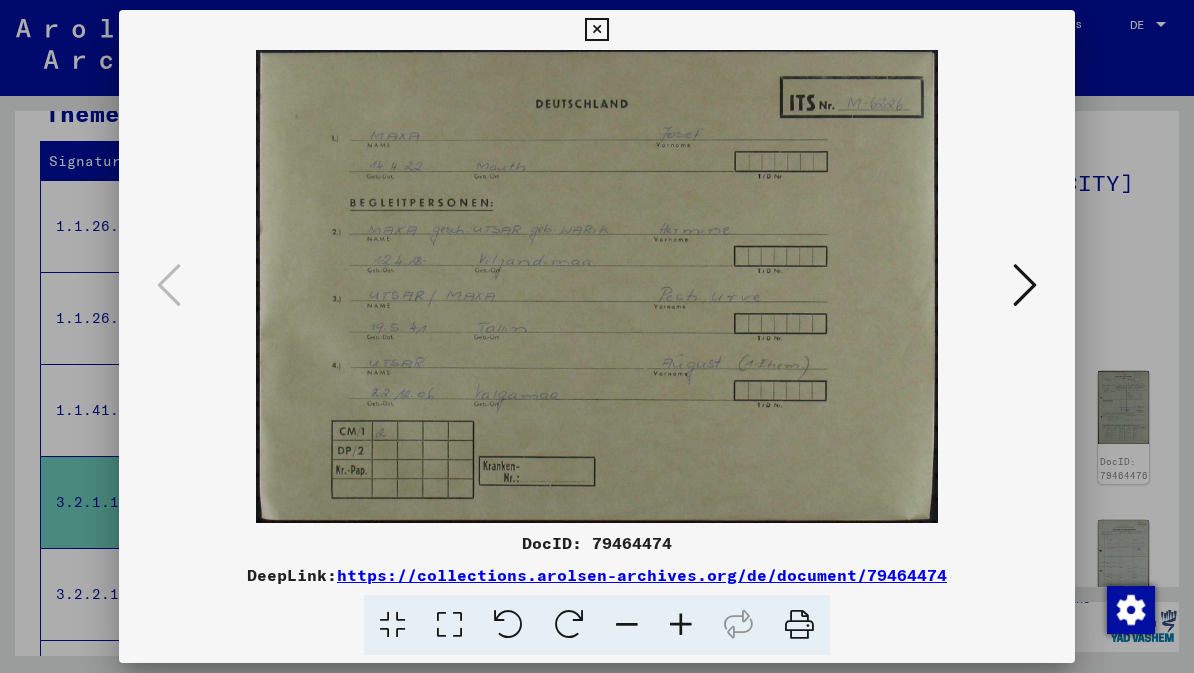 click at bounding box center [1025, 285] 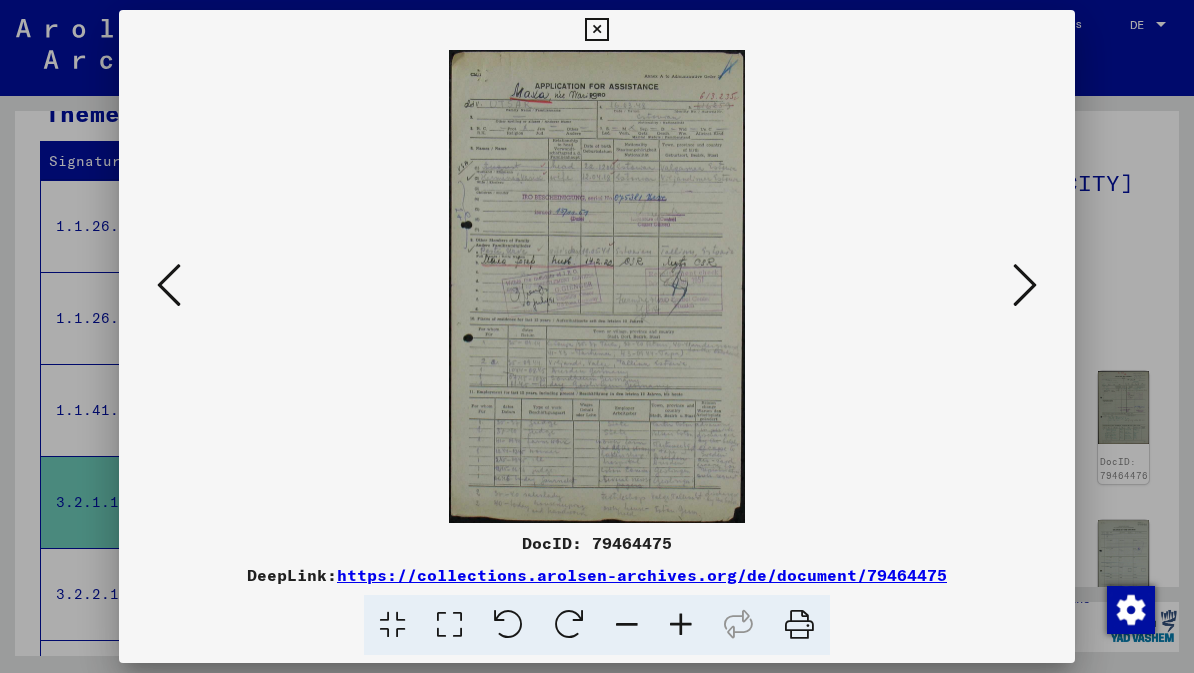 click at bounding box center (1025, 285) 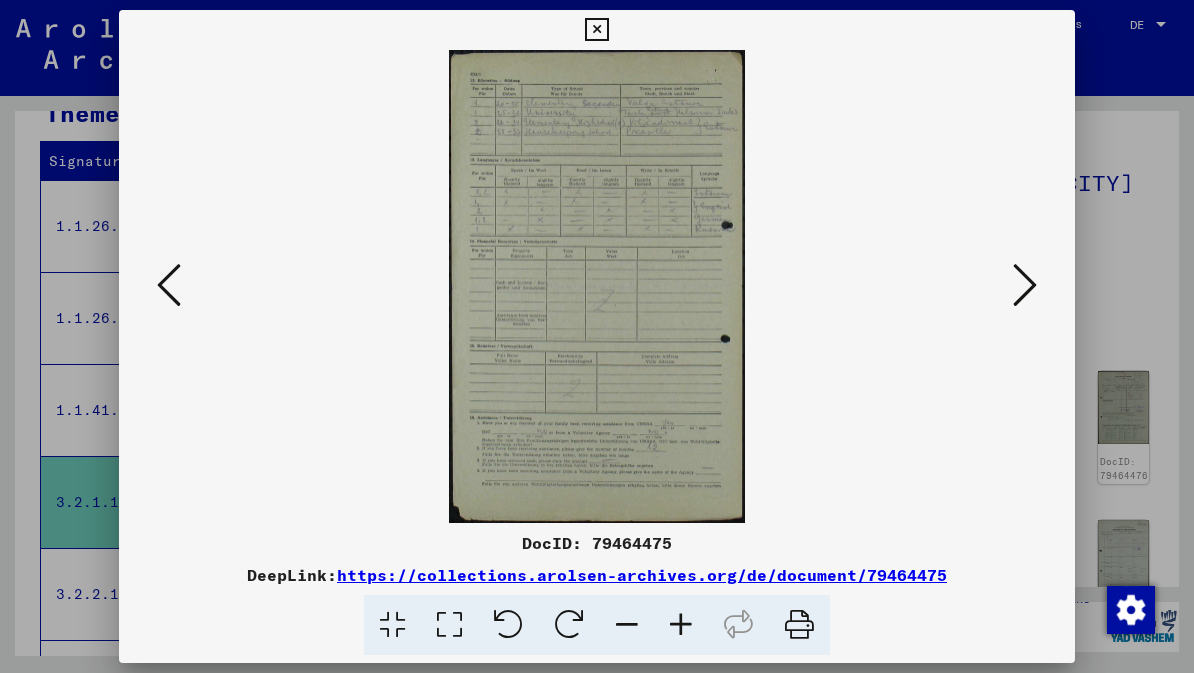 click at bounding box center (1025, 285) 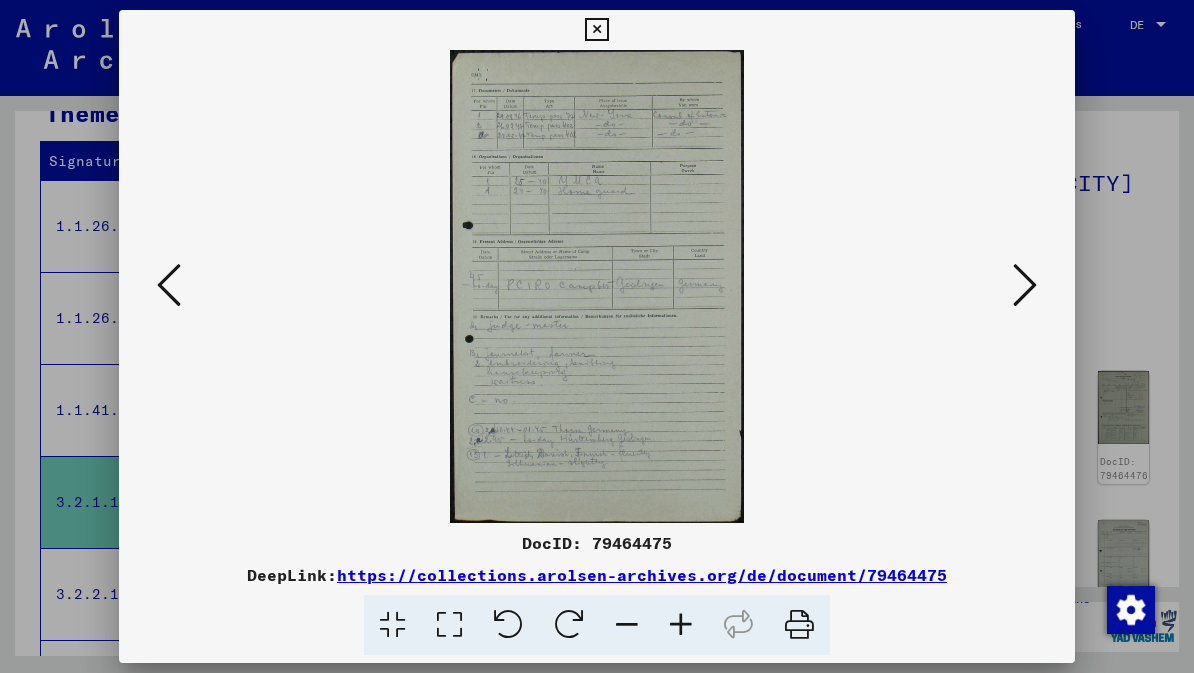 click at bounding box center [1025, 285] 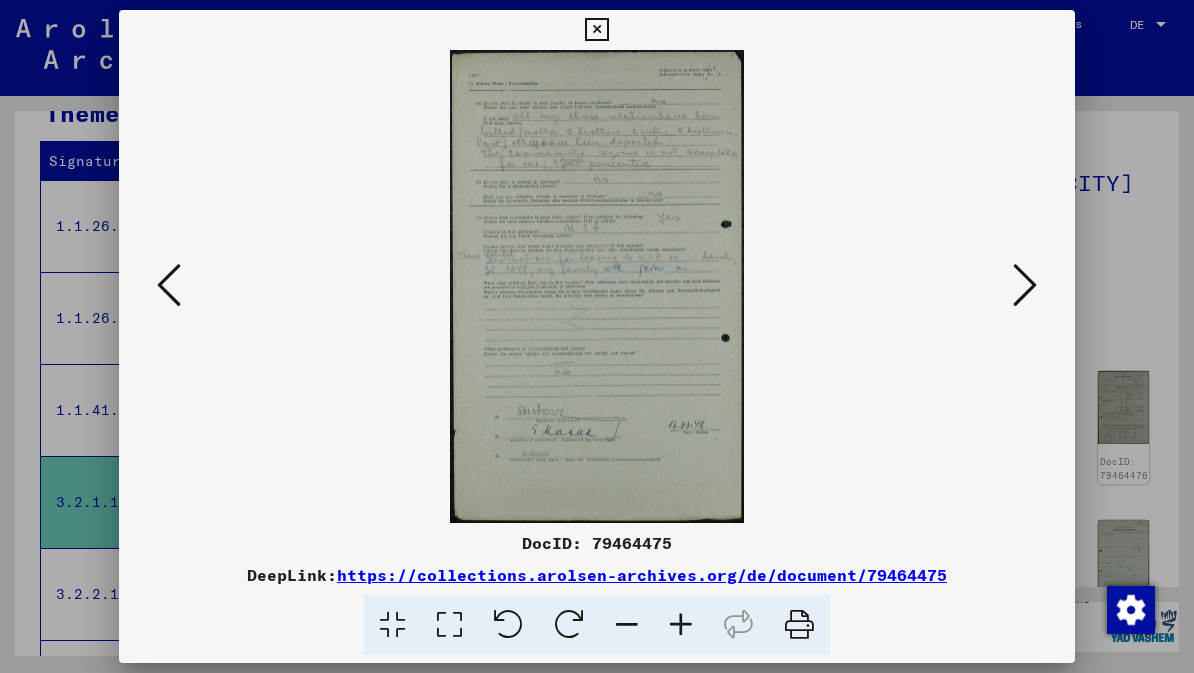 click at bounding box center [1025, 285] 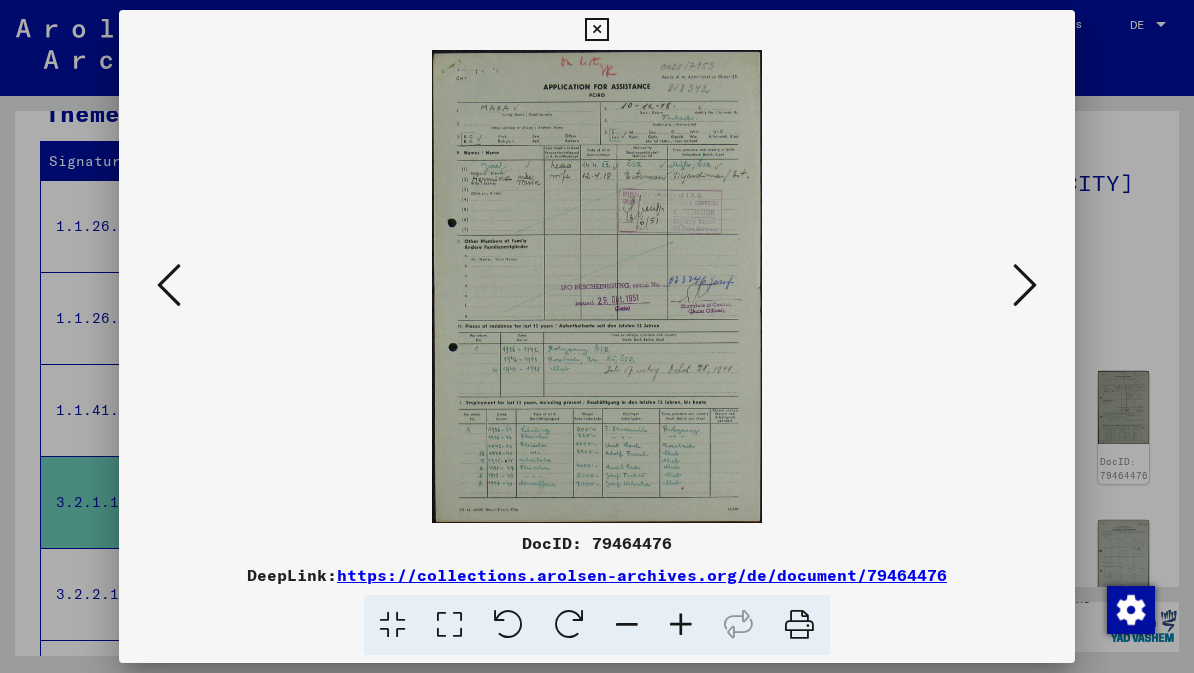 click at bounding box center [1025, 285] 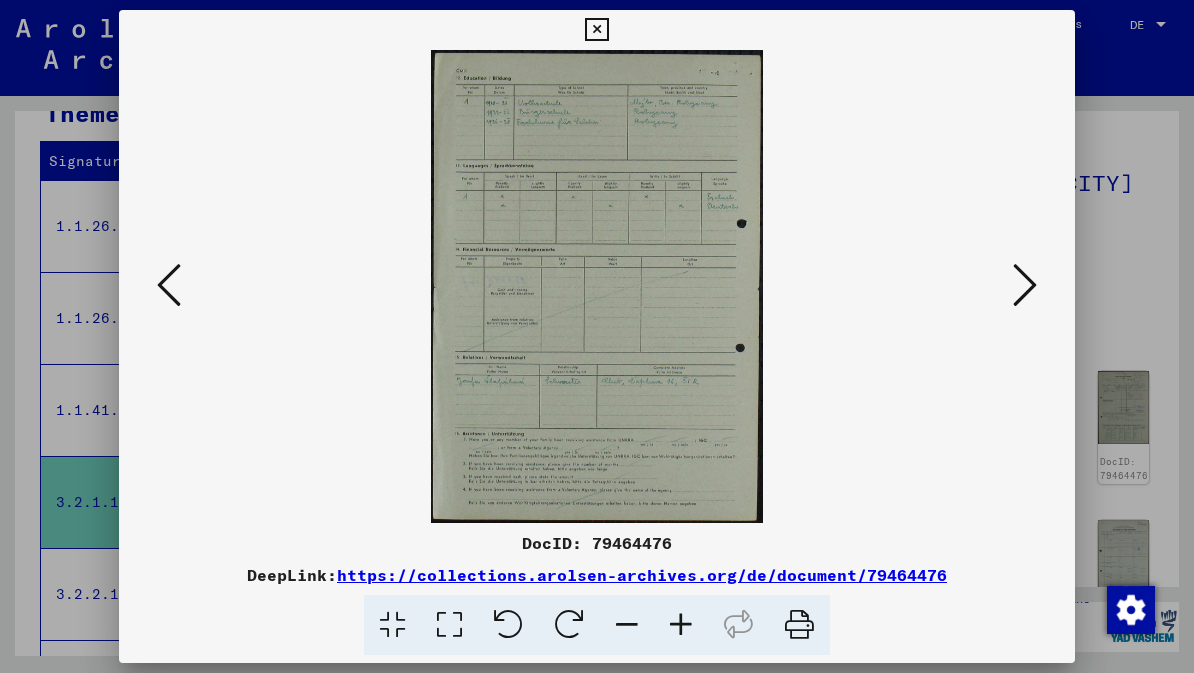 click at bounding box center [1025, 285] 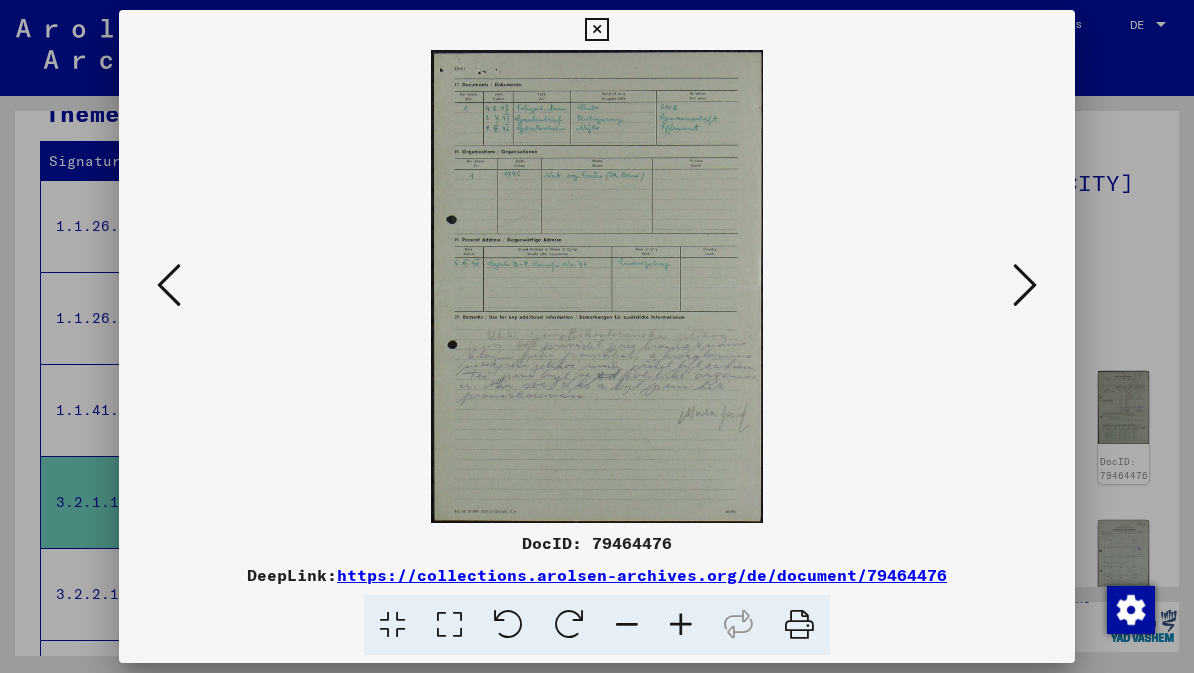 click at bounding box center [1025, 285] 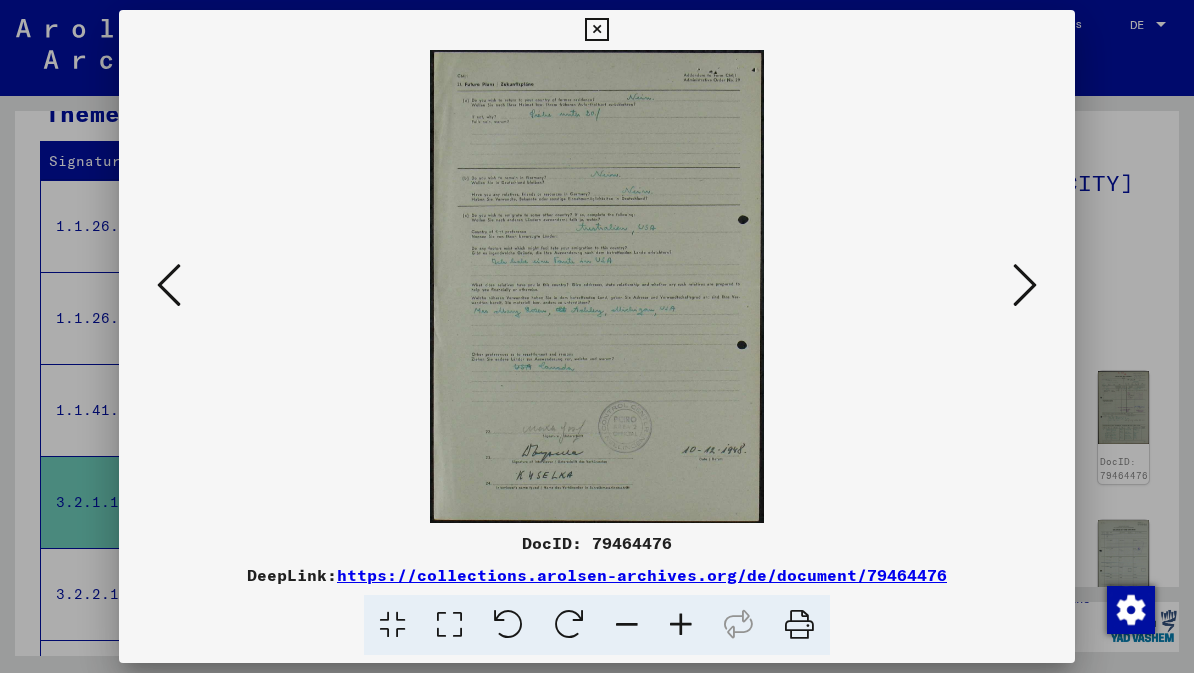 click at bounding box center (1025, 285) 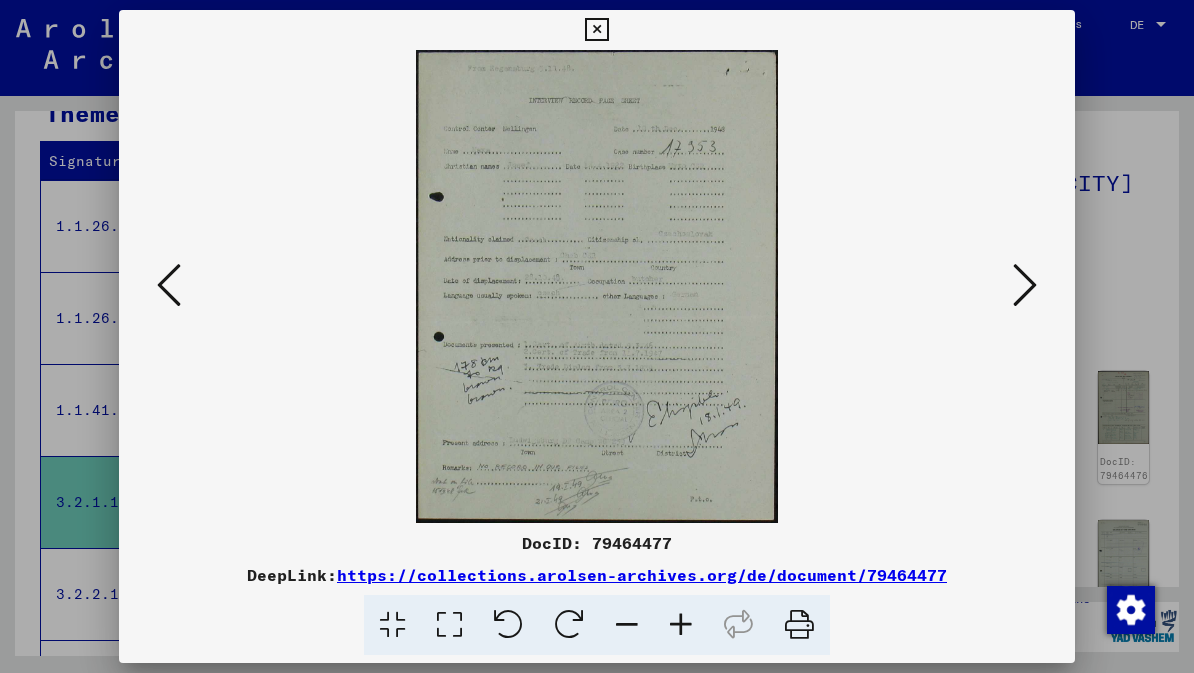 click at bounding box center [1025, 285] 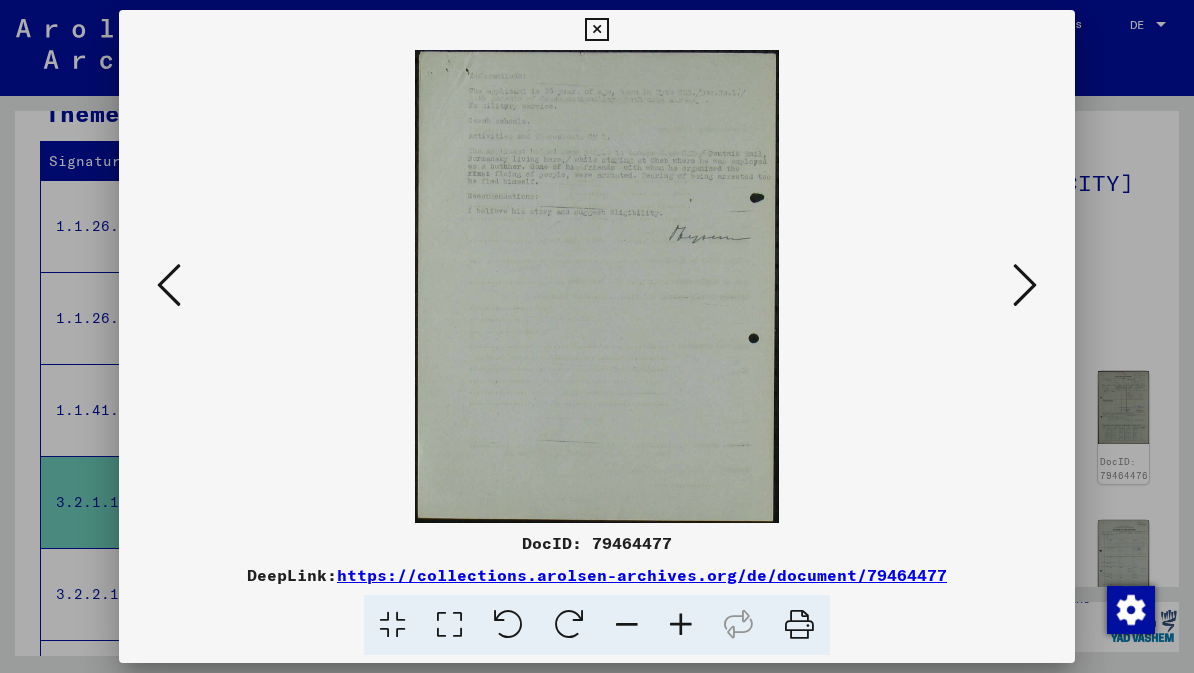 click at bounding box center [1025, 285] 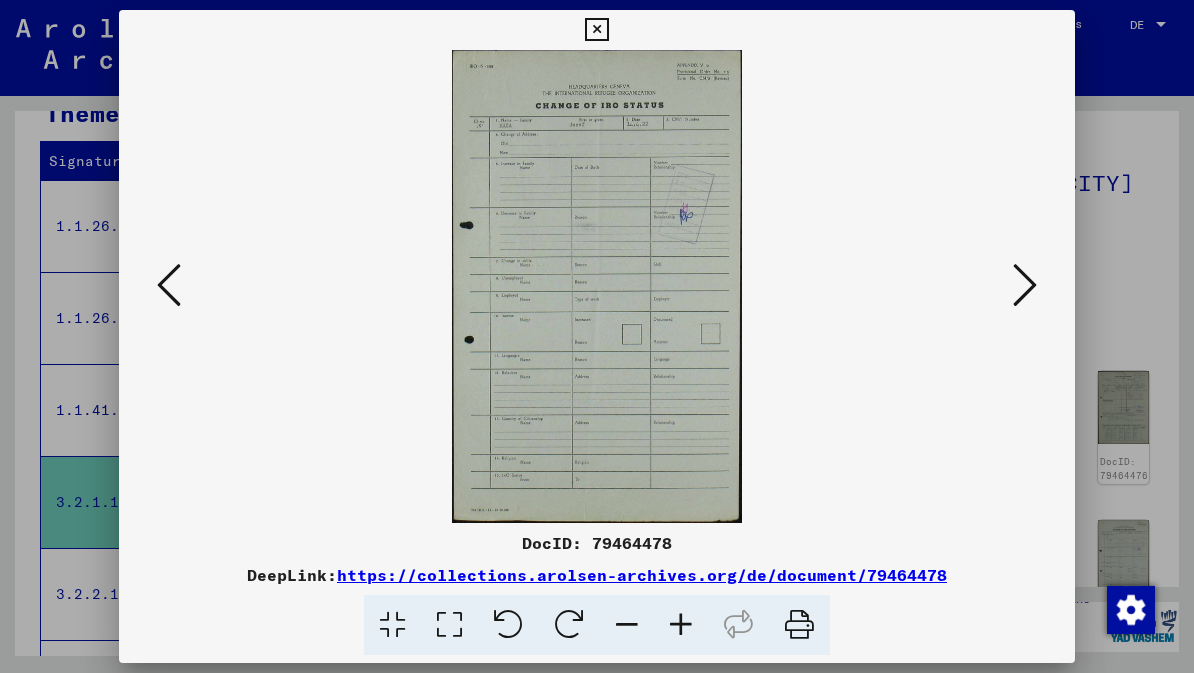 click at bounding box center [1025, 285] 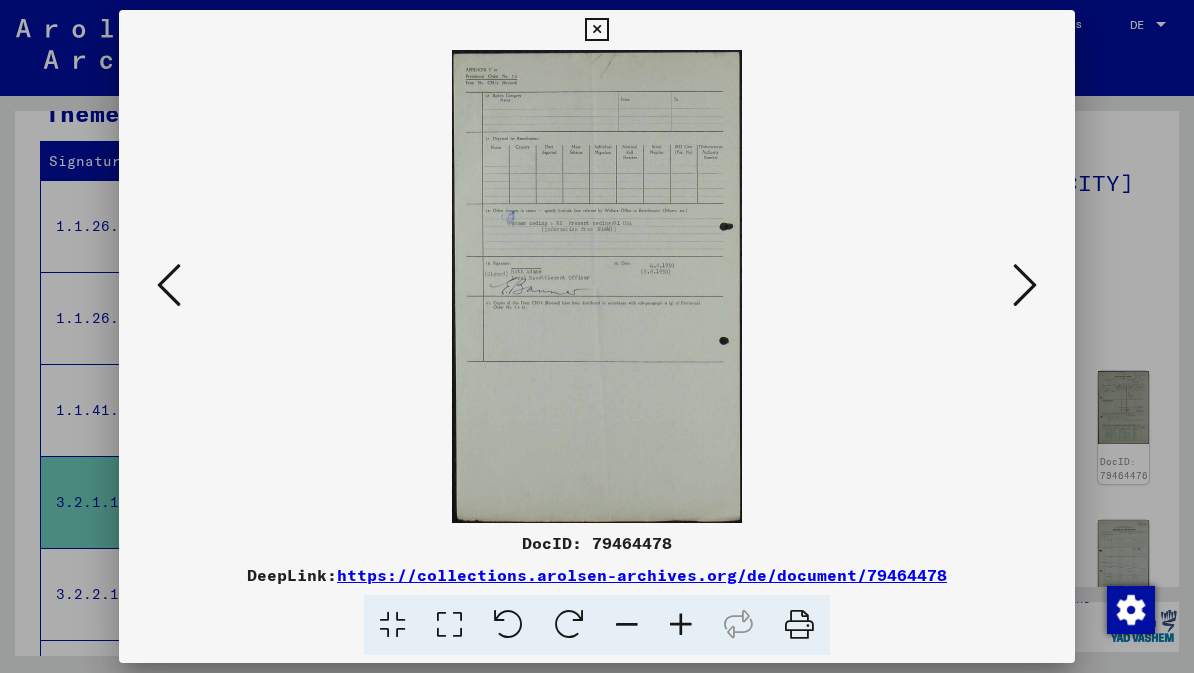 click at bounding box center [1025, 285] 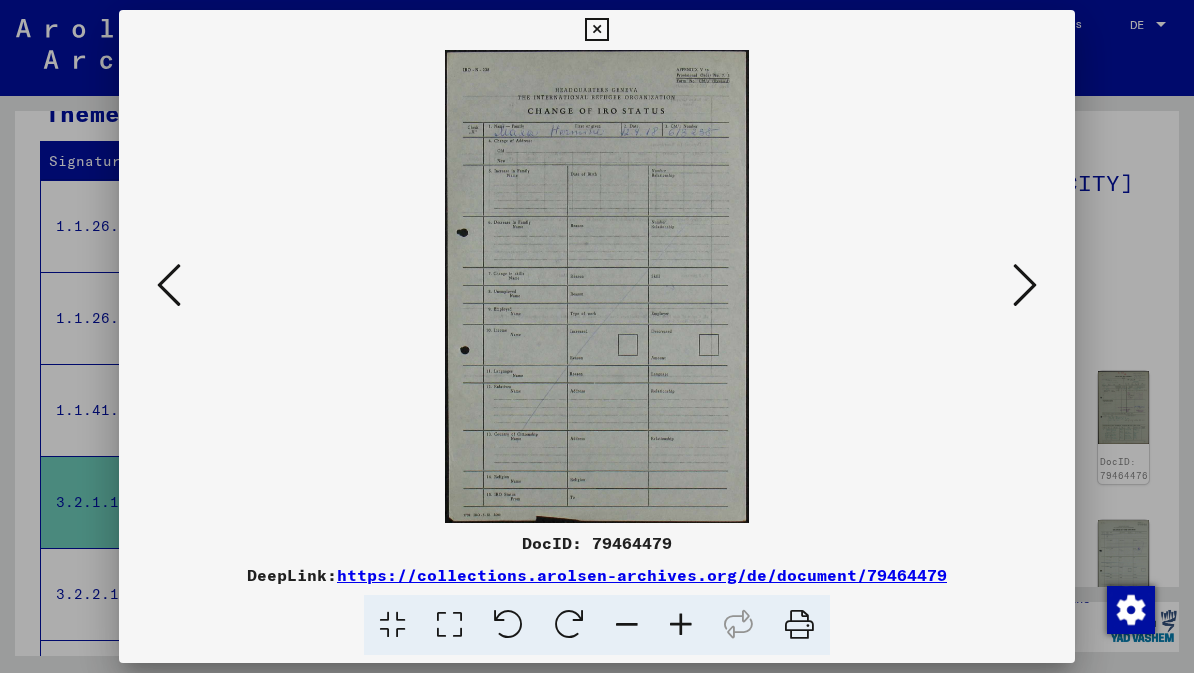 click at bounding box center [1025, 285] 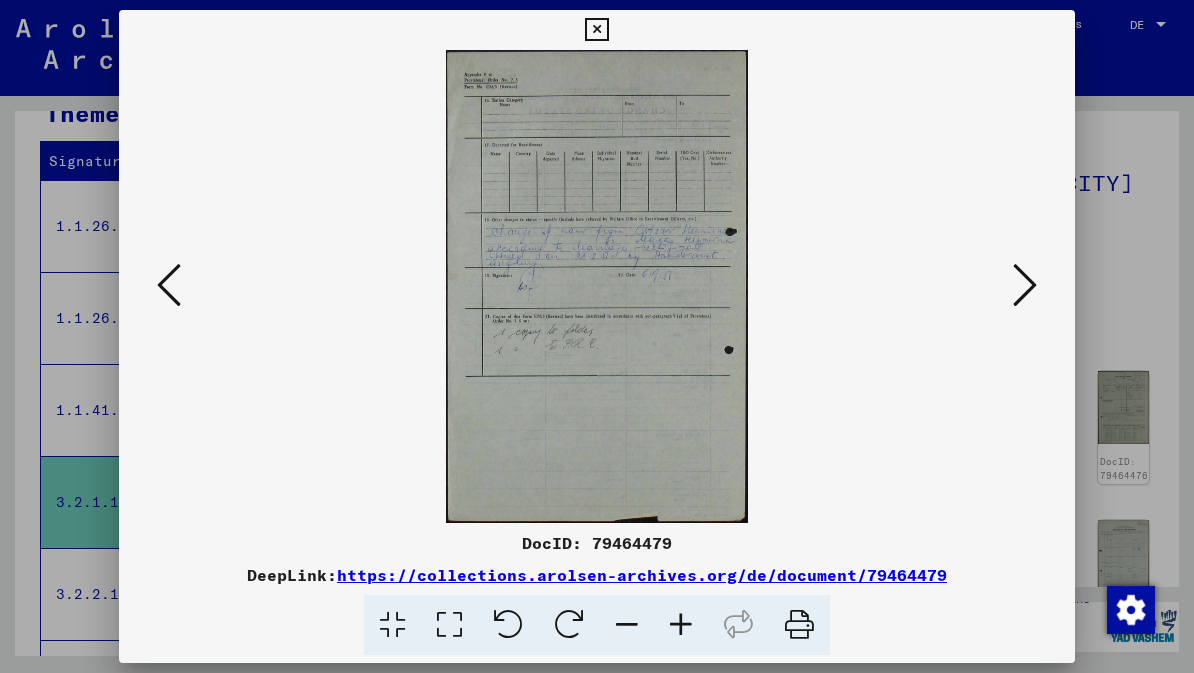 click at bounding box center (1025, 285) 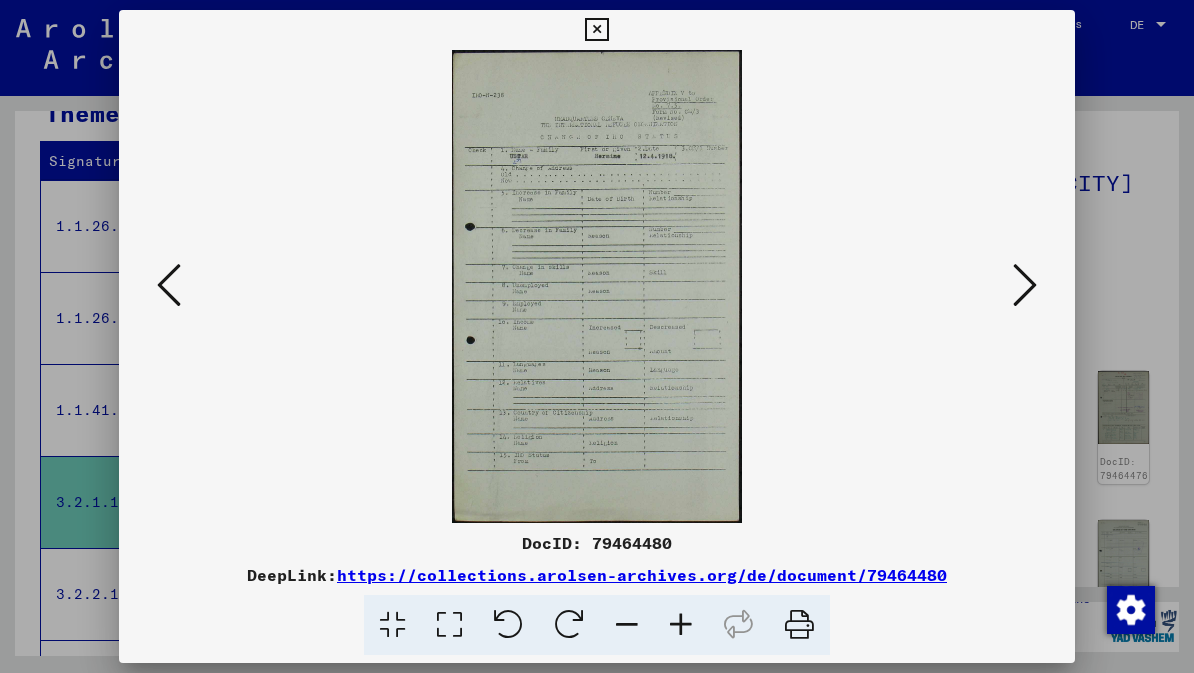 click at bounding box center (1025, 285) 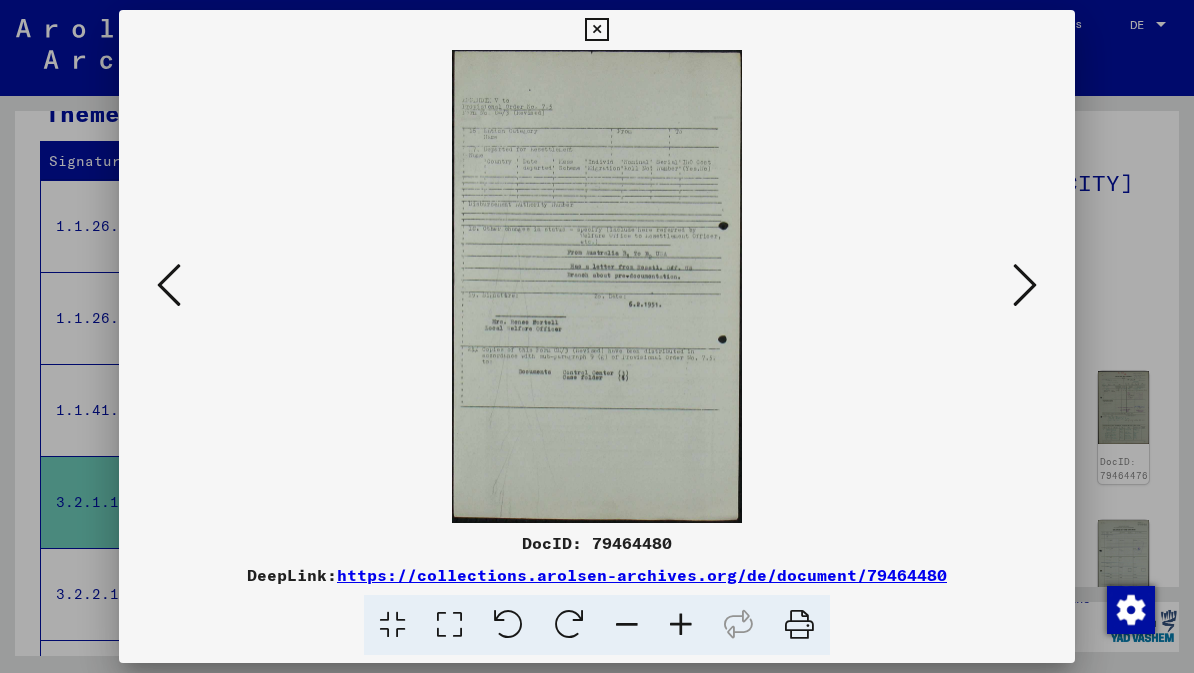 click at bounding box center [1025, 285] 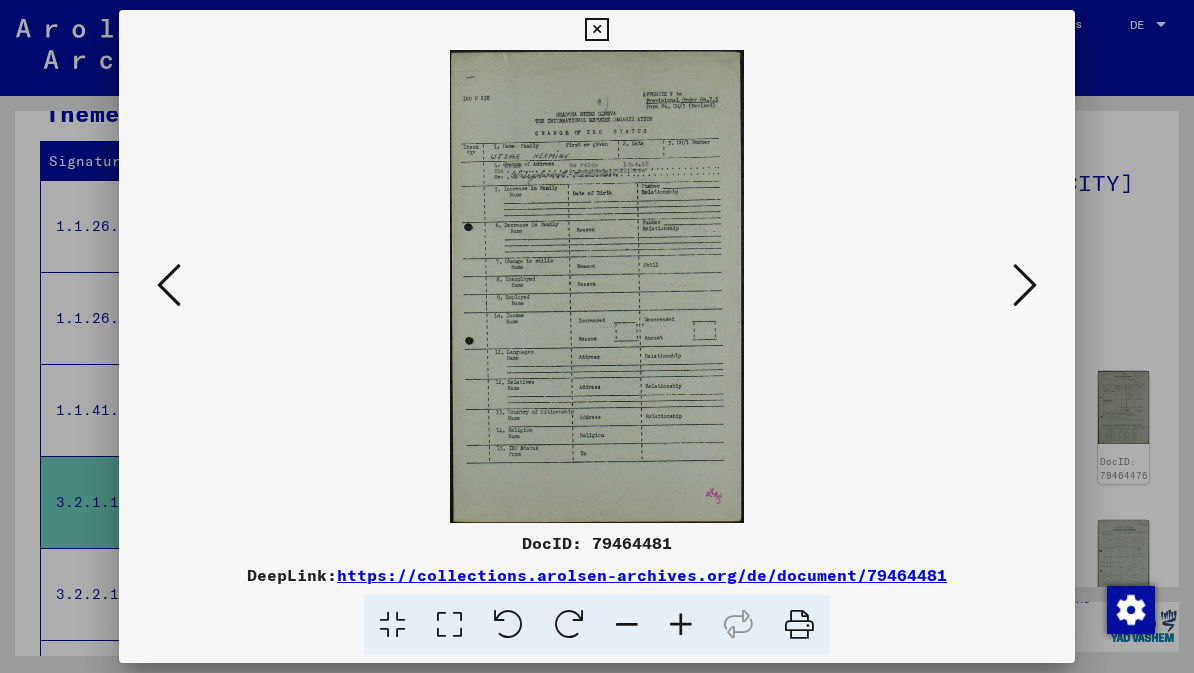 click at bounding box center (1025, 285) 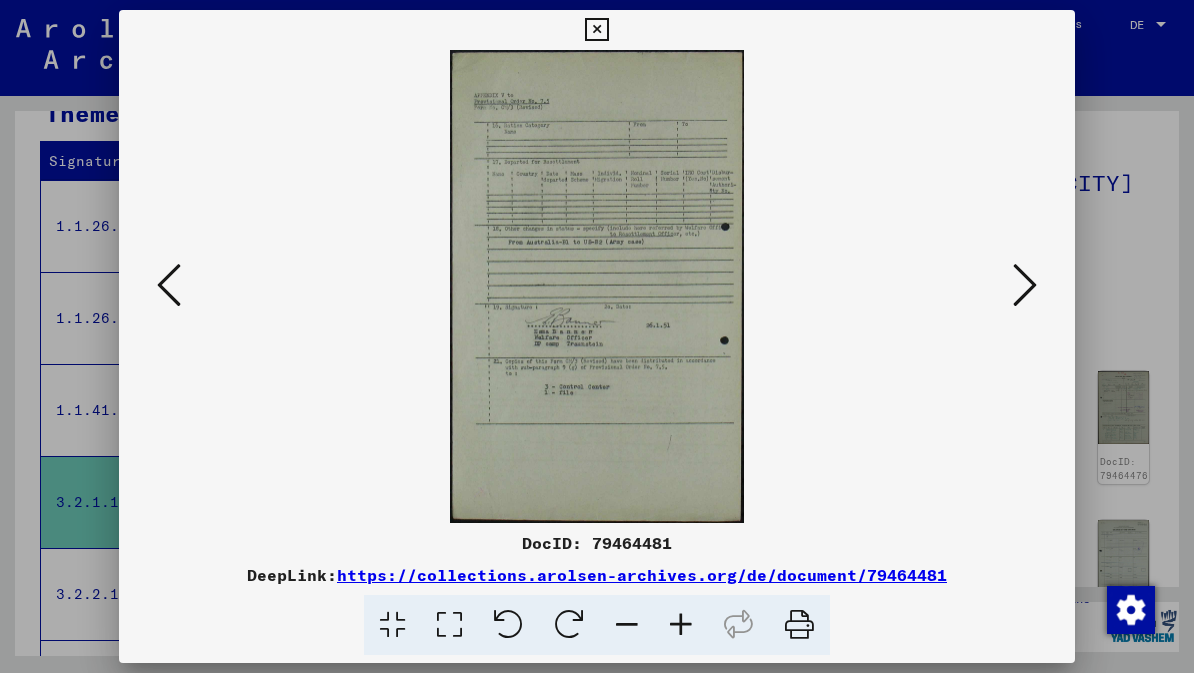 click at bounding box center (1025, 285) 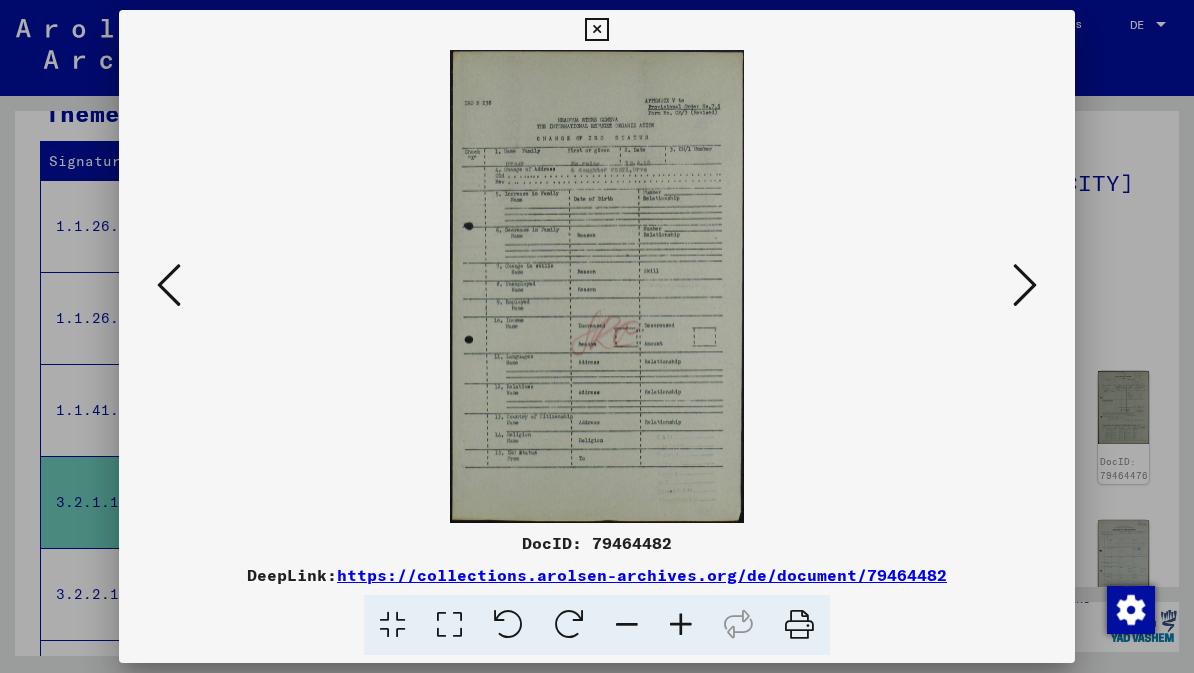 click at bounding box center (1025, 285) 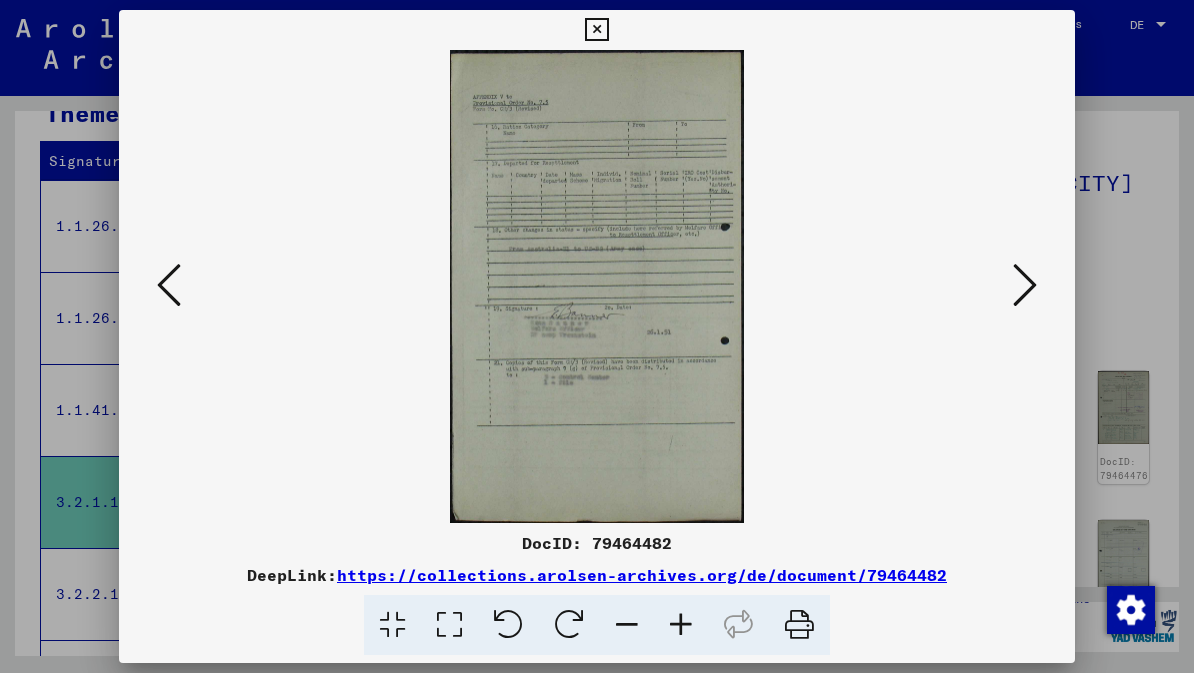 click at bounding box center [1025, 285] 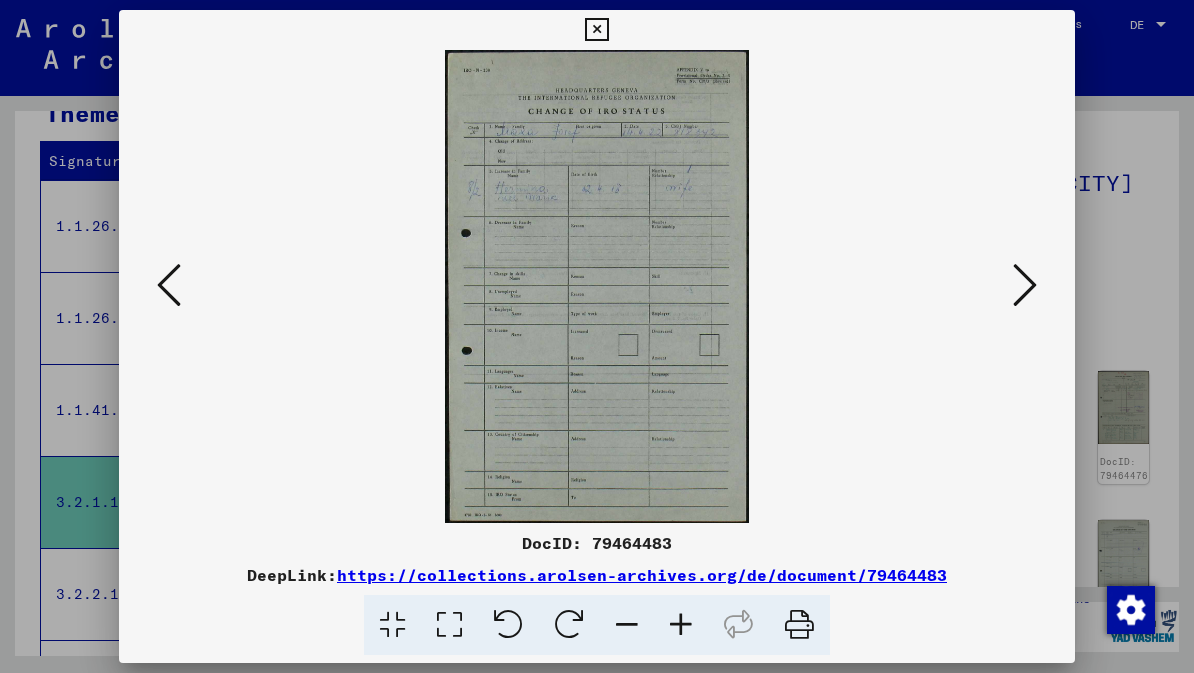 click at bounding box center (1025, 285) 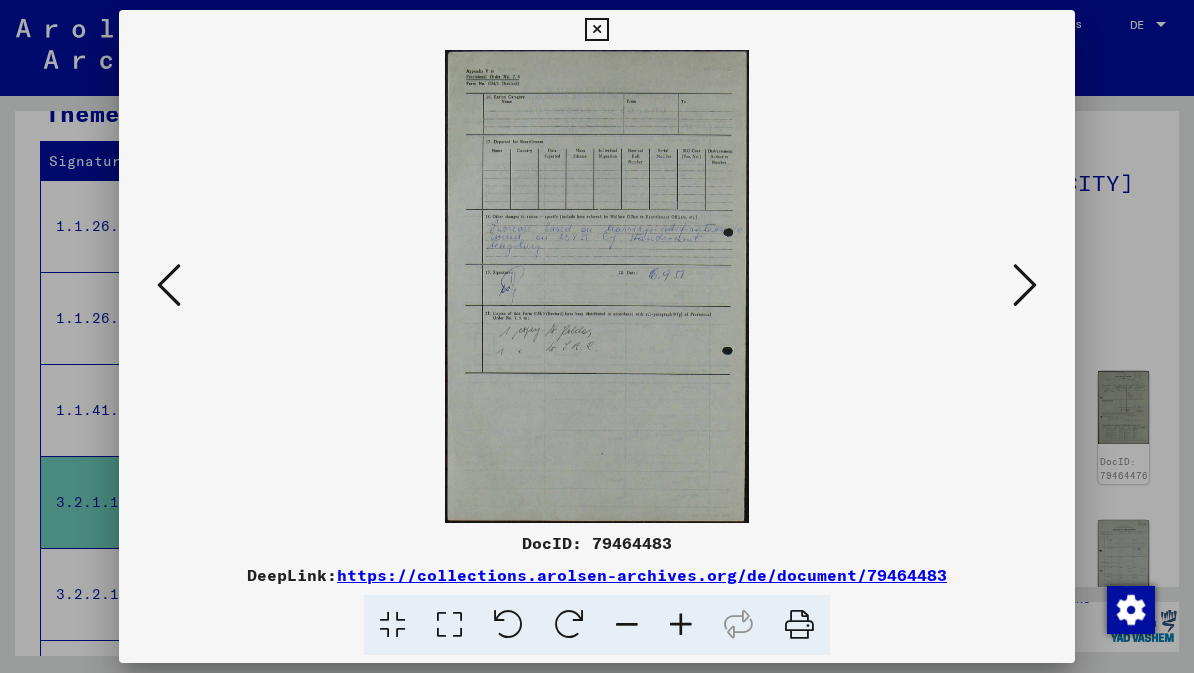 click at bounding box center [1025, 285] 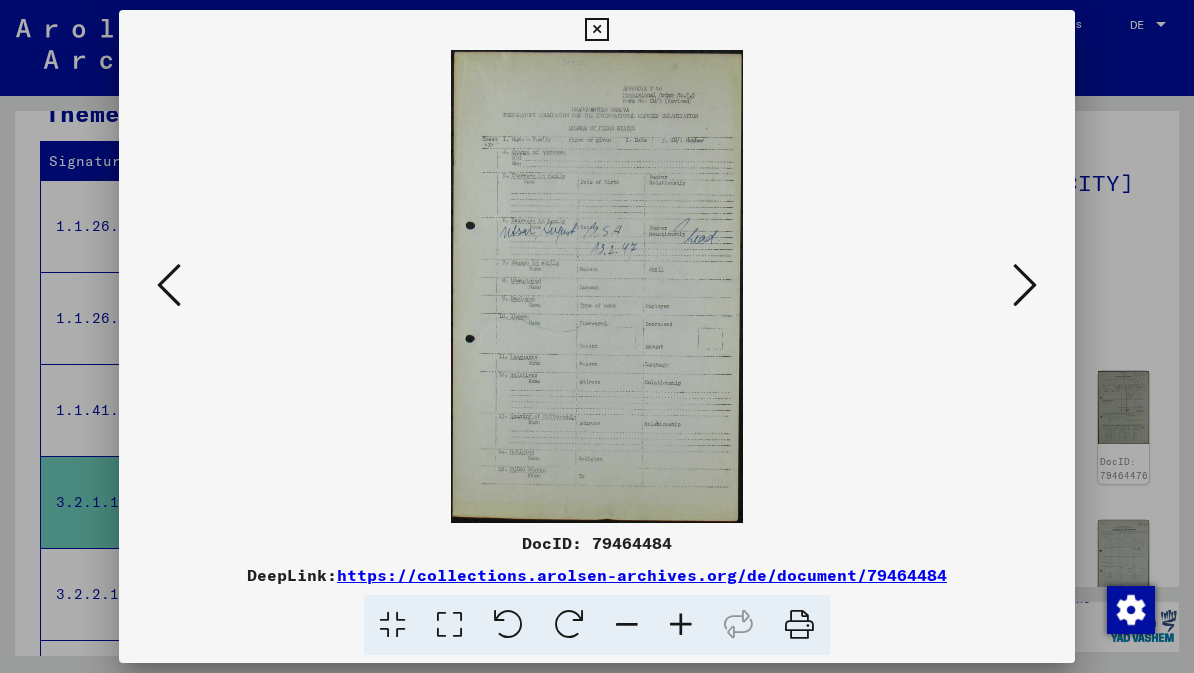 click at bounding box center (1025, 285) 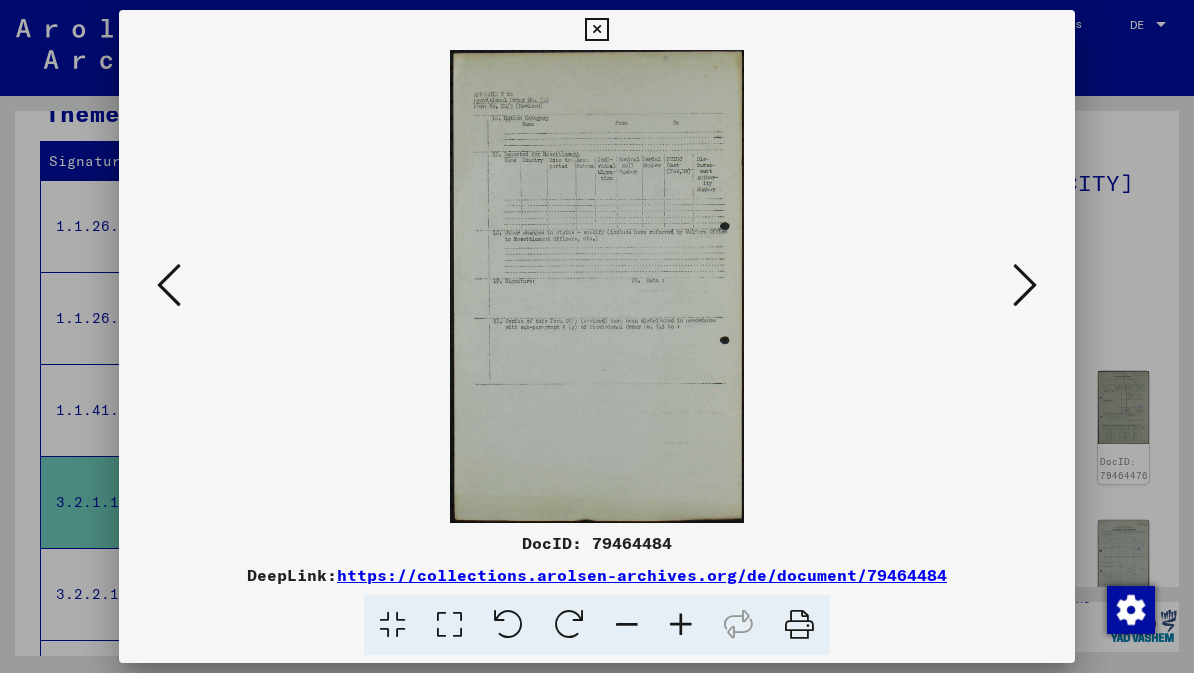 click at bounding box center (1025, 285) 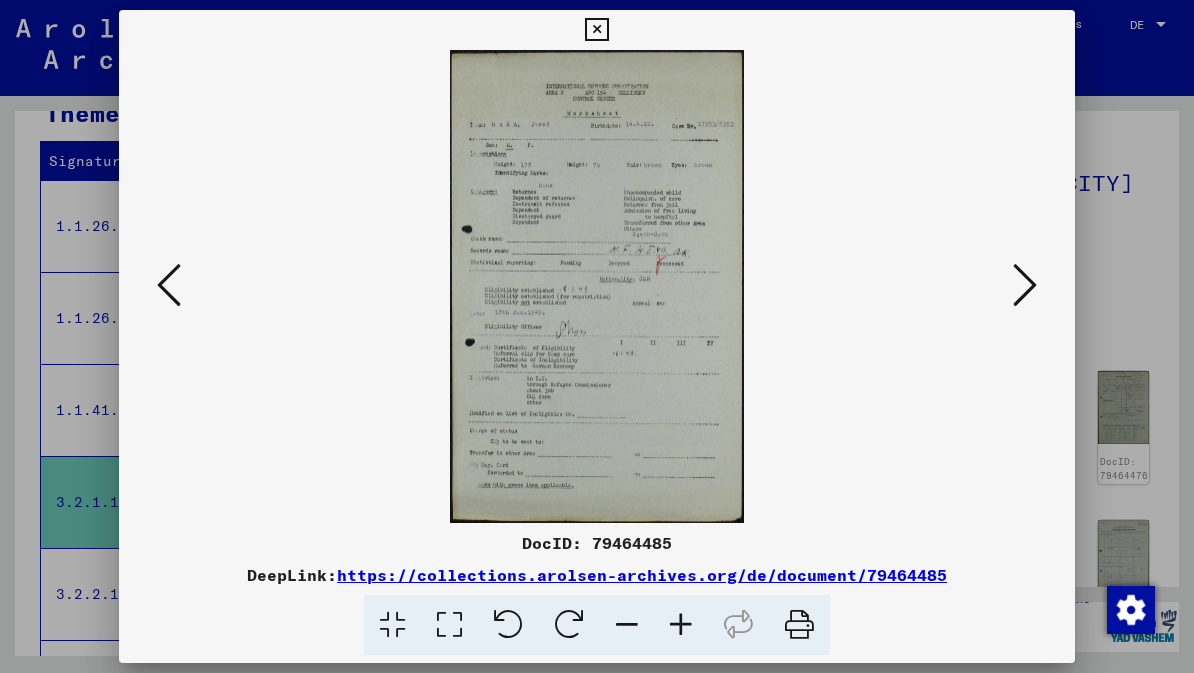 click at bounding box center (1025, 285) 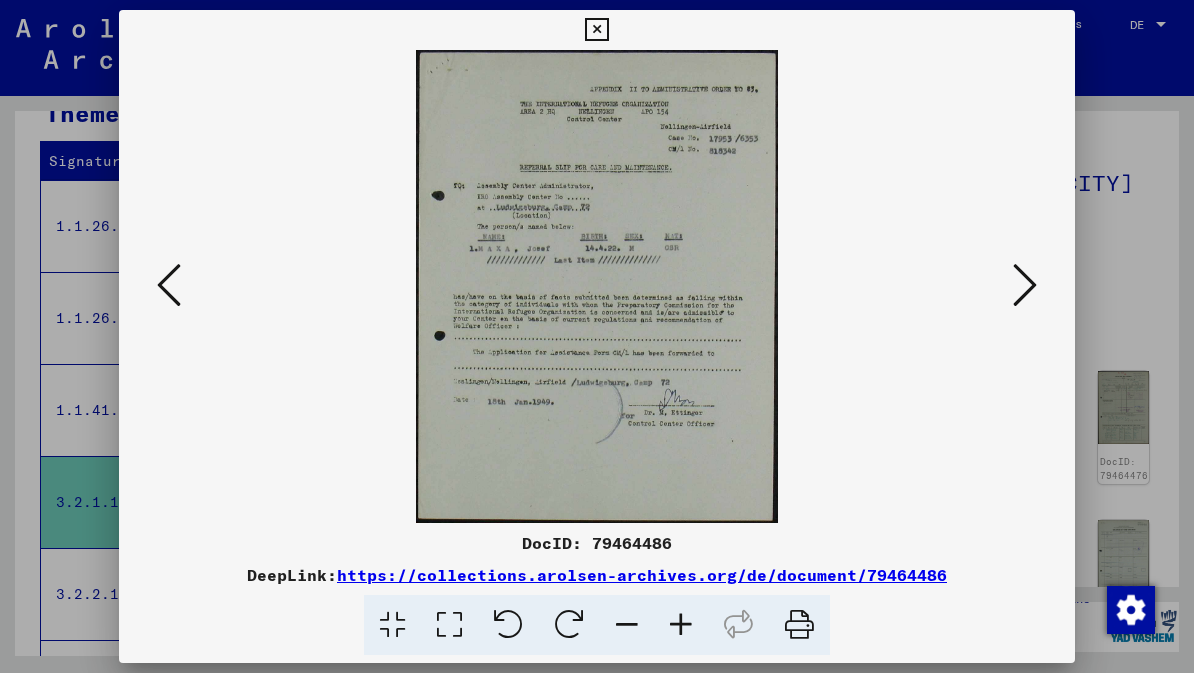 click at bounding box center (1025, 285) 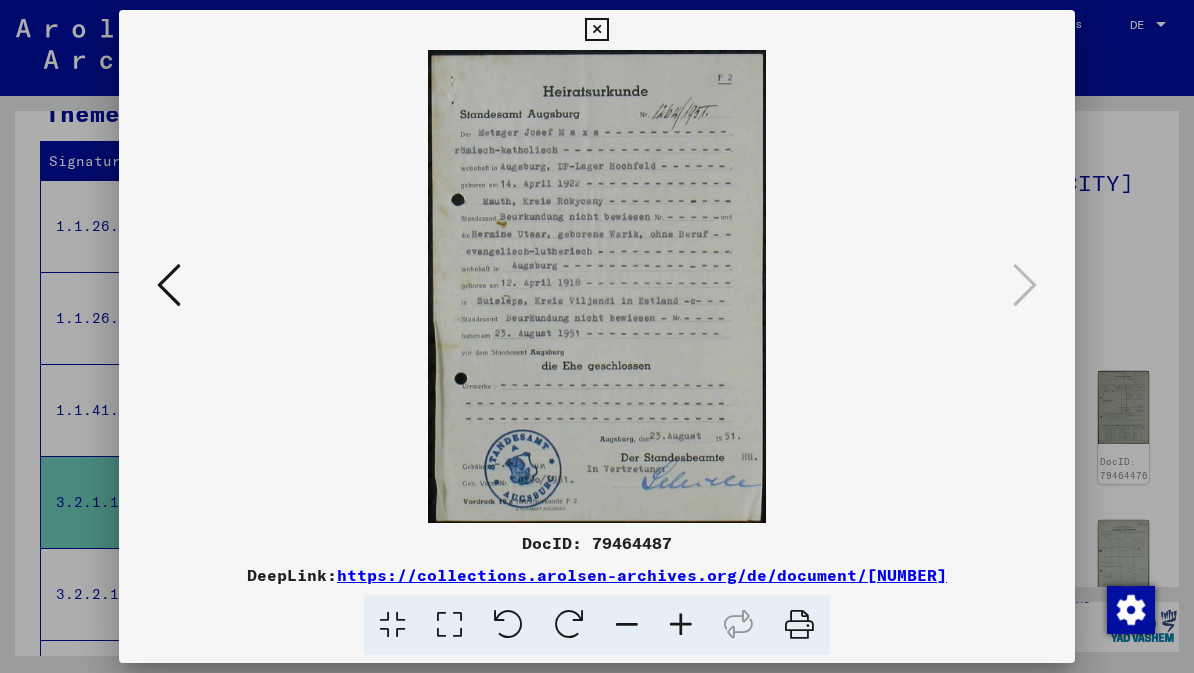 click at bounding box center (596, 30) 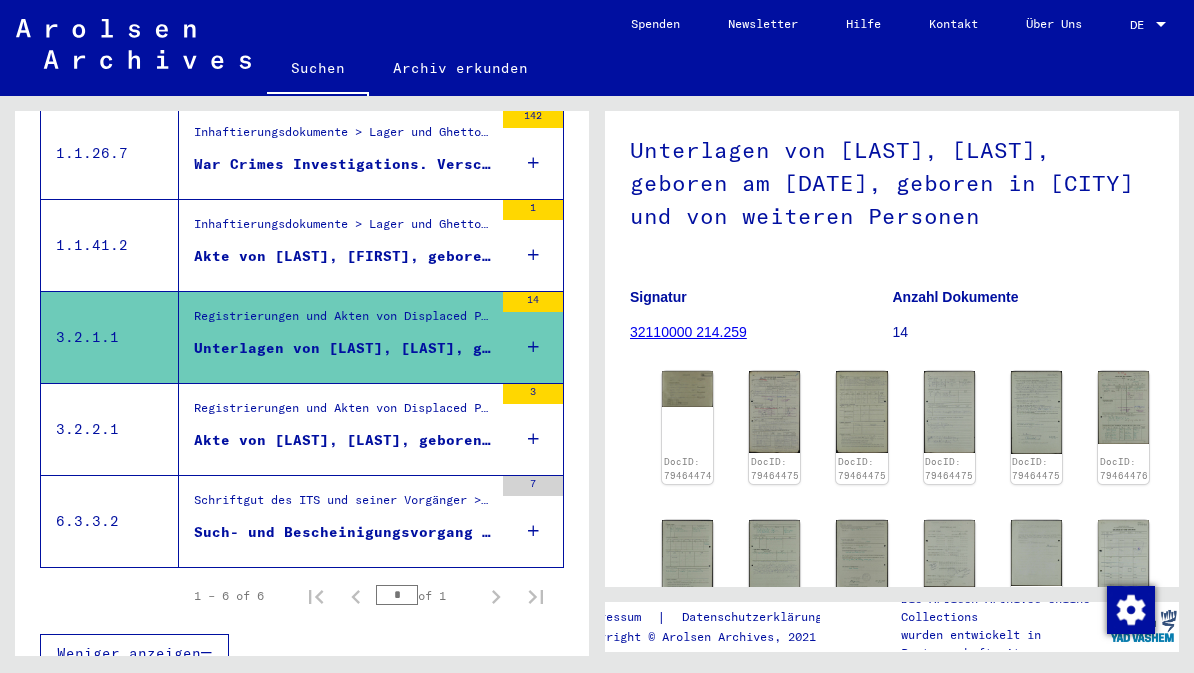 scroll, scrollTop: 510, scrollLeft: 0, axis: vertical 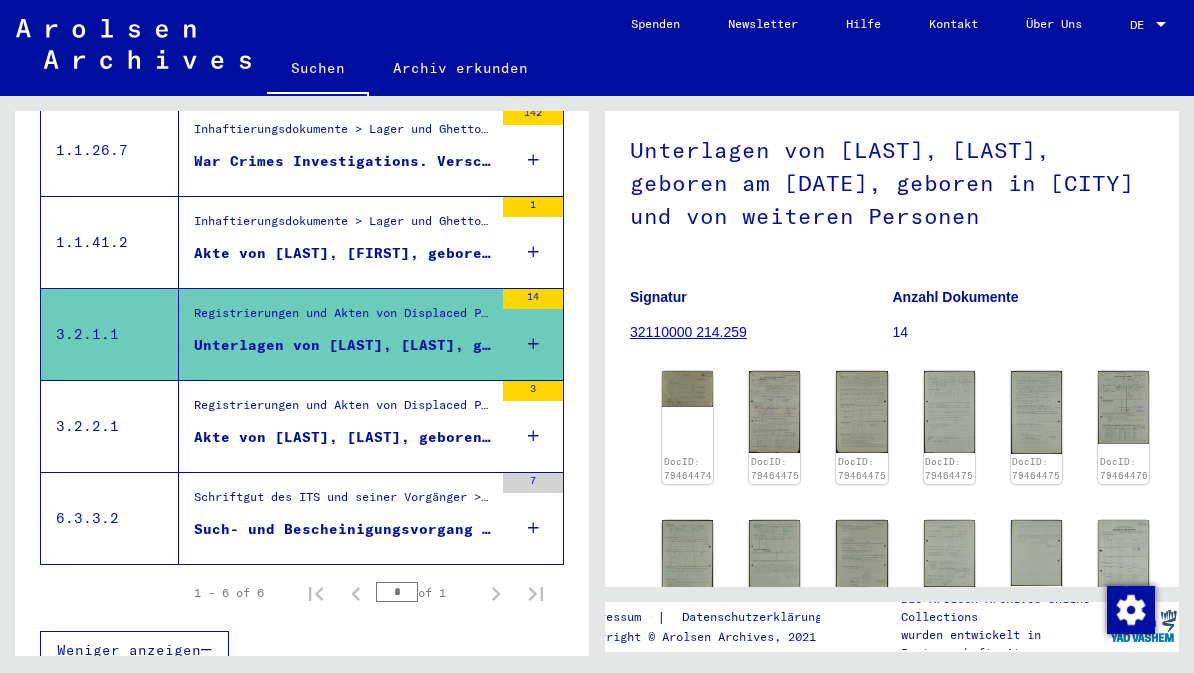 click on "Akte von [LAST], [LAST], geboren am [DATE], geboren in MAUTH" at bounding box center [343, 437] 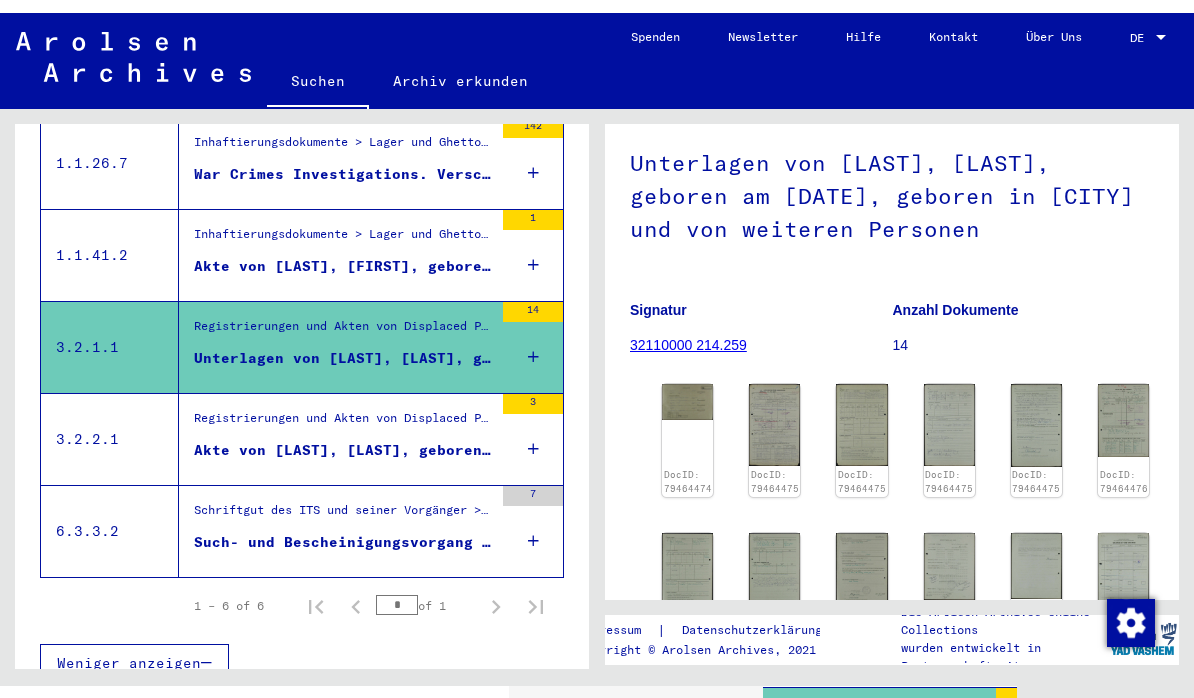 scroll, scrollTop: 0, scrollLeft: 0, axis: both 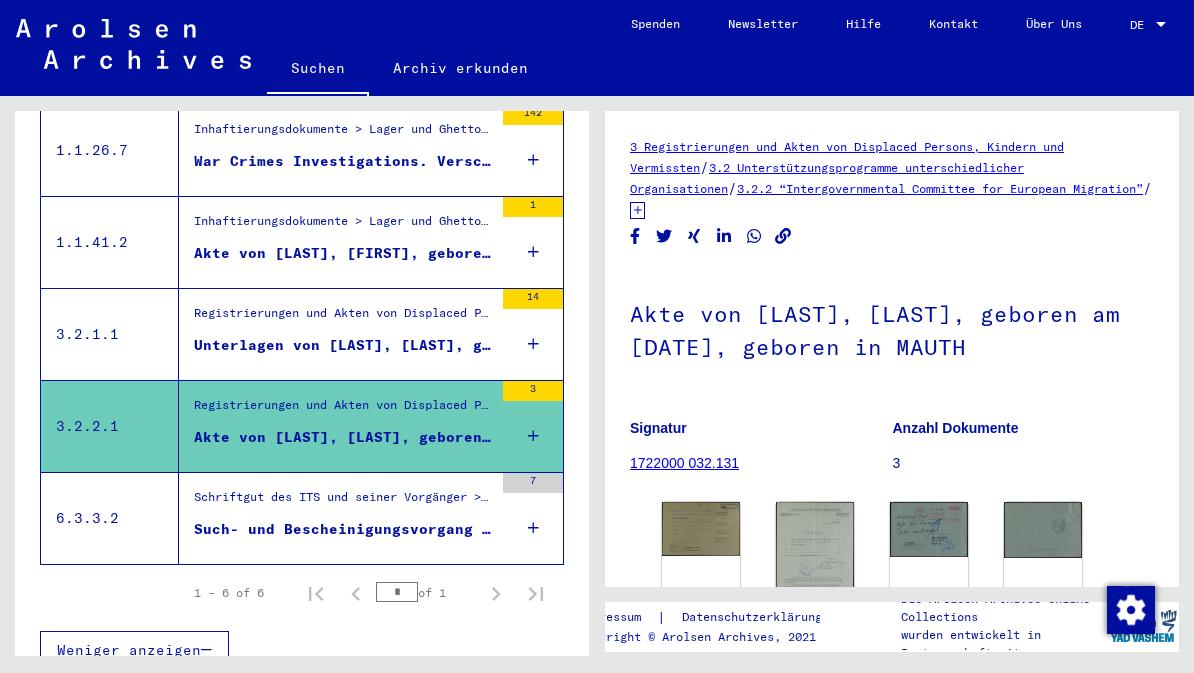 click 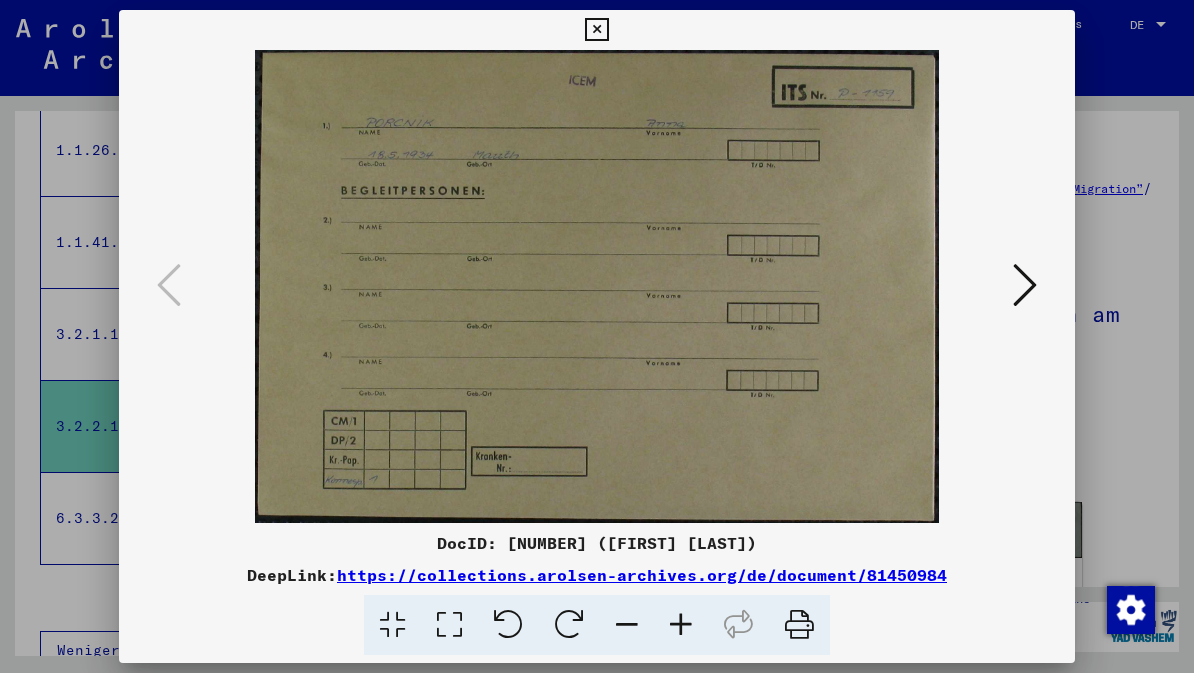 click at bounding box center [1025, 285] 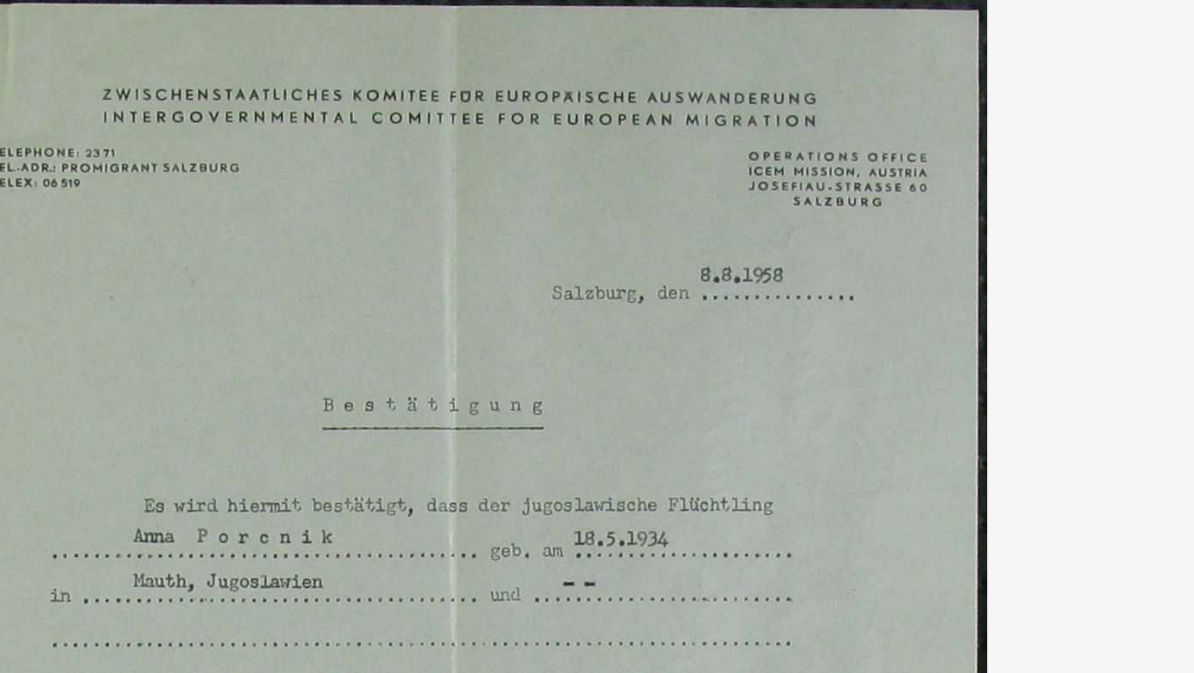 scroll, scrollTop: 376, scrollLeft: 0, axis: vertical 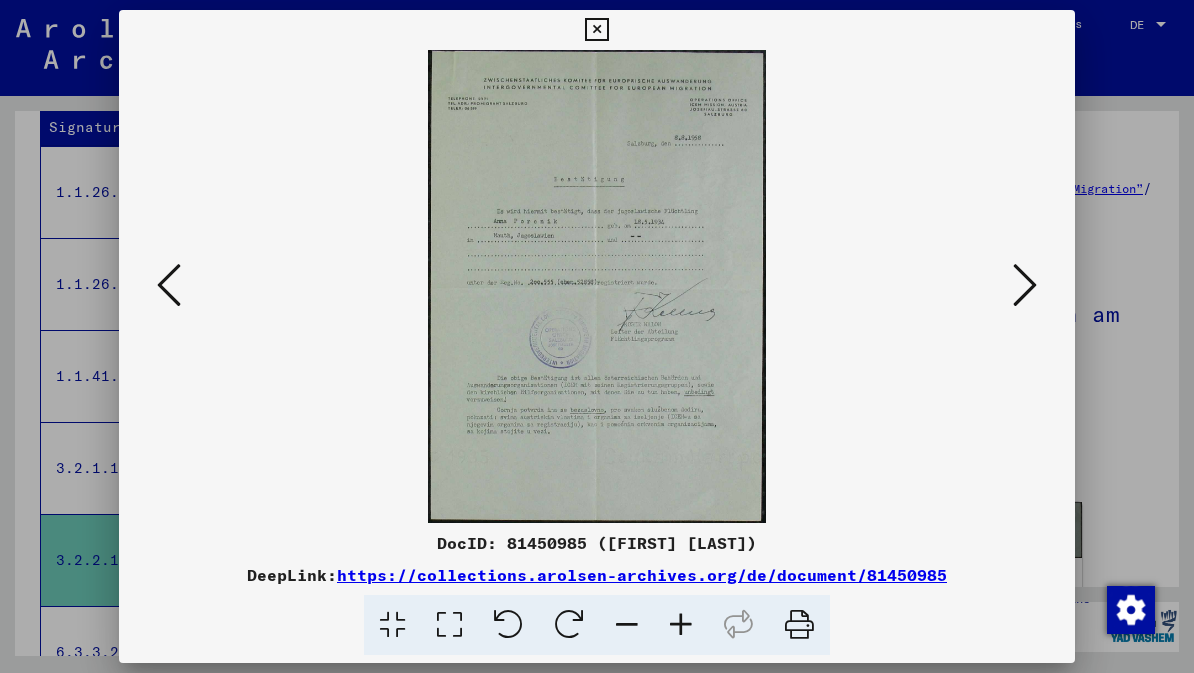 click at bounding box center (1025, 285) 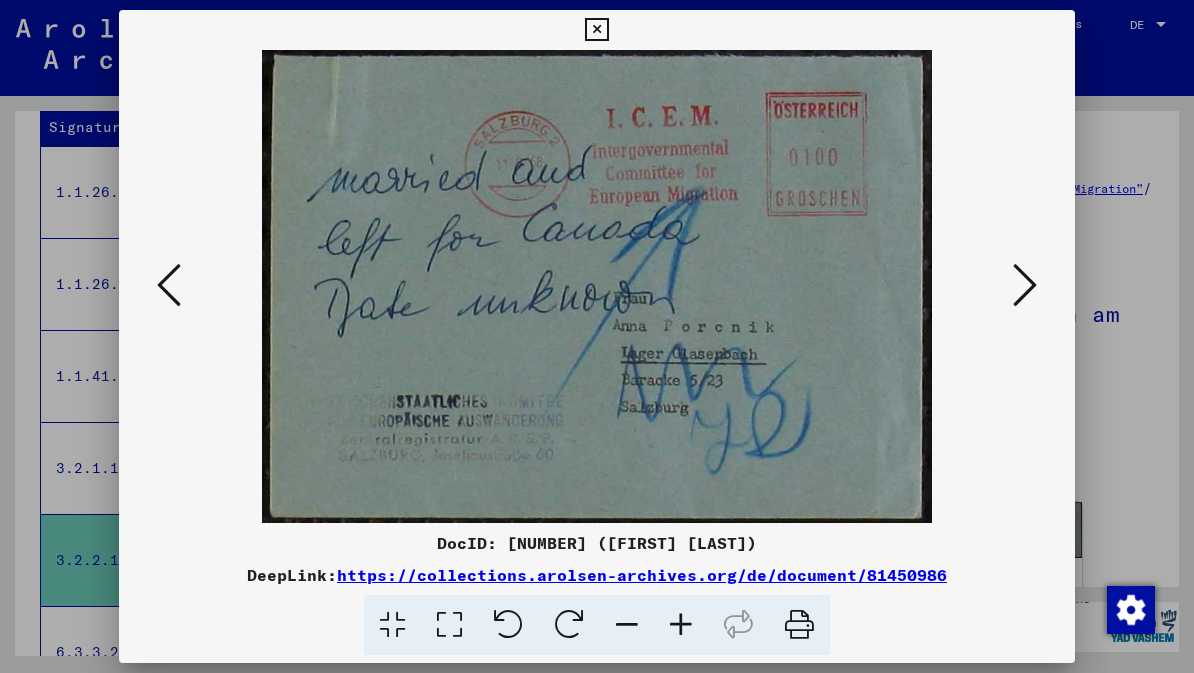 click at bounding box center (1025, 285) 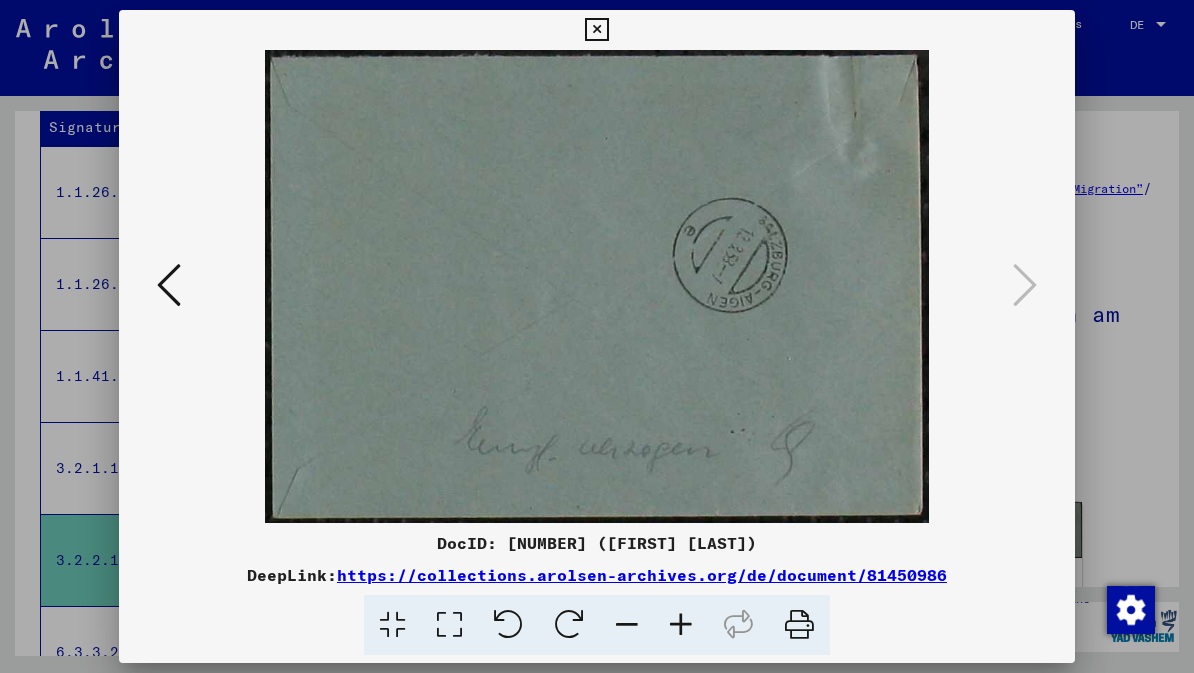 click at bounding box center (596, 30) 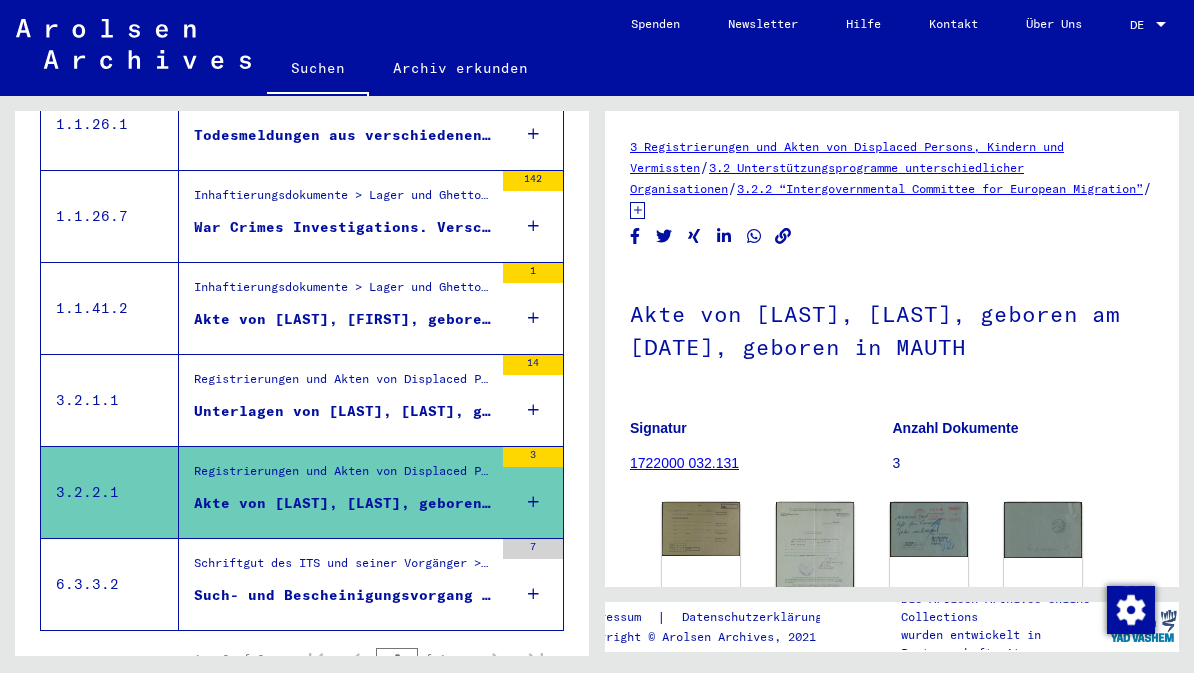 scroll, scrollTop: 449, scrollLeft: 0, axis: vertical 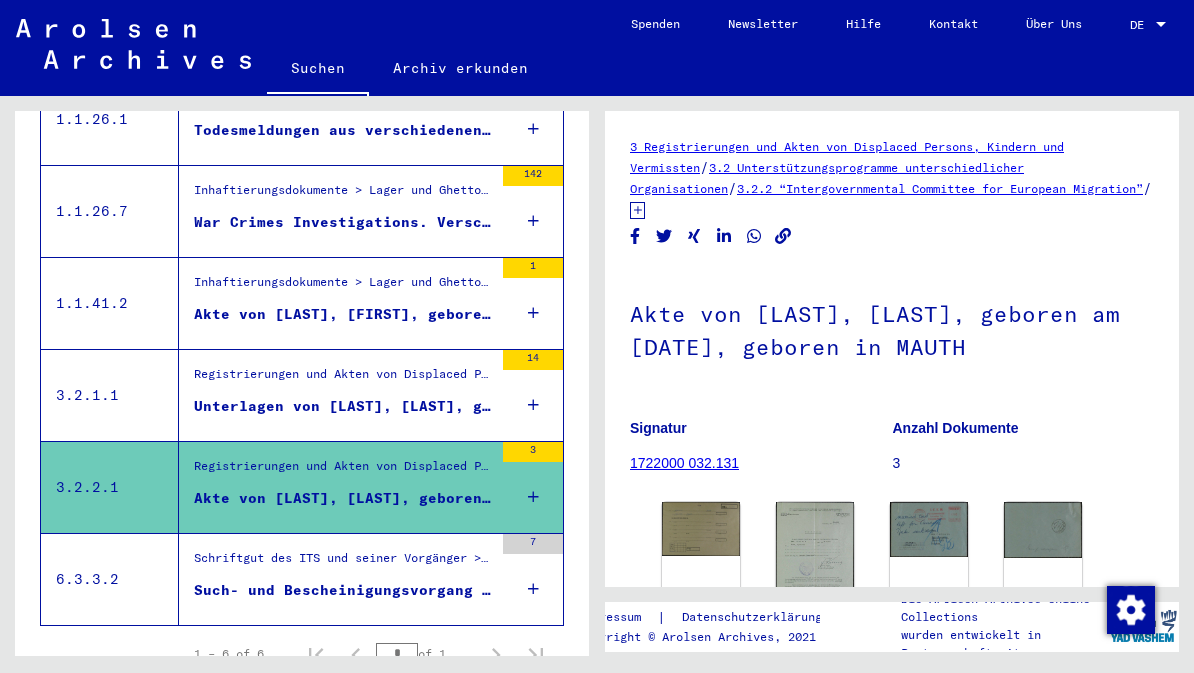 click on "Such- und Bescheinigungsvorgang Nr. 106.340 für [LAST], [FIRST] geboren [DATE]" at bounding box center [343, 590] 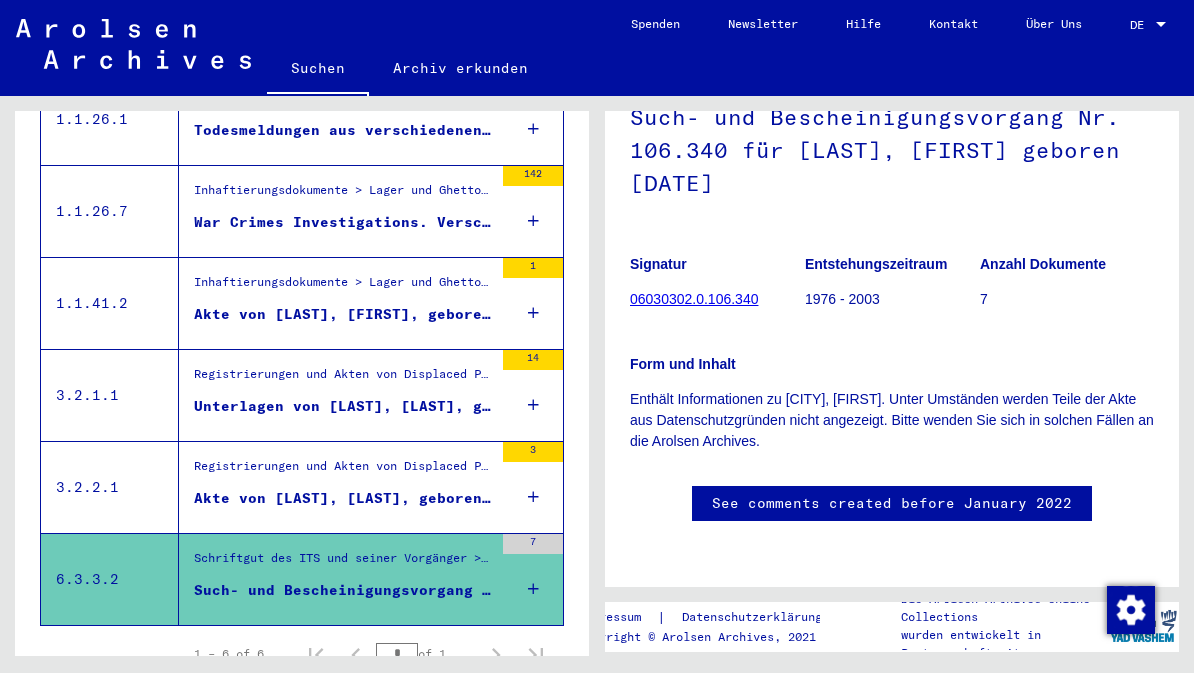 scroll, scrollTop: 188, scrollLeft: 0, axis: vertical 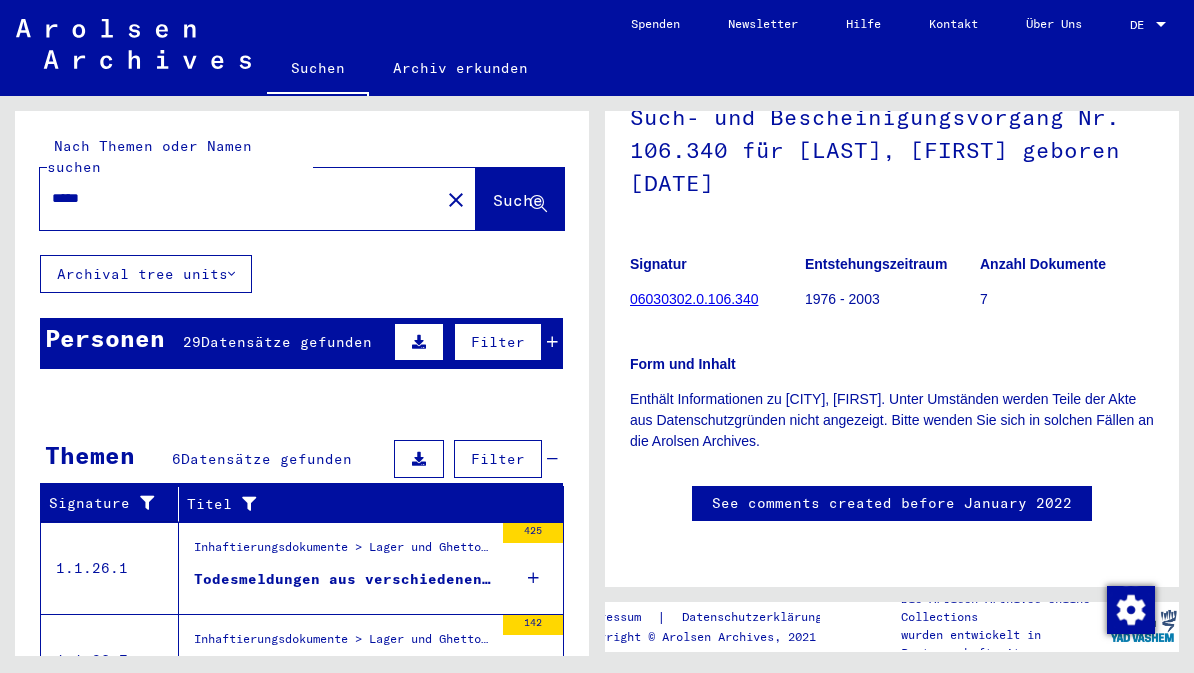 click on "Datensätze gefunden" at bounding box center [286, 342] 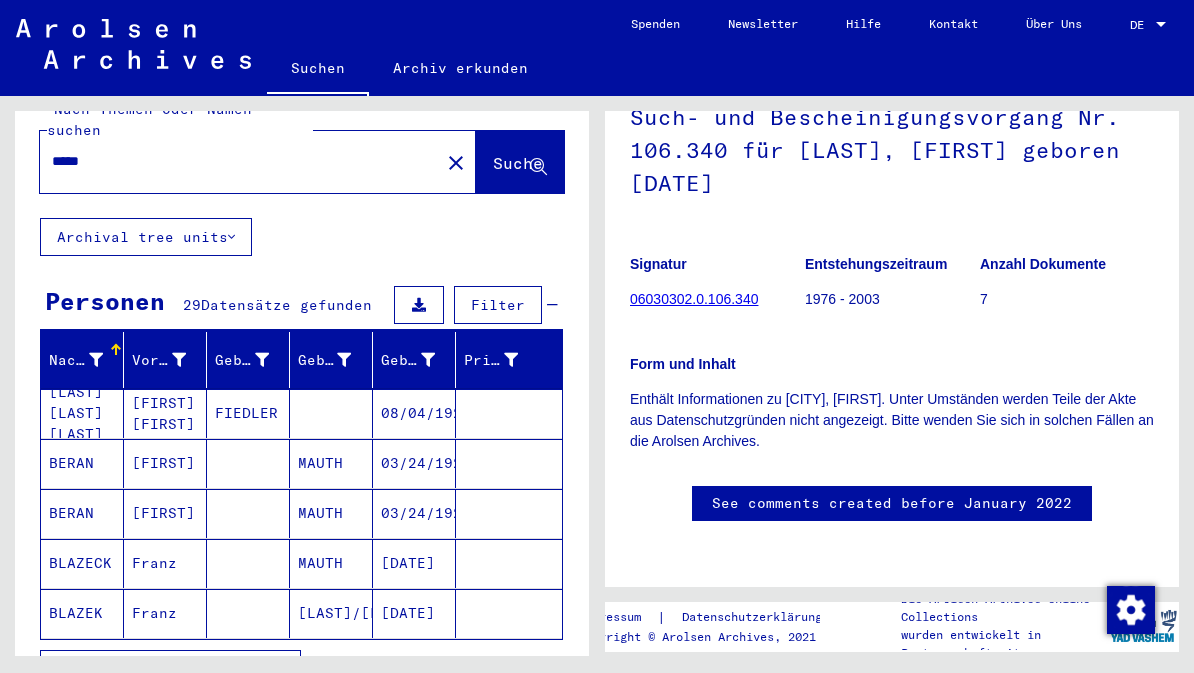 scroll, scrollTop: 43, scrollLeft: 0, axis: vertical 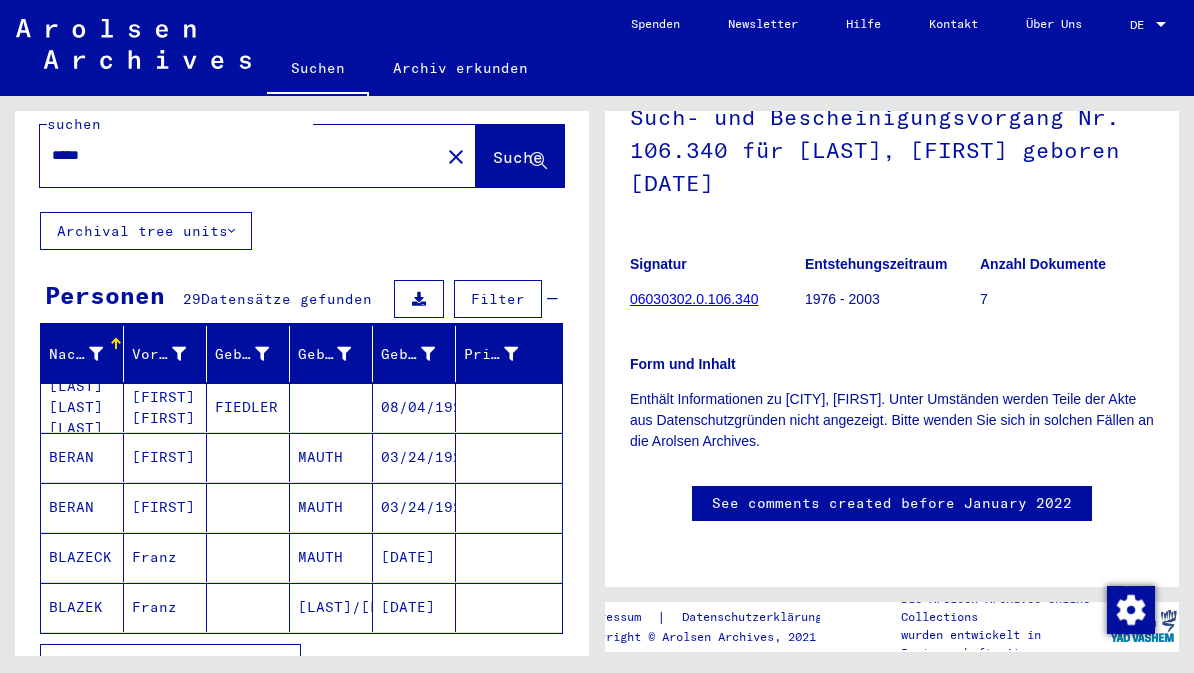 click on "BERAN" at bounding box center [82, 507] 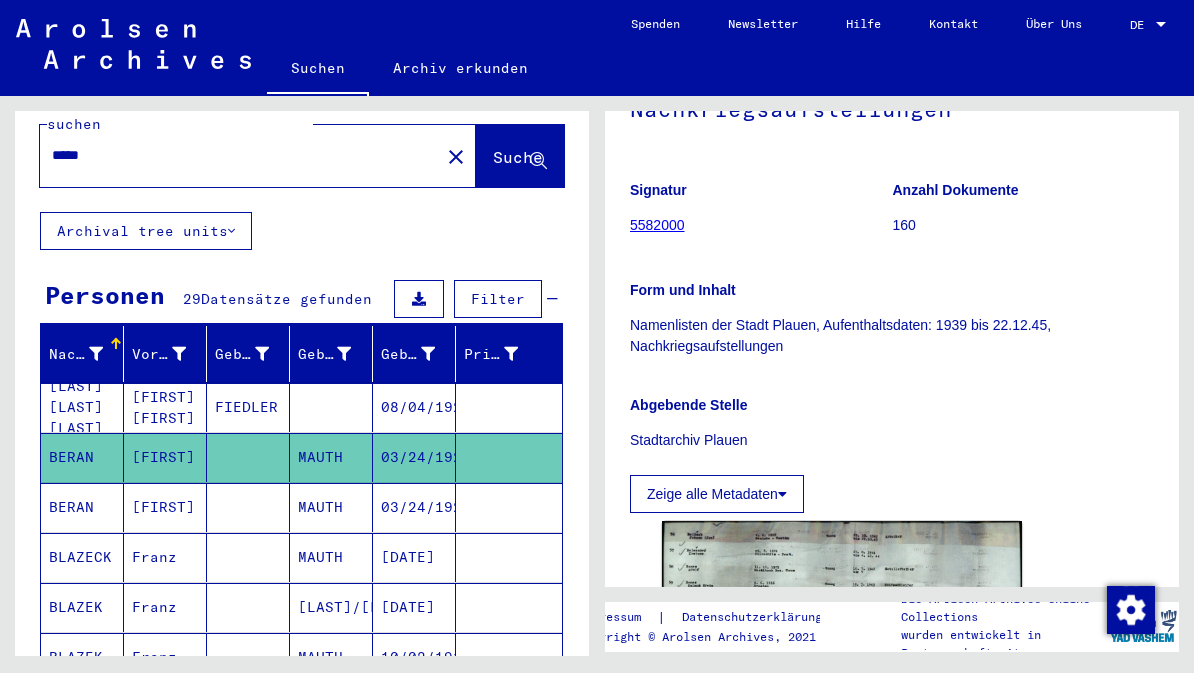 click on "close" 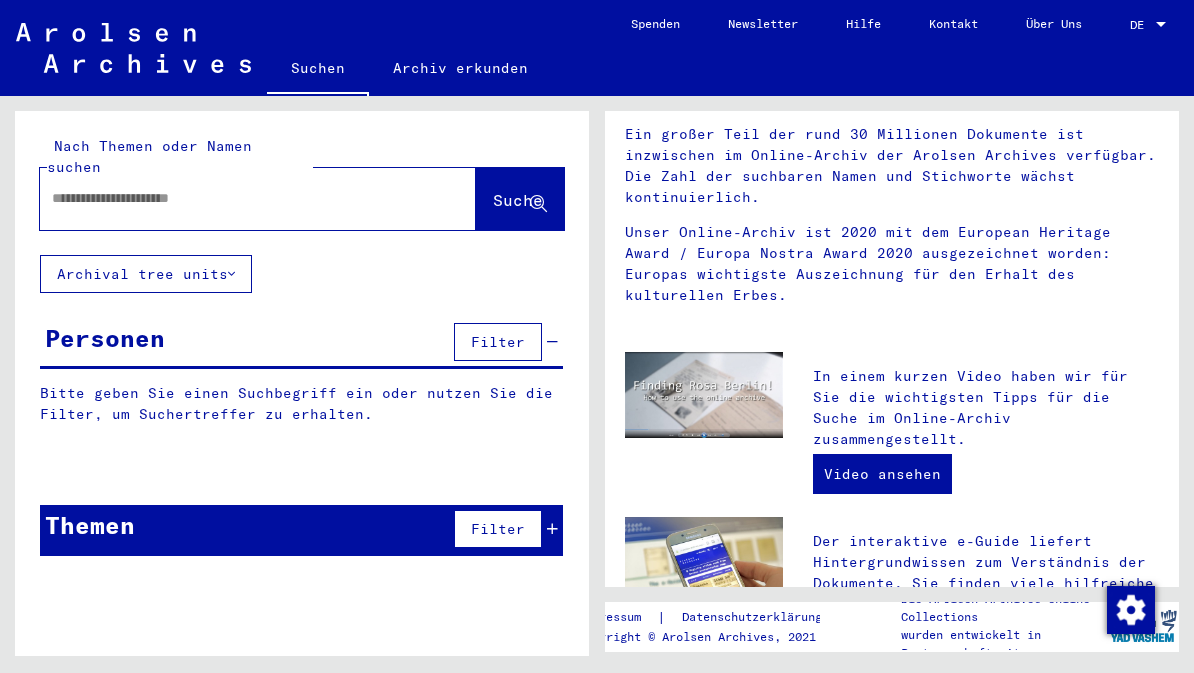 scroll, scrollTop: 302, scrollLeft: 0, axis: vertical 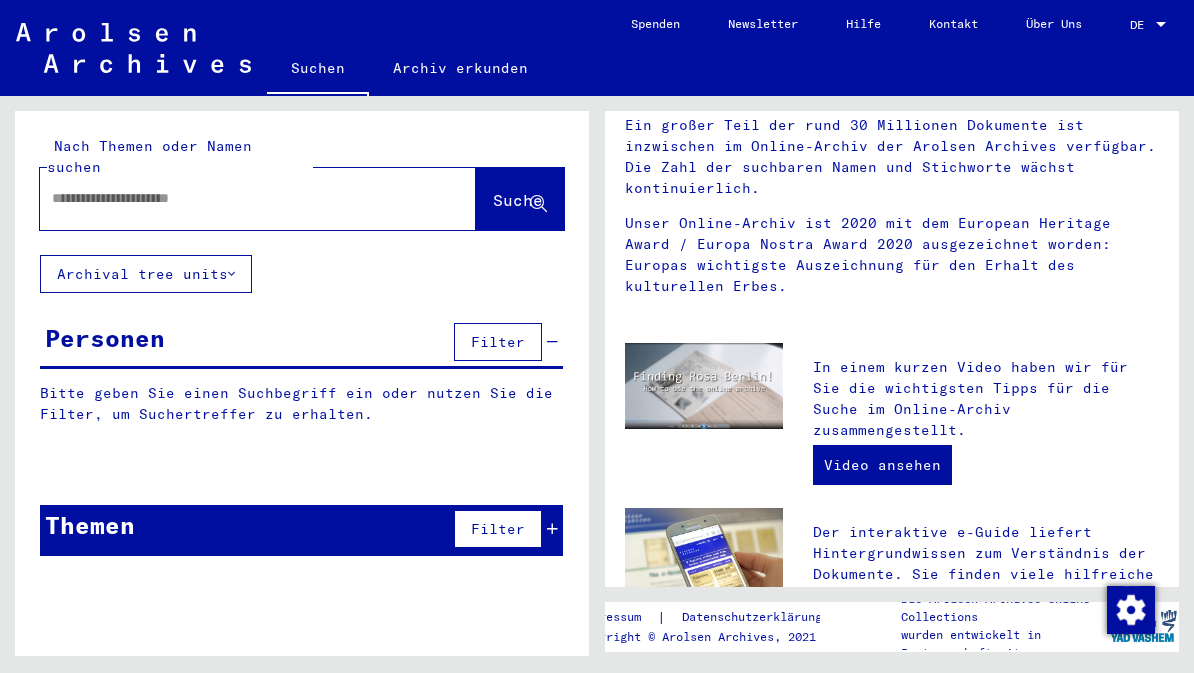 click at bounding box center [234, 198] 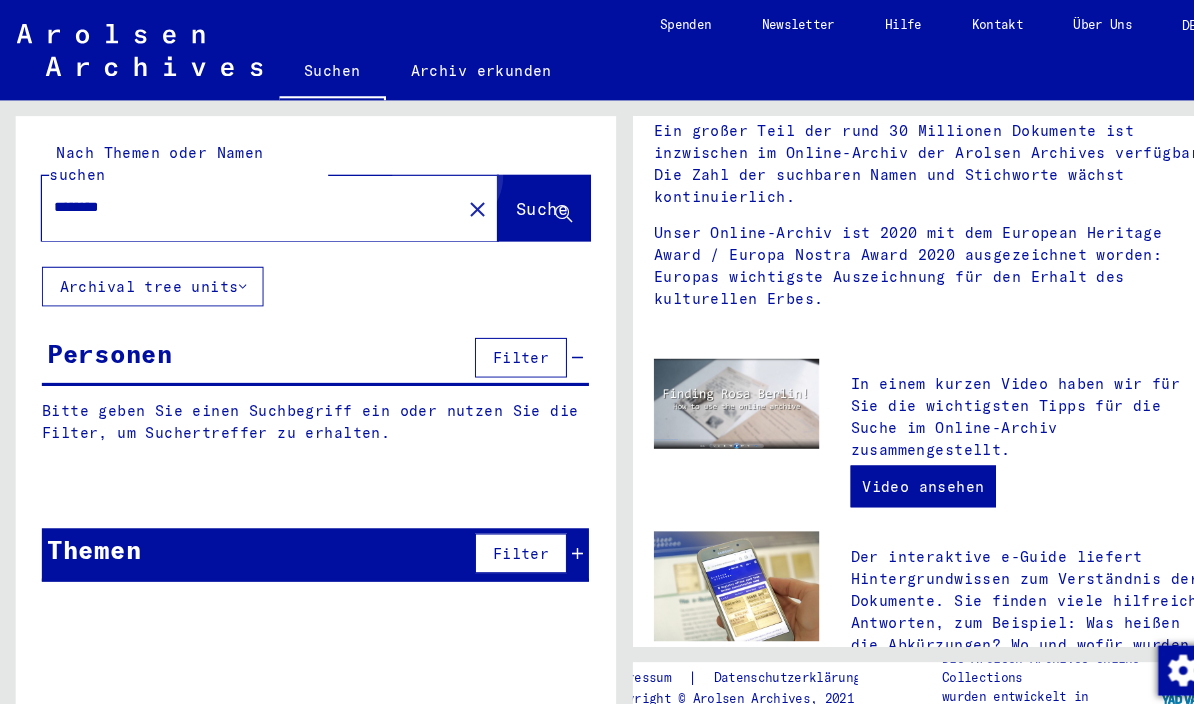type on "********" 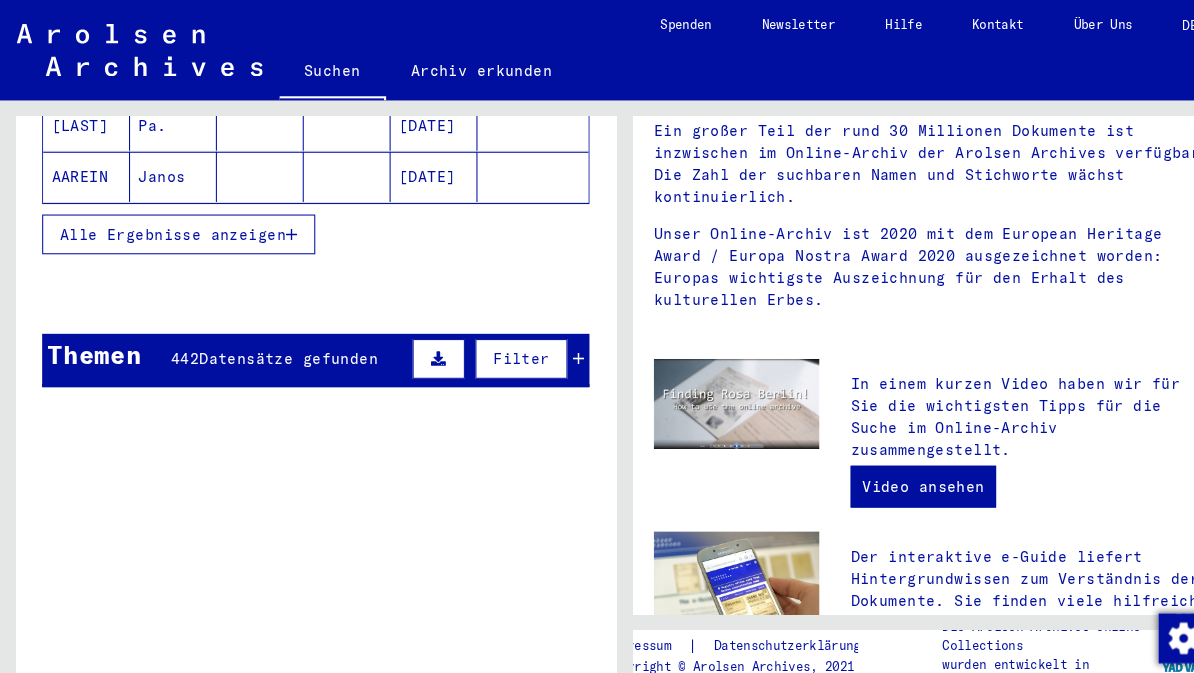 scroll, scrollTop: 495, scrollLeft: 0, axis: vertical 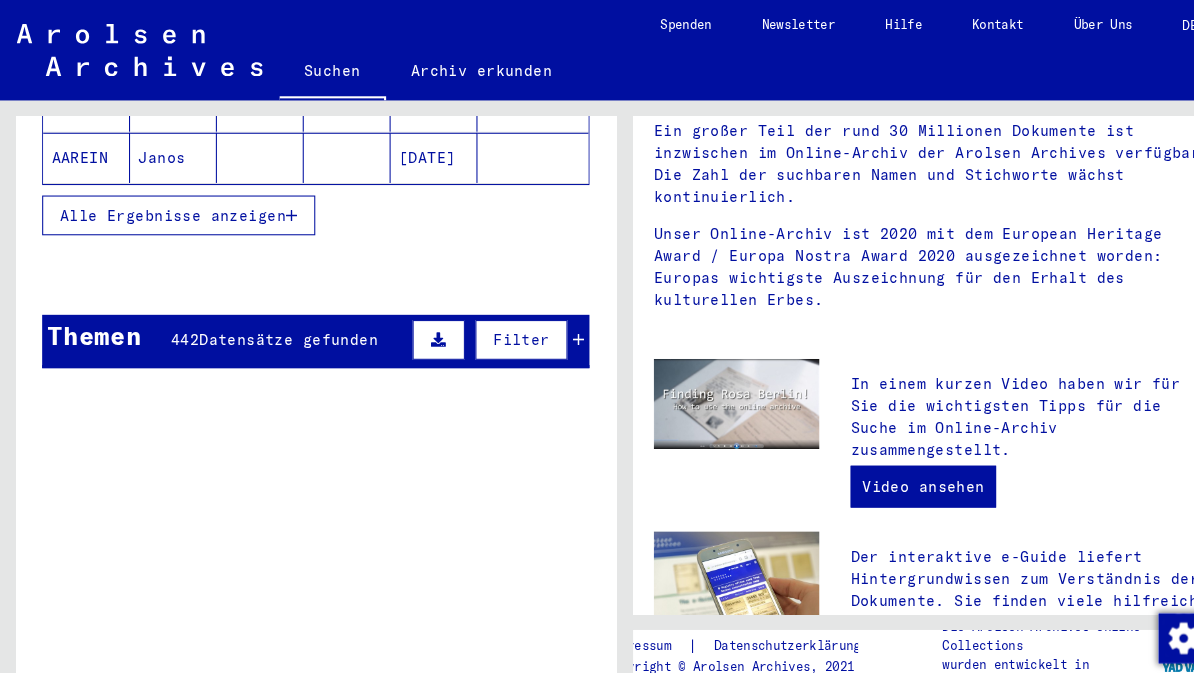 click on "Datensätze gefunden" at bounding box center [275, 325] 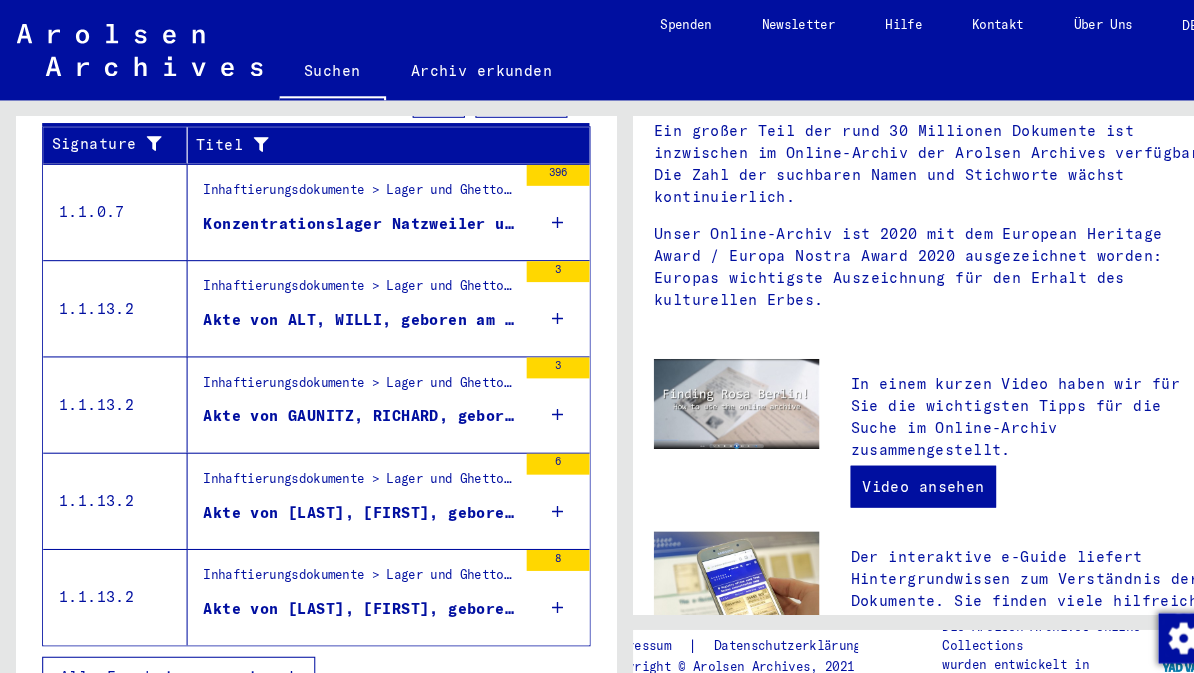 scroll, scrollTop: 726, scrollLeft: 0, axis: vertical 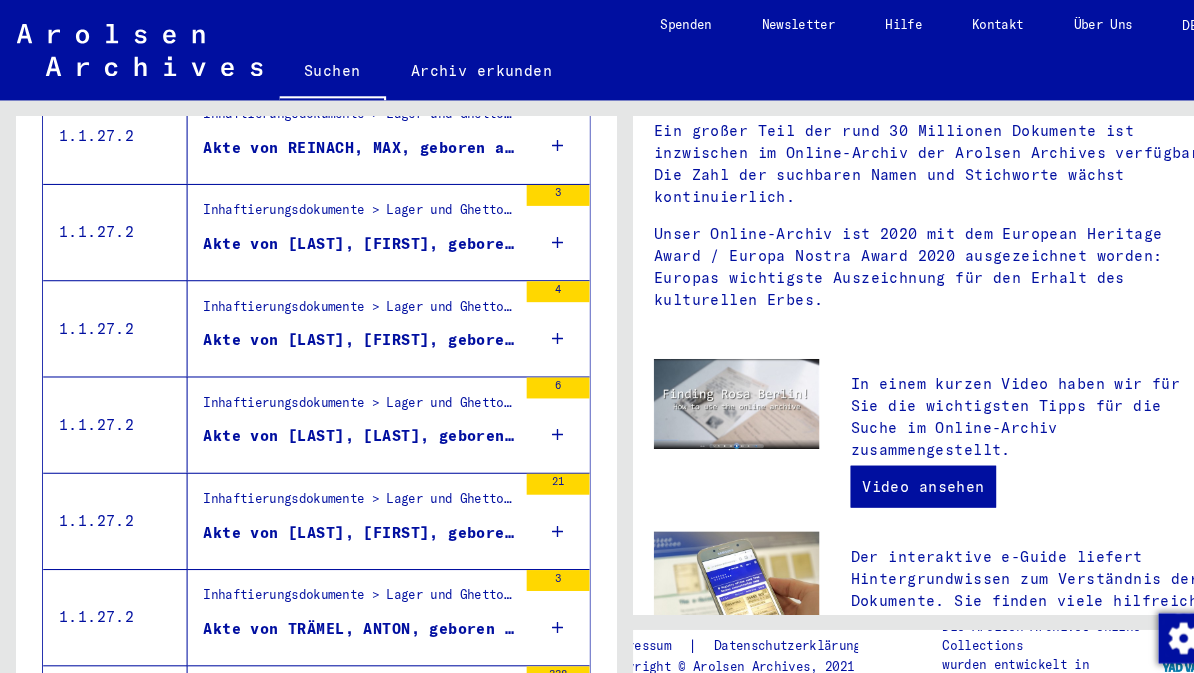click on "Akte von [LAST], [LAST], geboren am [DATE], geboren in Mannheim" at bounding box center [343, 417] 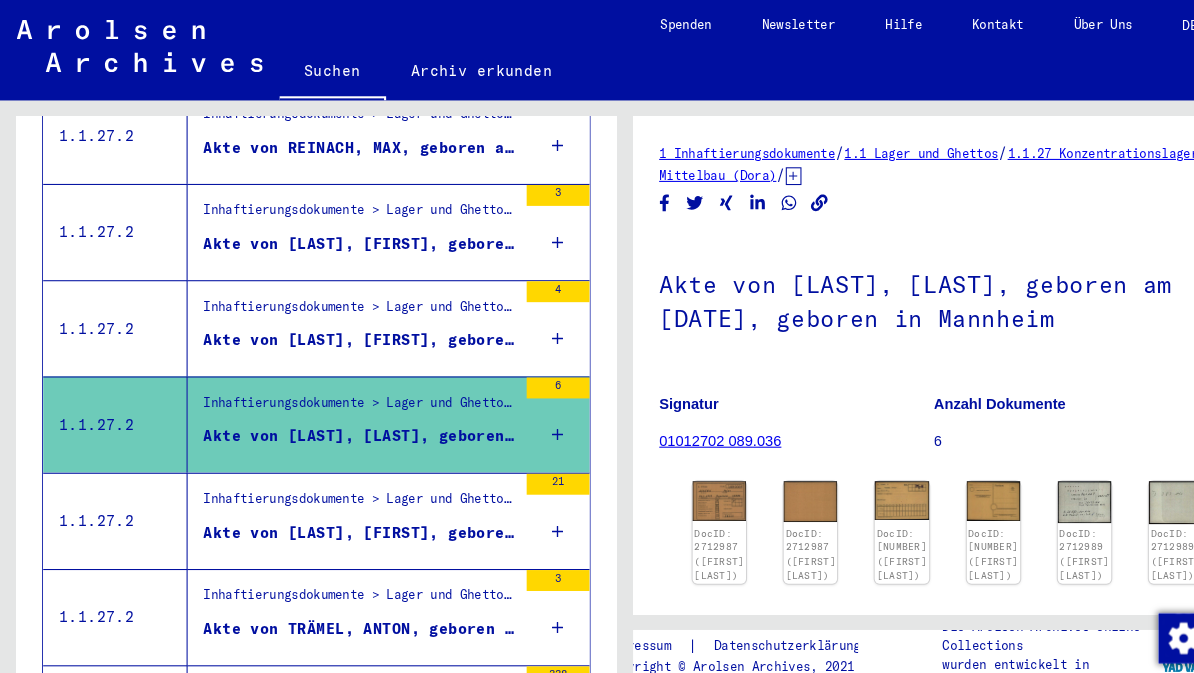 click 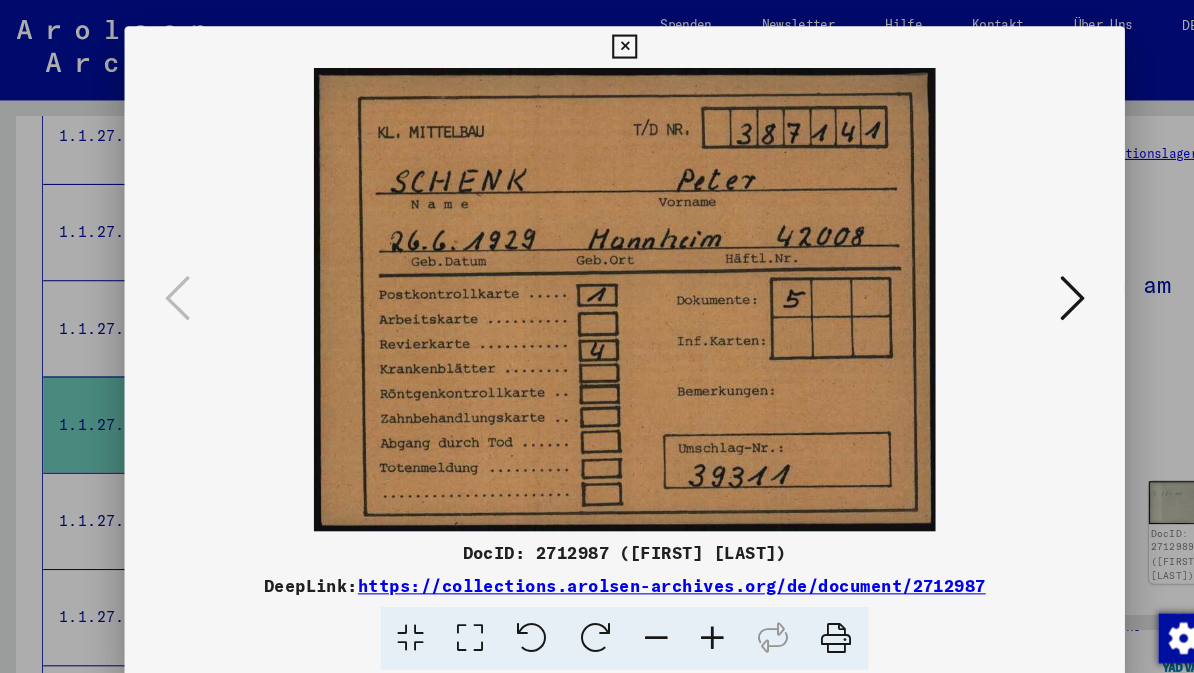 click at bounding box center [1025, 285] 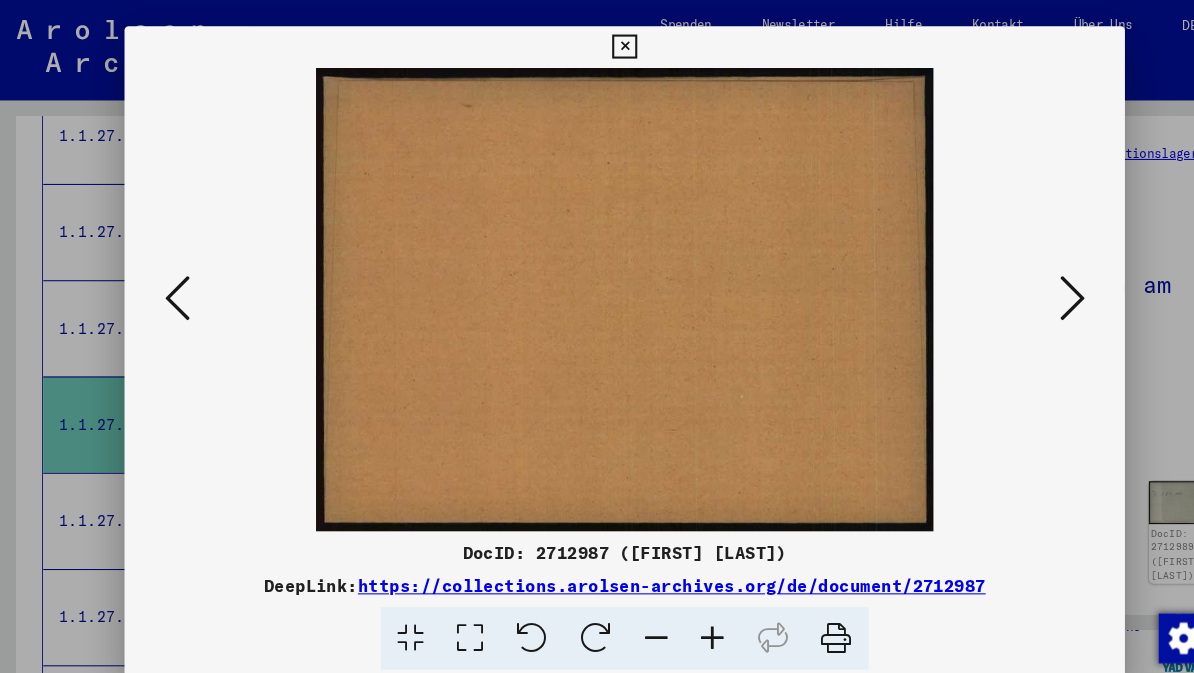 click at bounding box center (1025, 285) 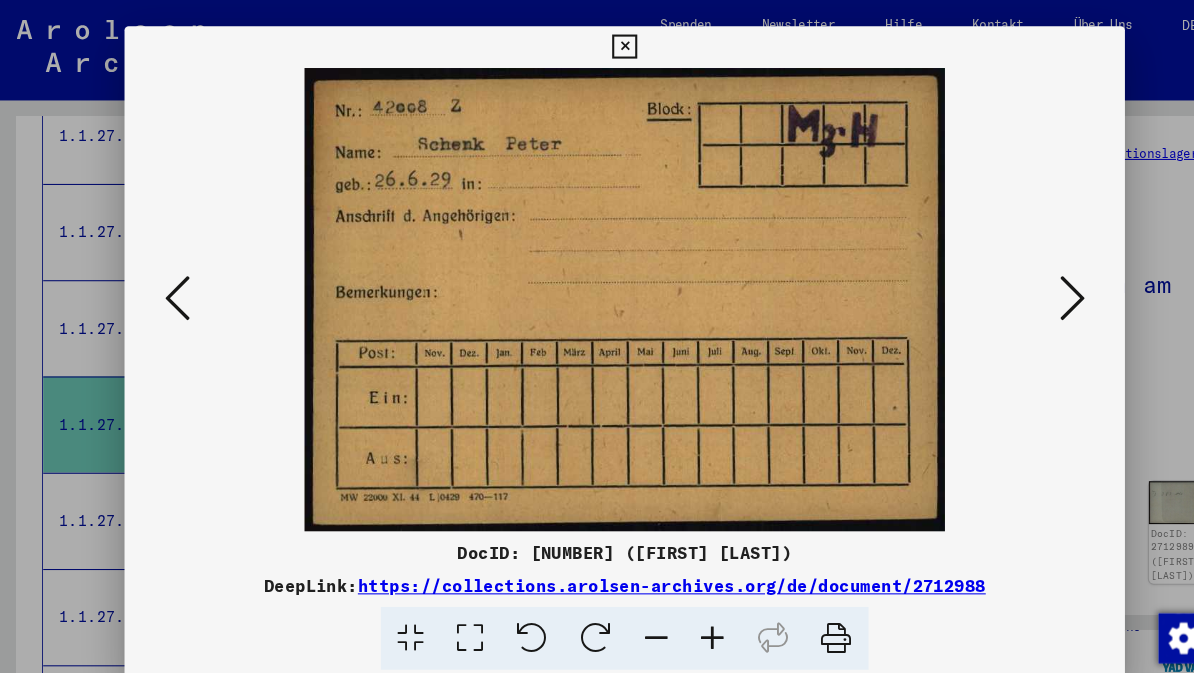 click at bounding box center [1025, 285] 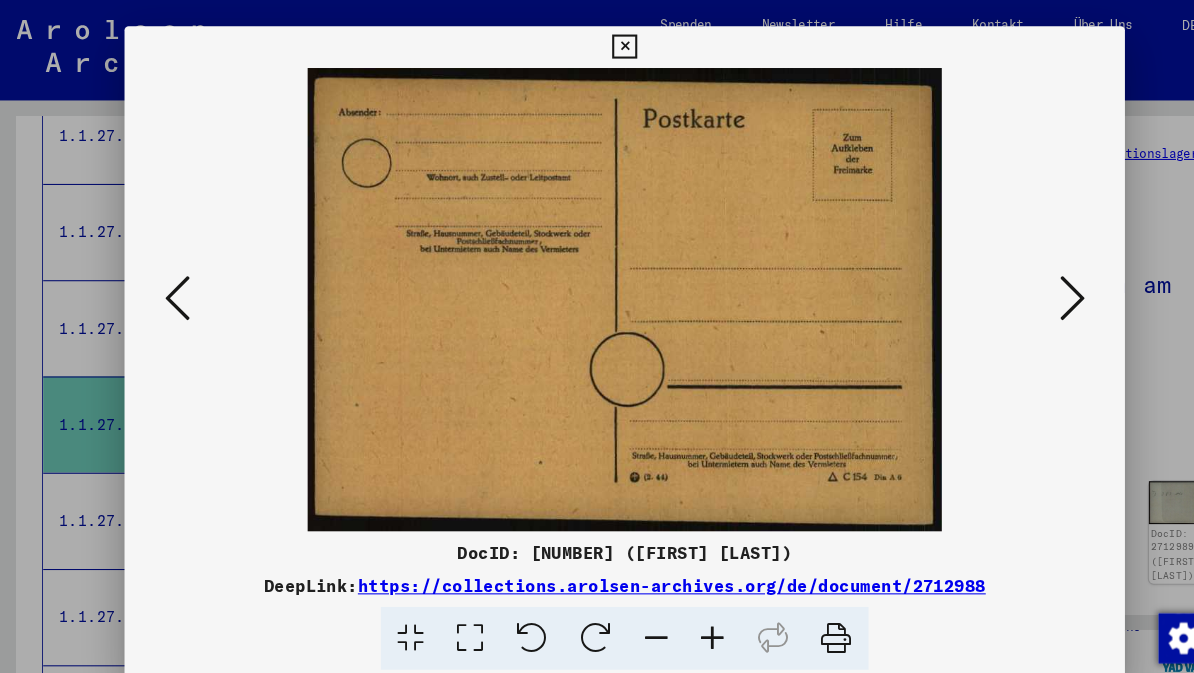 click at bounding box center (1025, 285) 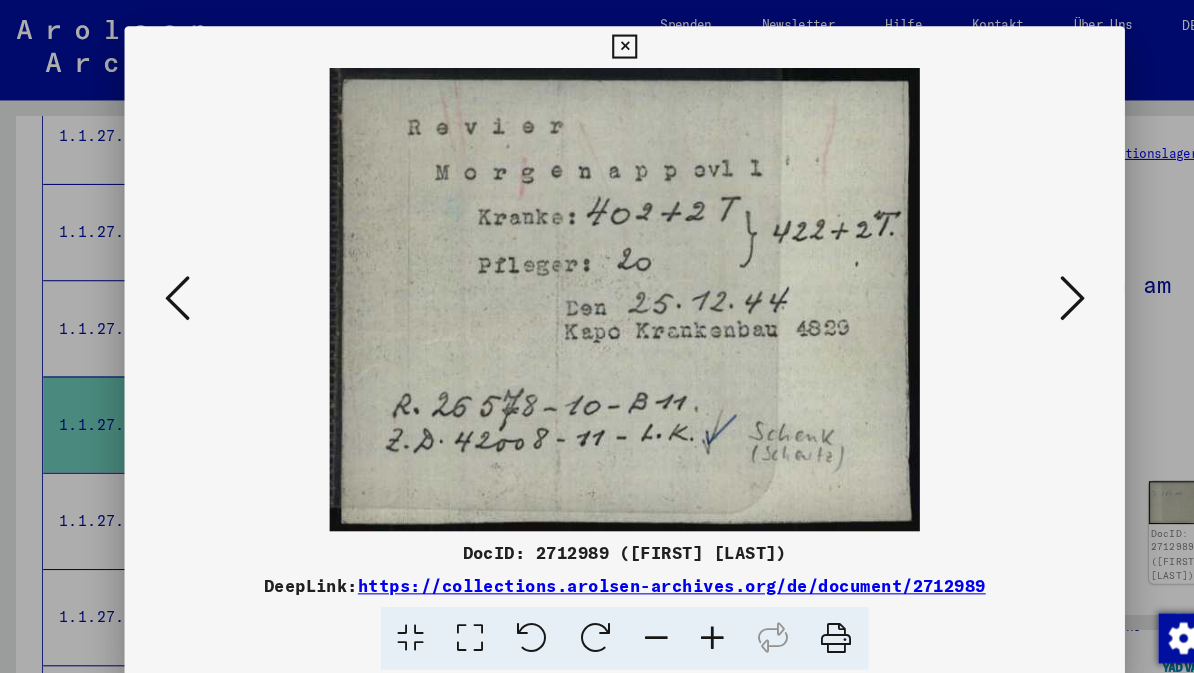 click at bounding box center [1025, 285] 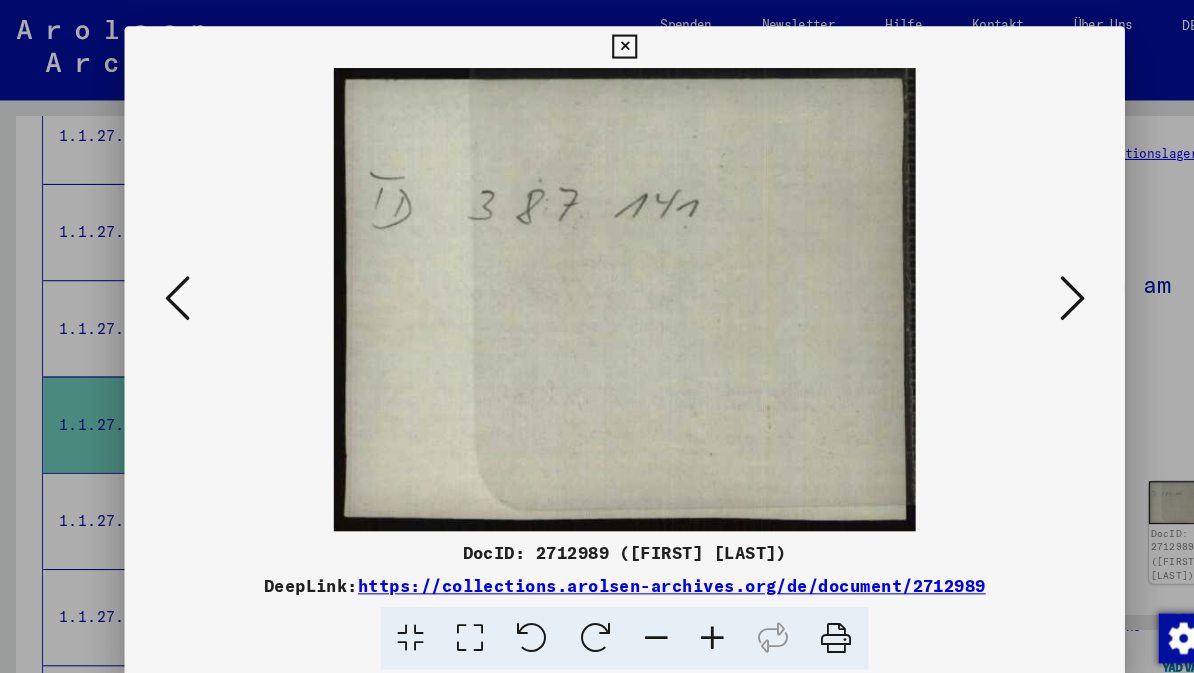click at bounding box center [1025, 285] 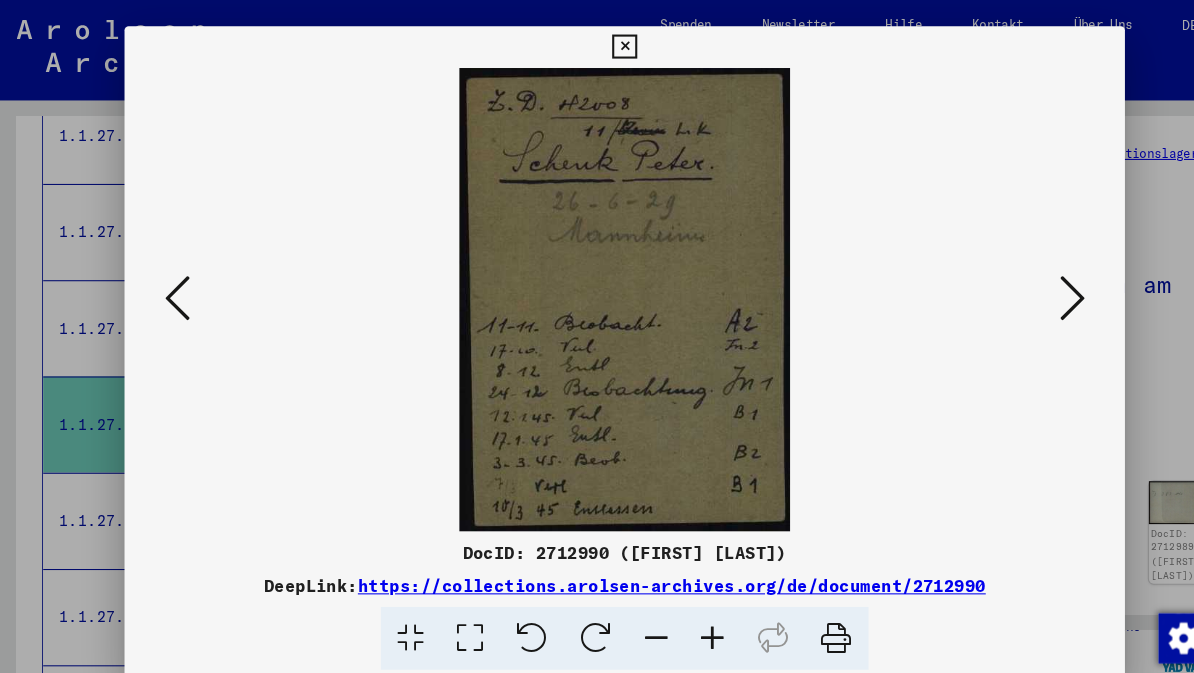 click at bounding box center (1025, 285) 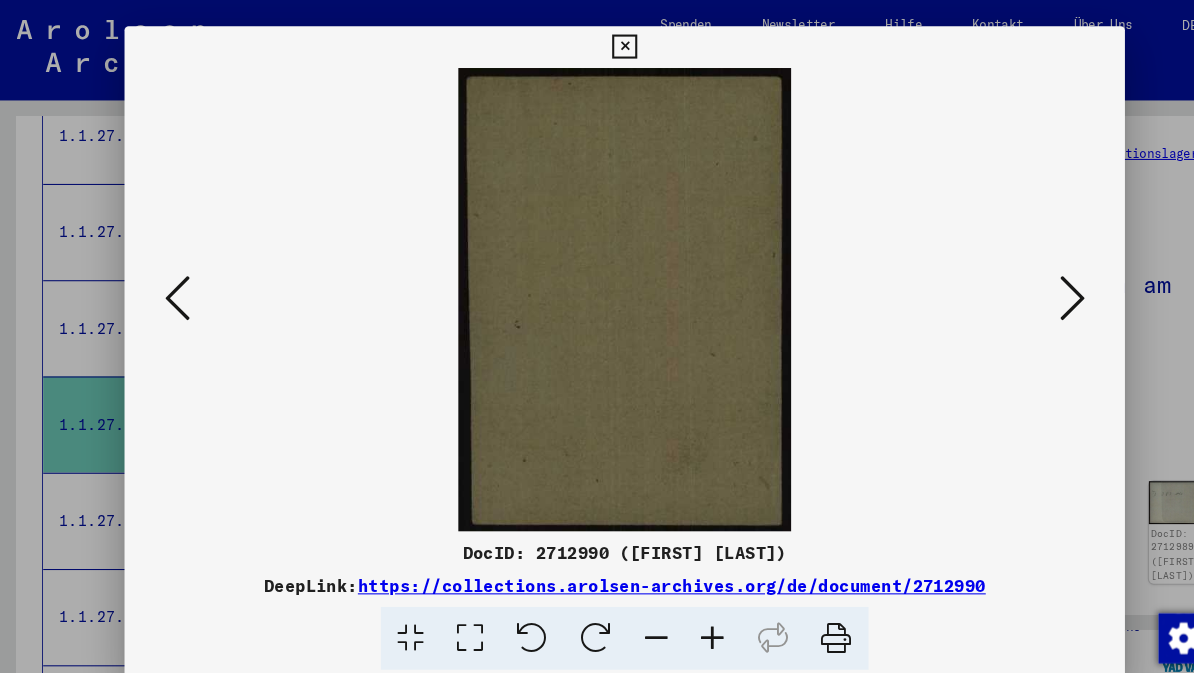 click at bounding box center (1025, 285) 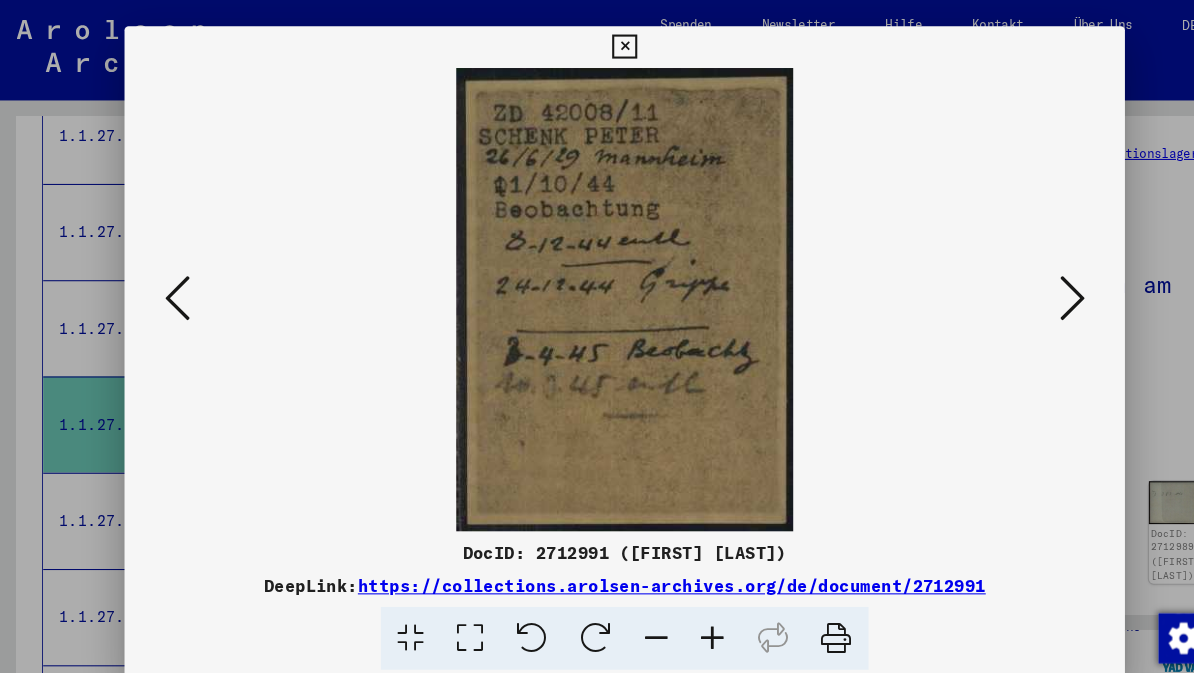 click at bounding box center [1025, 285] 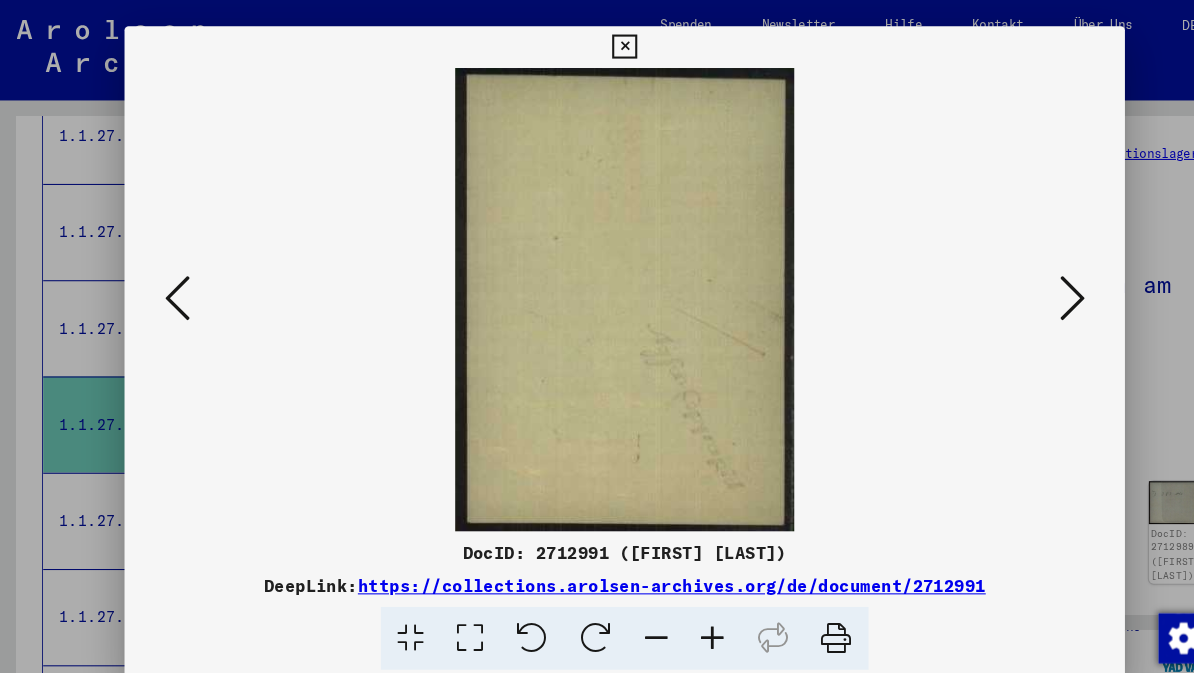 click at bounding box center [1025, 285] 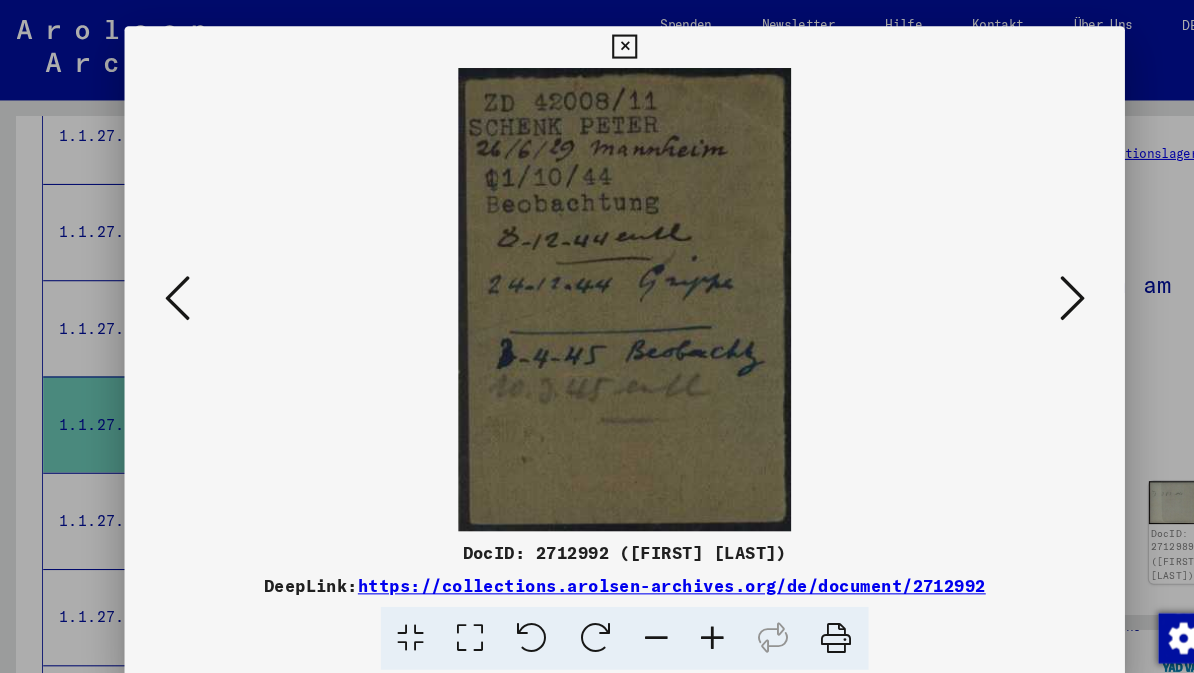 click at bounding box center [1025, 285] 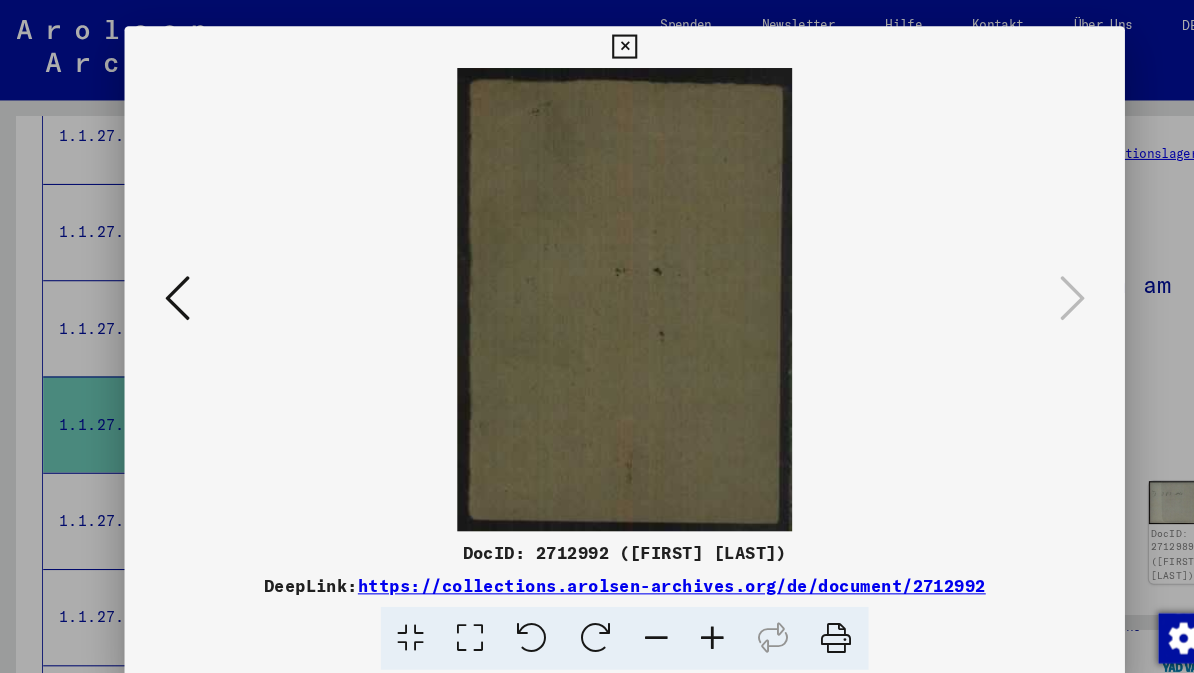 click at bounding box center [596, 45] 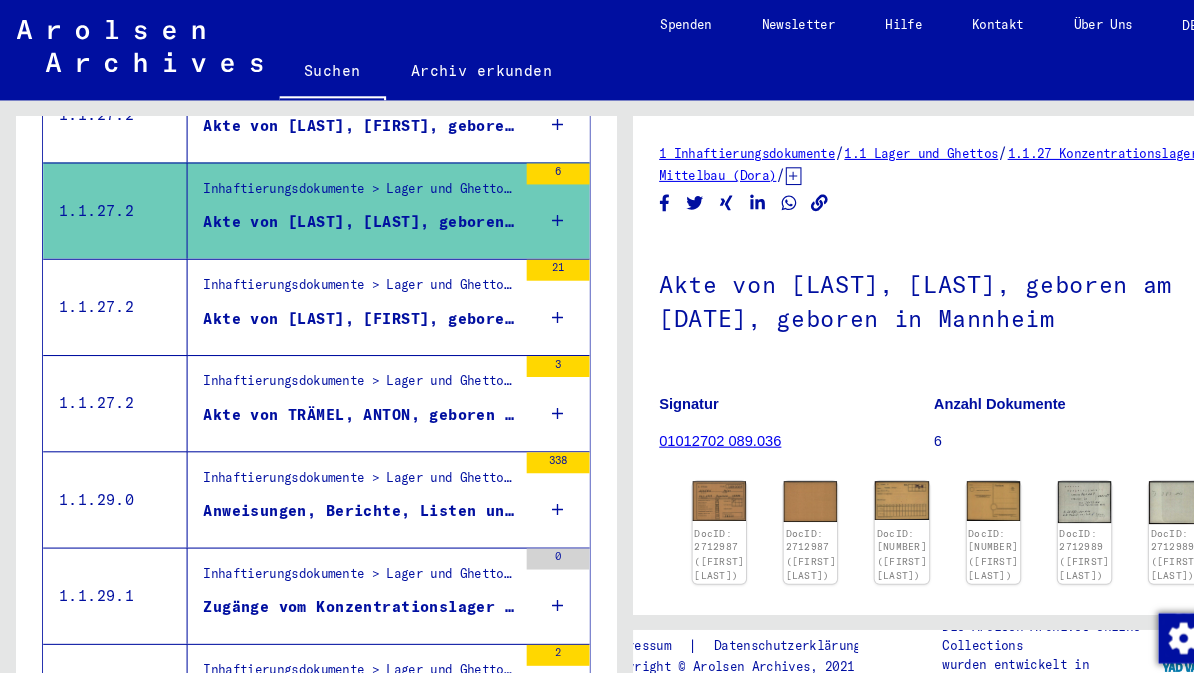 scroll, scrollTop: 1840, scrollLeft: 0, axis: vertical 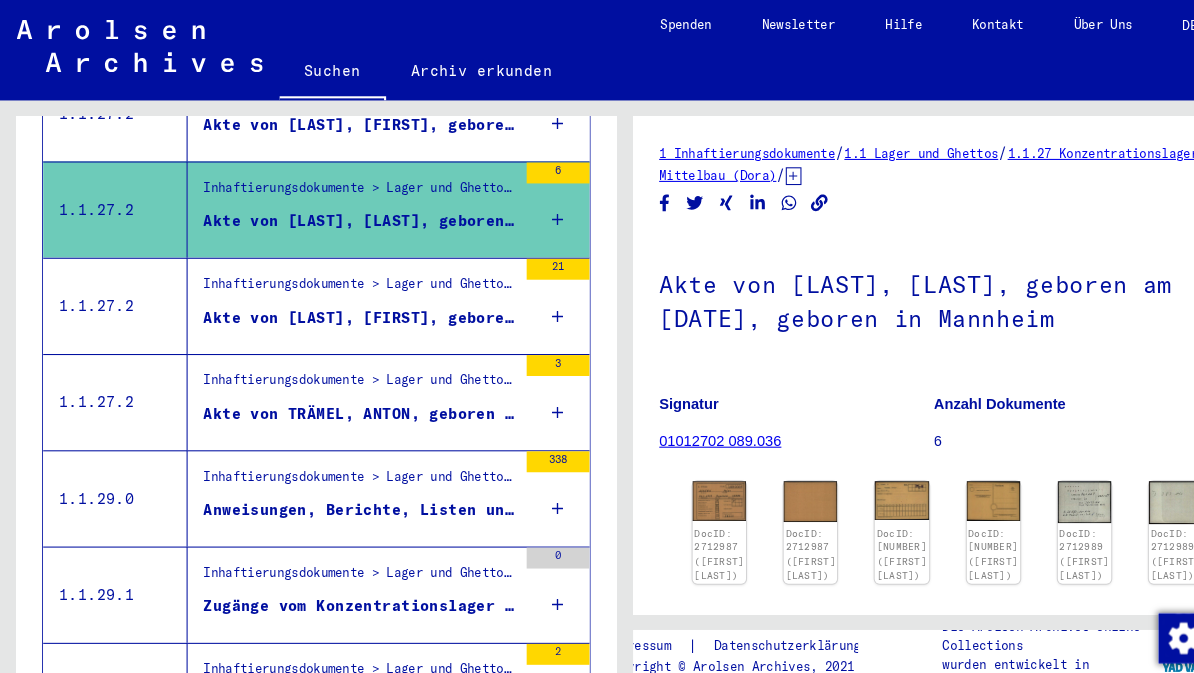 click on "Anweisungen, Berichte, Listen und Korrespondenz zur Lagerverwaltung, zu      Belangen des Wachpersonals und zum Arbeitseinsatz von Häftlingen" at bounding box center [343, 487] 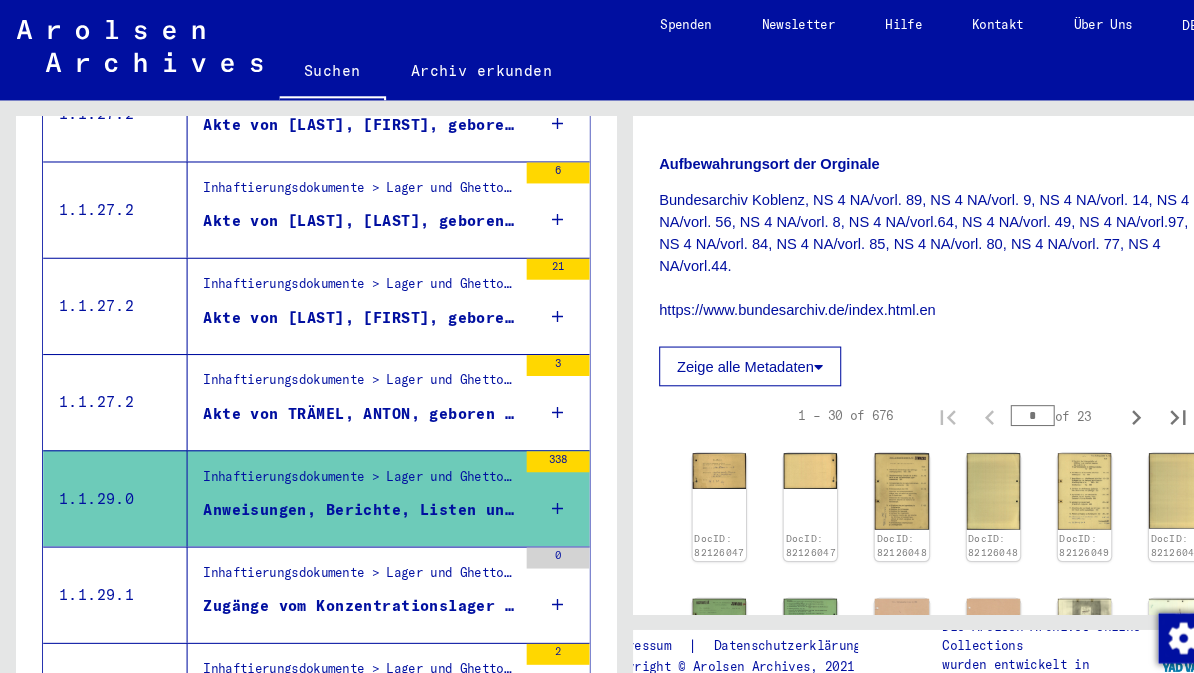 scroll, scrollTop: 1316, scrollLeft: 0, axis: vertical 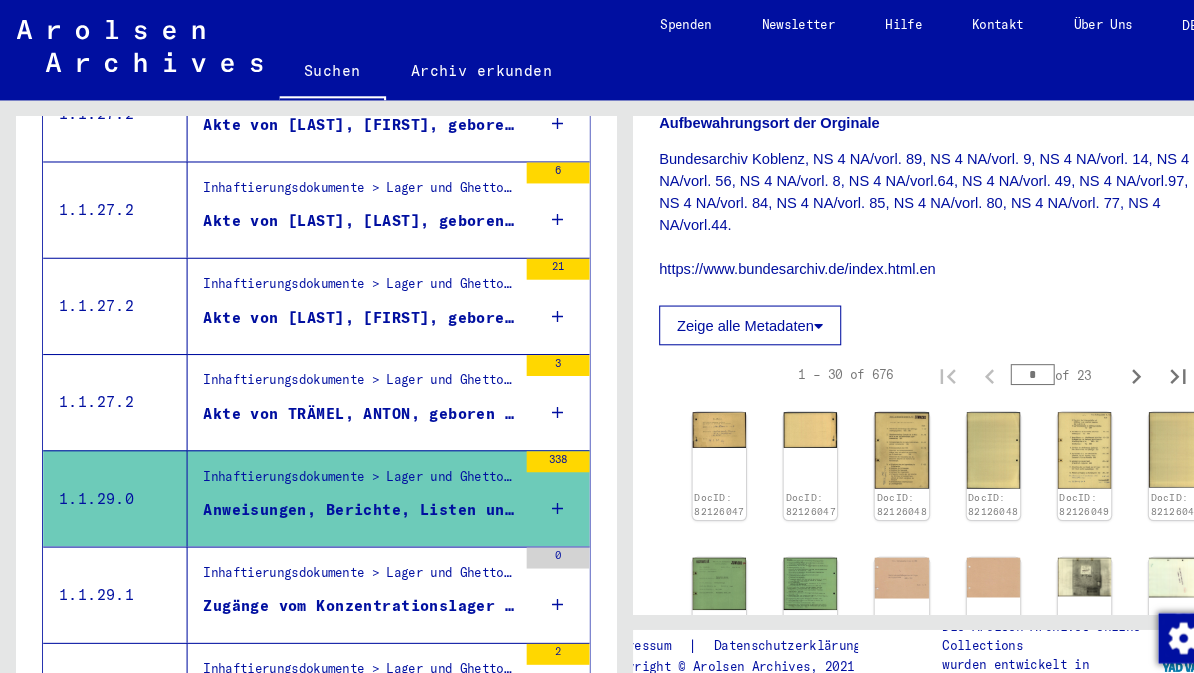 click 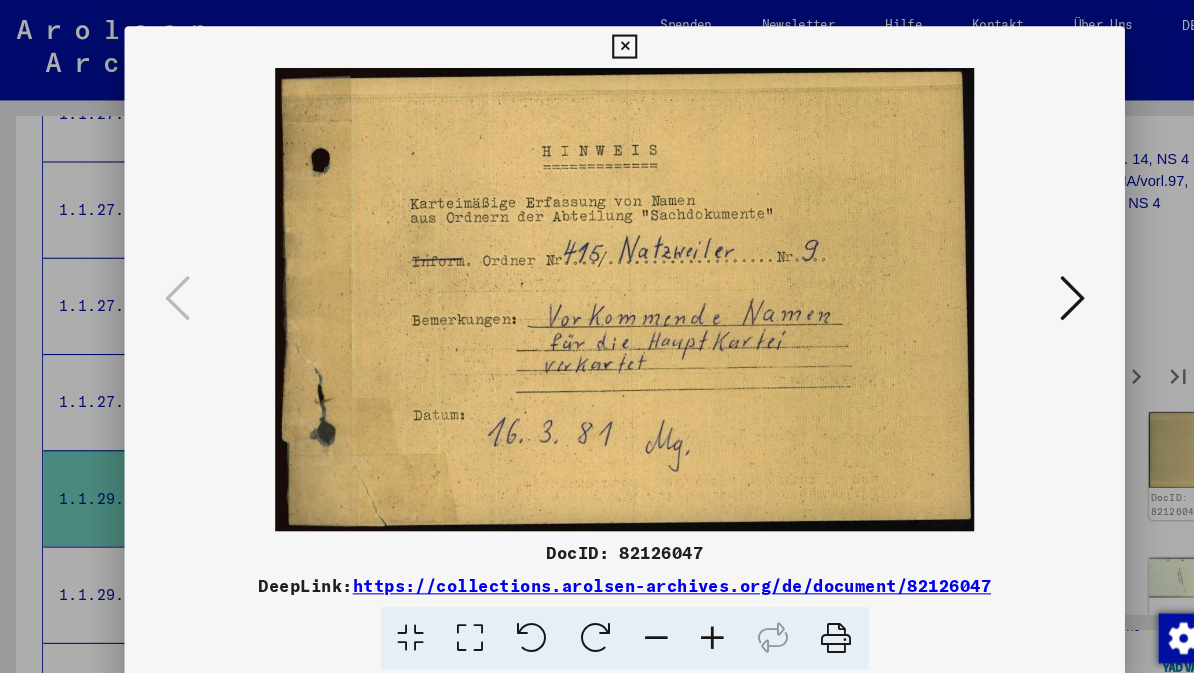 click at bounding box center [1025, 285] 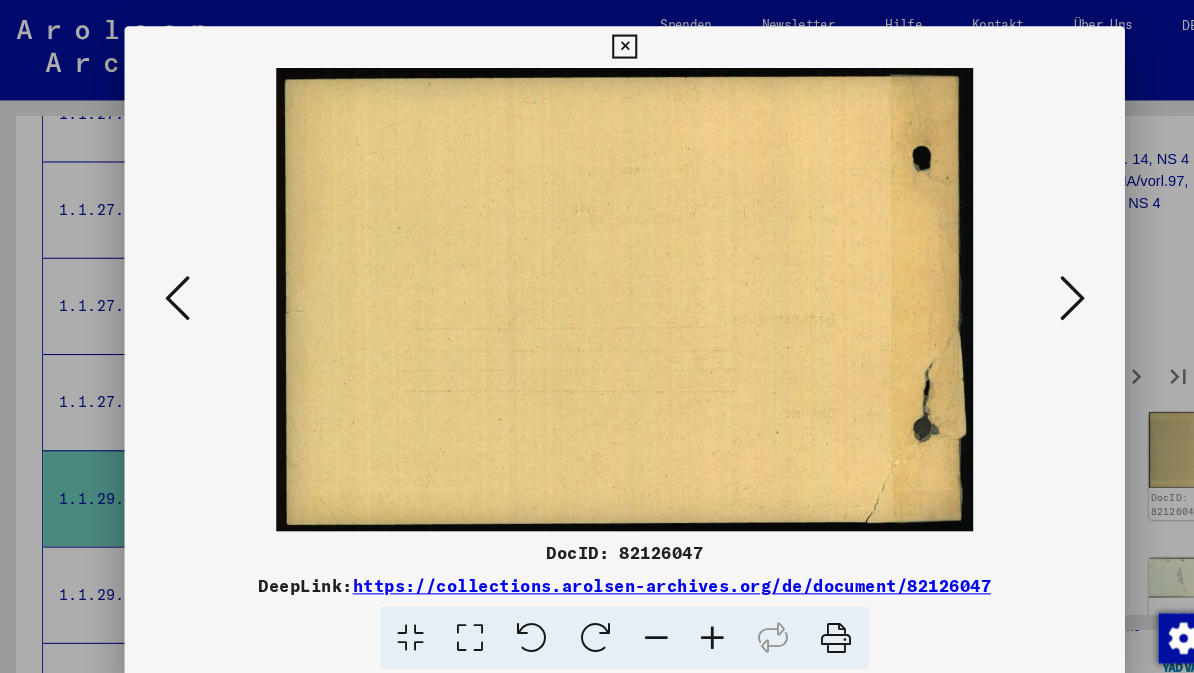 click at bounding box center (1025, 285) 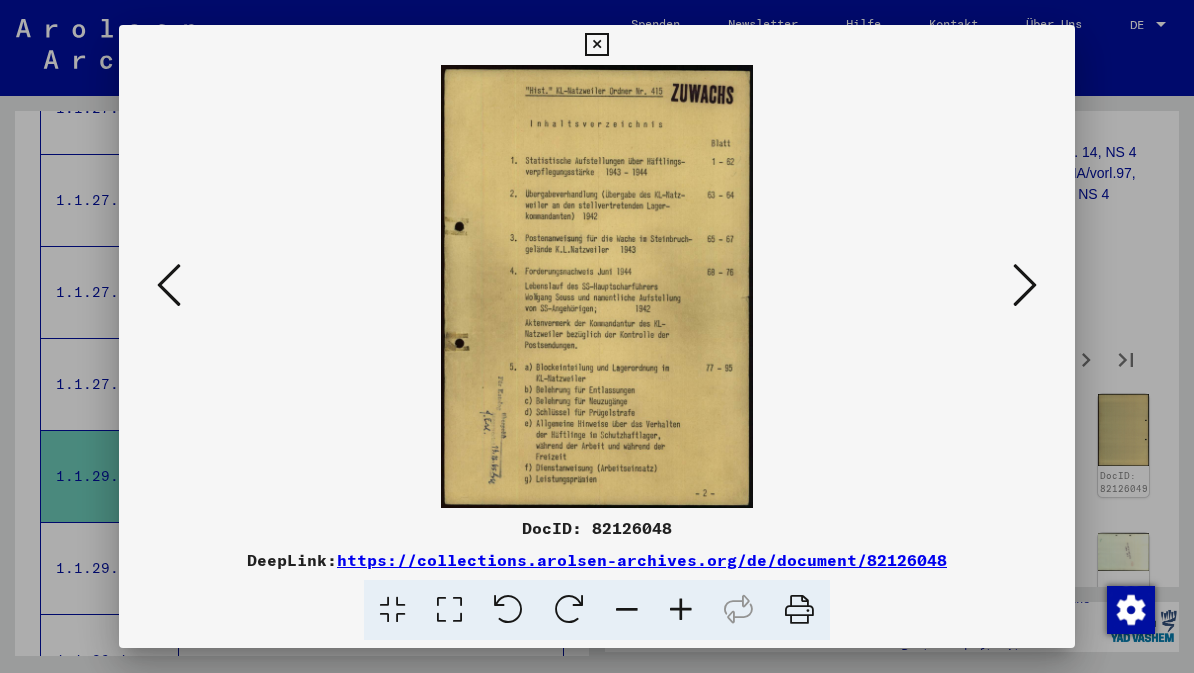 click at bounding box center (1025, 285) 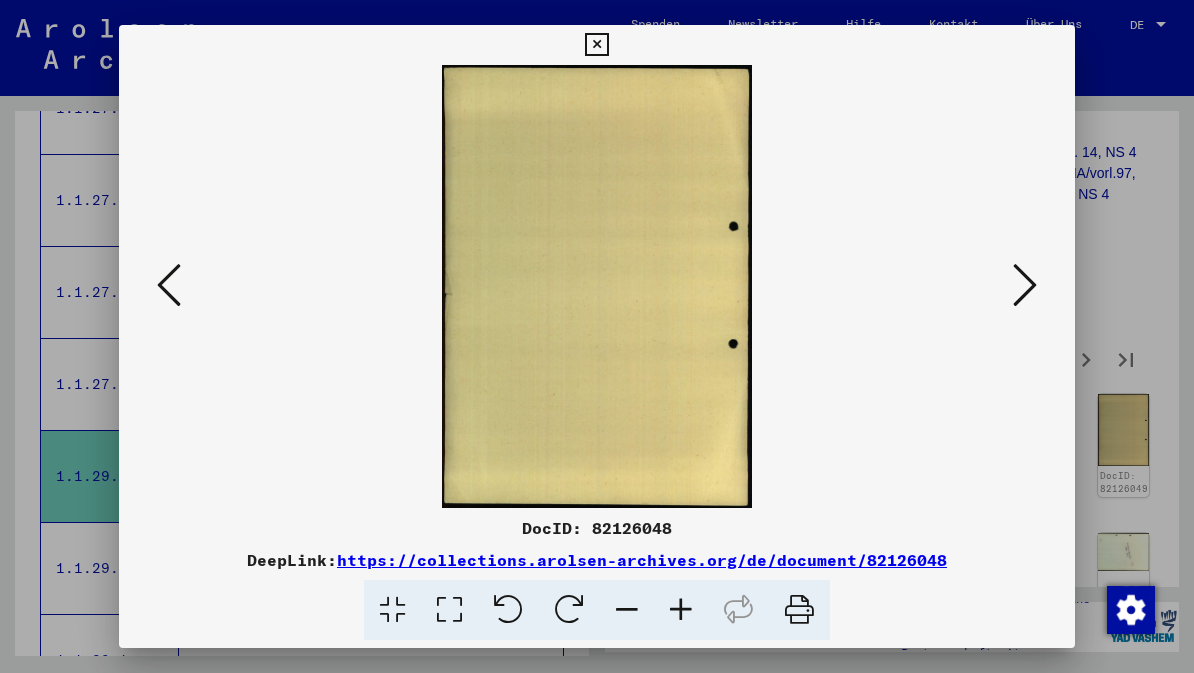 click at bounding box center [1025, 285] 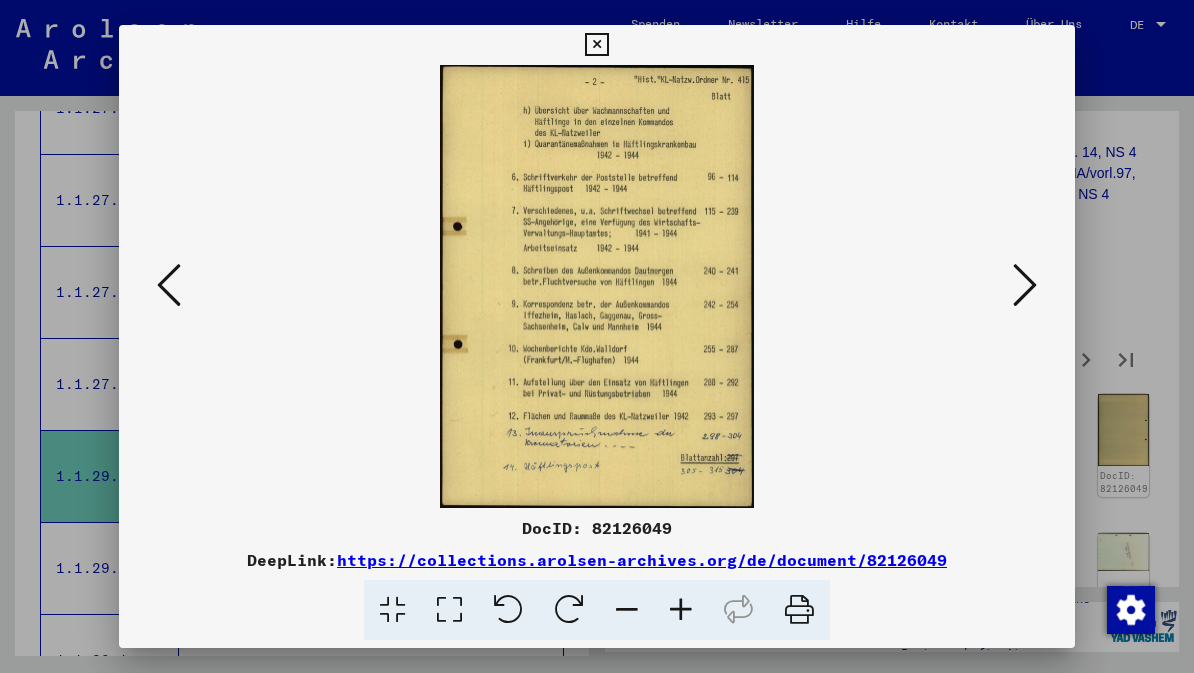 click at bounding box center [1025, 286] 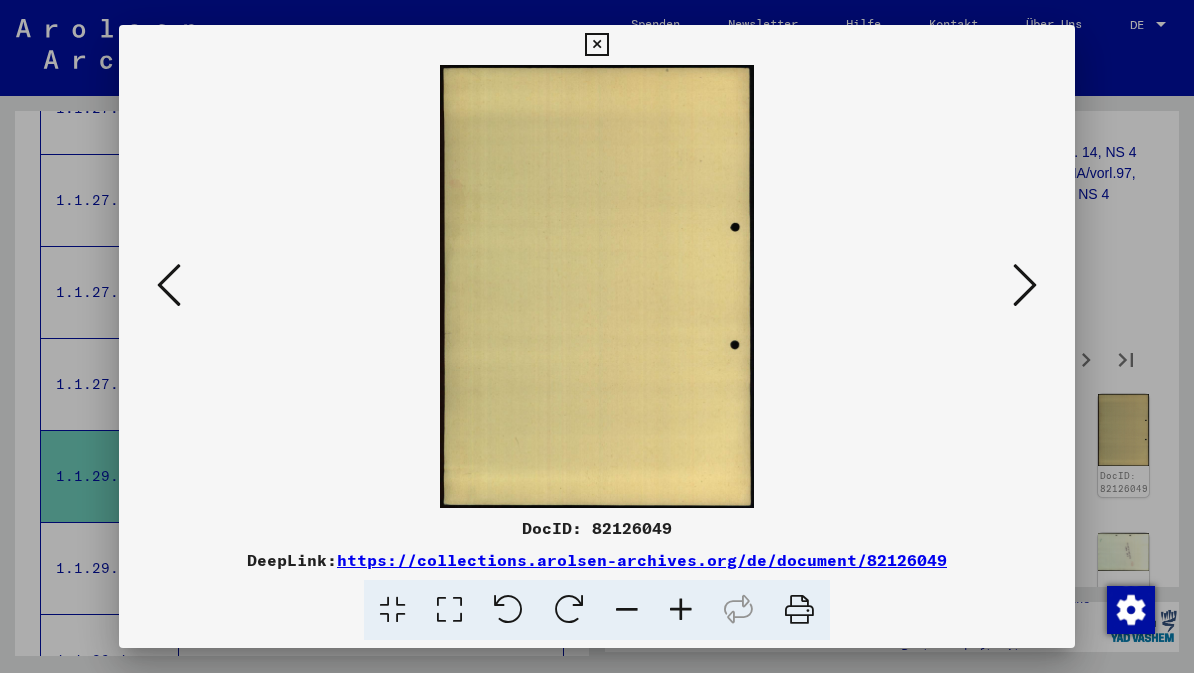 click at bounding box center (1025, 285) 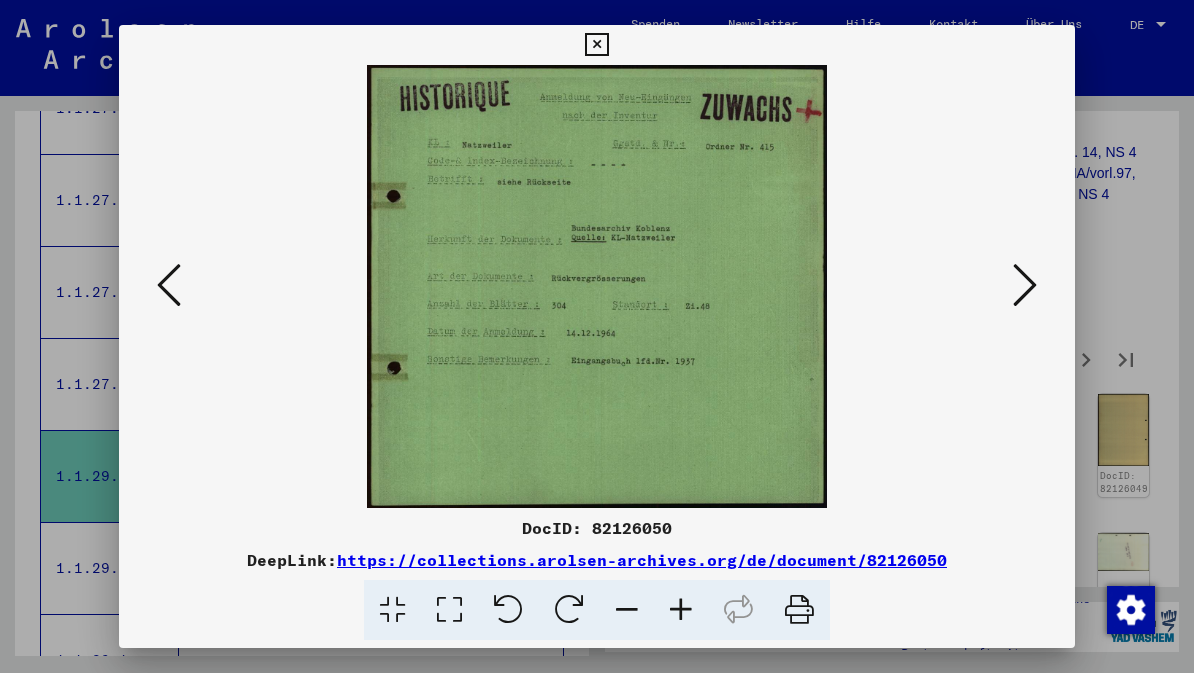 click at bounding box center (1025, 286) 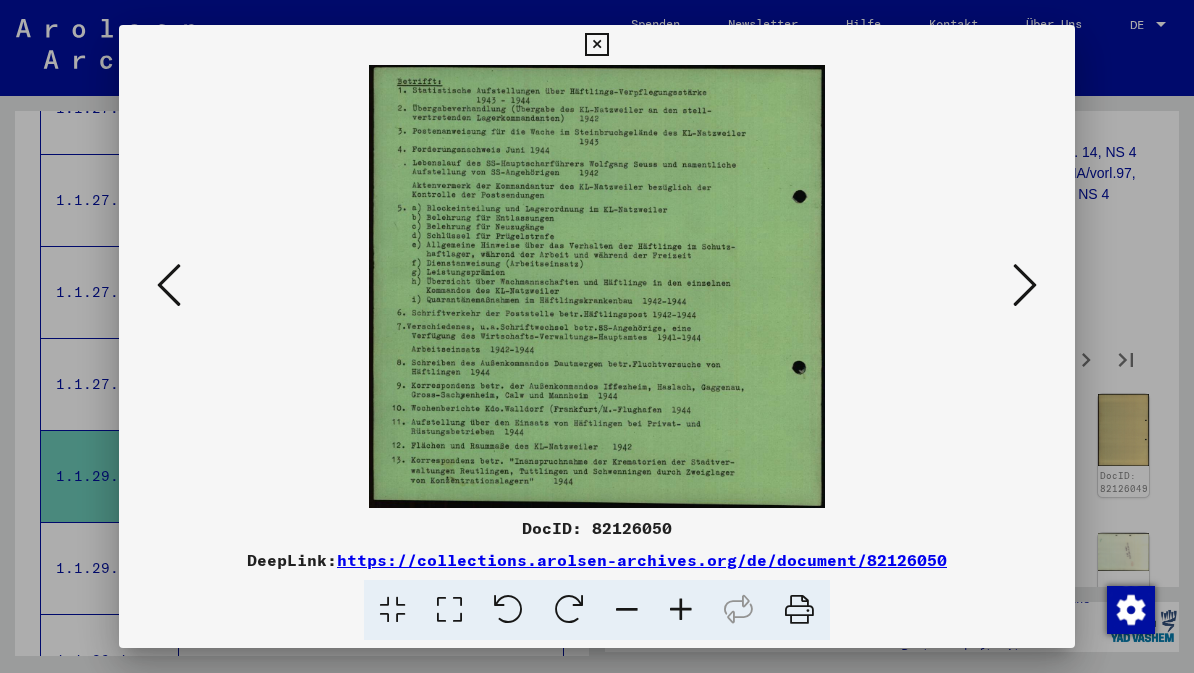 click at bounding box center [1025, 285] 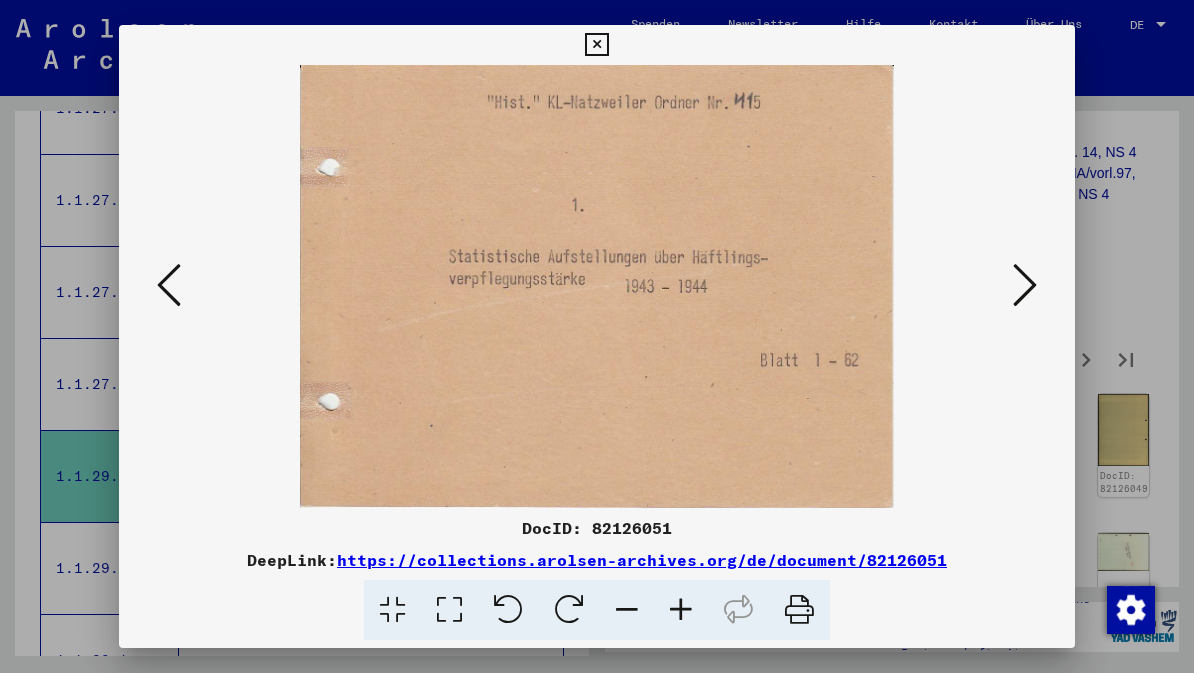 click at bounding box center (1025, 285) 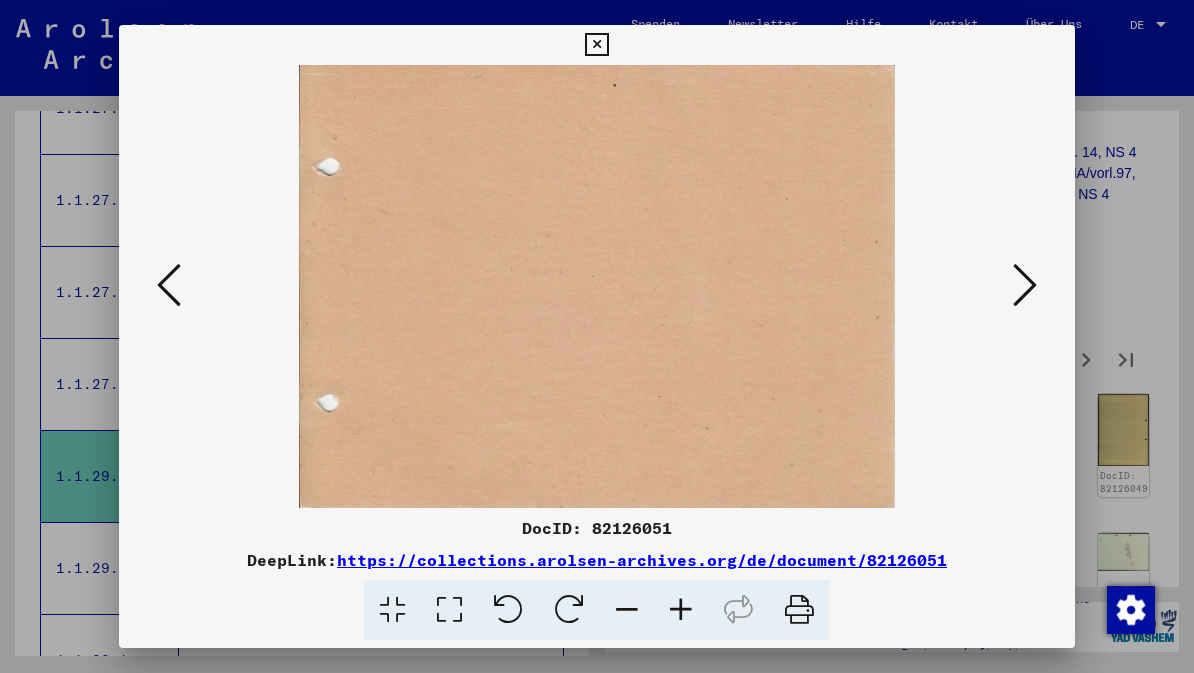 click at bounding box center (1025, 285) 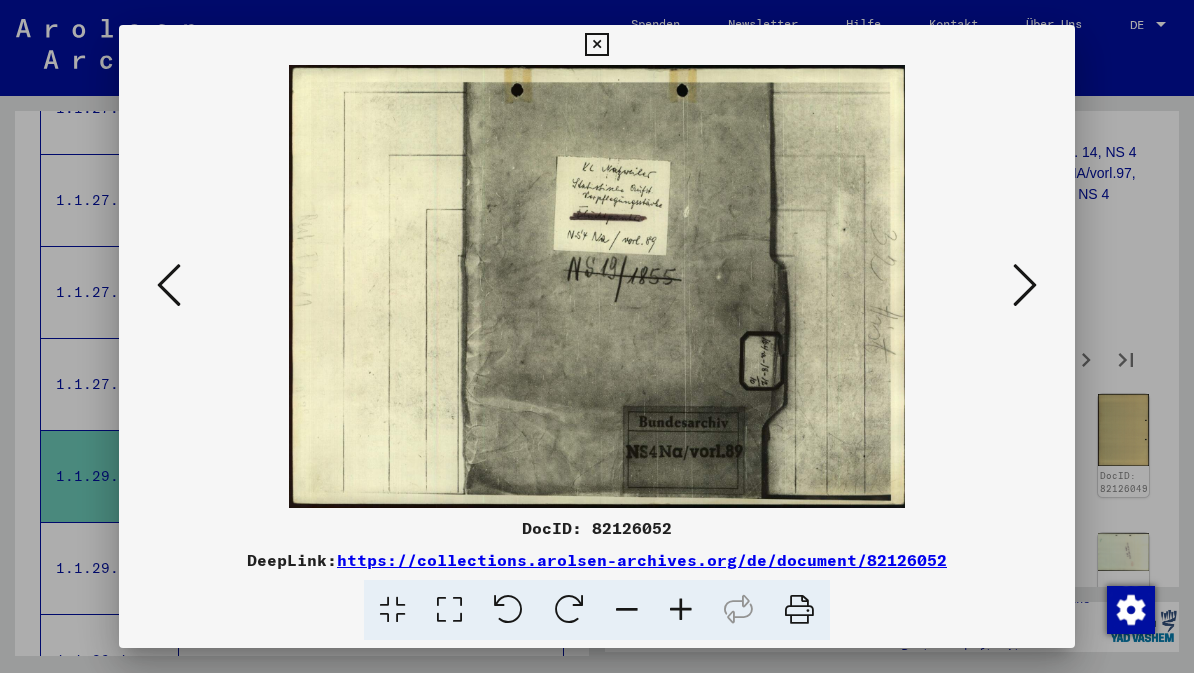 click at bounding box center [1025, 285] 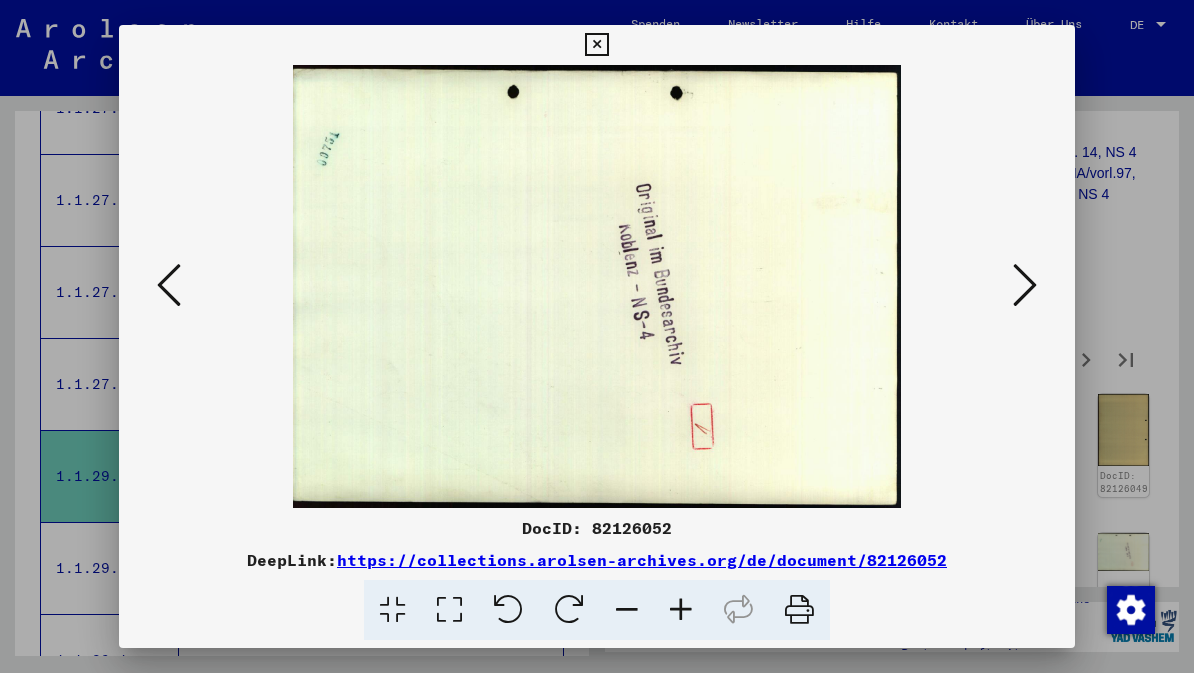 click at bounding box center (1025, 285) 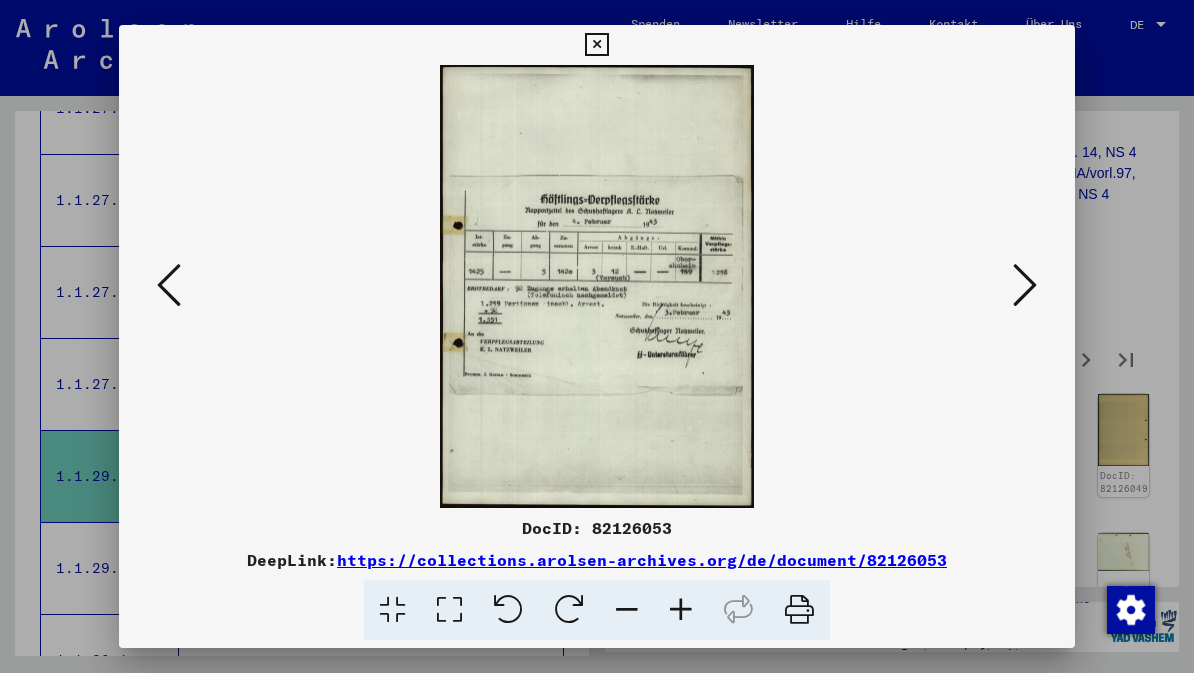click at bounding box center (1025, 285) 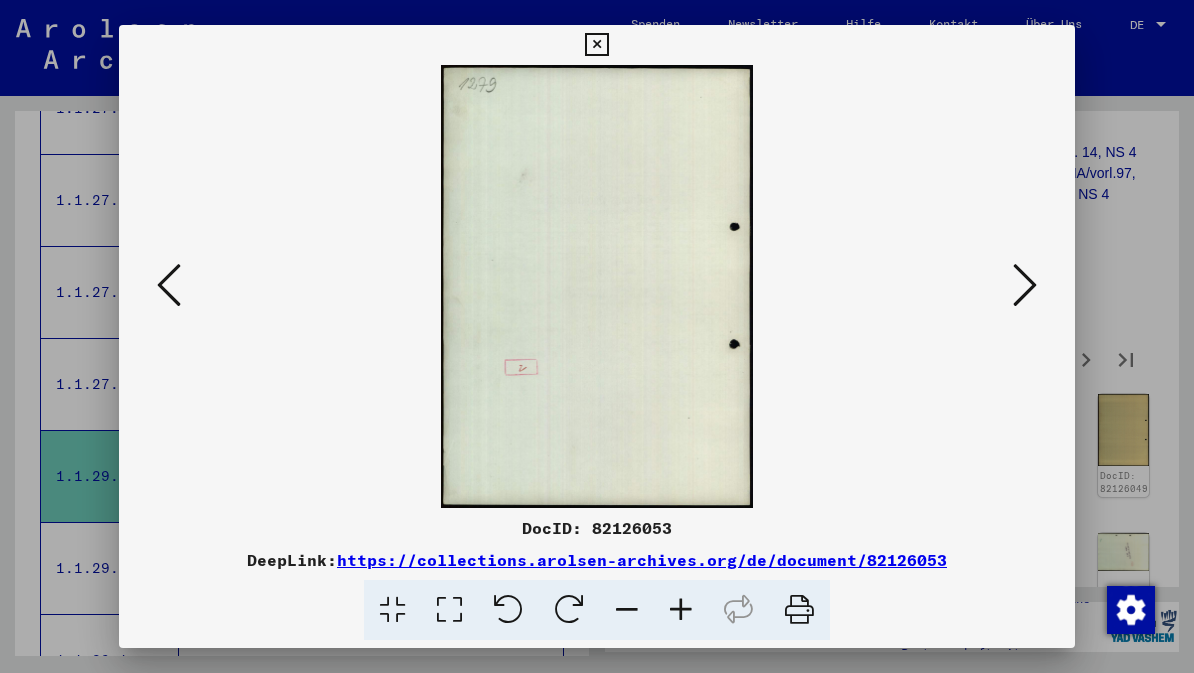 click at bounding box center (1025, 285) 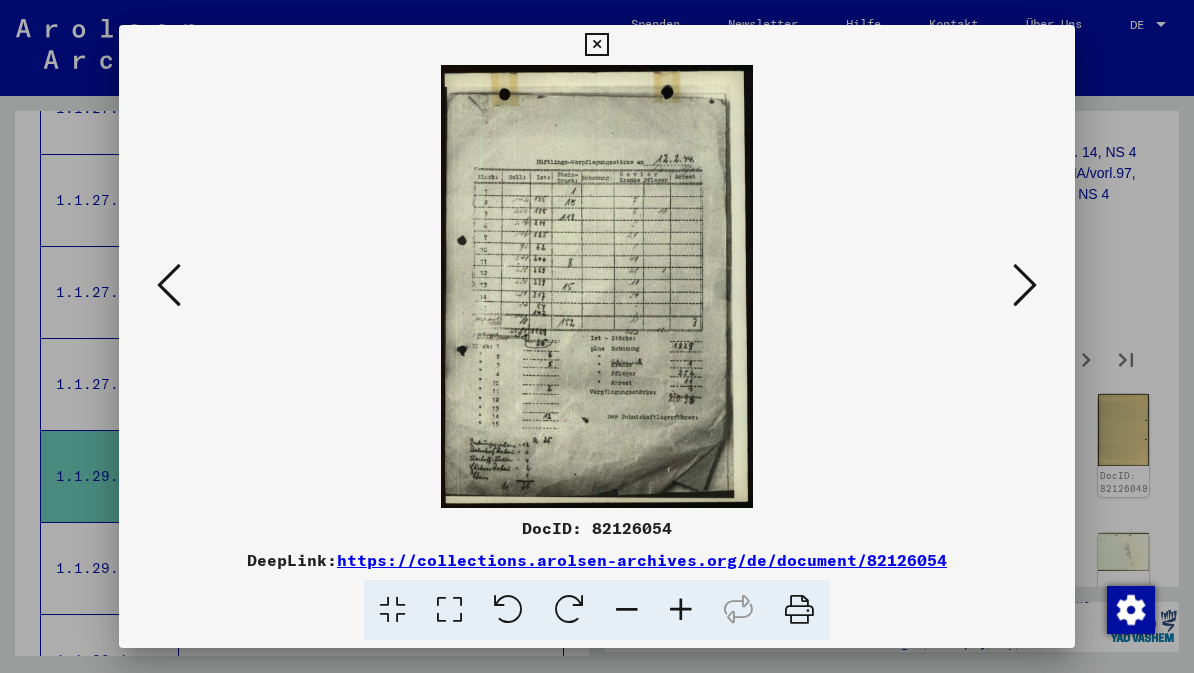 click at bounding box center (1025, 285) 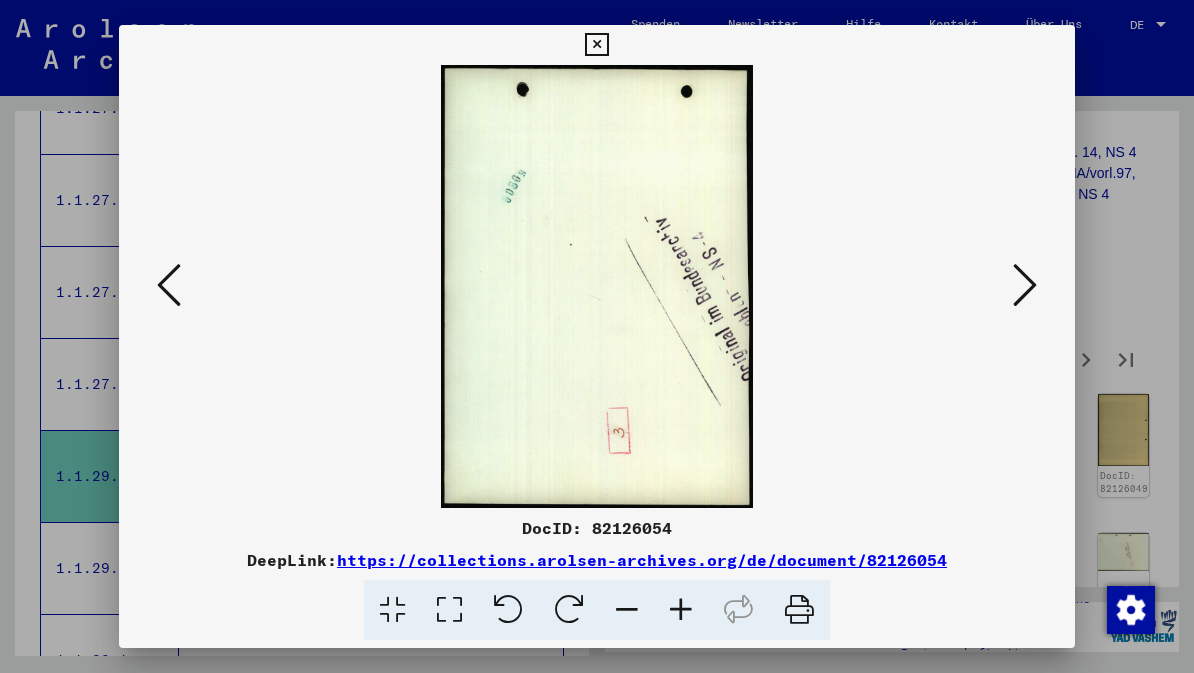 click at bounding box center [1025, 285] 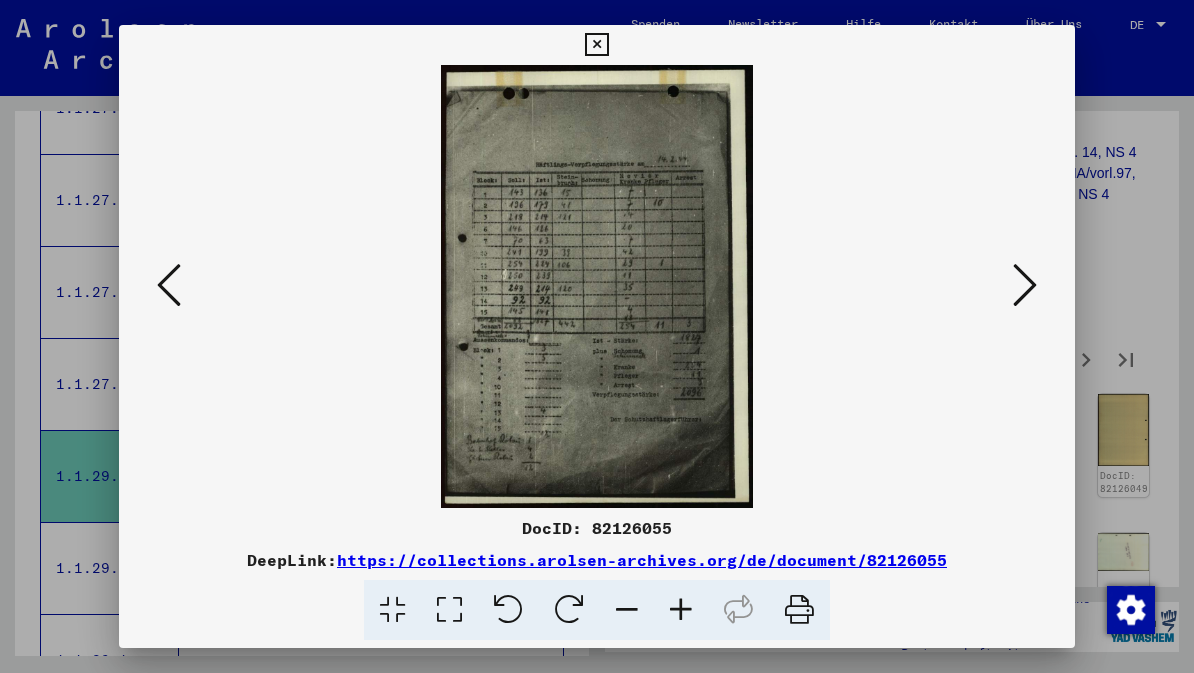 click at bounding box center (1025, 285) 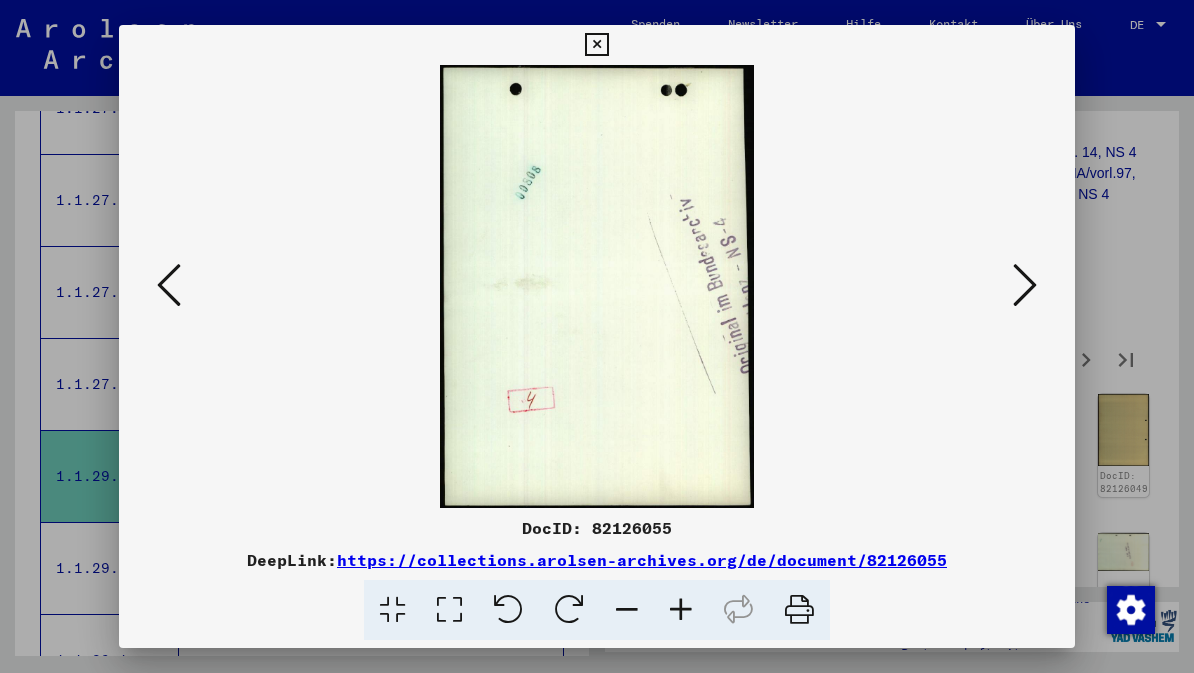 click at bounding box center (1025, 285) 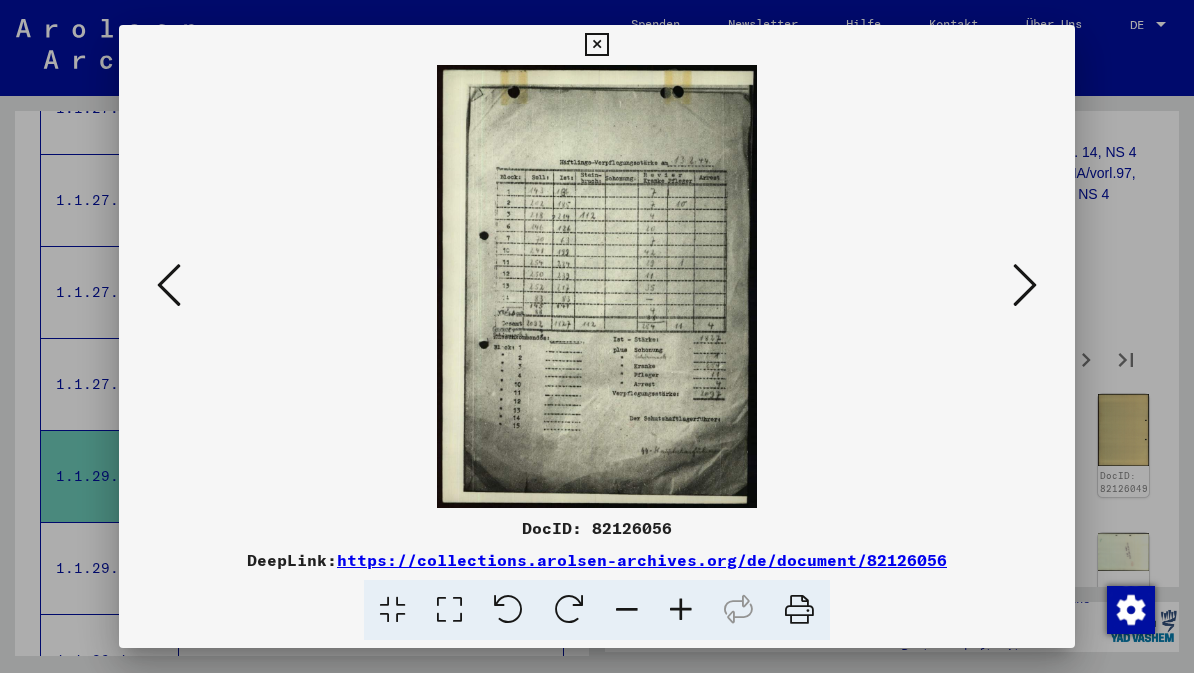 click at bounding box center [1025, 285] 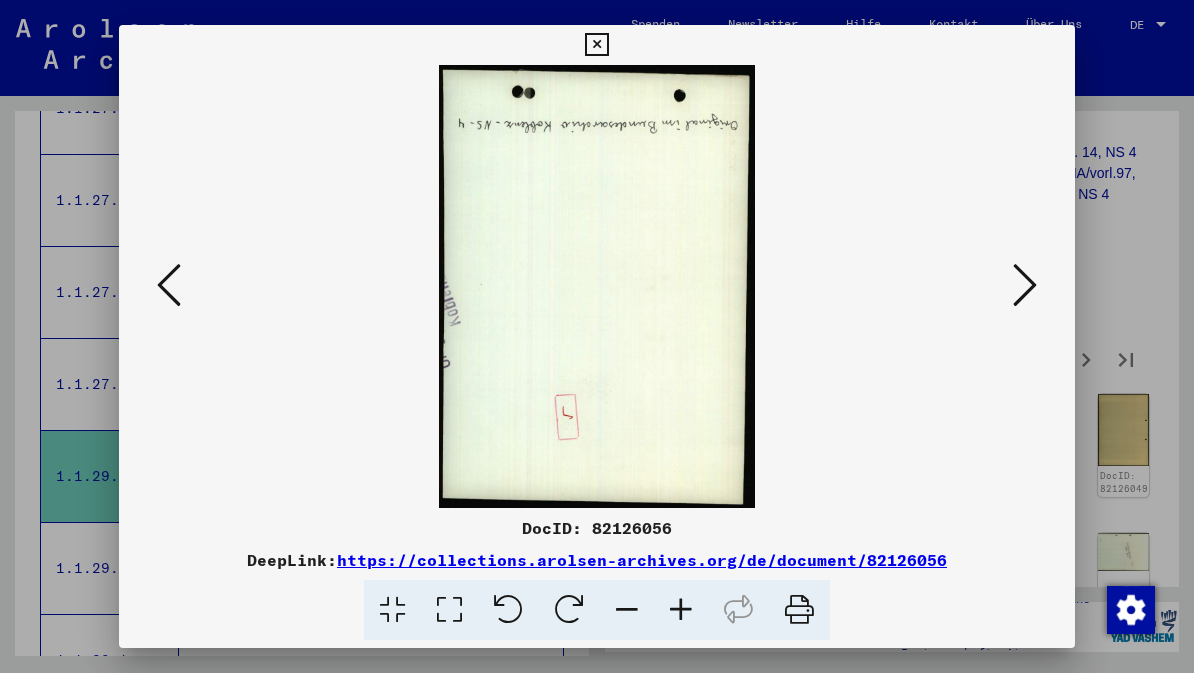 click at bounding box center [1025, 285] 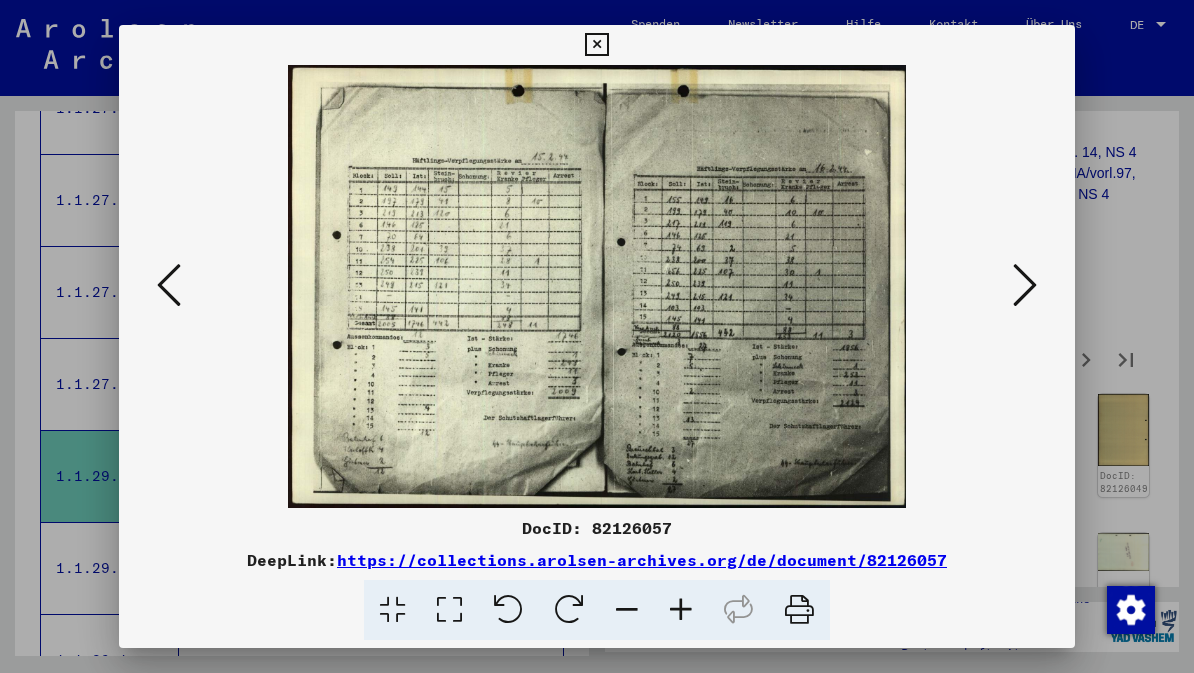 click at bounding box center (1025, 285) 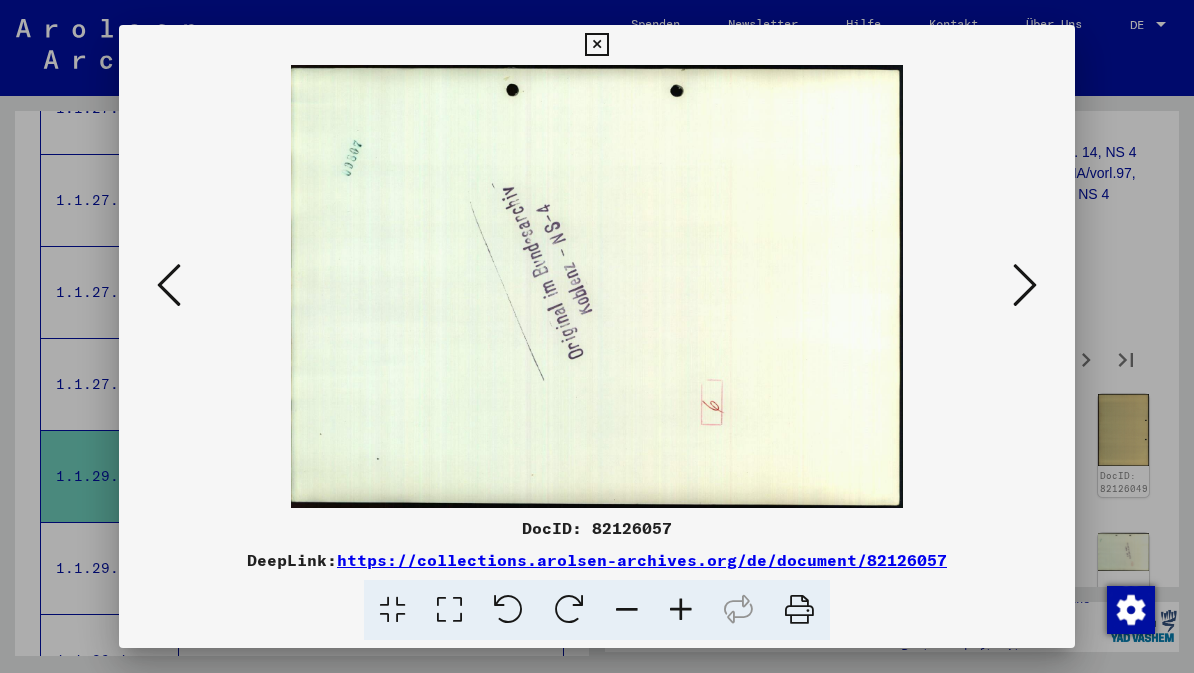 click at bounding box center (1025, 285) 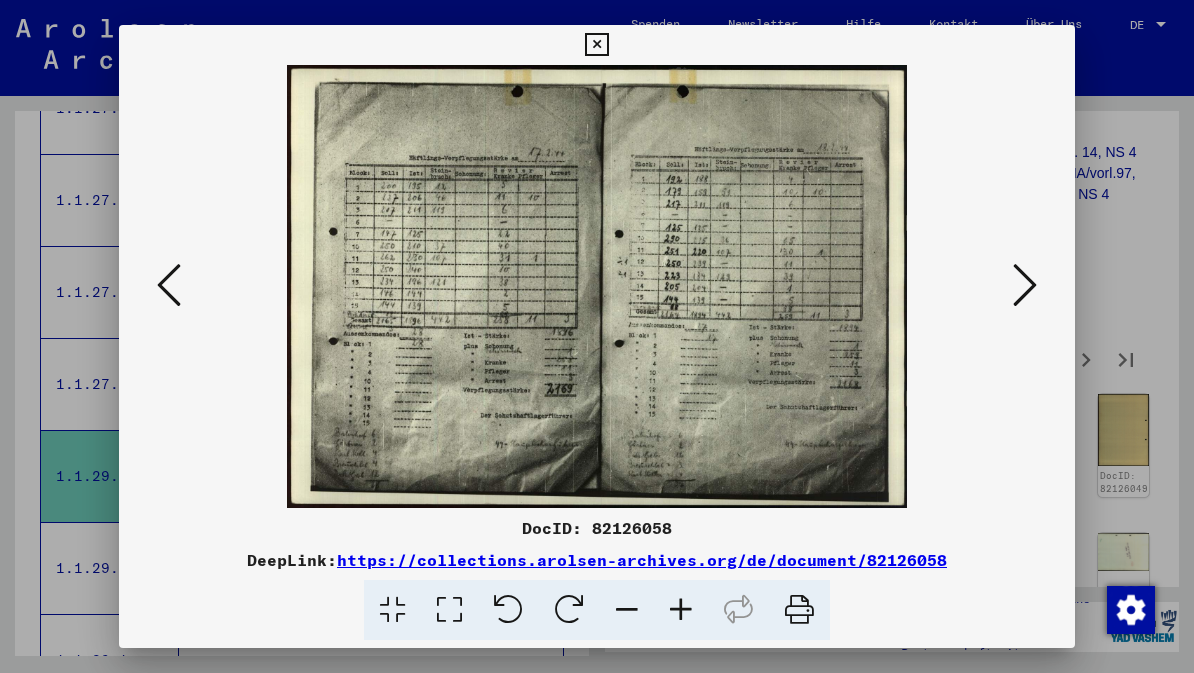 click at bounding box center [1025, 285] 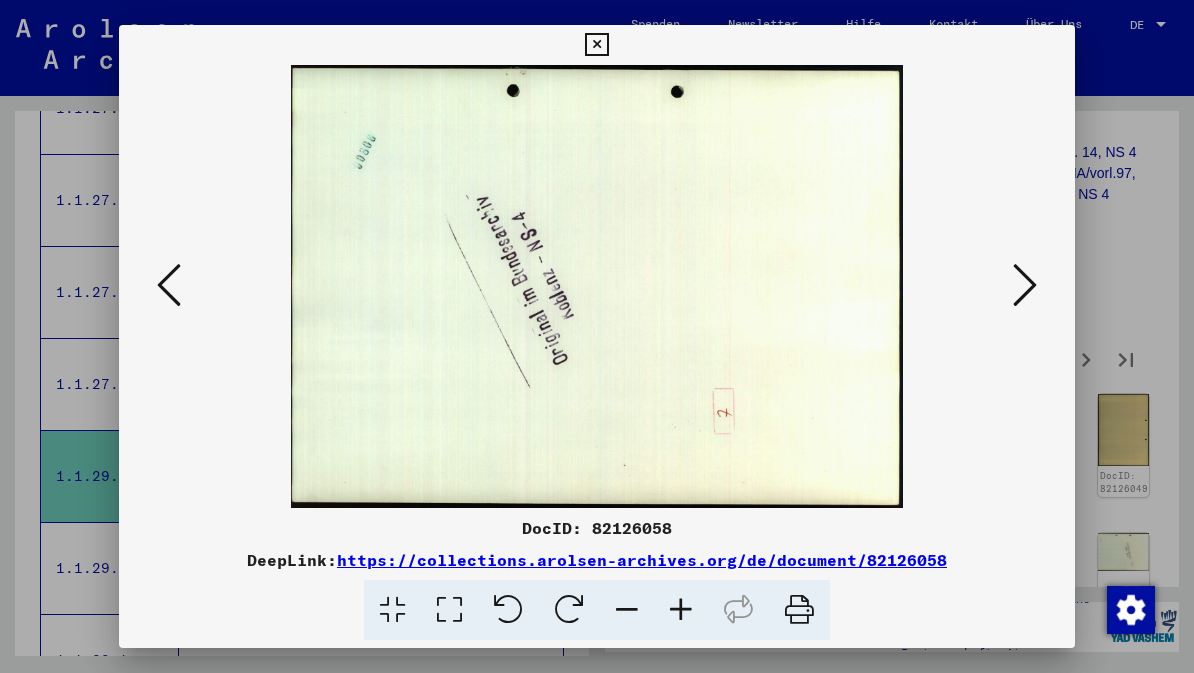 click at bounding box center (1025, 285) 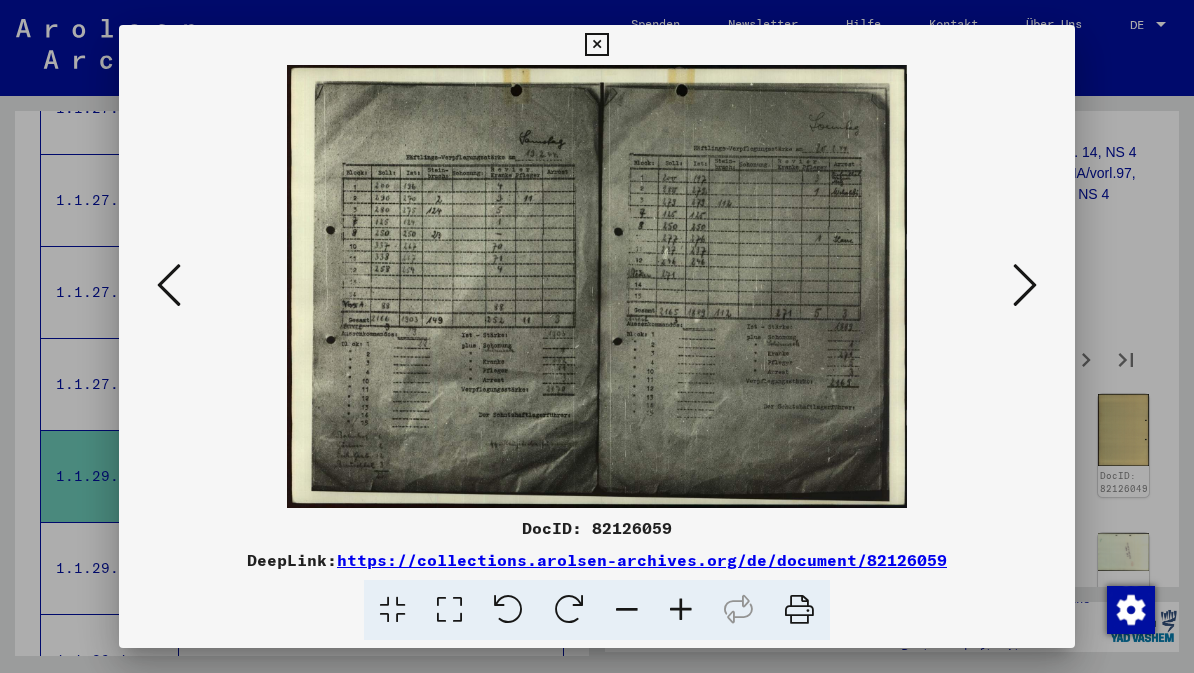 click at bounding box center [1025, 285] 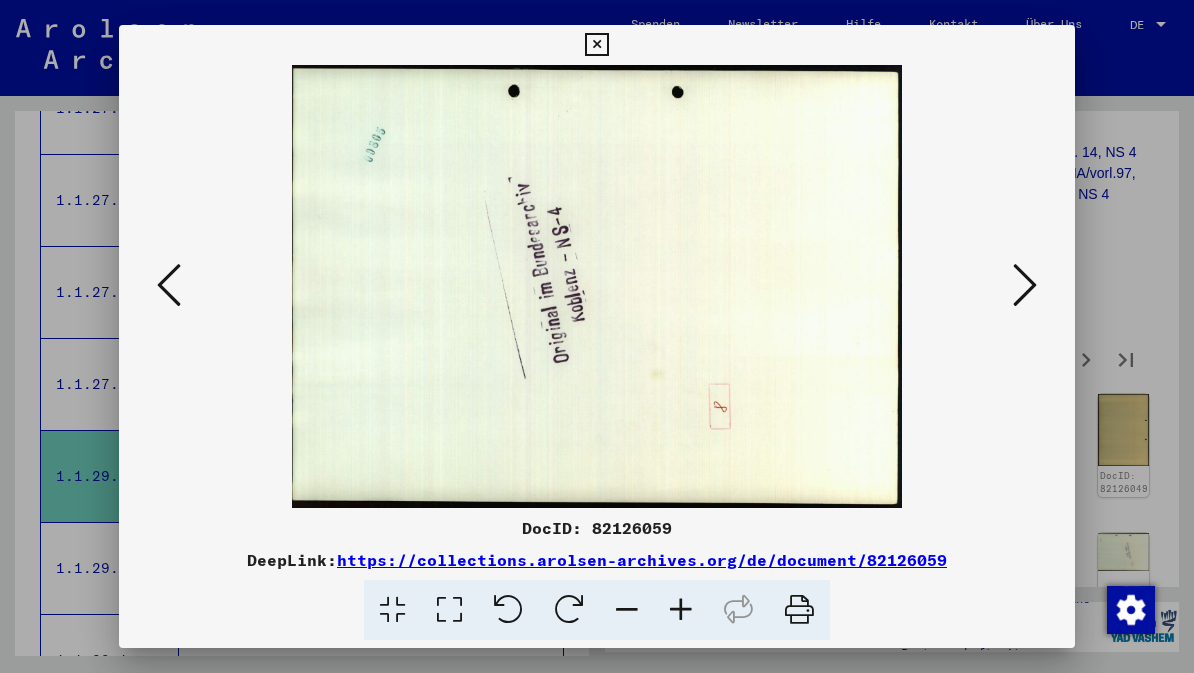 click at bounding box center (1025, 285) 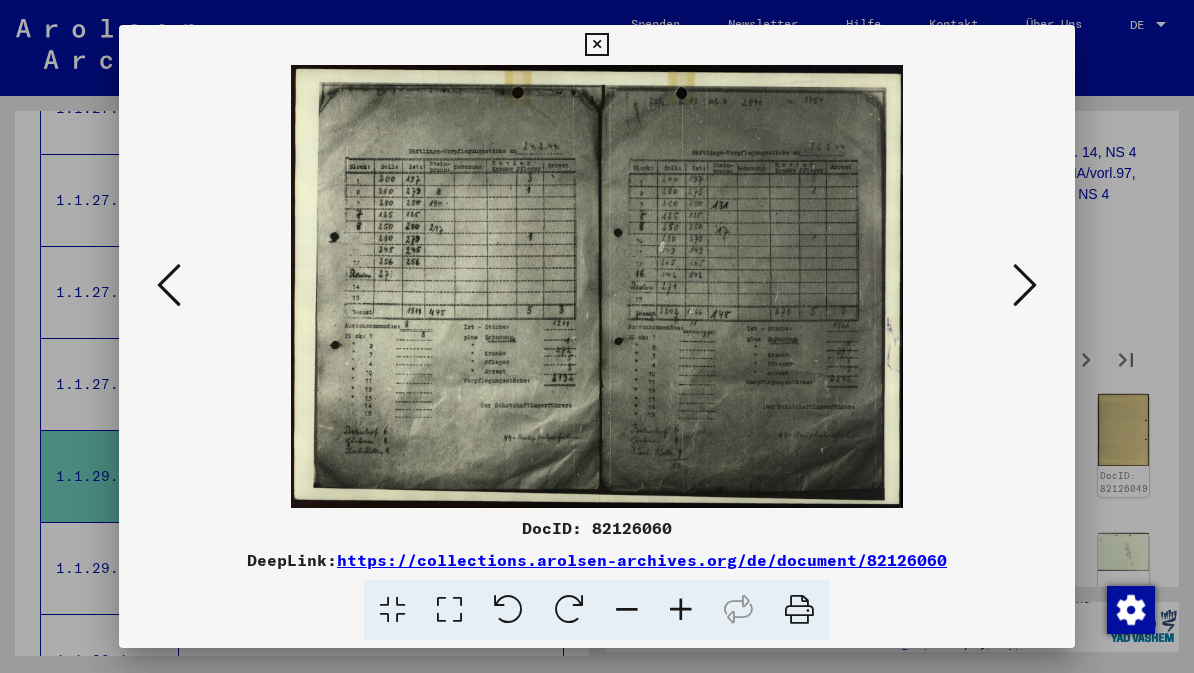 click at bounding box center (1025, 285) 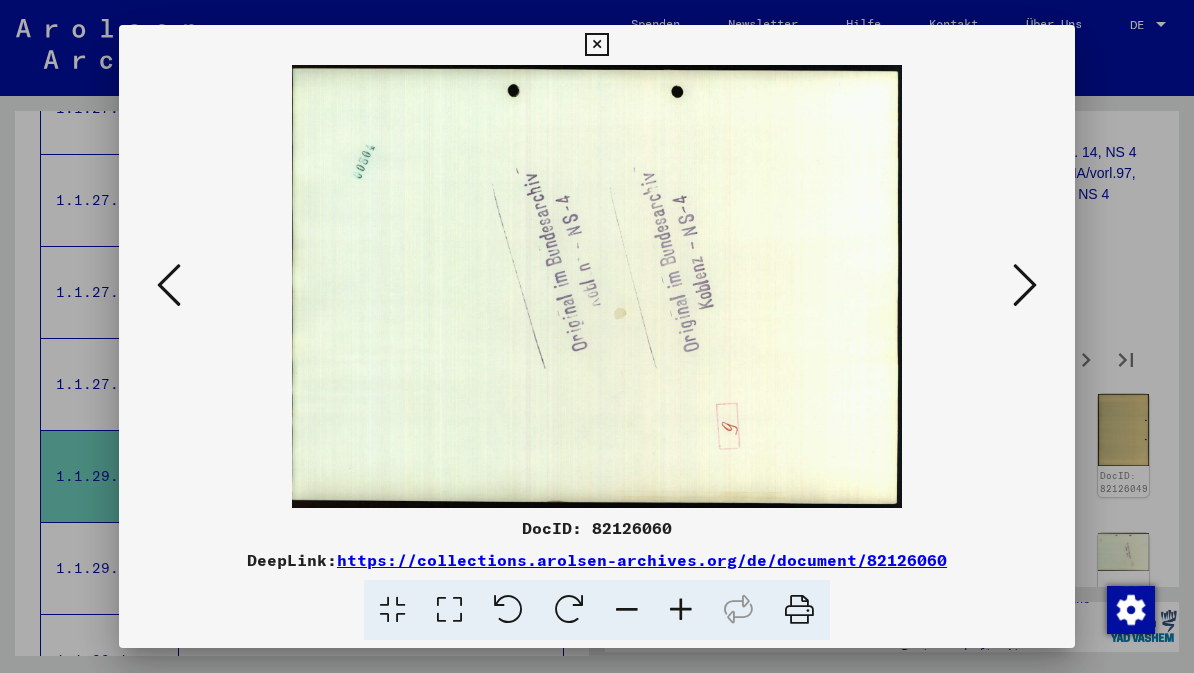 click at bounding box center (1025, 285) 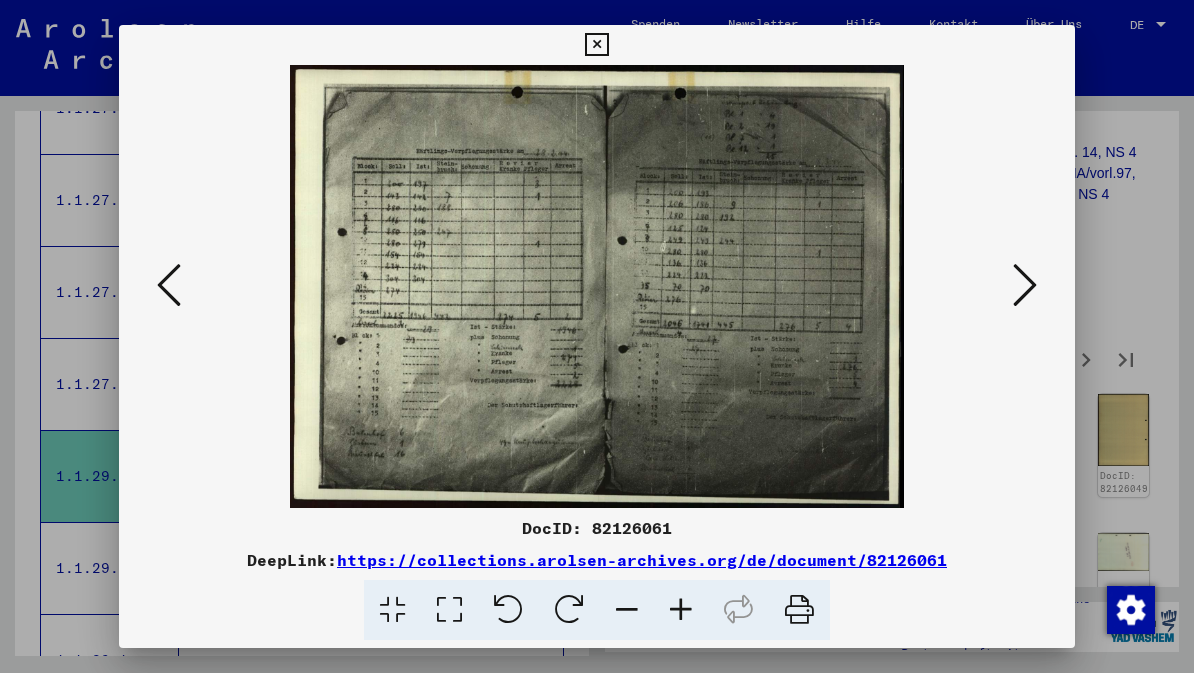 click at bounding box center (1025, 285) 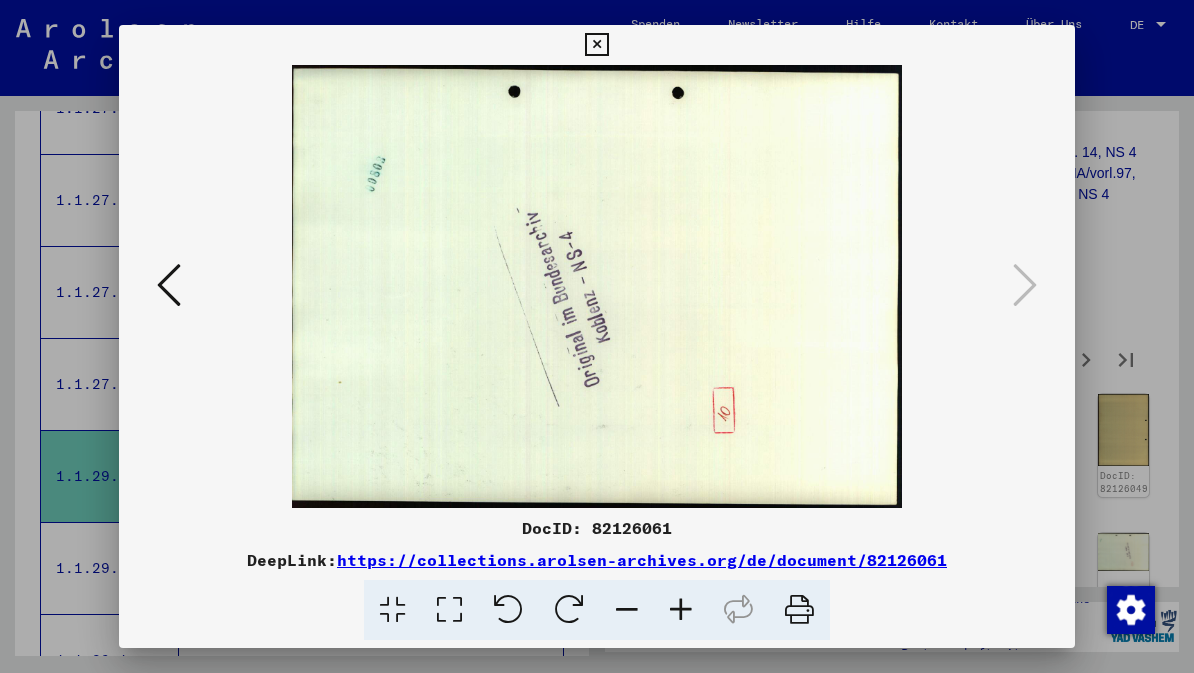 click at bounding box center (596, 45) 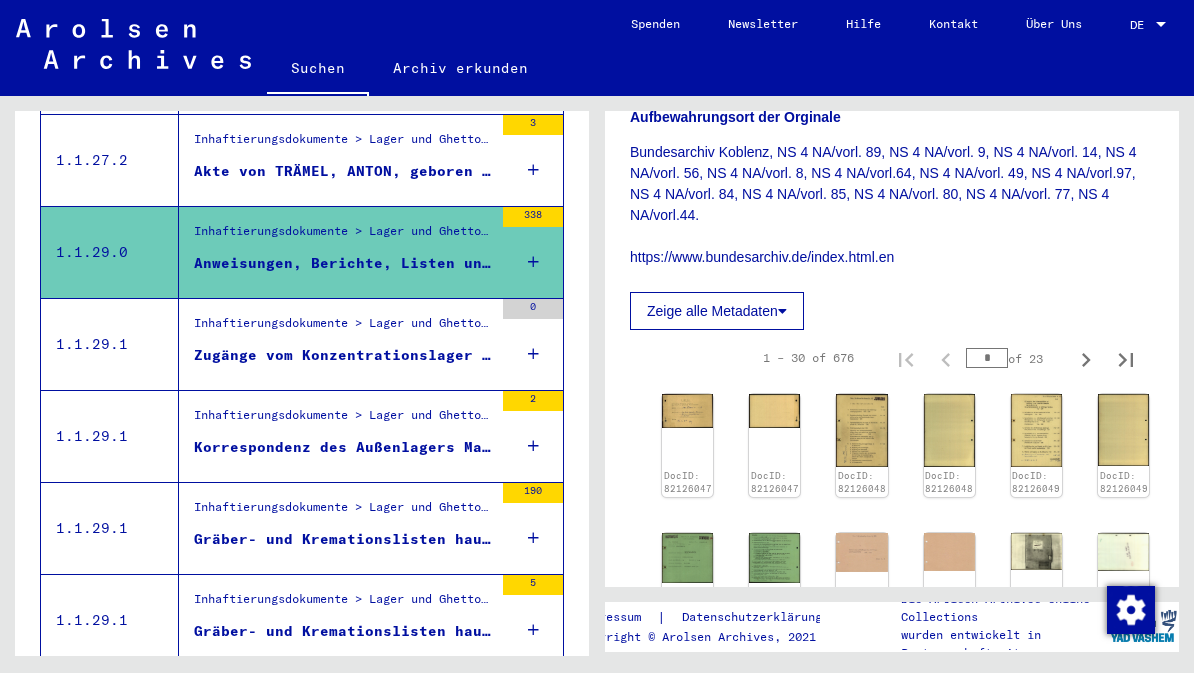 scroll, scrollTop: 2065, scrollLeft: 0, axis: vertical 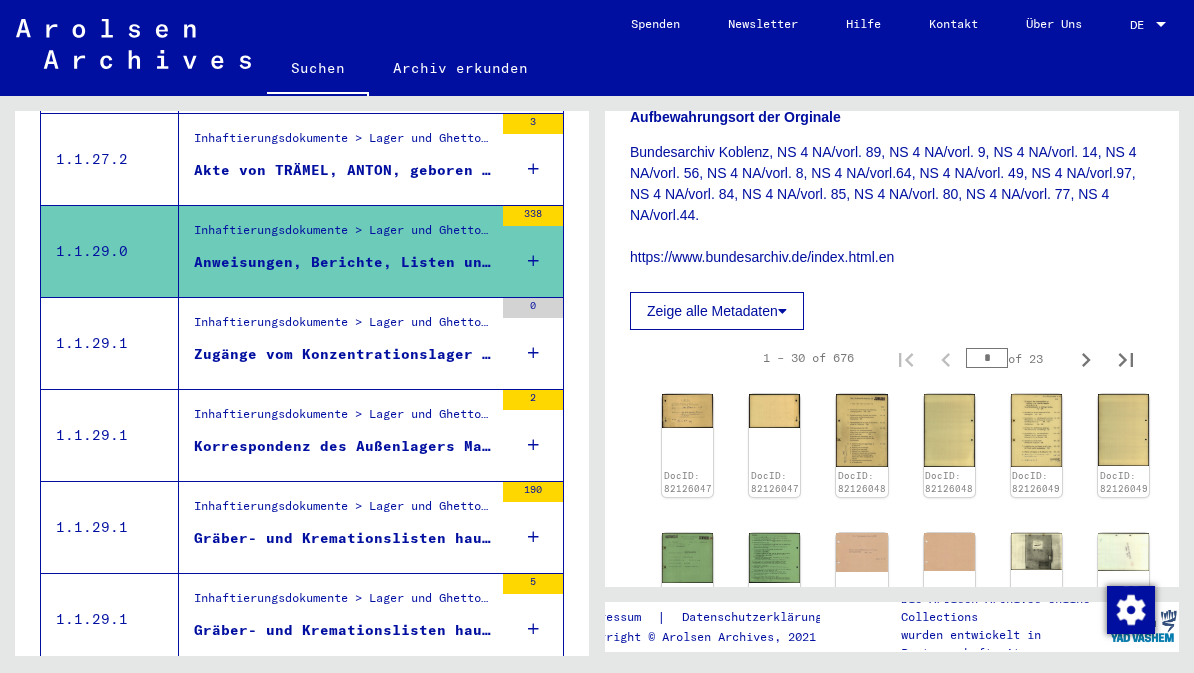 click on "Korrespondenz des Außenlagers Mannheim-Santhofen zwecks Anforderung von      Häftlingen vom [DATE]" at bounding box center (343, 446) 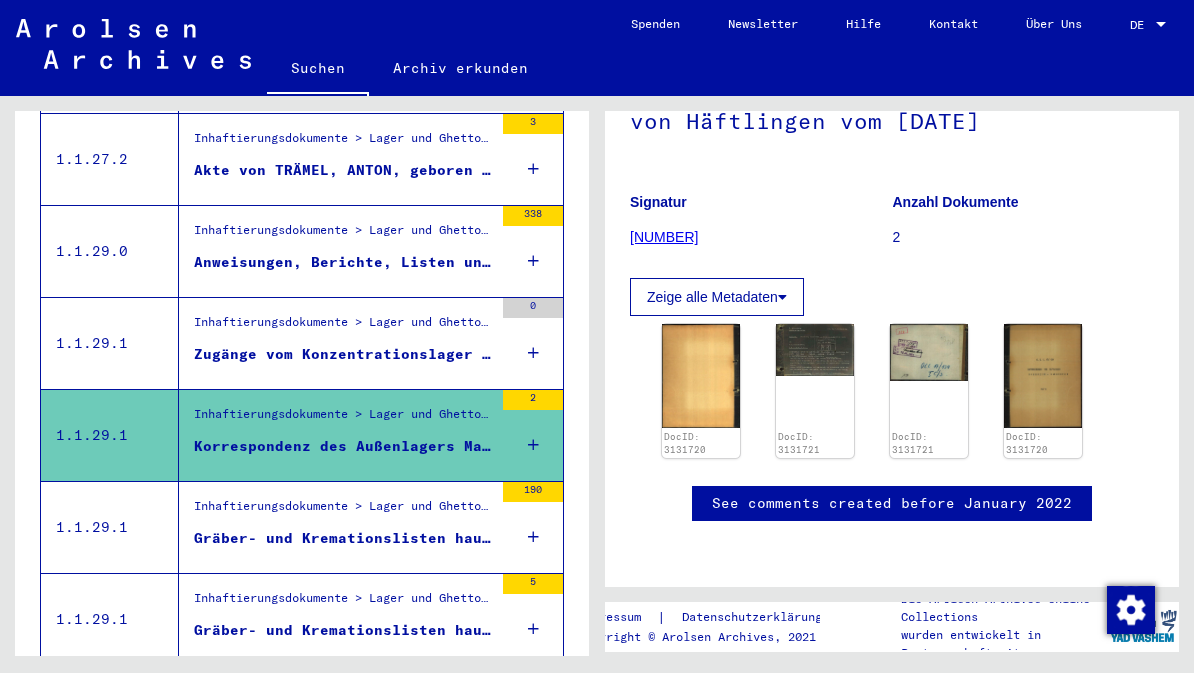 scroll, scrollTop: 249, scrollLeft: 0, axis: vertical 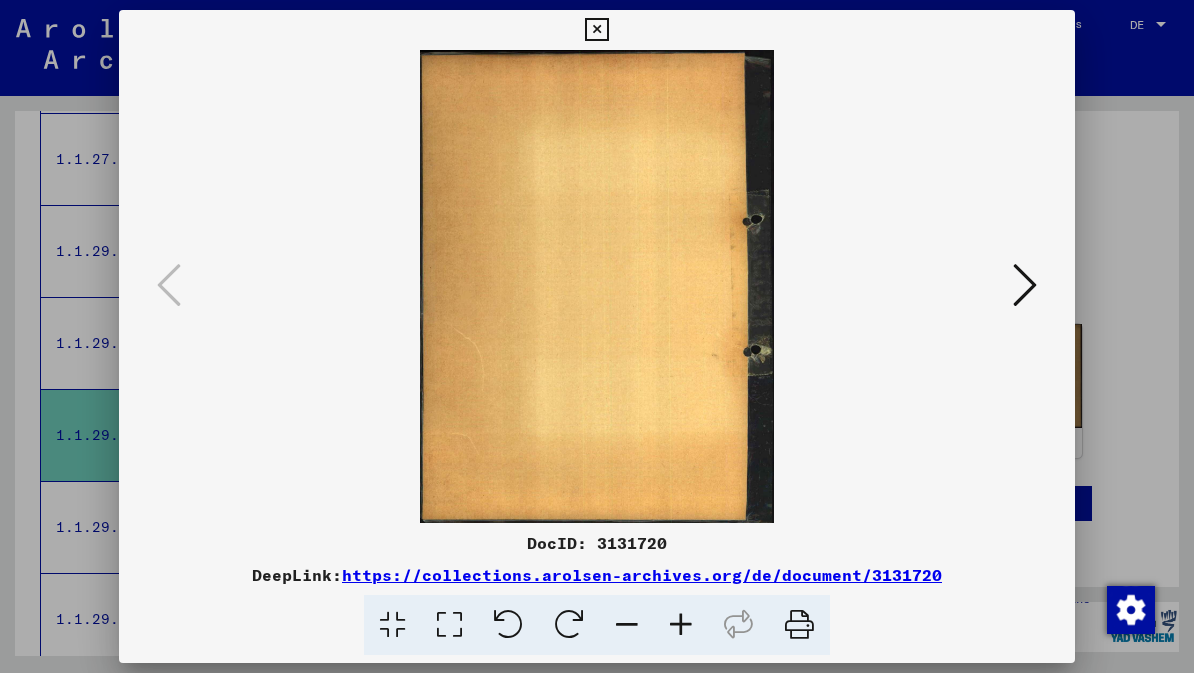 click at bounding box center (1025, 285) 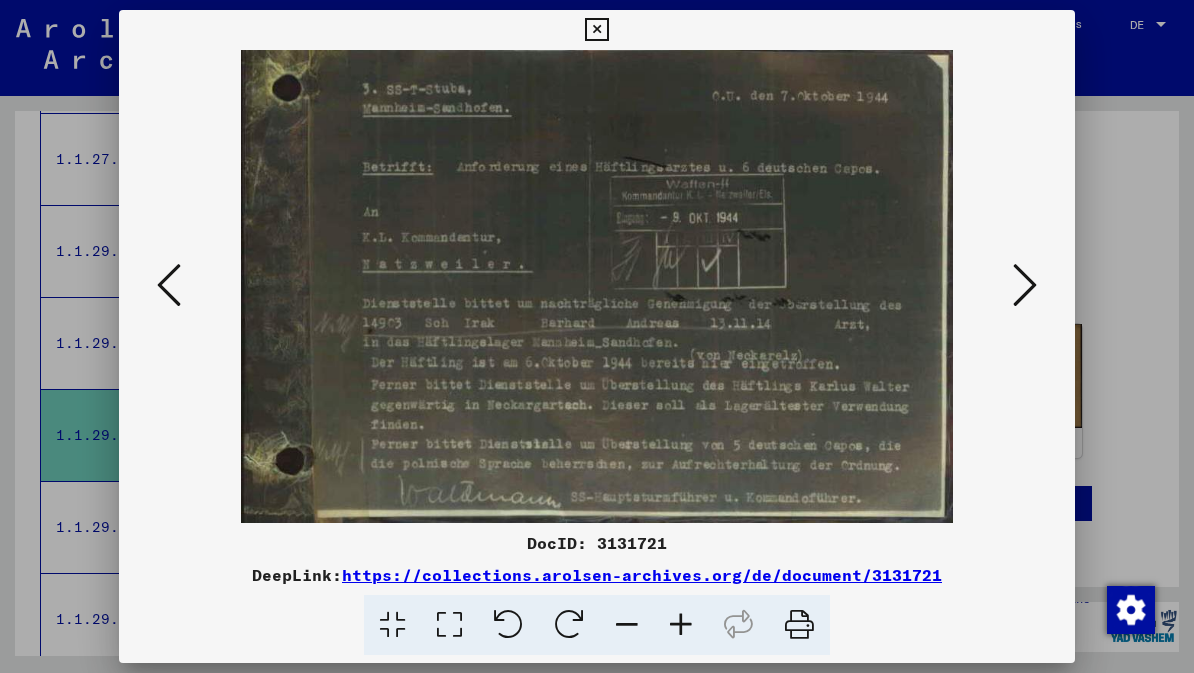 click at bounding box center (596, 286) 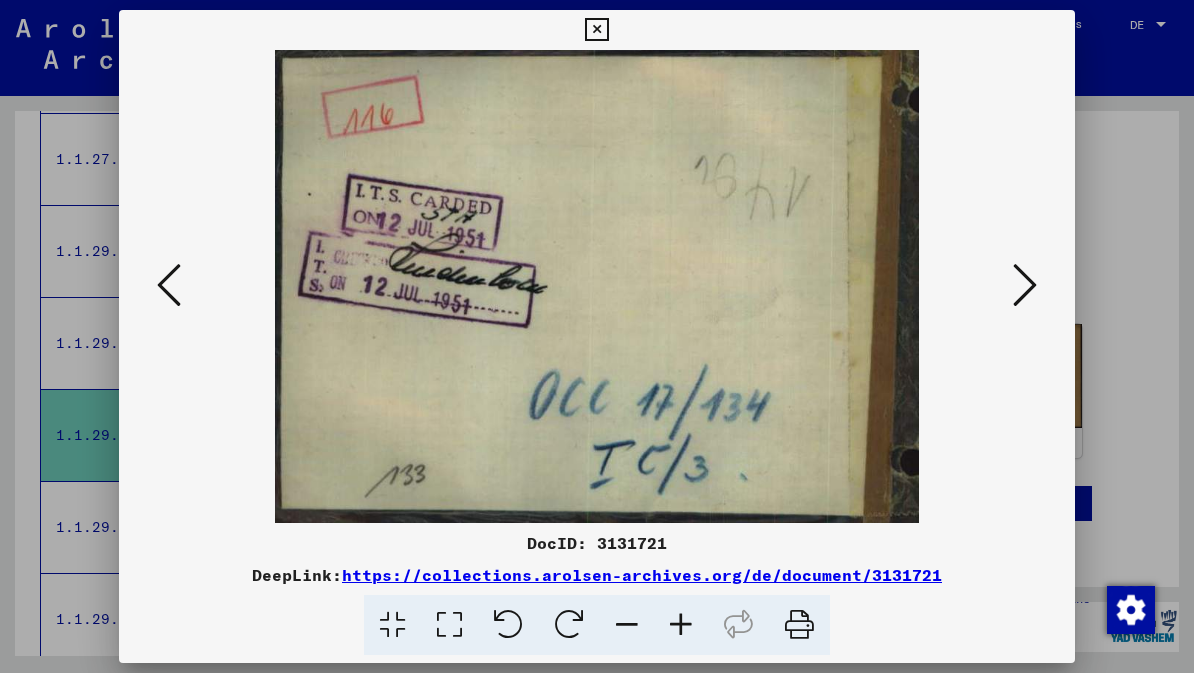 click at bounding box center (1025, 285) 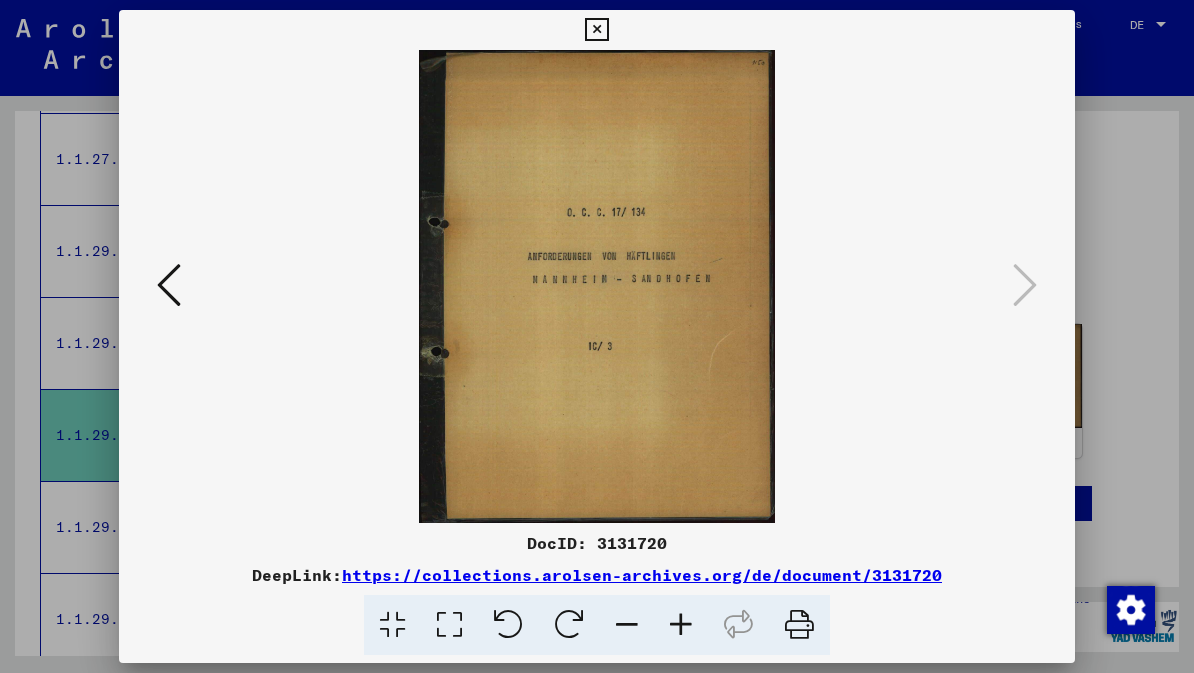 click at bounding box center (596, 30) 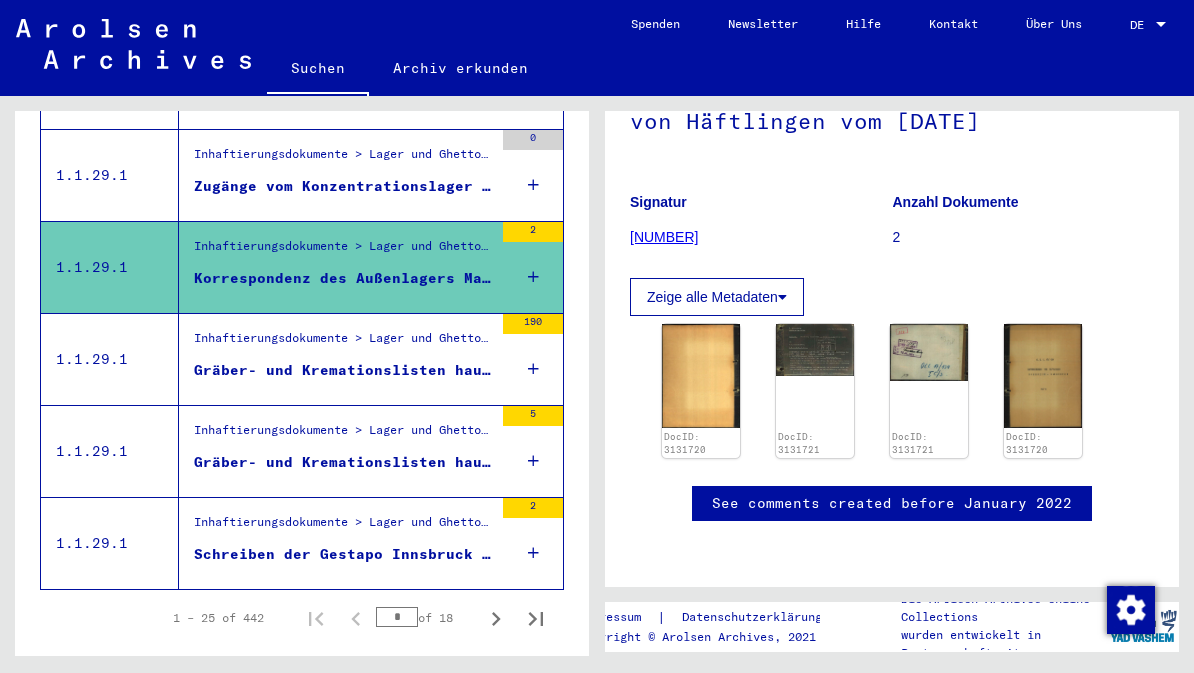 scroll, scrollTop: 2232, scrollLeft: 0, axis: vertical 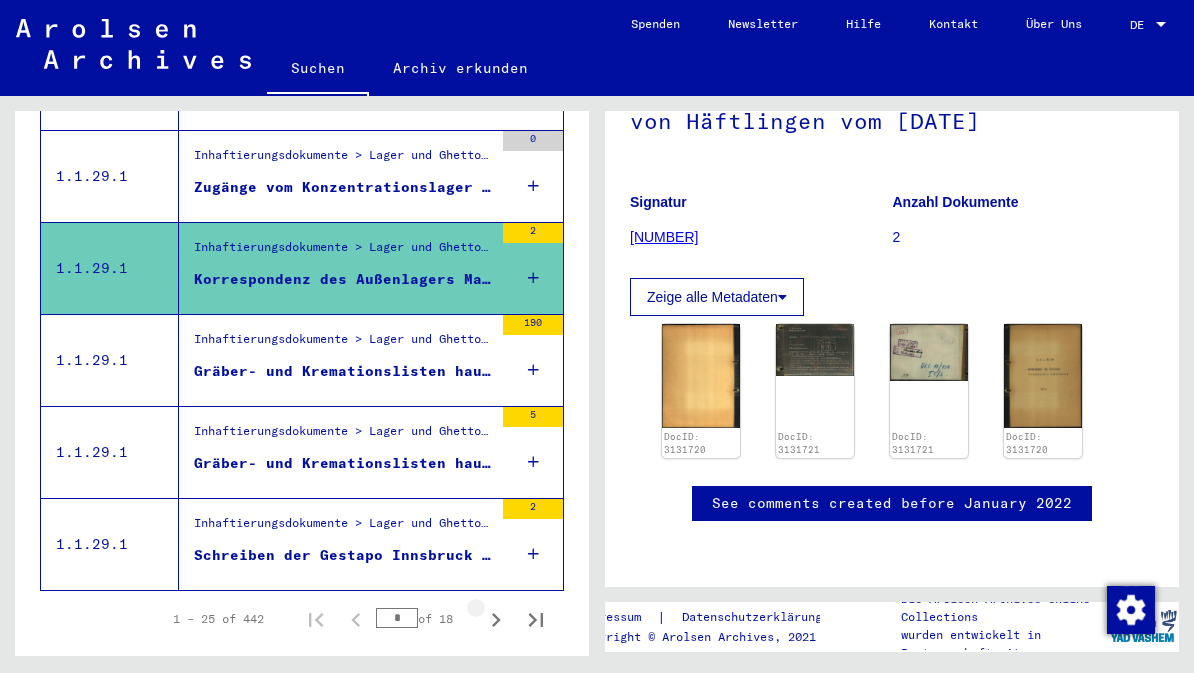 click 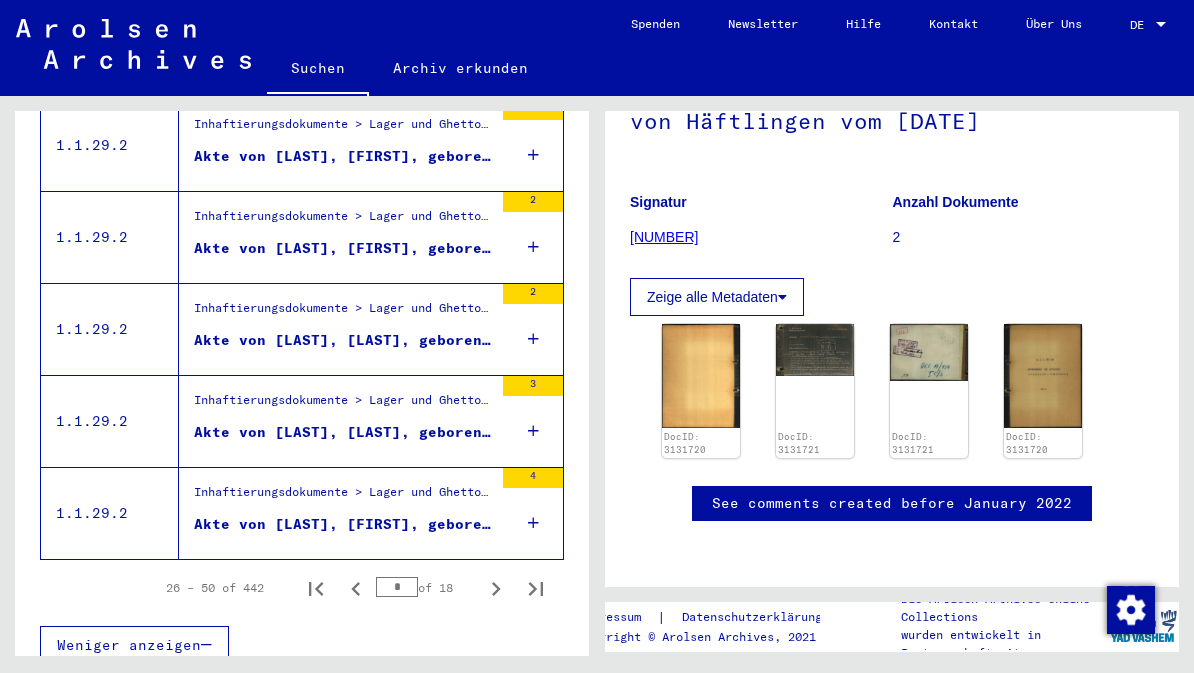 scroll, scrollTop: 2261, scrollLeft: 0, axis: vertical 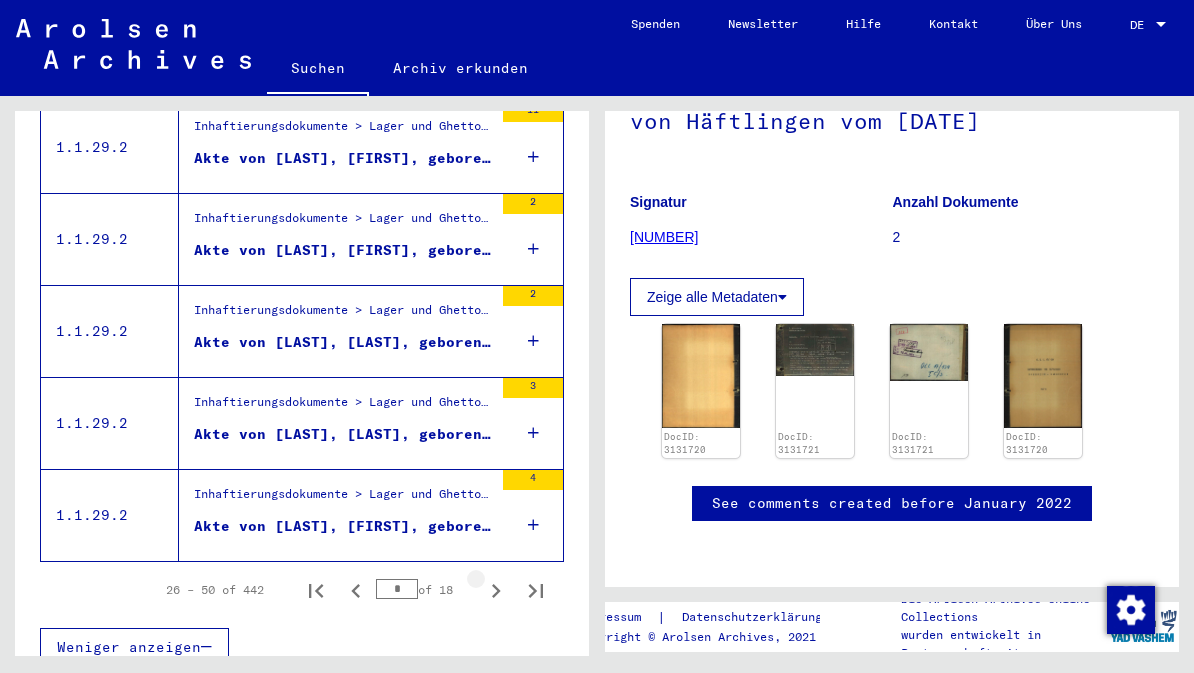 click 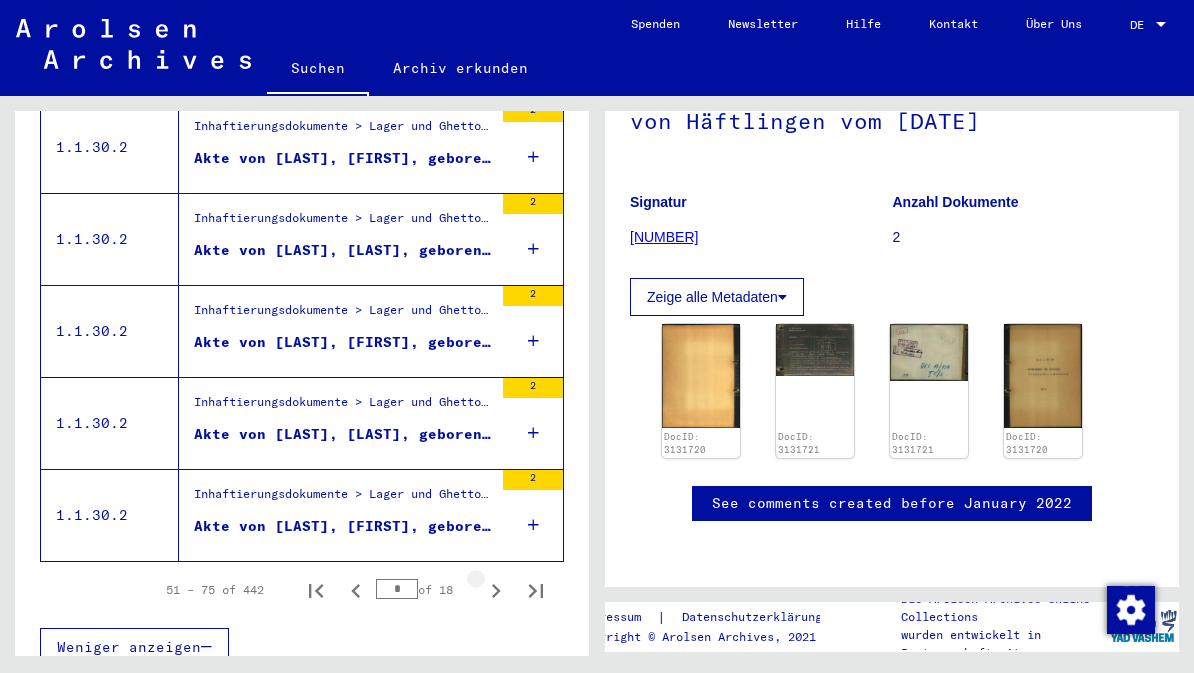 click 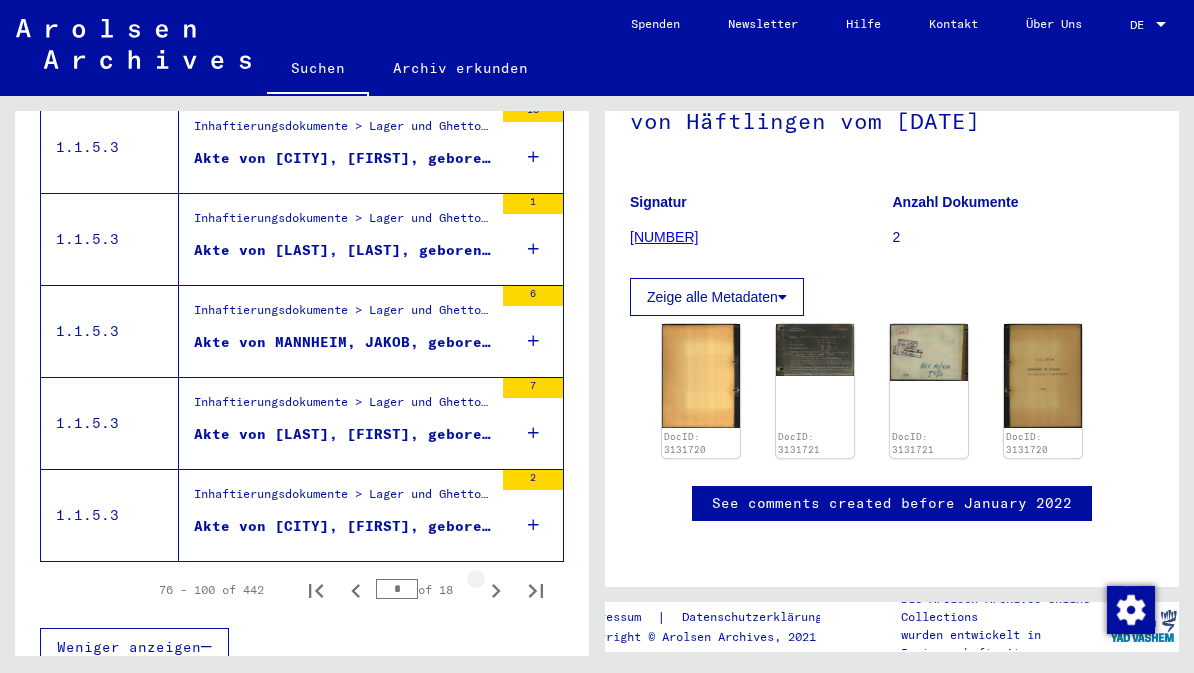 click 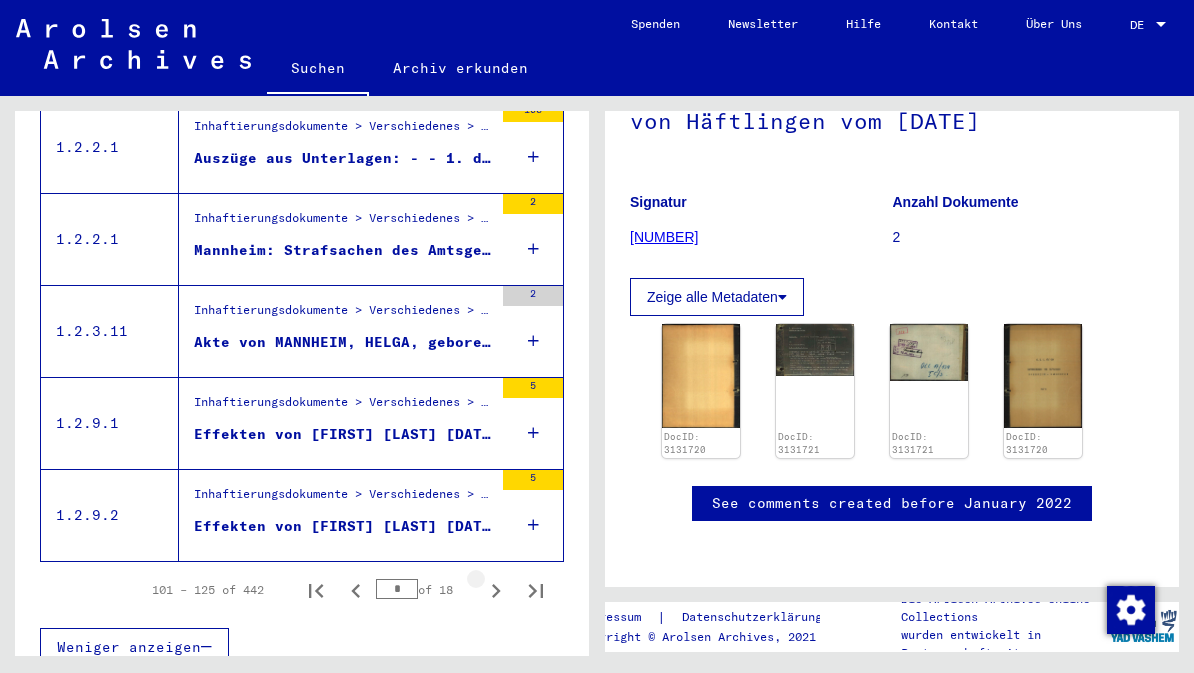 click 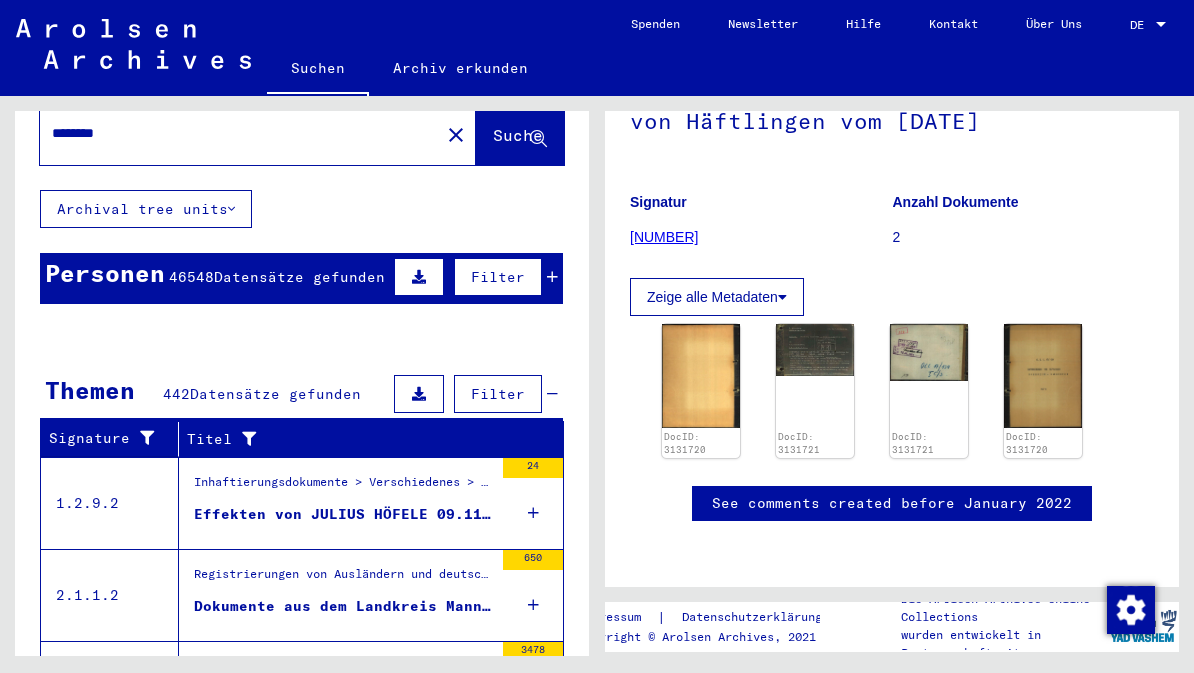 scroll, scrollTop: 64, scrollLeft: 0, axis: vertical 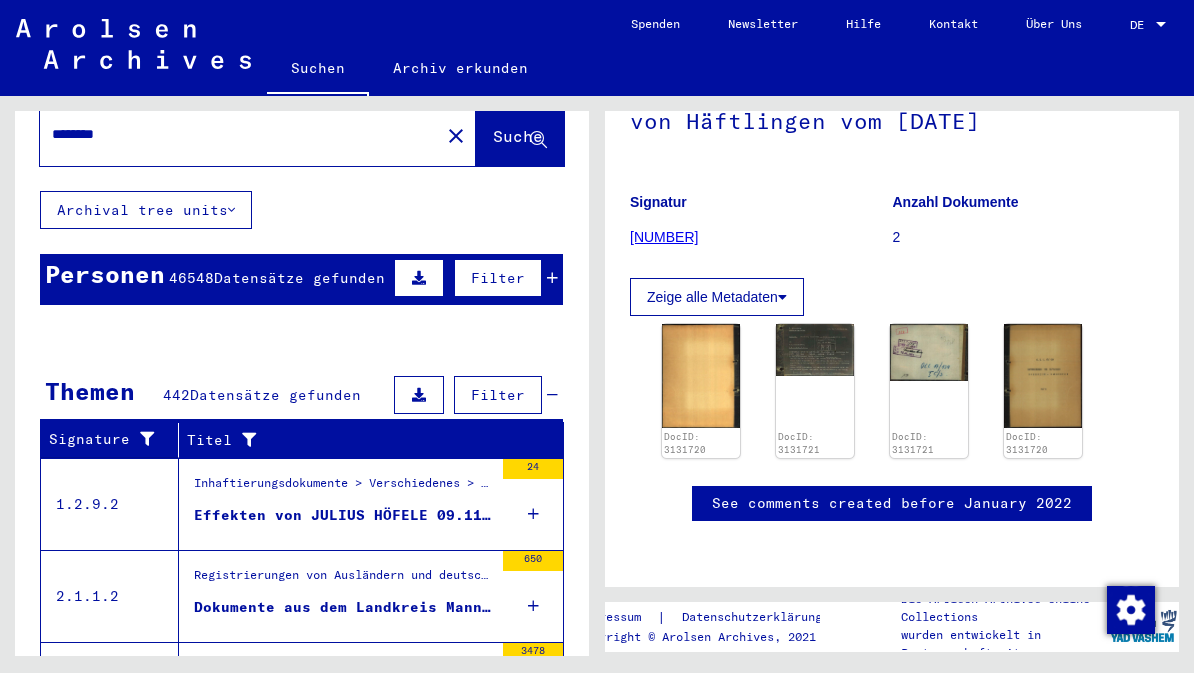 click on "Dokumente aus dem Landkreis Mannheim" at bounding box center (343, 607) 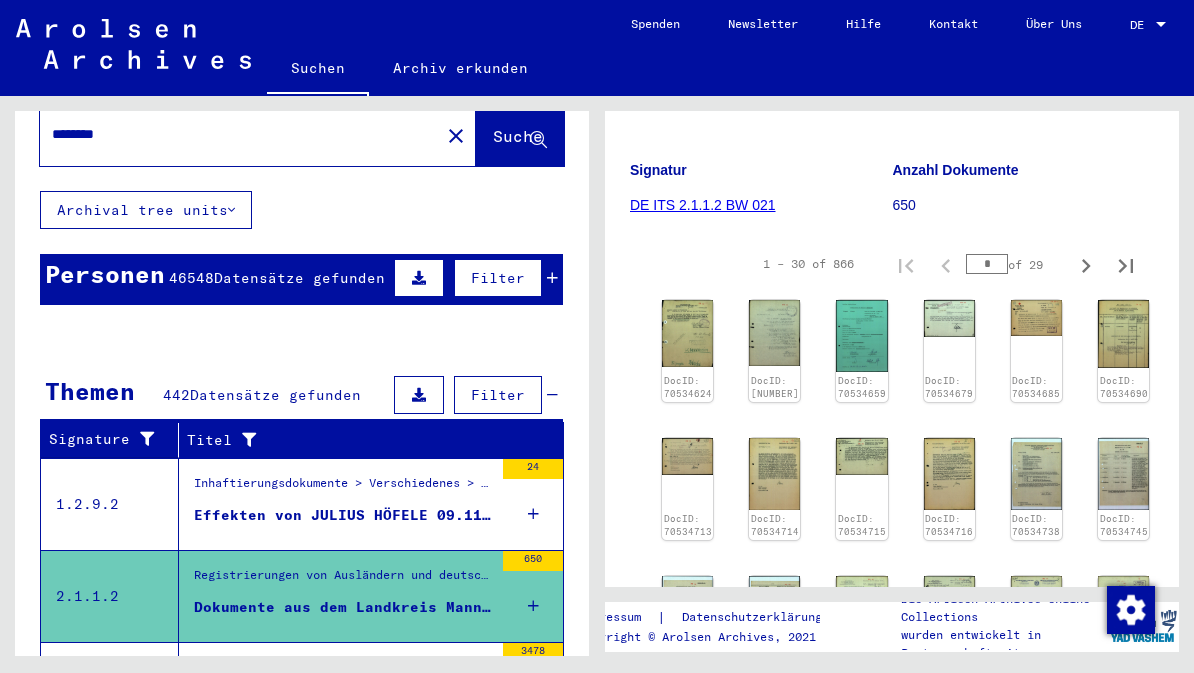 scroll, scrollTop: 248, scrollLeft: 0, axis: vertical 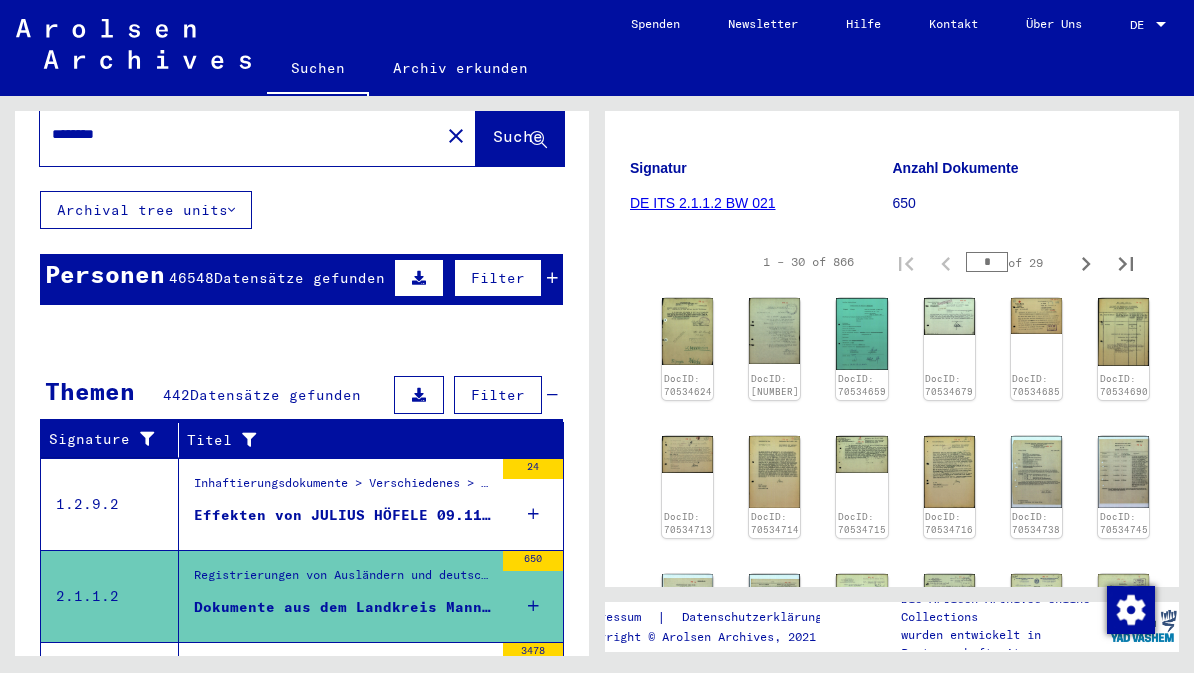 click 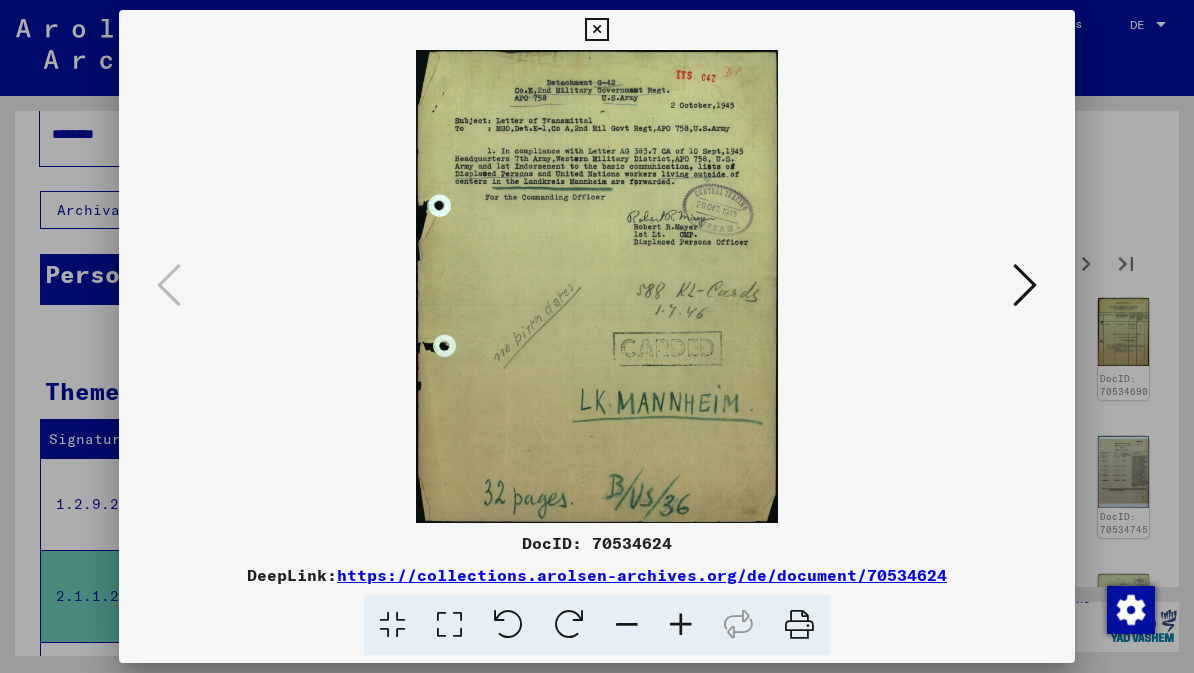click at bounding box center (1025, 285) 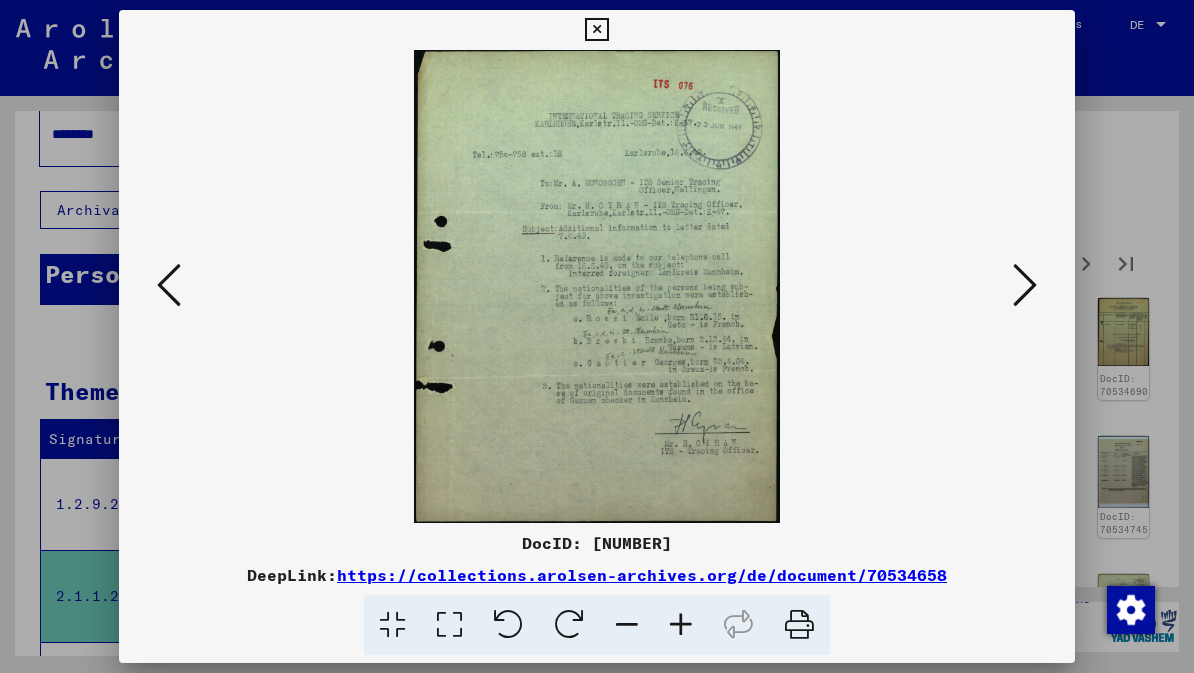 click at bounding box center [1025, 285] 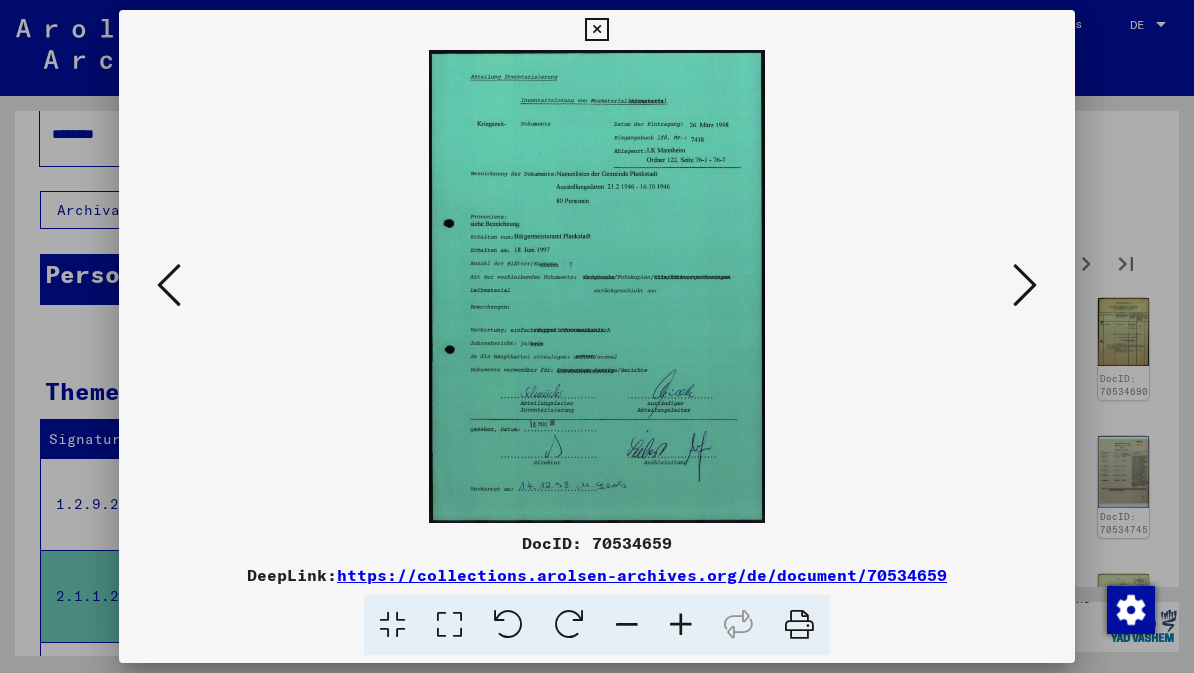 click at bounding box center (1025, 286) 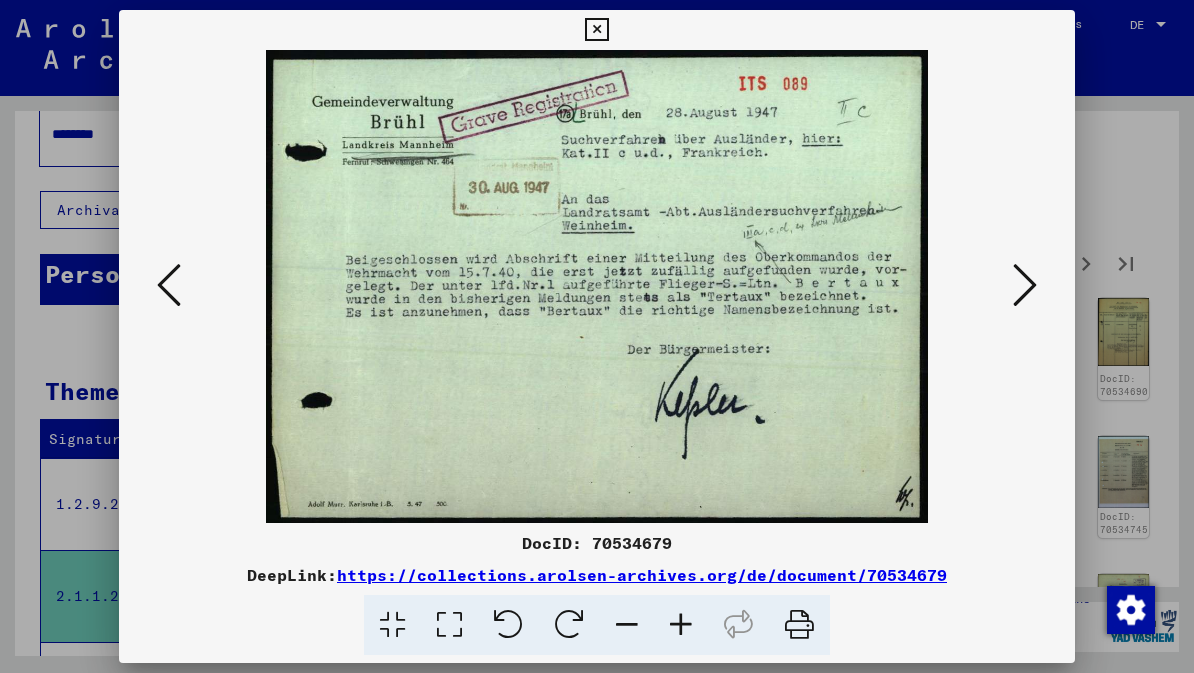 click at bounding box center [1025, 285] 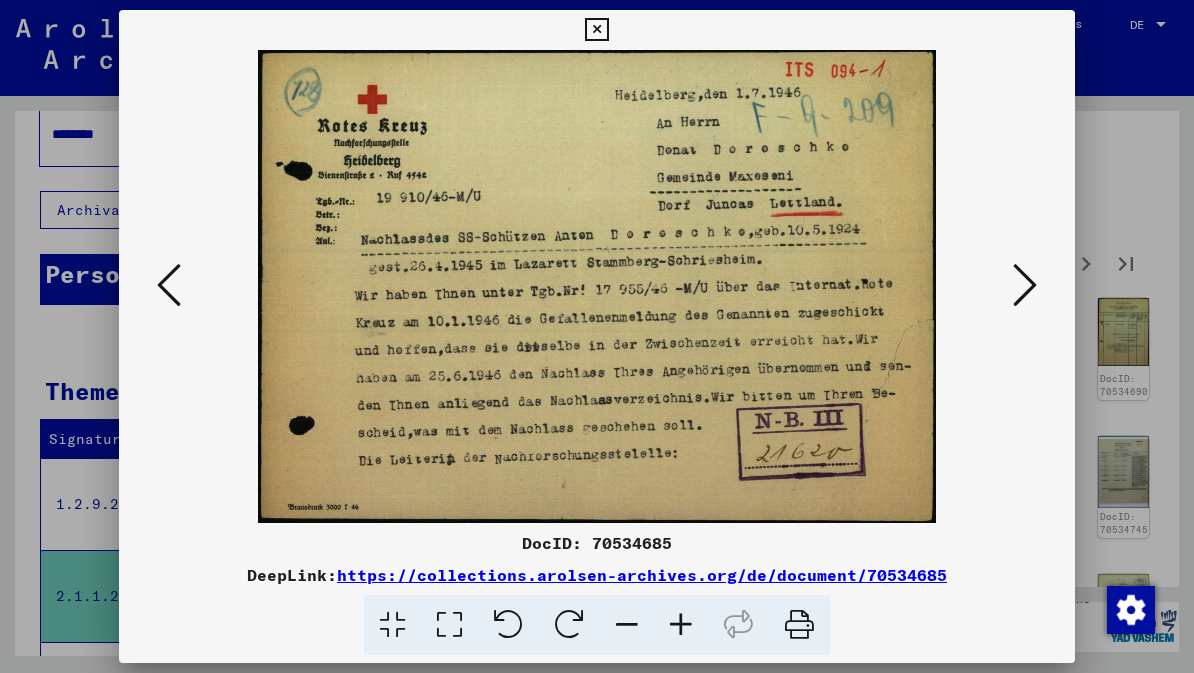 click at bounding box center [1025, 285] 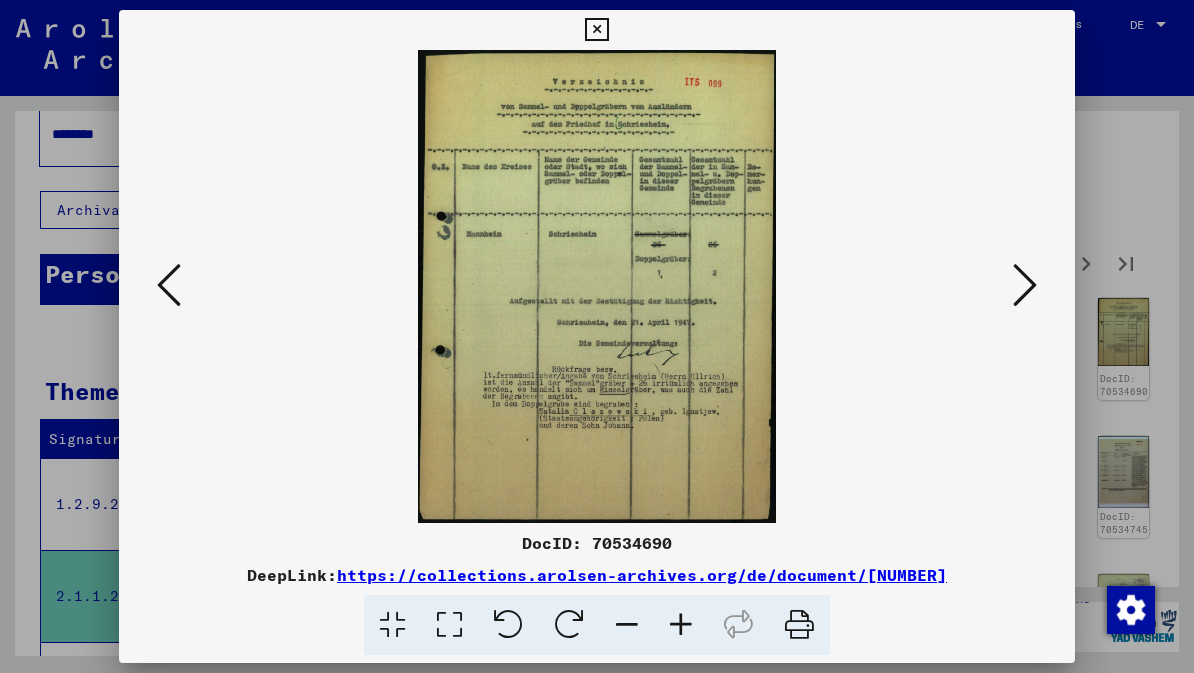 click at bounding box center (1025, 285) 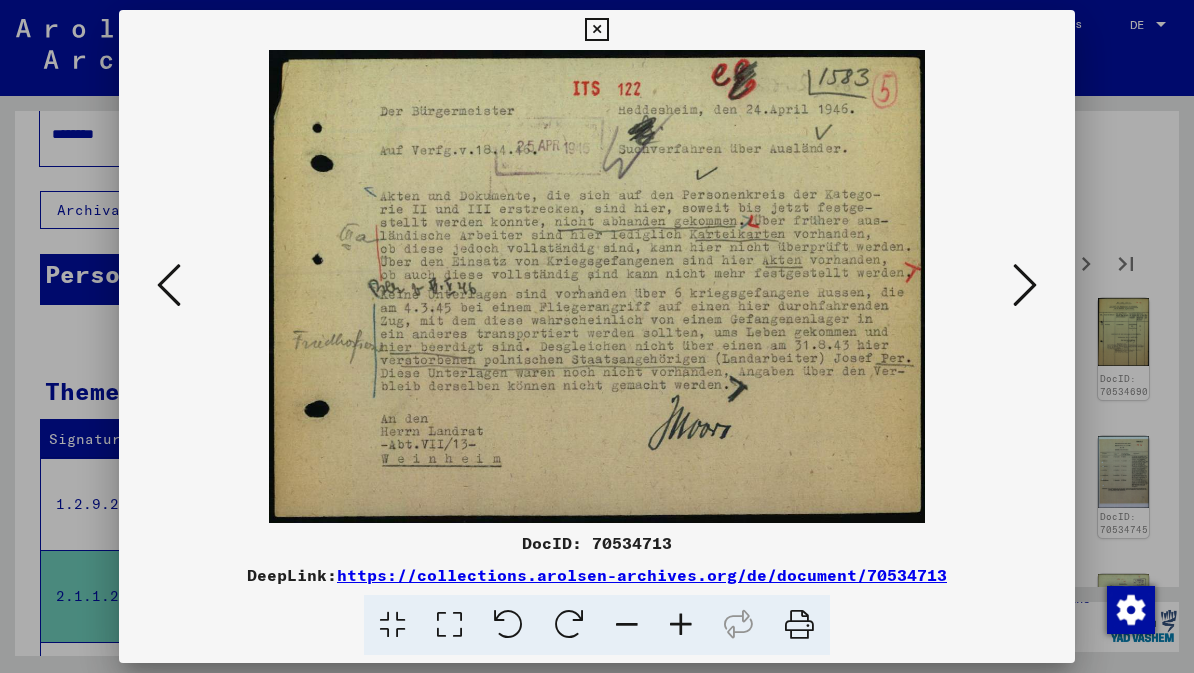 click at bounding box center [1025, 285] 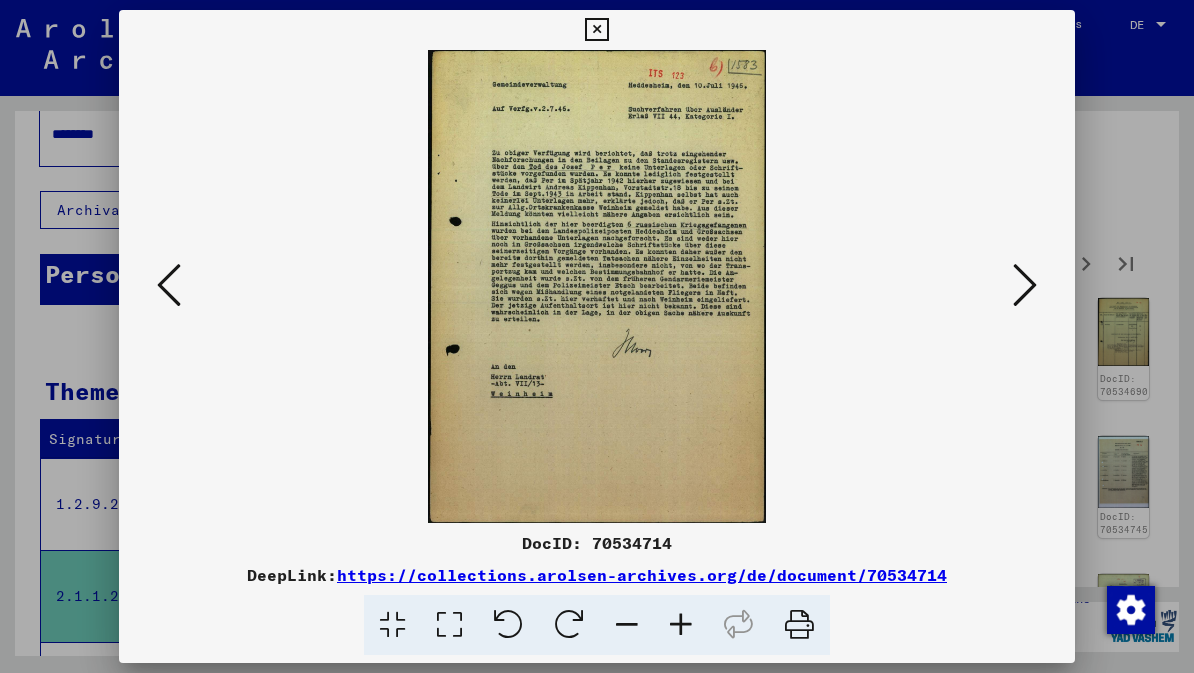 click at bounding box center (1025, 285) 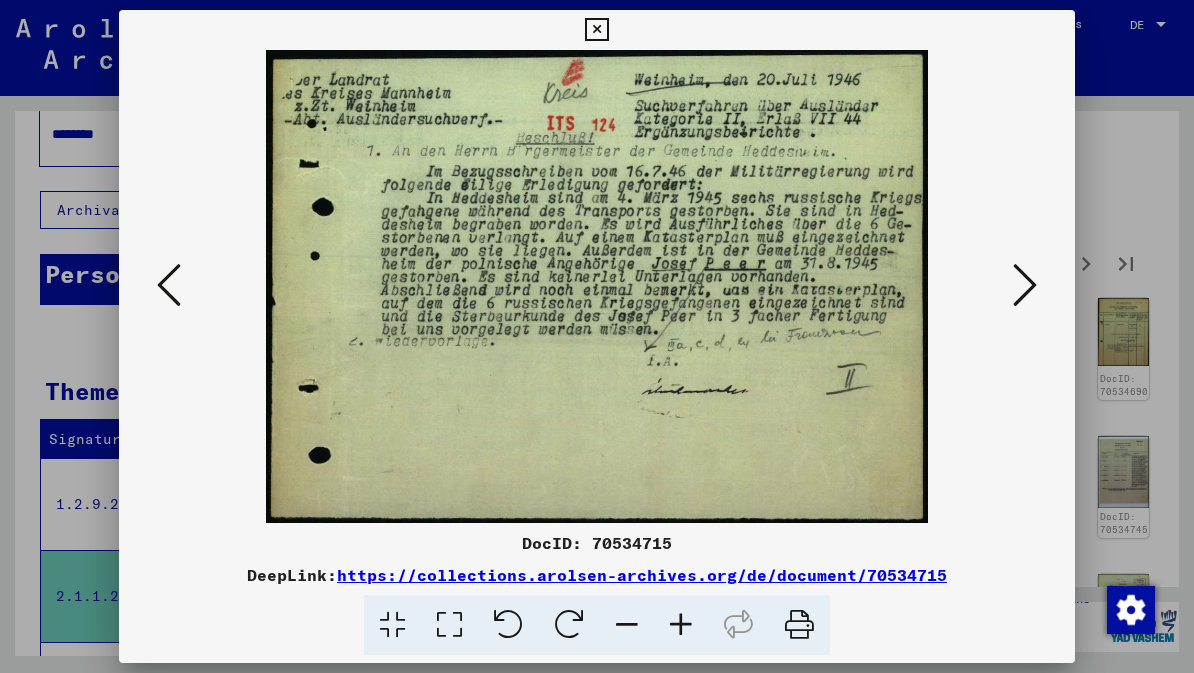 click at bounding box center [1025, 285] 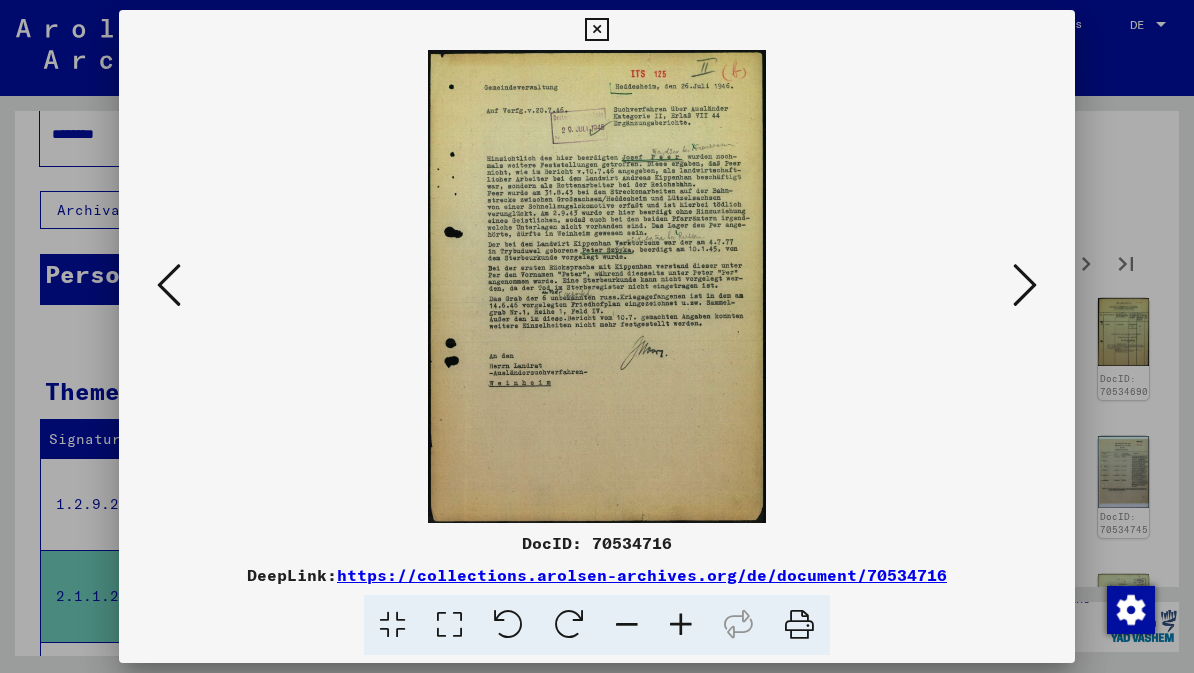 click at bounding box center (1025, 285) 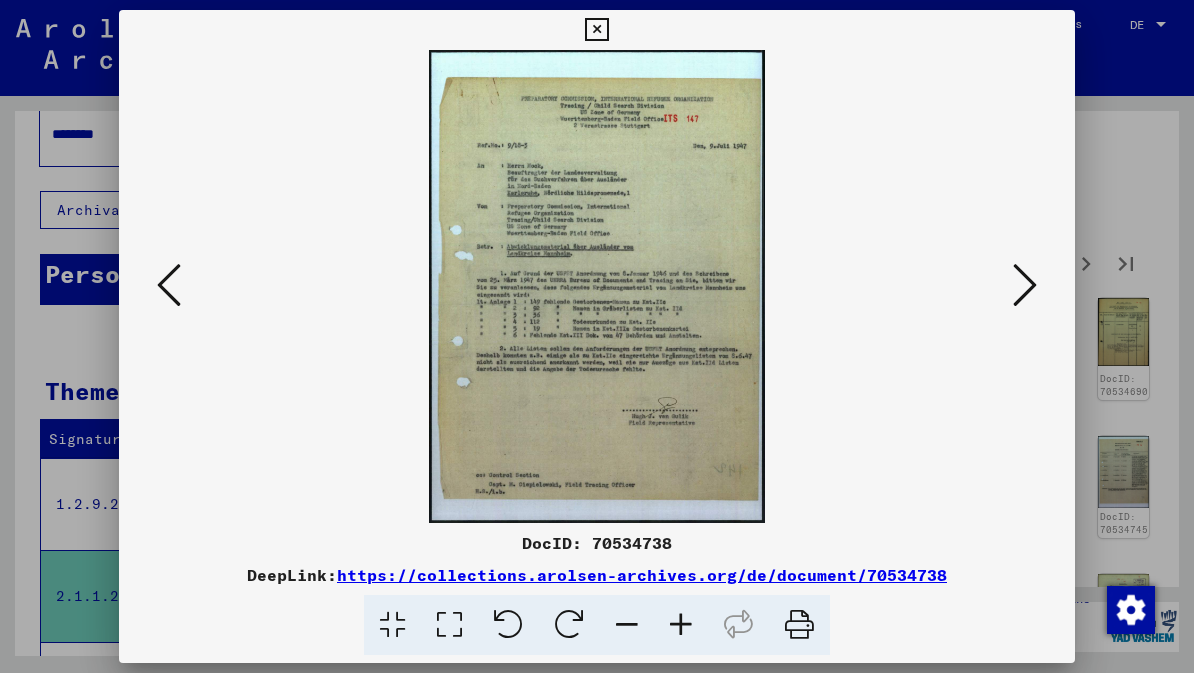 click at bounding box center (1025, 285) 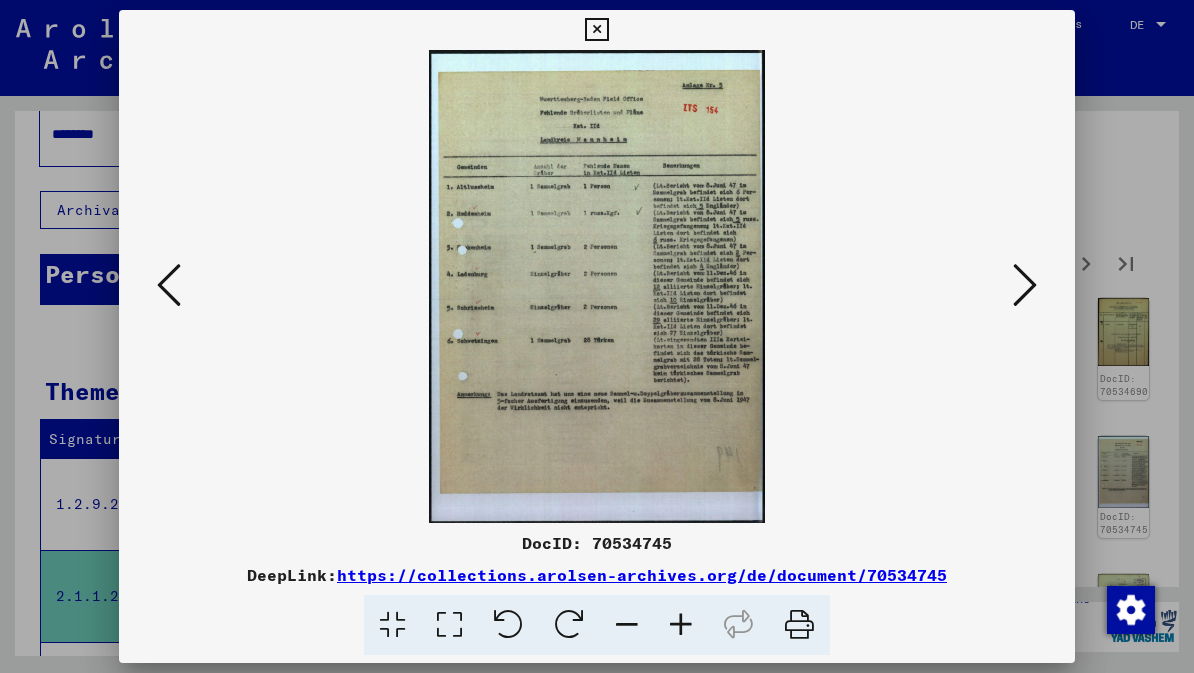 click at bounding box center (1025, 285) 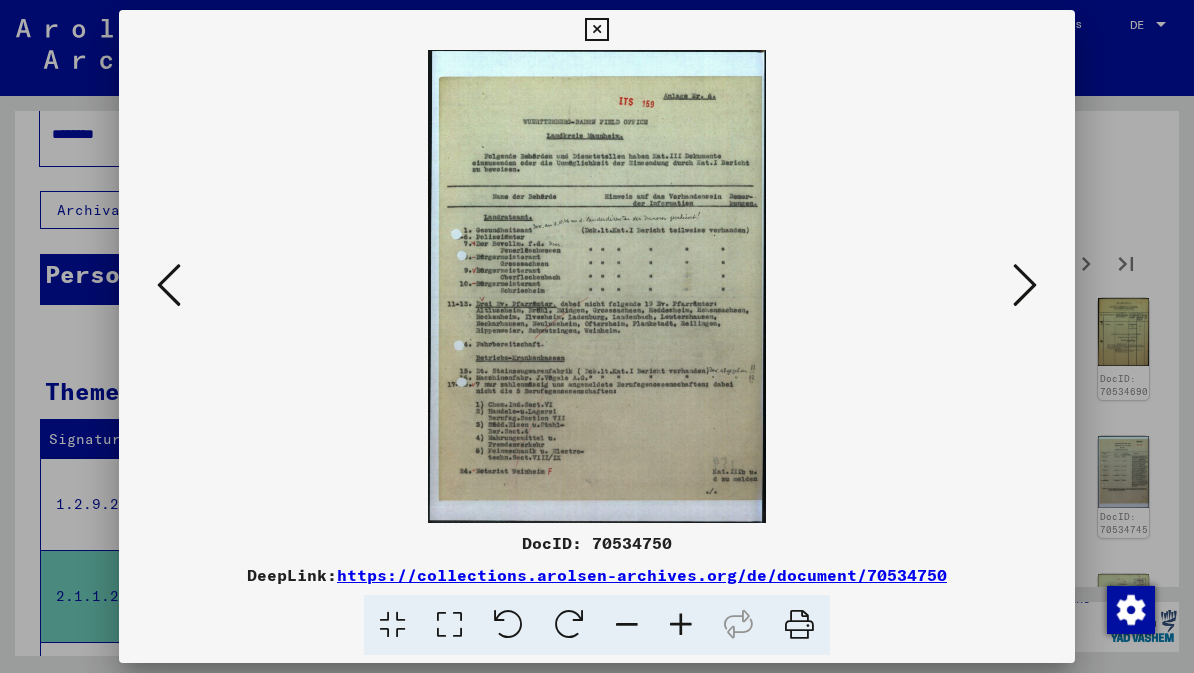 click at bounding box center [1025, 285] 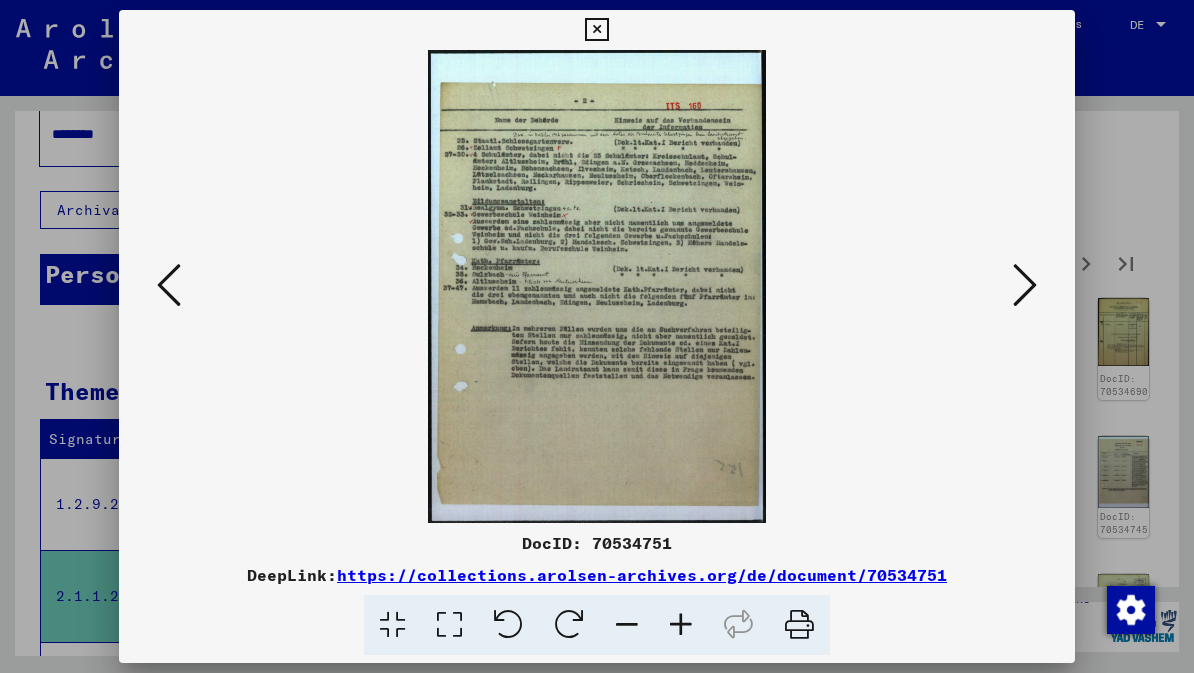 click at bounding box center [1025, 285] 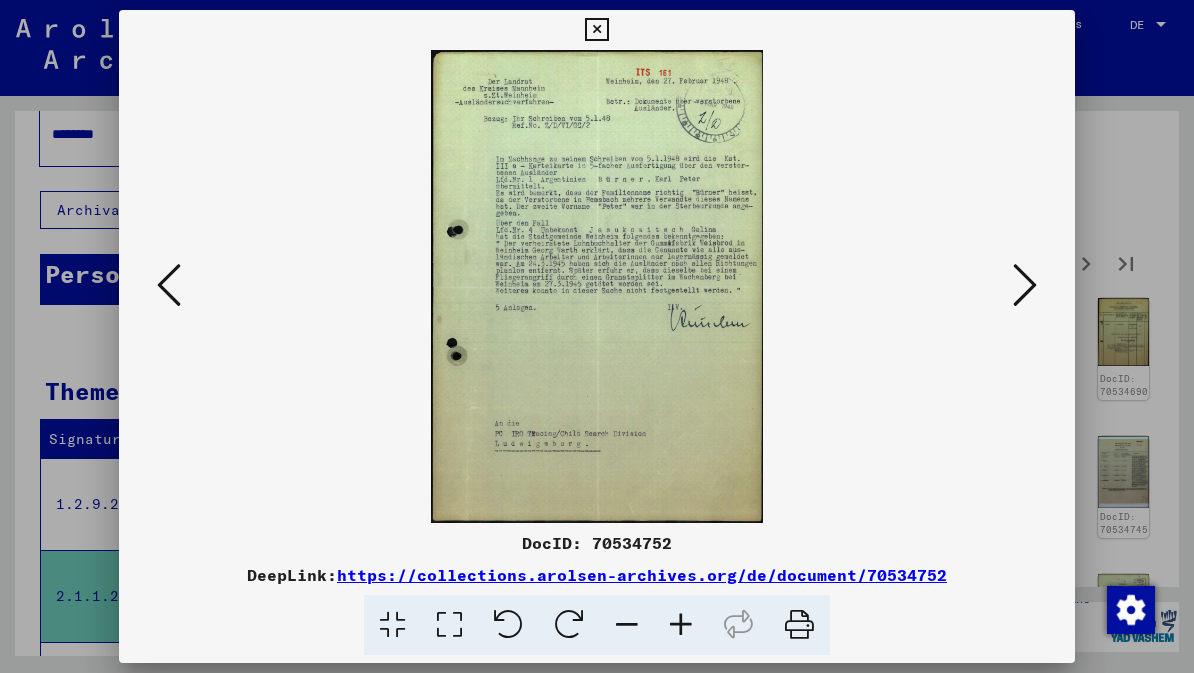 click at bounding box center (1025, 285) 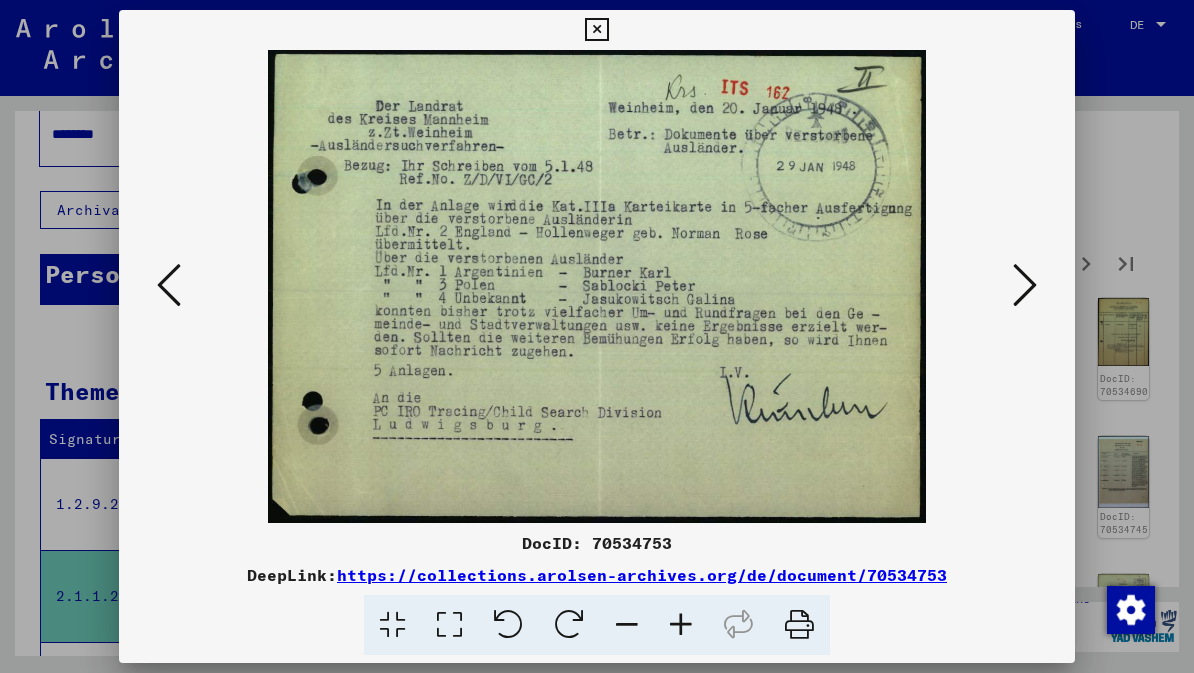 click at bounding box center (1025, 285) 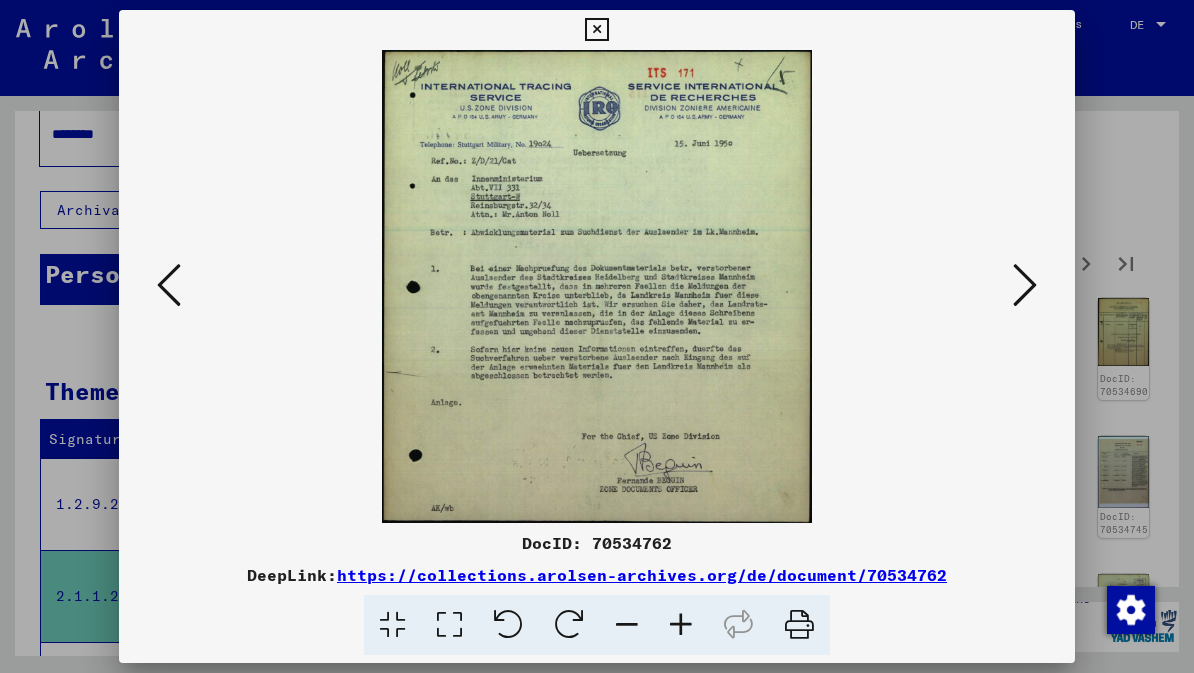 click at bounding box center [1025, 285] 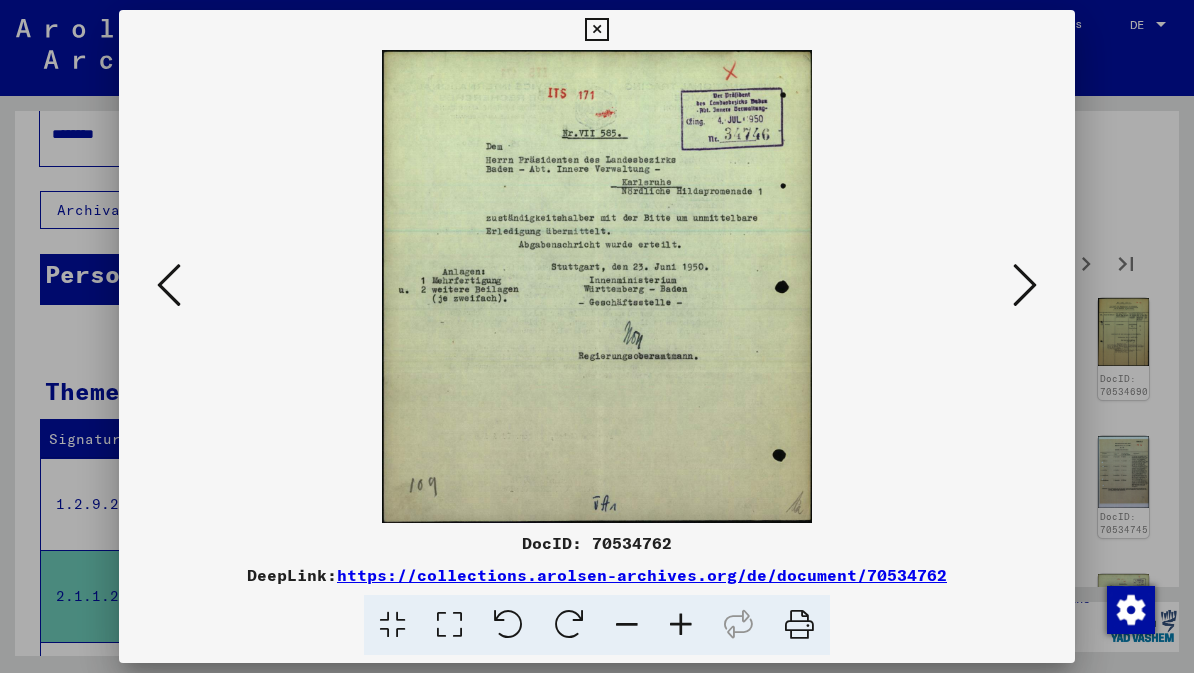 click at bounding box center [1025, 285] 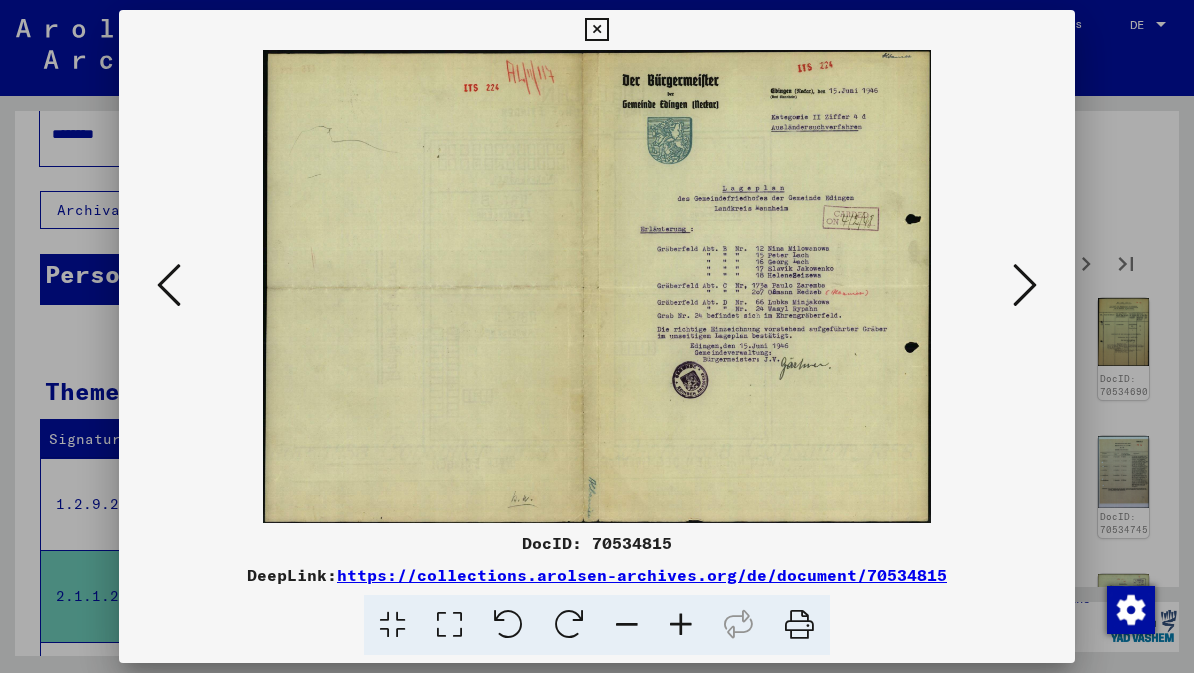 click at bounding box center (1025, 285) 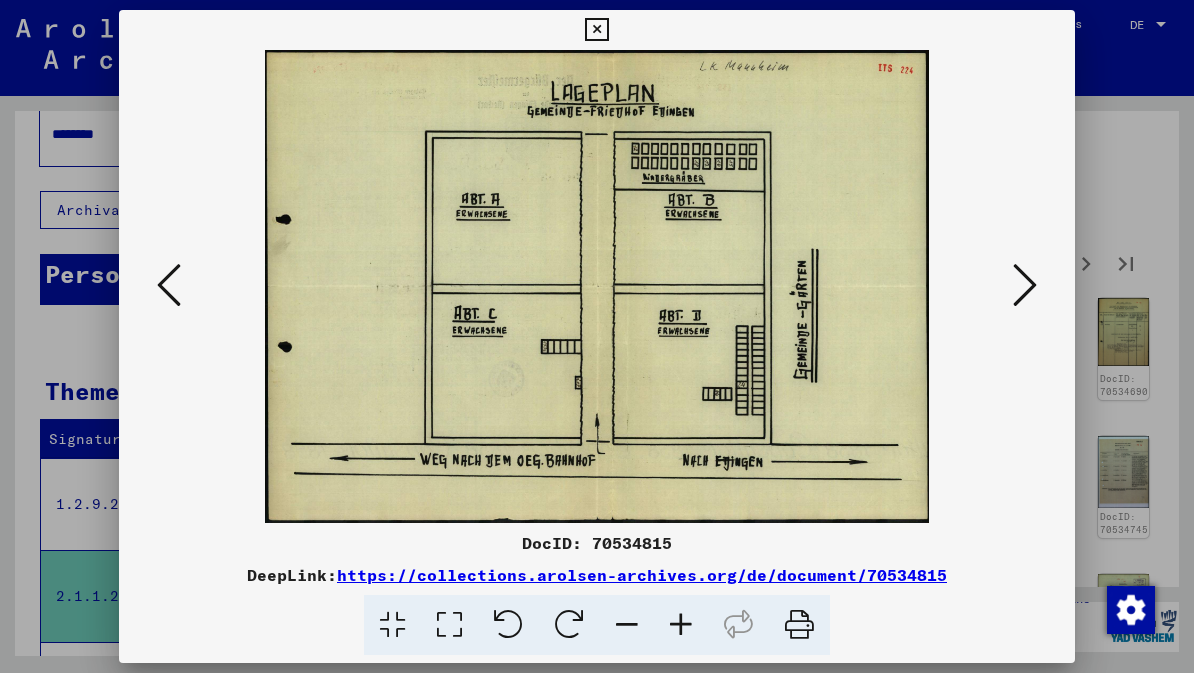 click at bounding box center [1025, 285] 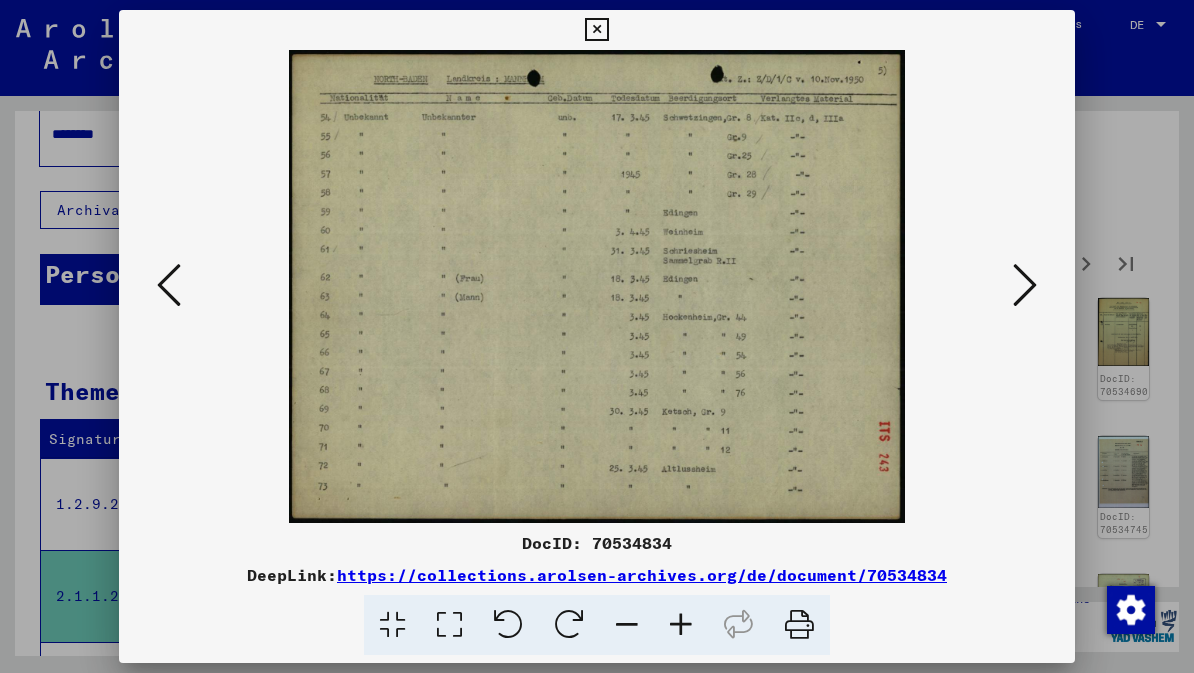 click at bounding box center [1025, 285] 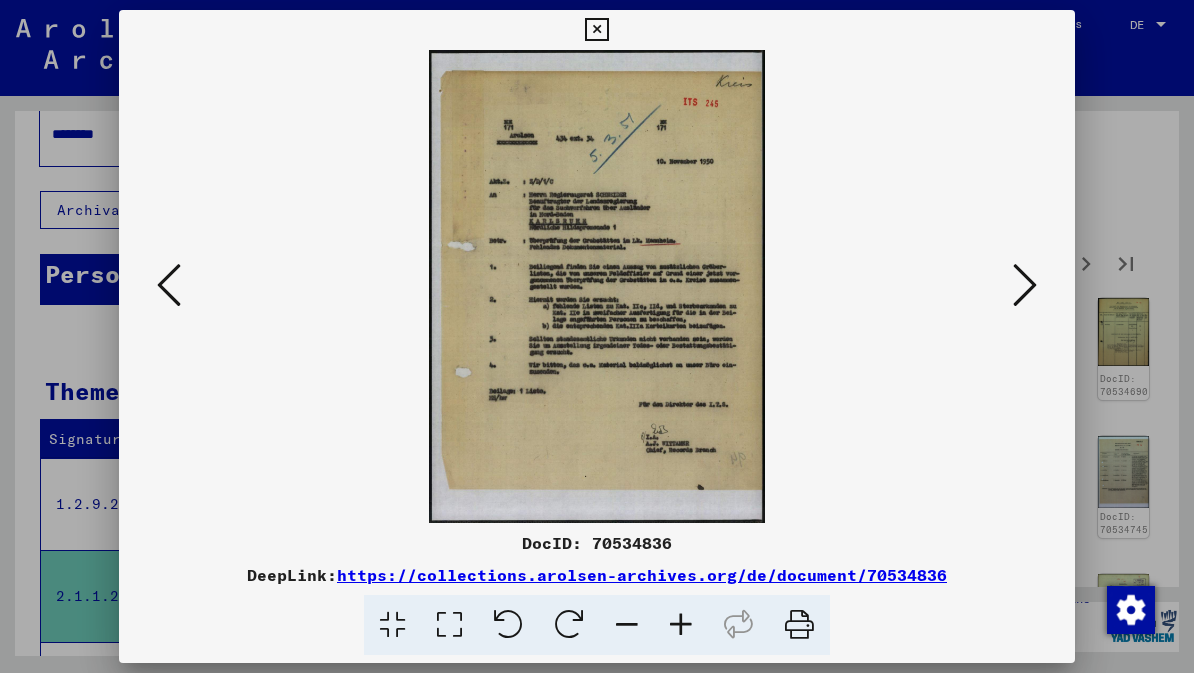click at bounding box center [1025, 285] 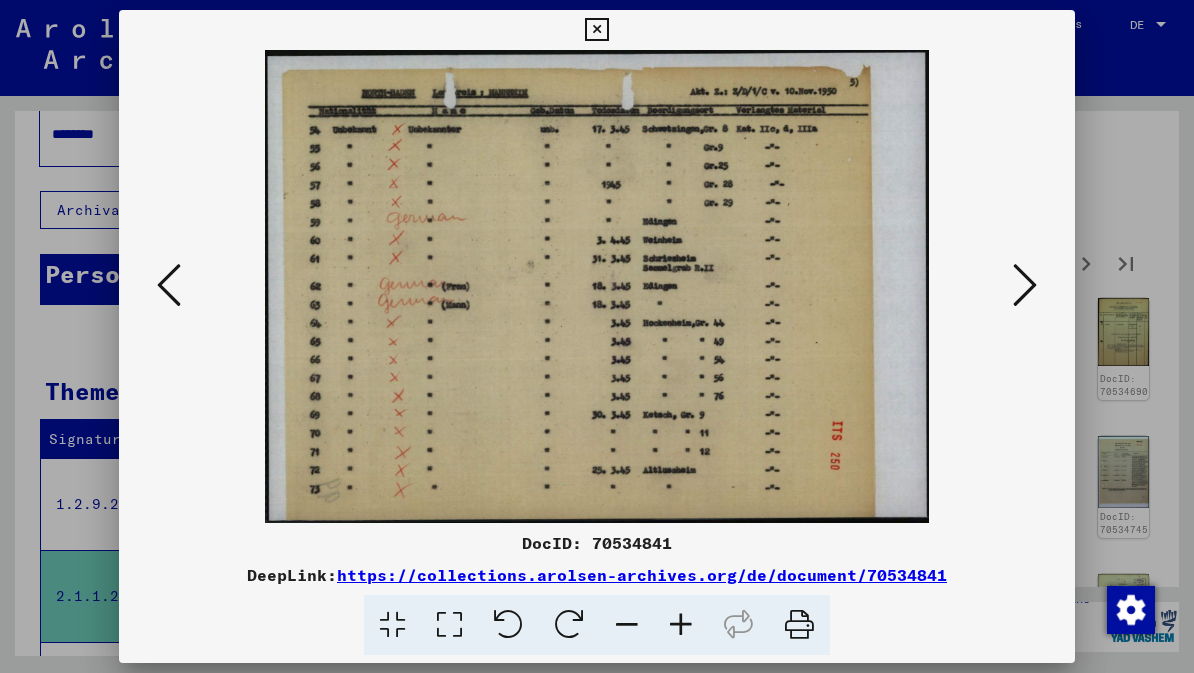 click at bounding box center (1025, 285) 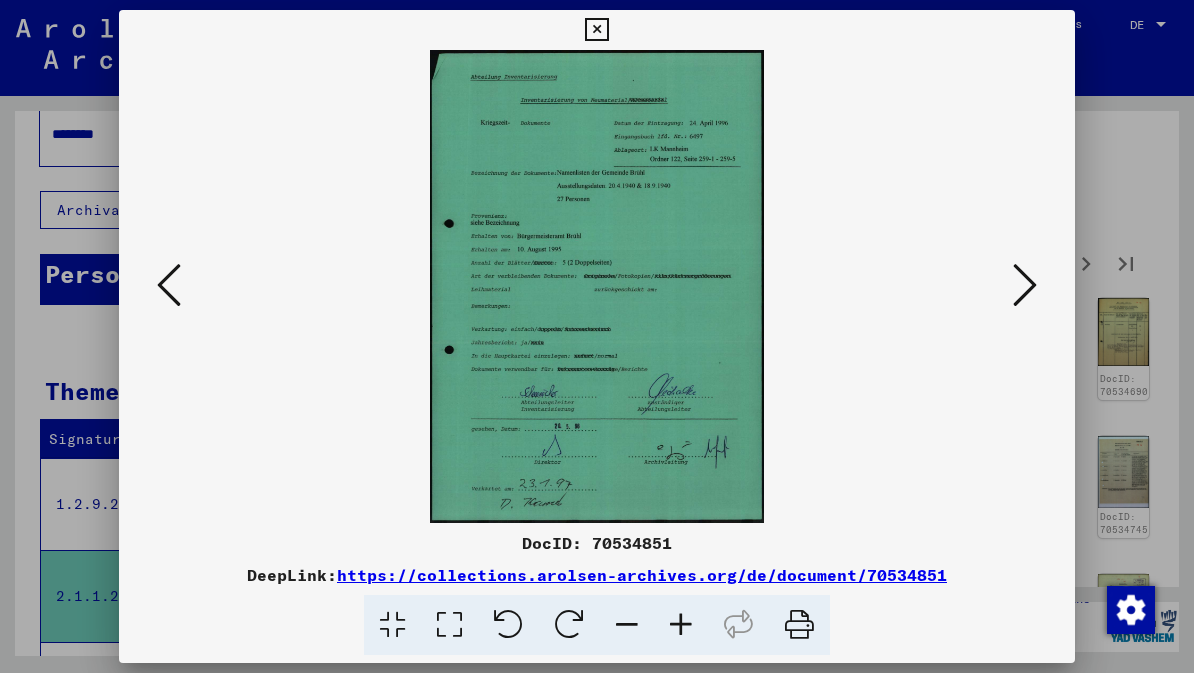 click at bounding box center [1025, 285] 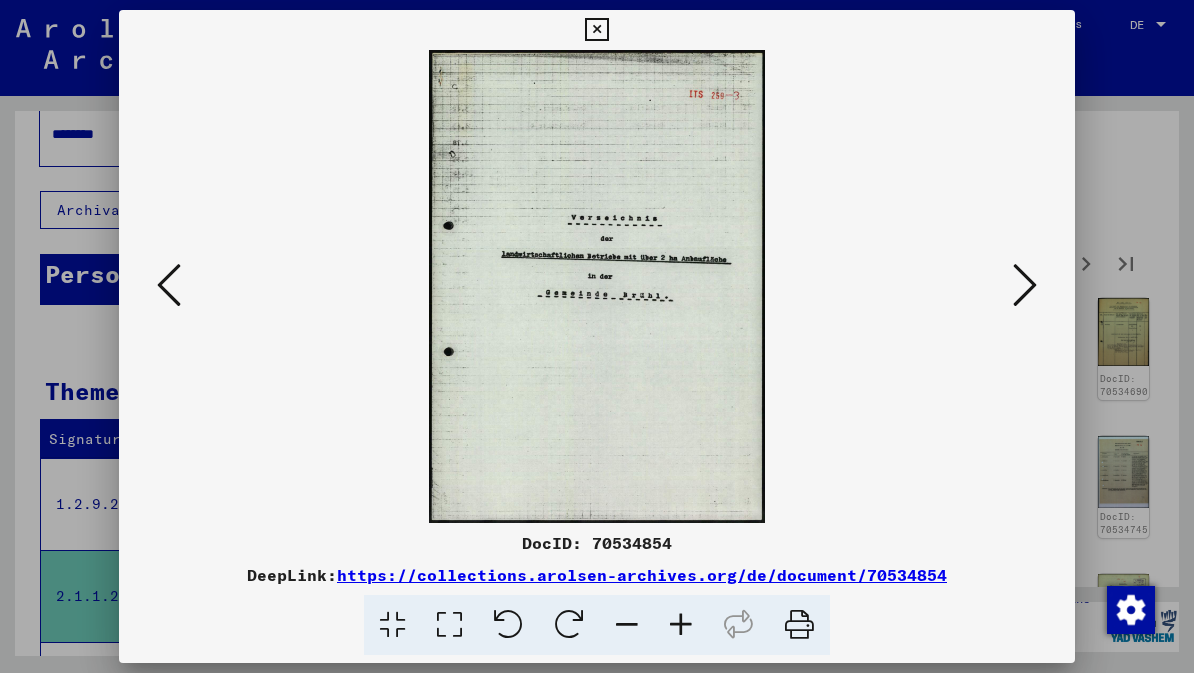 click at bounding box center [1025, 286] 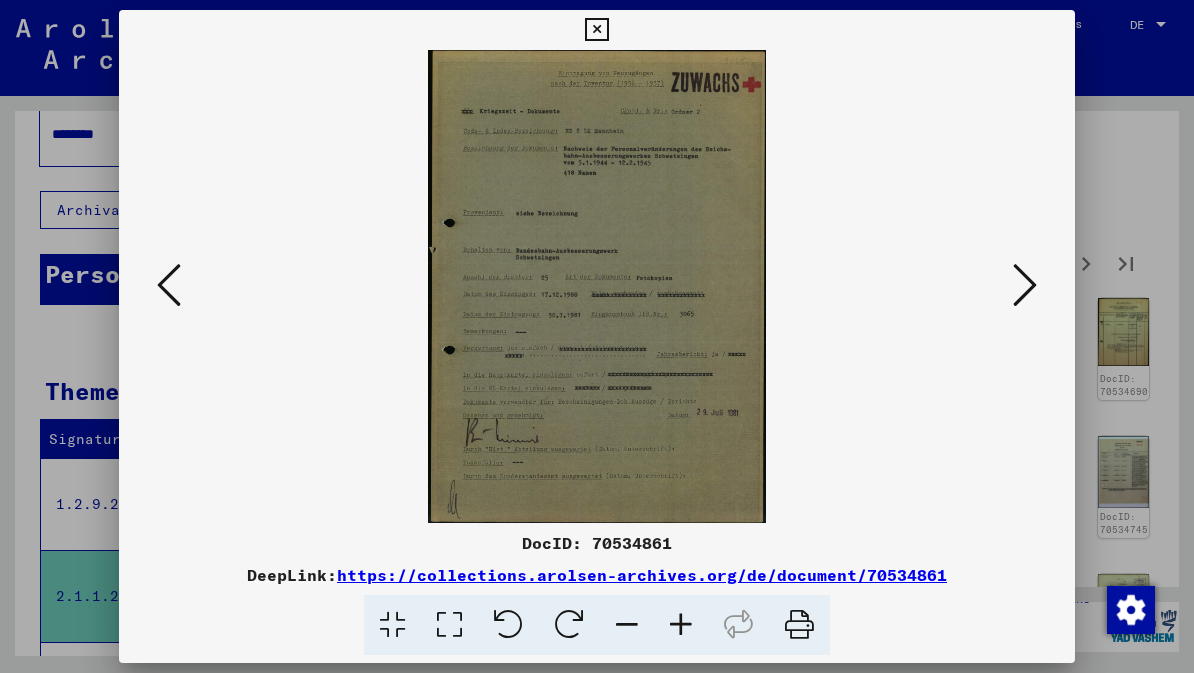 click at bounding box center (1025, 286) 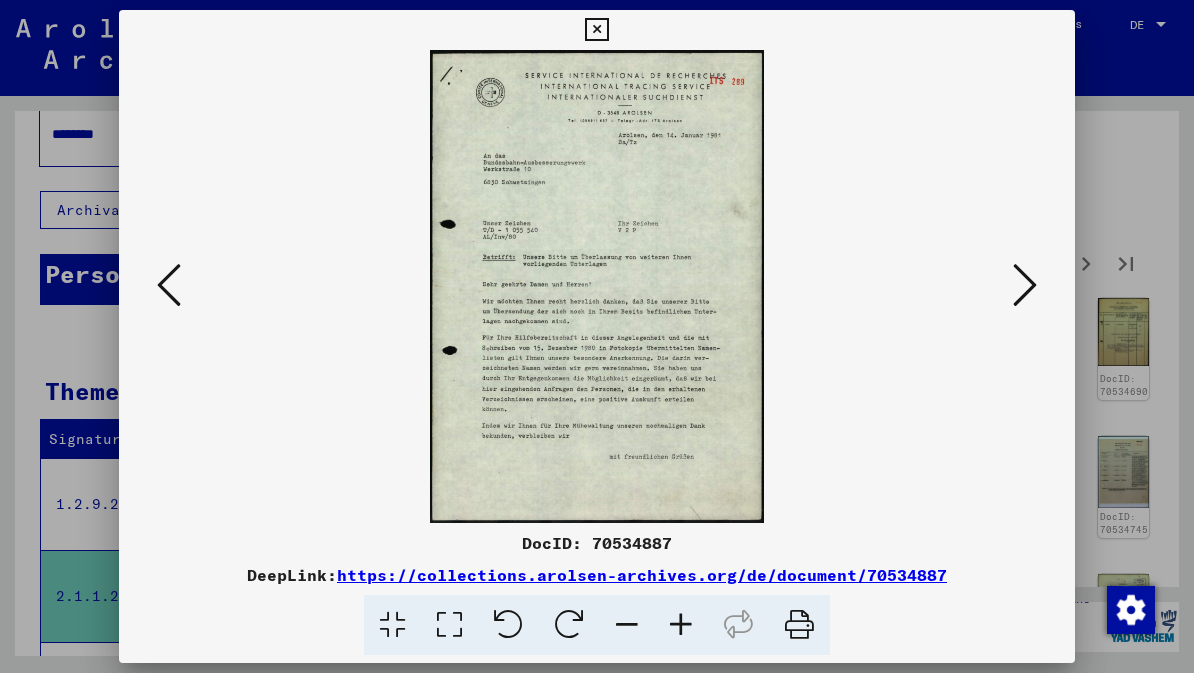 click at bounding box center (1025, 285) 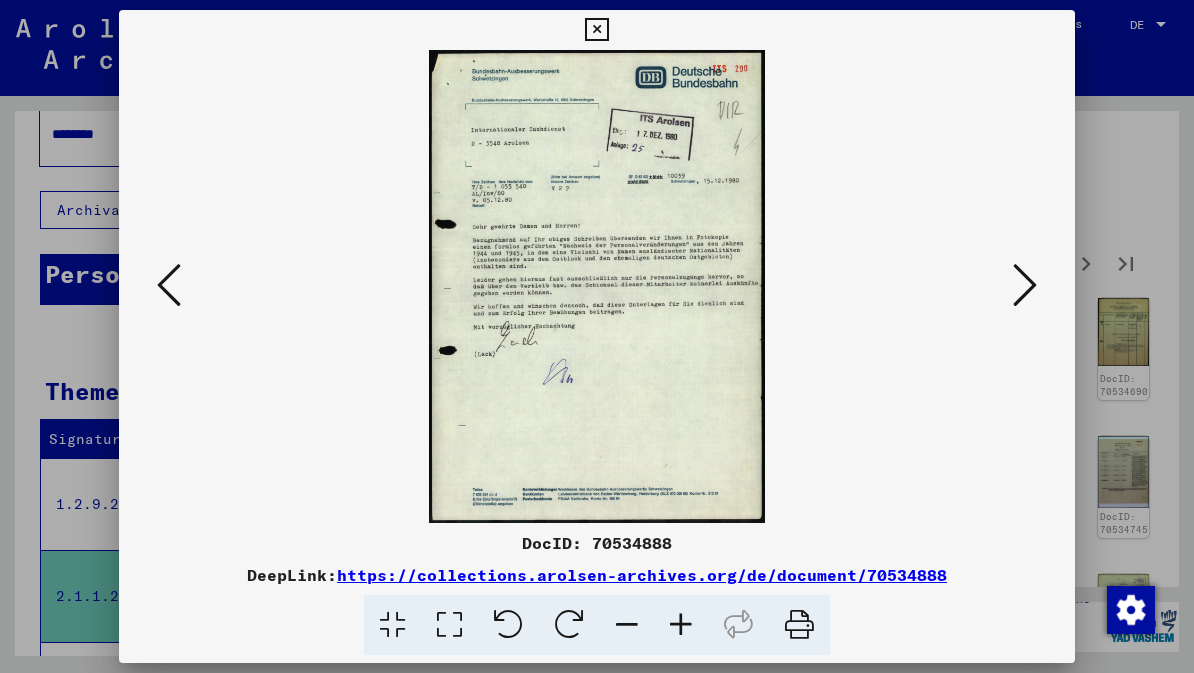 click at bounding box center (1025, 285) 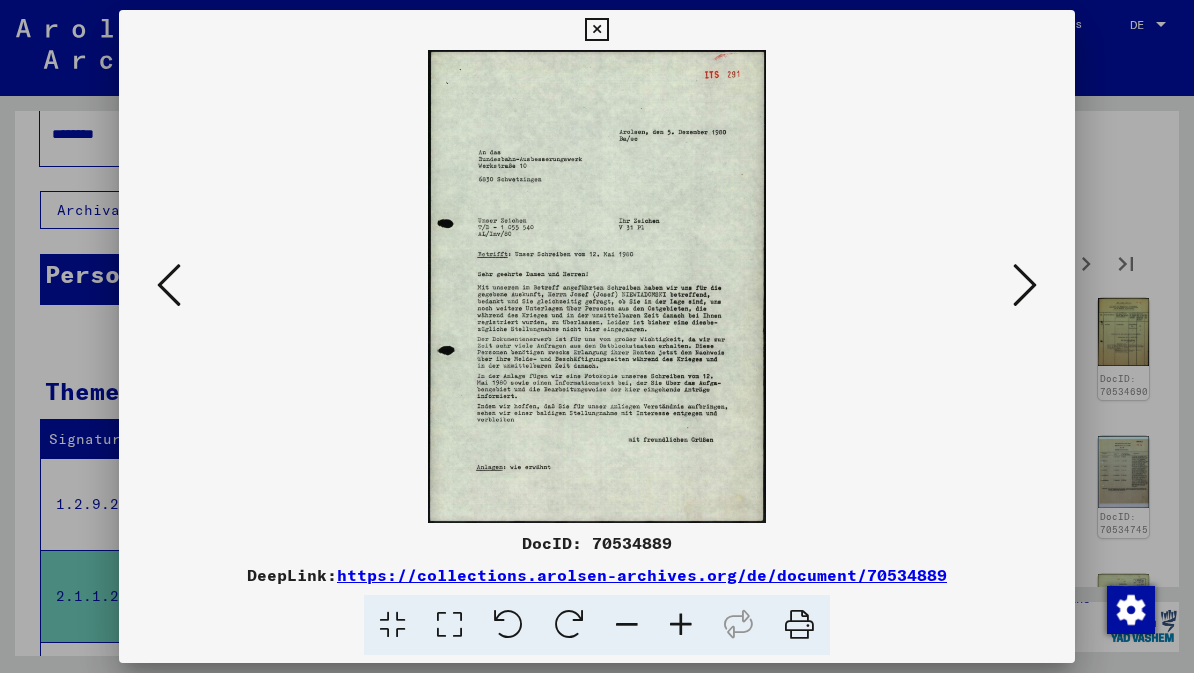 click at bounding box center [1025, 285] 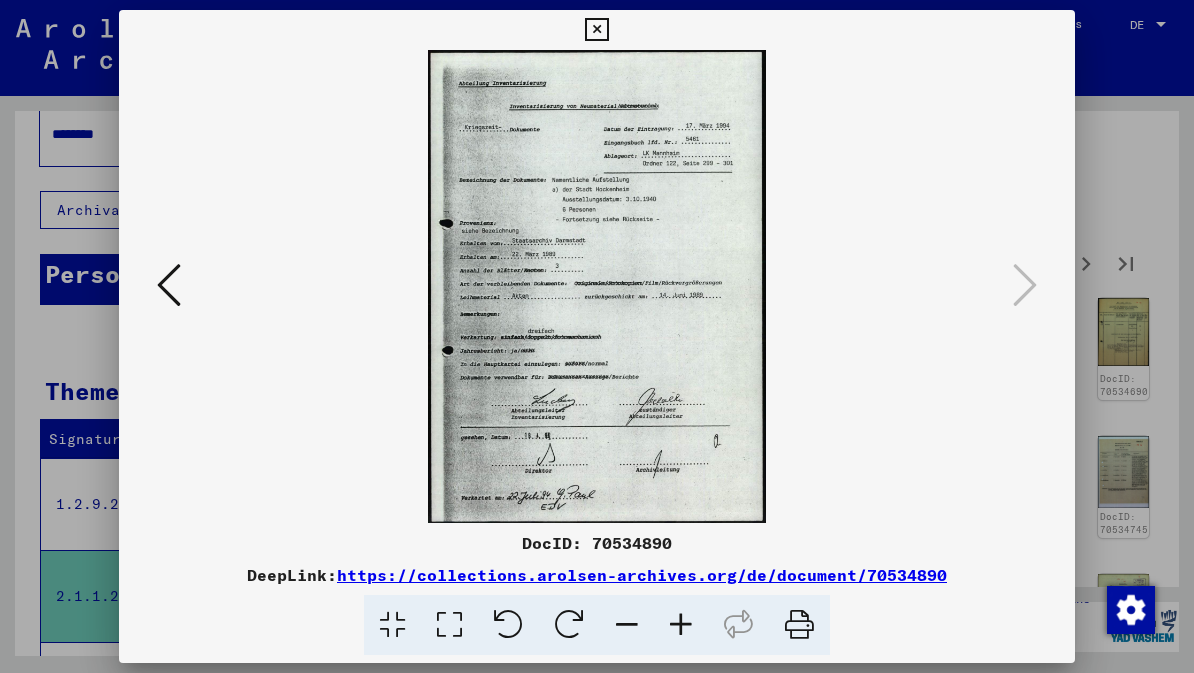 click at bounding box center (596, 30) 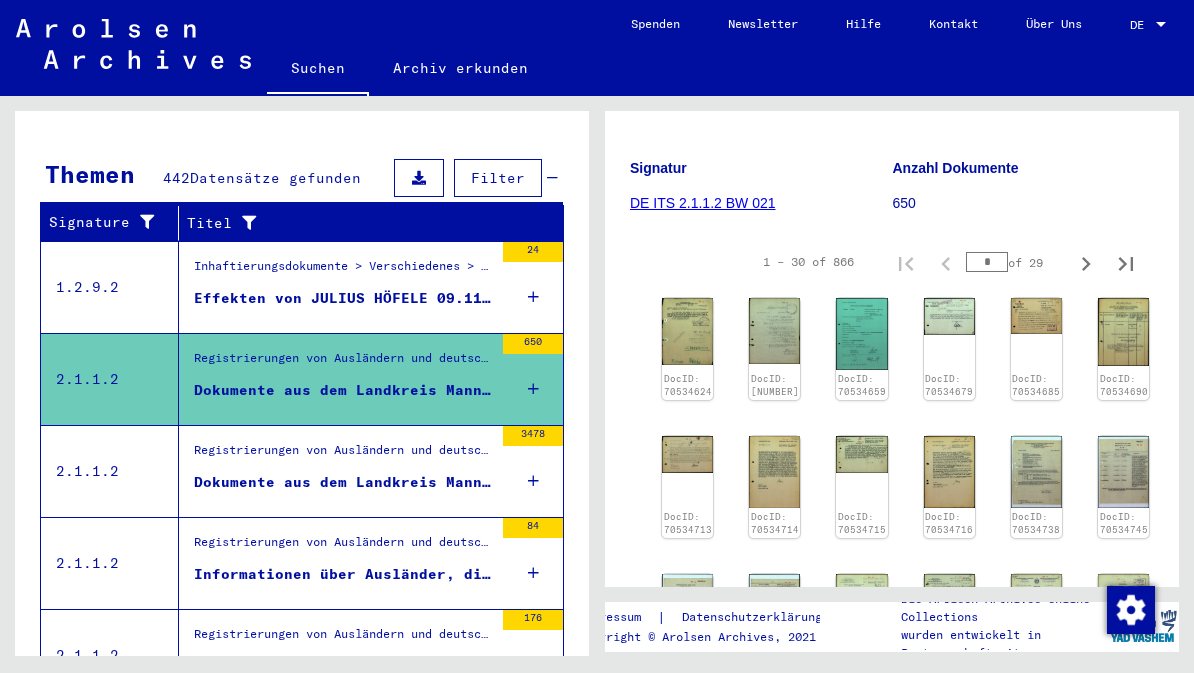 scroll, scrollTop: 285, scrollLeft: 0, axis: vertical 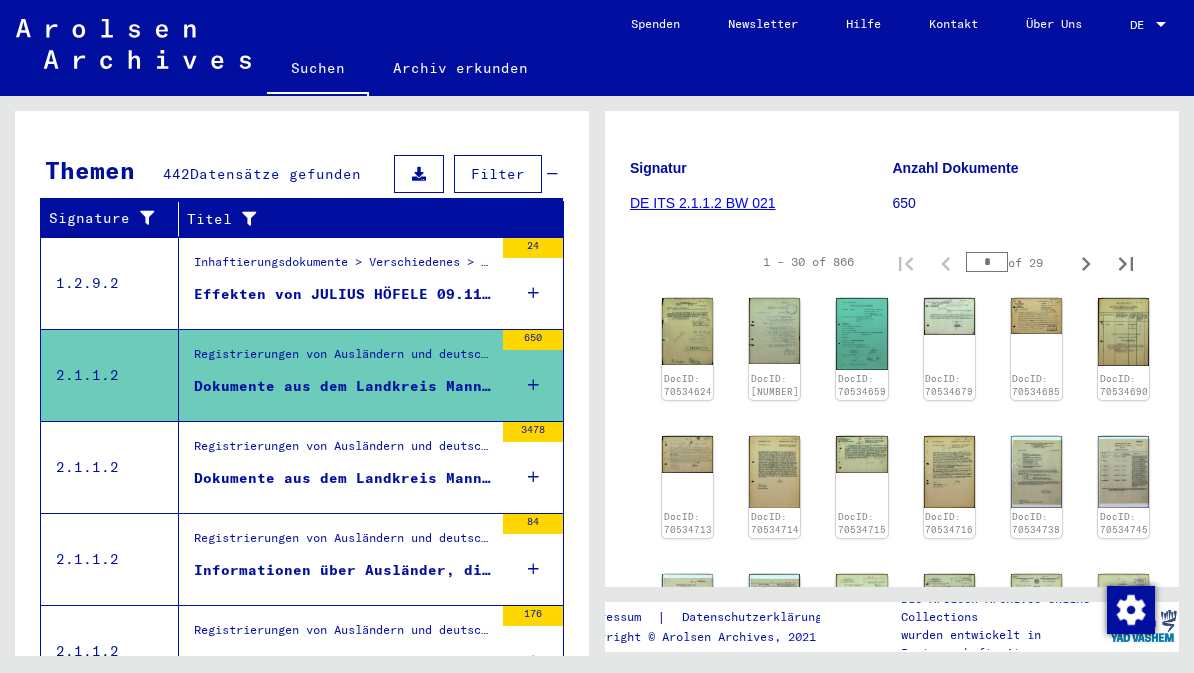 click on "Dokumente aus dem Landkreis Mannheim (SK)" at bounding box center (343, 478) 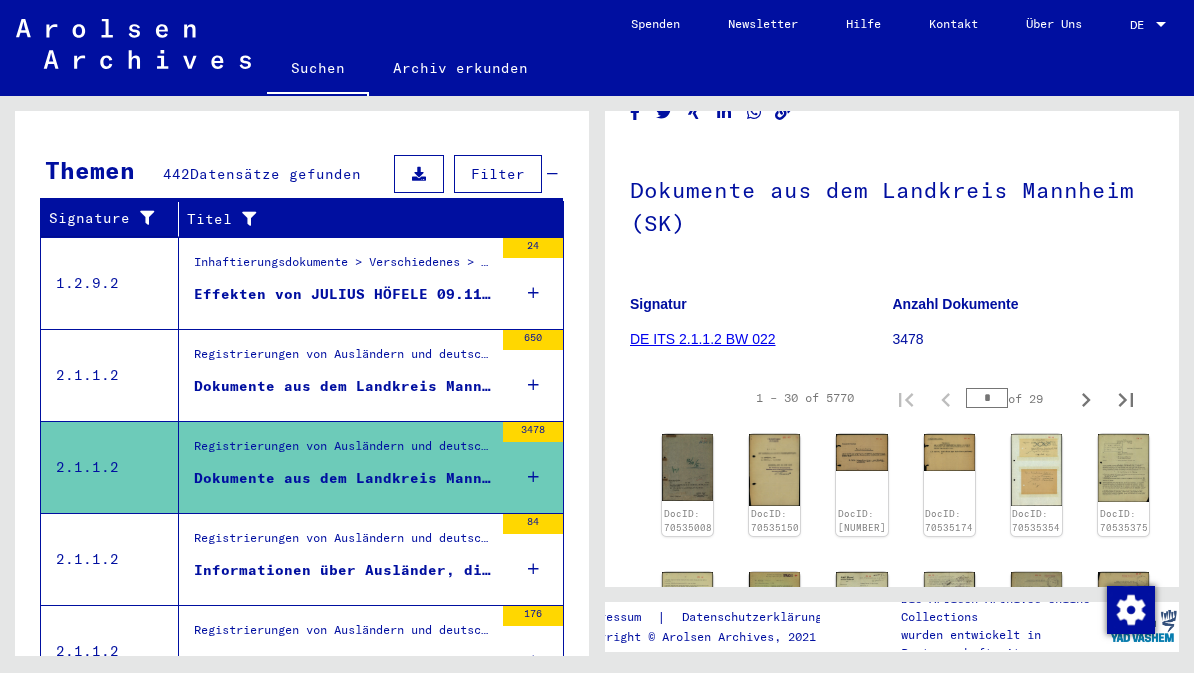 scroll, scrollTop: 178, scrollLeft: 0, axis: vertical 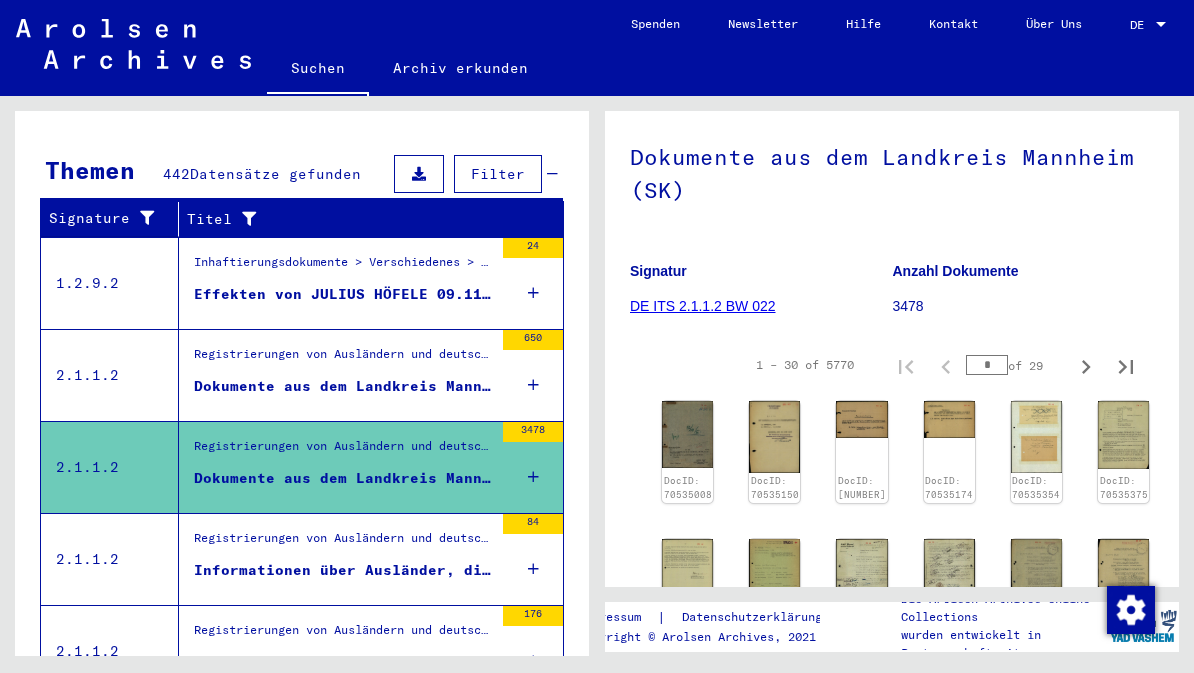 click 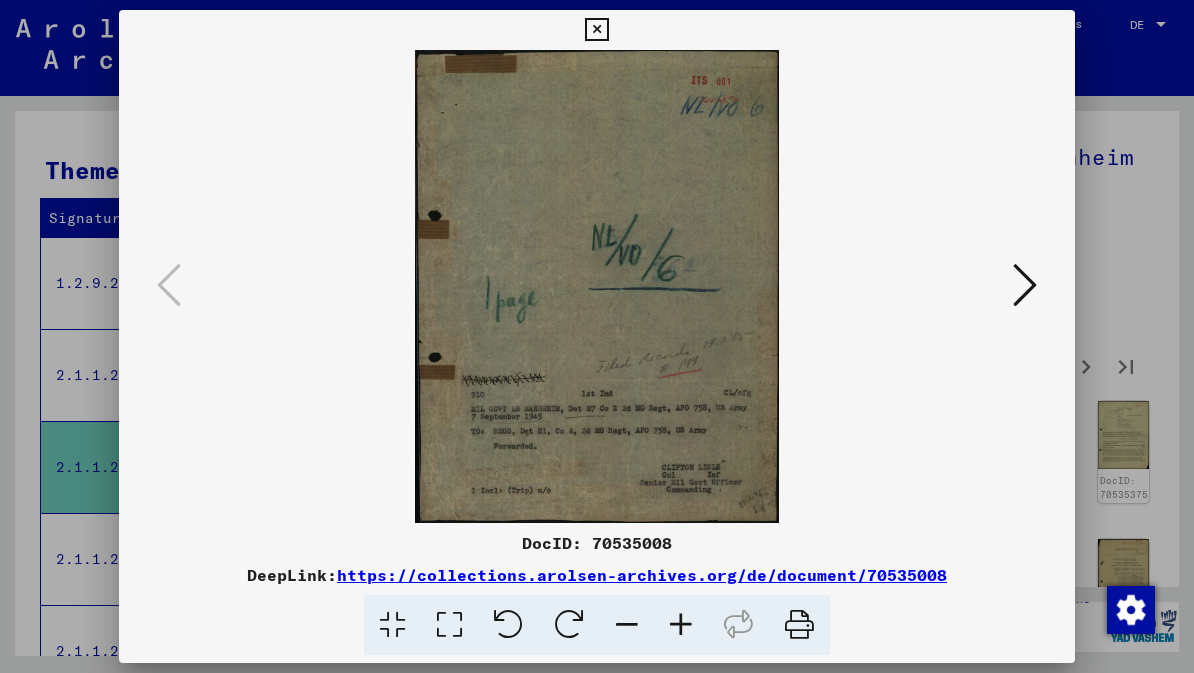 click at bounding box center [1025, 285] 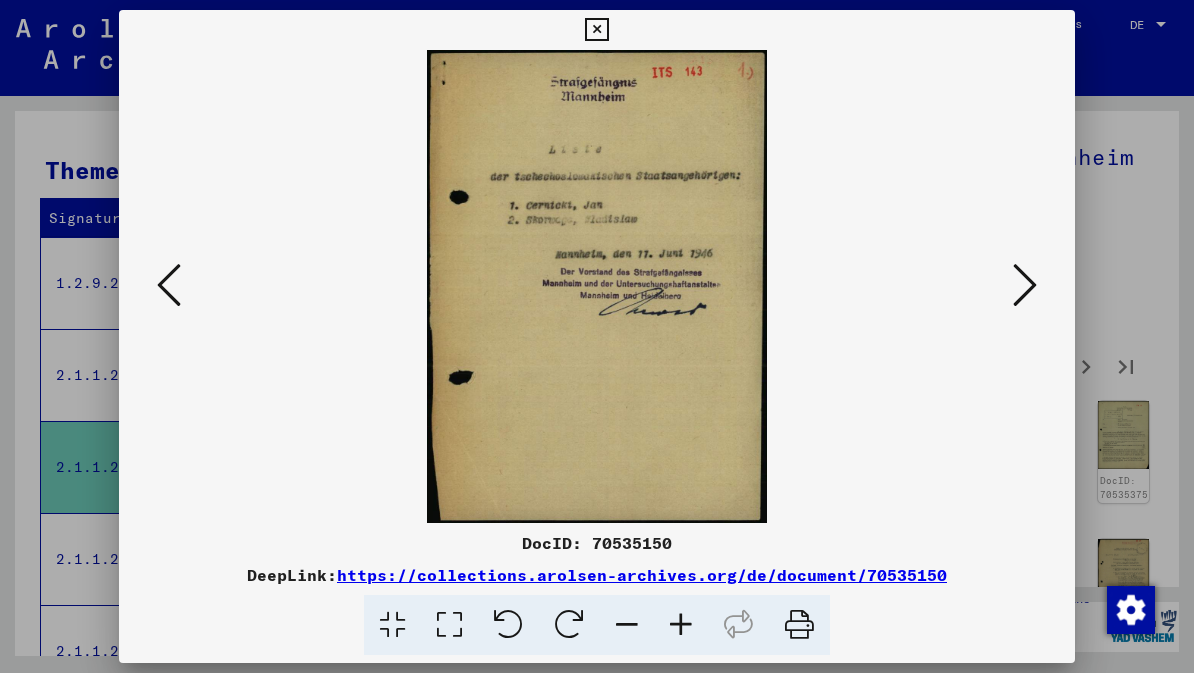 click at bounding box center (1025, 285) 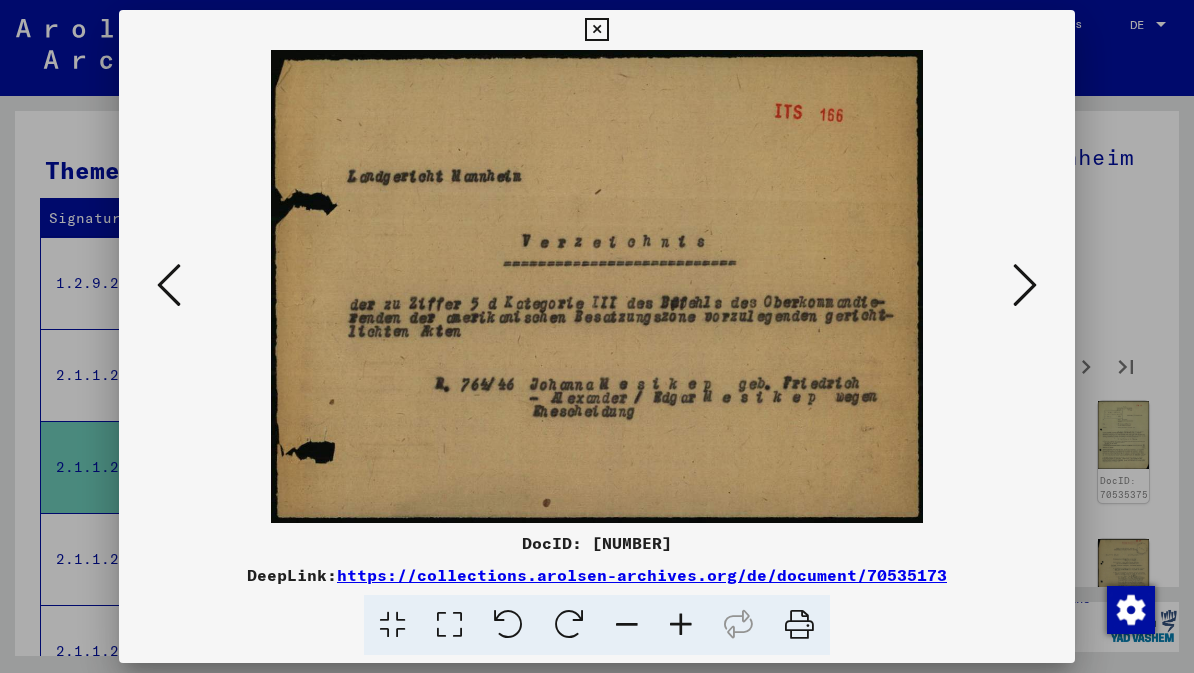 click at bounding box center [1025, 285] 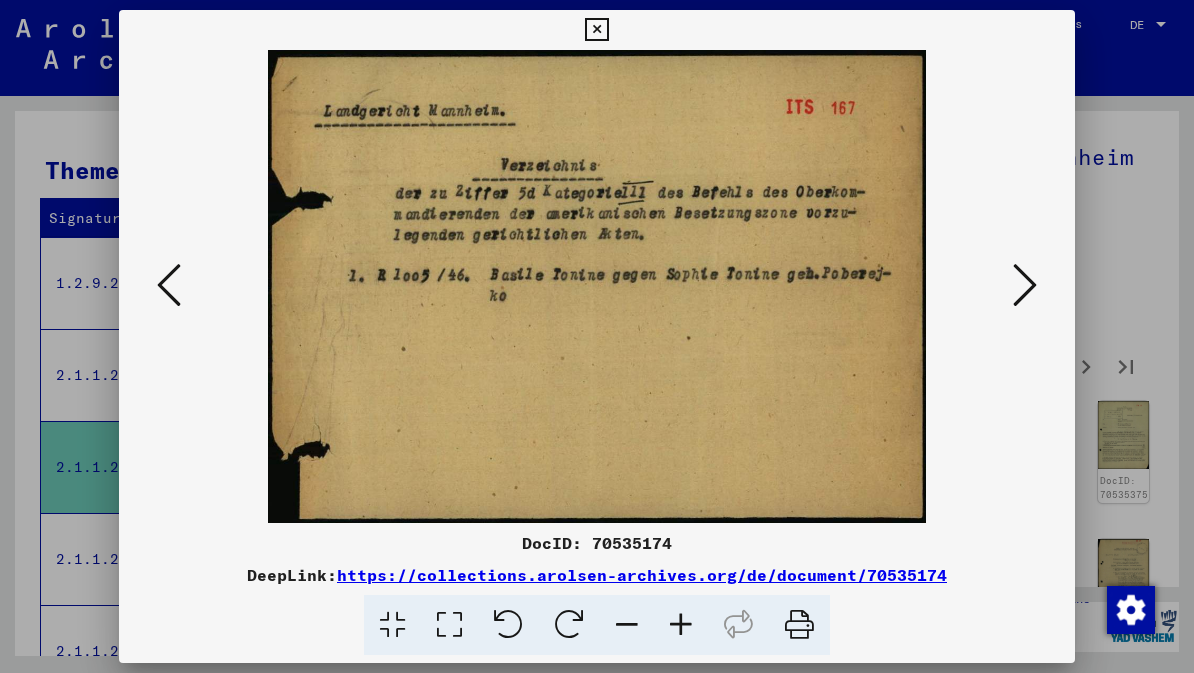 click at bounding box center (1025, 285) 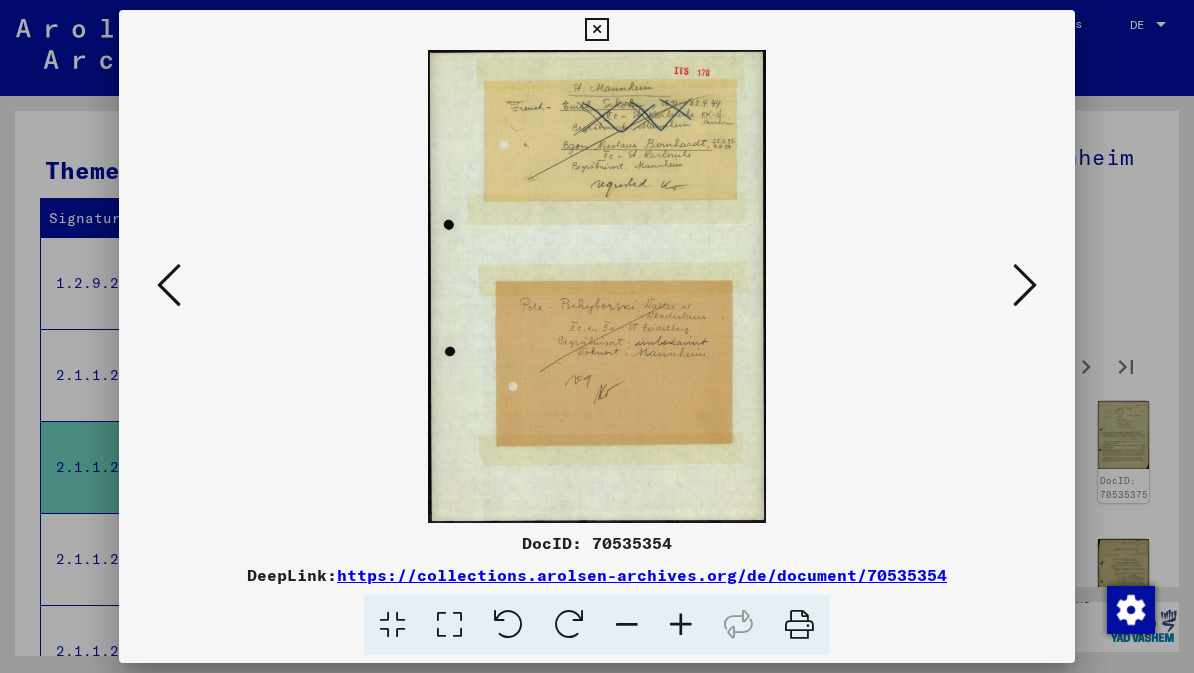 click at bounding box center (1025, 285) 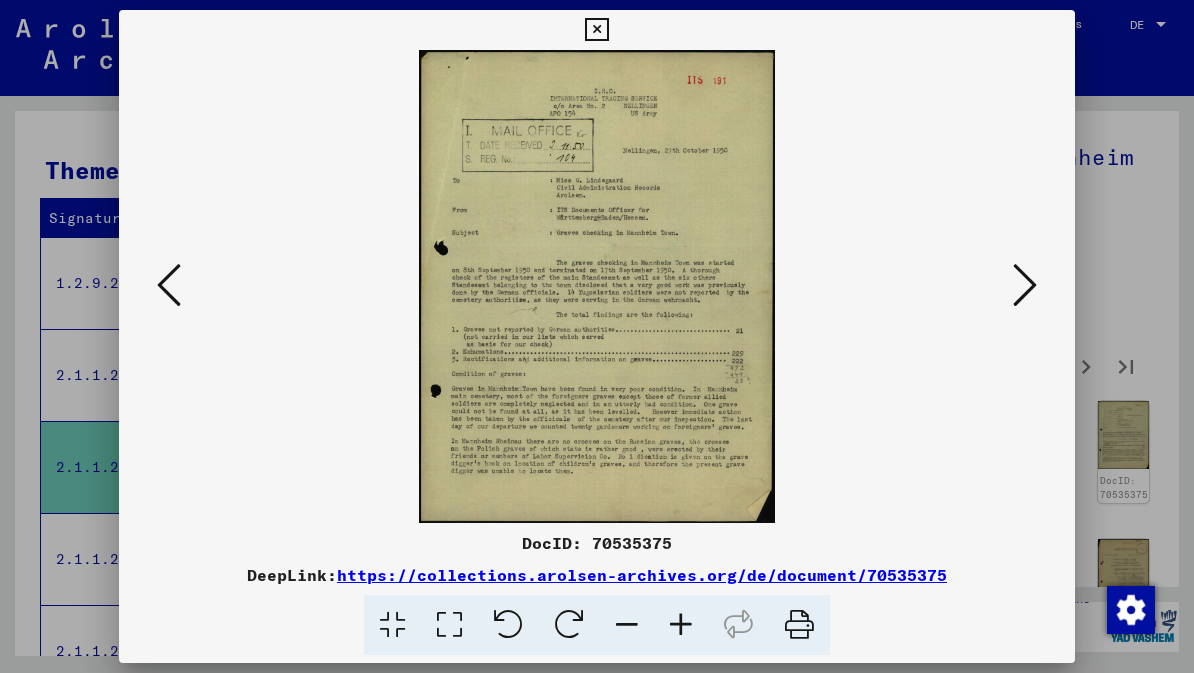 click at bounding box center [1025, 285] 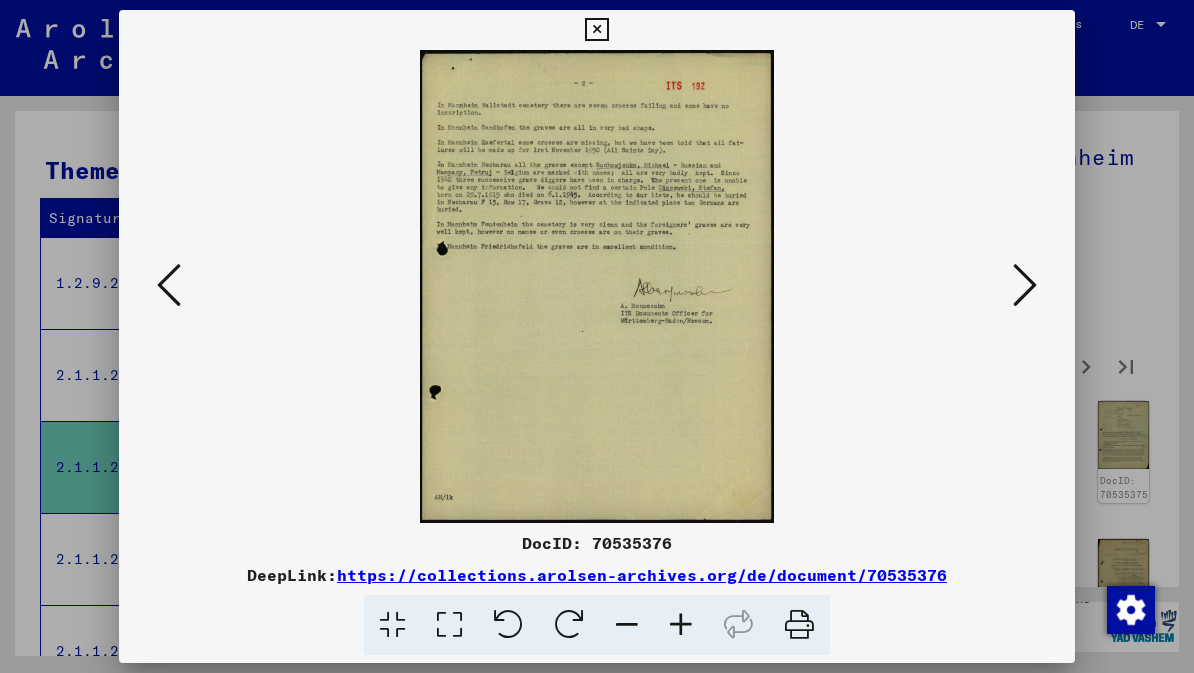 click at bounding box center (1025, 285) 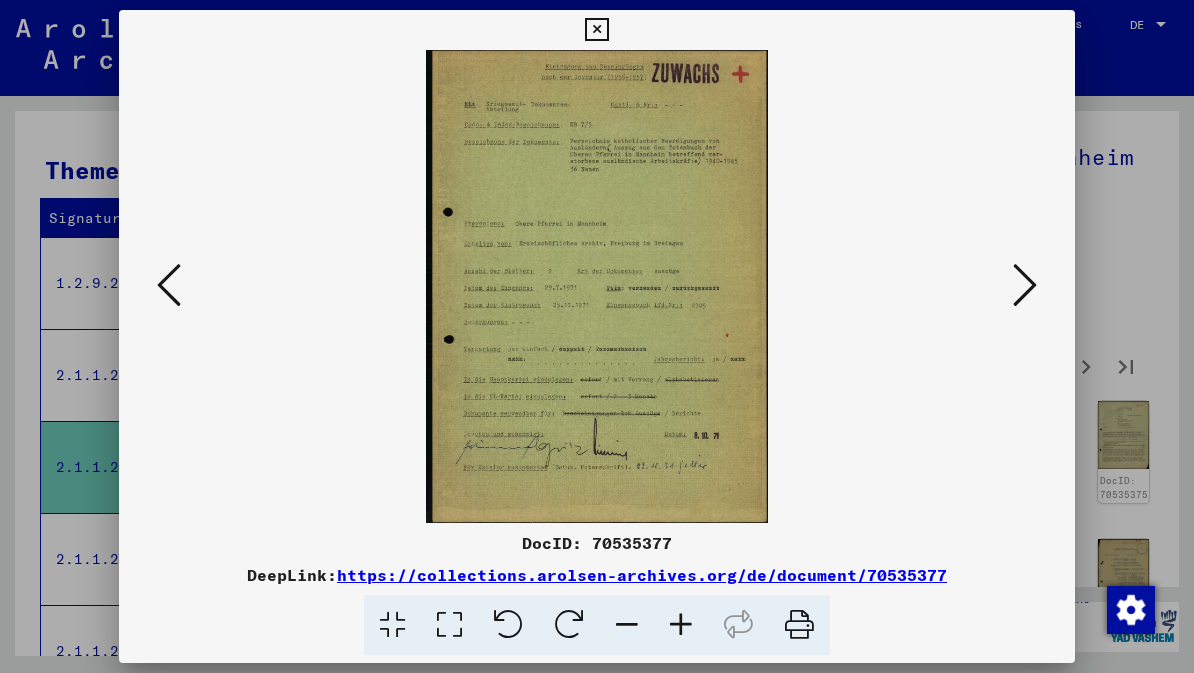 click at bounding box center (1025, 285) 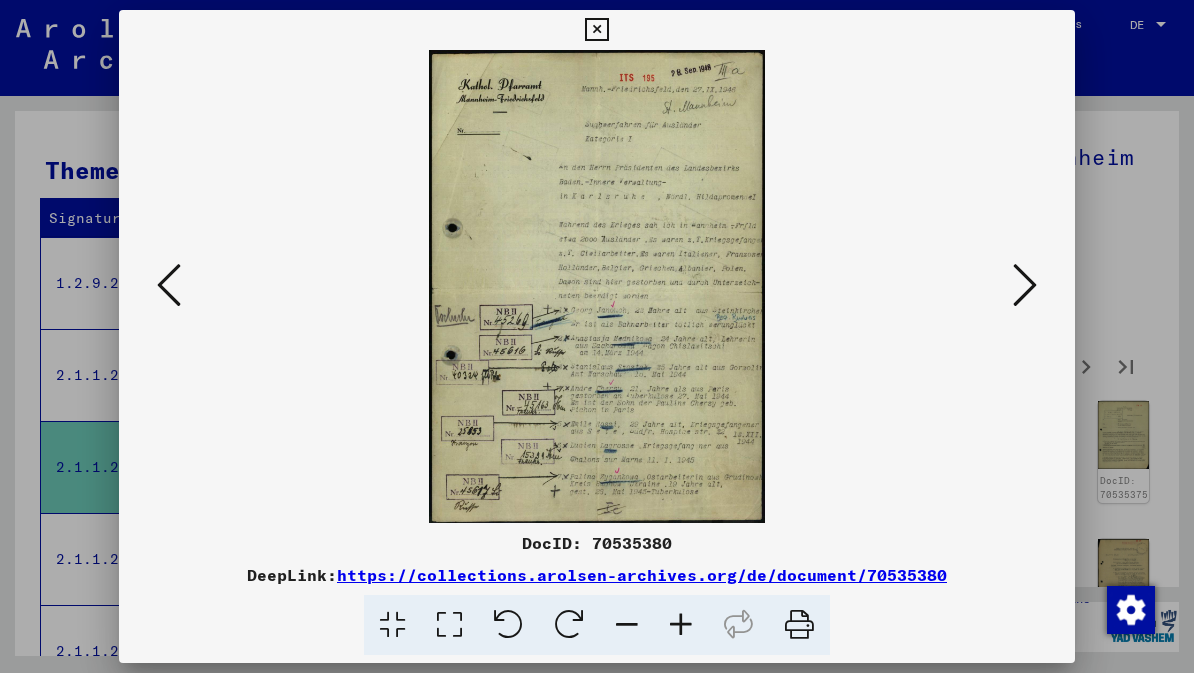 click at bounding box center [1025, 285] 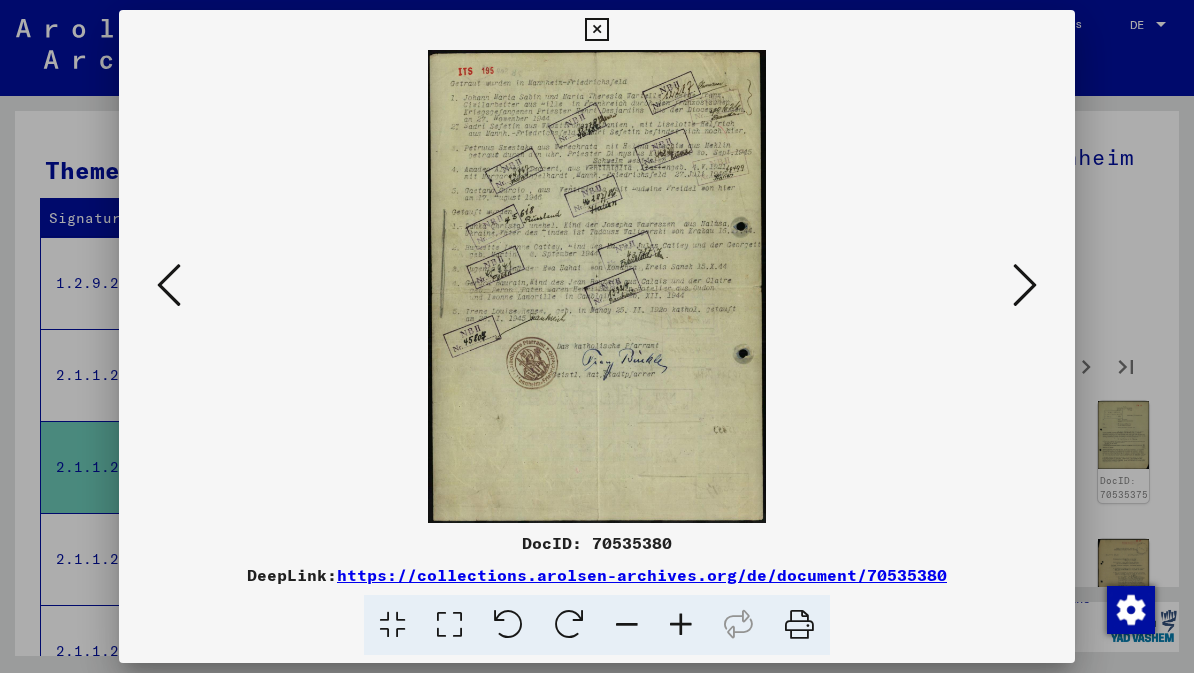 click at bounding box center [1025, 285] 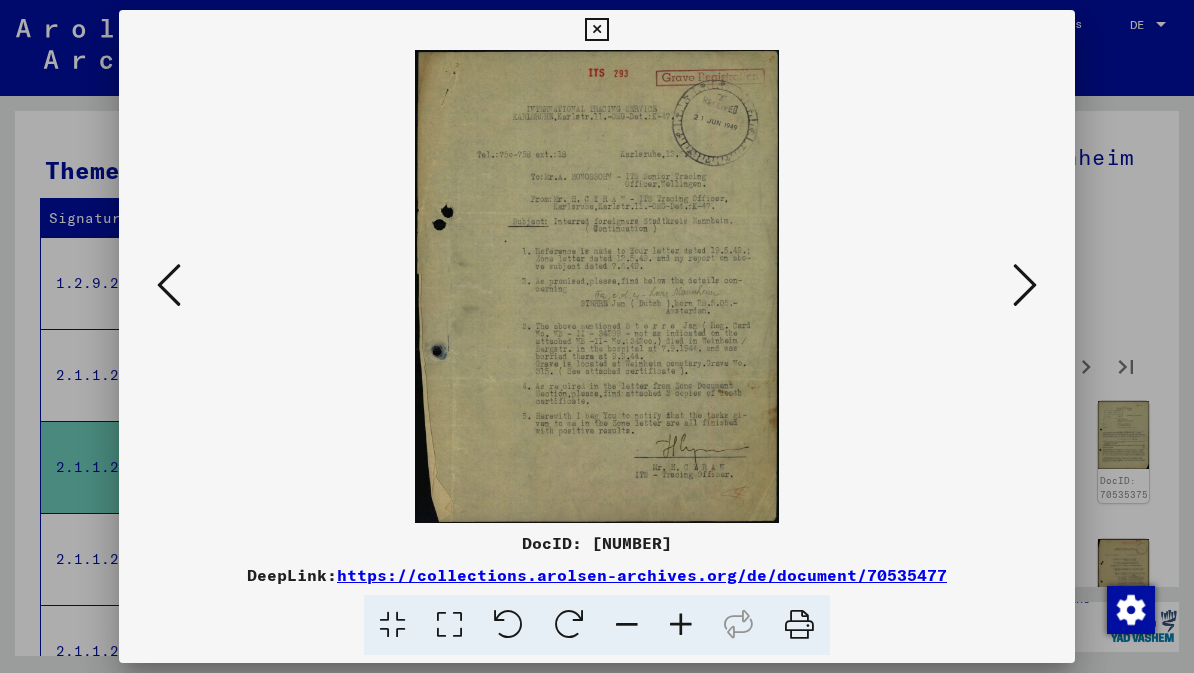 click at bounding box center [1025, 285] 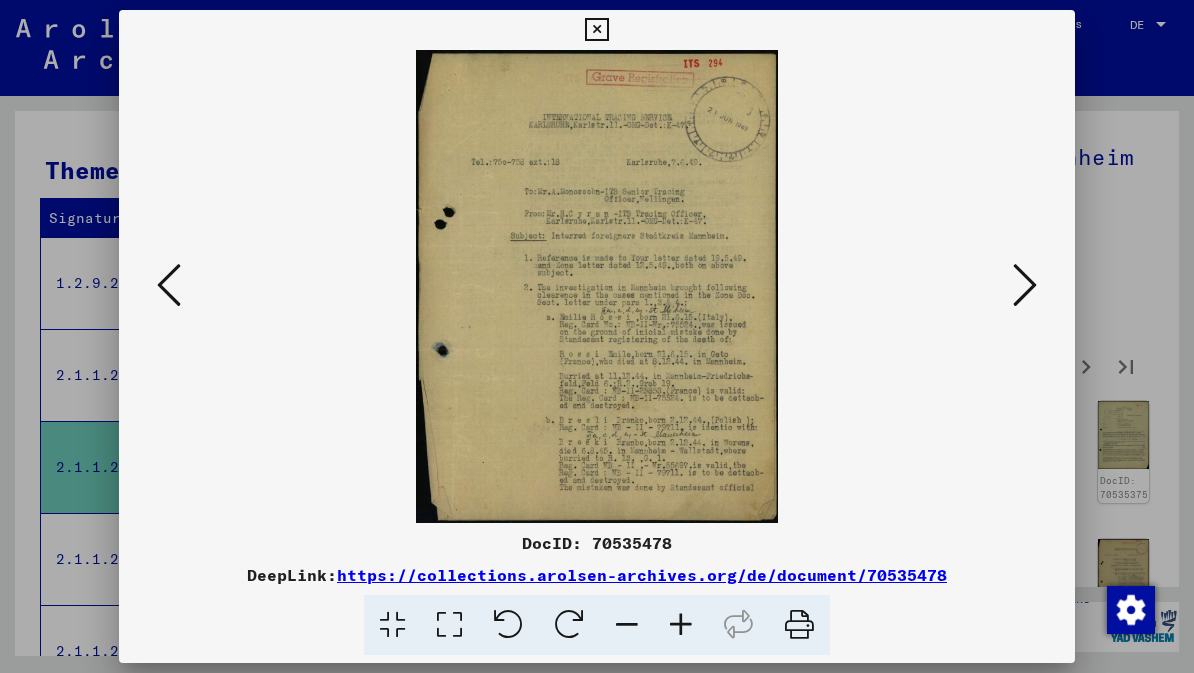 click at bounding box center (1025, 285) 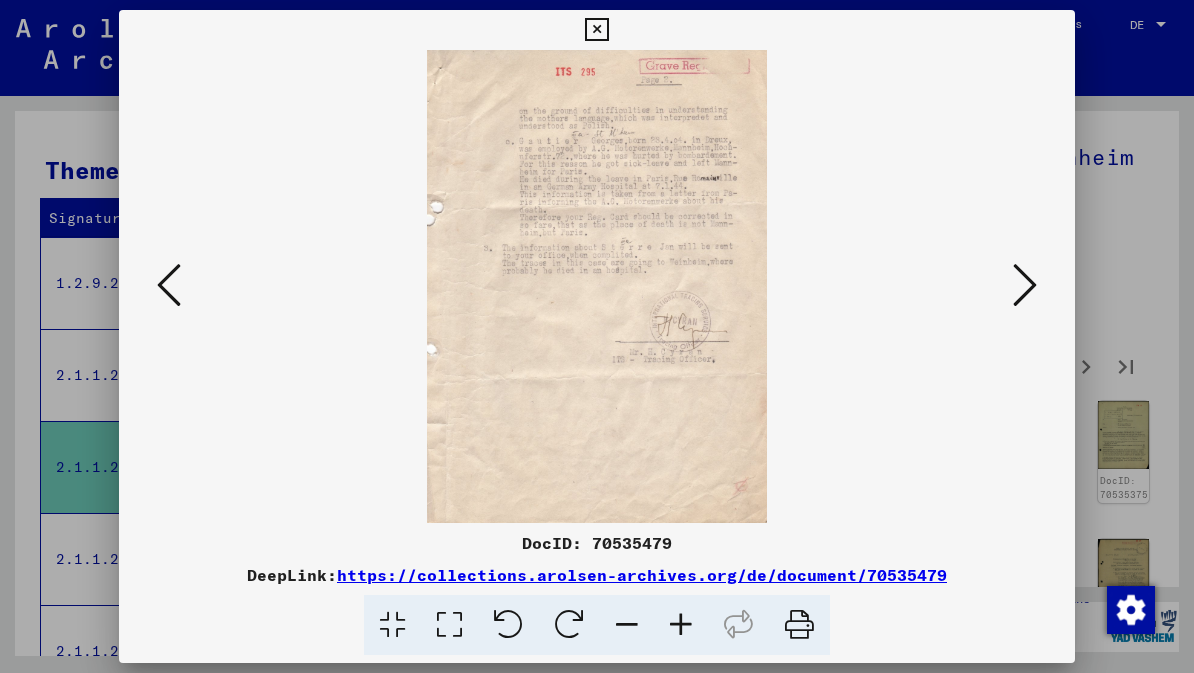 click at bounding box center [1025, 285] 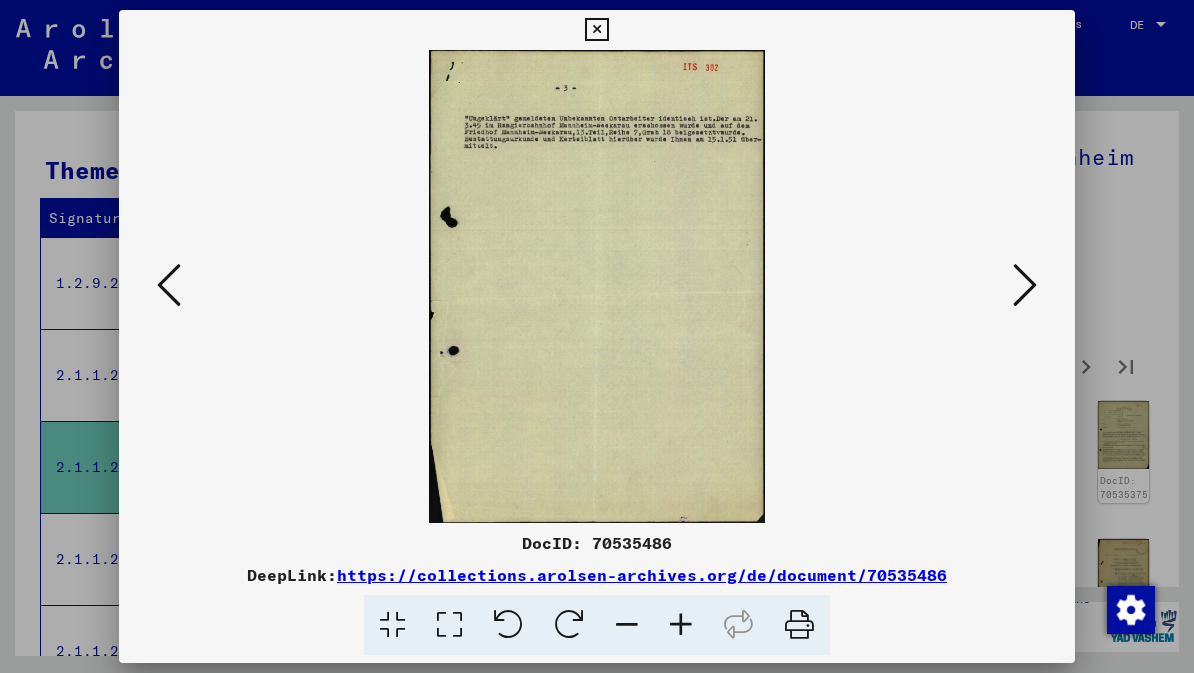 click at bounding box center (1025, 285) 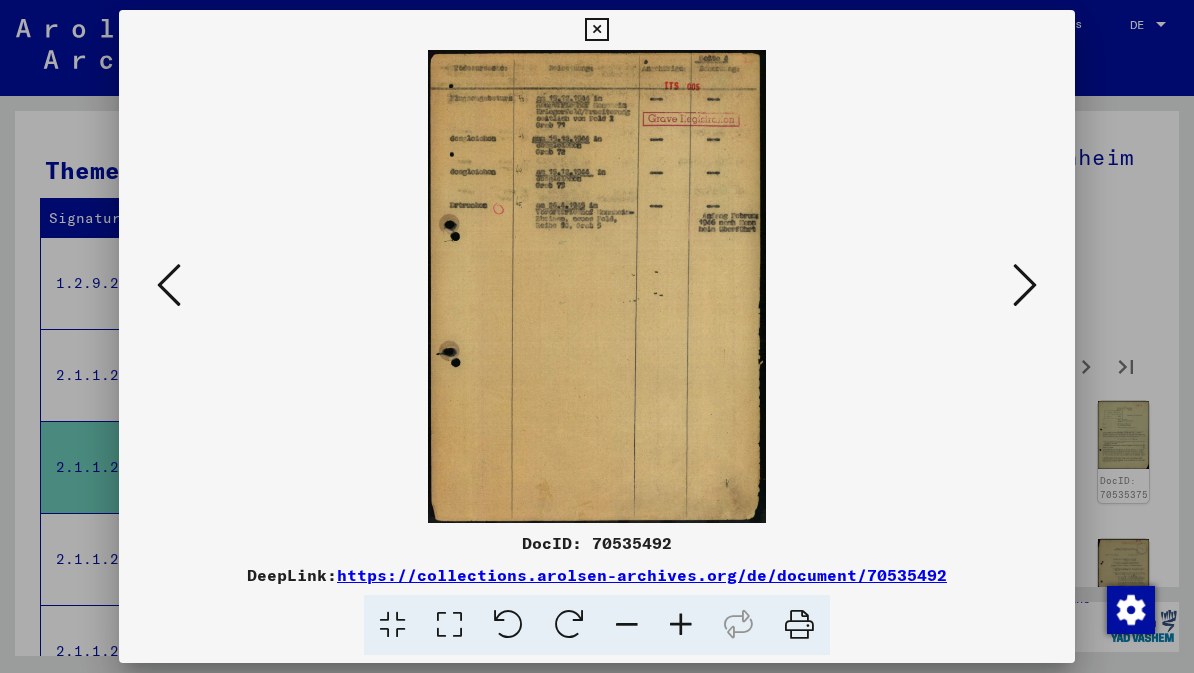 click at bounding box center [1025, 285] 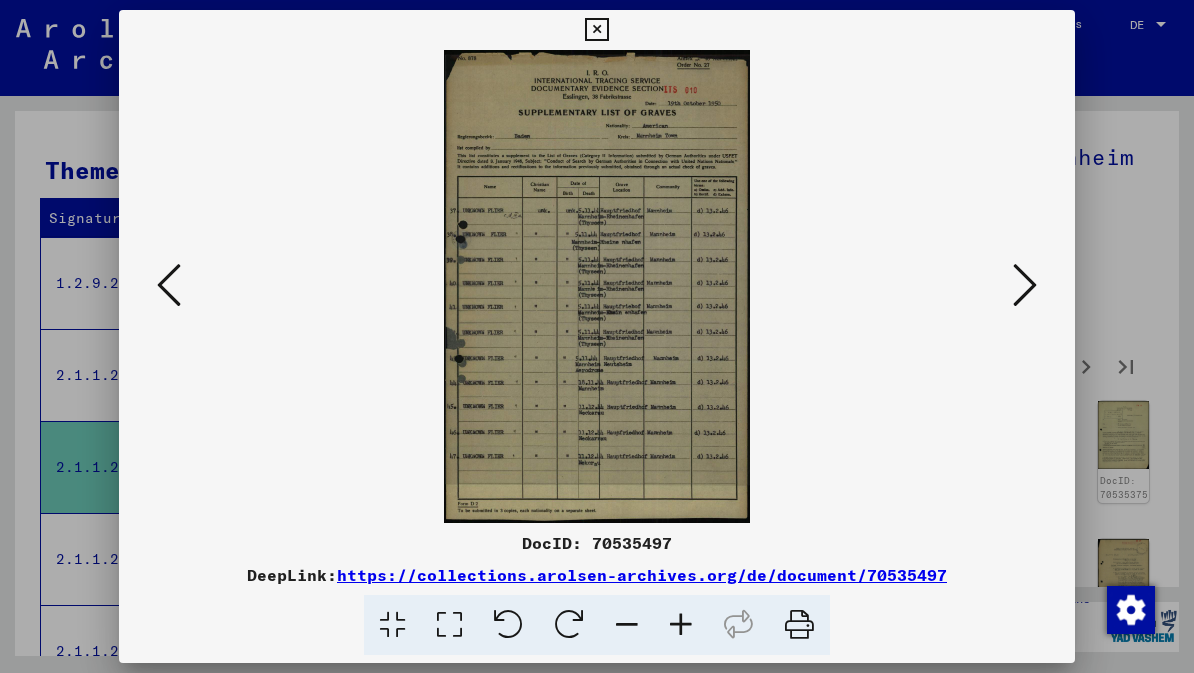 click at bounding box center [1025, 285] 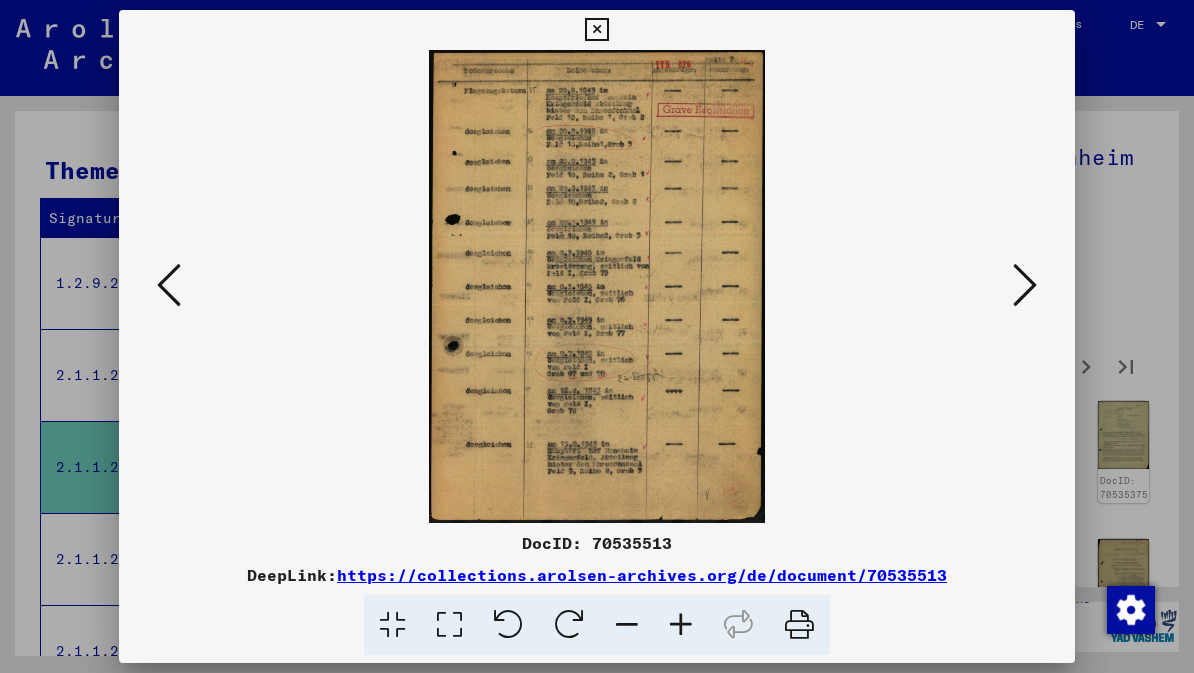 click at bounding box center (1025, 285) 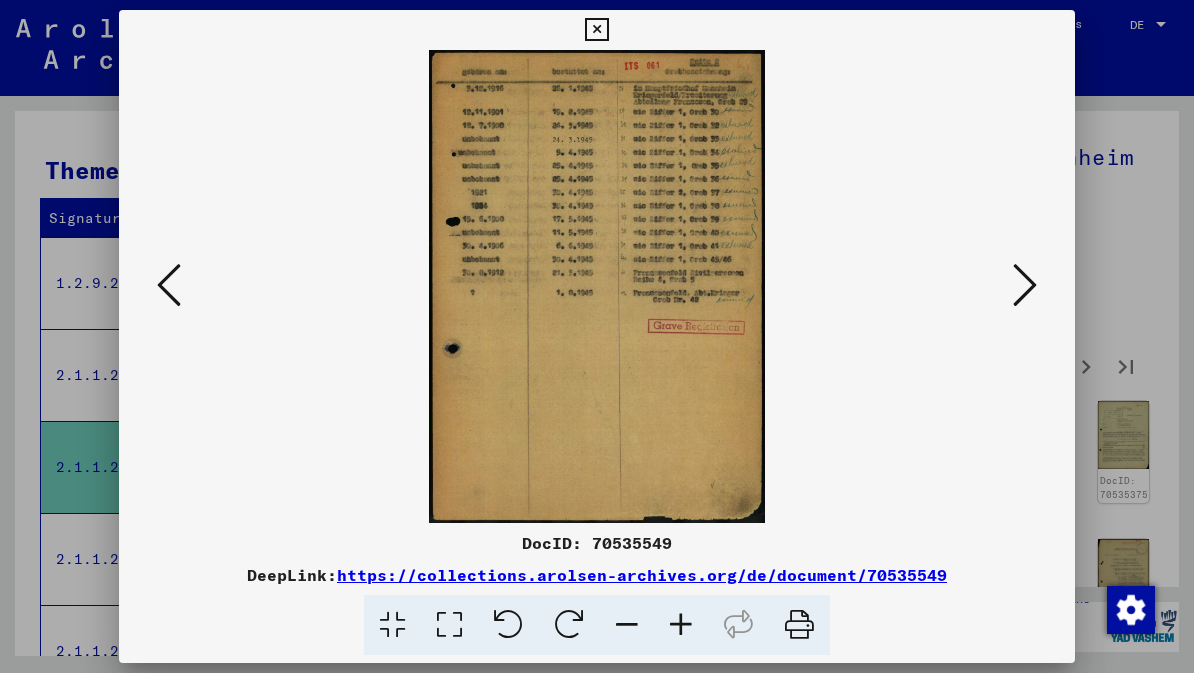 click at bounding box center [1025, 285] 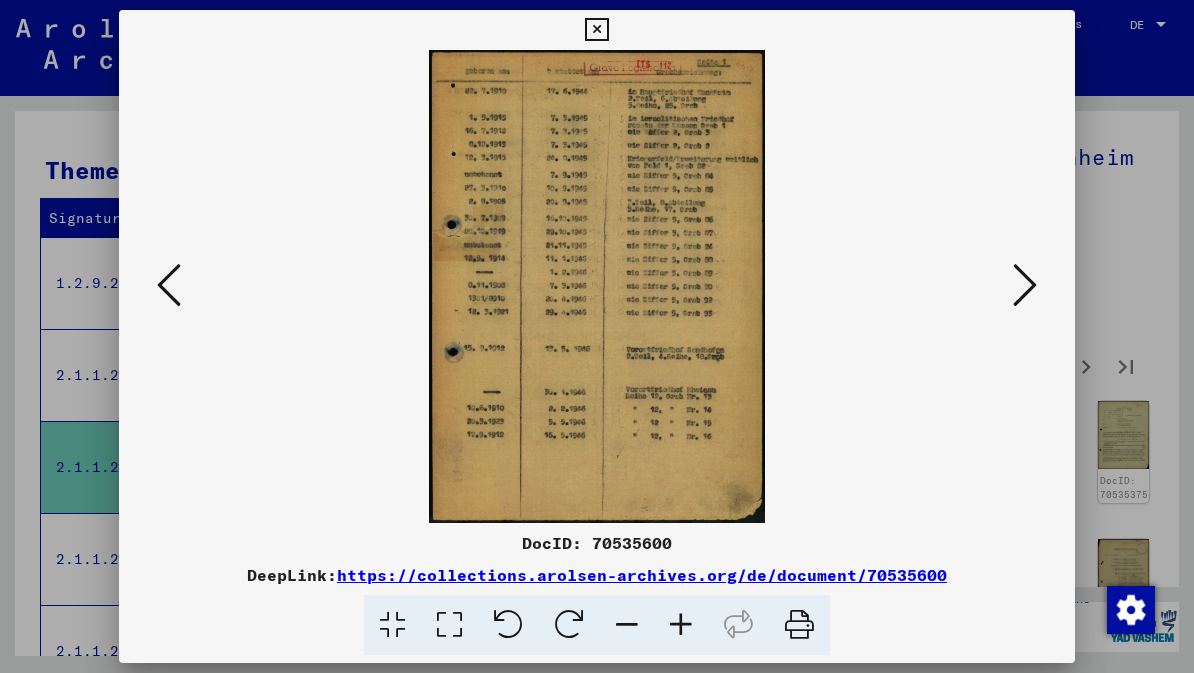click at bounding box center (596, 30) 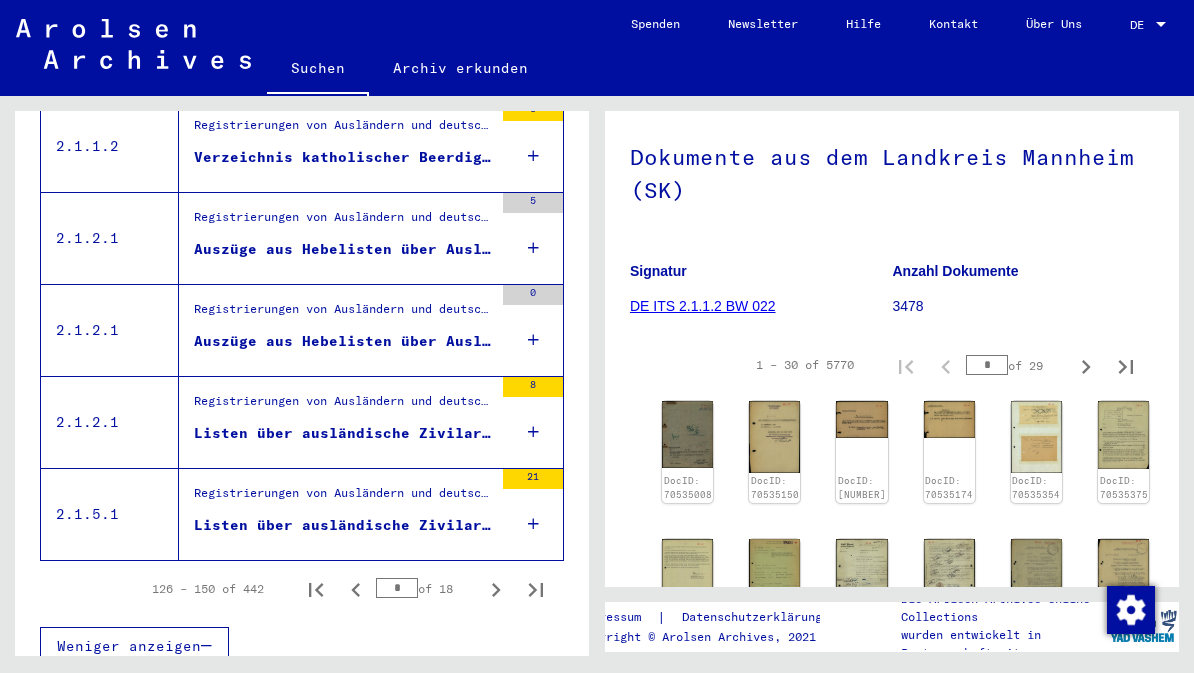 scroll, scrollTop: 2261, scrollLeft: 0, axis: vertical 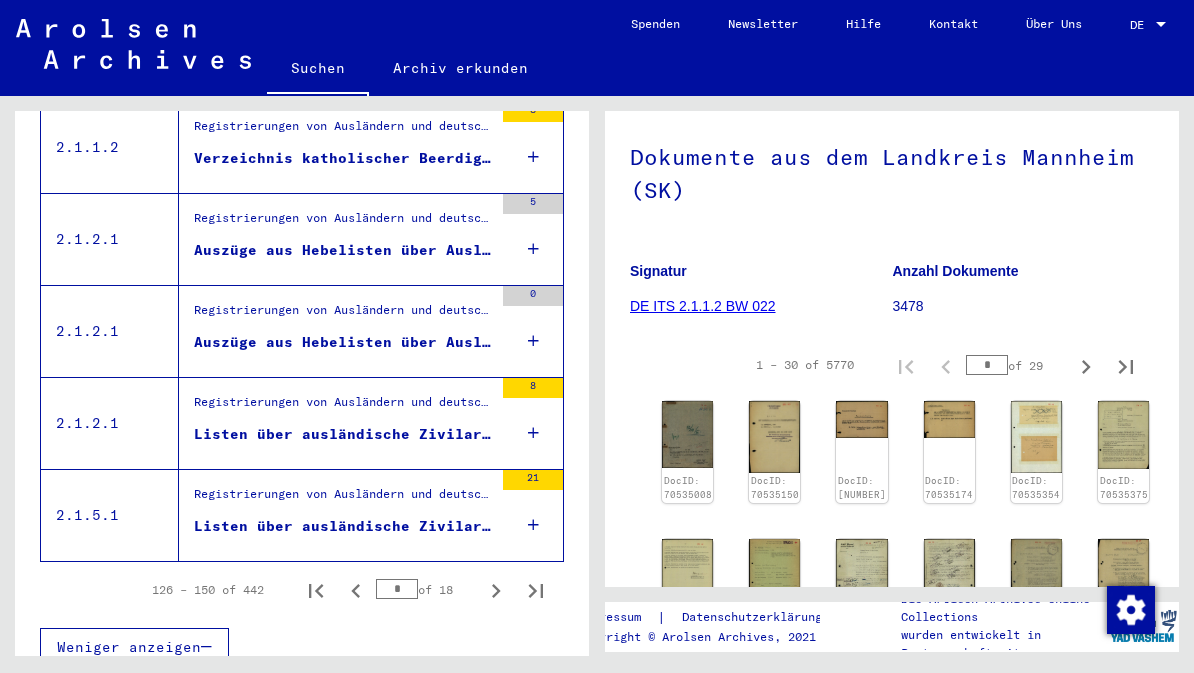 click 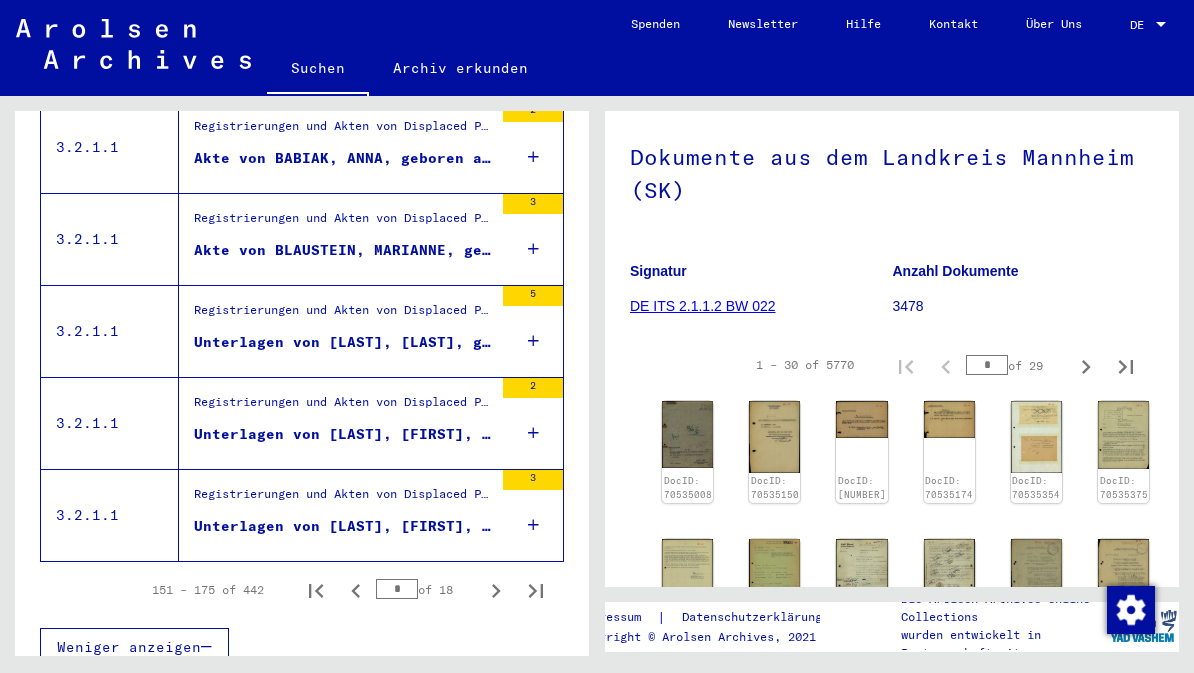 click on "Unterlagen von [LAST], [FIRST], geboren am [DATE], geboren in [CITY] und von weiteren Personen" at bounding box center (343, 526) 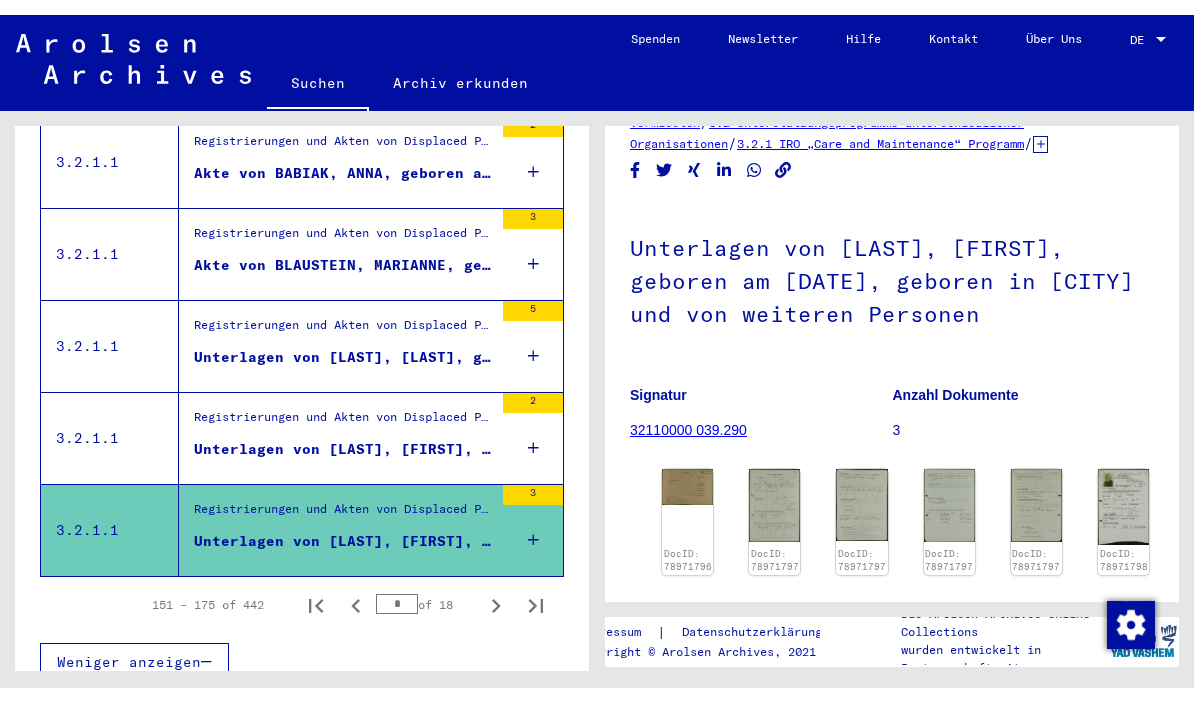 scroll, scrollTop: 95, scrollLeft: 0, axis: vertical 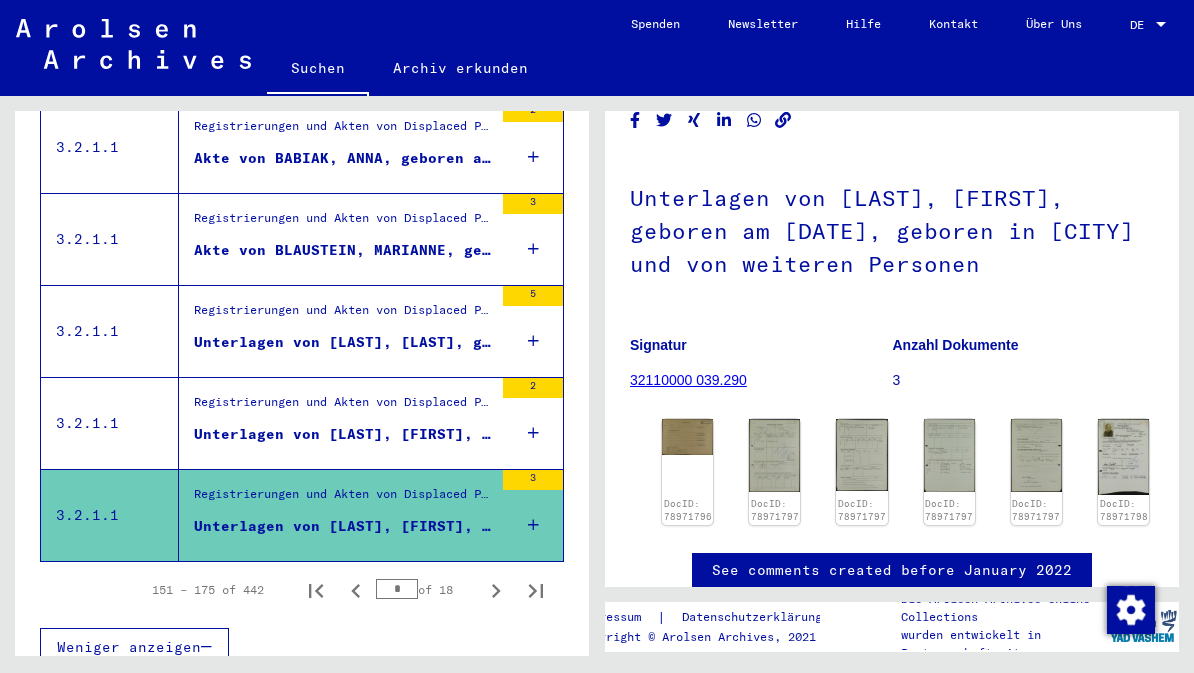 click 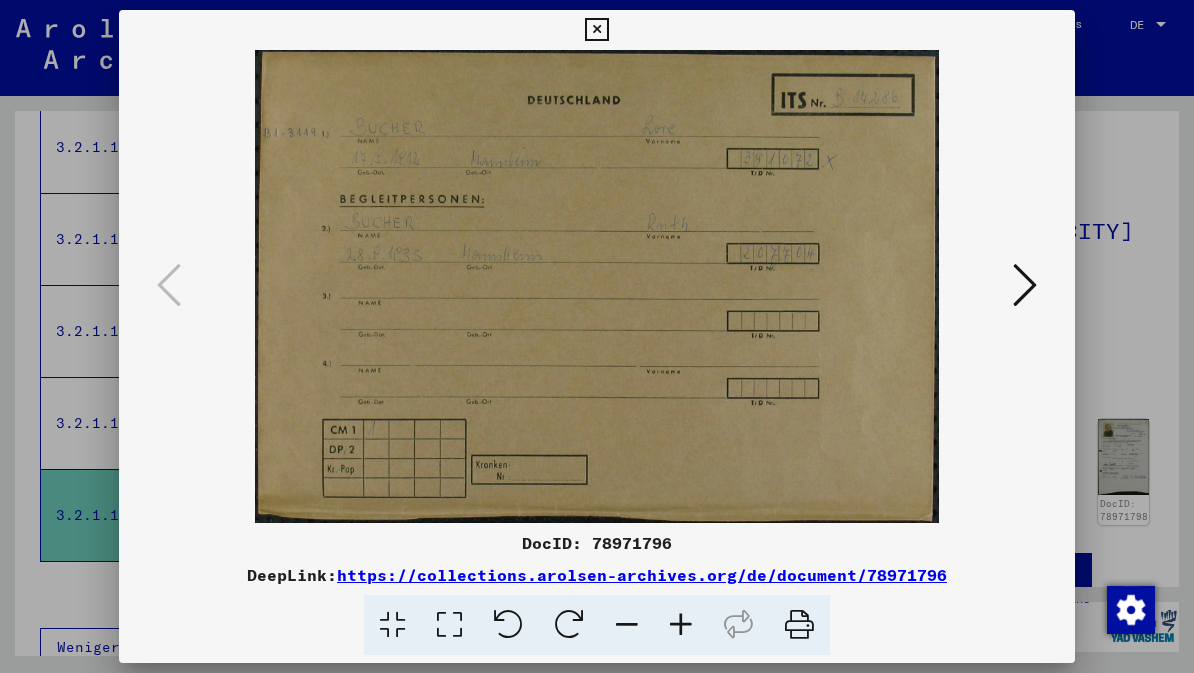click at bounding box center [1025, 285] 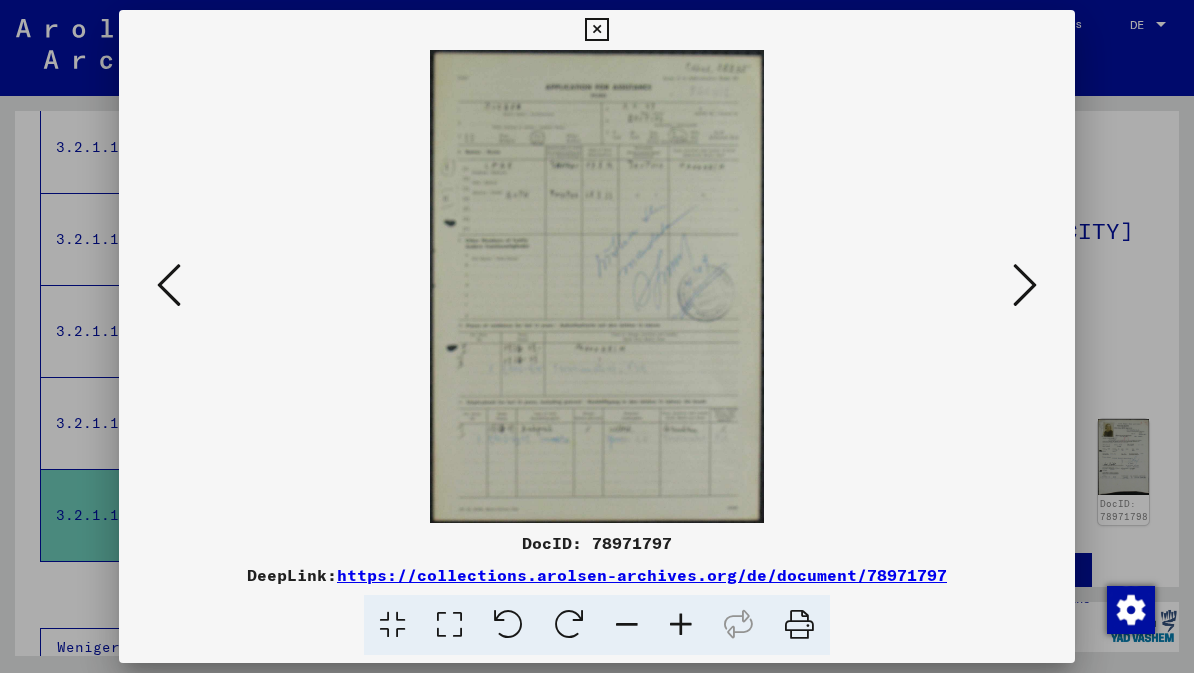 click at bounding box center (1025, 285) 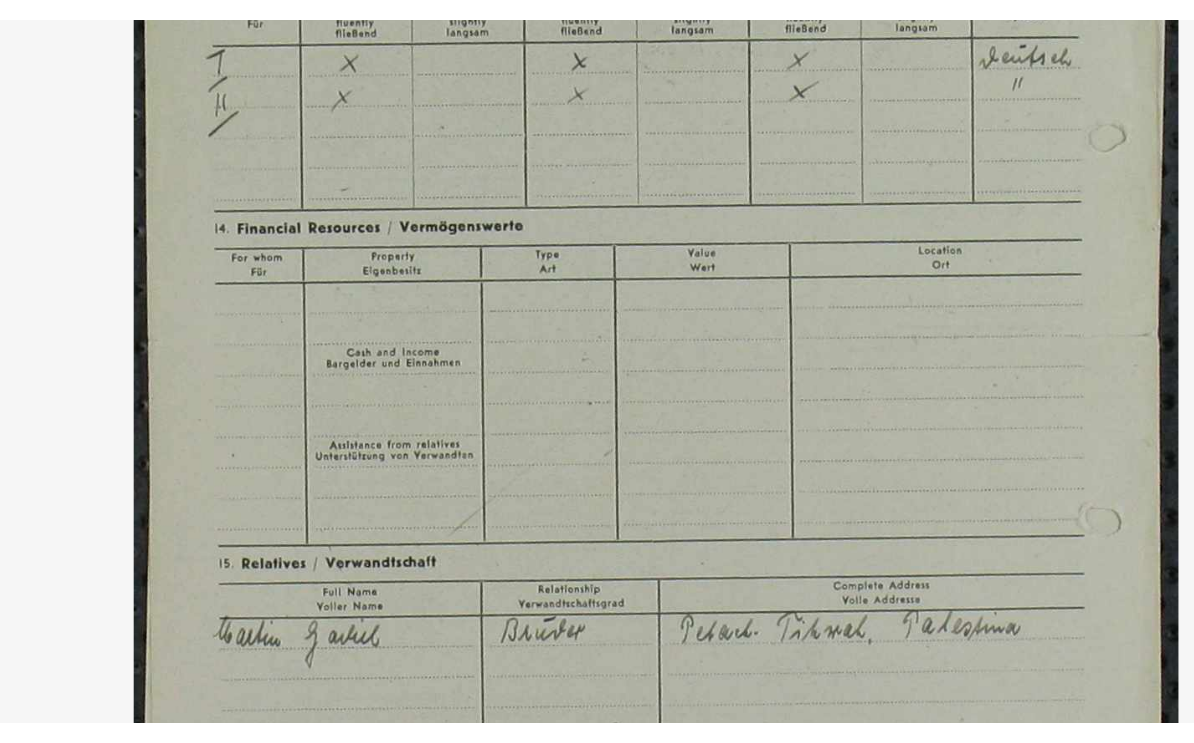 scroll, scrollTop: 2220, scrollLeft: 0, axis: vertical 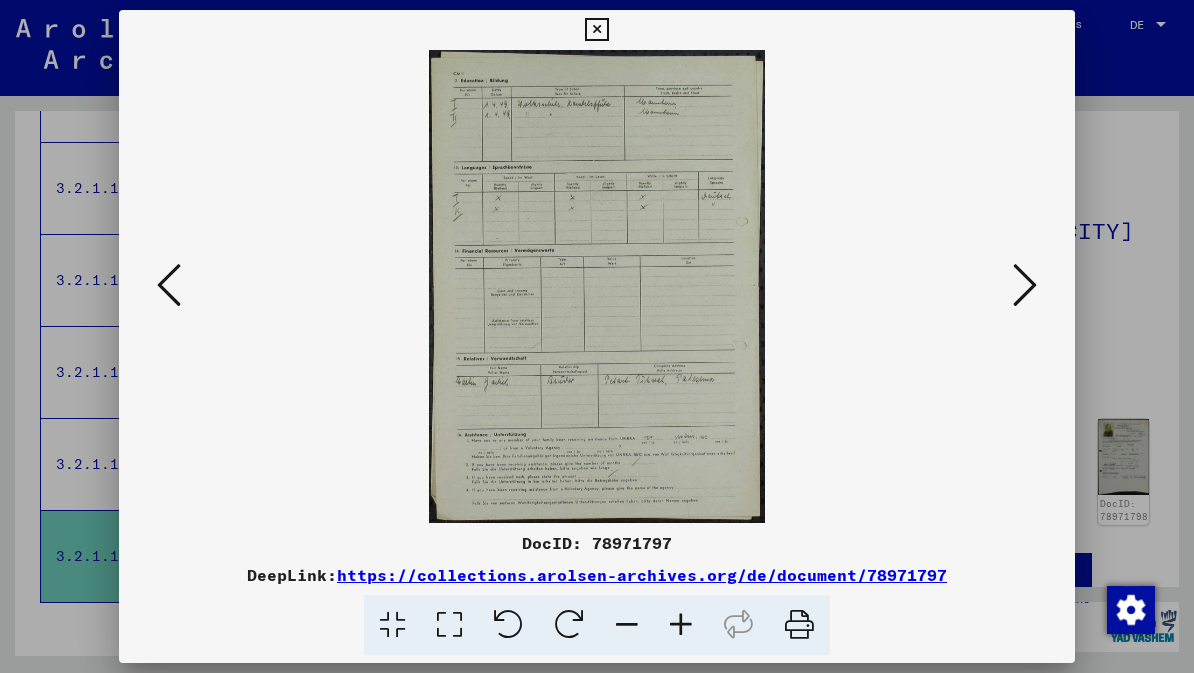 click at bounding box center [1025, 285] 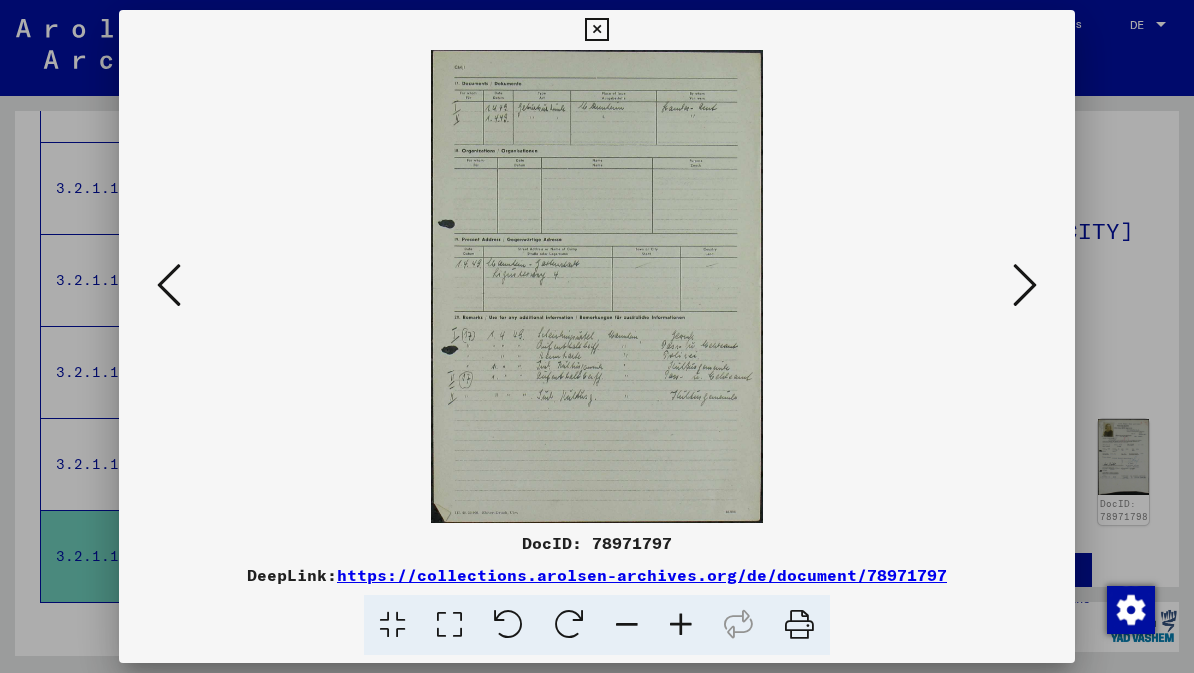 click at bounding box center (1025, 285) 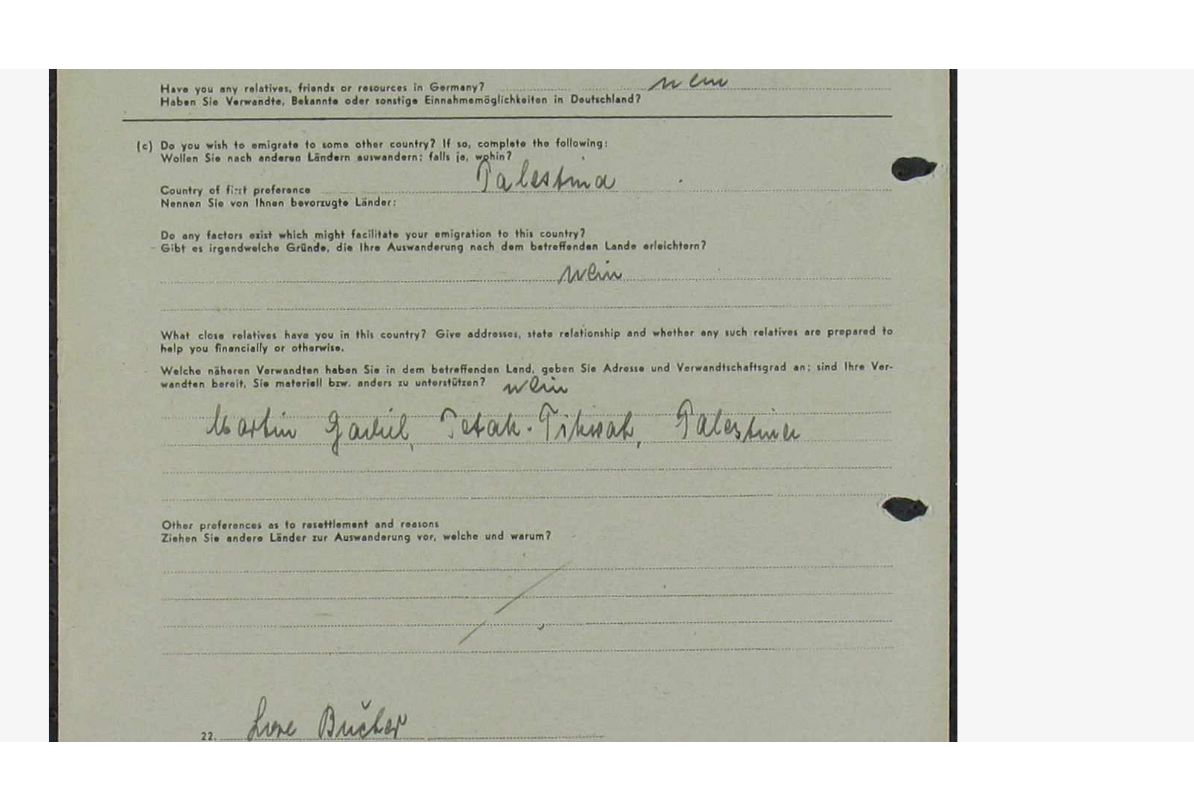 scroll, scrollTop: 2191, scrollLeft: 0, axis: vertical 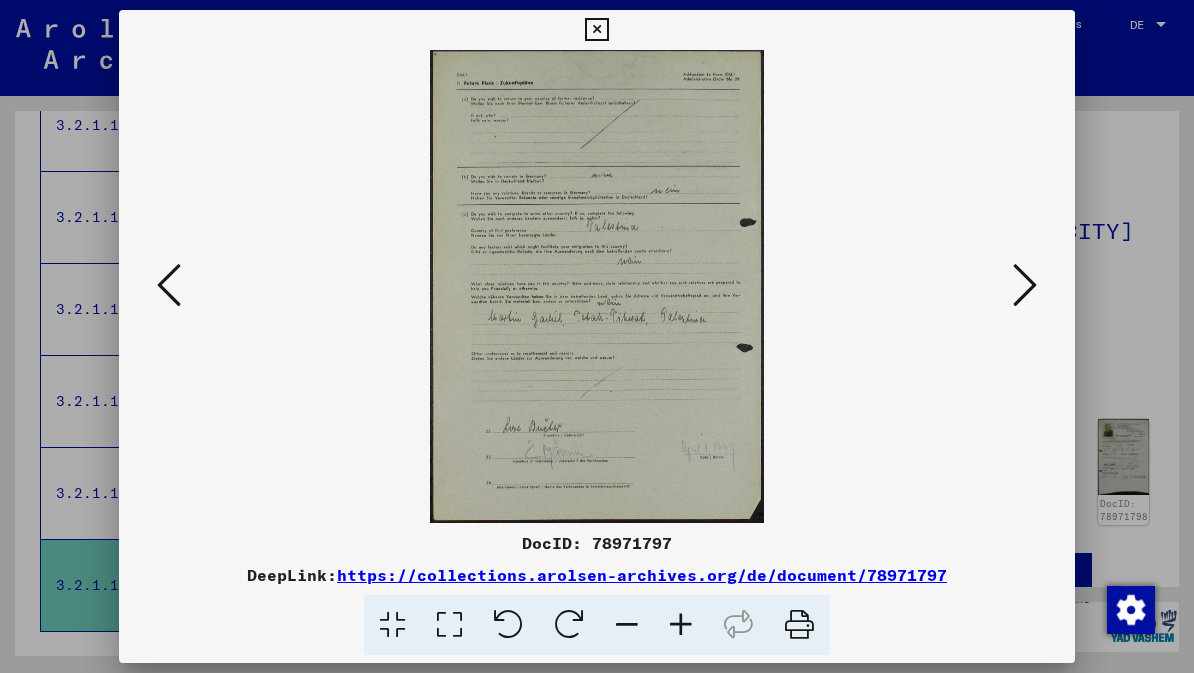 click at bounding box center (1025, 285) 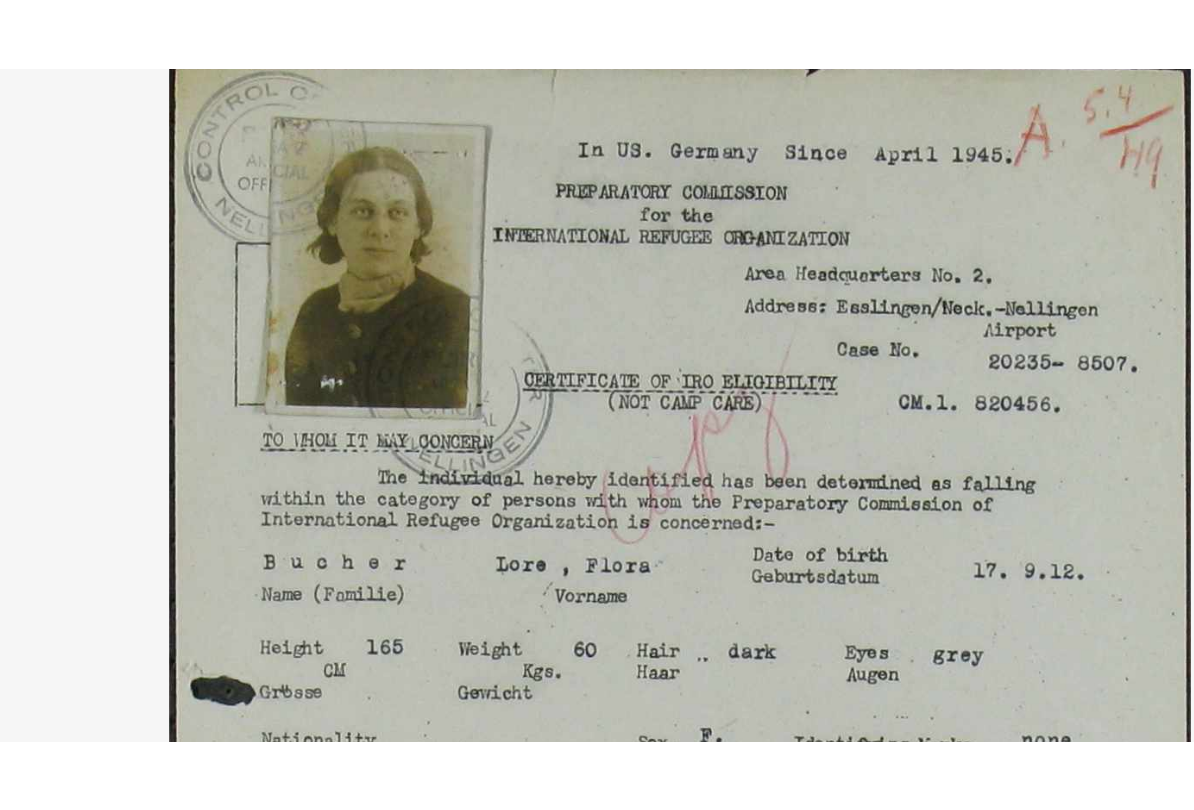 scroll, scrollTop: 2128, scrollLeft: 0, axis: vertical 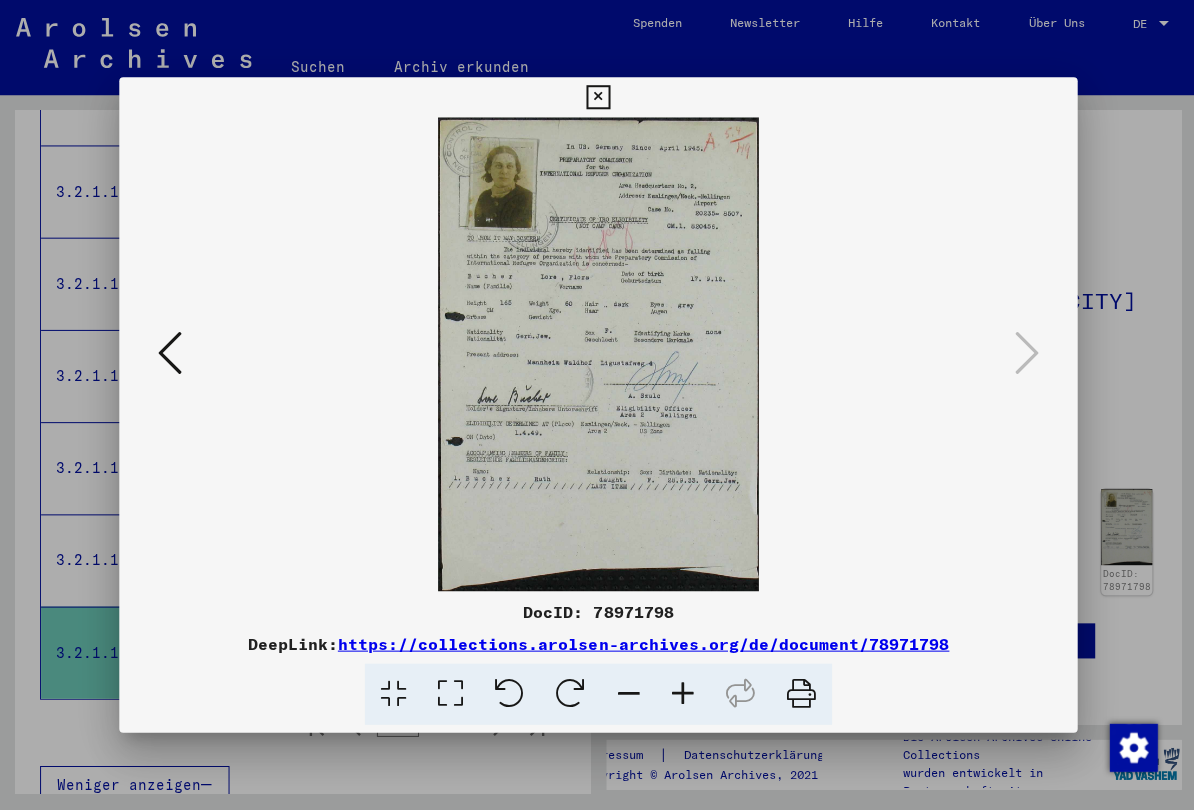 click at bounding box center [596, 98] 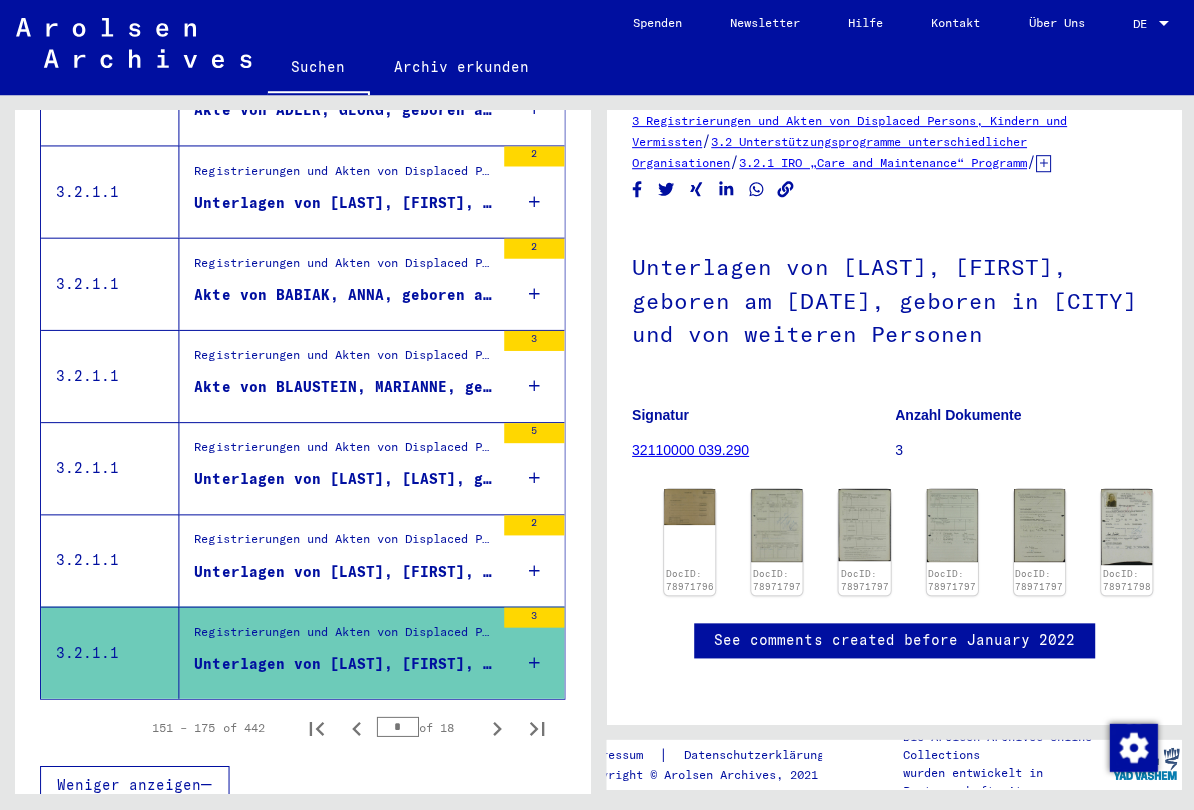 click on "Unterlagen von [LAST], [FIRST], geboren am [DATE], geboren in [CITY] und von weiteren Personen" at bounding box center [343, 571] 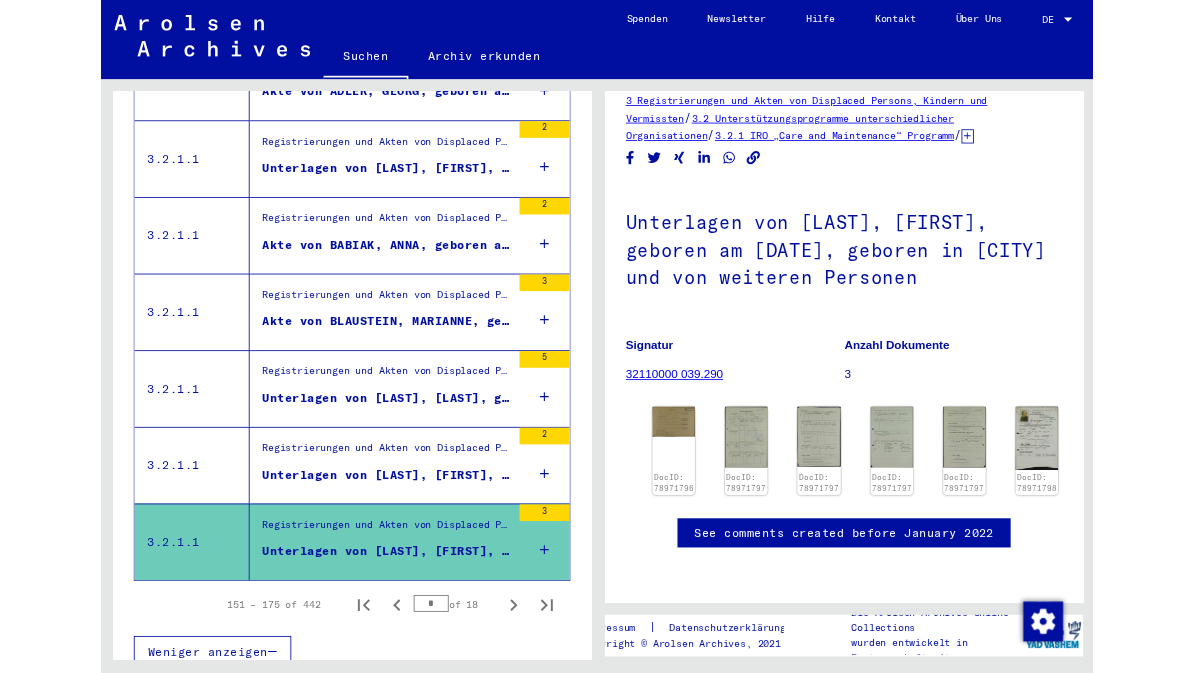 scroll, scrollTop: 0, scrollLeft: 0, axis: both 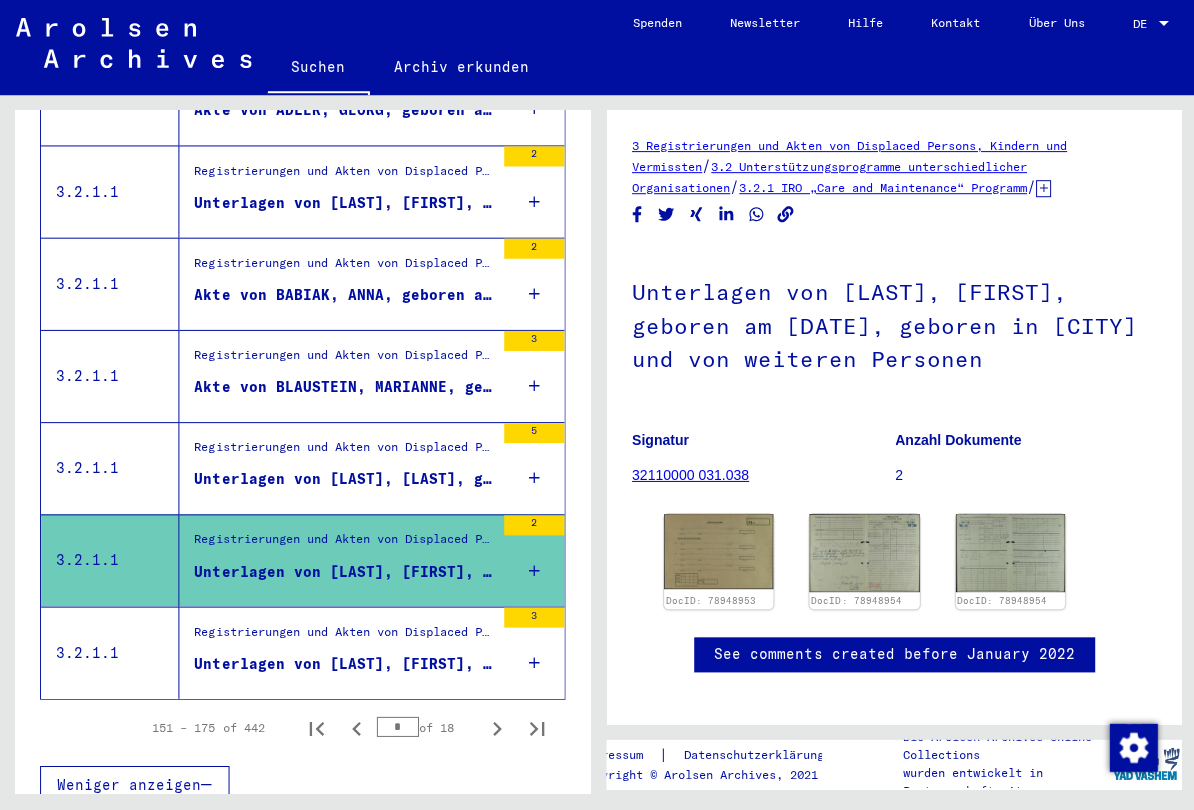 click on "Akte von BLAUSTEIN, MARIANNE, geboren am [DATE], geboren in [CITY]" at bounding box center [343, 387] 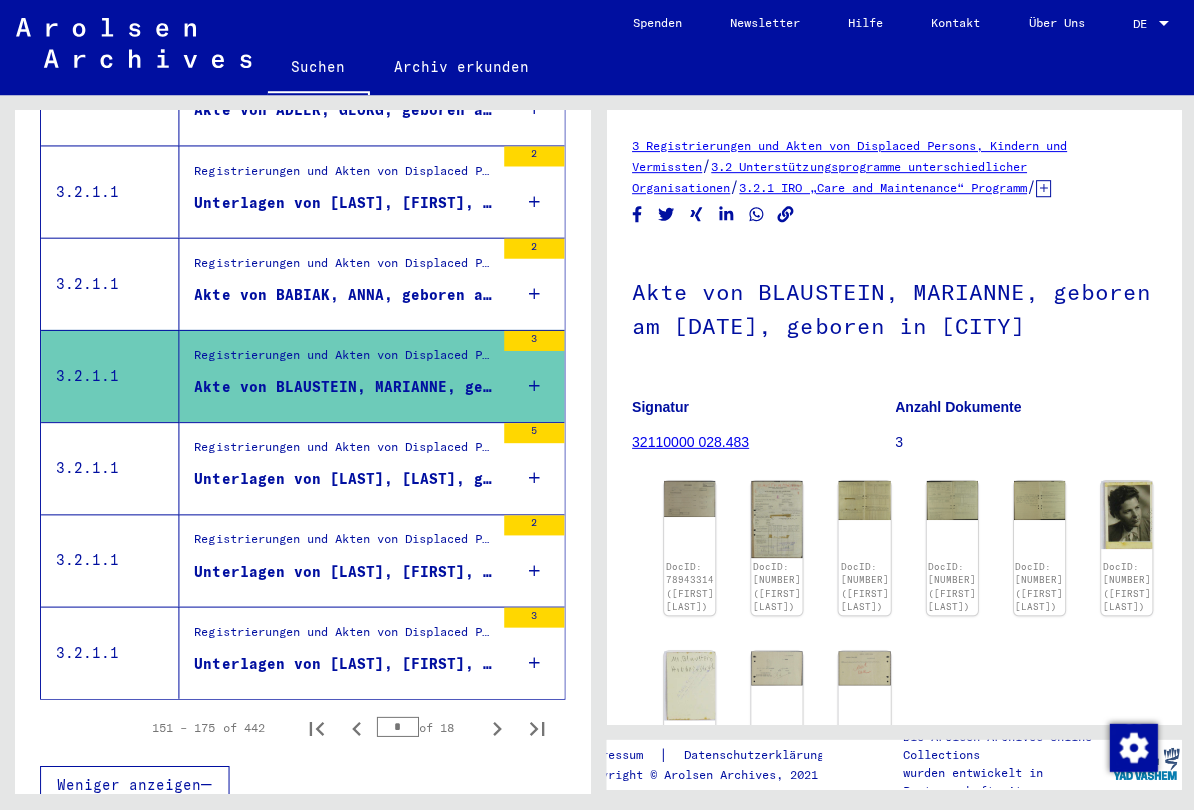 click 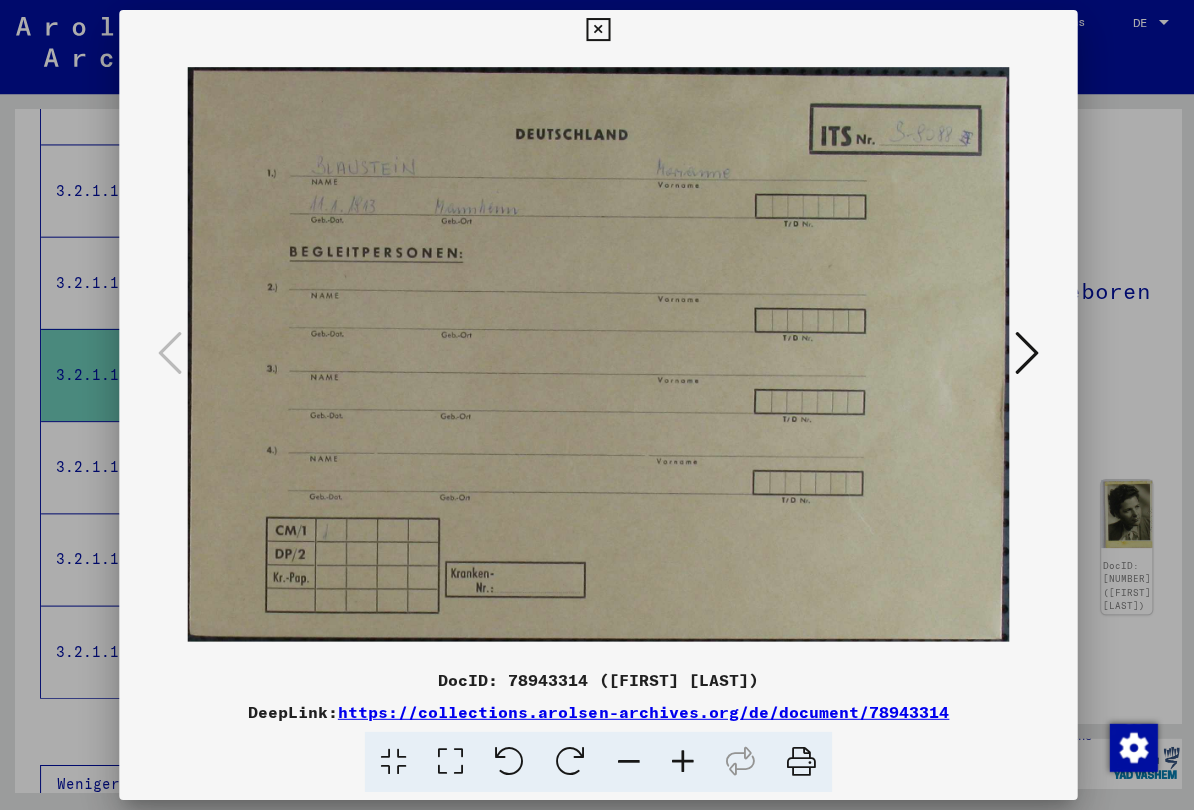 click at bounding box center [1025, 353] 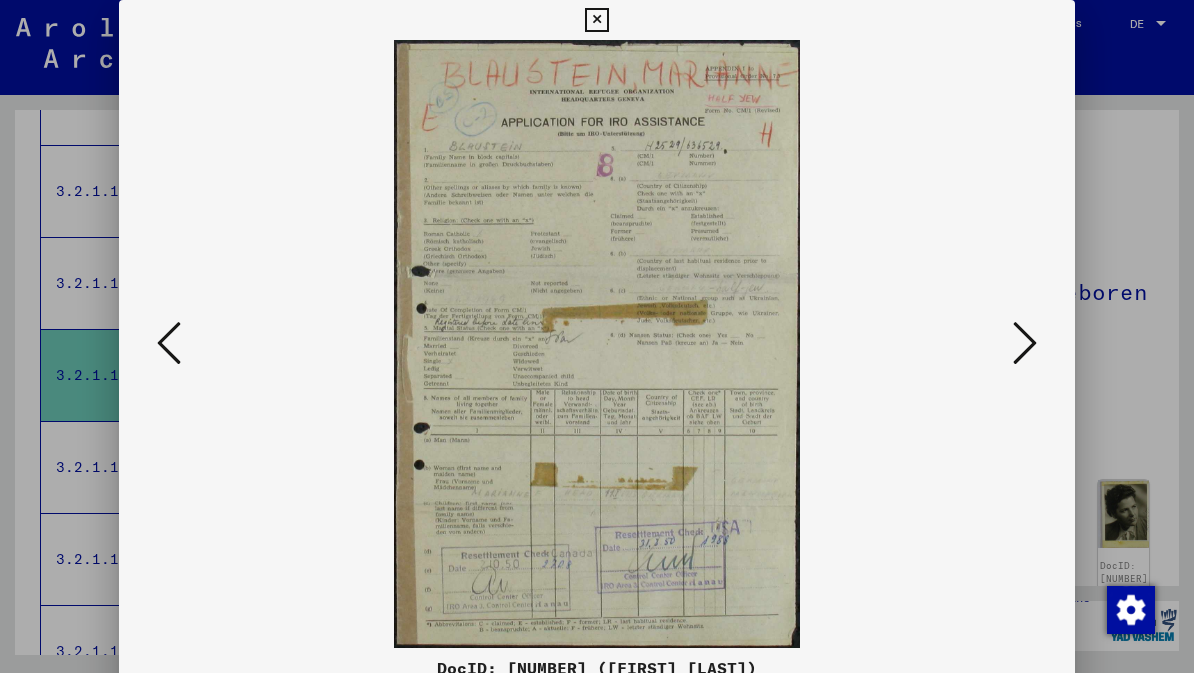 click at bounding box center (1025, 343) 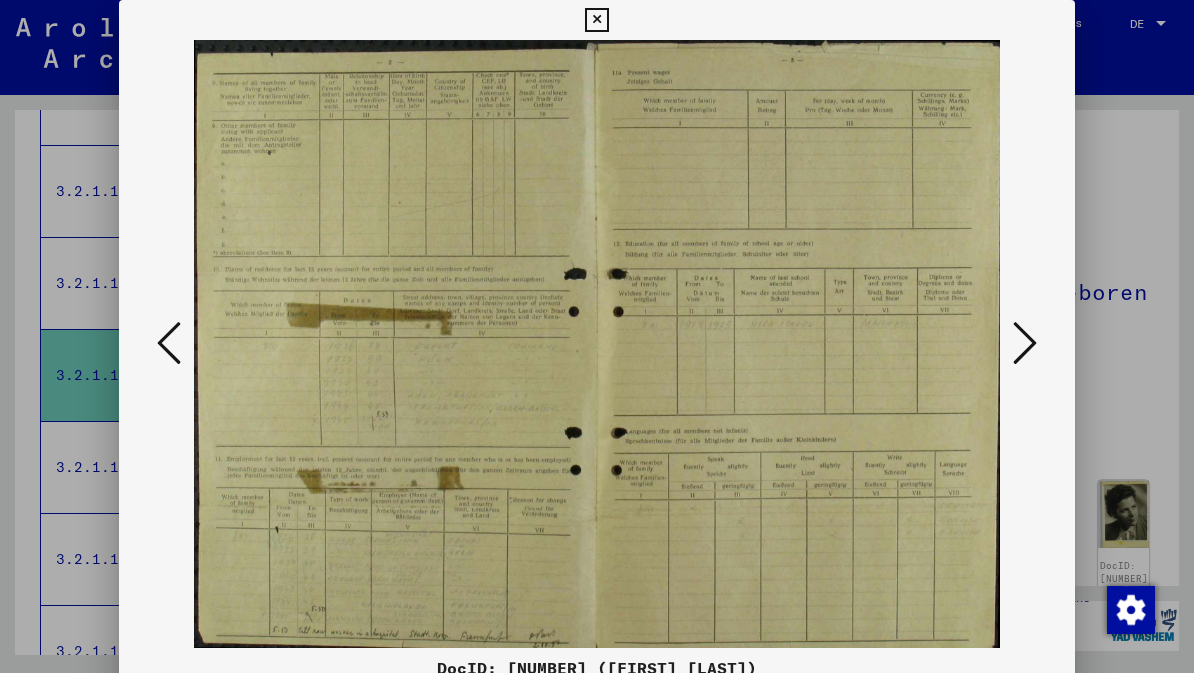click at bounding box center (1025, 343) 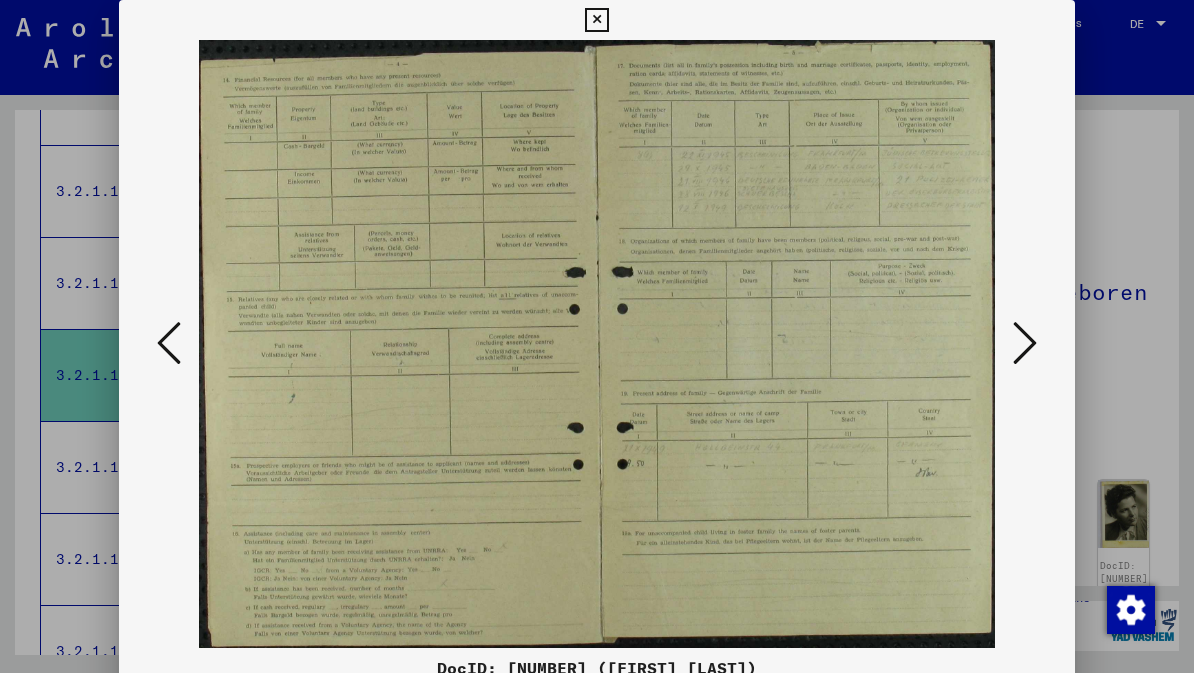click at bounding box center (1025, 343) 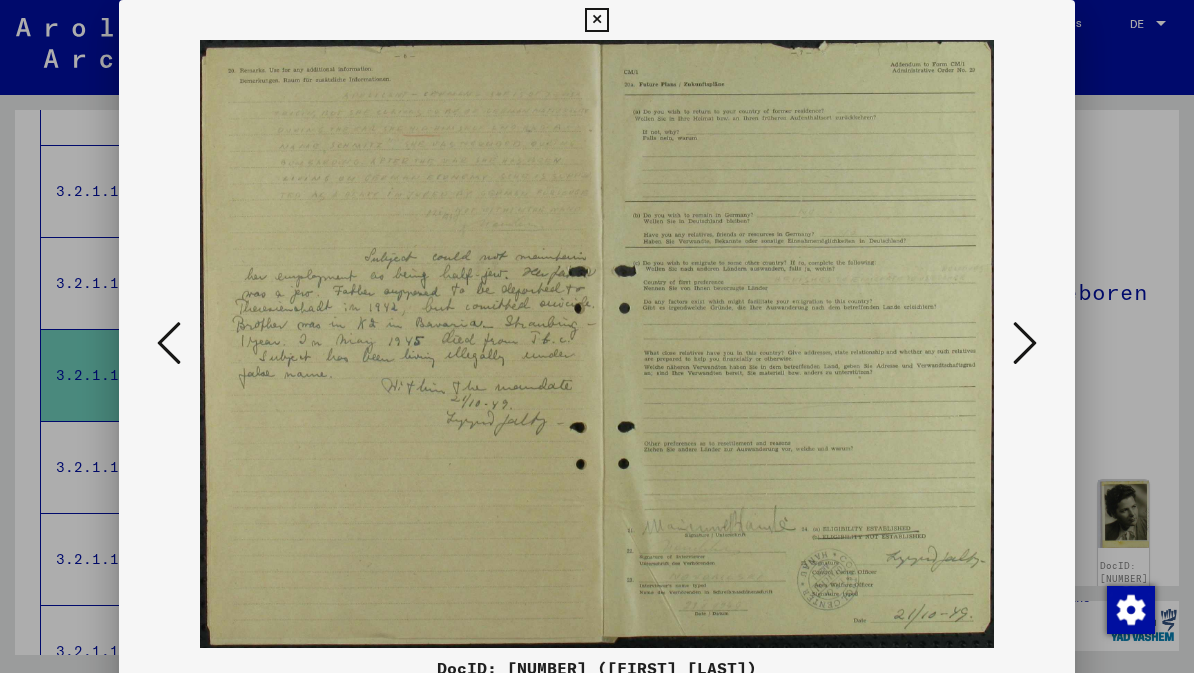 click at bounding box center (1025, 343) 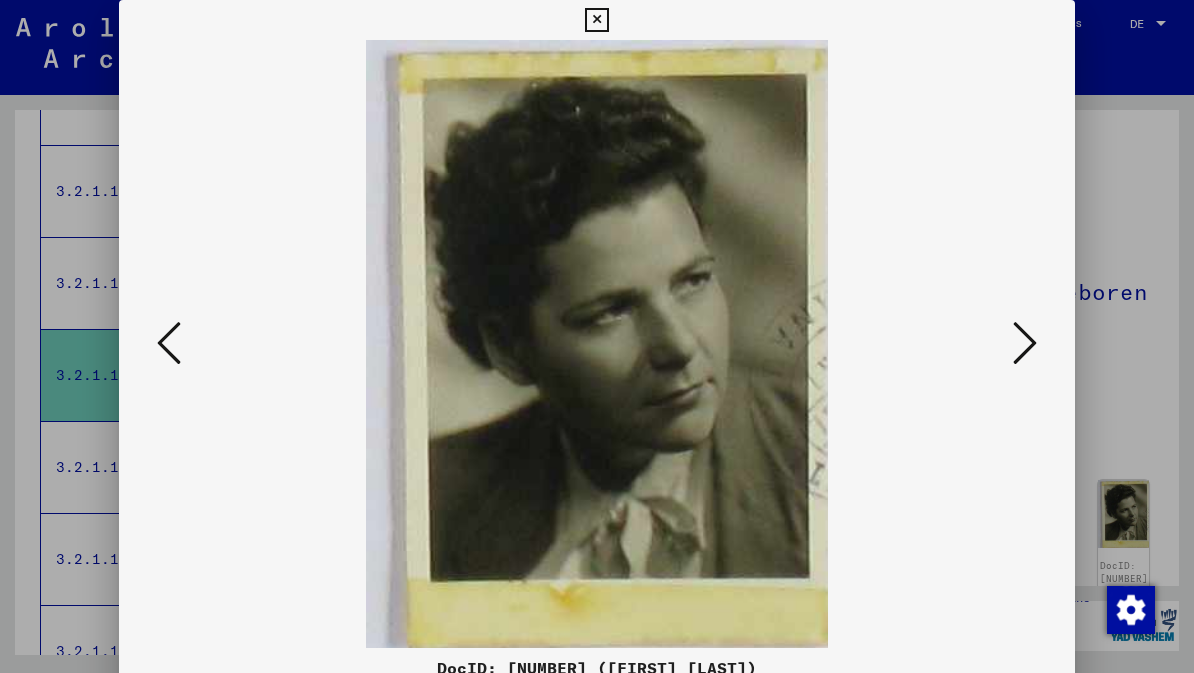 click at bounding box center [1025, 343] 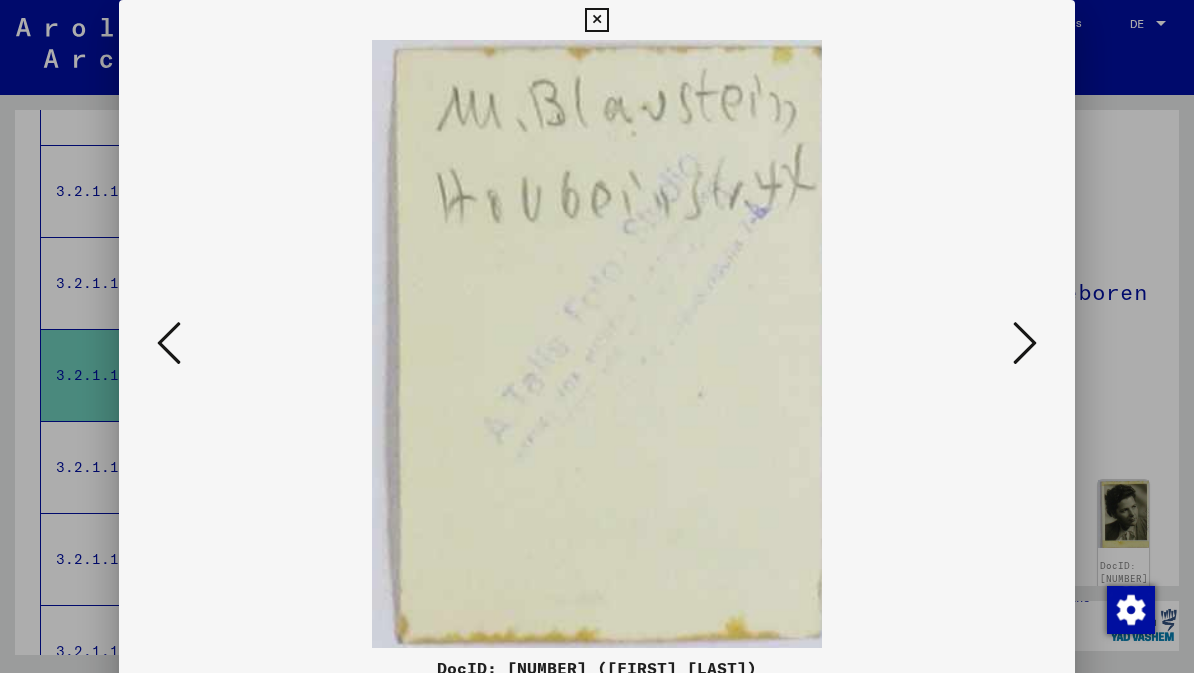click at bounding box center (1025, 343) 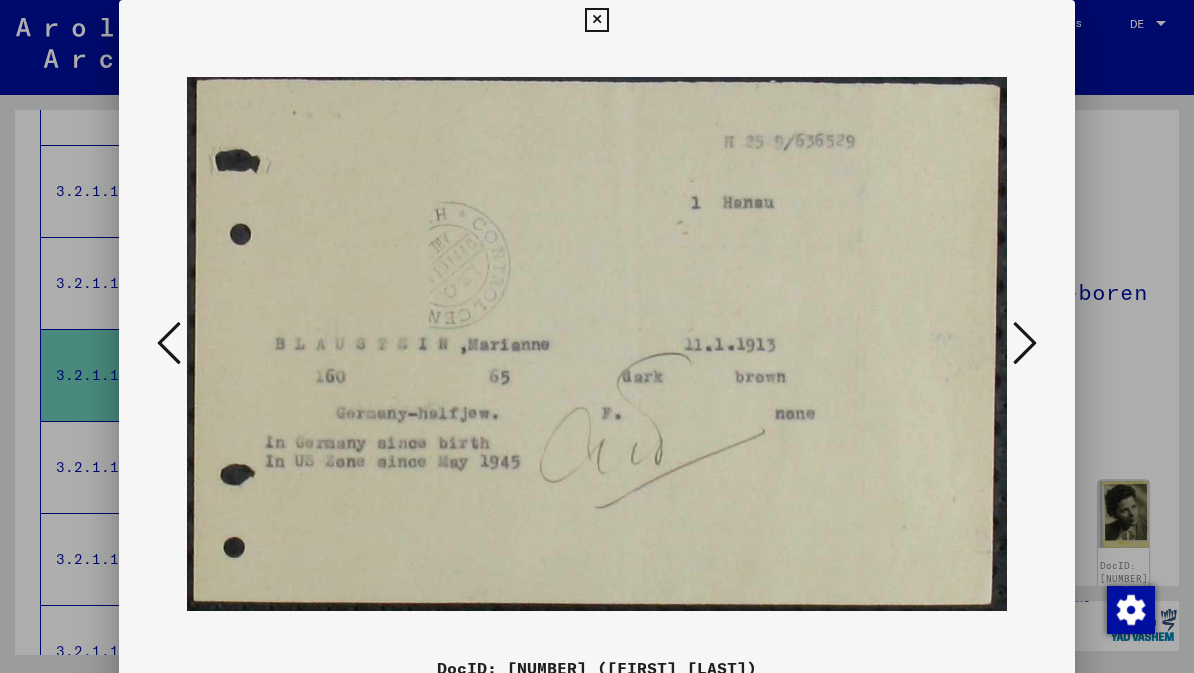 click at bounding box center [1025, 343] 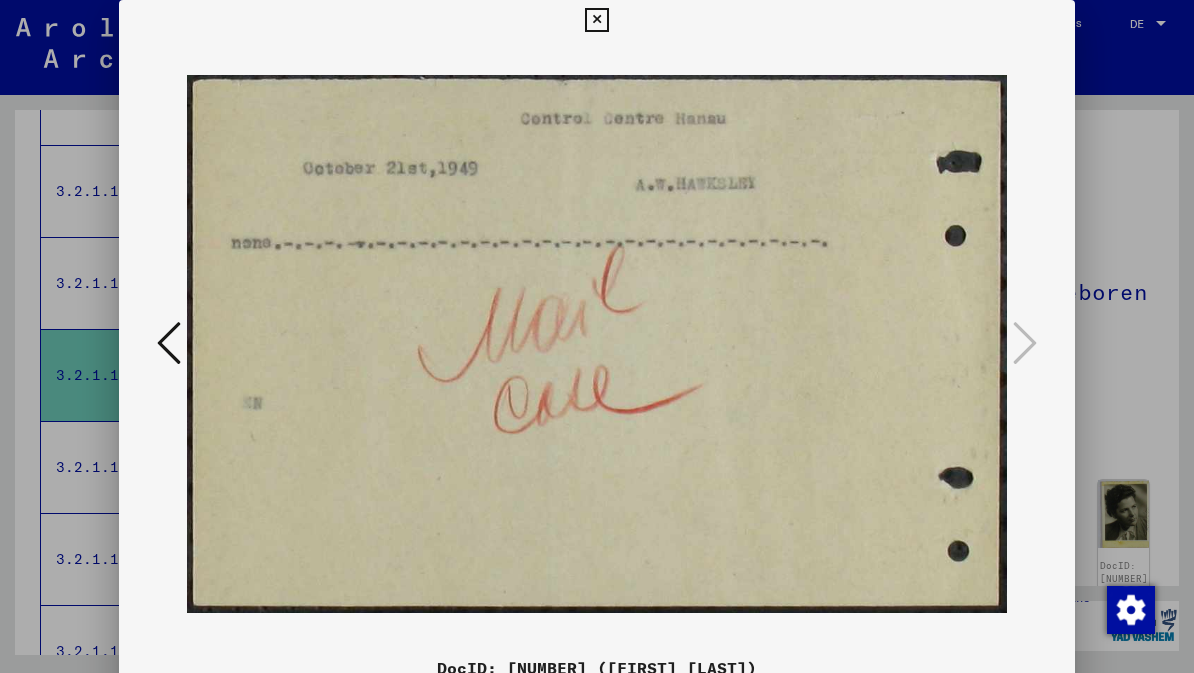 click at bounding box center (596, 20) 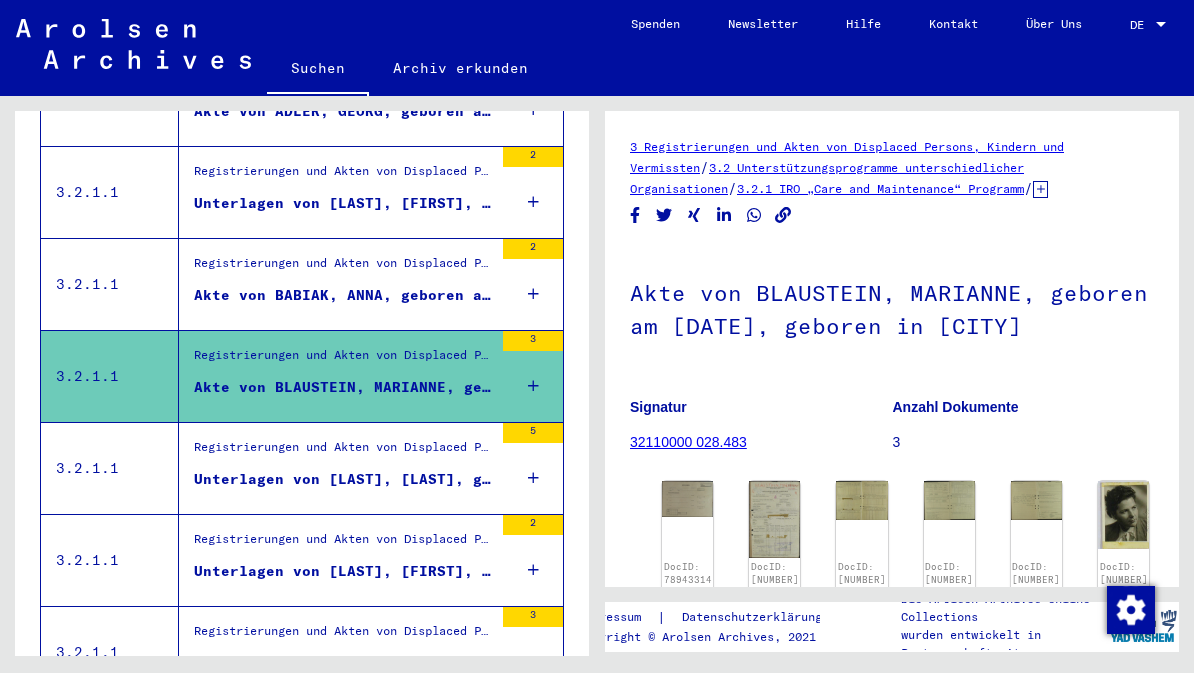 click on "Akte von BABIAK, ANNA, geboren am [DATE], geboren in [CITY]" at bounding box center (343, 295) 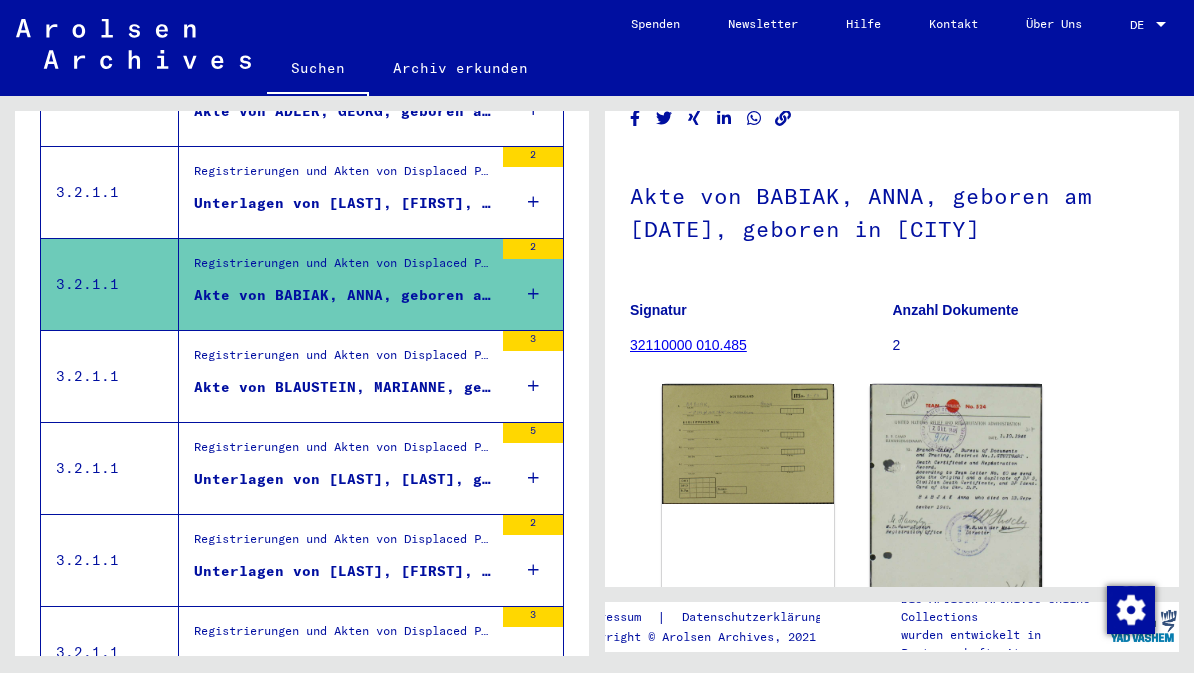scroll, scrollTop: 129, scrollLeft: 0, axis: vertical 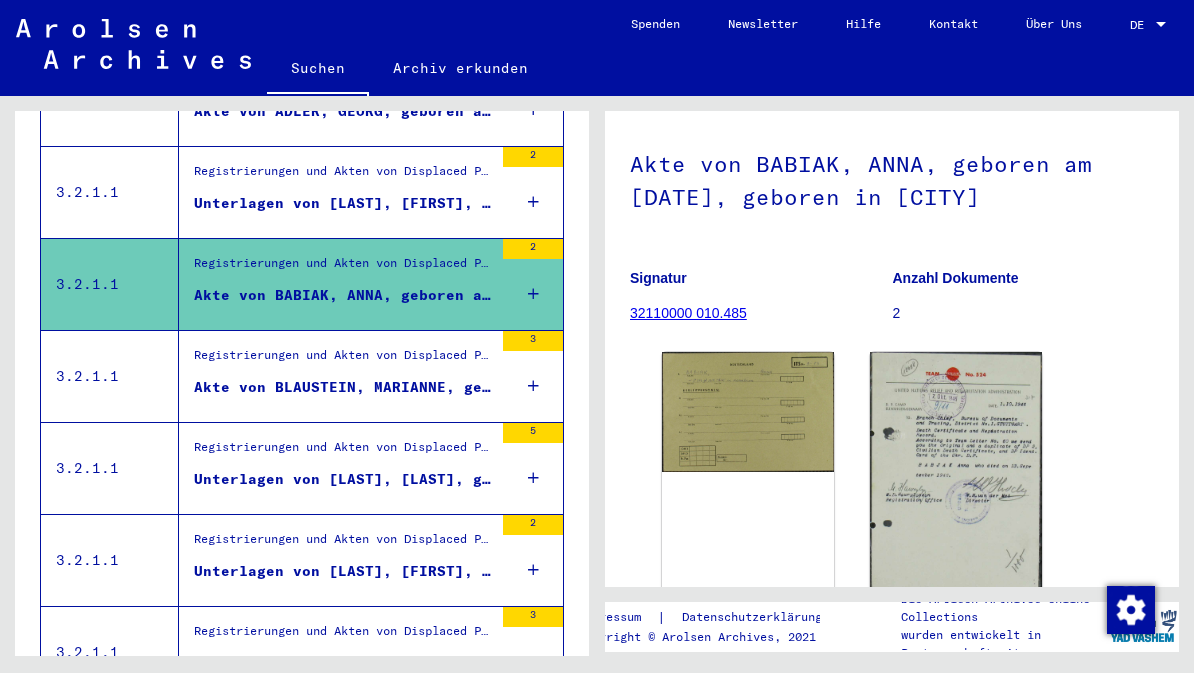 click 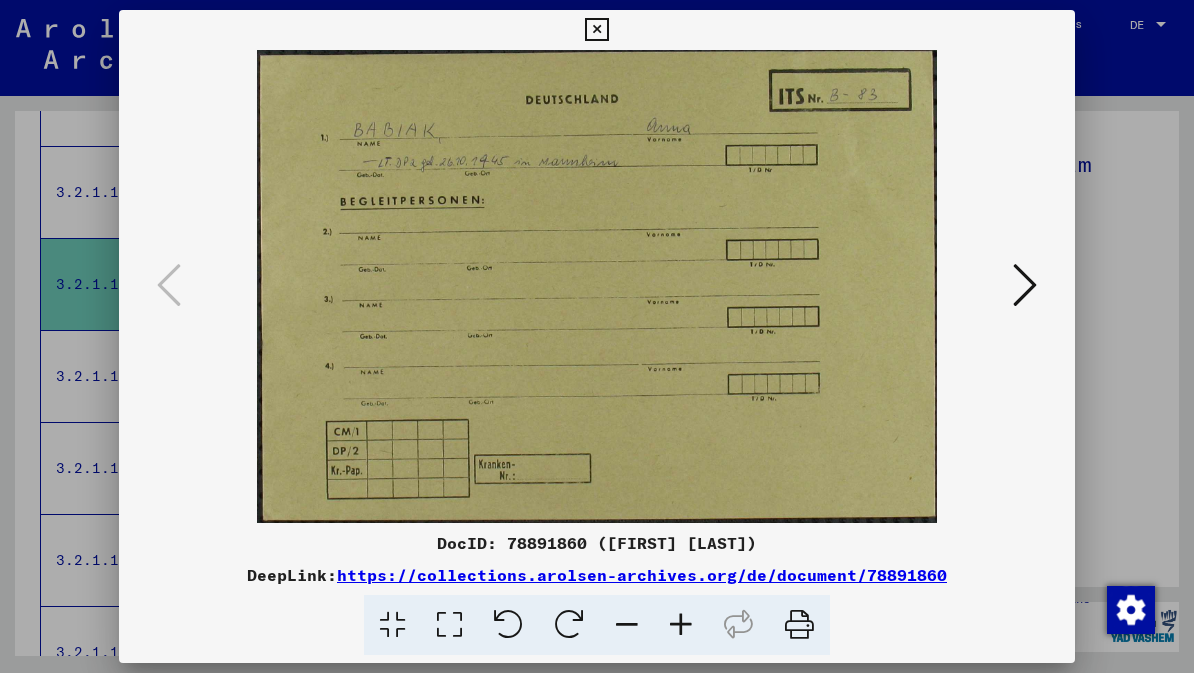 click at bounding box center [1025, 285] 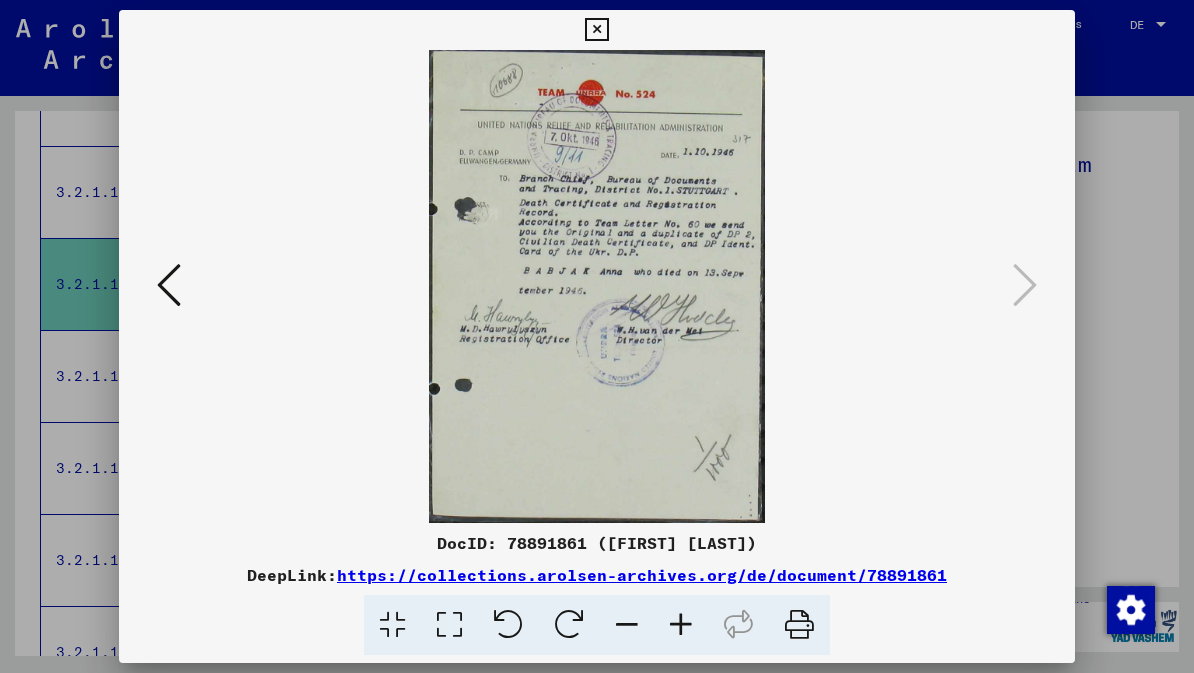 click at bounding box center (596, 30) 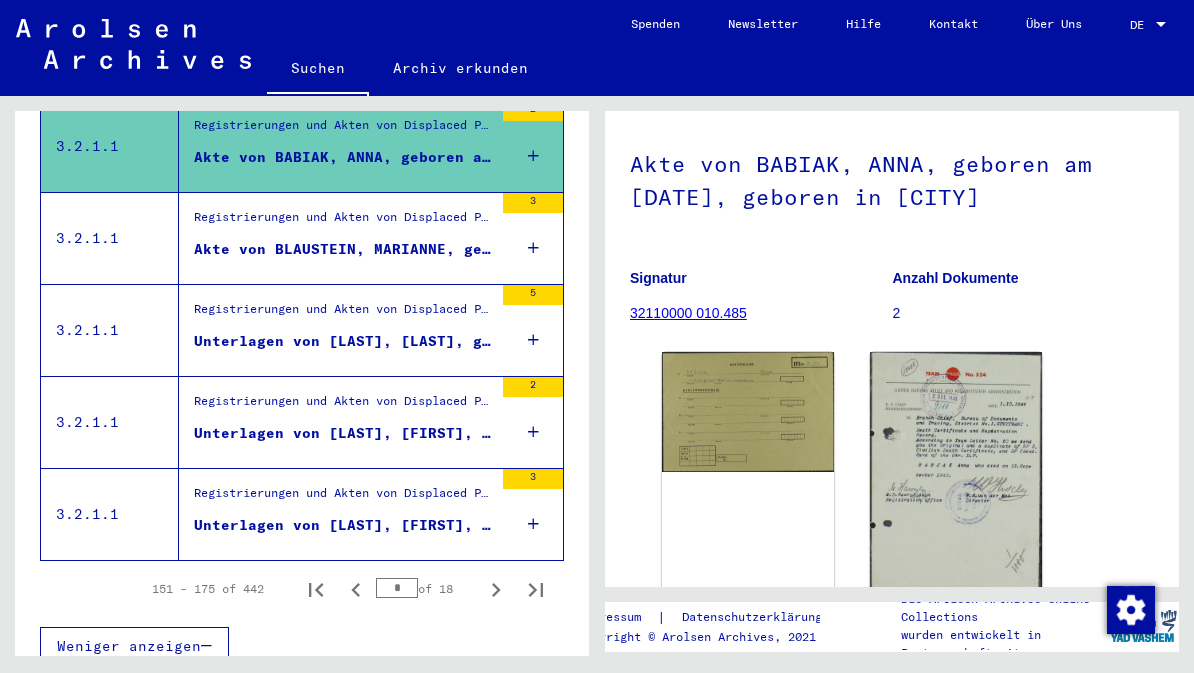 scroll, scrollTop: 2261, scrollLeft: 0, axis: vertical 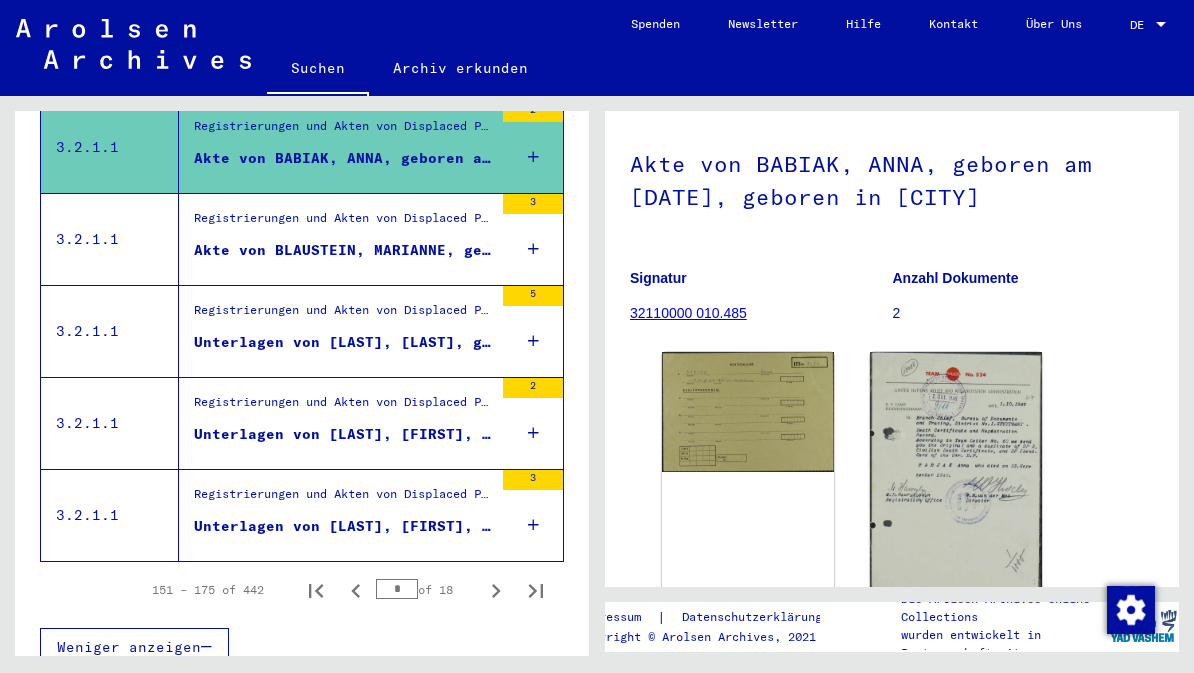 click 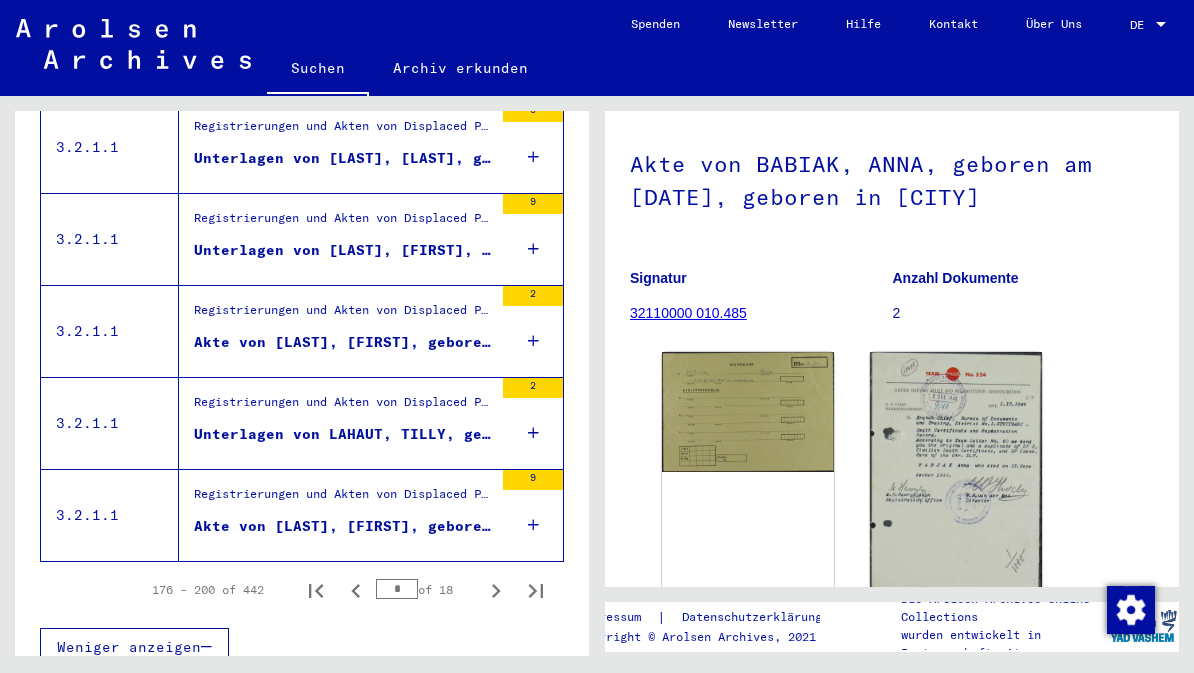 click 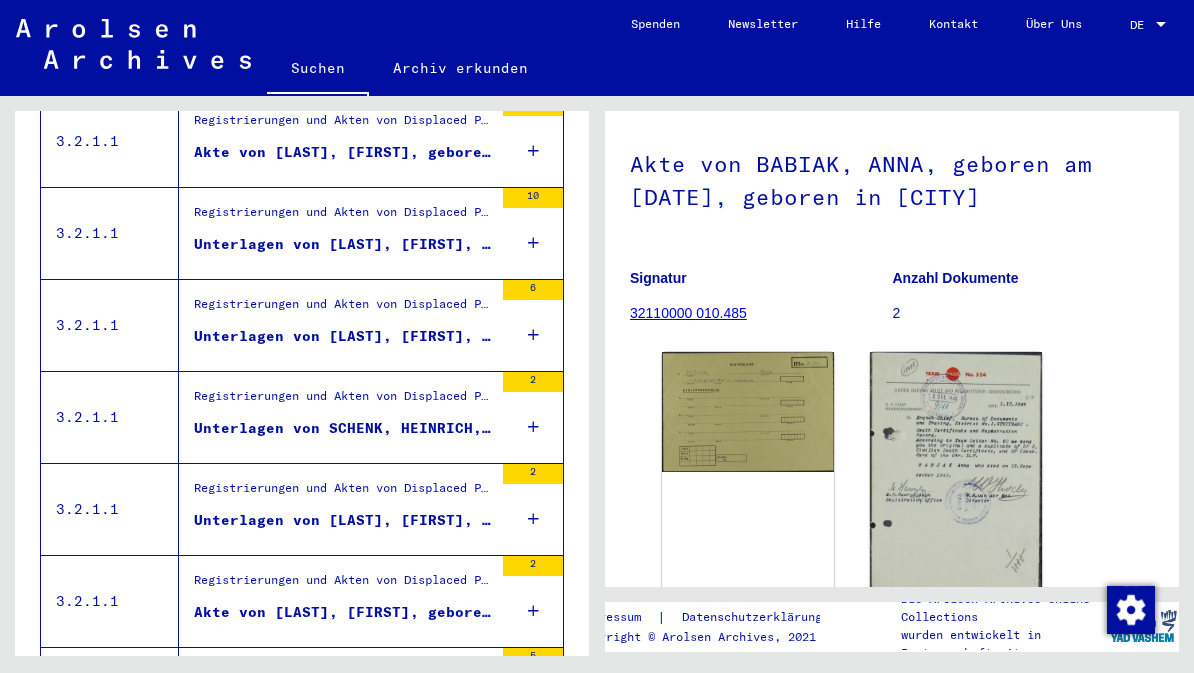 scroll, scrollTop: 2078, scrollLeft: 0, axis: vertical 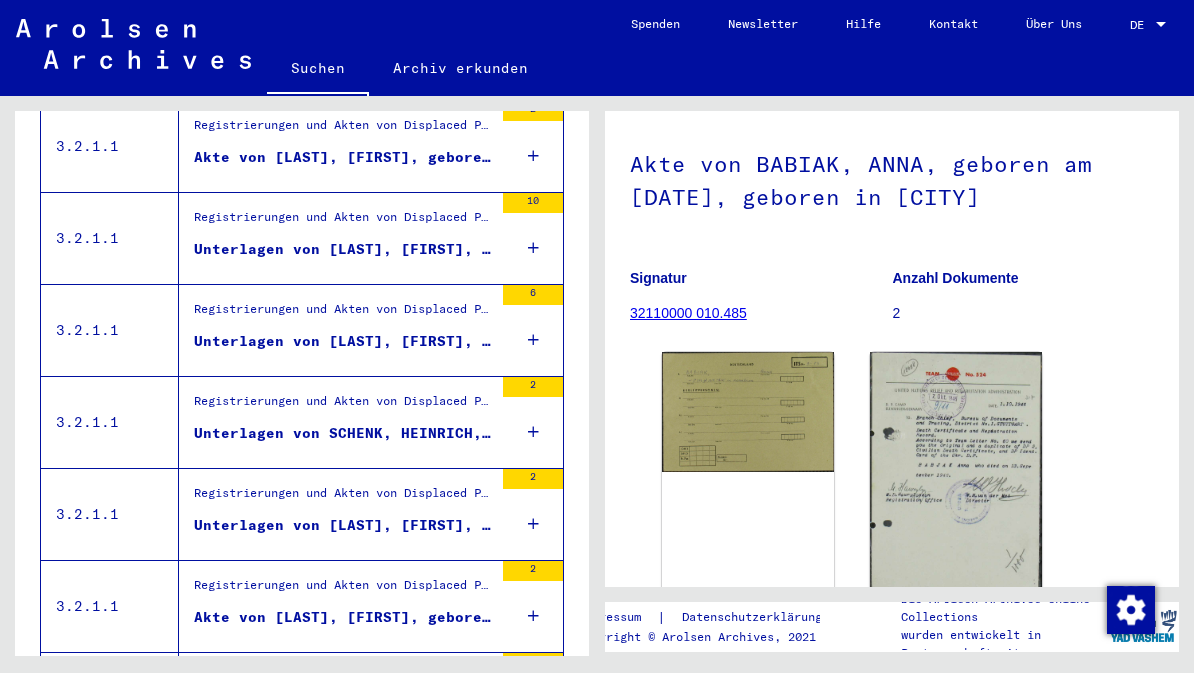 click on "Unterlagen von [LAST], [FIRST], geboren am [DATE], geboren in Mannheim und von weiteren Personen" at bounding box center [343, 341] 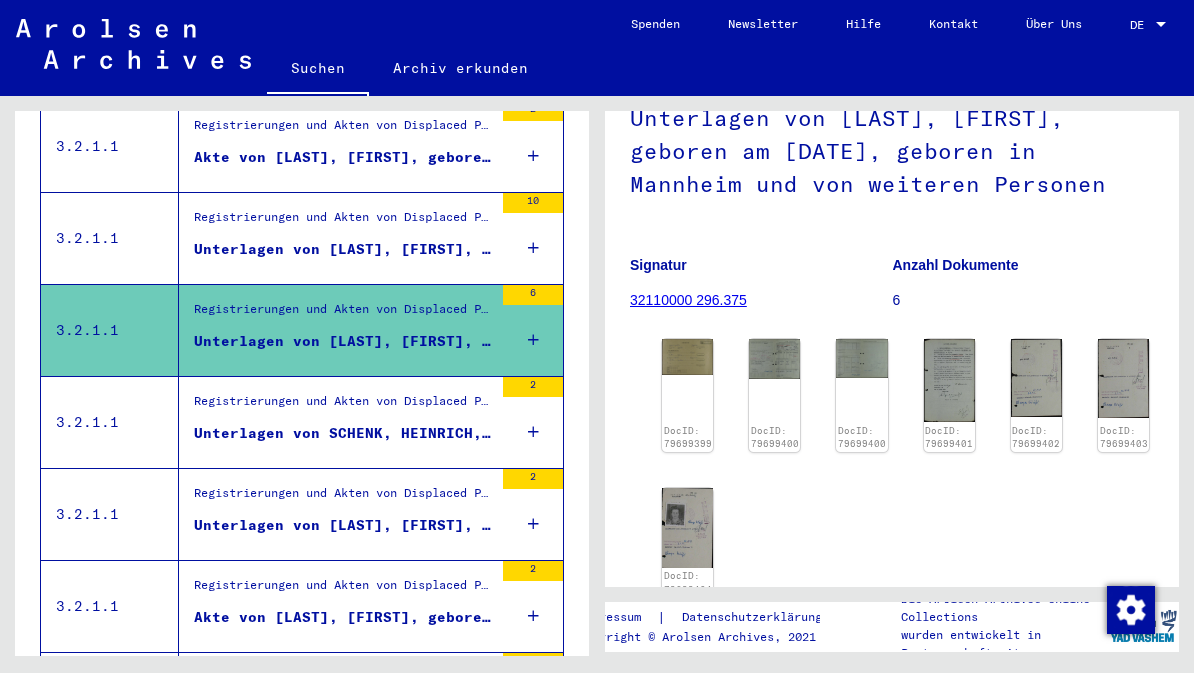 scroll, scrollTop: 189, scrollLeft: 0, axis: vertical 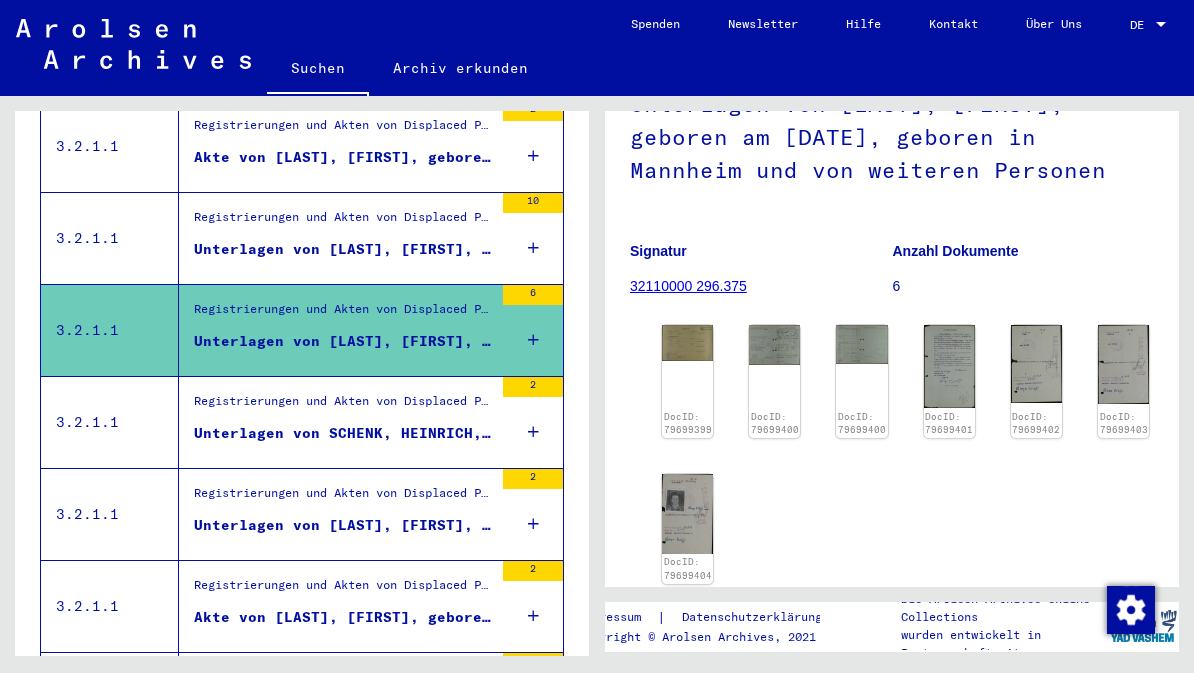 click 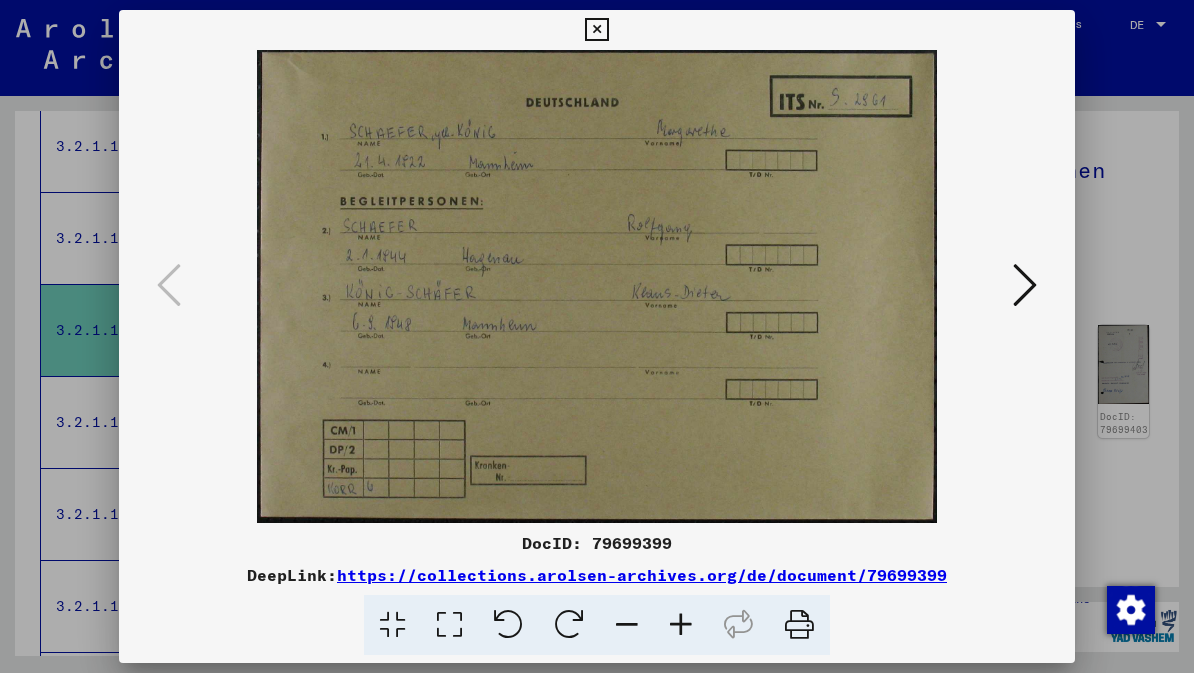 click at bounding box center (1025, 285) 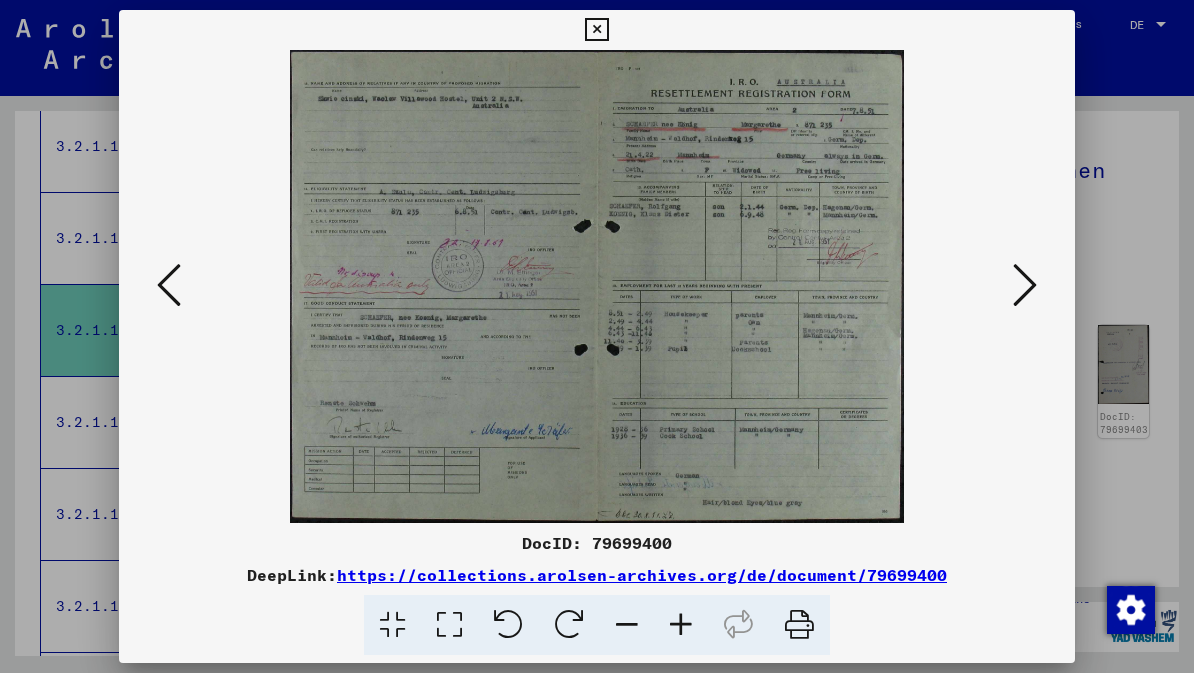 click at bounding box center (1025, 285) 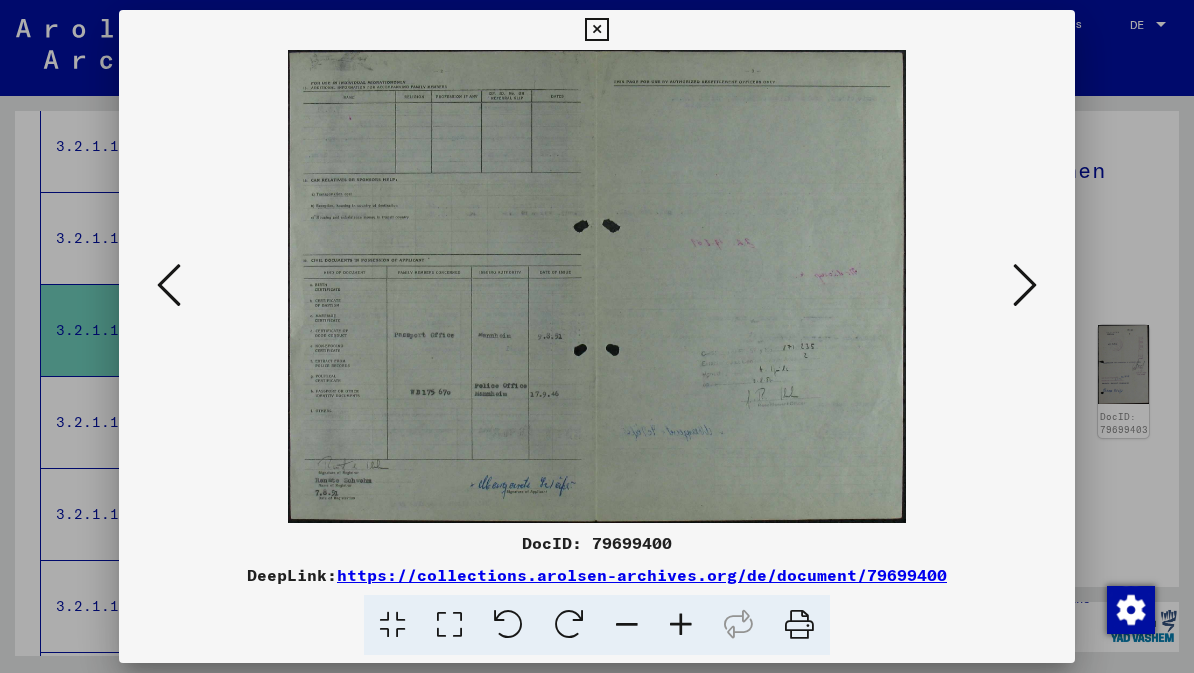 click at bounding box center (596, 286) 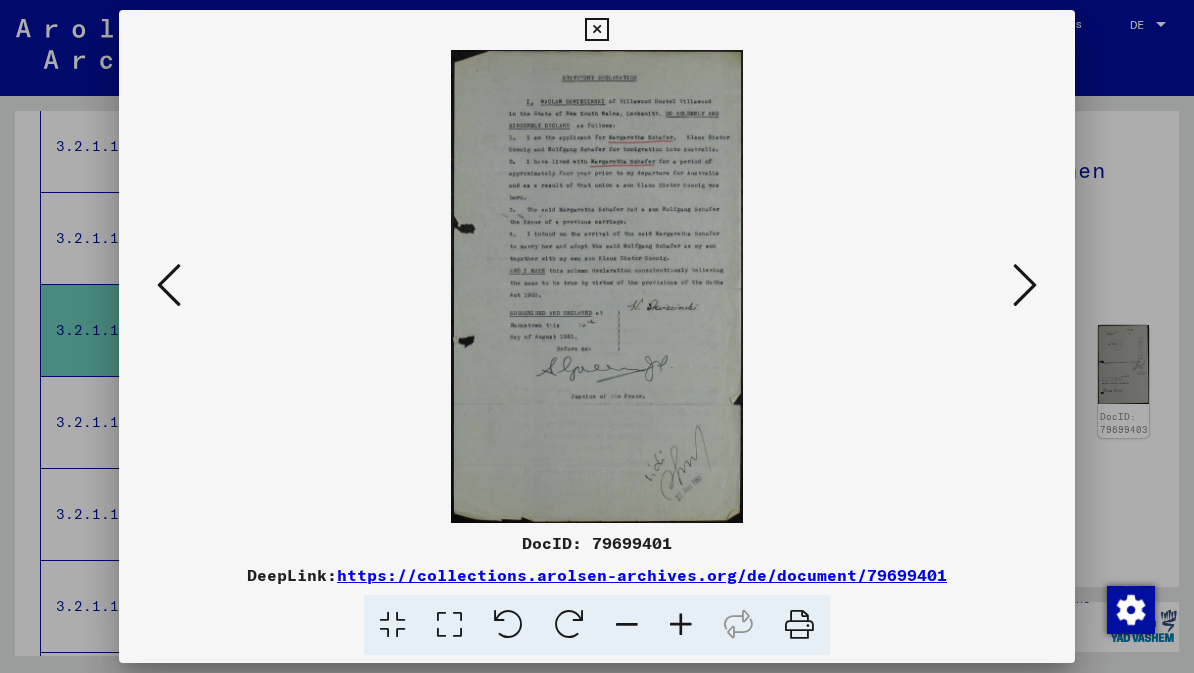 click at bounding box center [1025, 285] 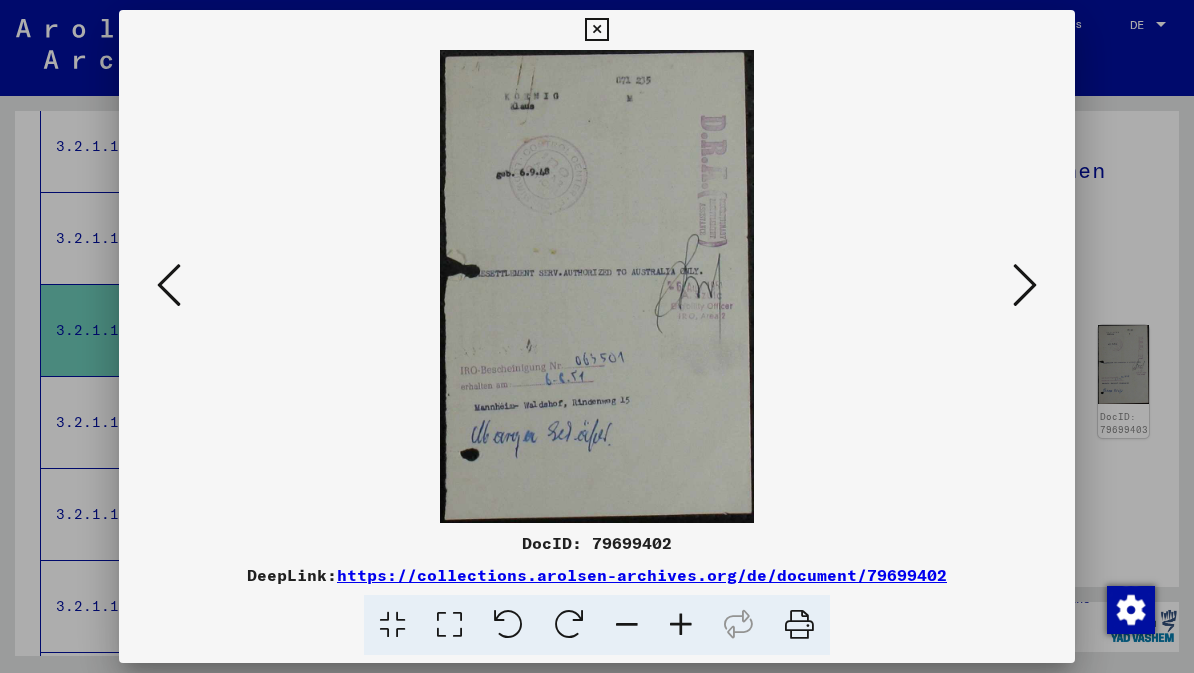 click at bounding box center [1025, 286] 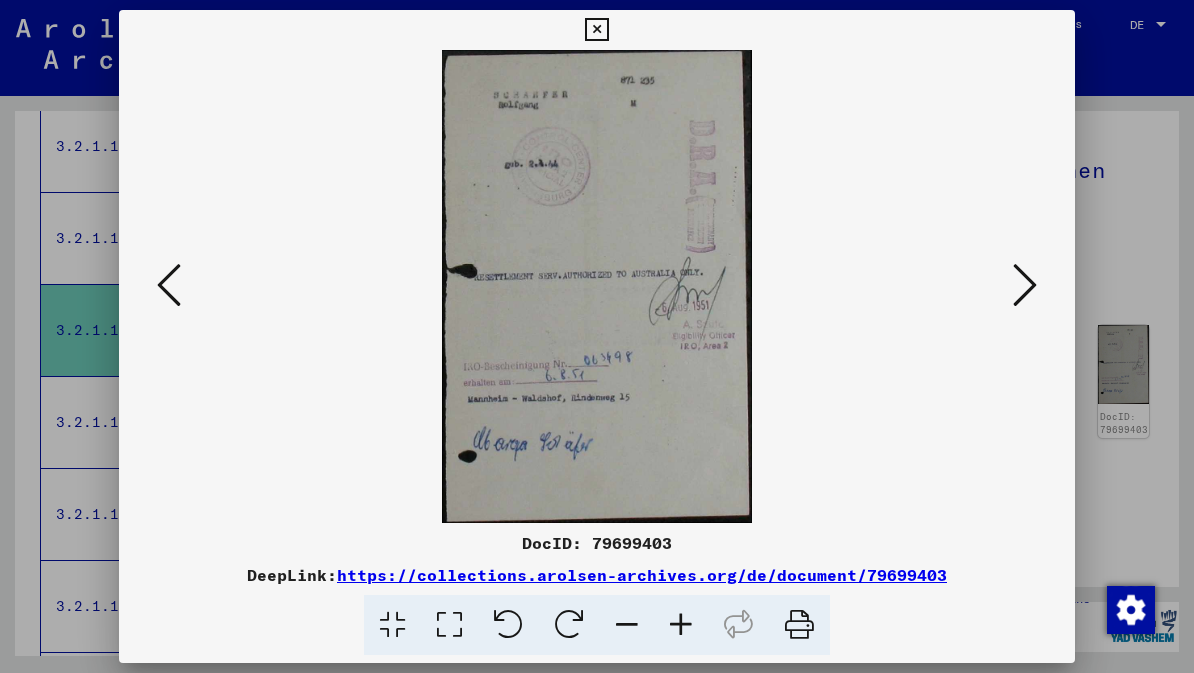 click at bounding box center [1025, 285] 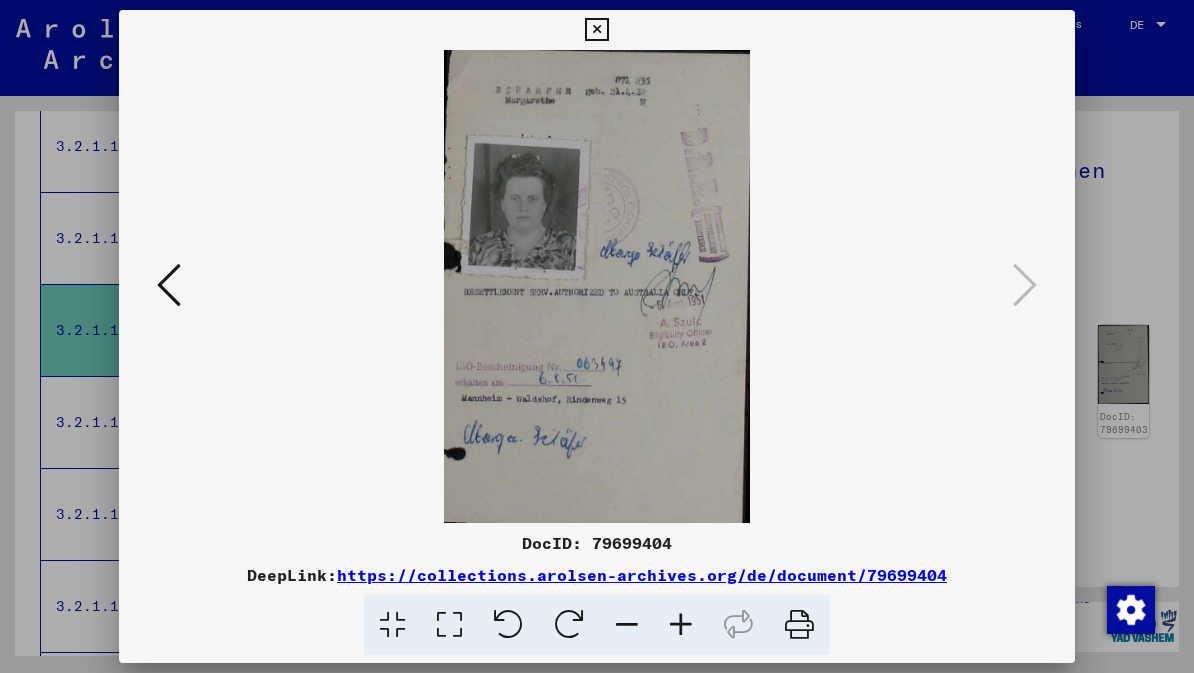 click at bounding box center [596, 30] 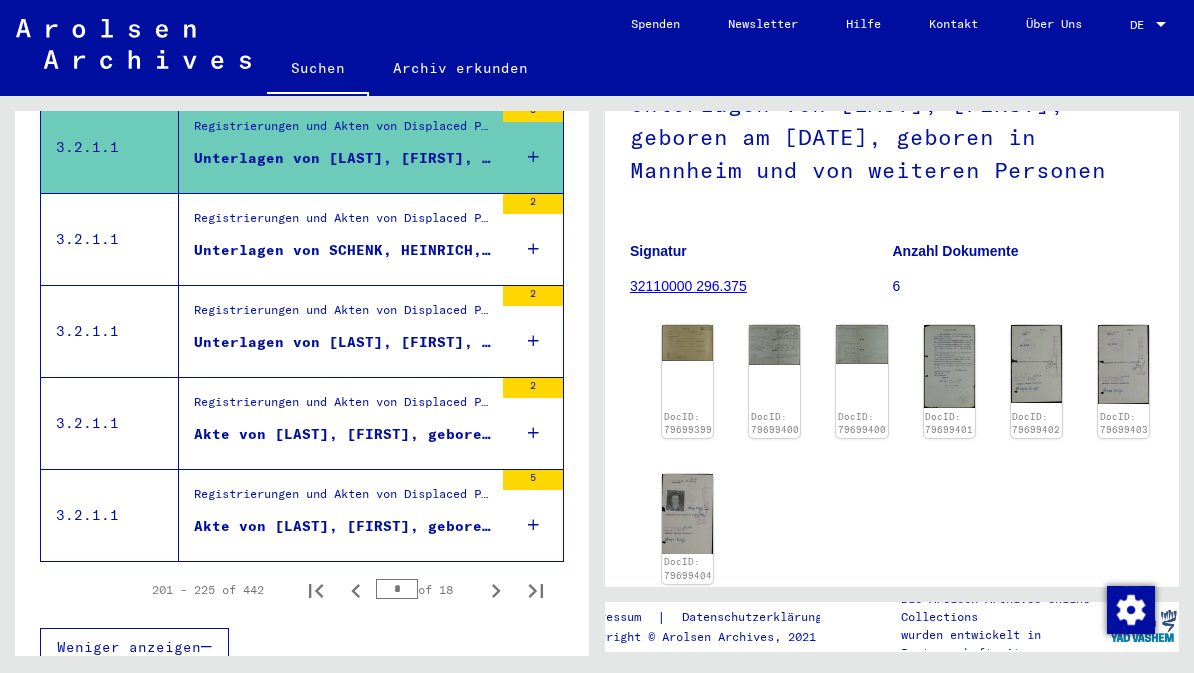 scroll, scrollTop: 2261, scrollLeft: 0, axis: vertical 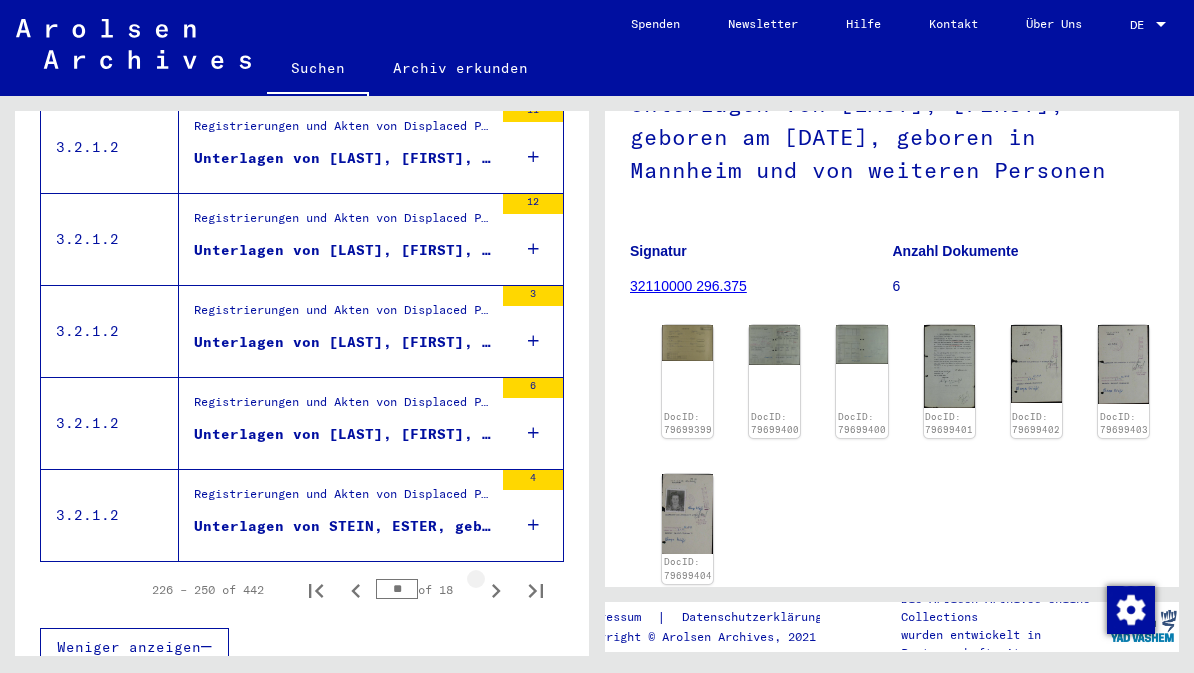 click 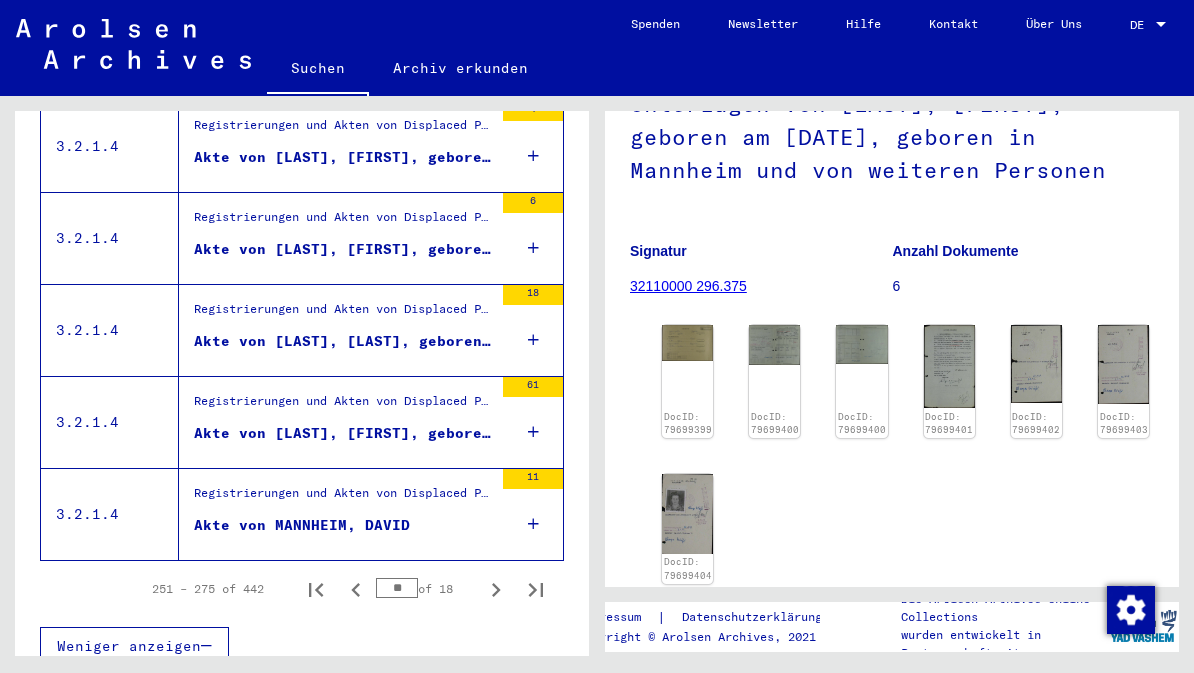 scroll, scrollTop: 2261, scrollLeft: 0, axis: vertical 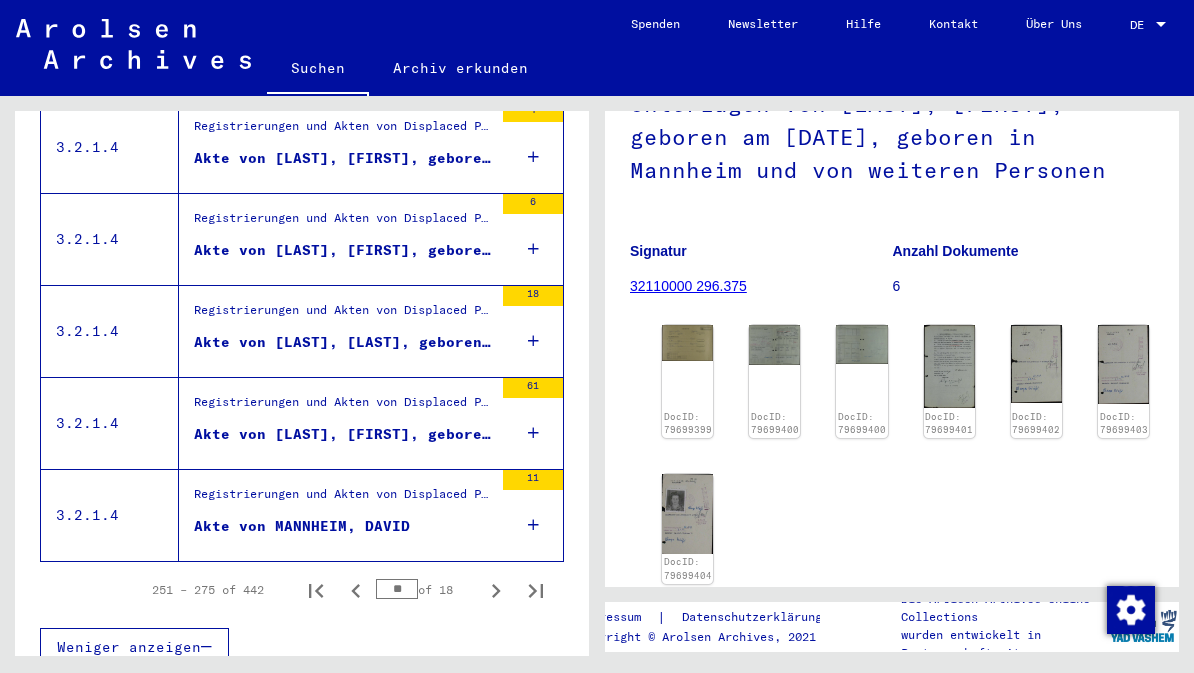 click 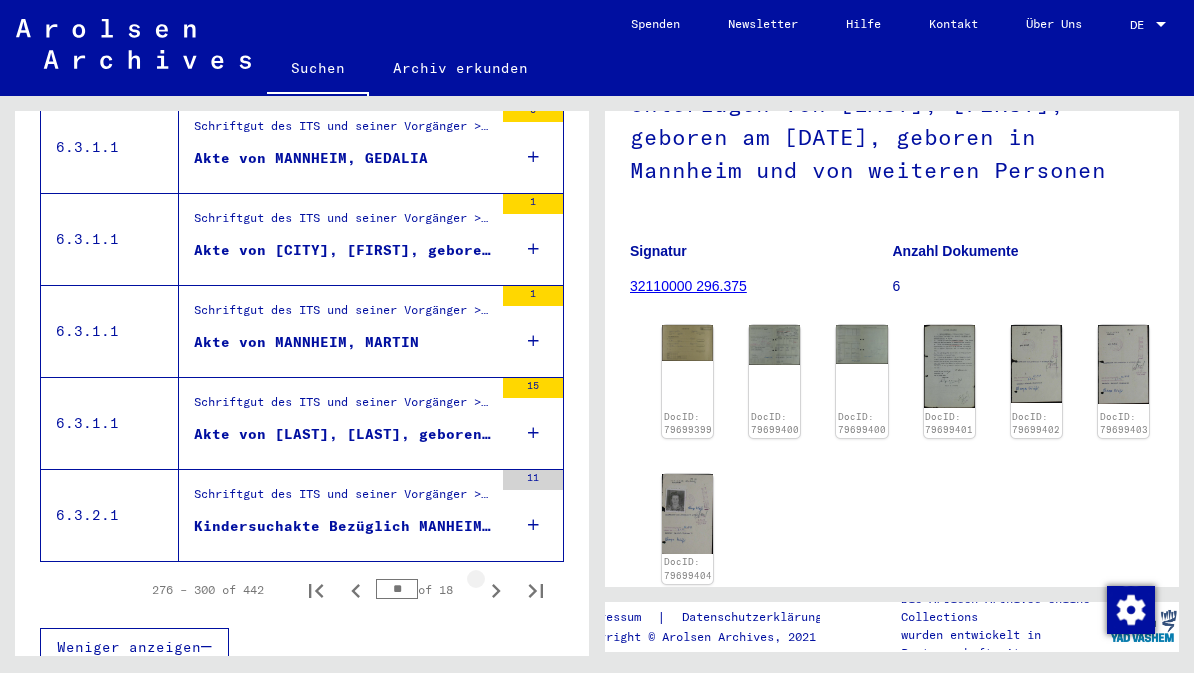 click 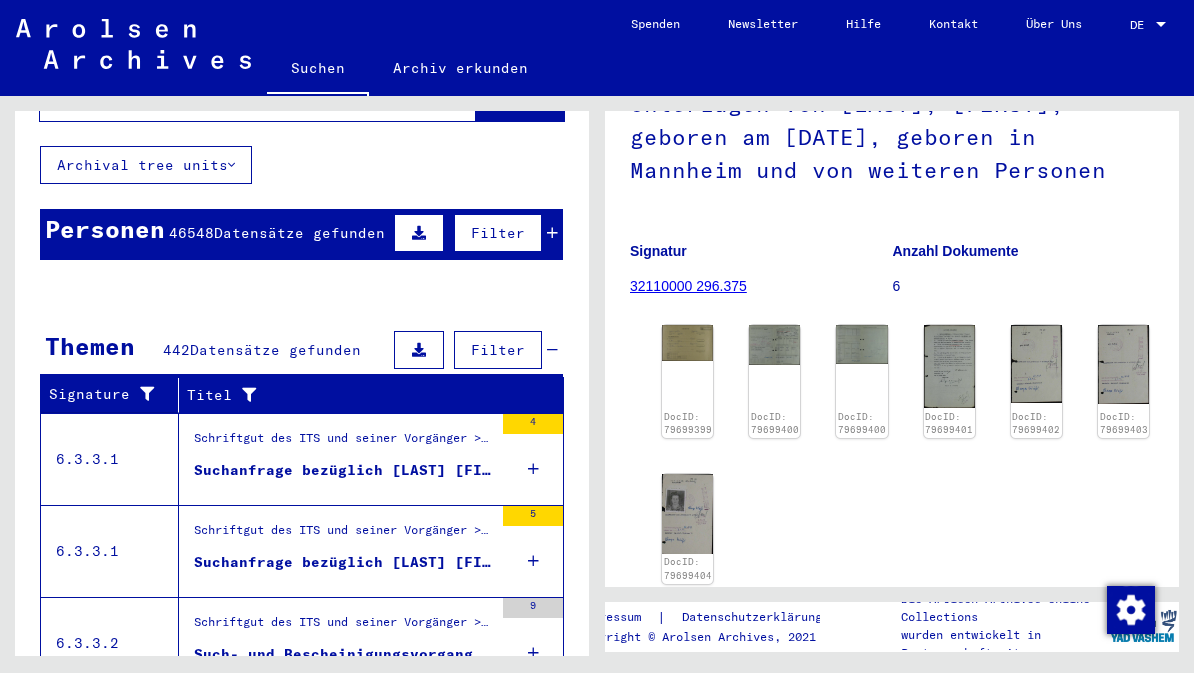 scroll, scrollTop: 108, scrollLeft: 0, axis: vertical 